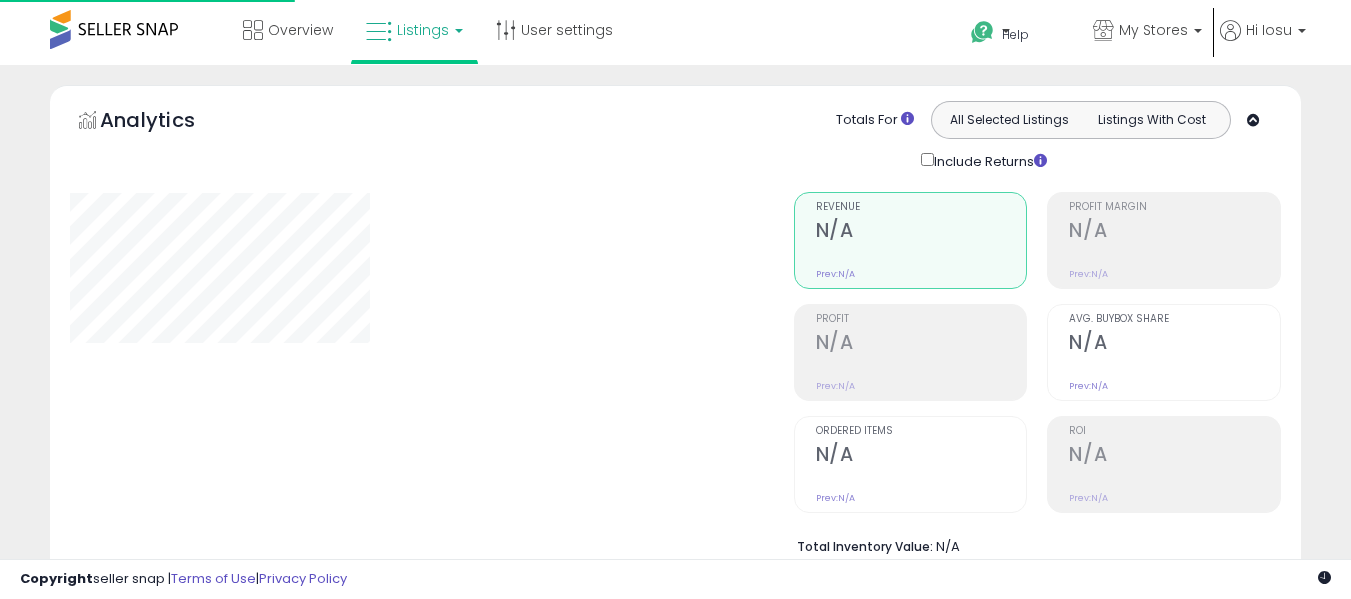 scroll, scrollTop: 591, scrollLeft: 0, axis: vertical 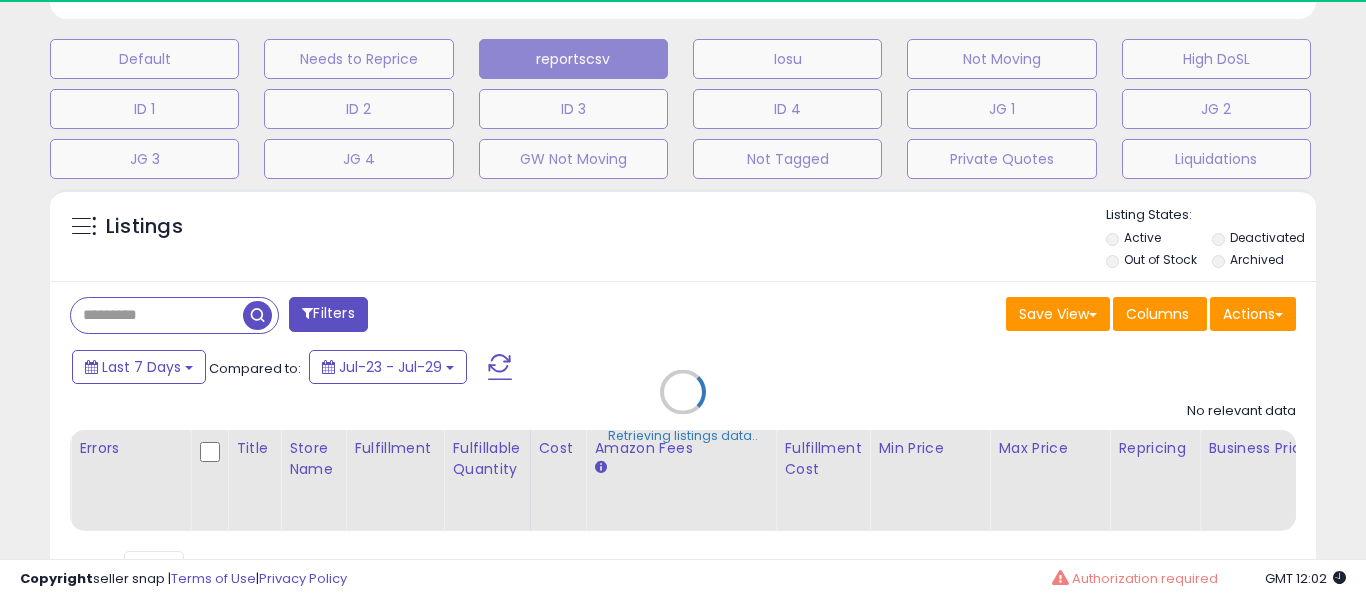 select on "**" 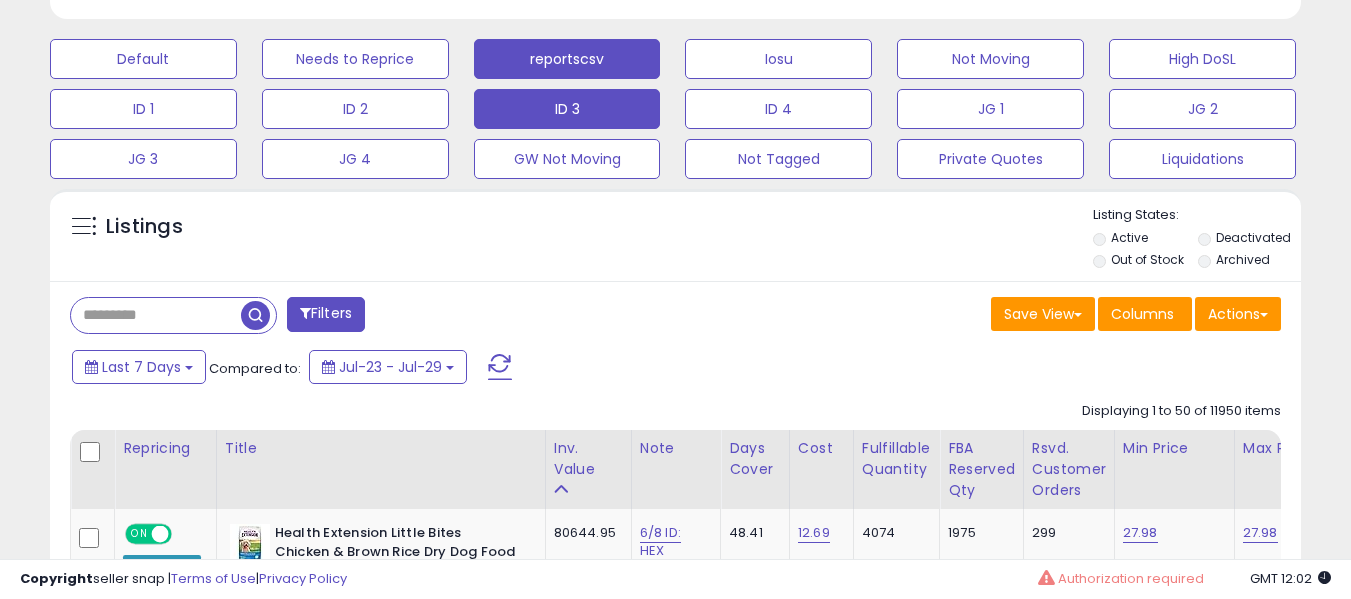click on "ID 3" at bounding box center (143, 59) 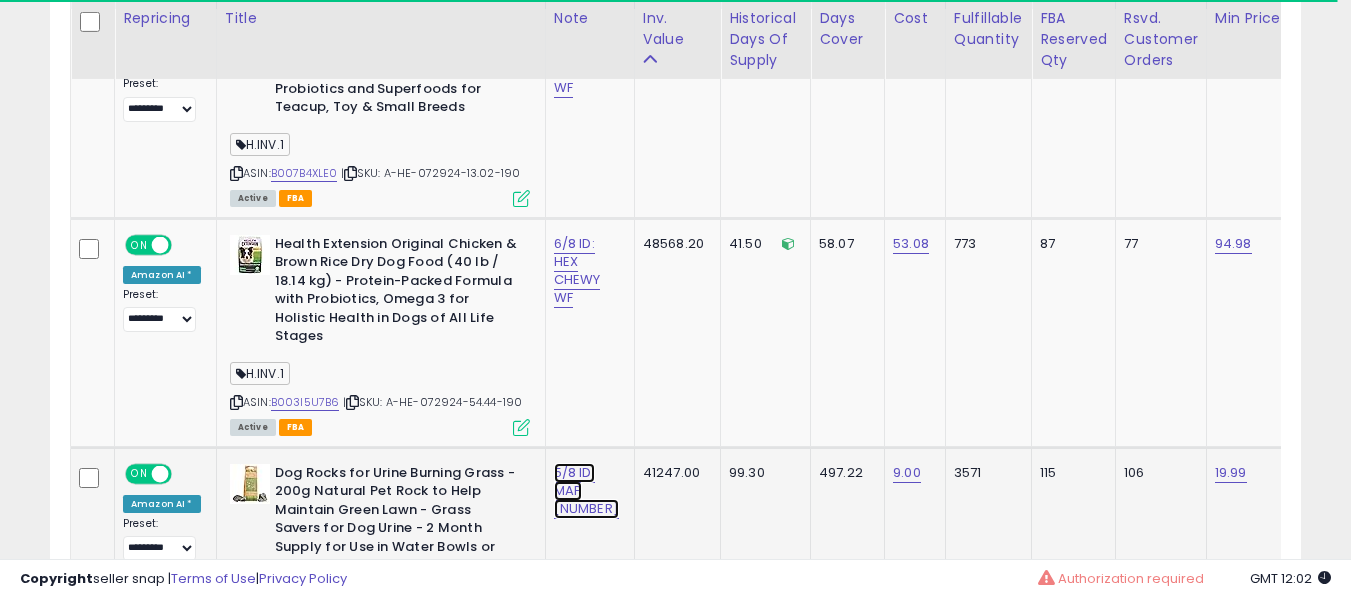 click on "5/8 ID: MAP 16.99" at bounding box center (577, 60) 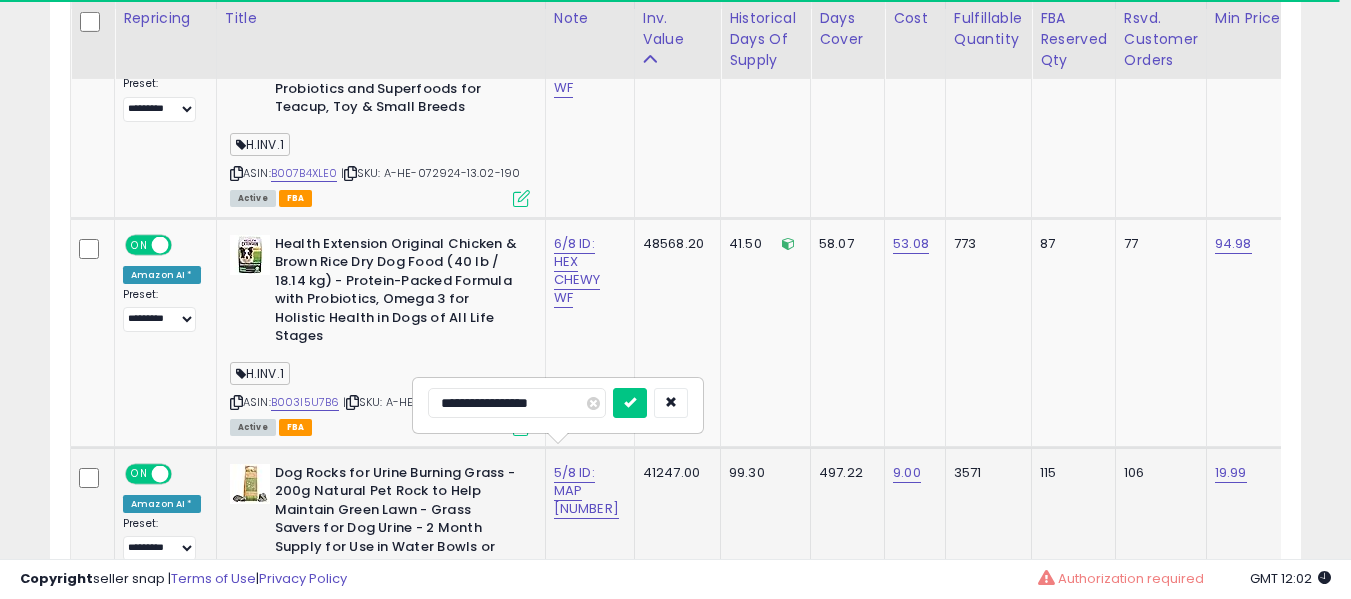 scroll, scrollTop: 1191, scrollLeft: 0, axis: vertical 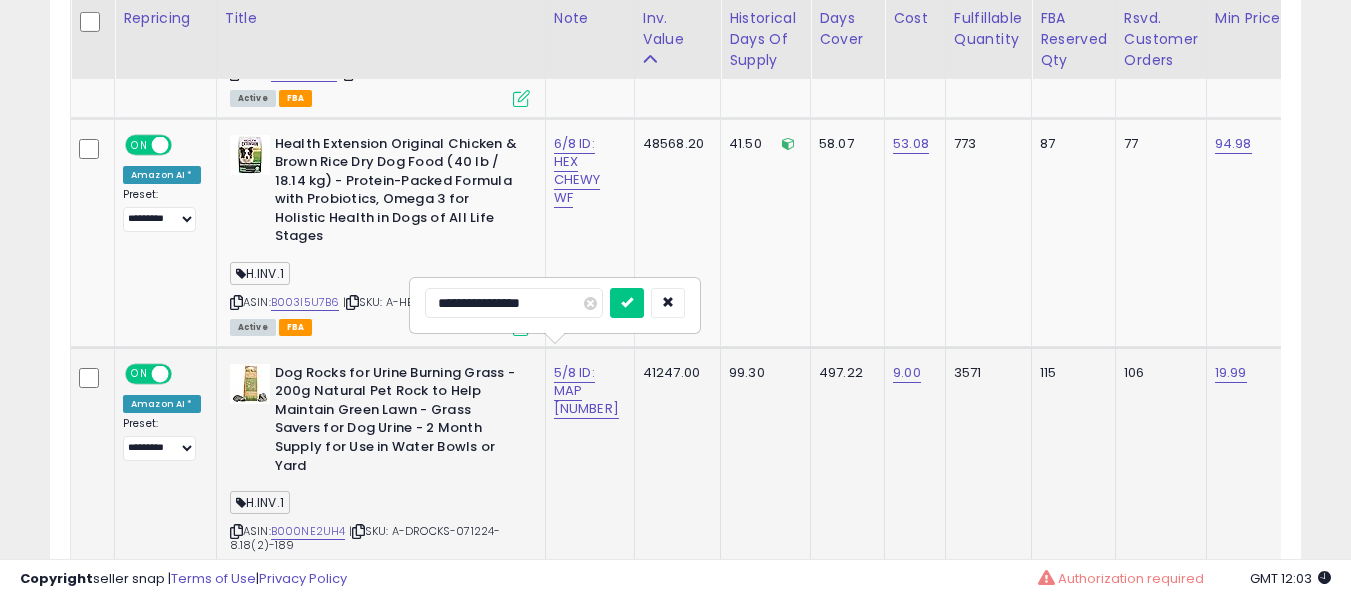type on "**********" 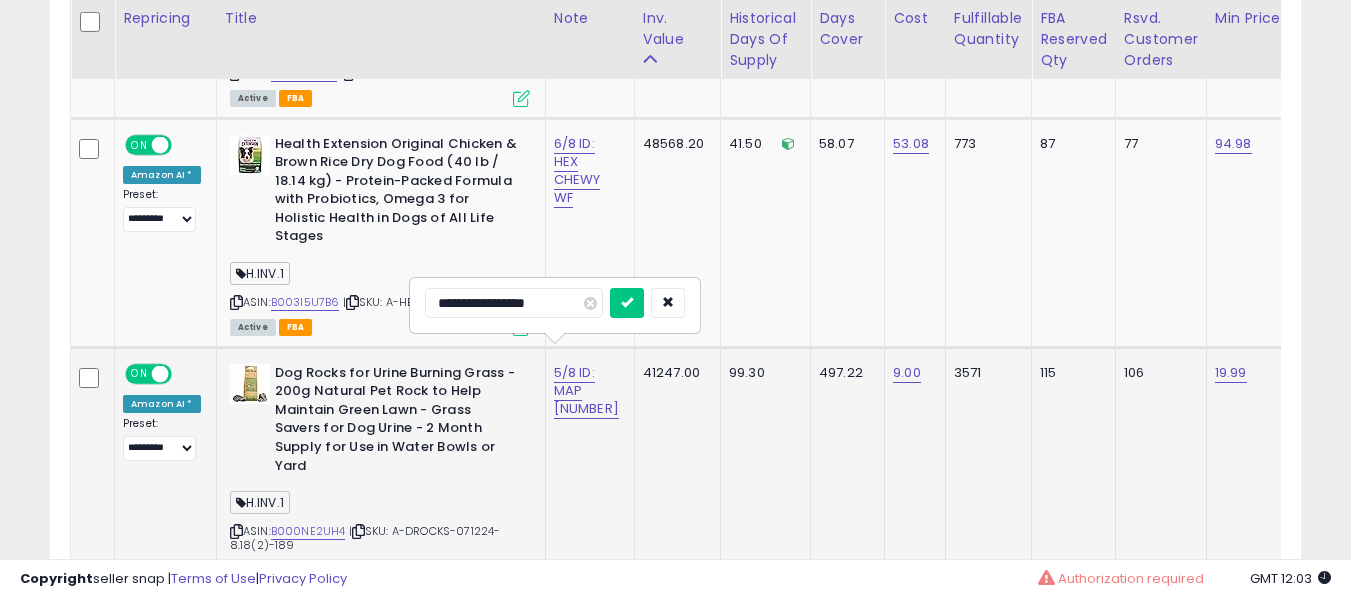 click at bounding box center (627, 303) 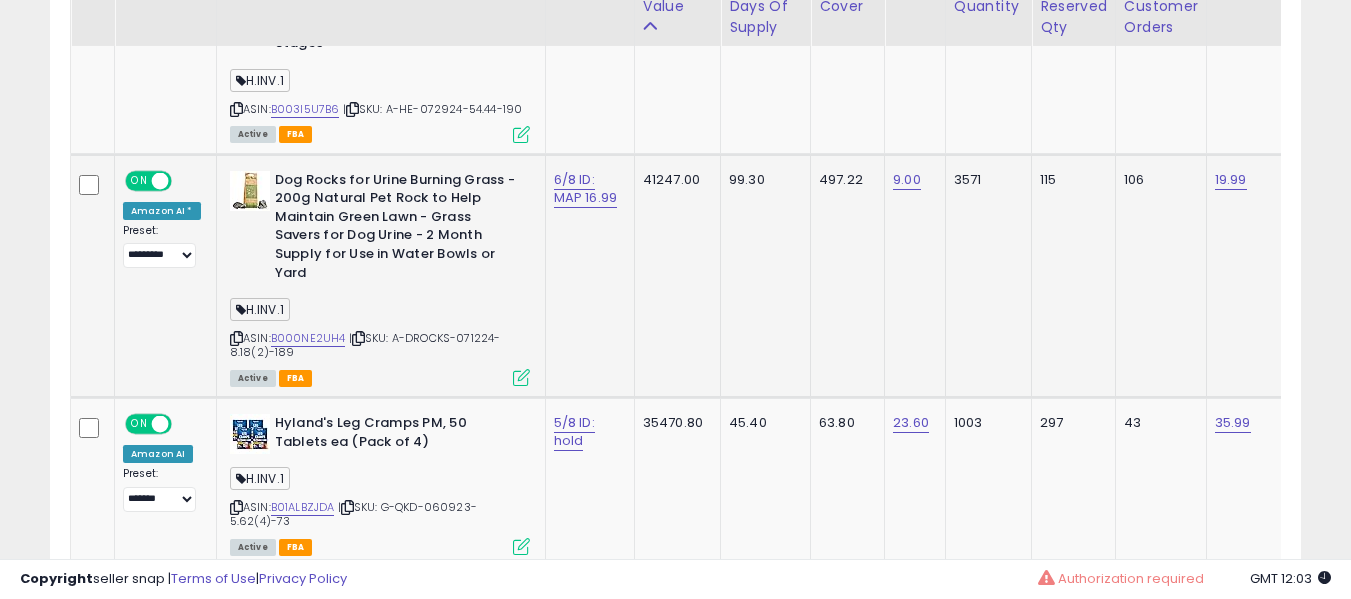 scroll, scrollTop: 1391, scrollLeft: 0, axis: vertical 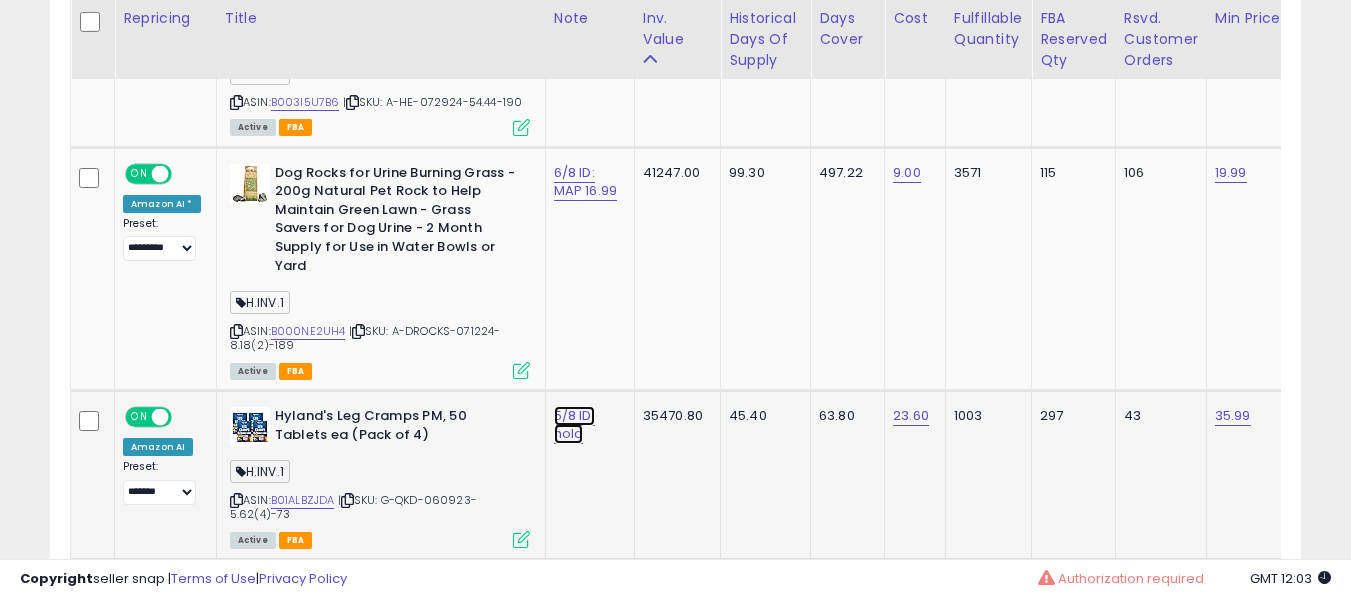 click on "5/8 ID: hold" at bounding box center [577, -240] 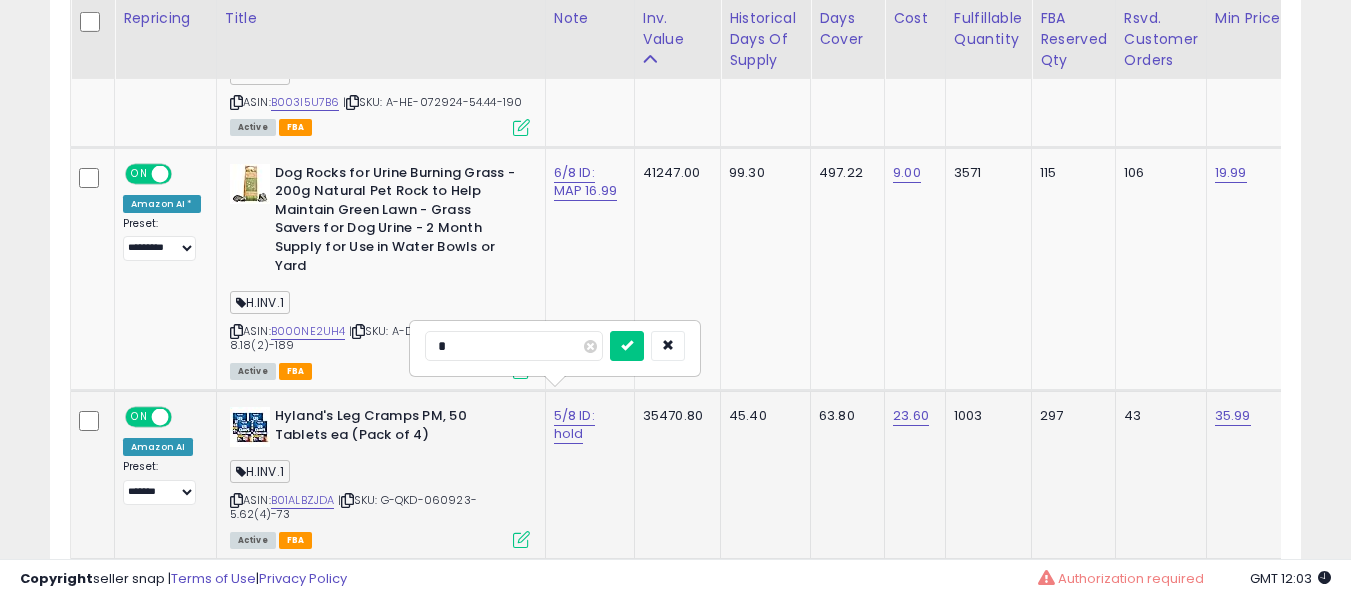 scroll, scrollTop: 1491, scrollLeft: 0, axis: vertical 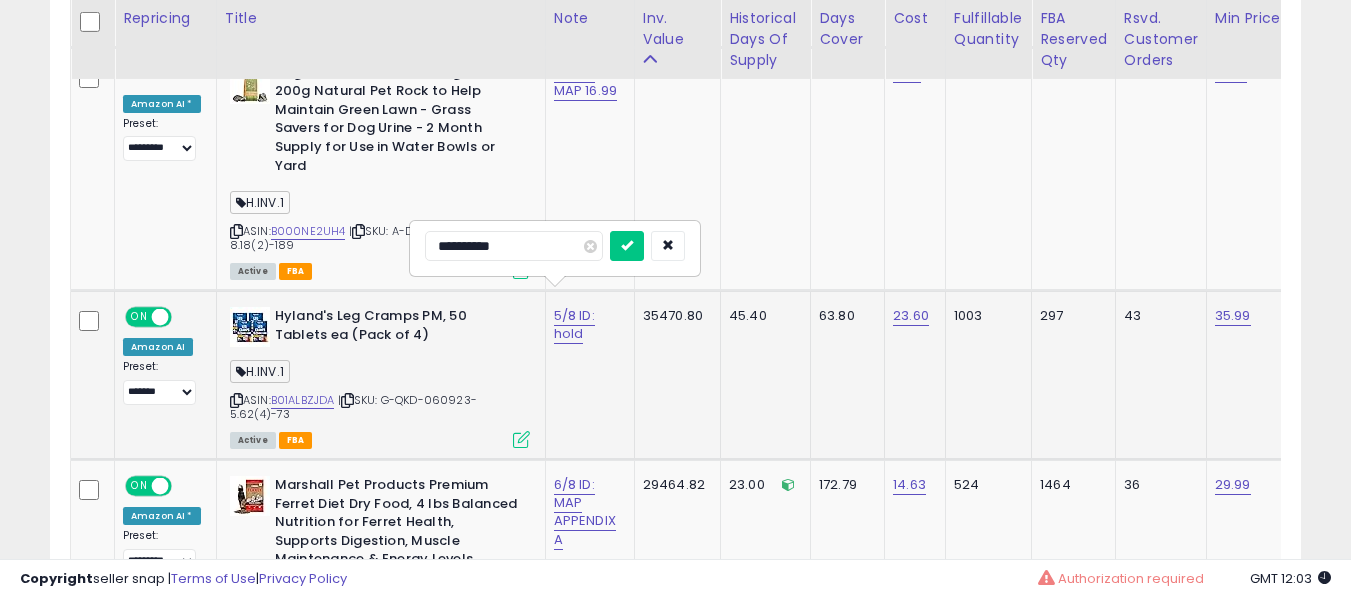 type on "**********" 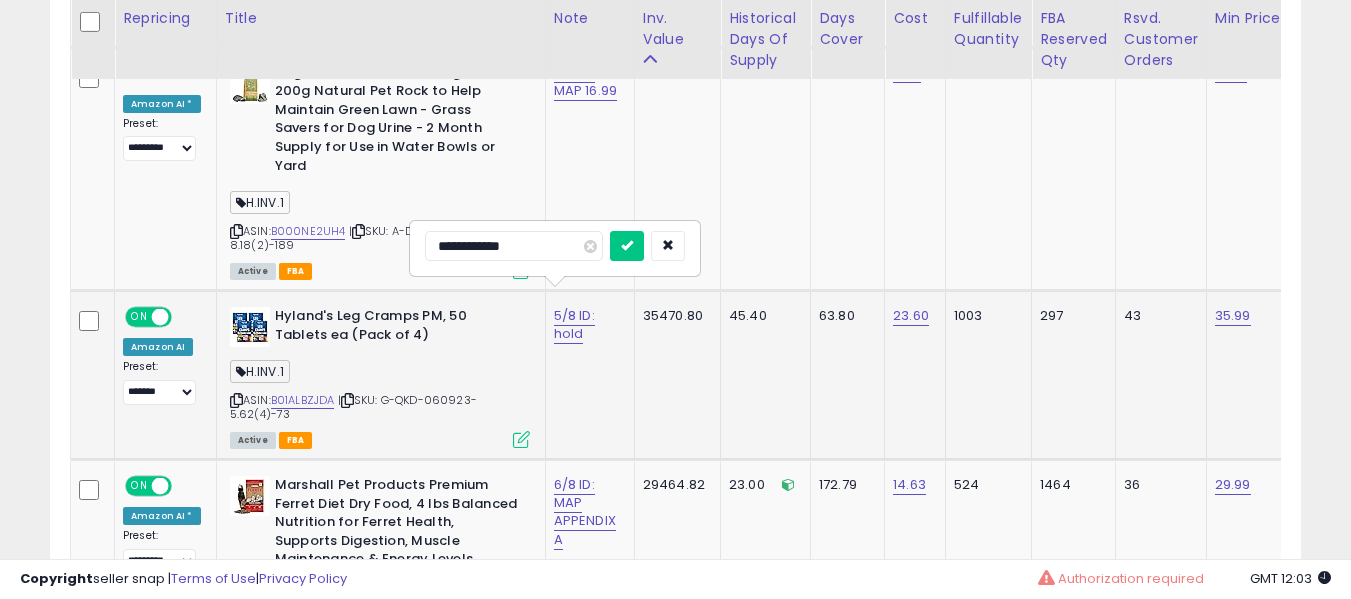click at bounding box center [627, 246] 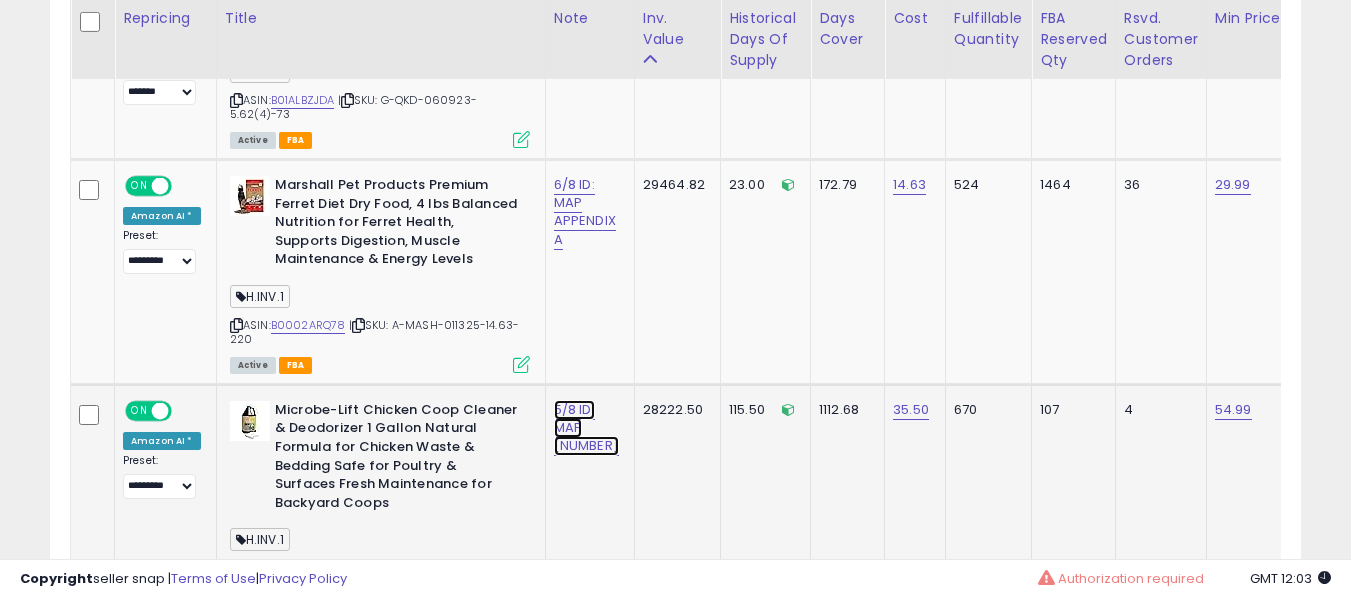 click on "5/8 ID: MAP 54.99" at bounding box center (577, -640) 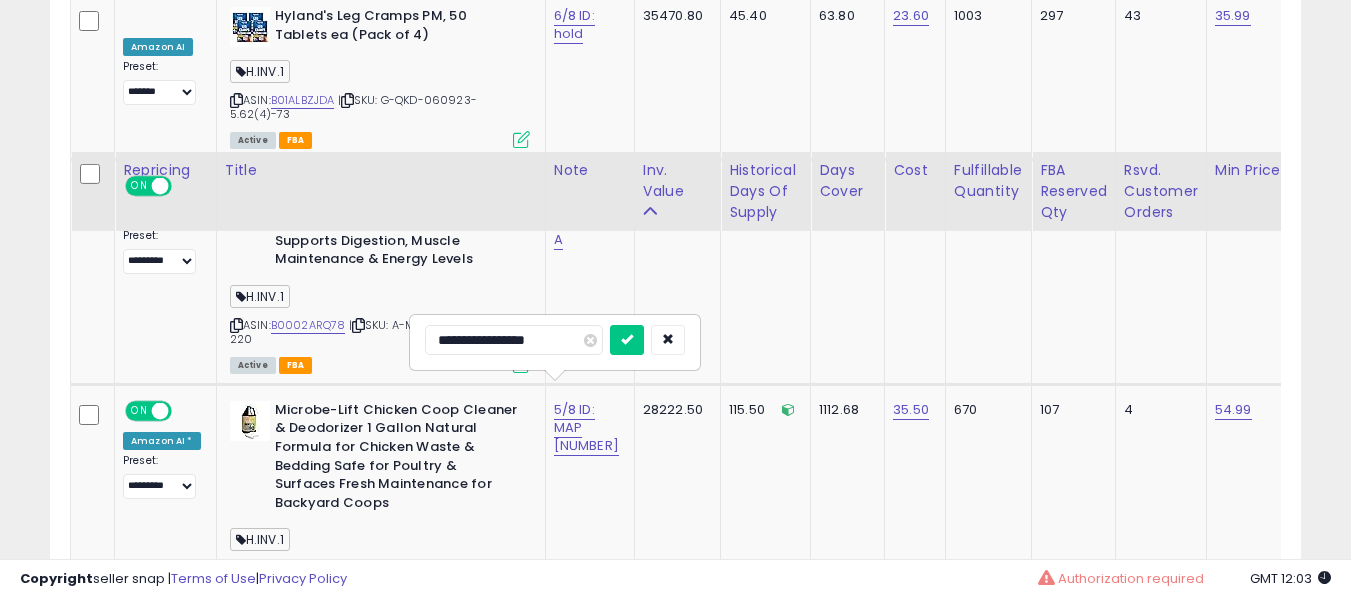 scroll, scrollTop: 1991, scrollLeft: 0, axis: vertical 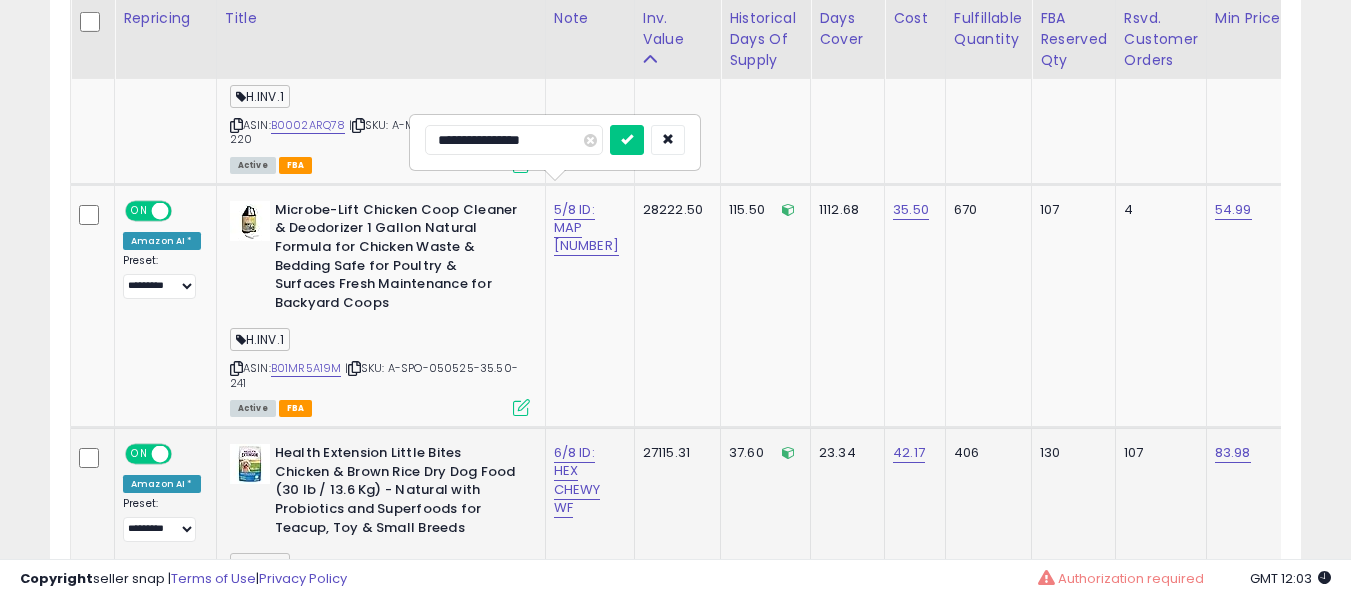 type on "**********" 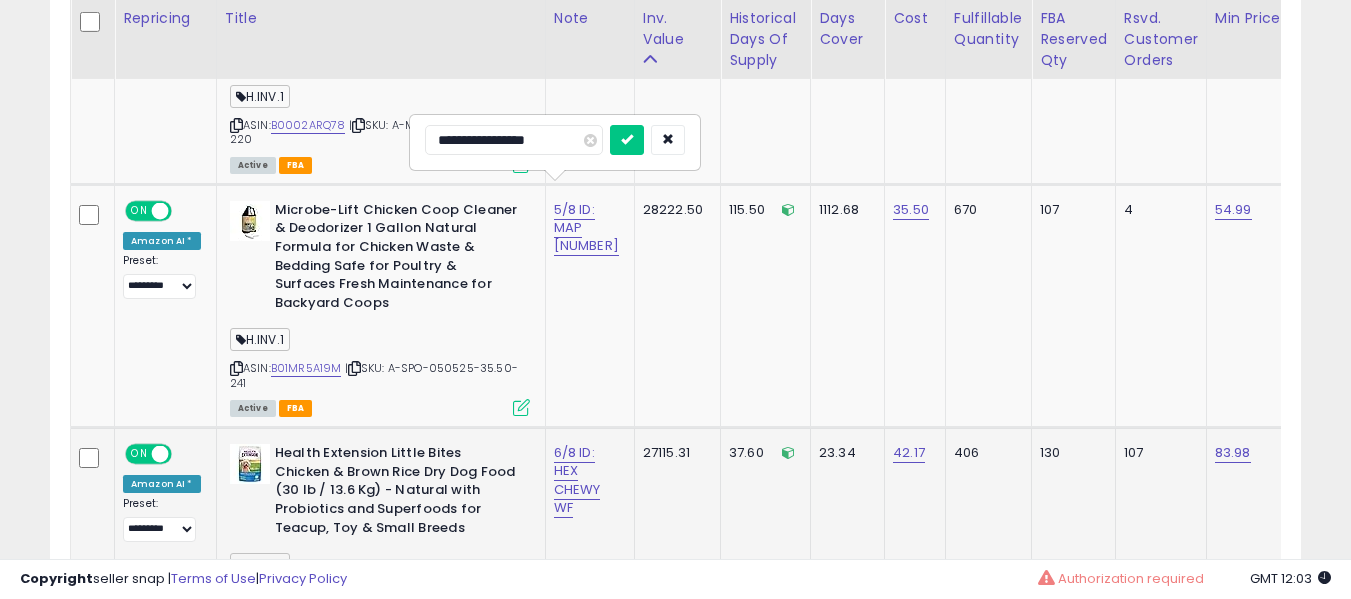 click at bounding box center [627, 140] 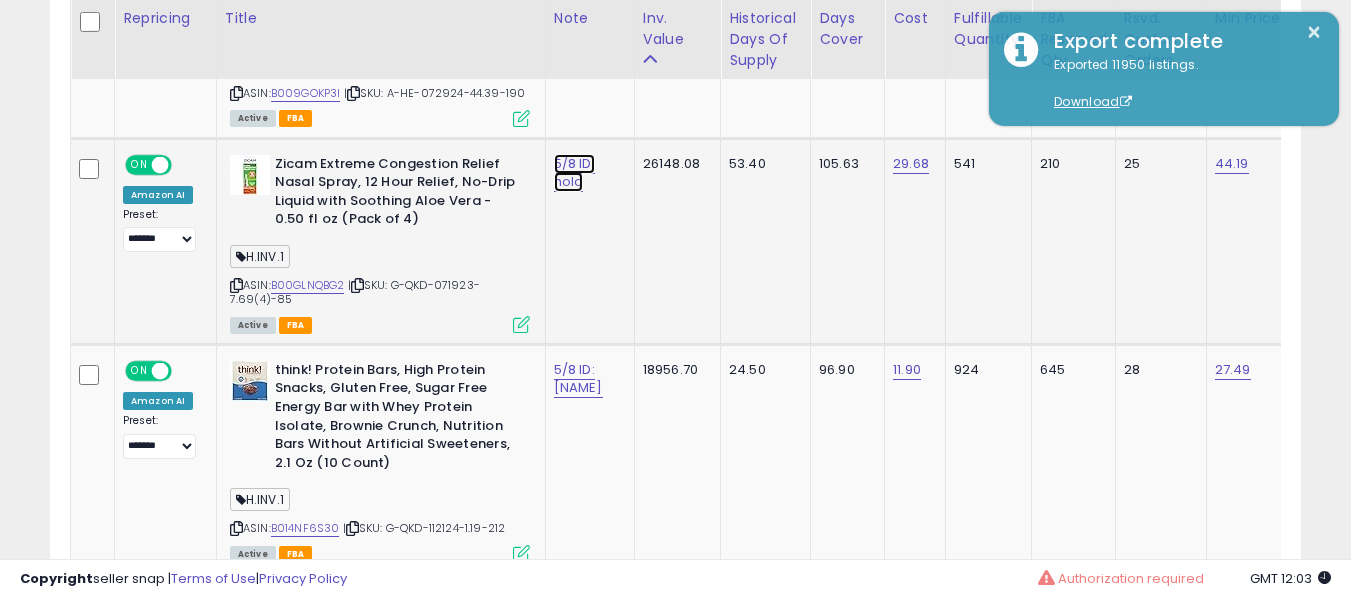 drag, startPoint x: 551, startPoint y: 157, endPoint x: 535, endPoint y: 187, distance: 34 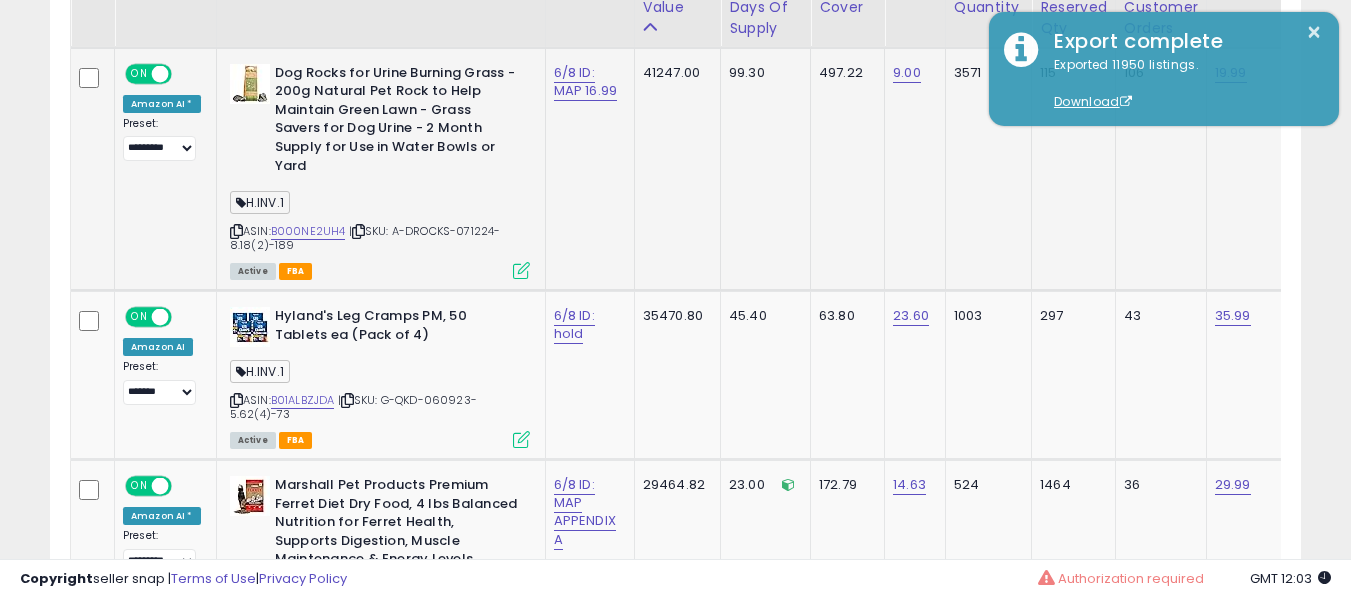 scroll, scrollTop: 1091, scrollLeft: 0, axis: vertical 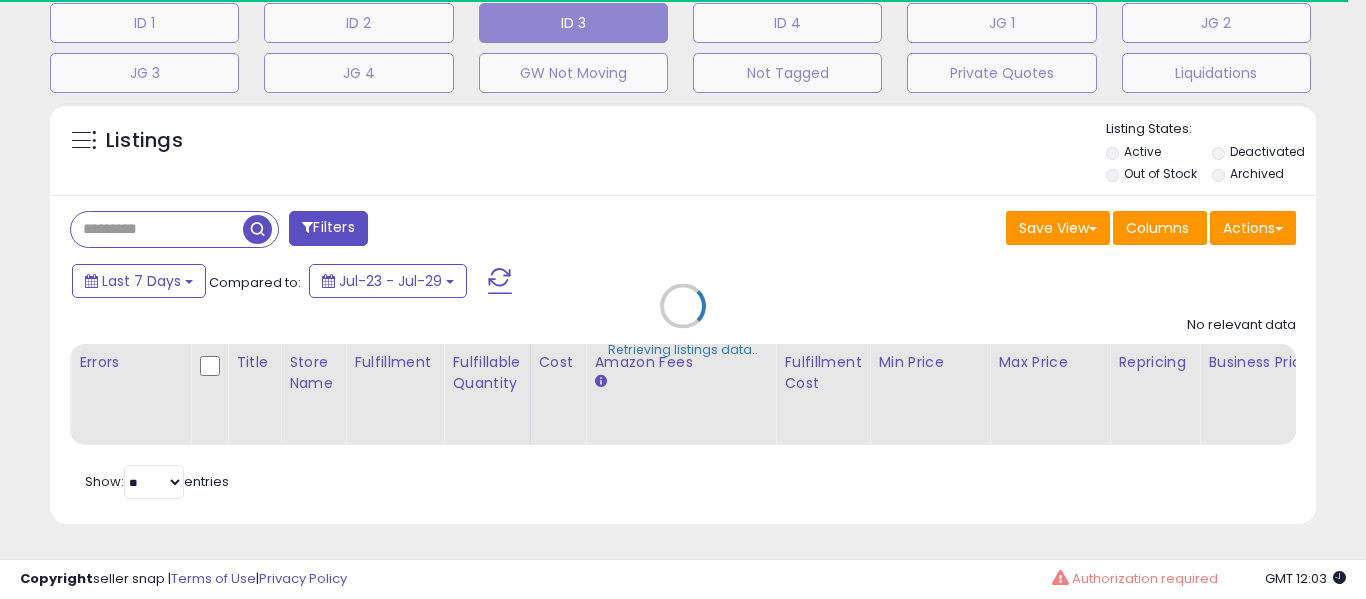 click on "Retrieving listings data.." at bounding box center [683, 321] 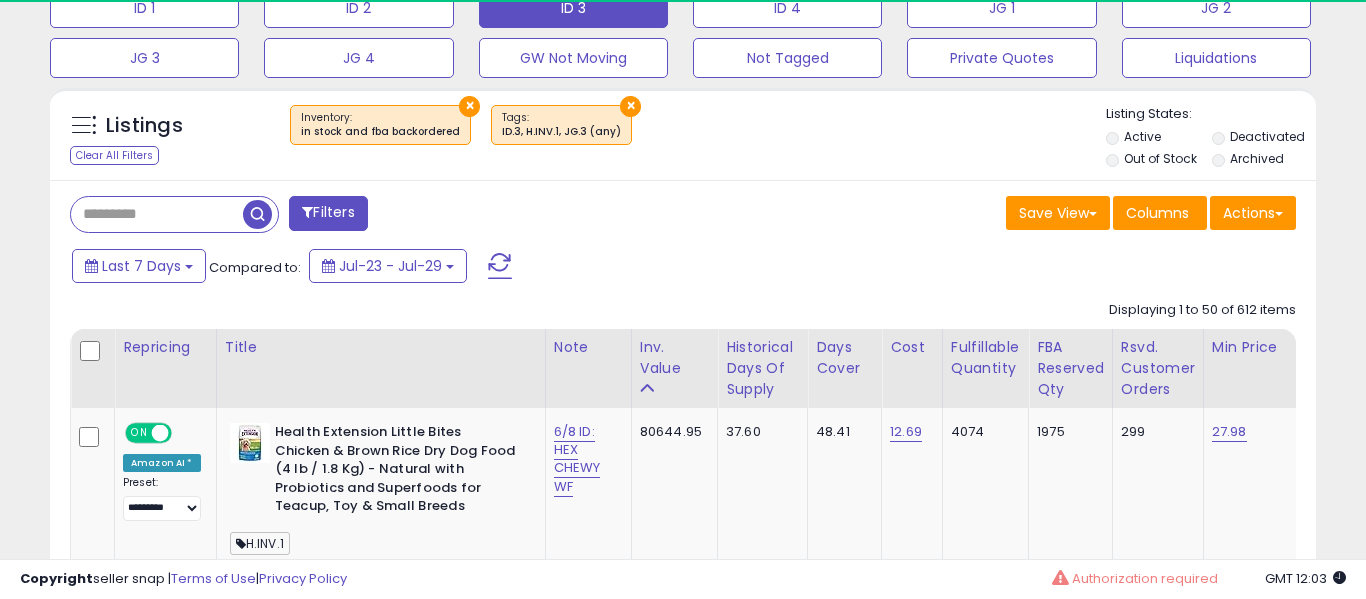 select on "**" 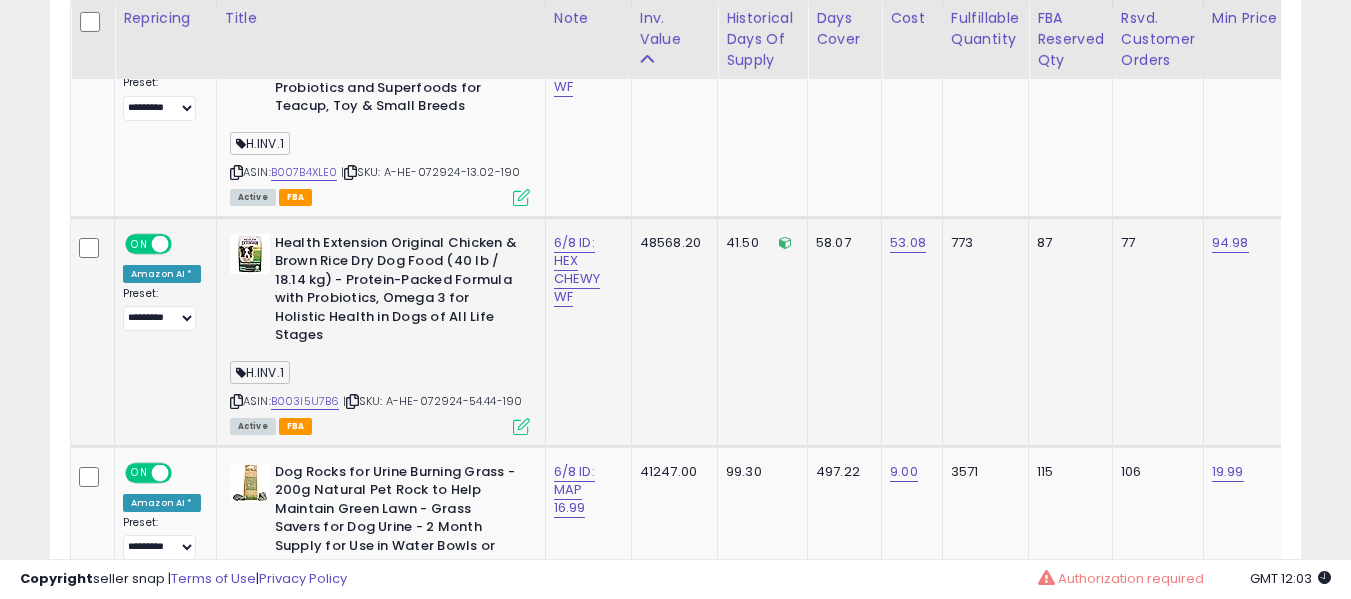 scroll, scrollTop: 992, scrollLeft: 0, axis: vertical 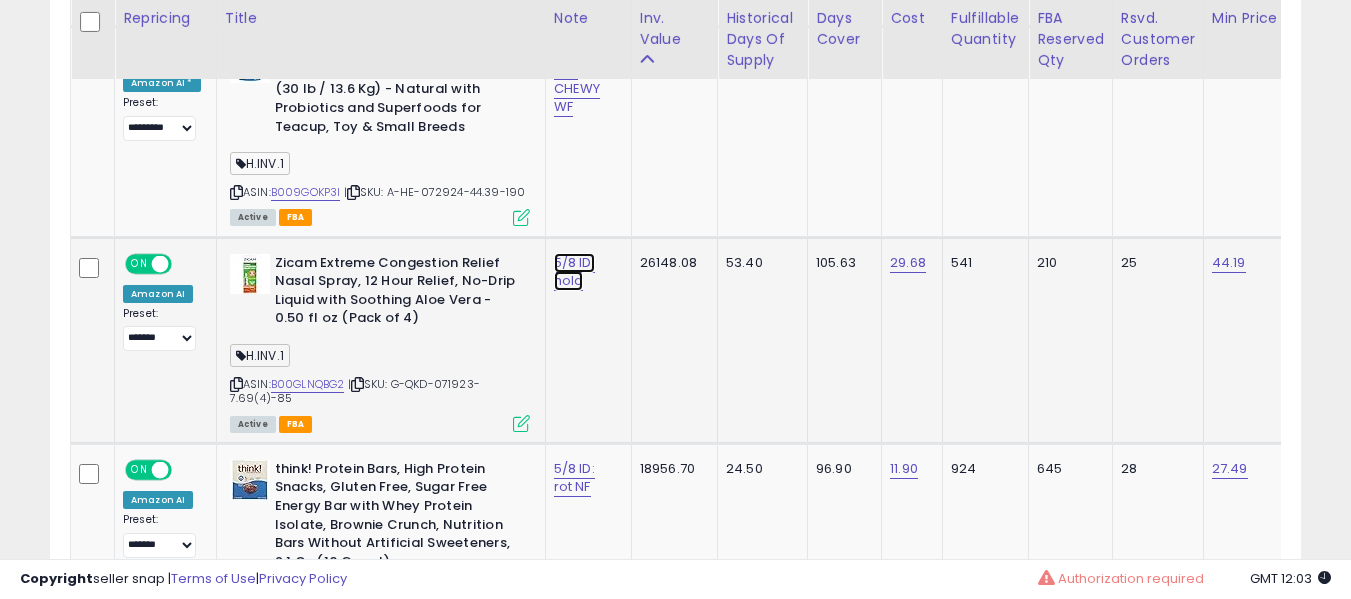 click on "5/8 ID: hold" at bounding box center [577, -1241] 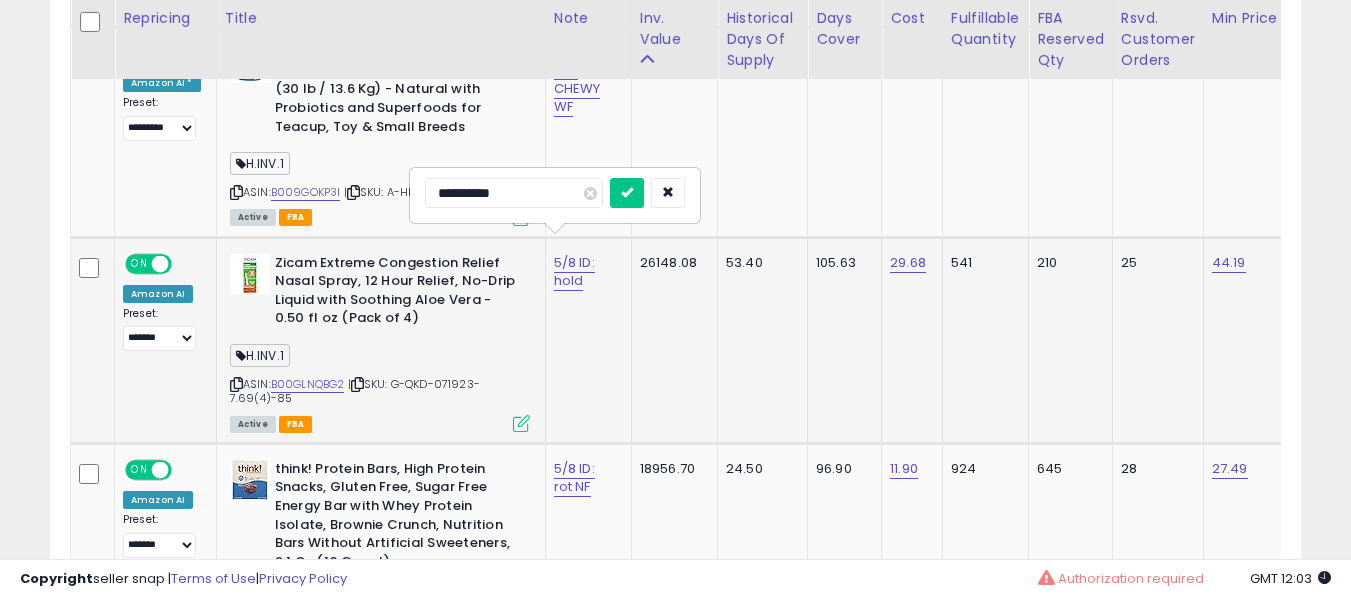 type on "**********" 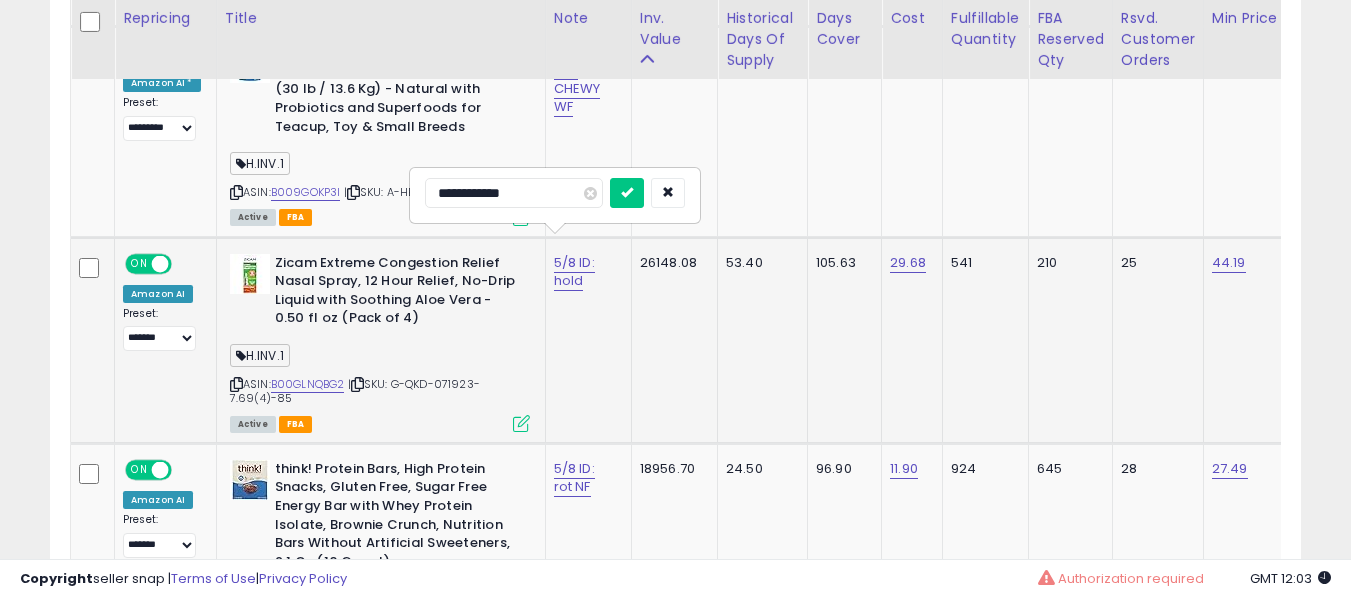 click at bounding box center (627, 193) 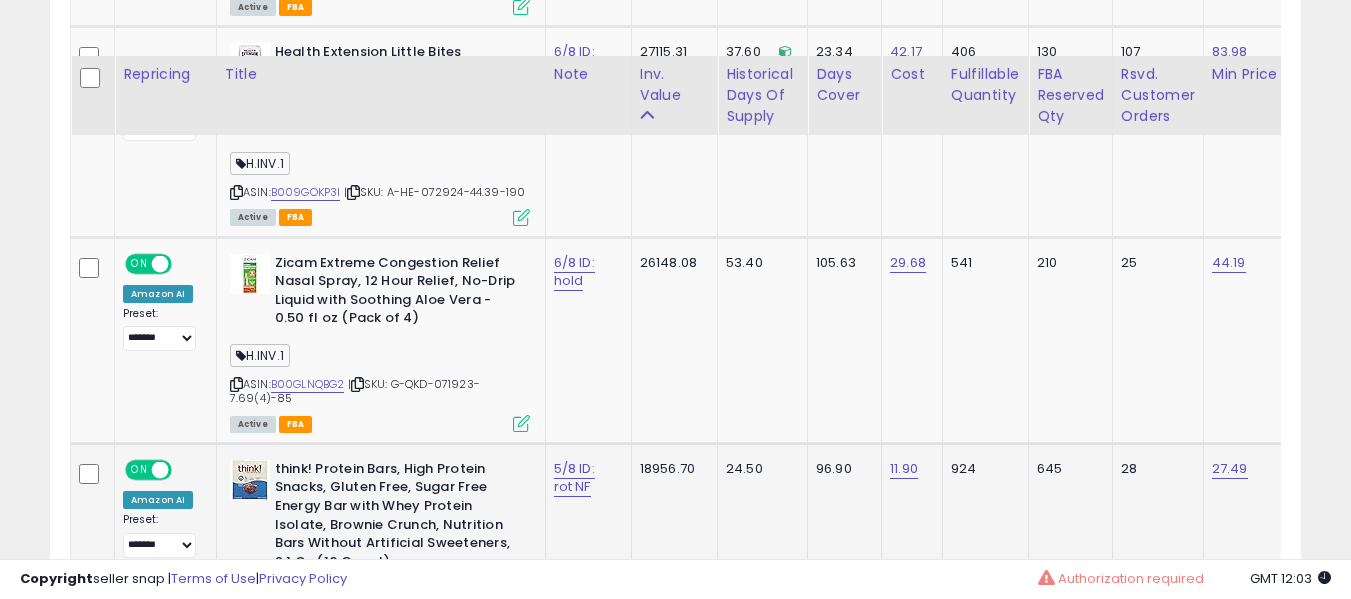 scroll, scrollTop: 2492, scrollLeft: 0, axis: vertical 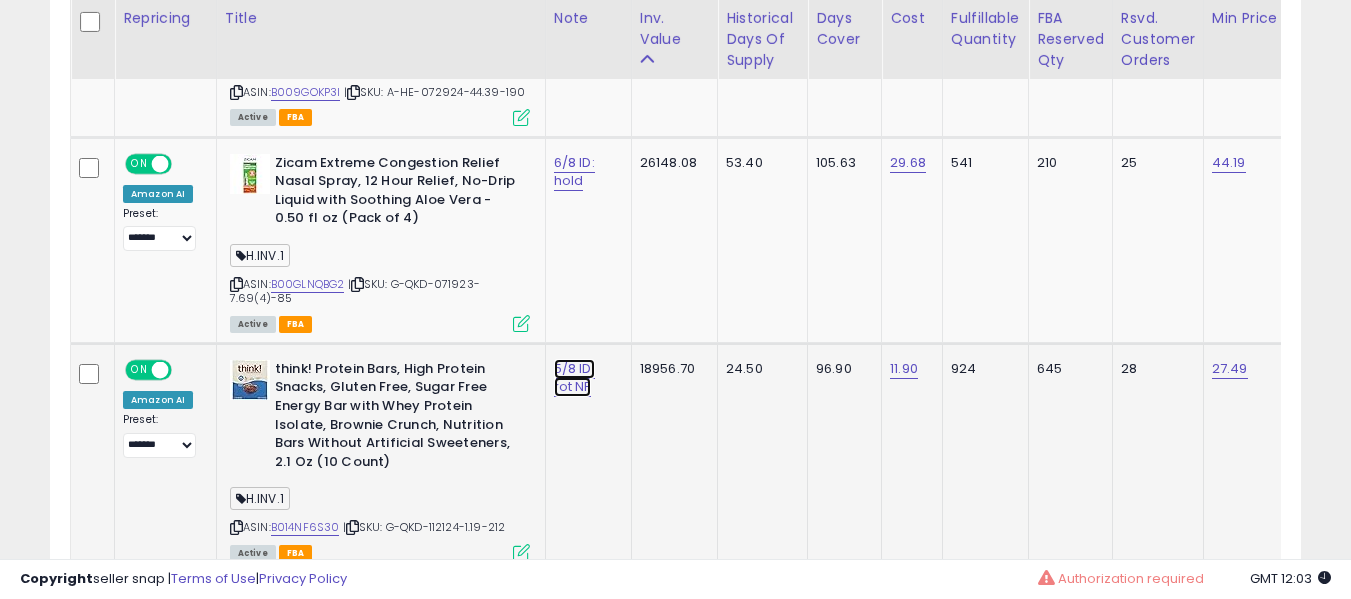 click on "5/8 ID: rot NF" at bounding box center (577, -1341) 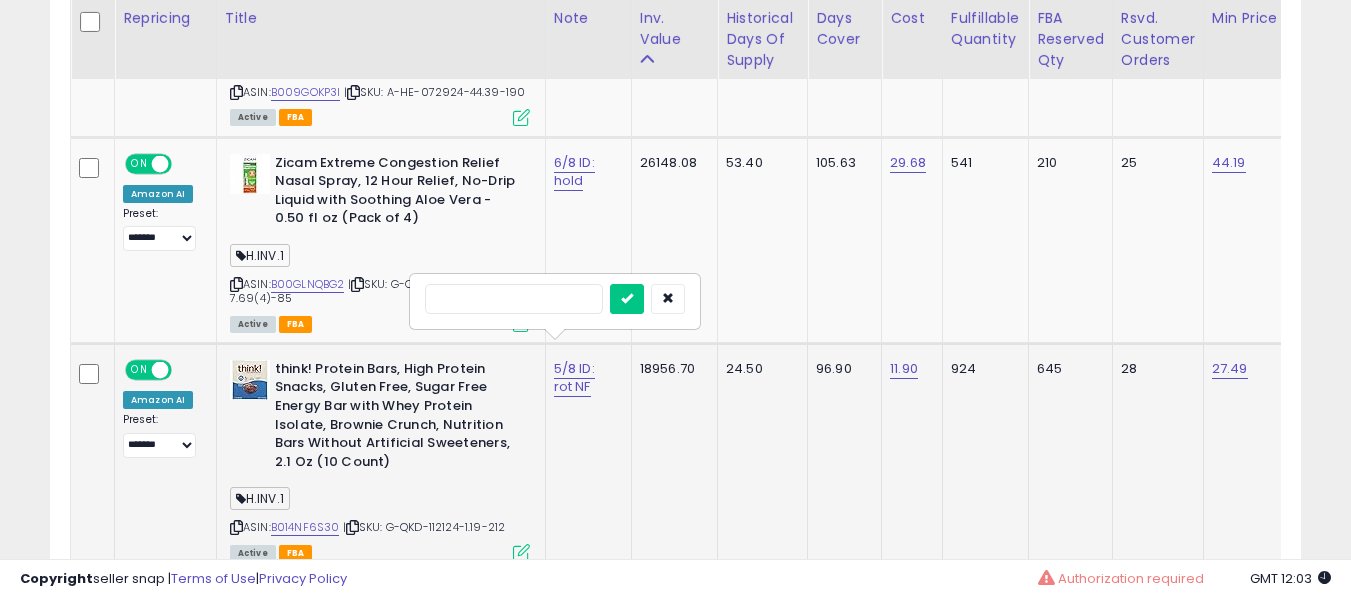 type on "*" 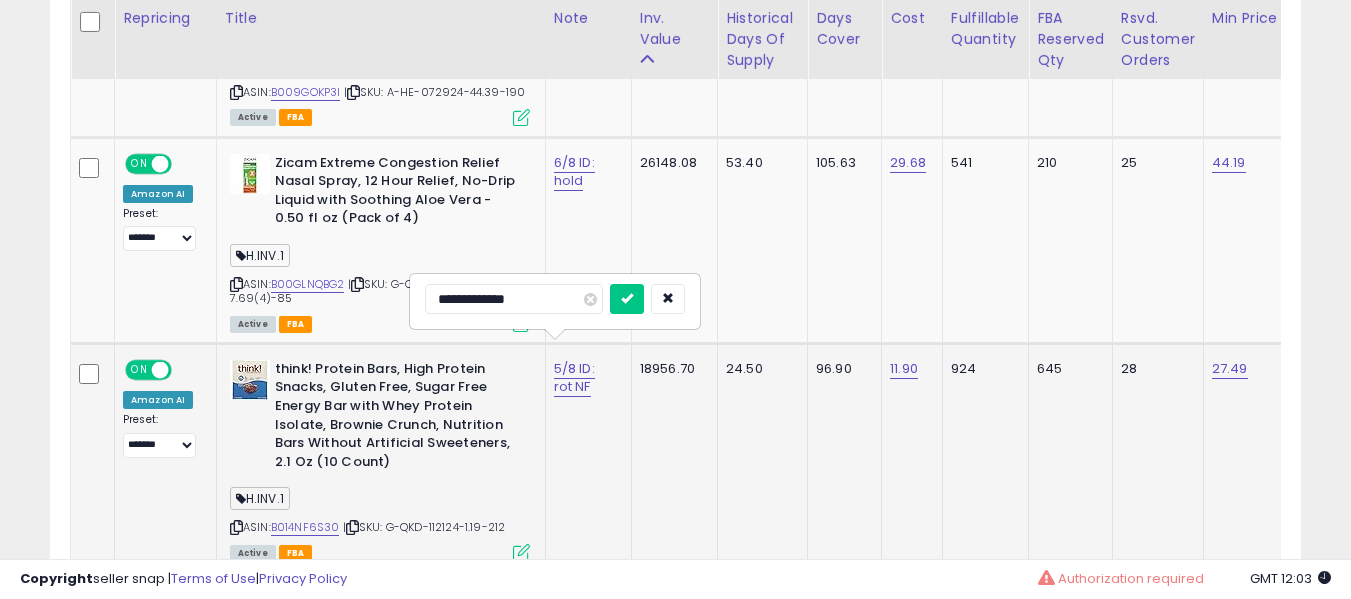 type on "**********" 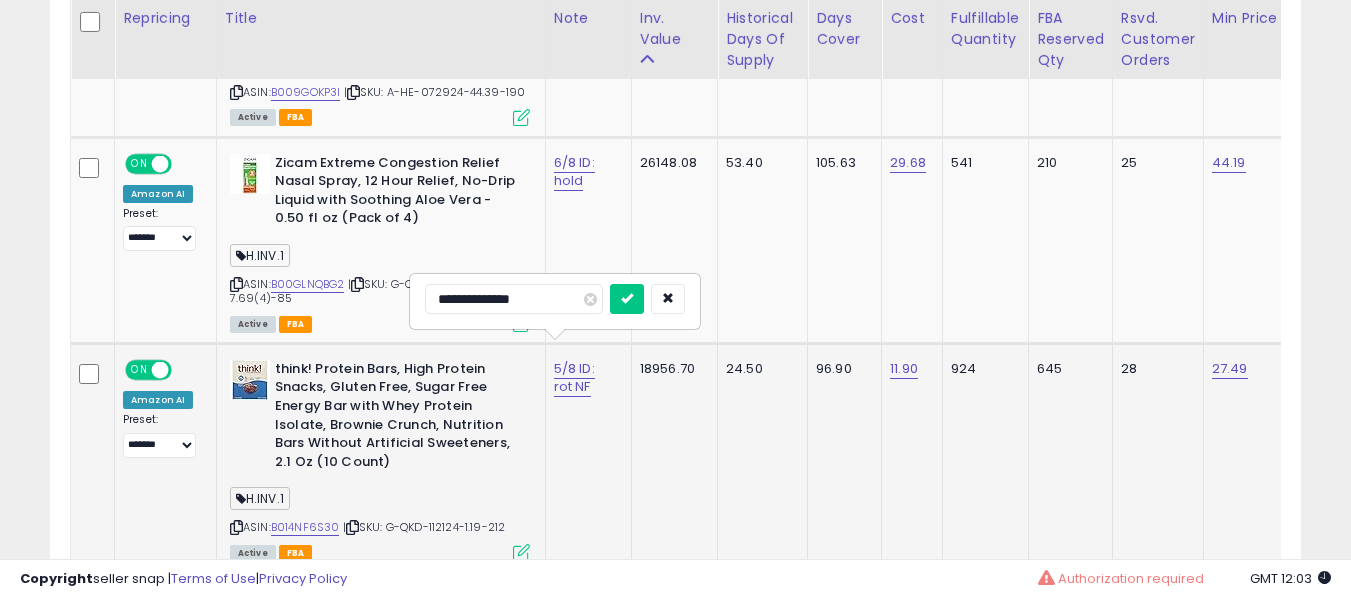 click at bounding box center [627, 299] 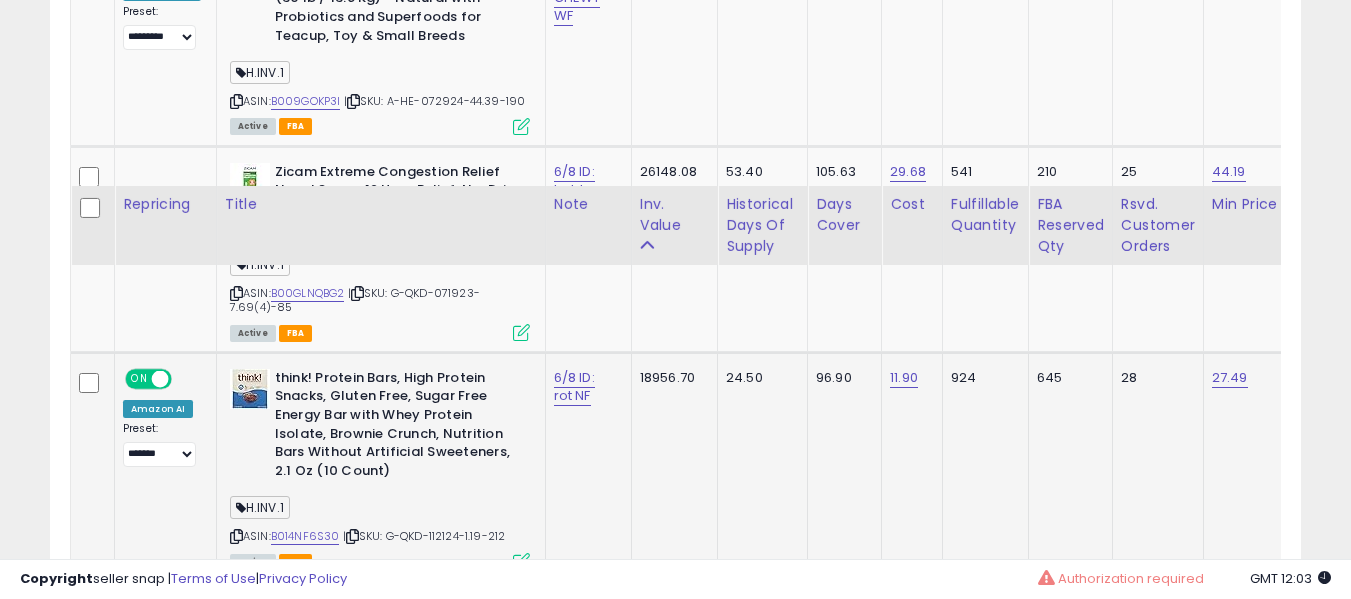 scroll, scrollTop: 2692, scrollLeft: 0, axis: vertical 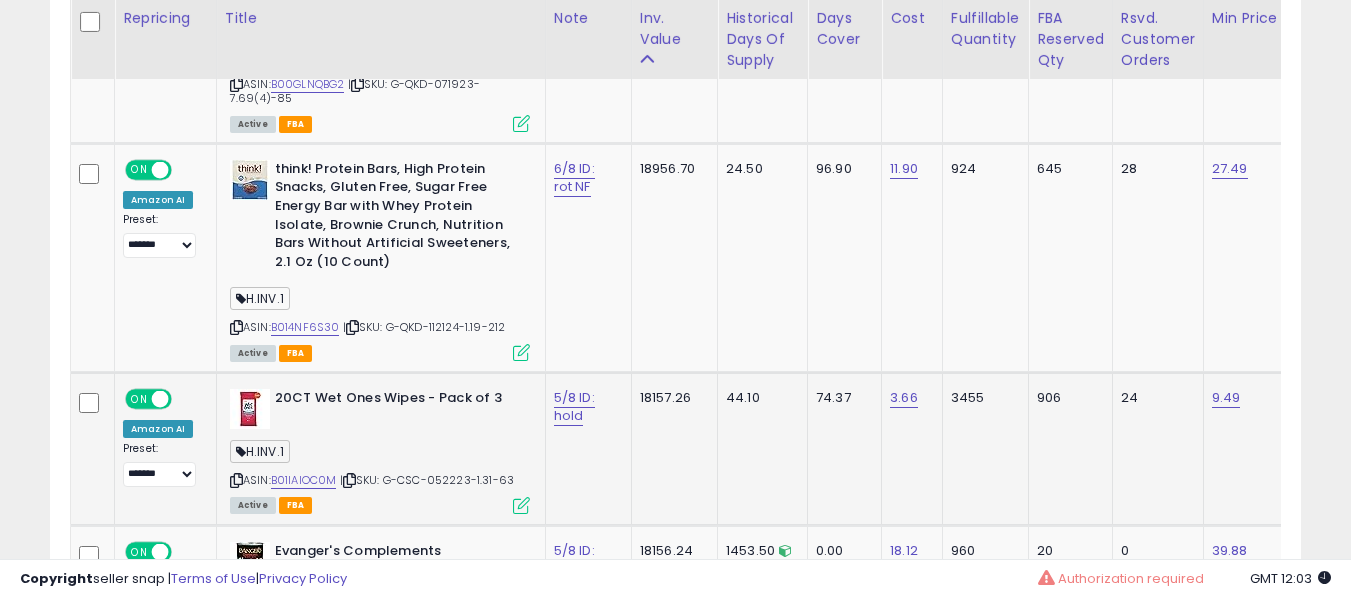 click on "5/8 ID: hold" 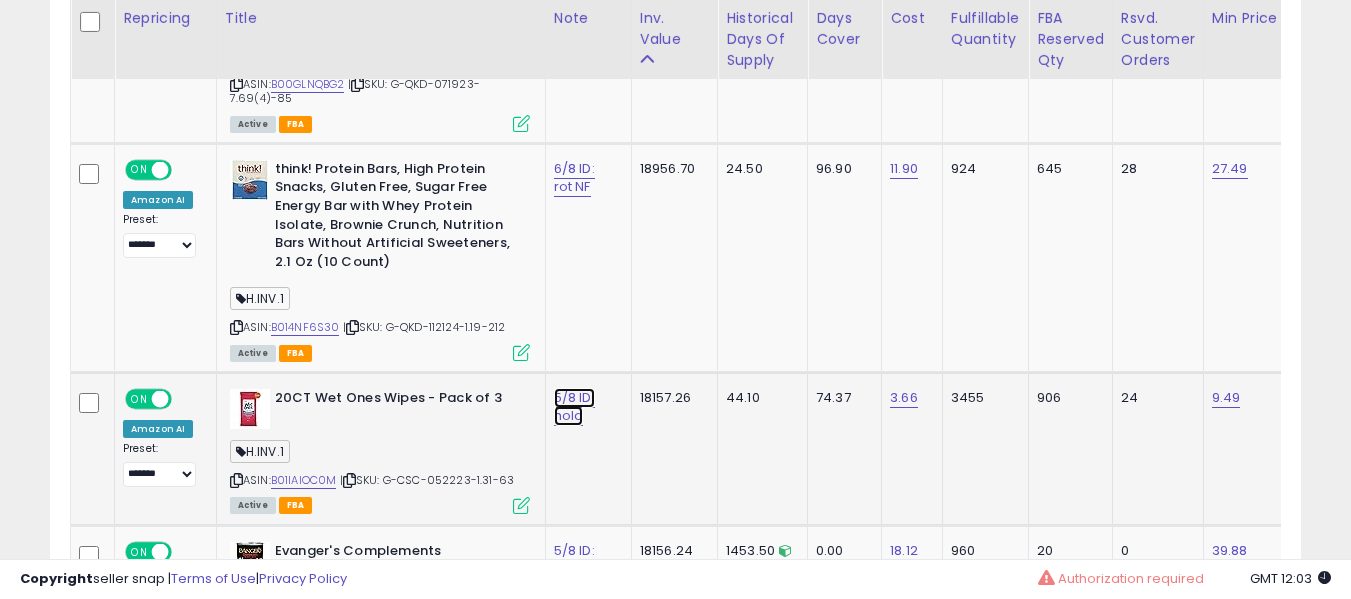 click on "5/8 ID: hold" at bounding box center [577, -1541] 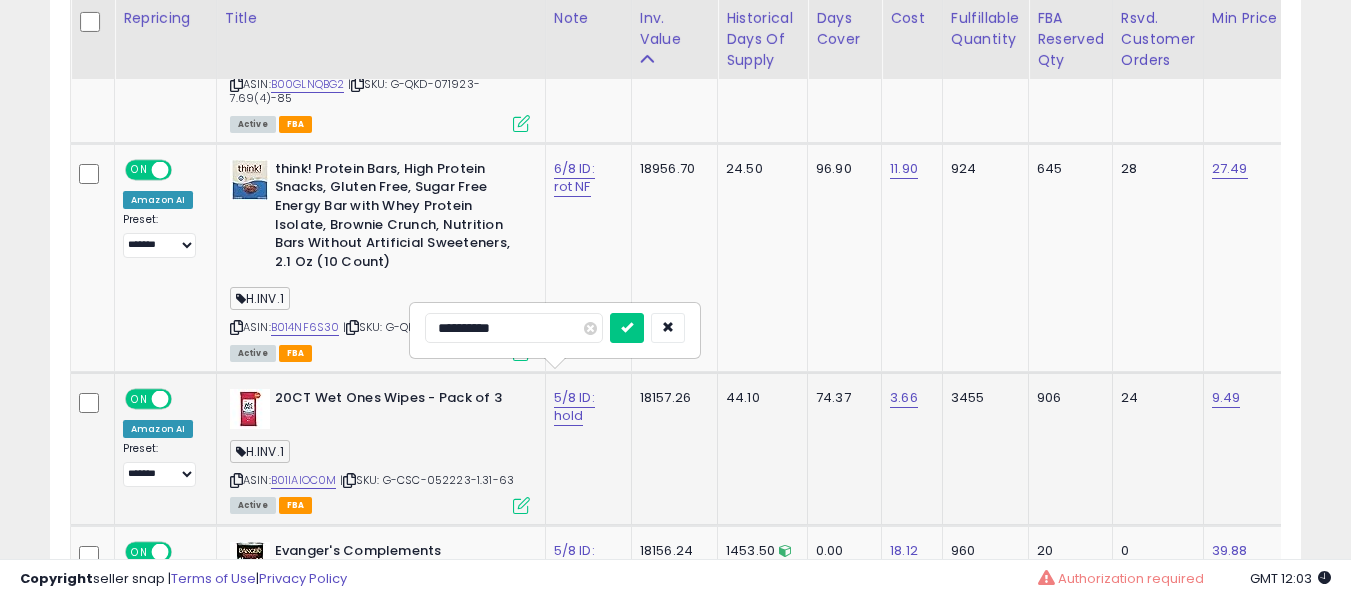 type on "**********" 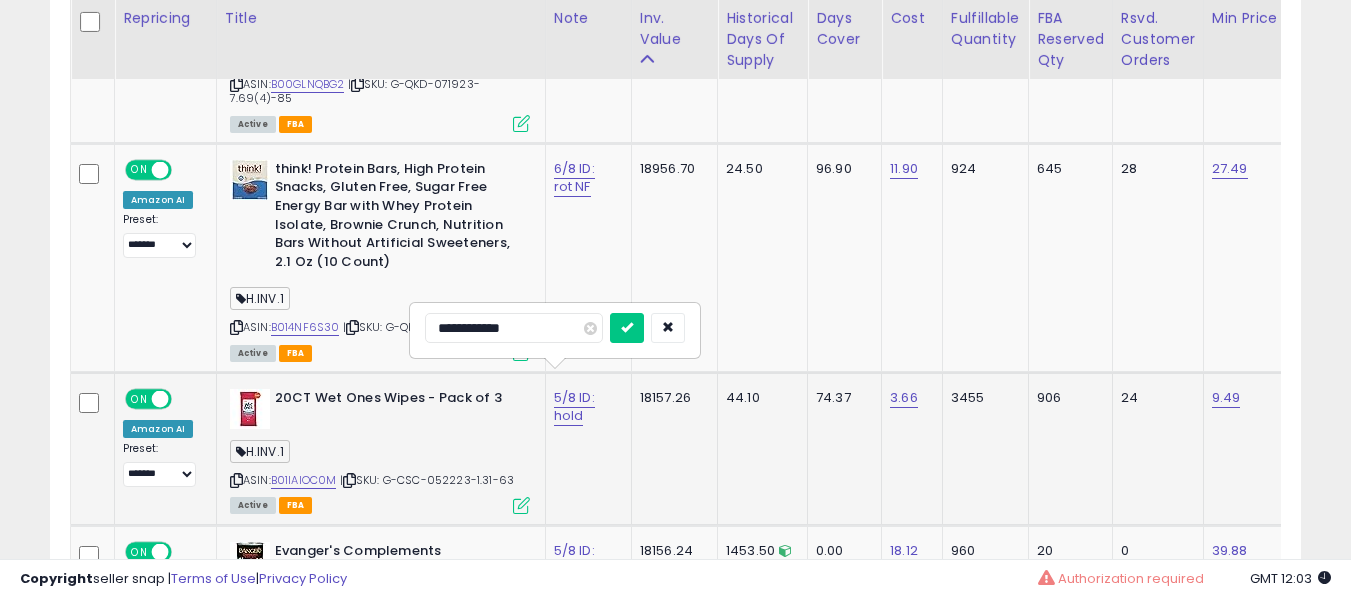 click at bounding box center (627, 328) 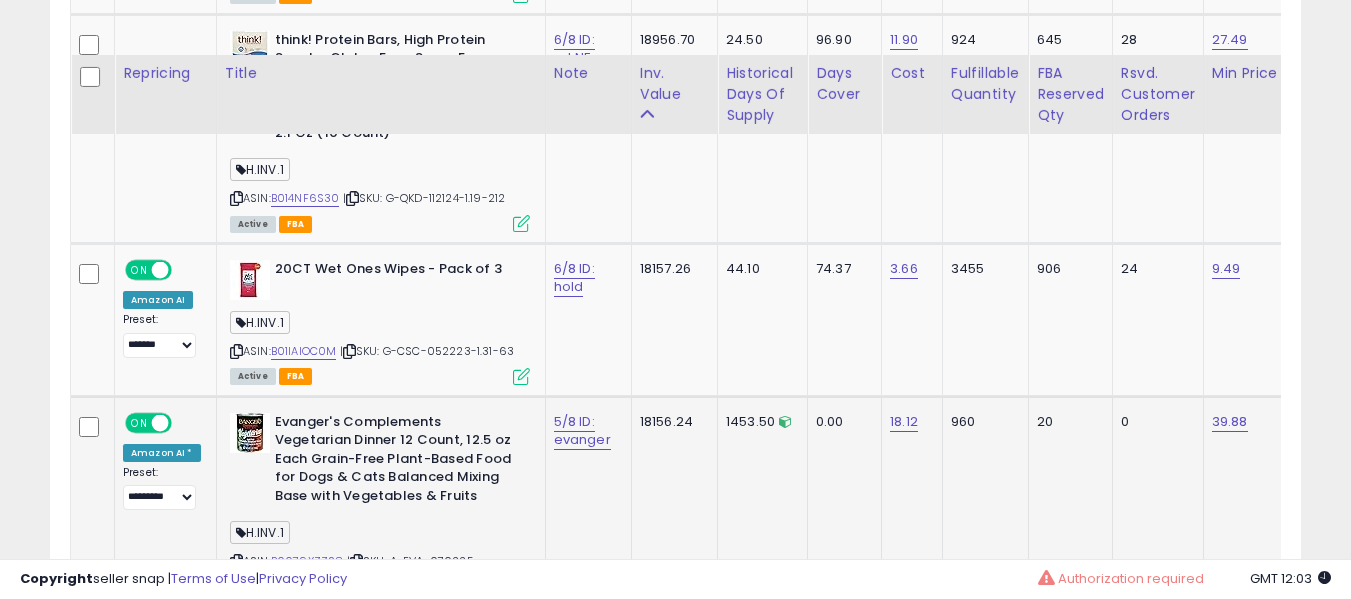 scroll, scrollTop: 2992, scrollLeft: 0, axis: vertical 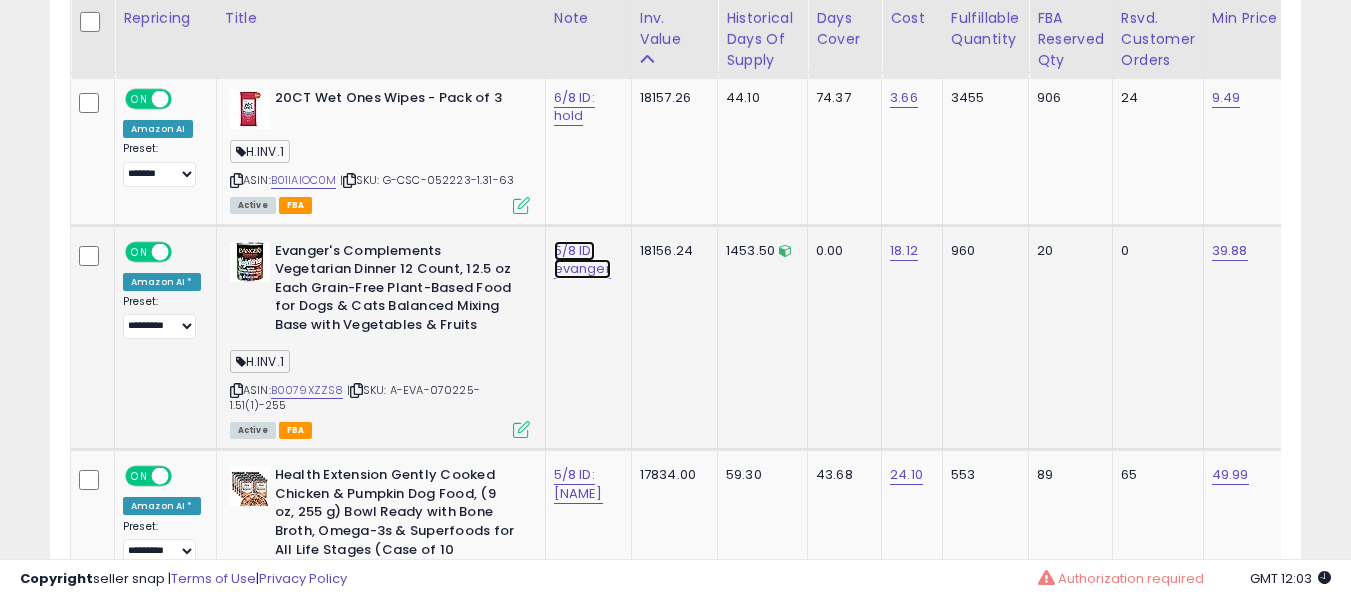 click on "5/8 ID: evanger" at bounding box center [577, -1841] 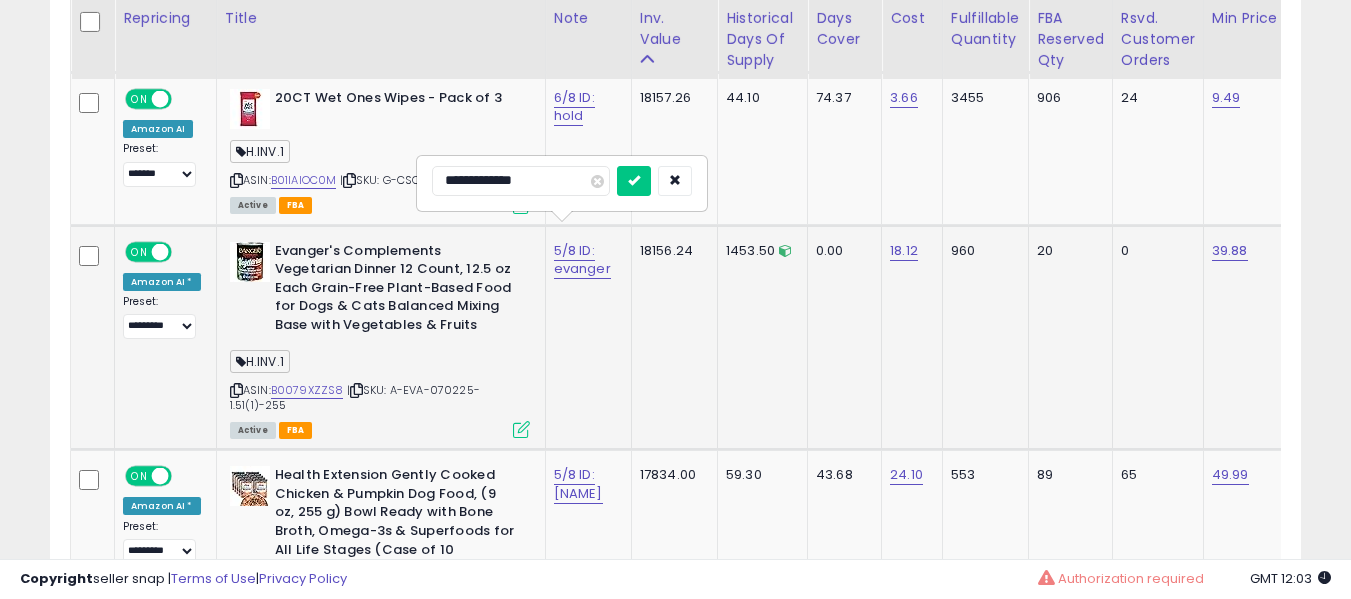 type on "**********" 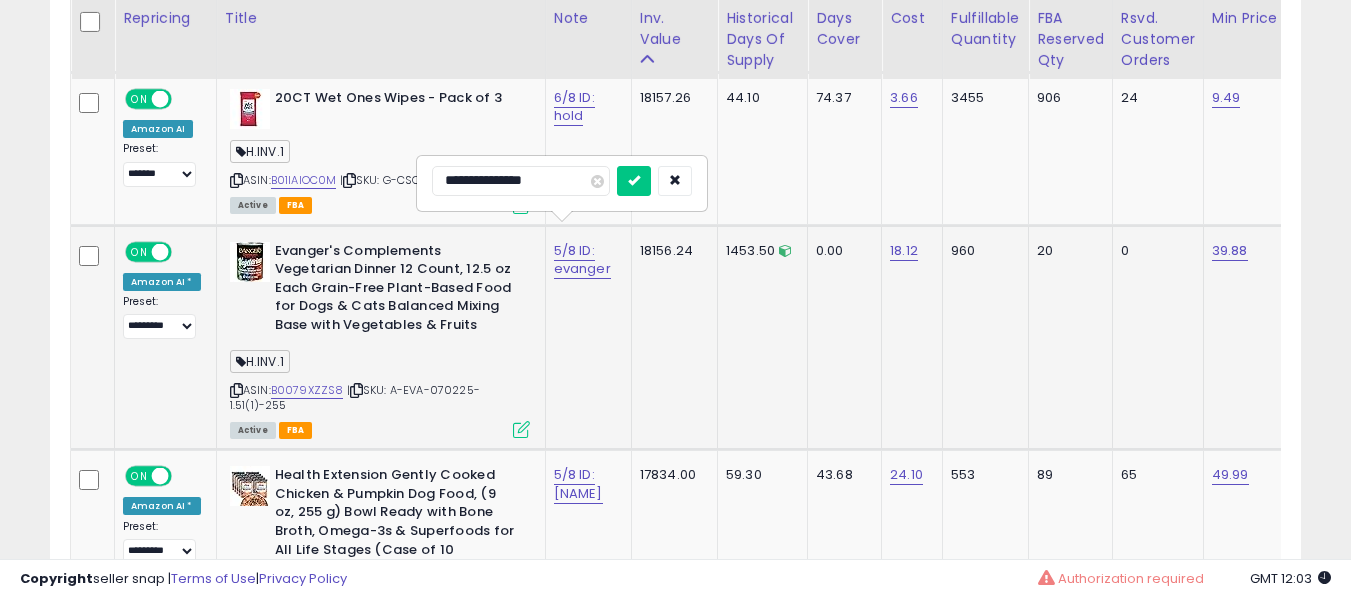 click at bounding box center (634, 181) 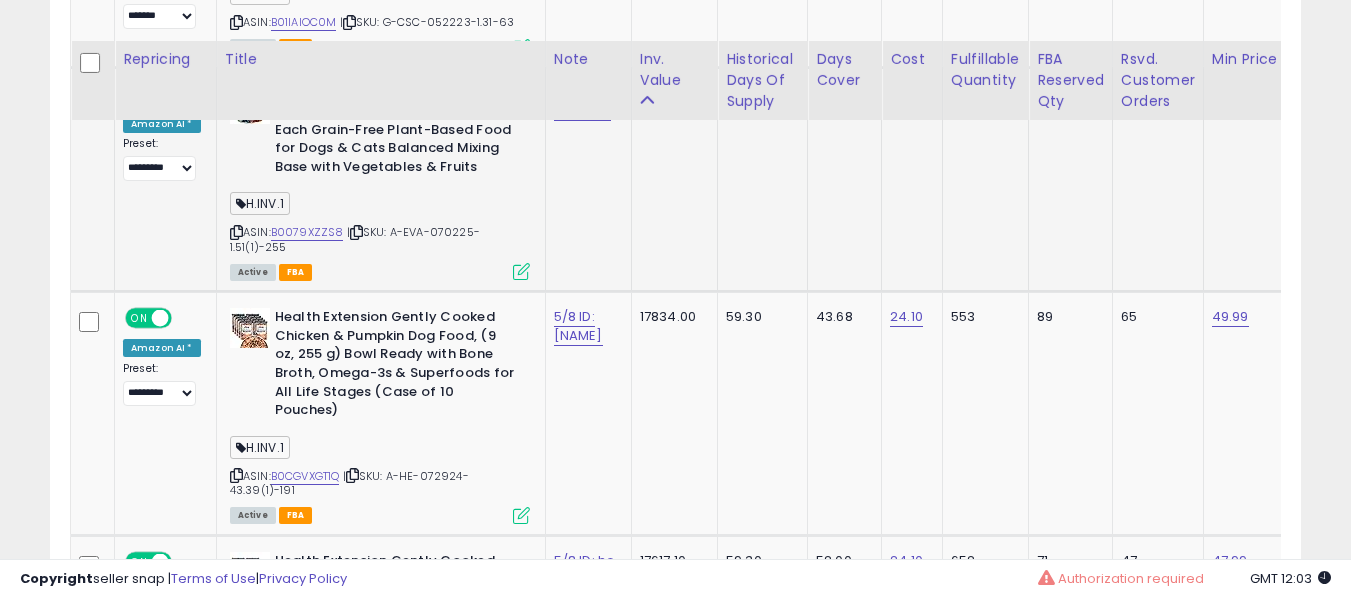 scroll, scrollTop: 3192, scrollLeft: 0, axis: vertical 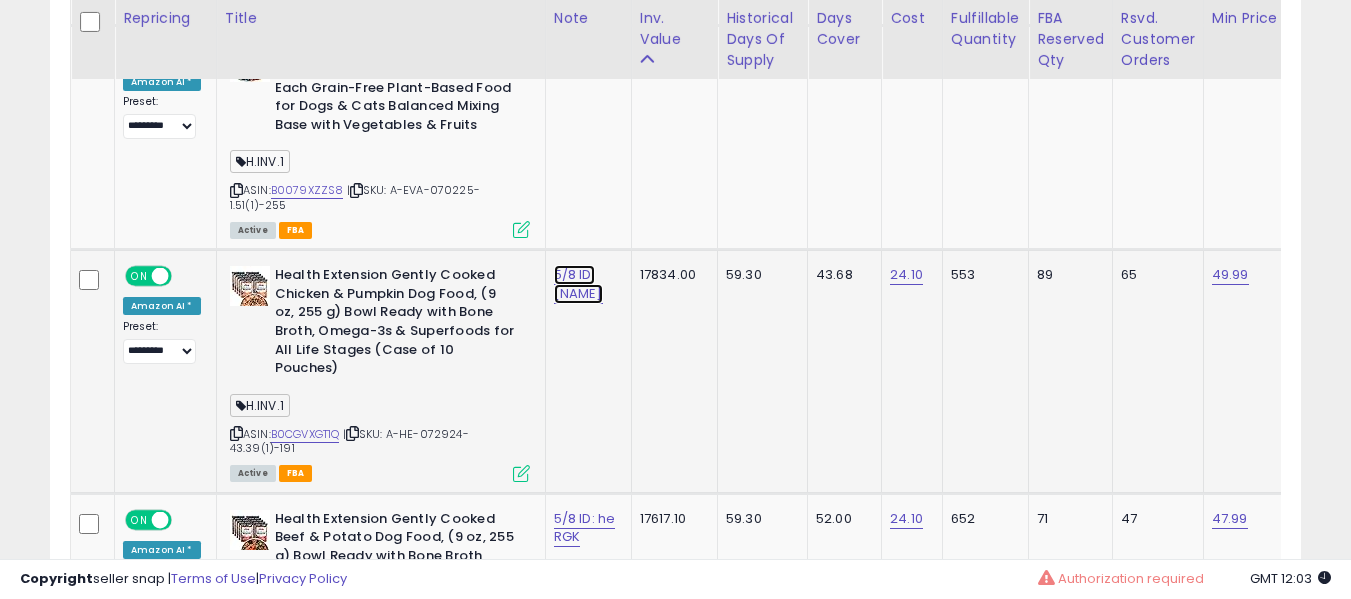 click on "5/8 ID: he" at bounding box center (577, -2041) 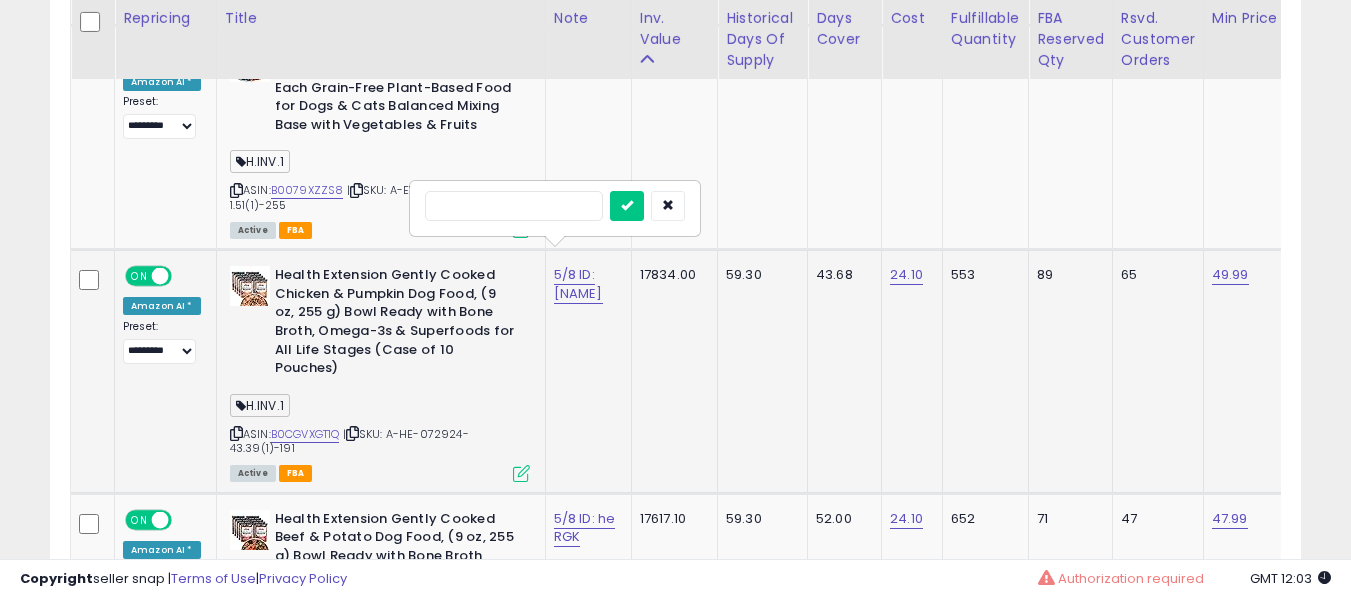 type on "*" 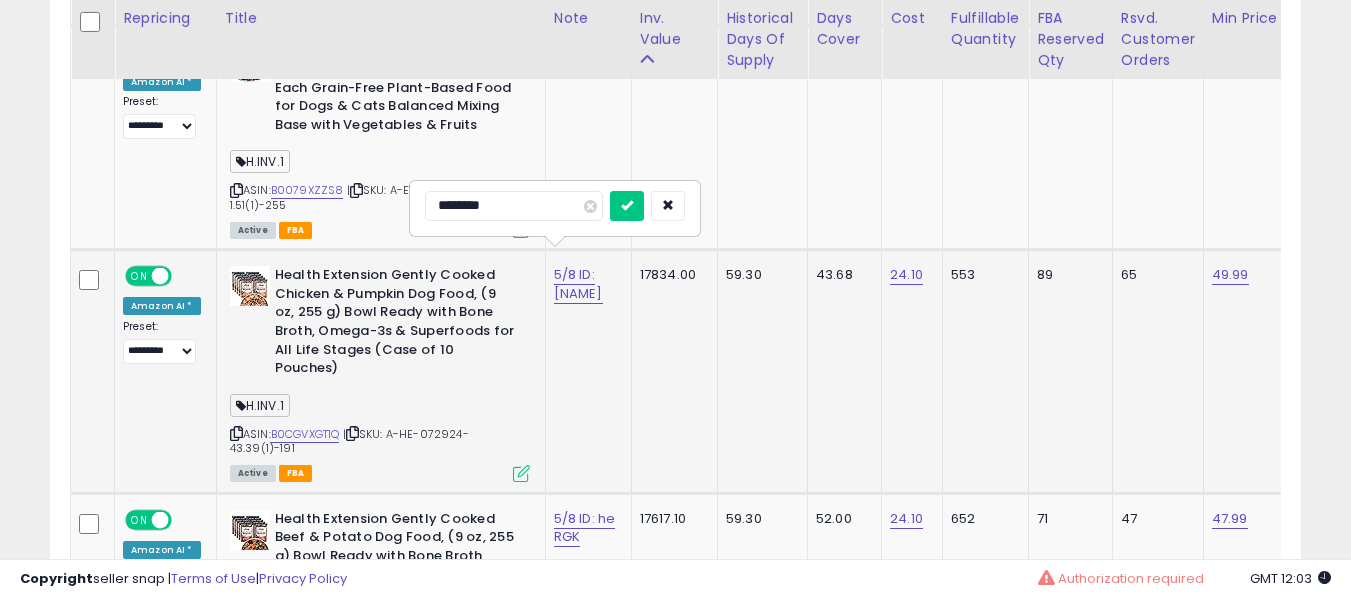 type on "*********" 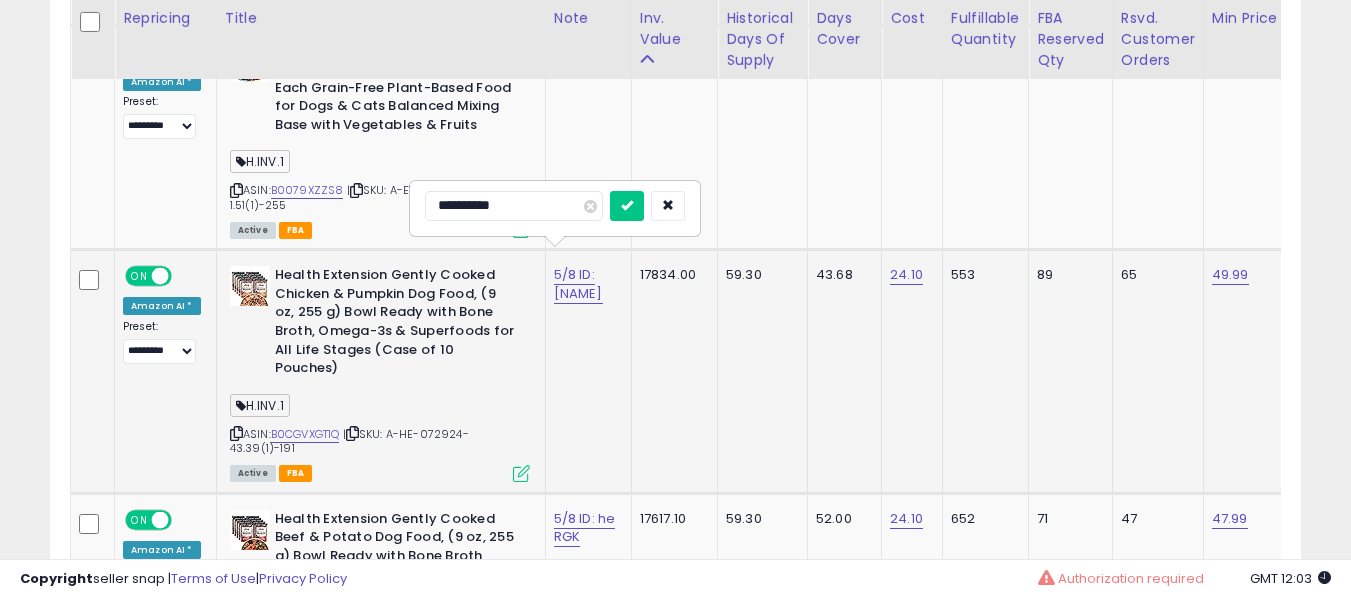 click at bounding box center (627, 206) 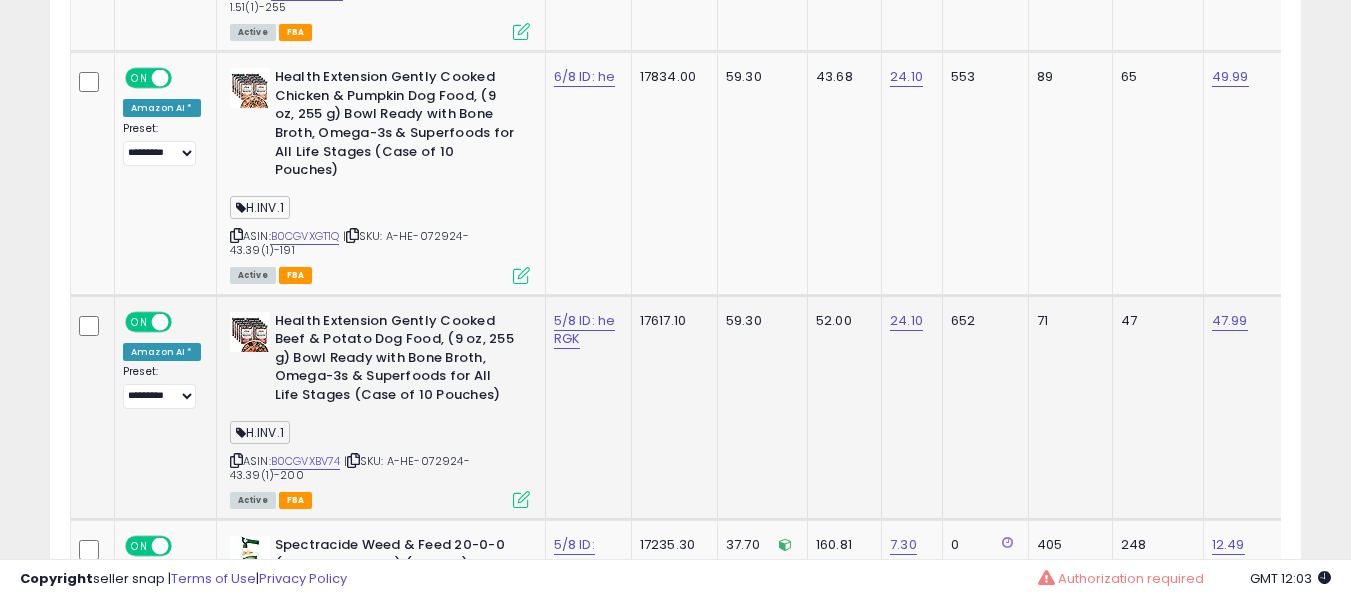 scroll, scrollTop: 3392, scrollLeft: 0, axis: vertical 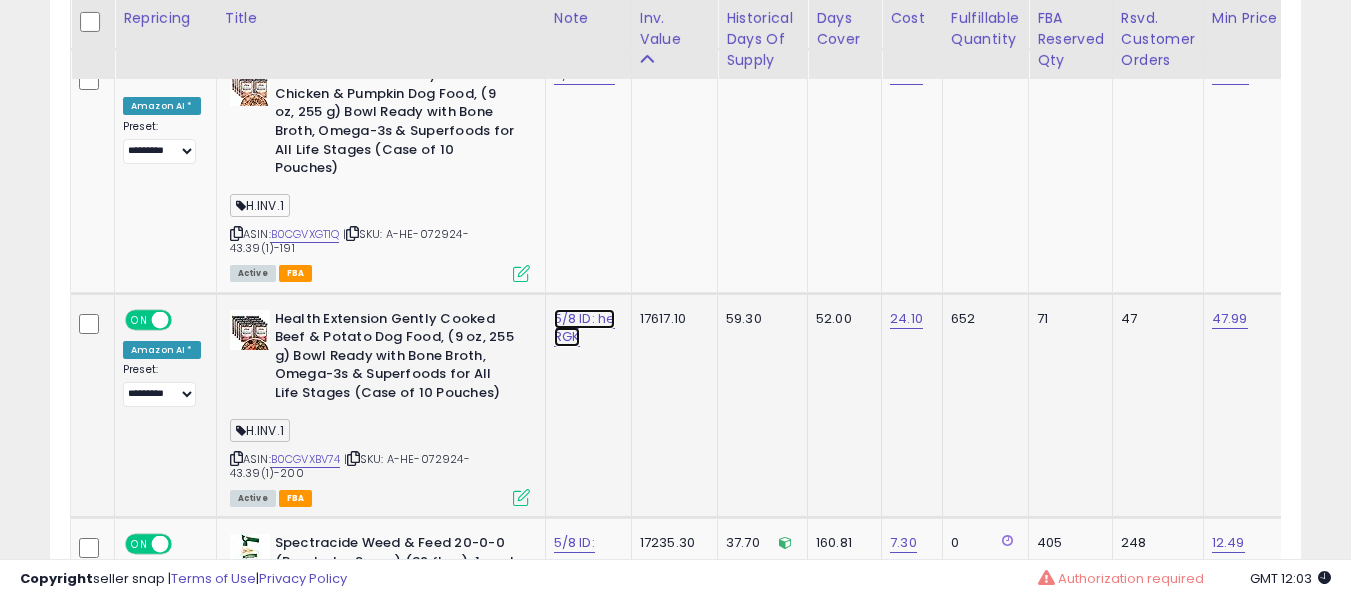 click on "5/8 ID: he RGK" at bounding box center (577, -2241) 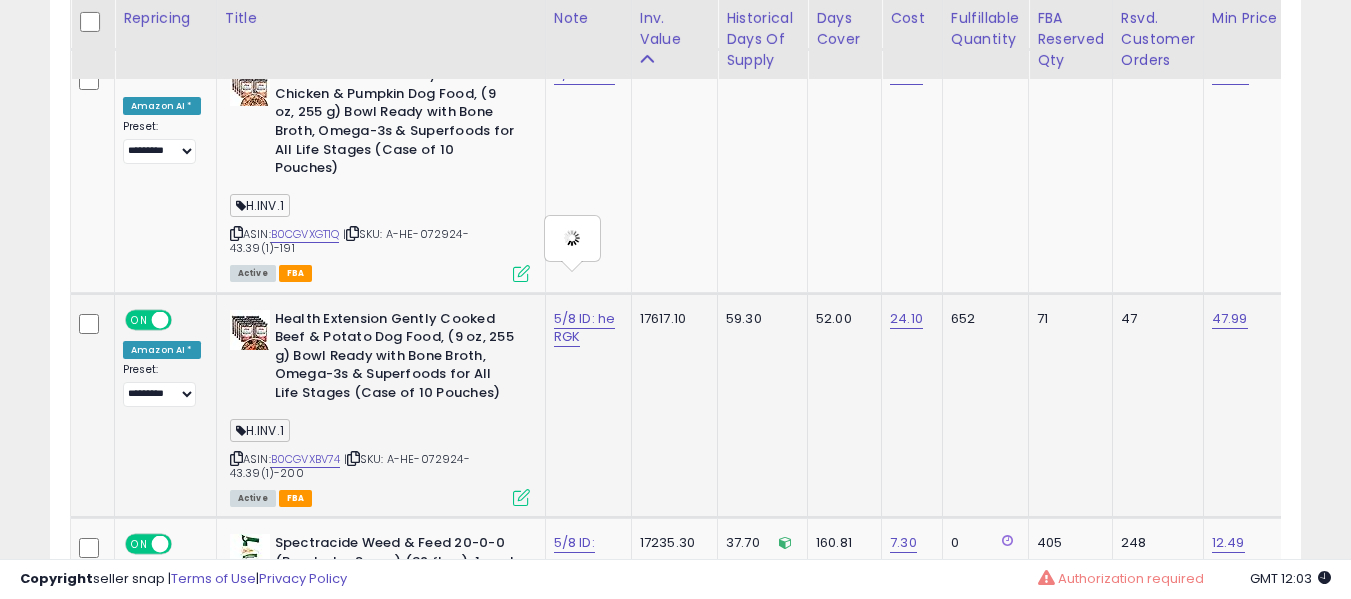 type on "**********" 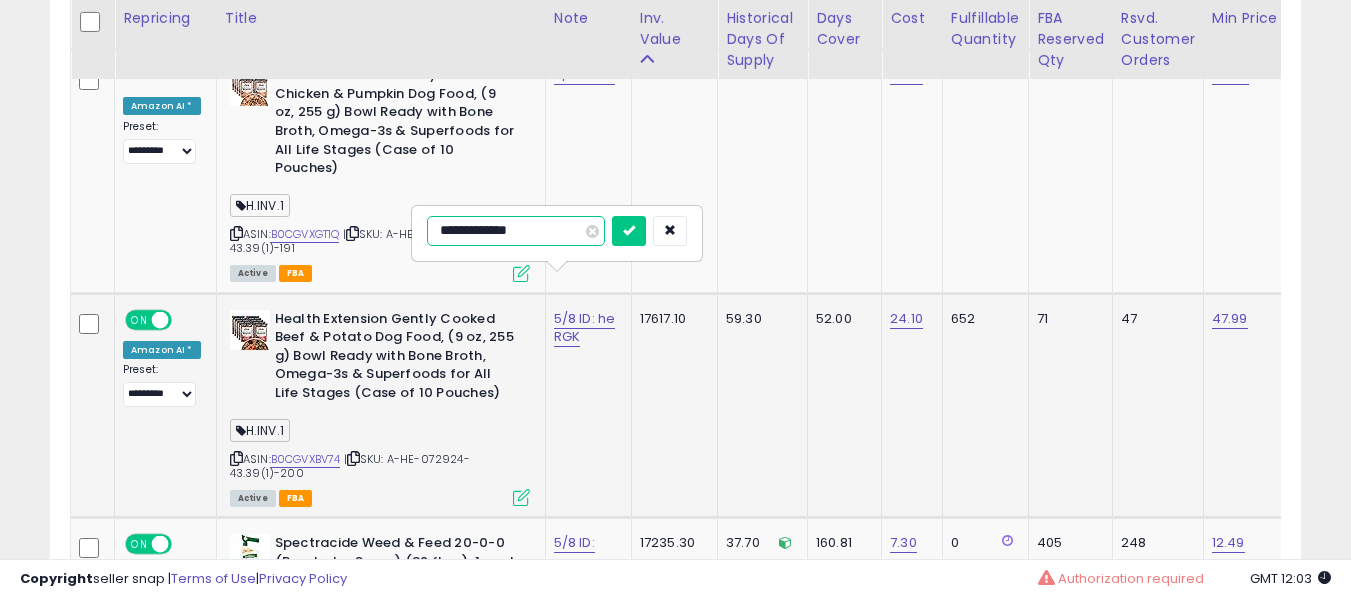 type on "**********" 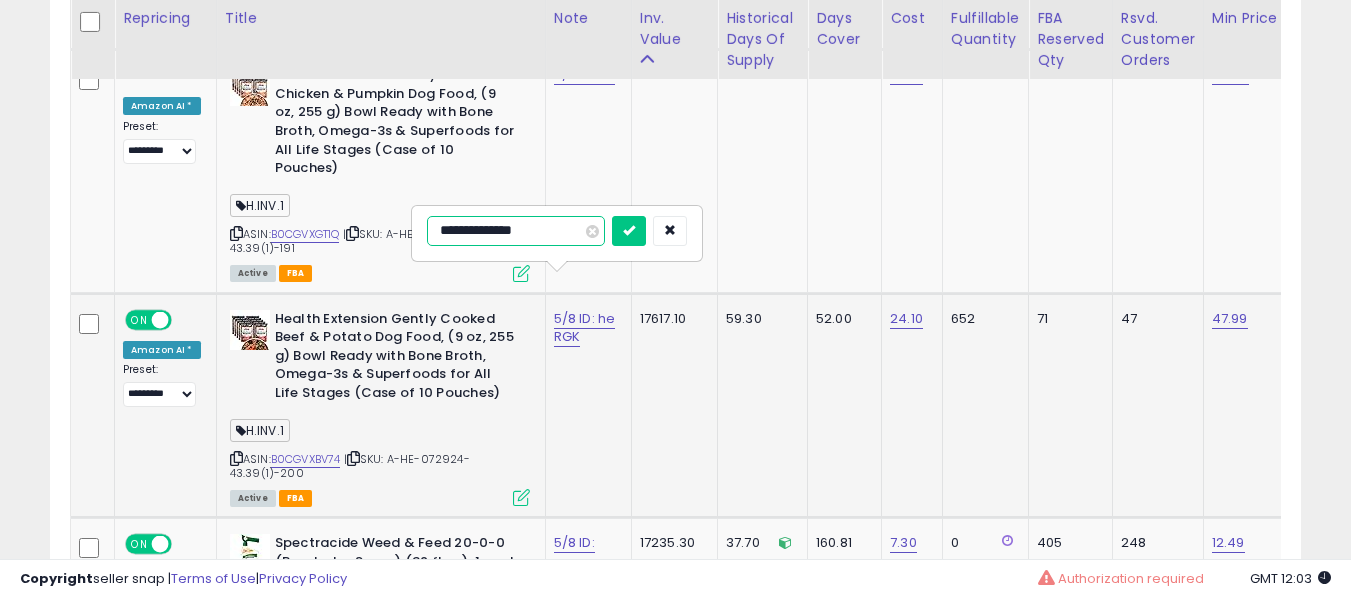 click at bounding box center (629, 231) 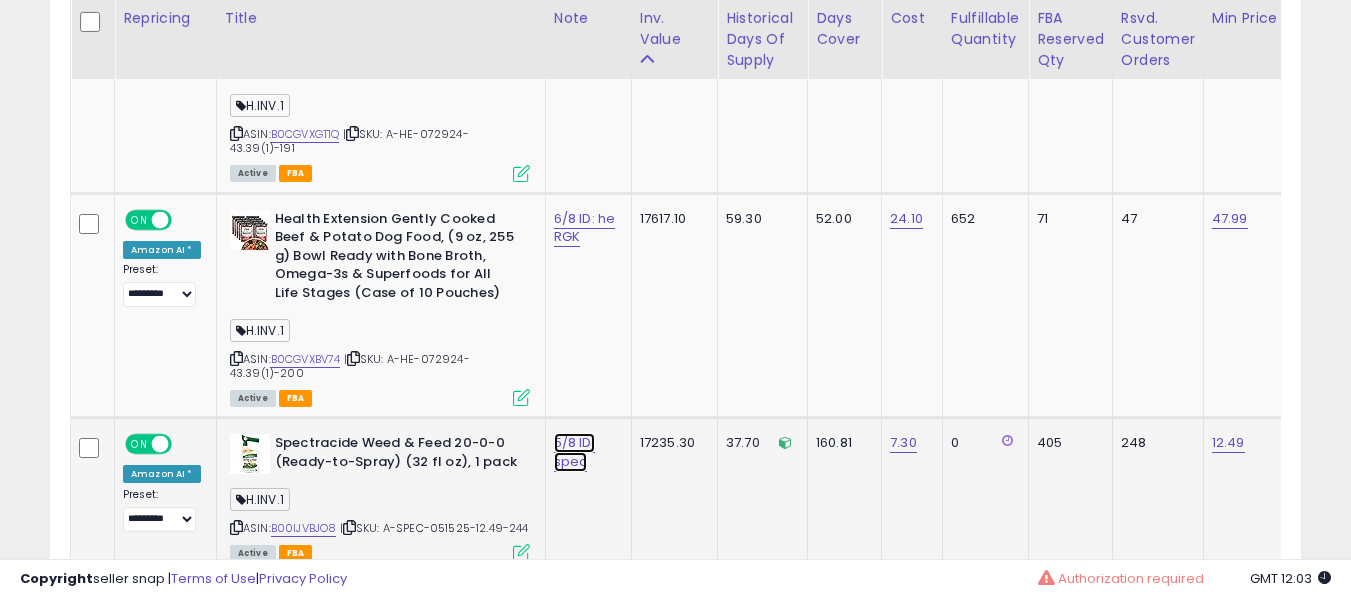 drag, startPoint x: 569, startPoint y: 400, endPoint x: 576, endPoint y: 424, distance: 25 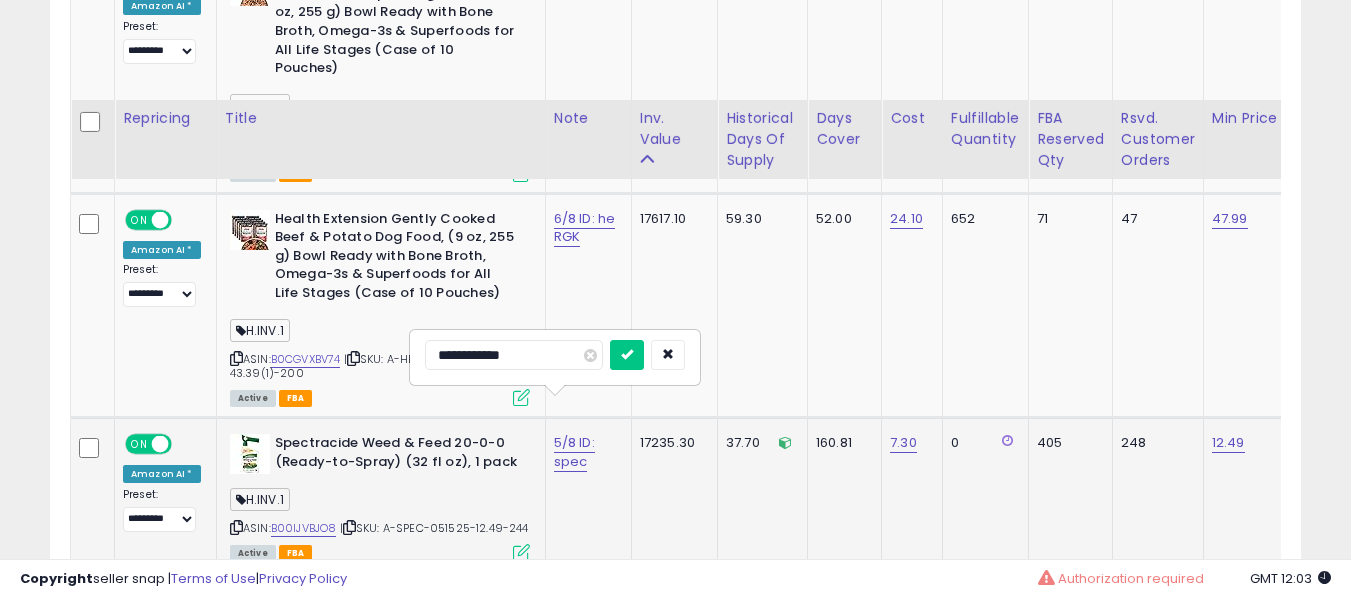 scroll, scrollTop: 3592, scrollLeft: 0, axis: vertical 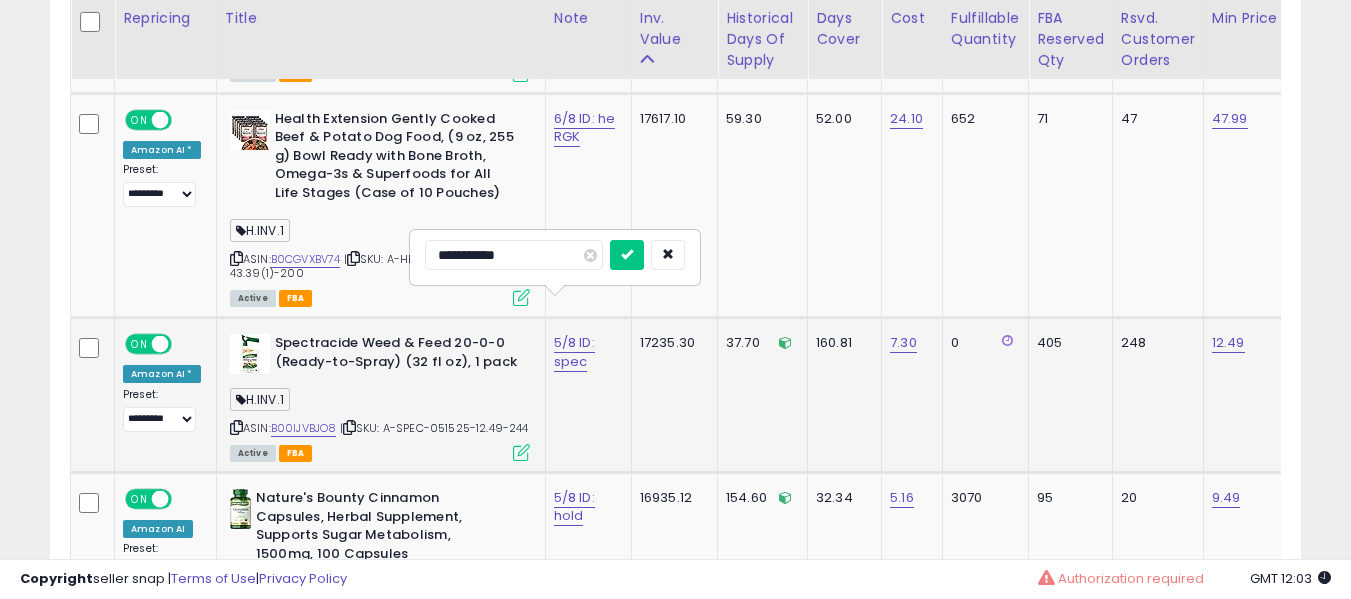 type on "**********" 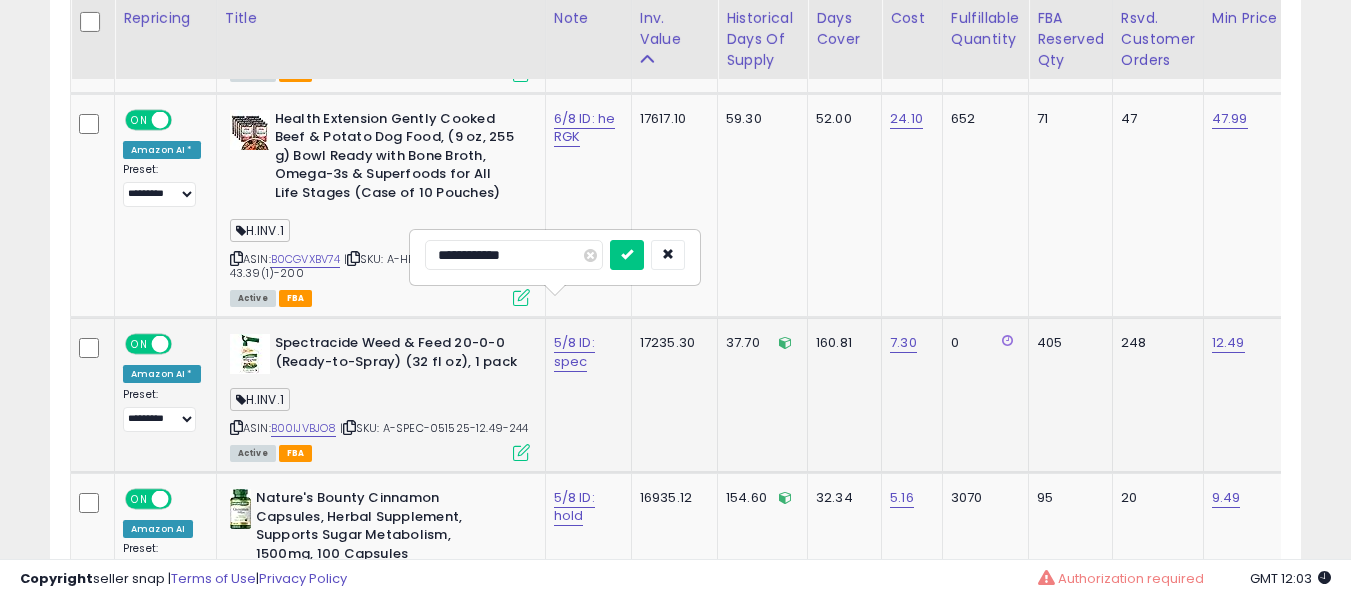 click at bounding box center (627, 255) 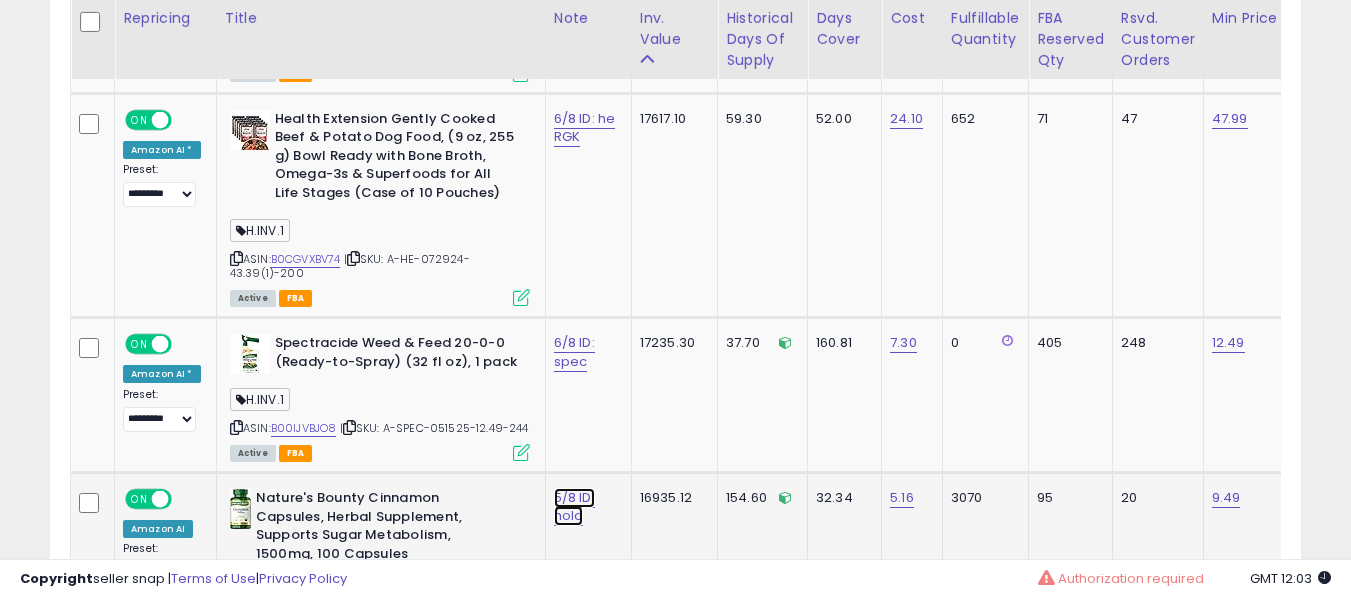 click on "5/8 ID: hold" at bounding box center [577, -2441] 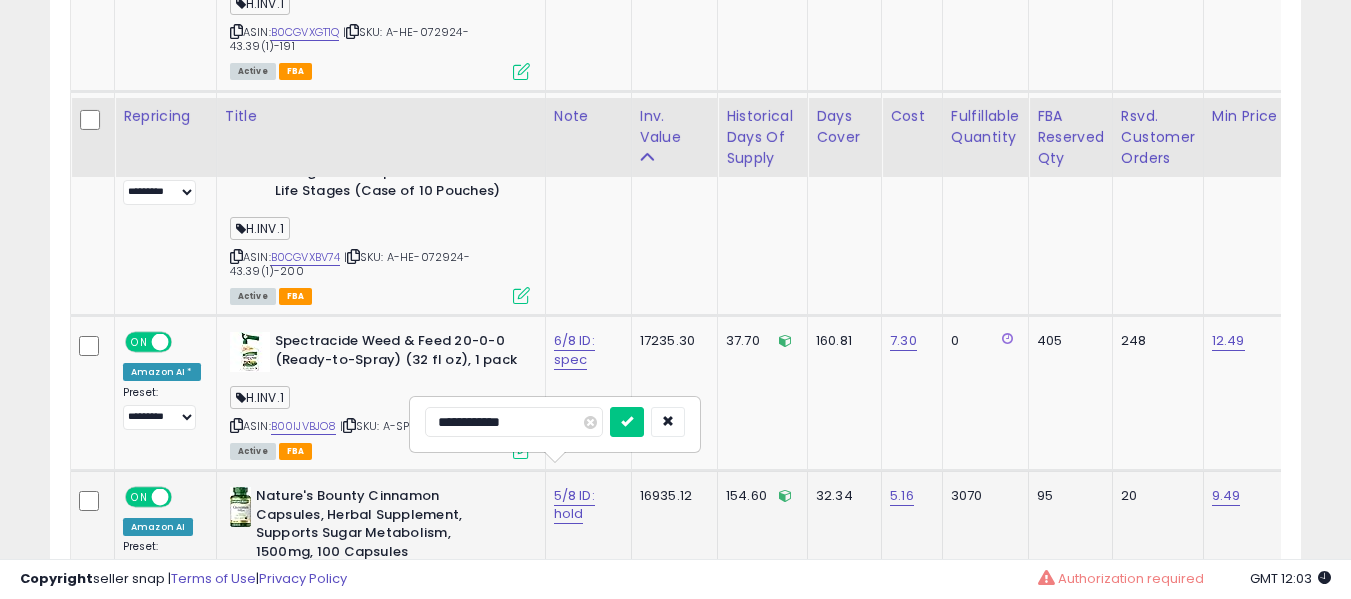 scroll, scrollTop: 3692, scrollLeft: 0, axis: vertical 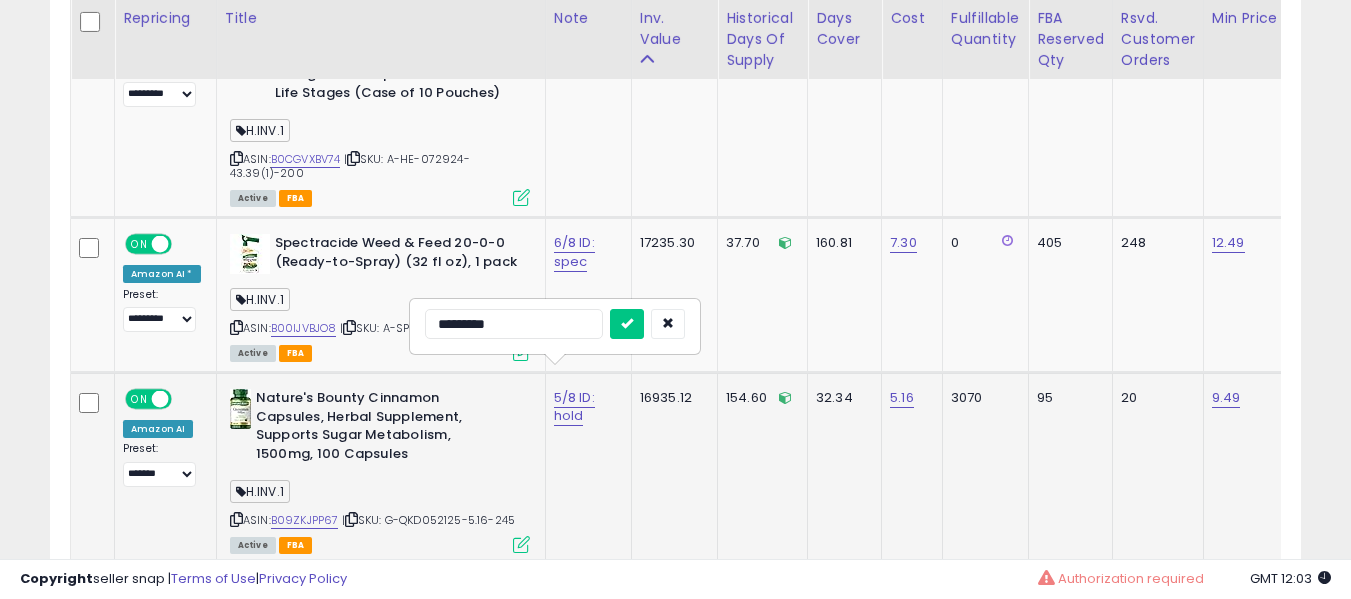 type on "**********" 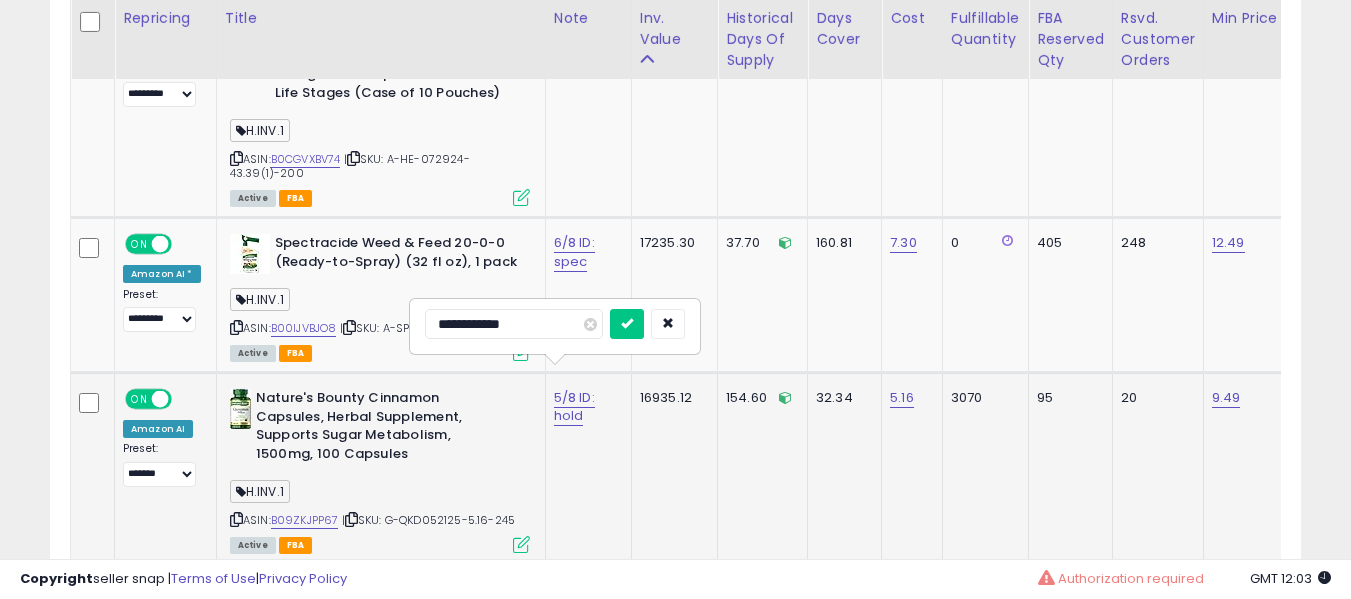 click at bounding box center (627, 324) 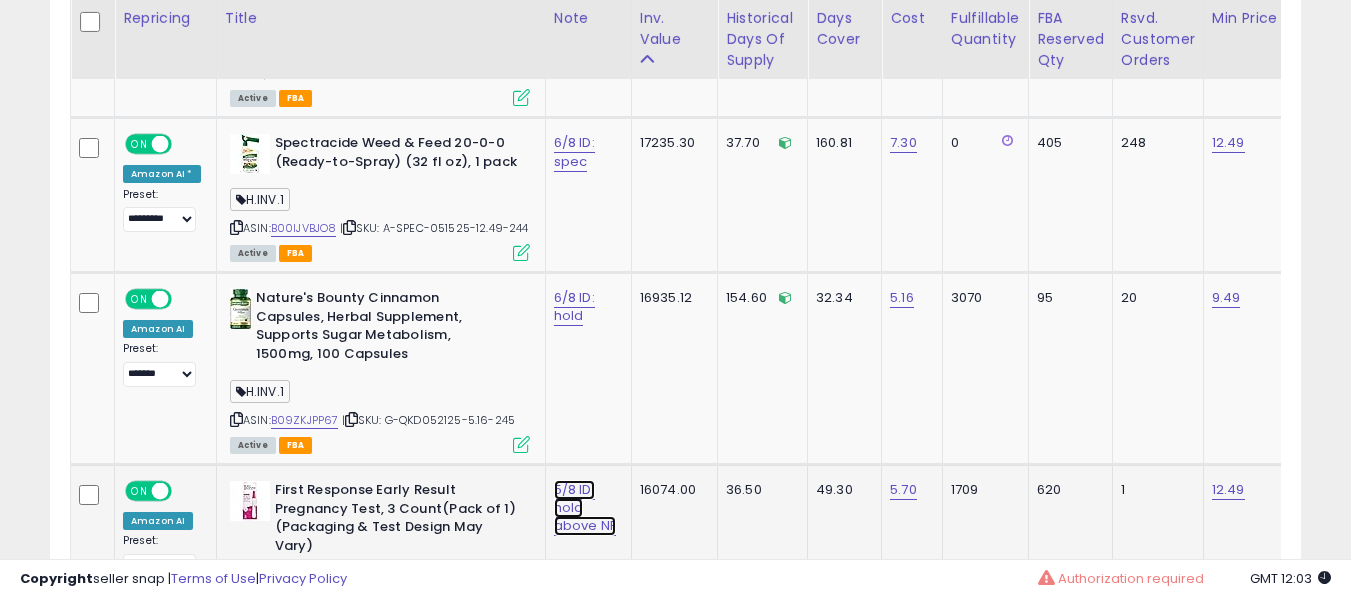 click on "5/8 ID: hold above NF" at bounding box center (577, -2641) 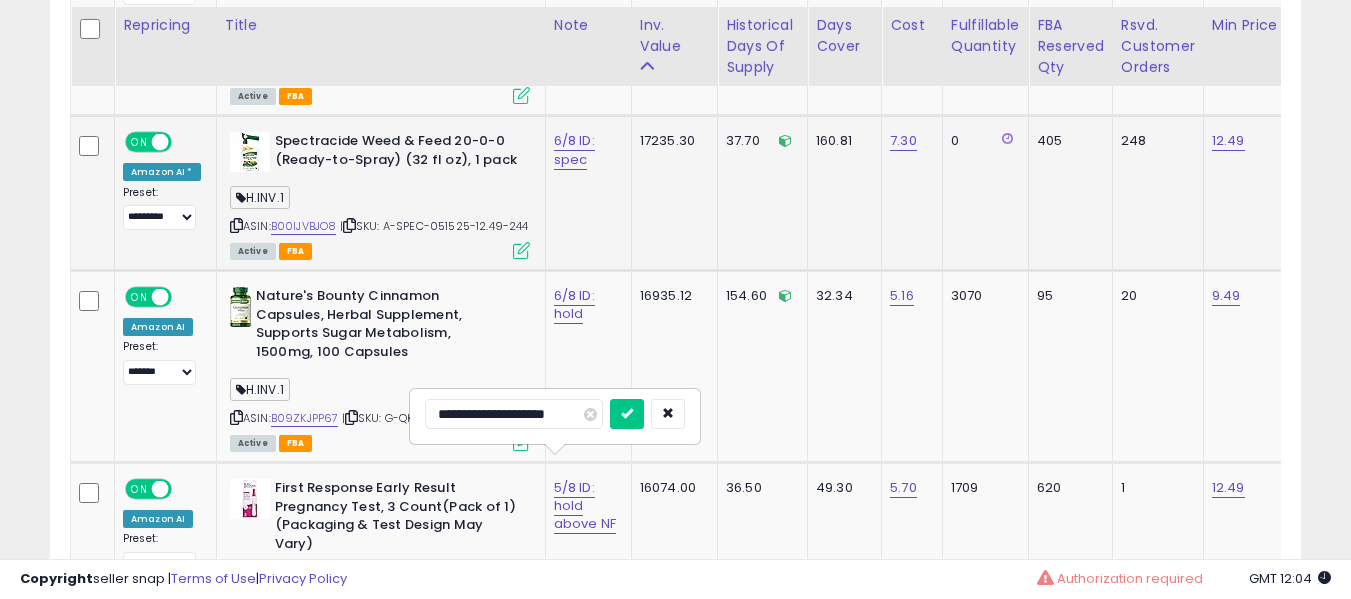 scroll, scrollTop: 3792, scrollLeft: 0, axis: vertical 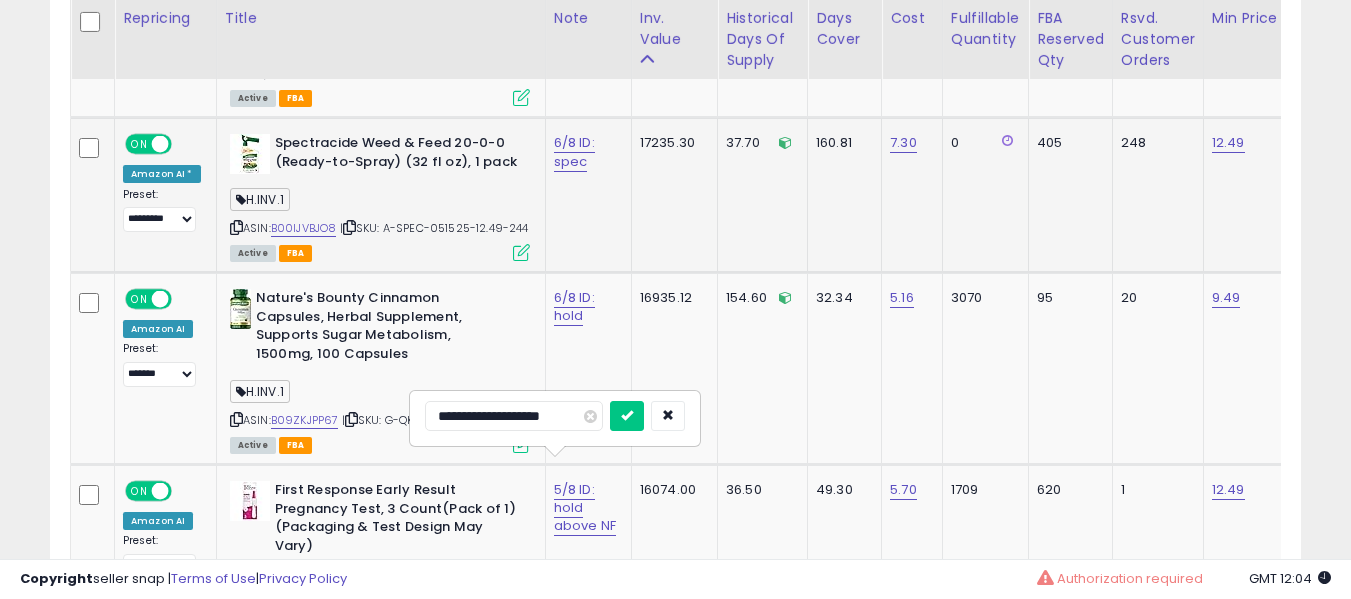 type on "**********" 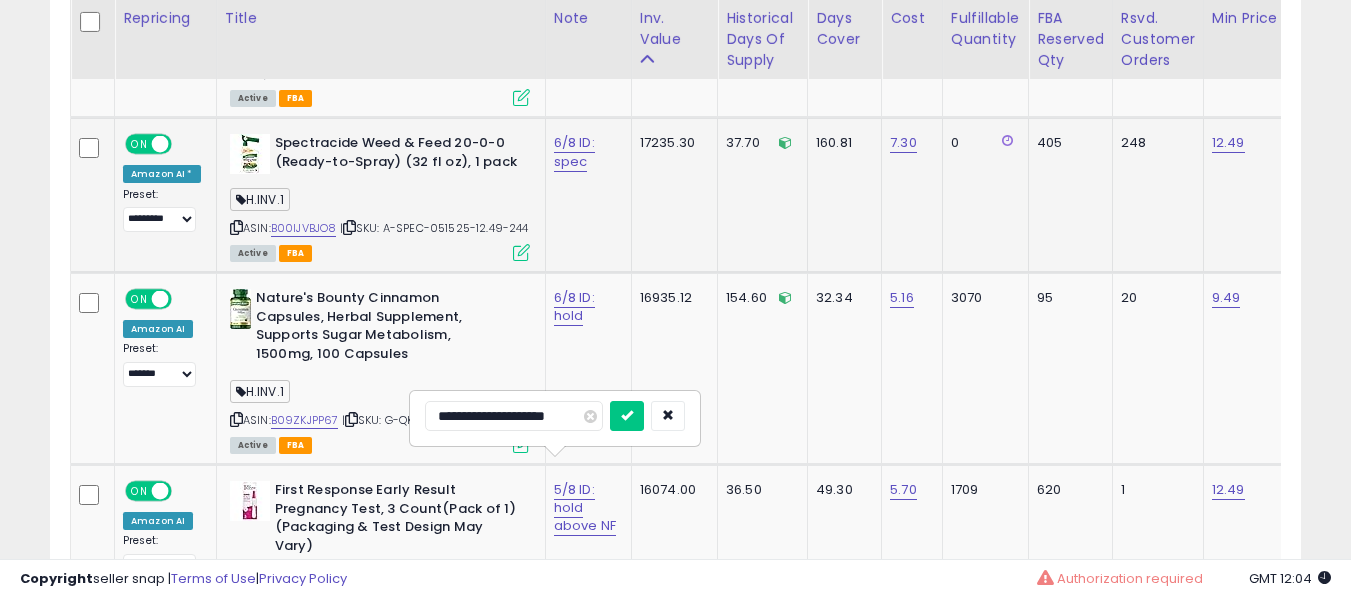 click at bounding box center (627, 416) 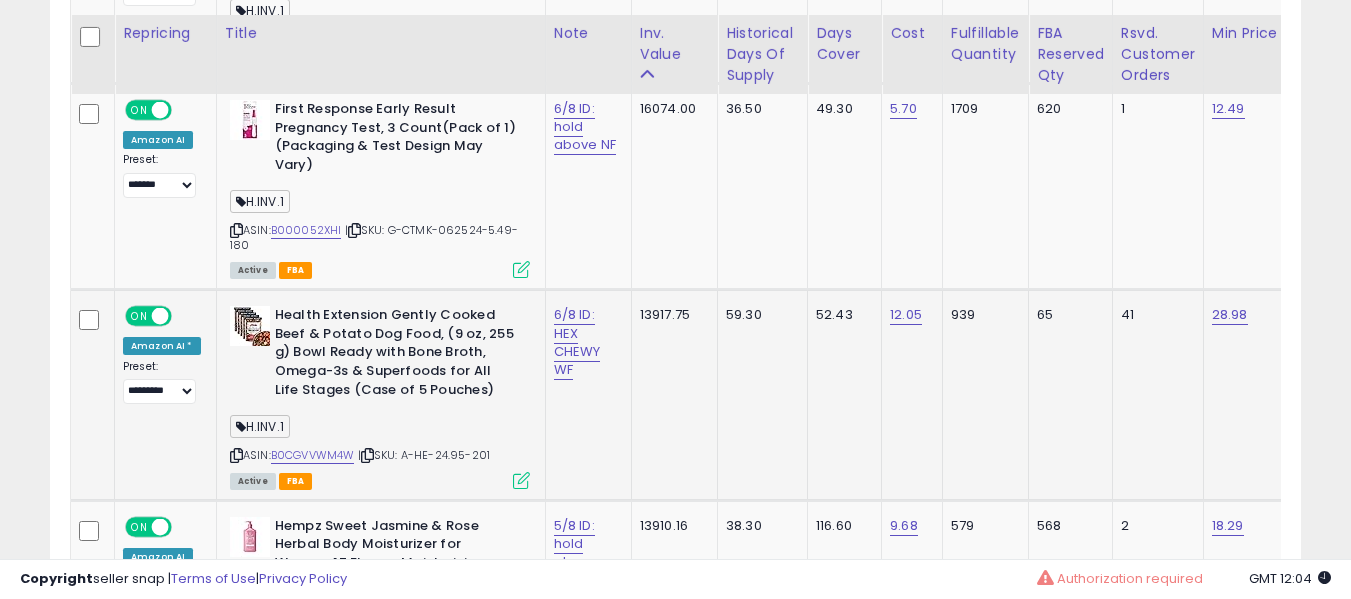 scroll, scrollTop: 4192, scrollLeft: 0, axis: vertical 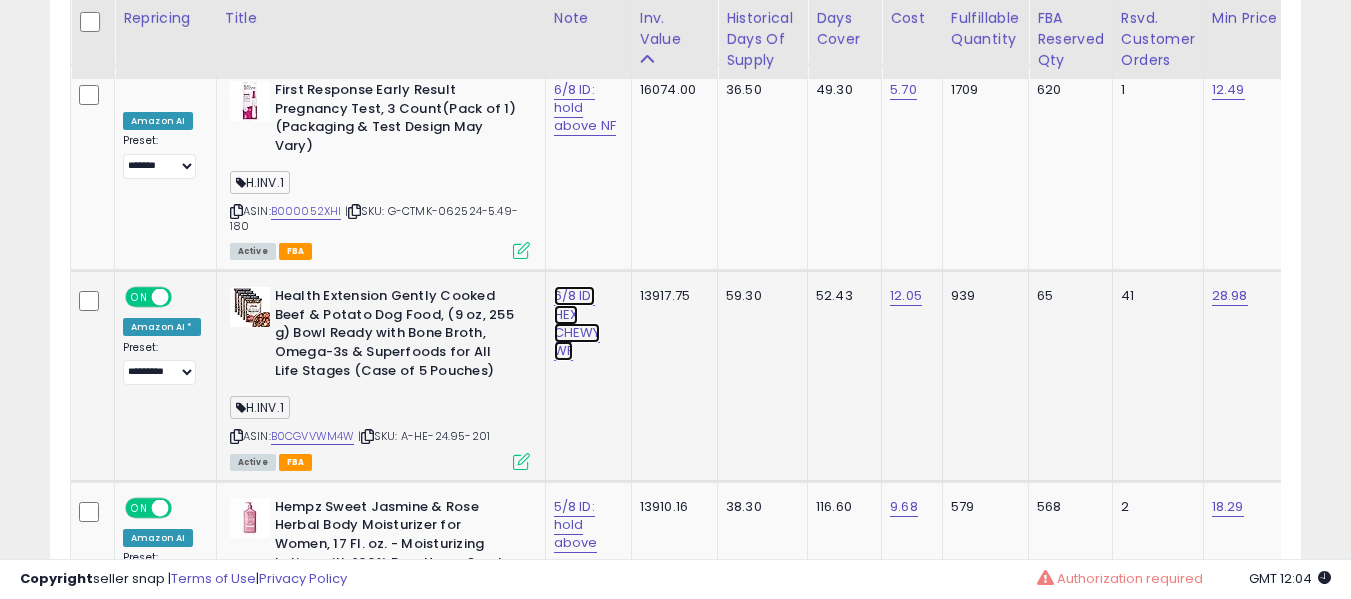 click on "6/8 ID: HEX CHEWY WF" at bounding box center [577, -3041] 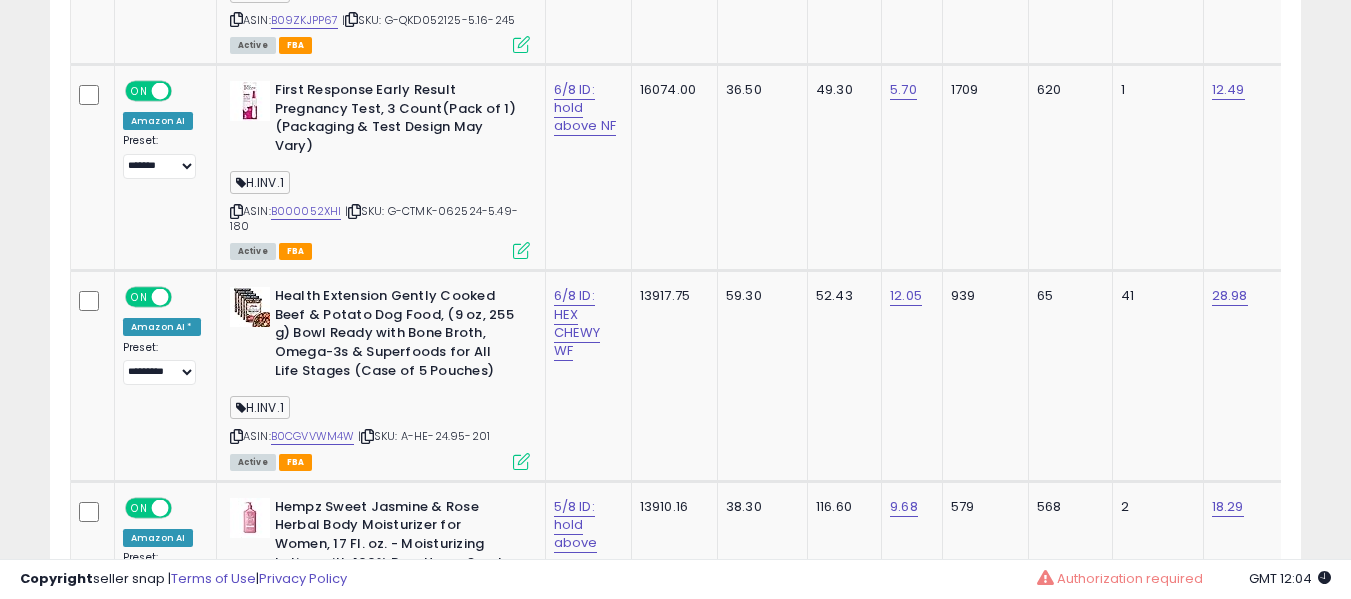 scroll, scrollTop: 964, scrollLeft: 0, axis: vertical 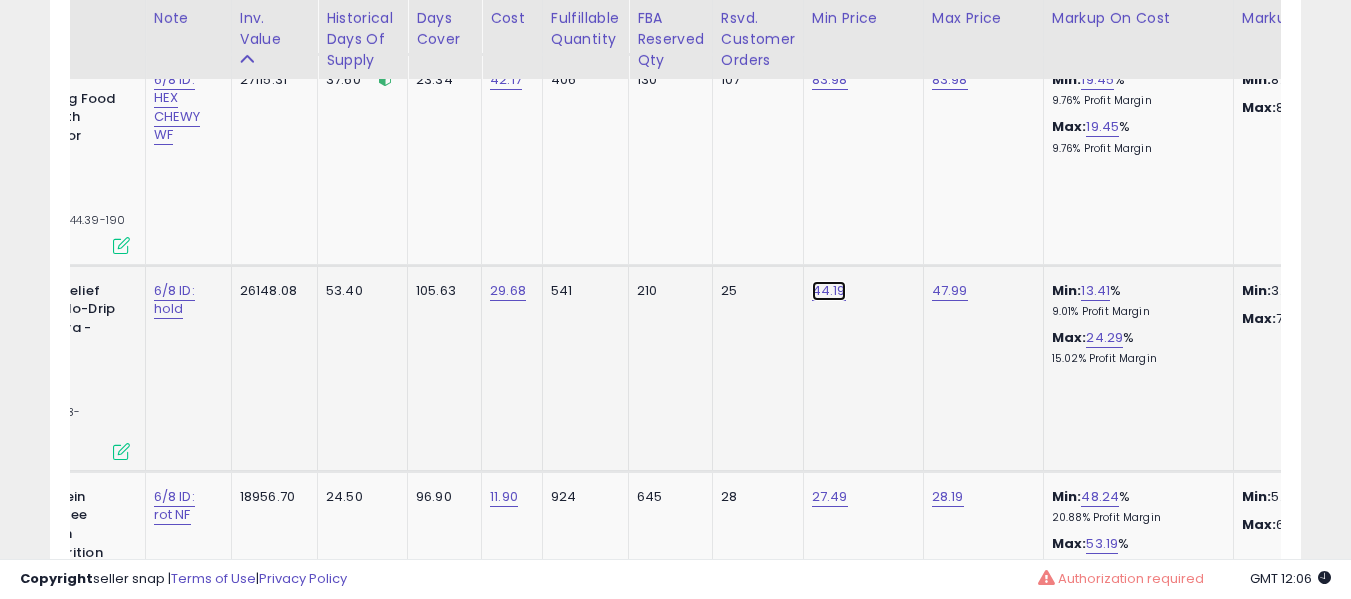 click on "44.19" at bounding box center [829, -1240] 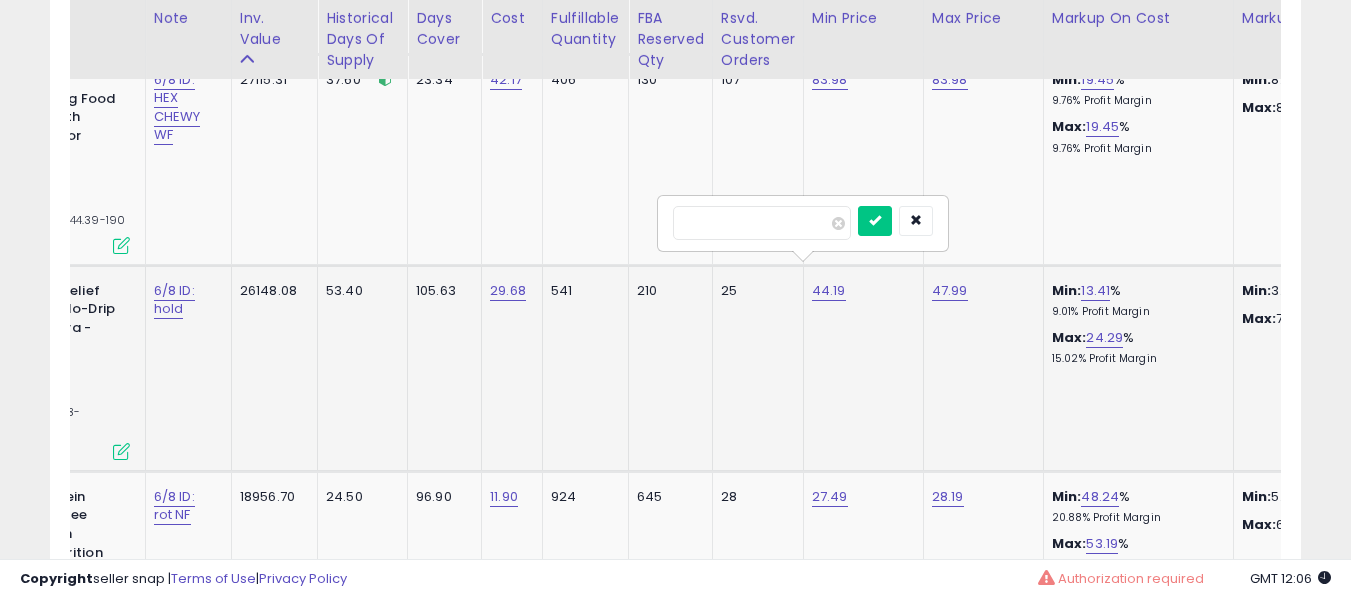 type on "*****" 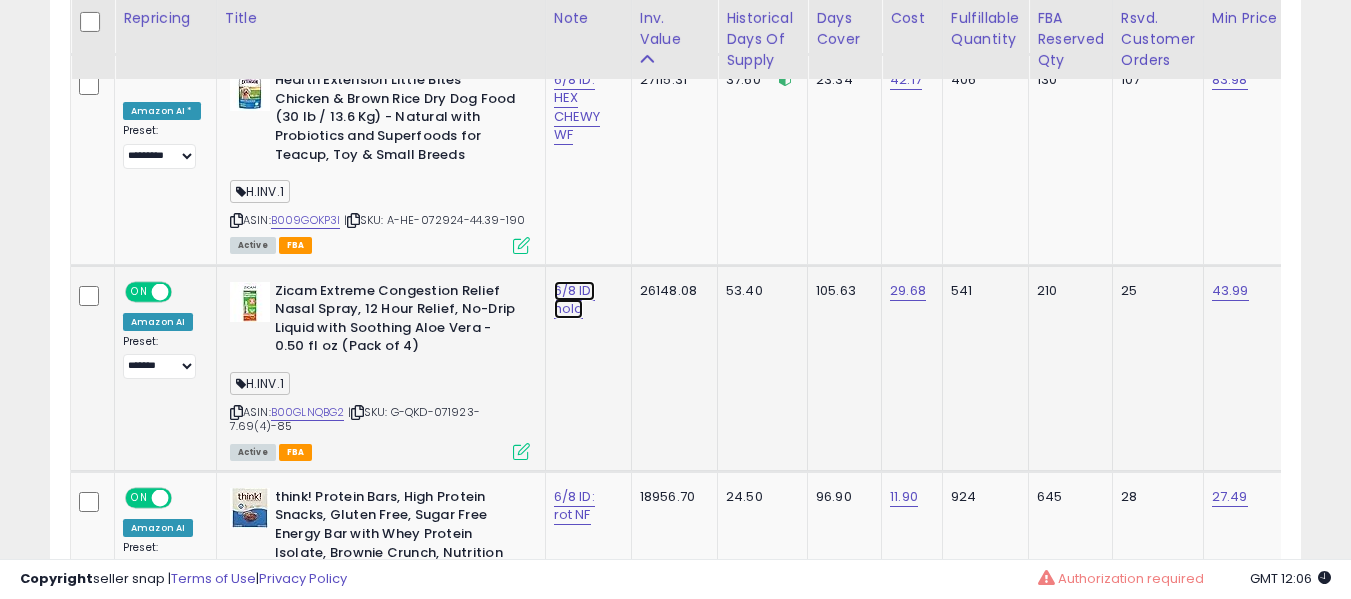 click on "6/8 ID: hold" at bounding box center [577, -1213] 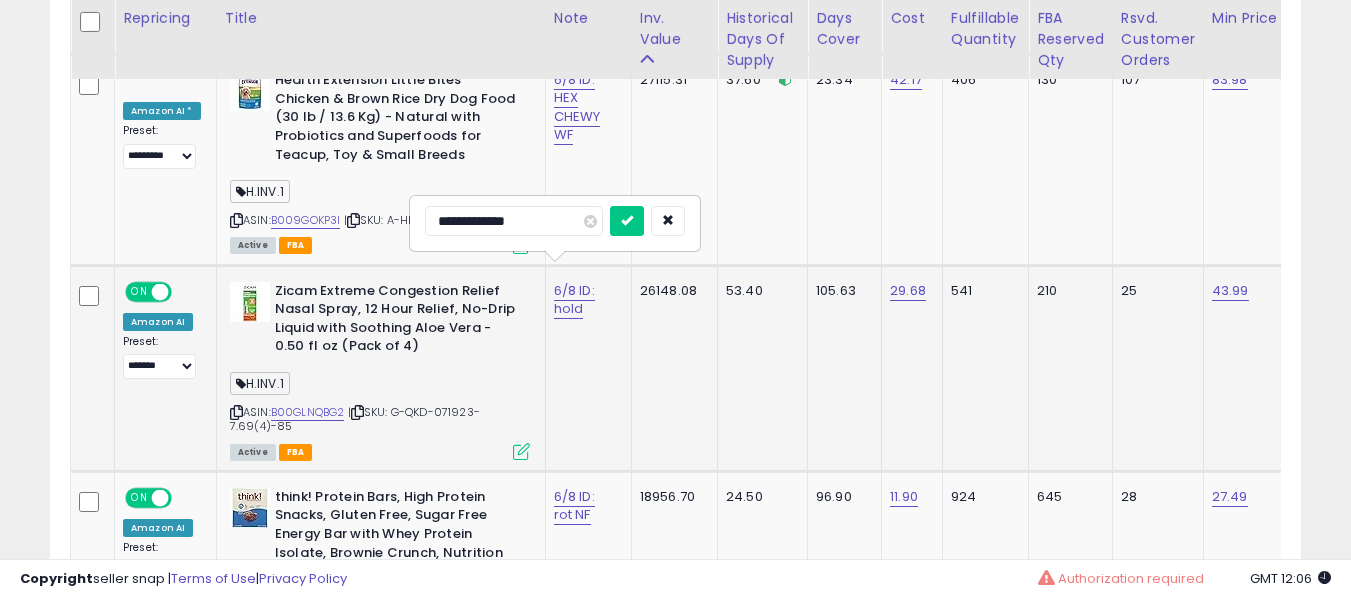 type on "**********" 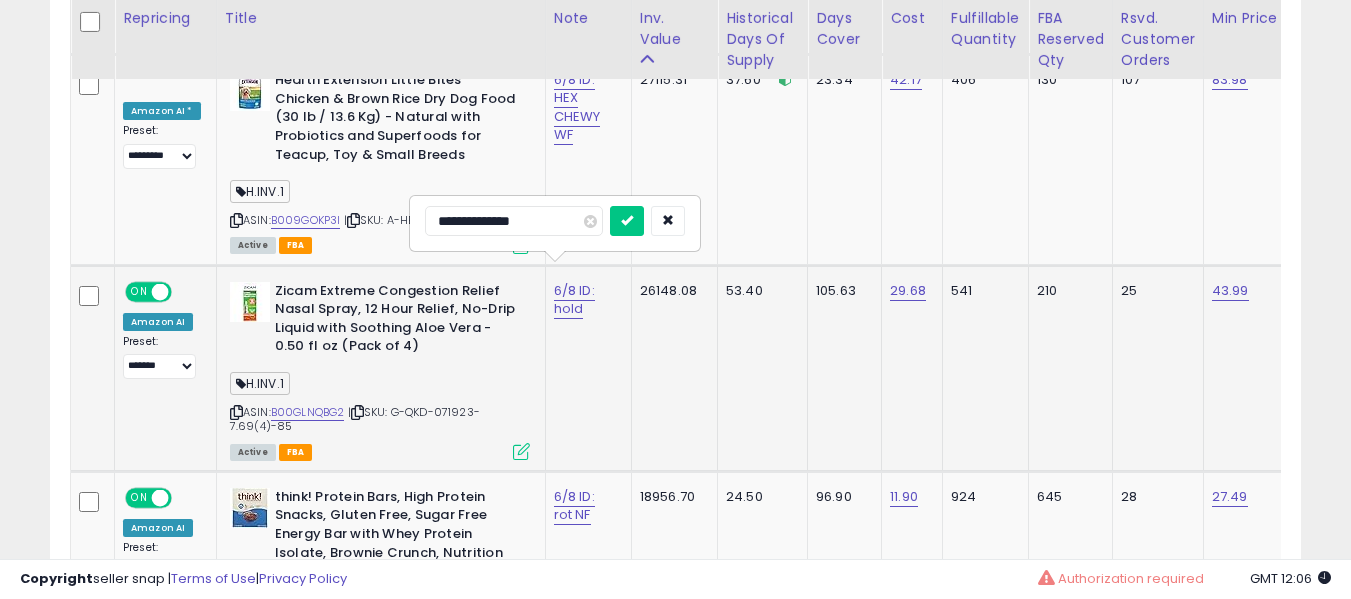 click at bounding box center (627, 221) 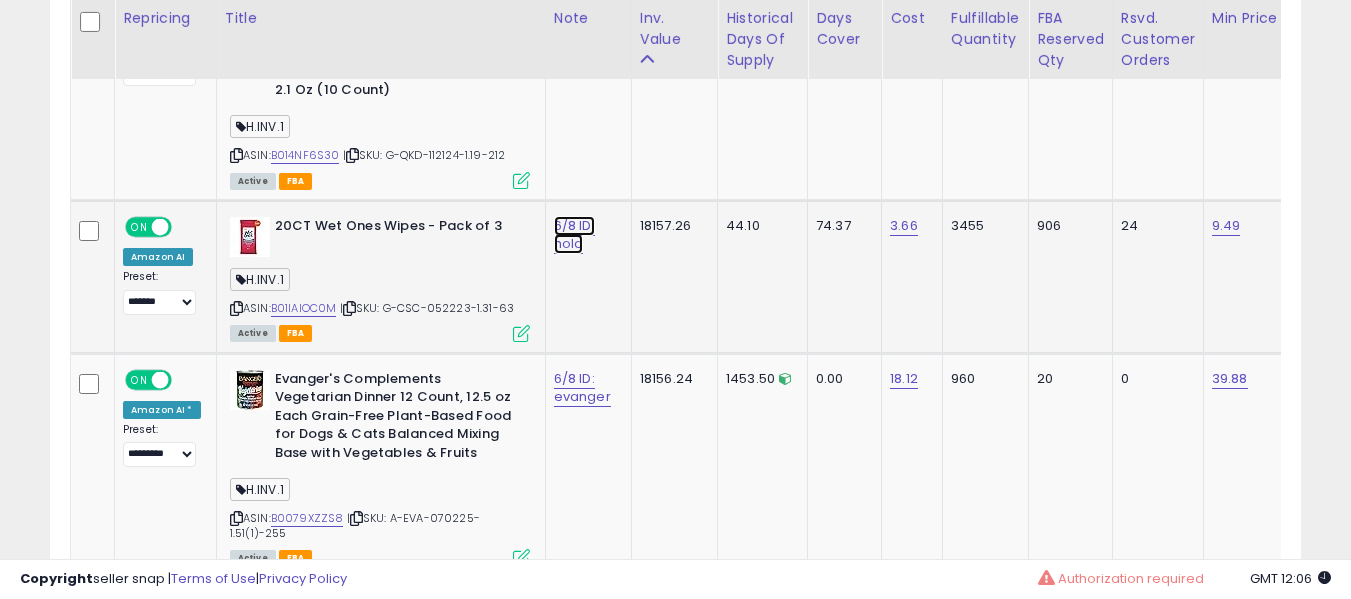 click on "6/8 ID: hold" at bounding box center [577, -1713] 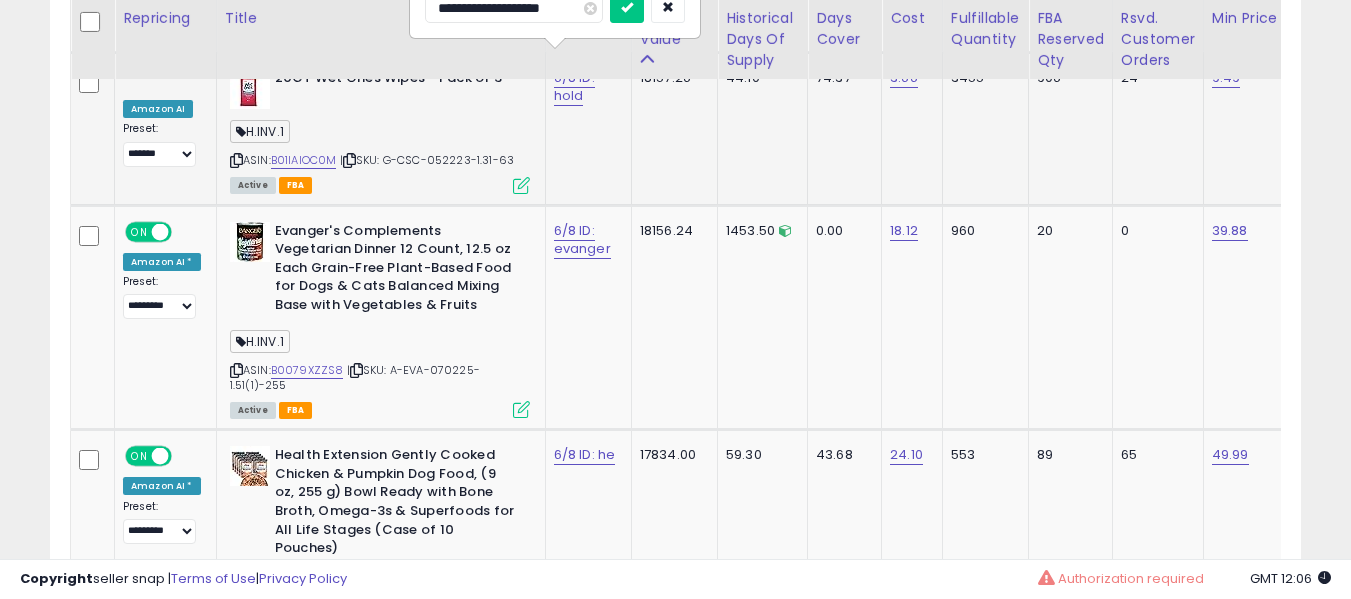 type on "**********" 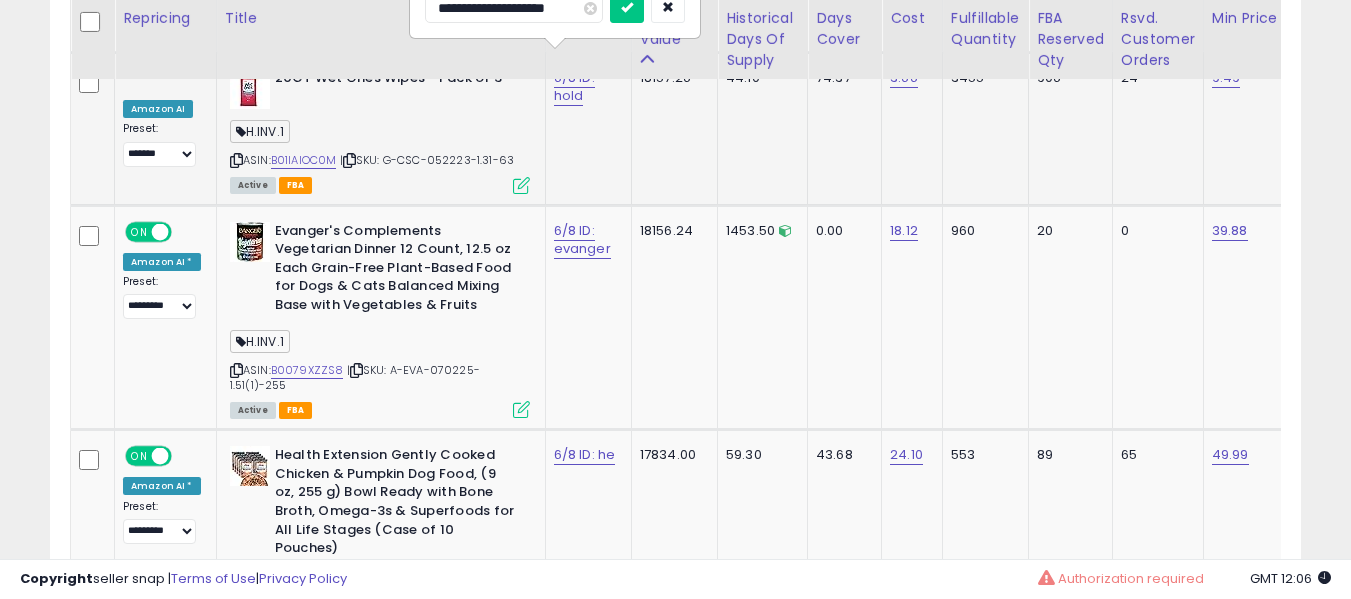 click at bounding box center [627, 8] 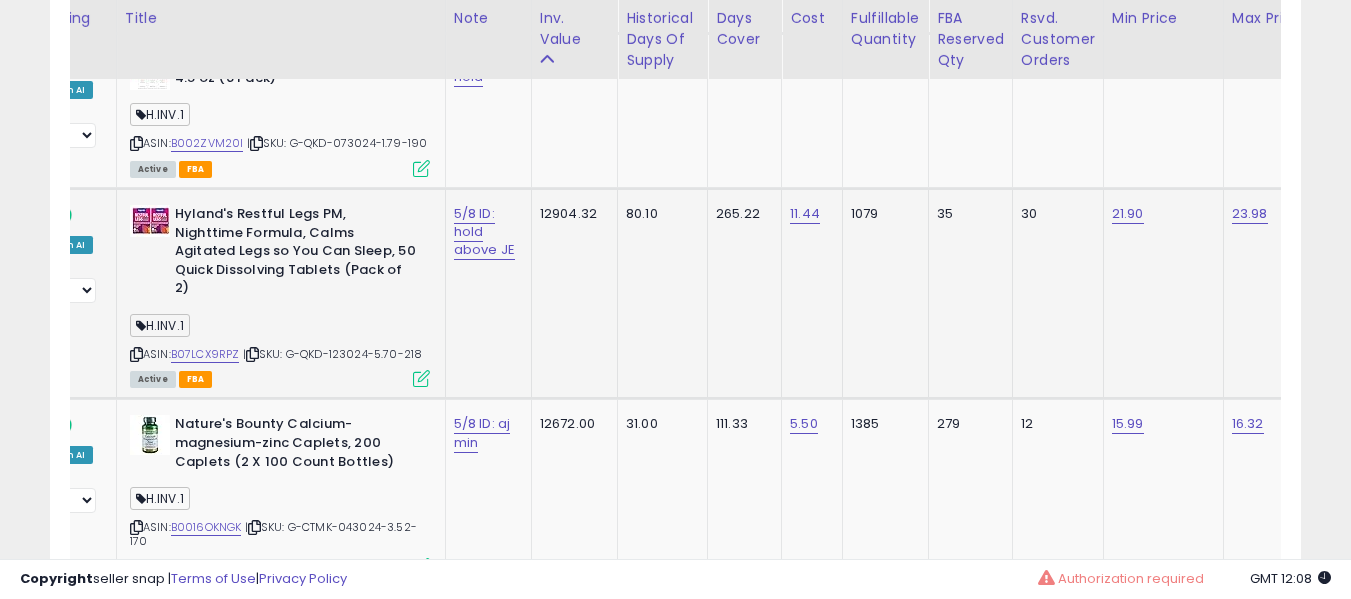 click on "12904.32" 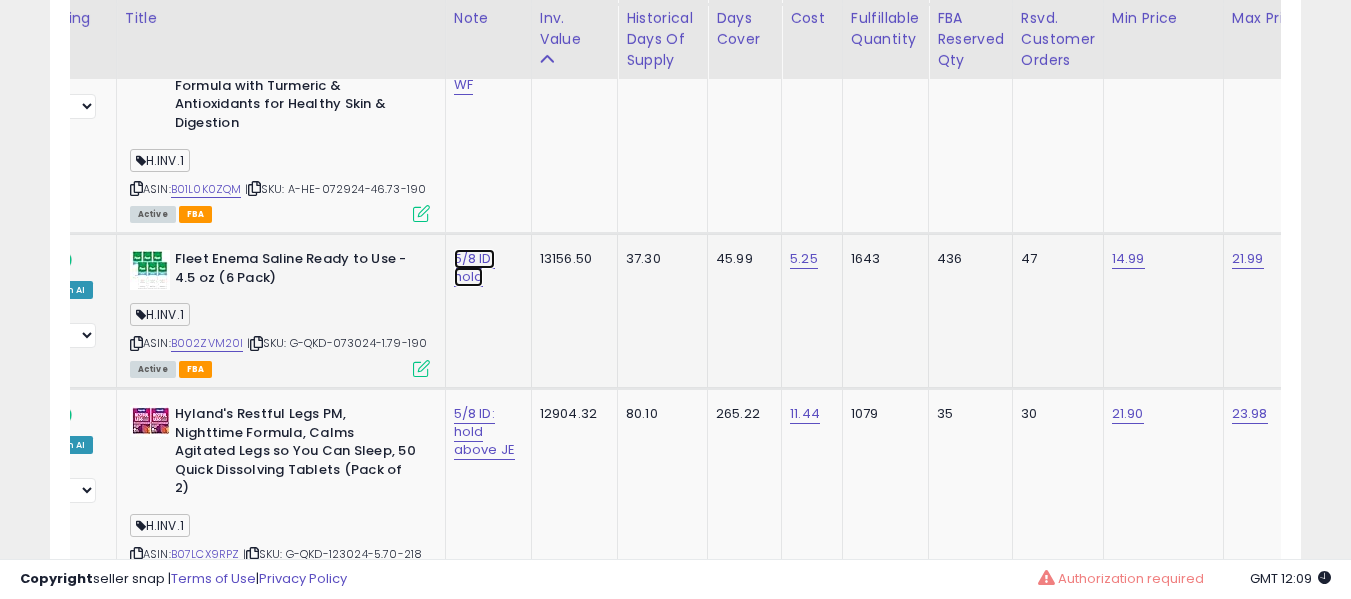 click on "5/8 ID: hold" at bounding box center (477, -3761) 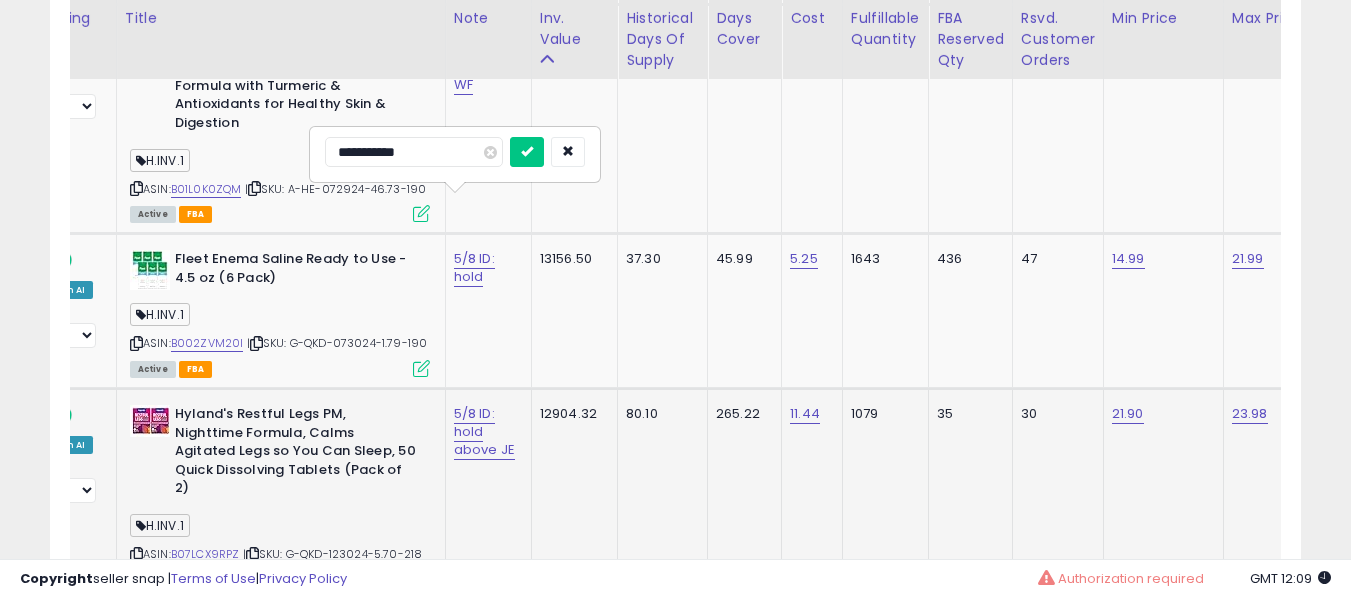 type on "**********" 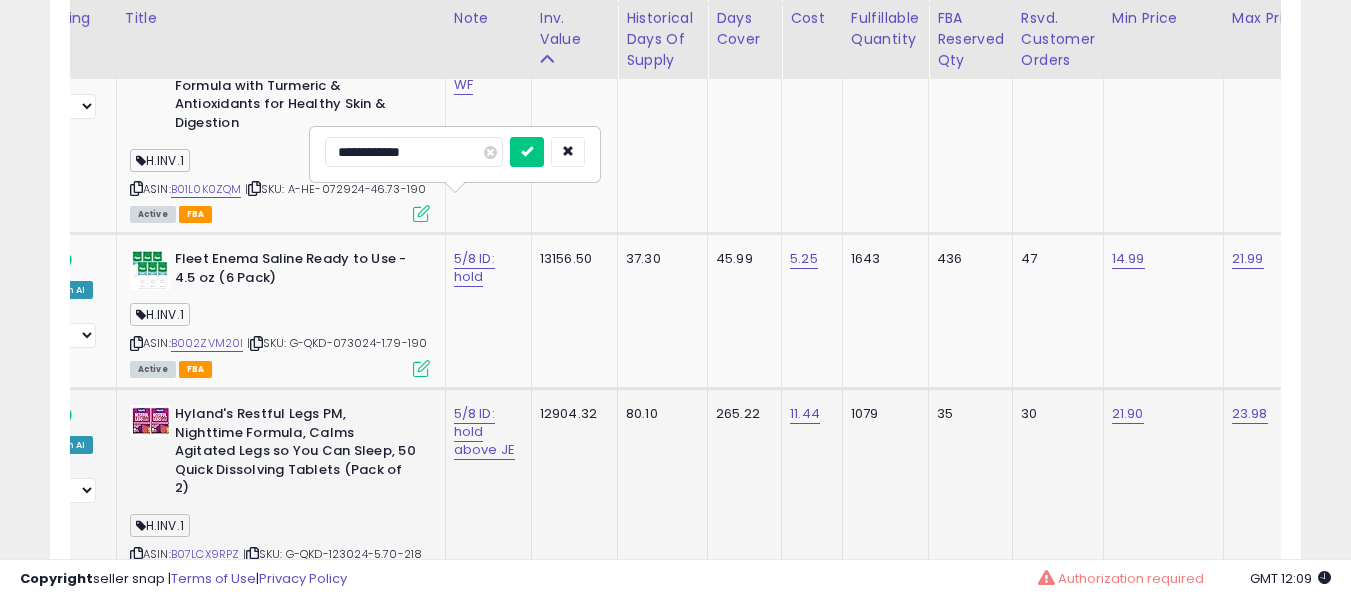 click at bounding box center (527, 152) 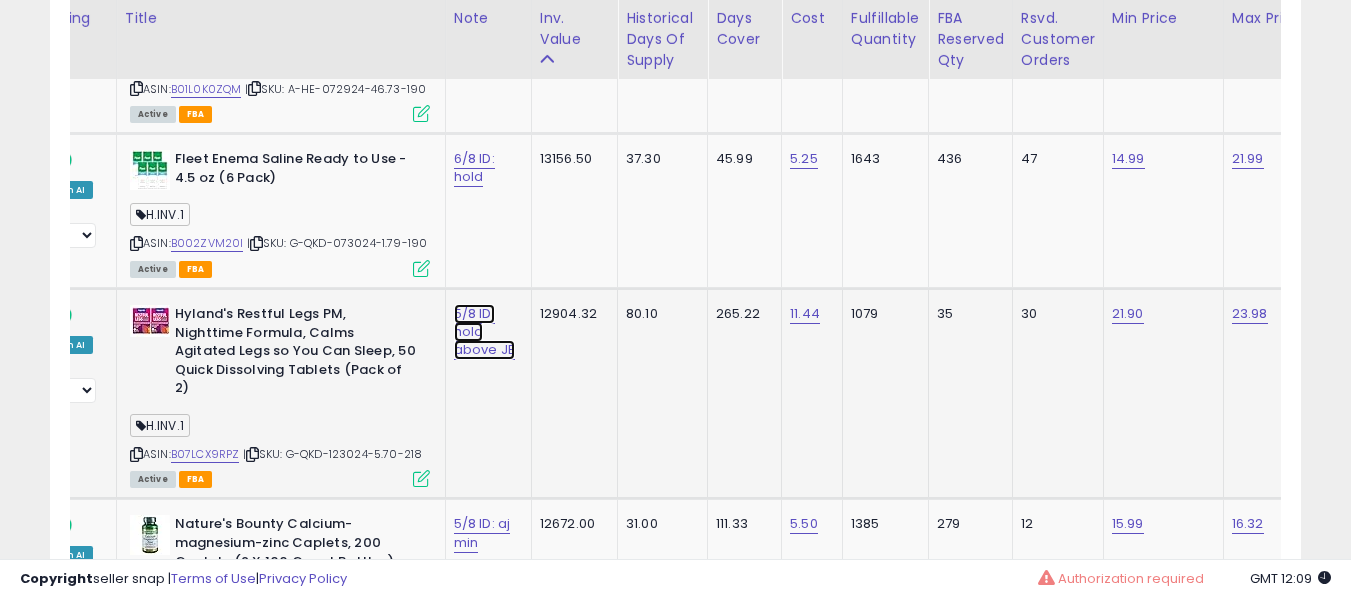click on "5/8 ID: hold above JE" at bounding box center (477, -3861) 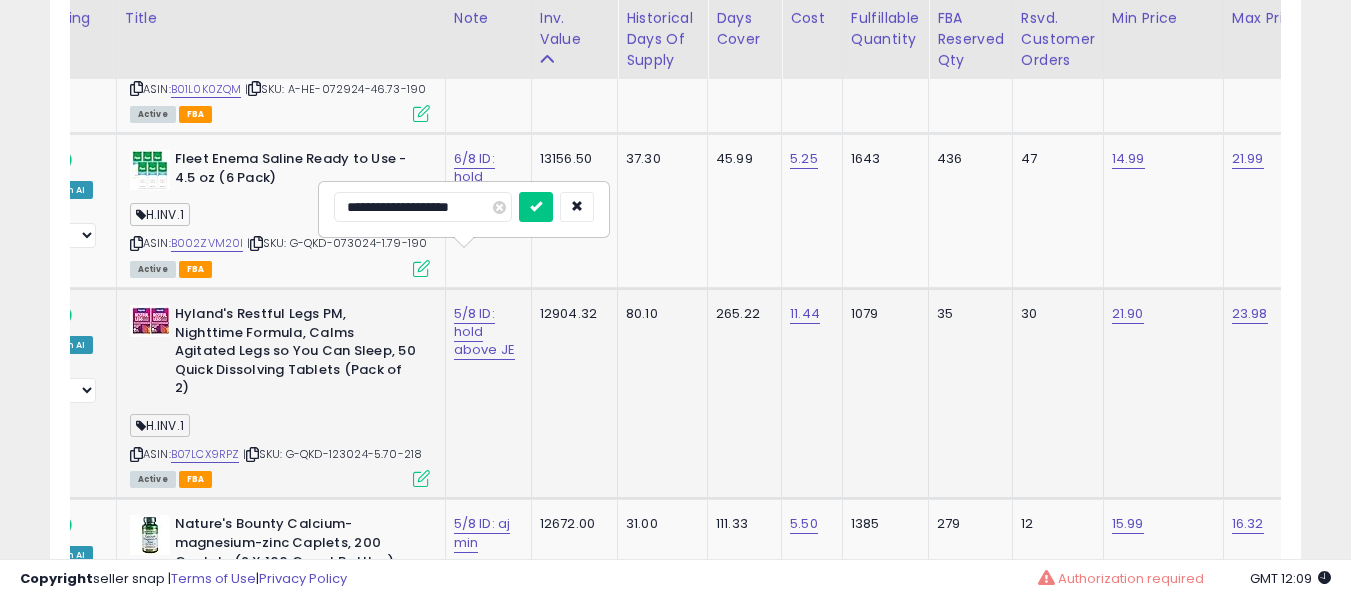type on "**********" 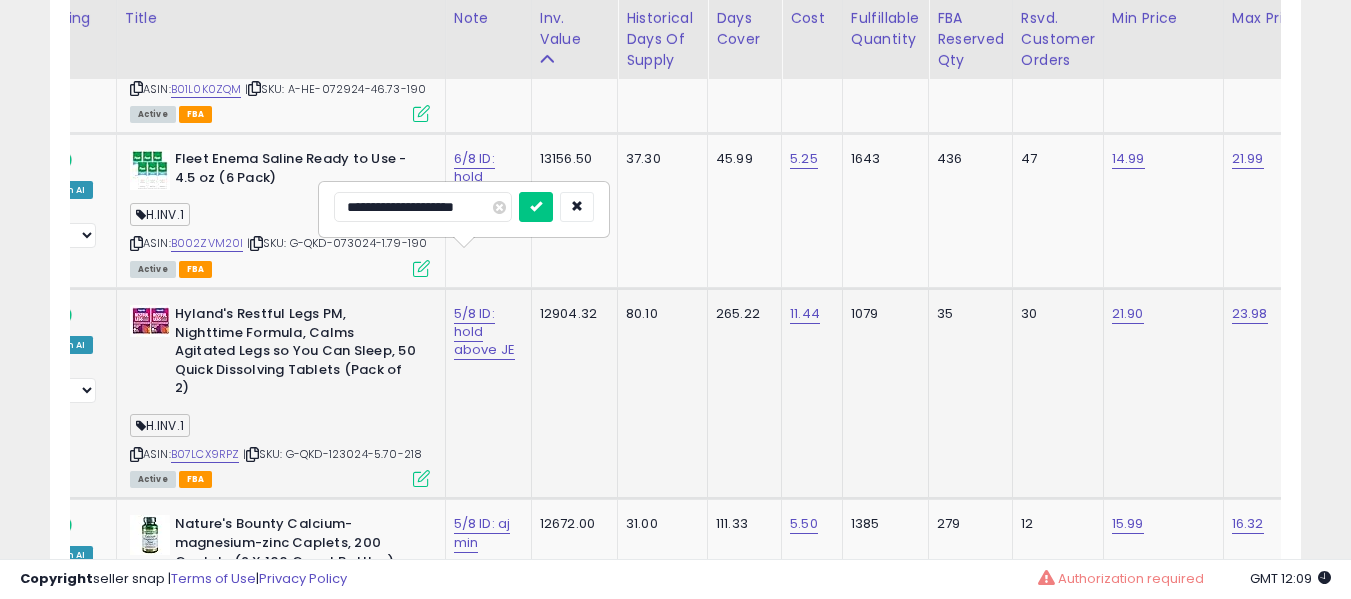 click at bounding box center (536, 207) 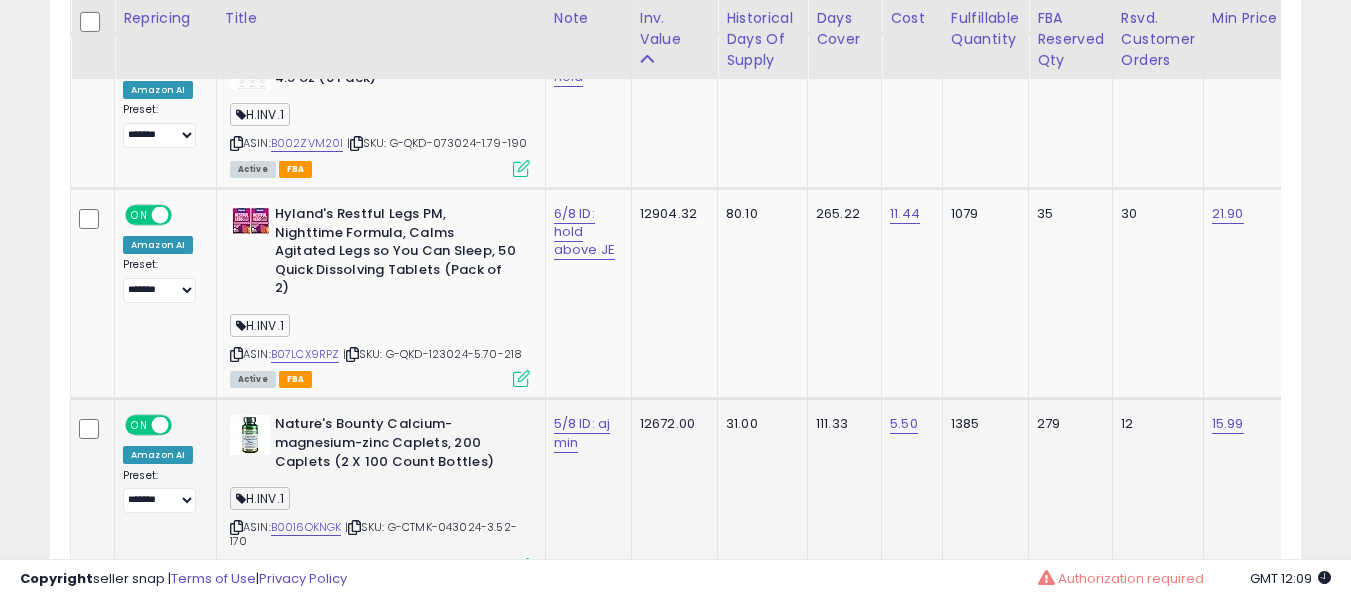 click on "5/8 ID: aj min" at bounding box center (585, 433) 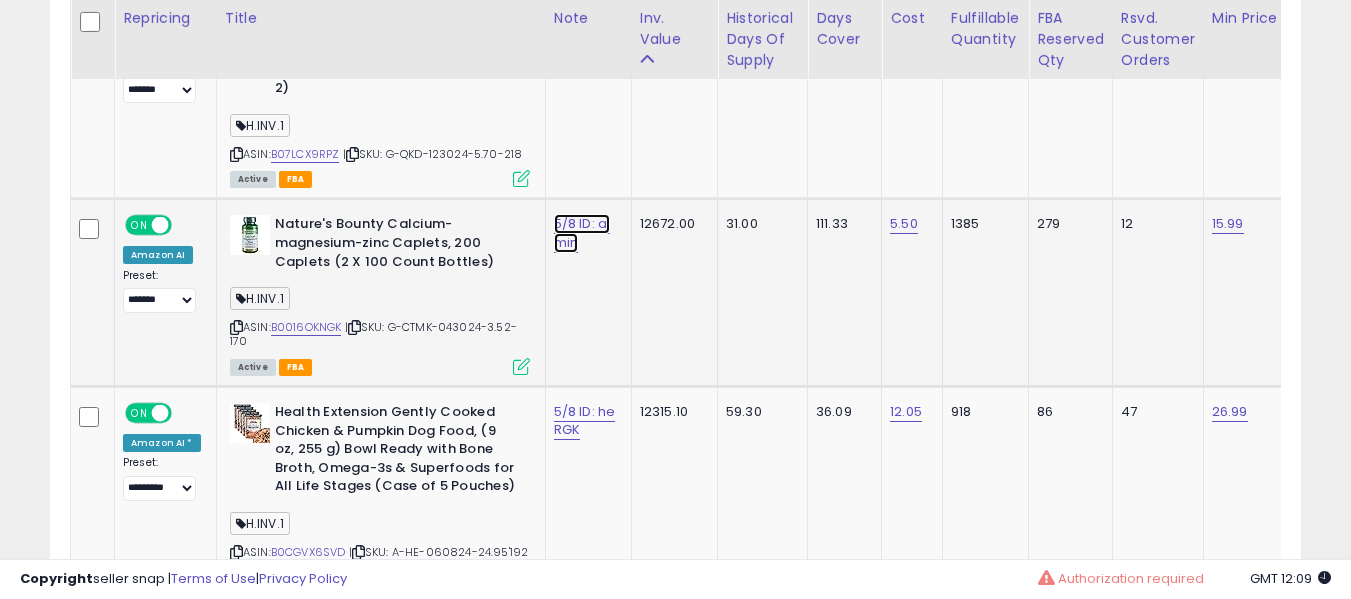 click on "5/8 ID: aj min" at bounding box center (577, -4161) 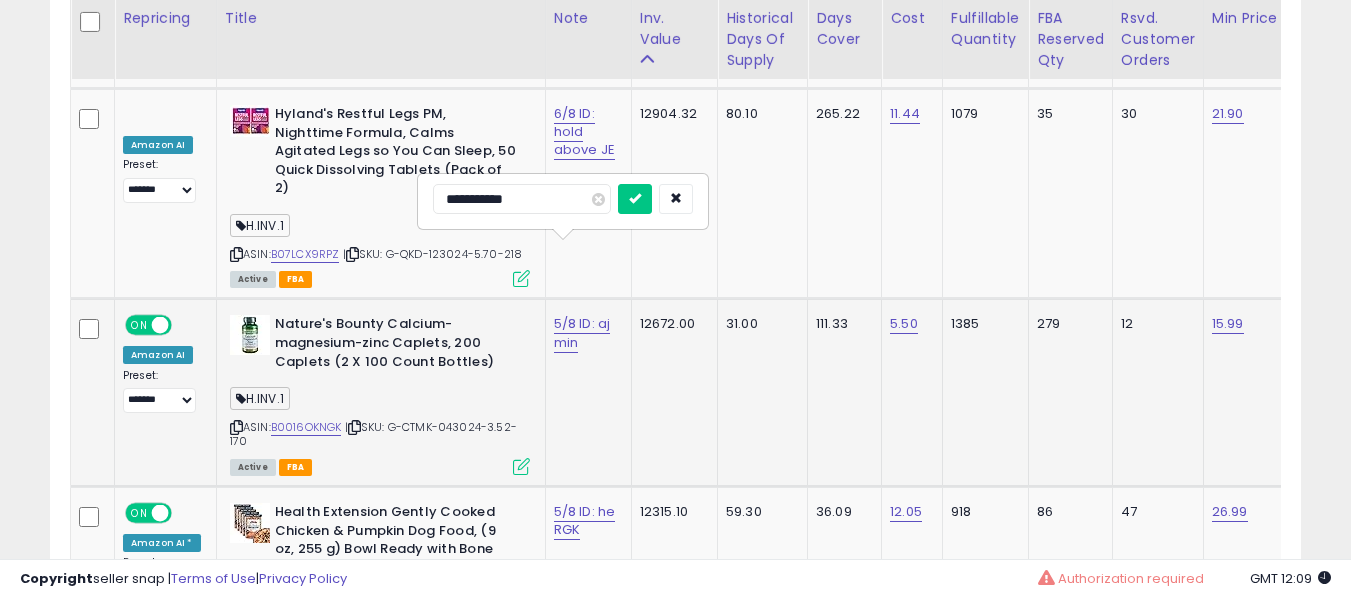 type on "**********" 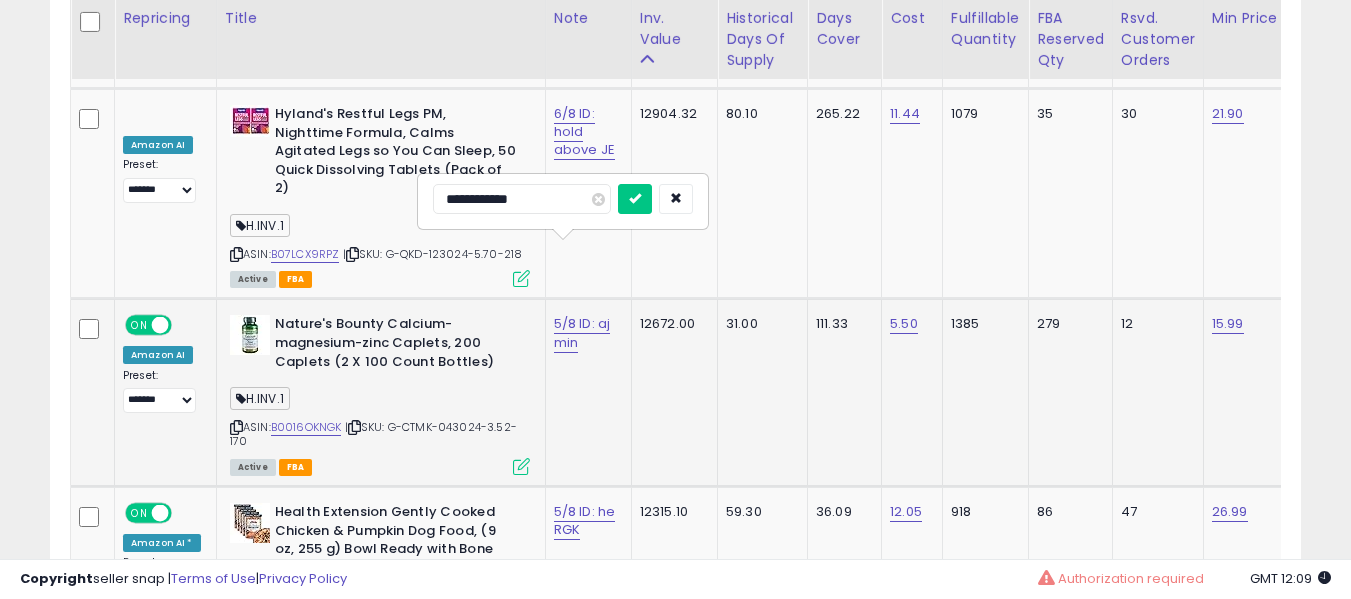 click at bounding box center [635, 199] 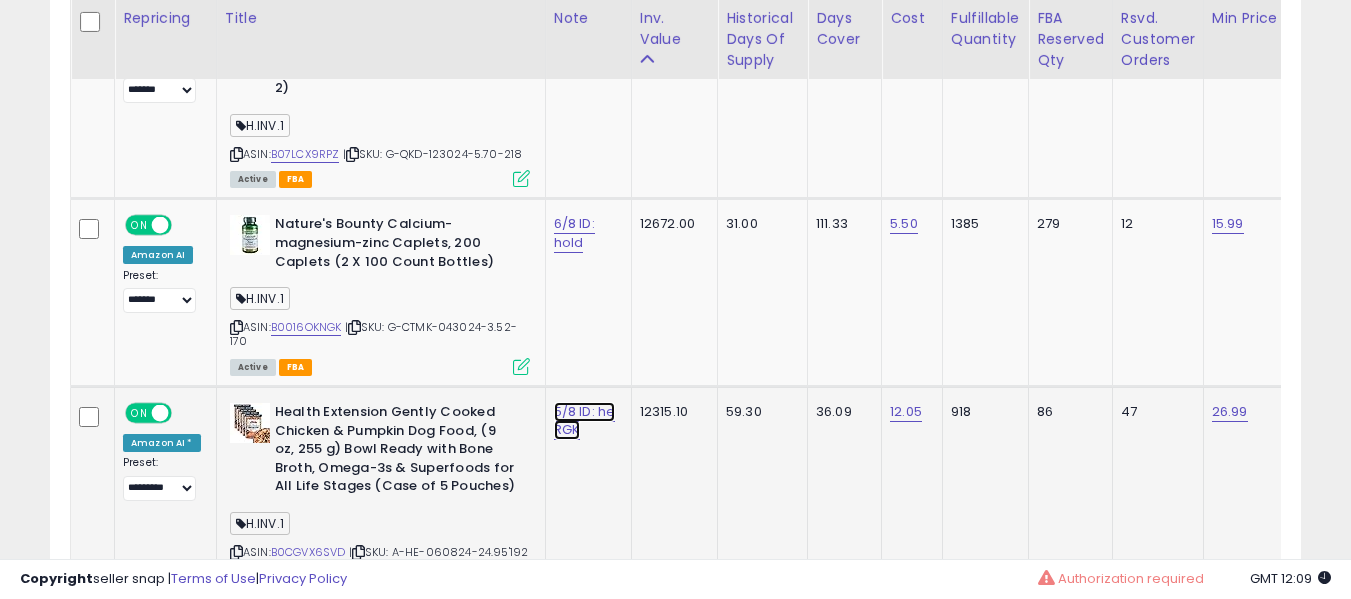 click on "5/8 ID: he RGK" at bounding box center (577, -4161) 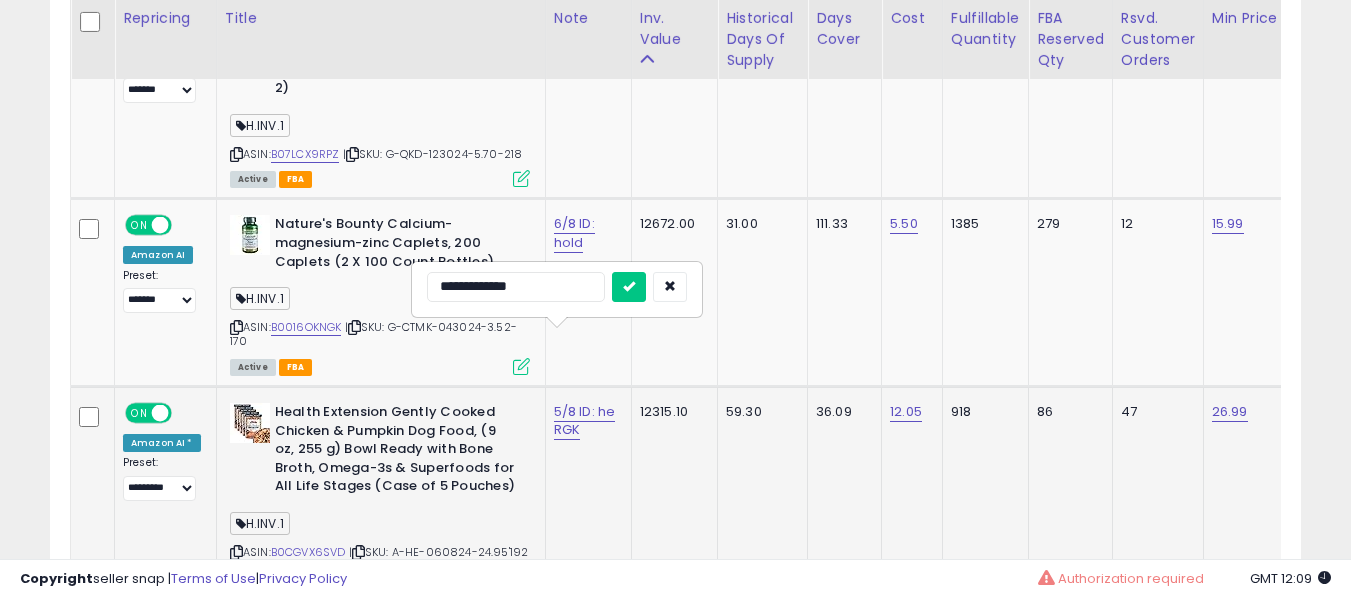 type on "**********" 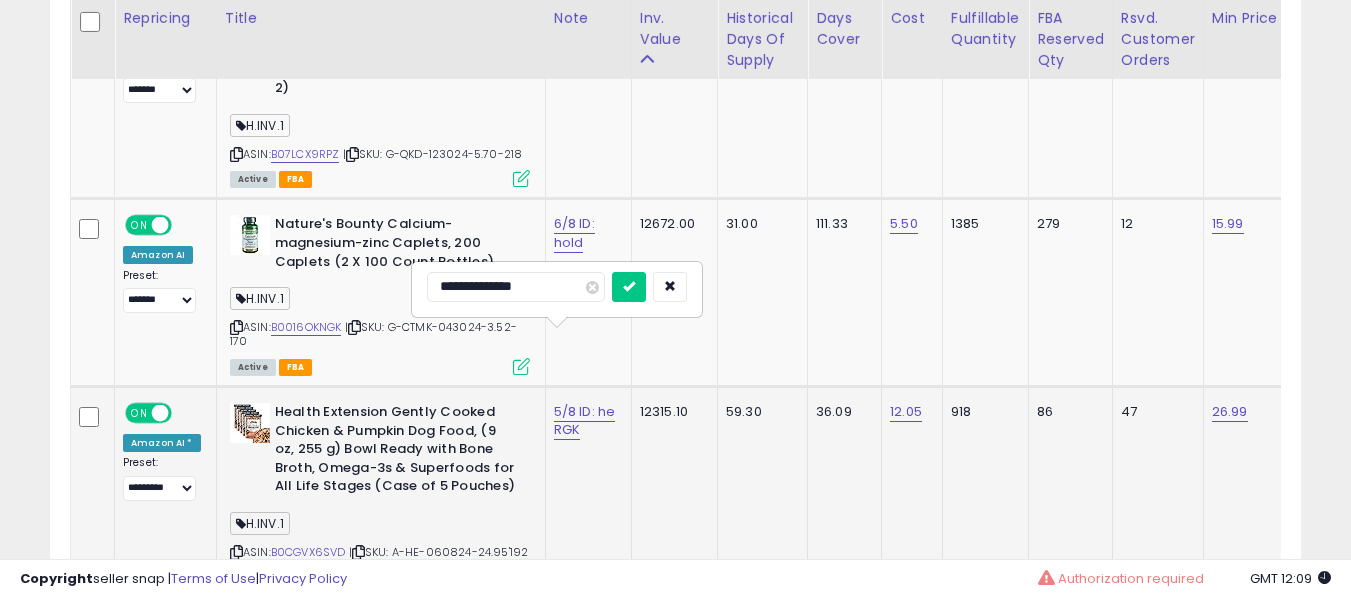 click at bounding box center (629, 287) 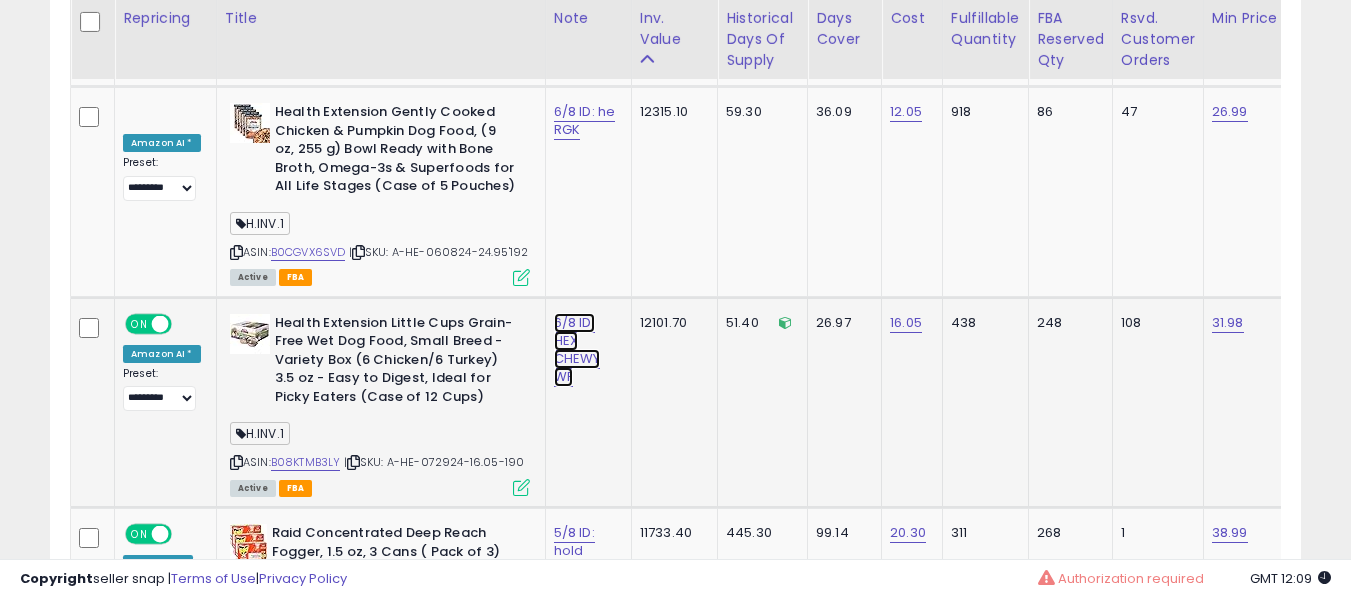 click on "6/8 ID: HEX CHEWY WF" at bounding box center [577, -4461] 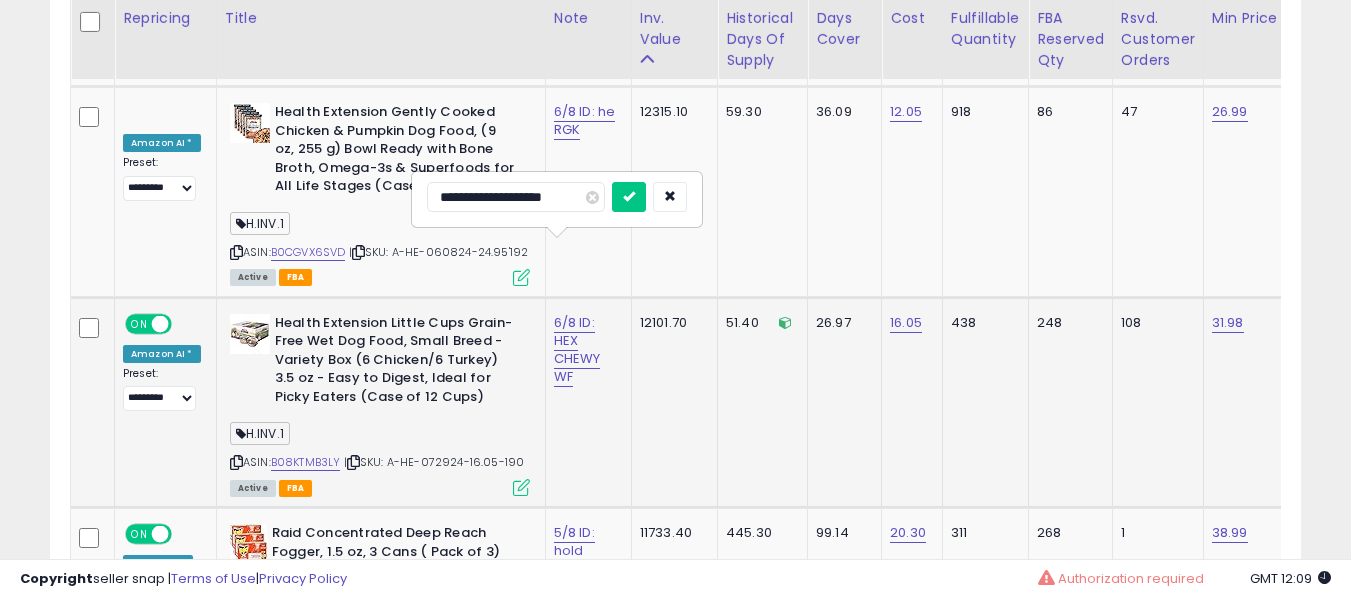 type 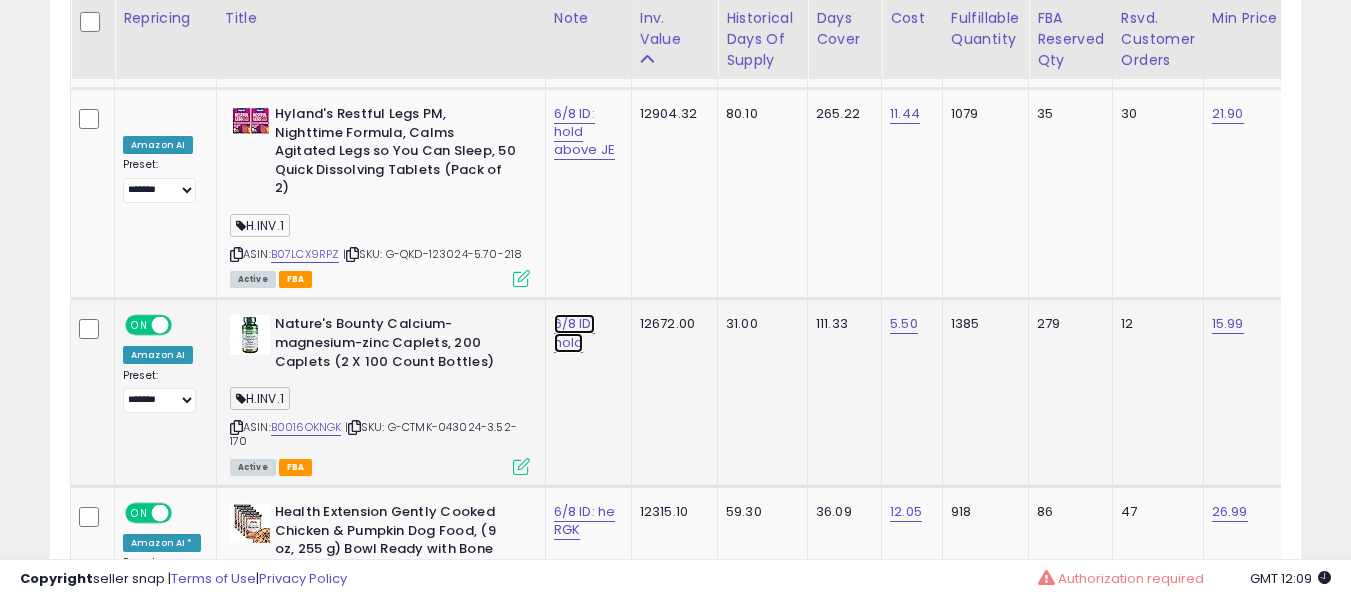 click on "6/8 ID: hold" at bounding box center (577, -4061) 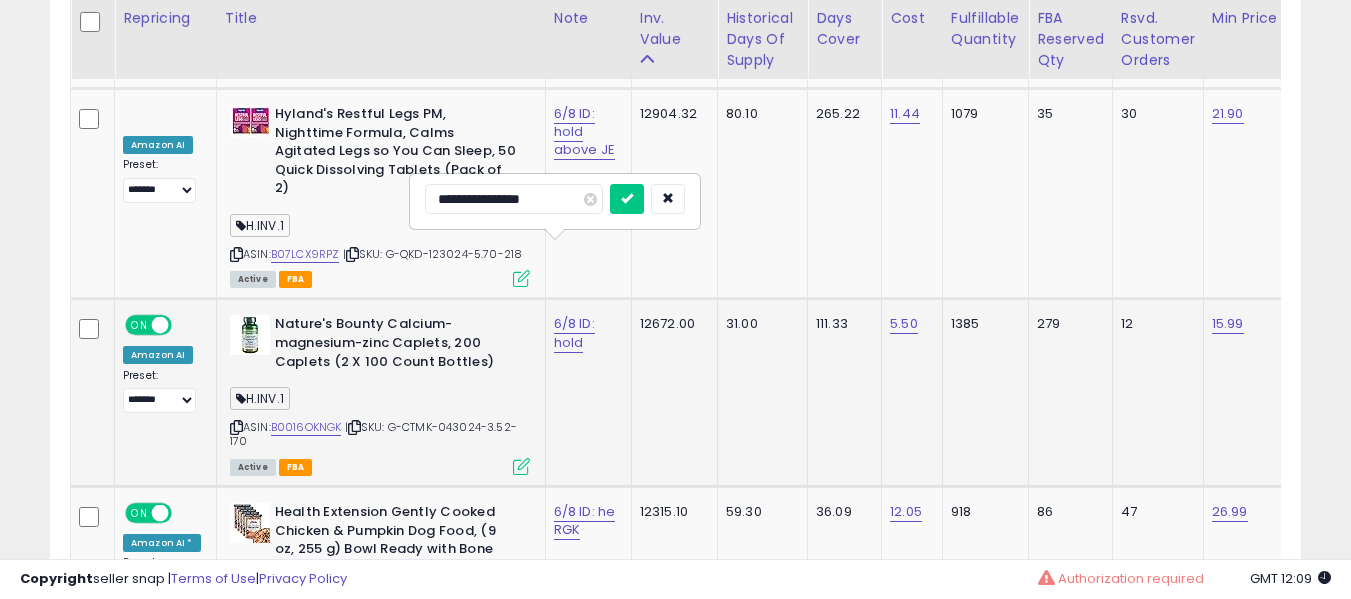 type on "**********" 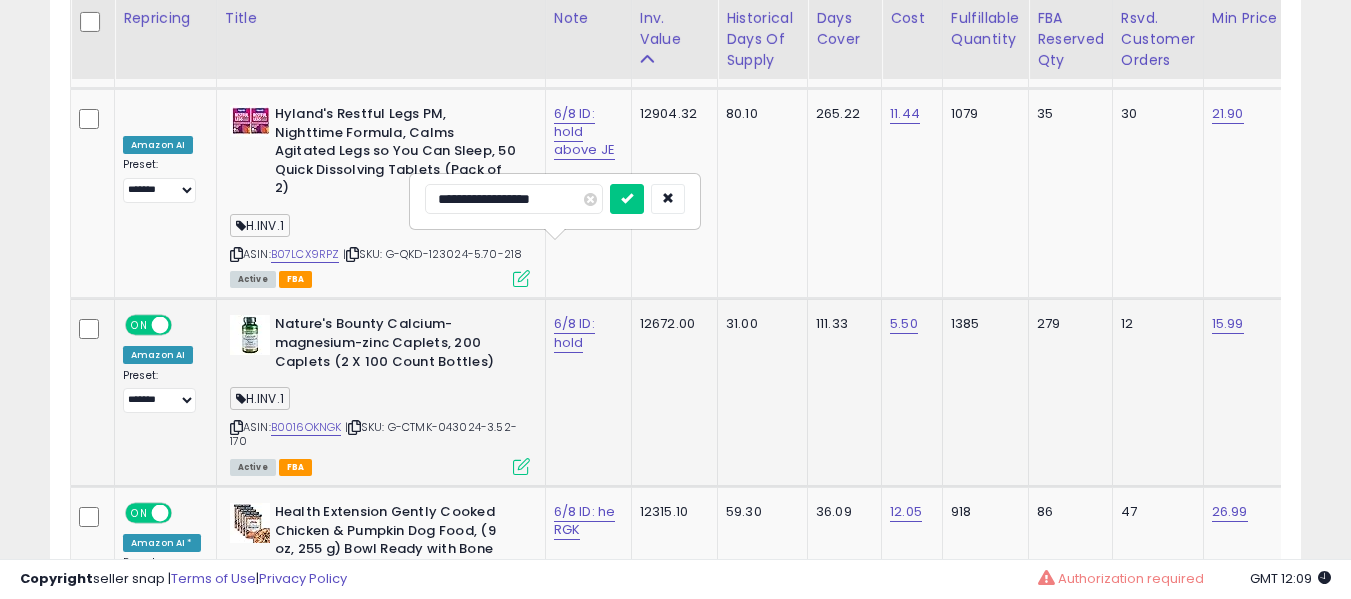 click at bounding box center (627, 199) 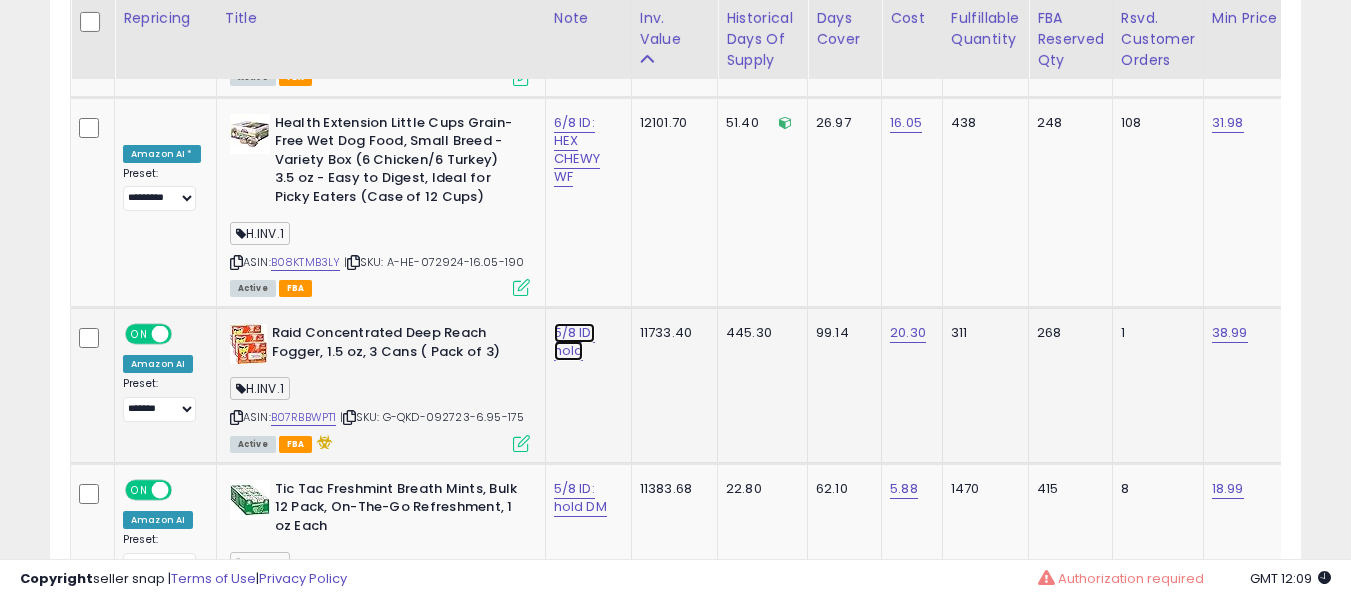 click on "5/8 ID: hold" at bounding box center [577, -4661] 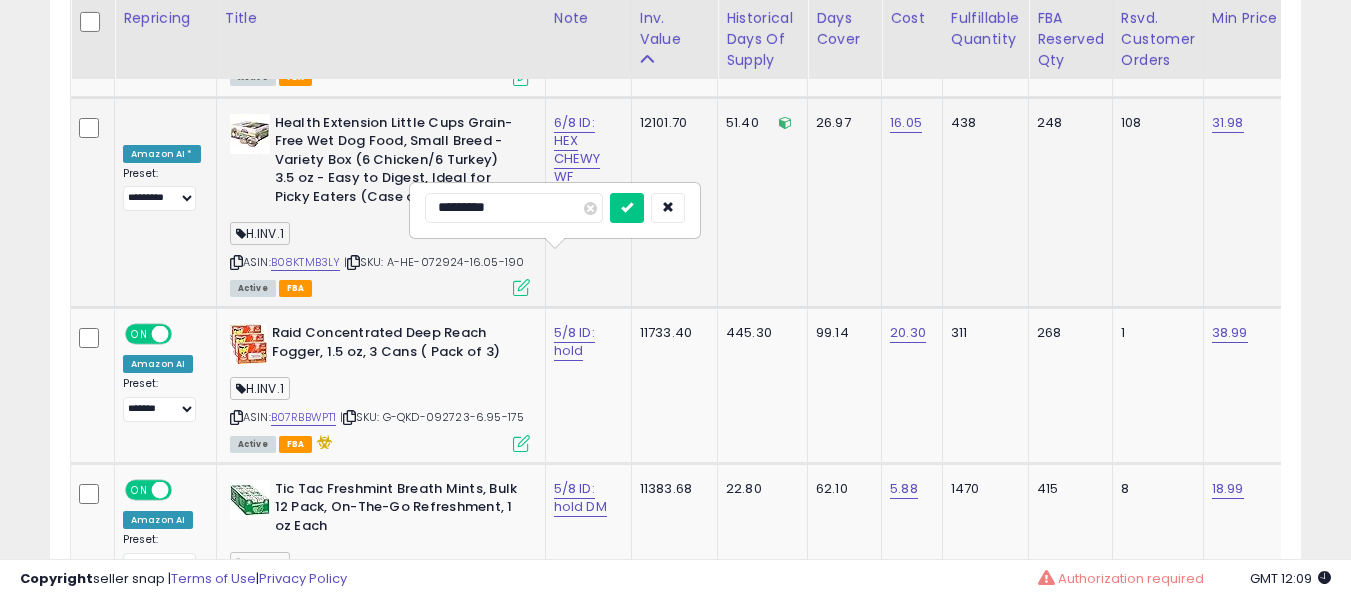 type on "**********" 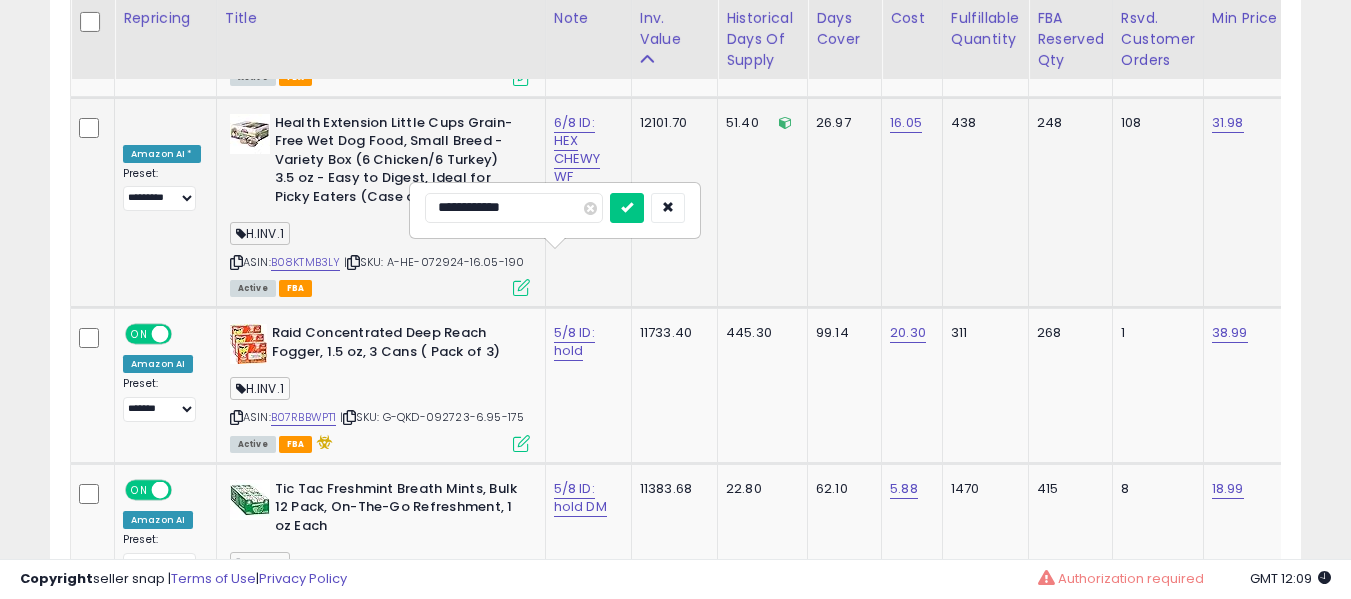 click at bounding box center (627, 208) 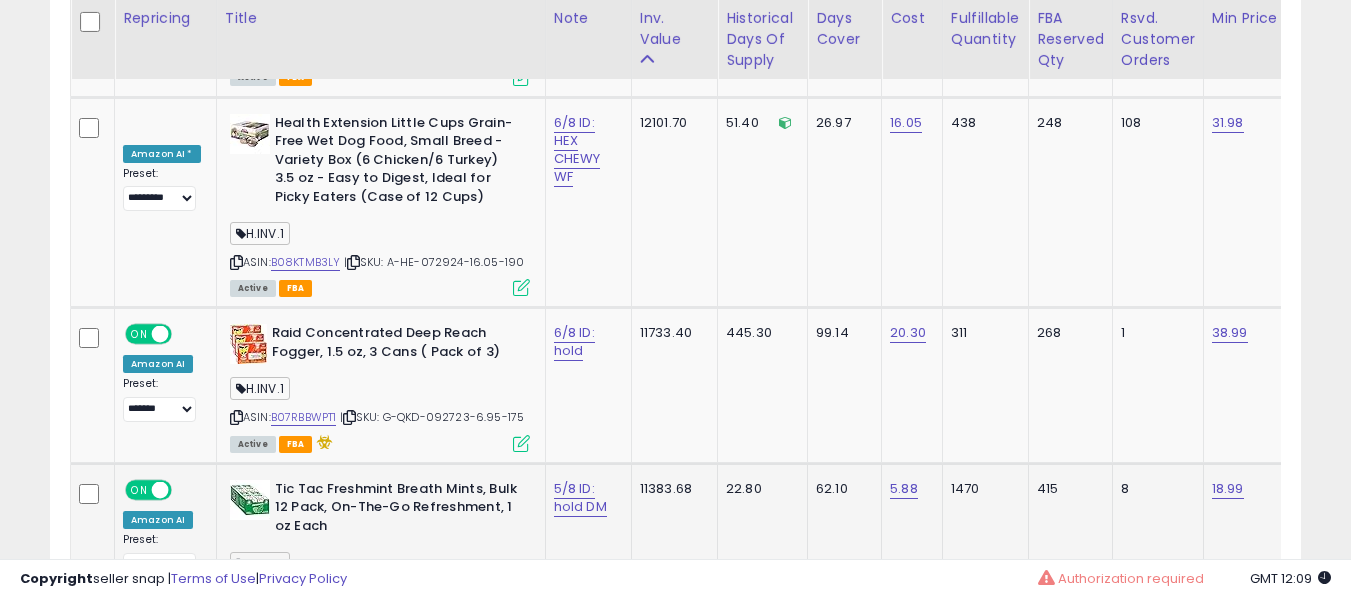 click on "5/8 ID: hold DM" 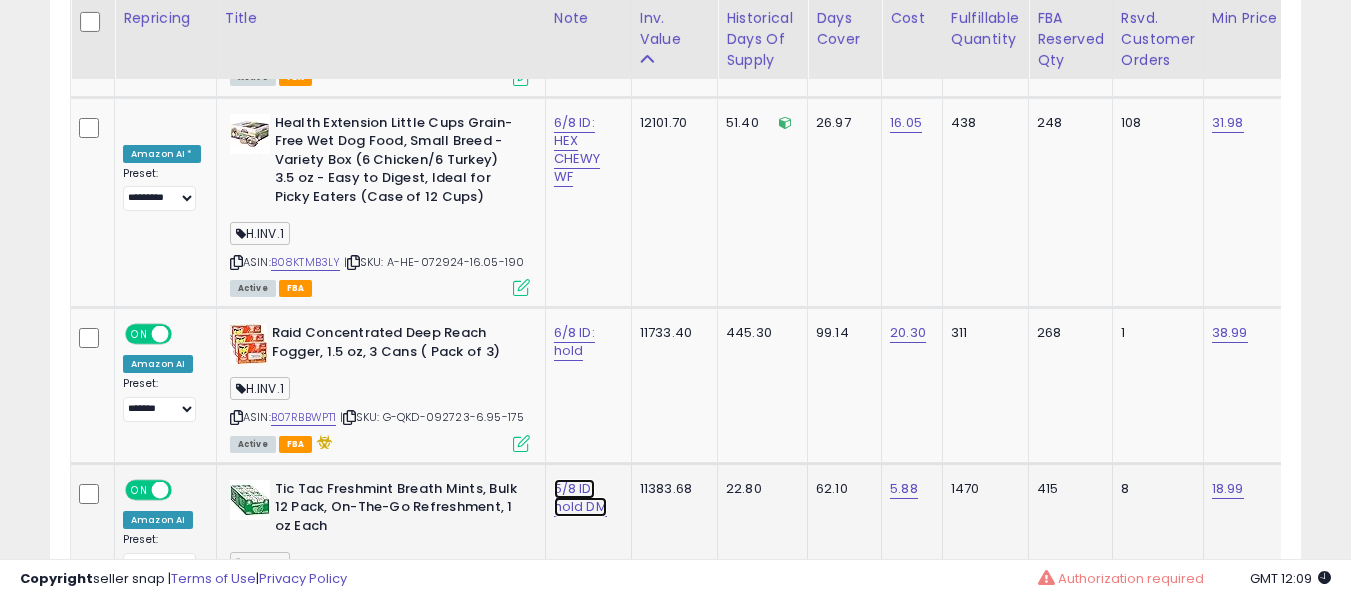 click on "5/8 ID: hold DM" at bounding box center (577, -4661) 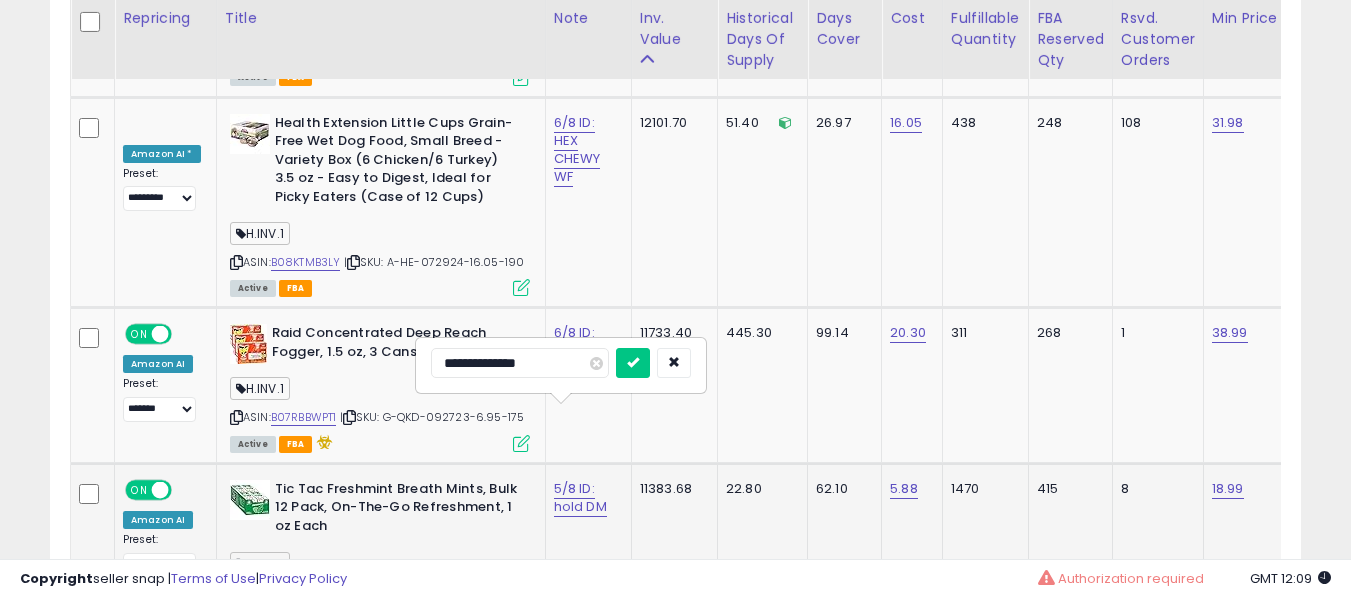 type on "**********" 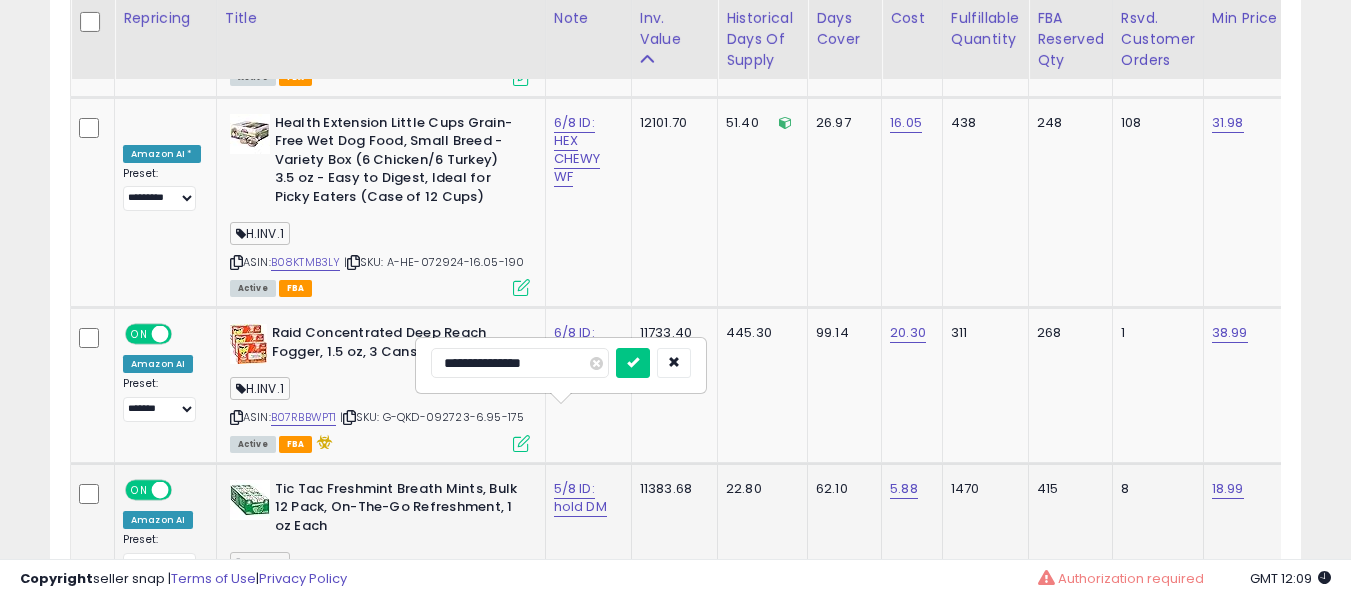 click at bounding box center [633, 363] 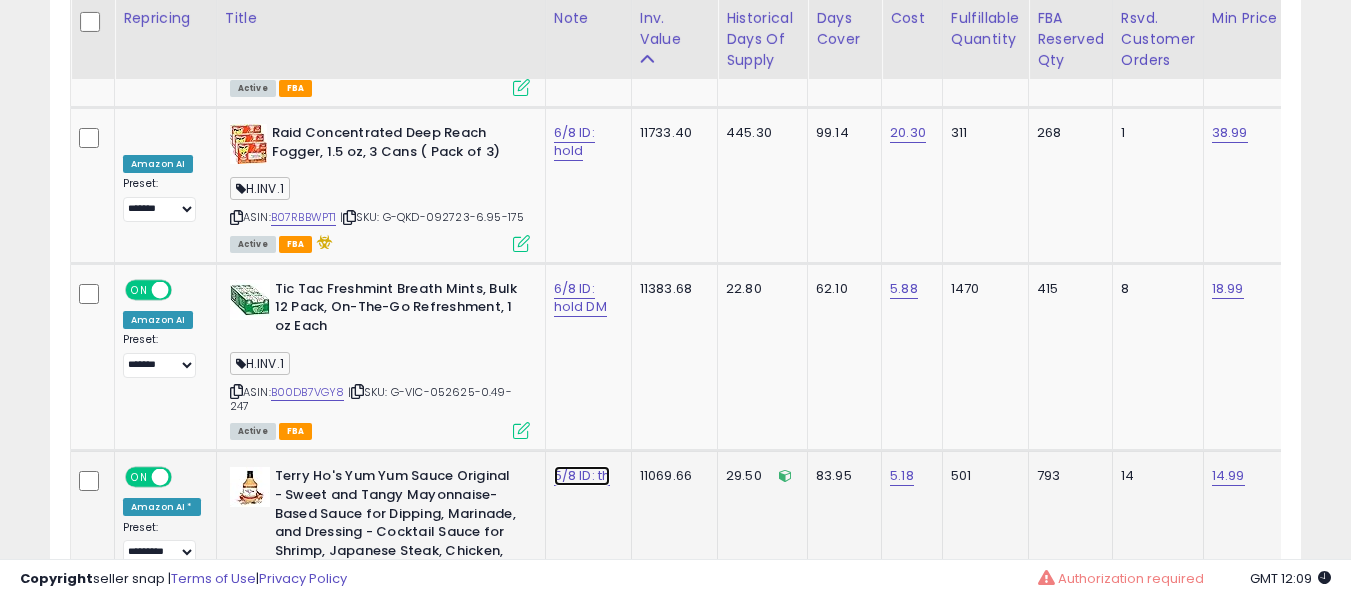 click on "5/8 ID: th" at bounding box center [577, -4861] 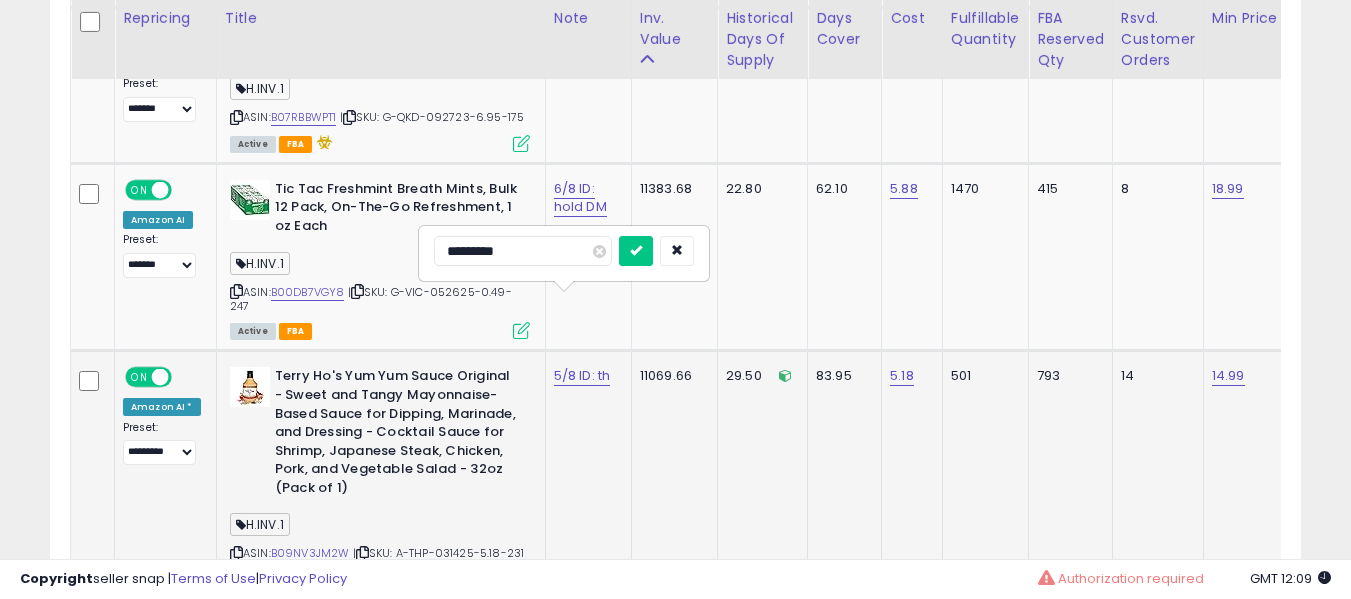 type on "**********" 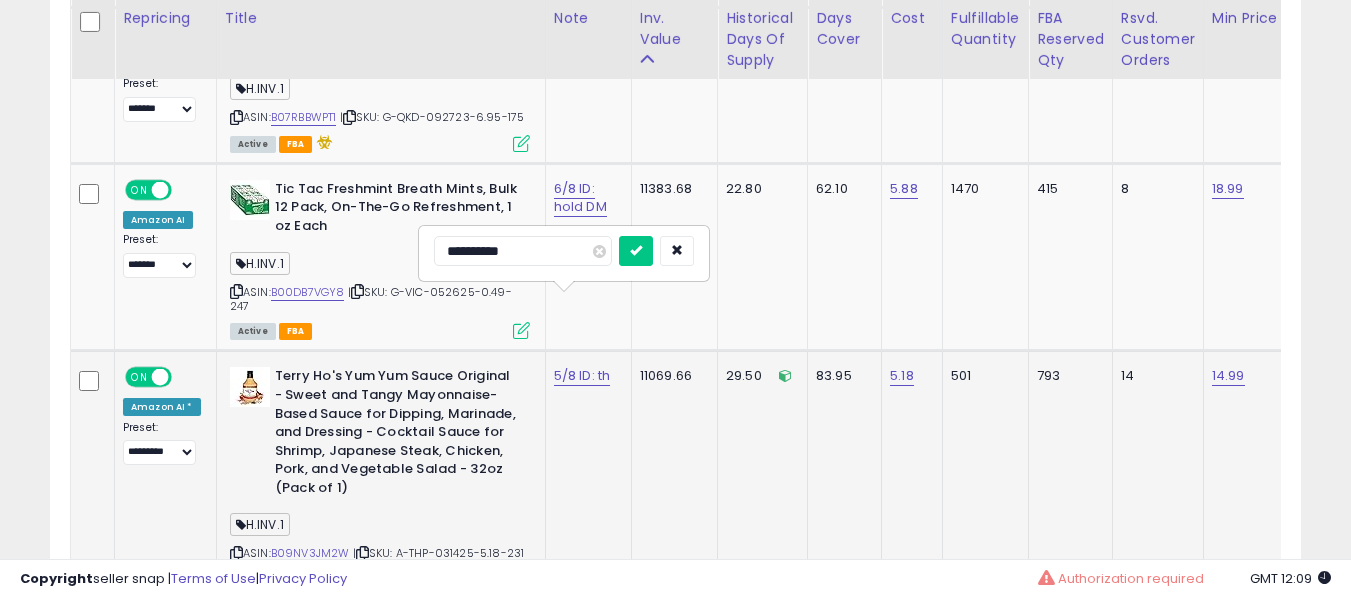click at bounding box center [636, 251] 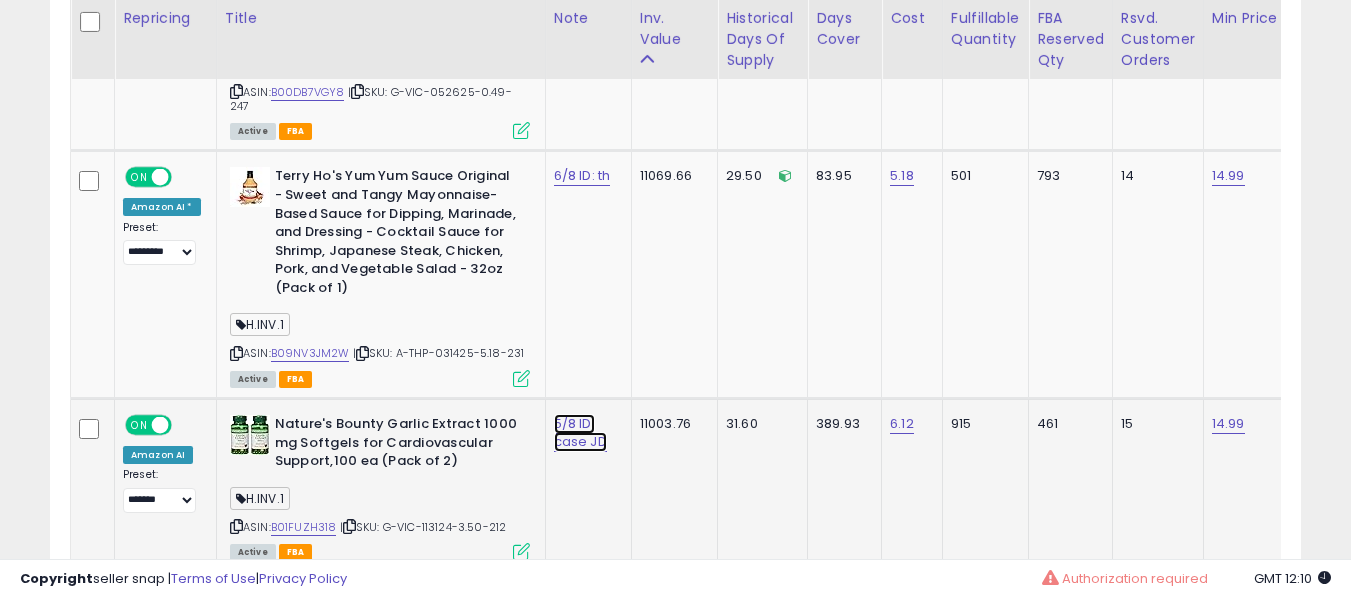 click on "5/8 ID: case JD" at bounding box center (577, -5161) 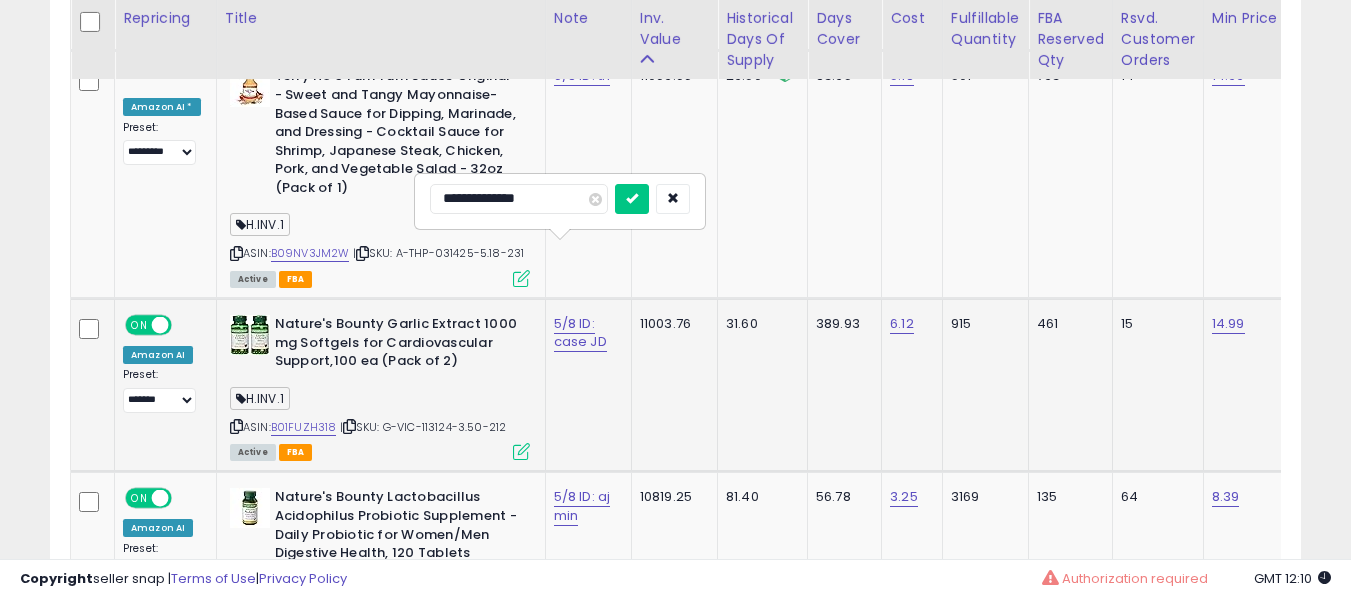 type on "**********" 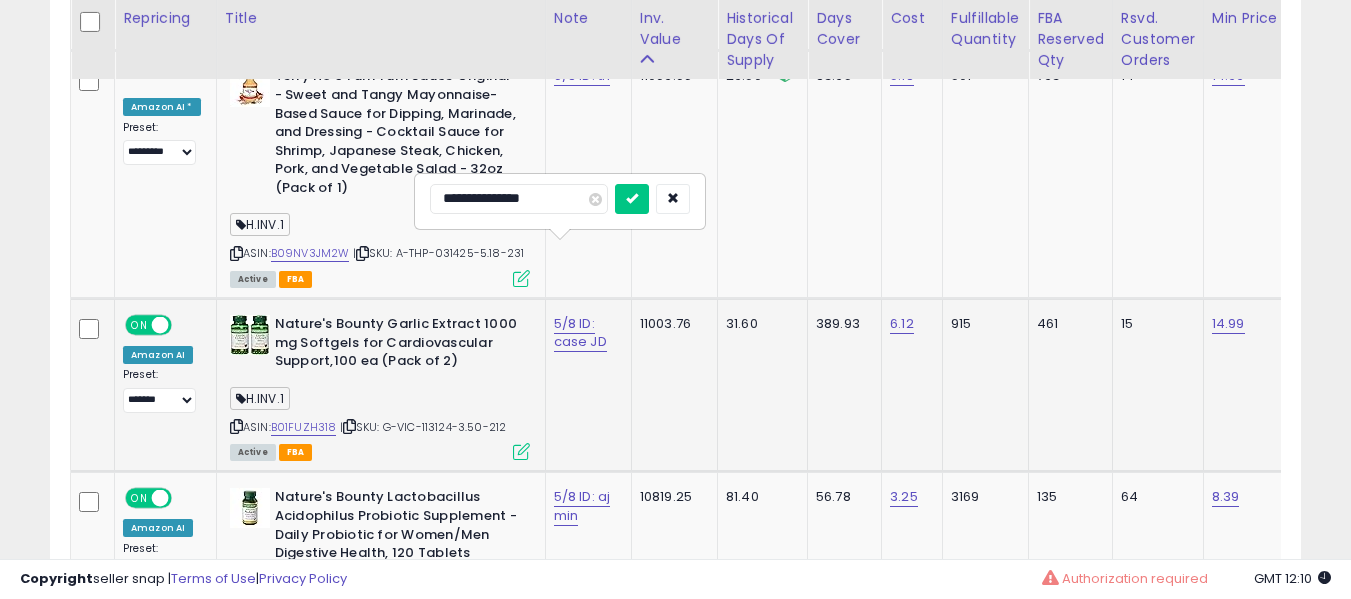 click at bounding box center (632, 199) 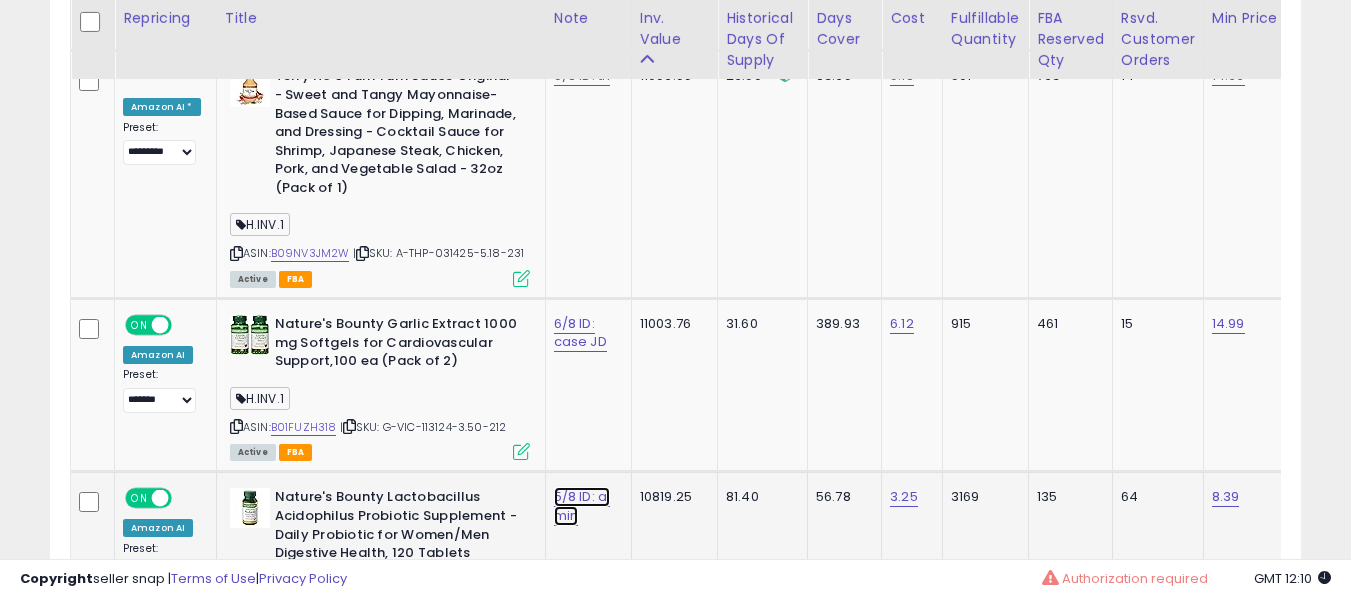 click on "5/8 ID: aj min" at bounding box center (577, -5261) 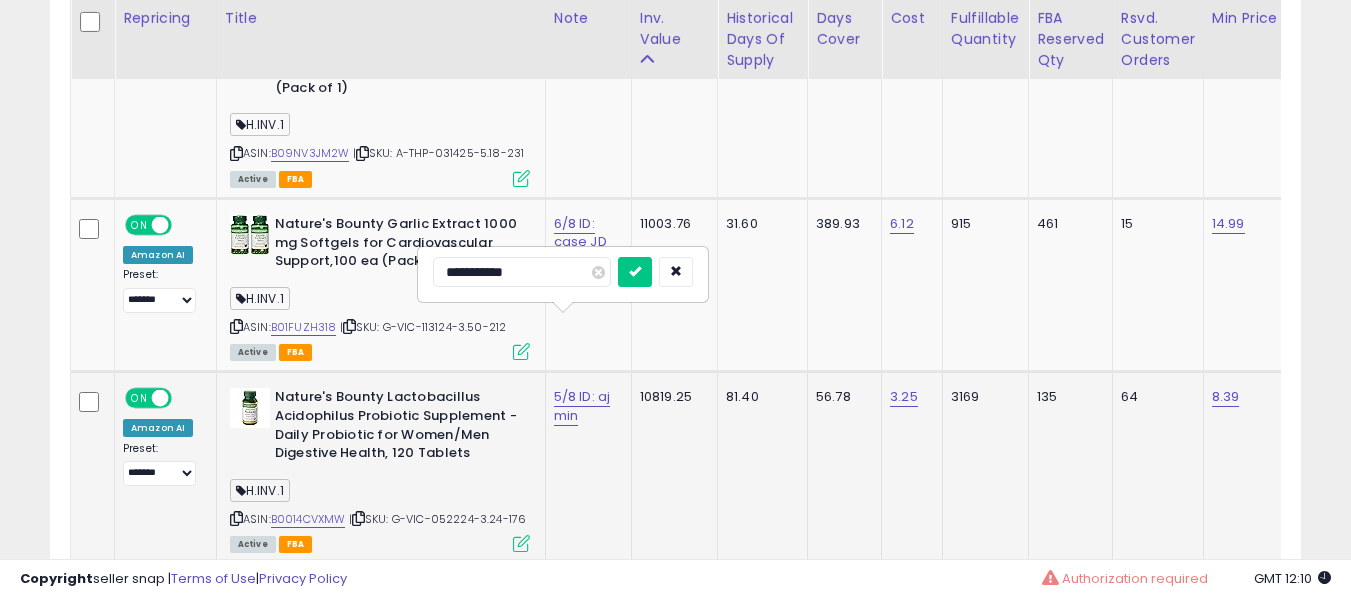 type on "**********" 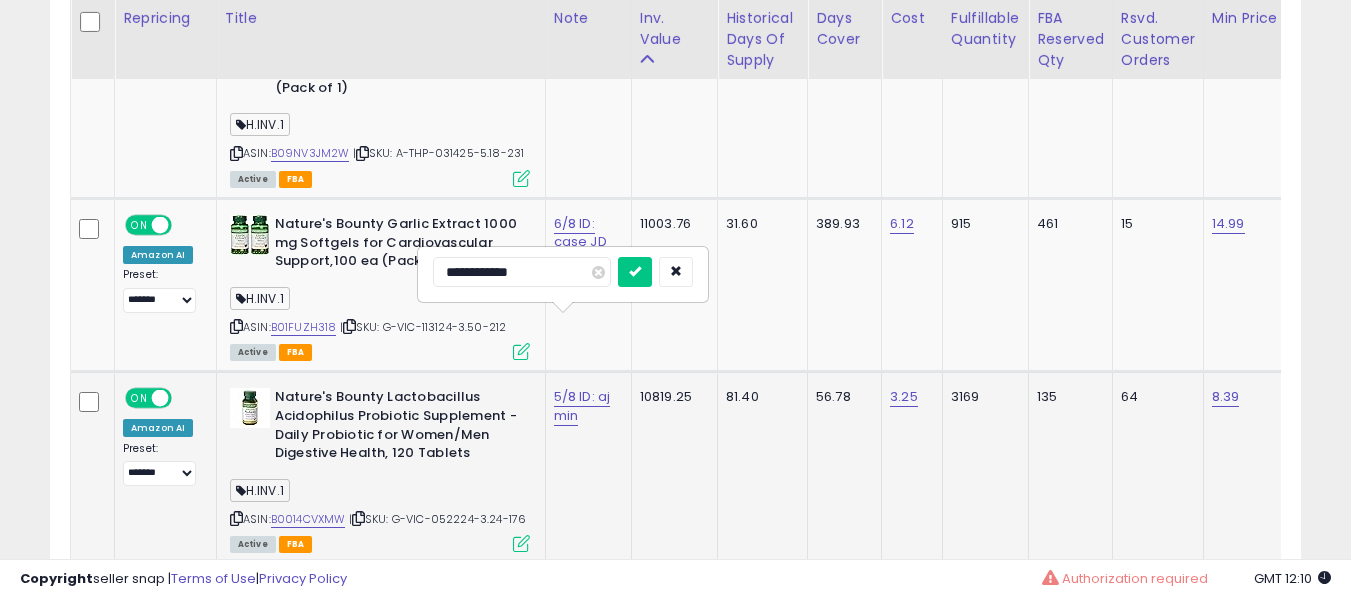 click at bounding box center [635, 272] 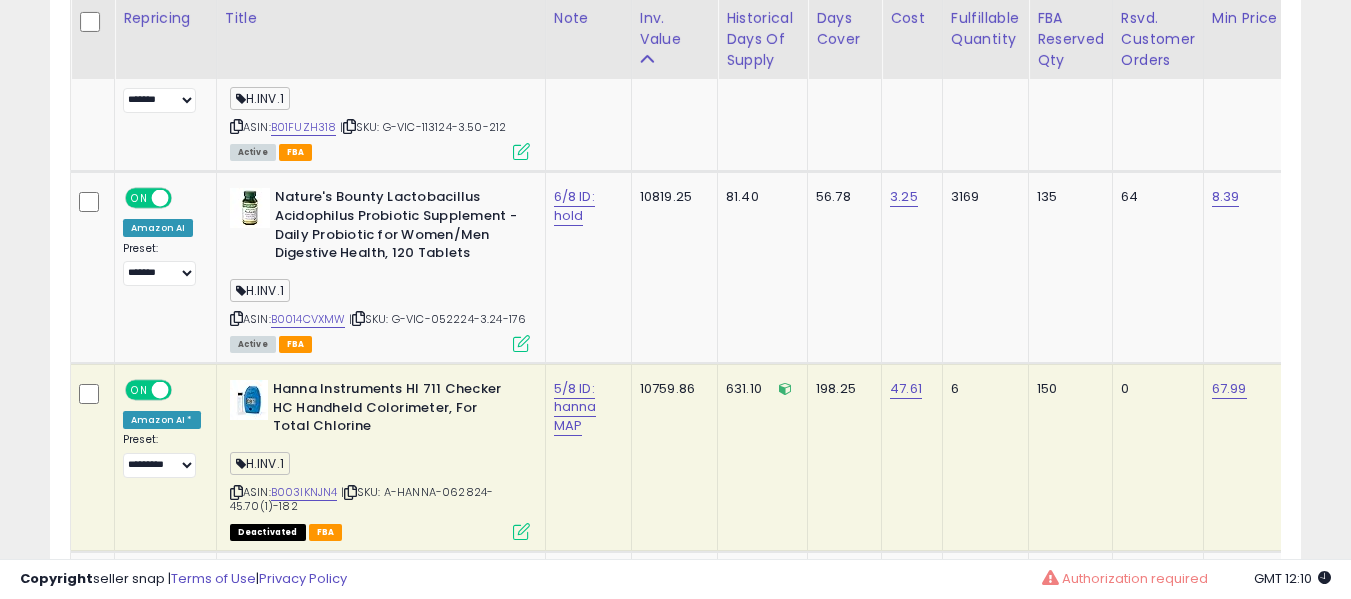 click on "5/8 ID: hanna MAP" at bounding box center (585, 407) 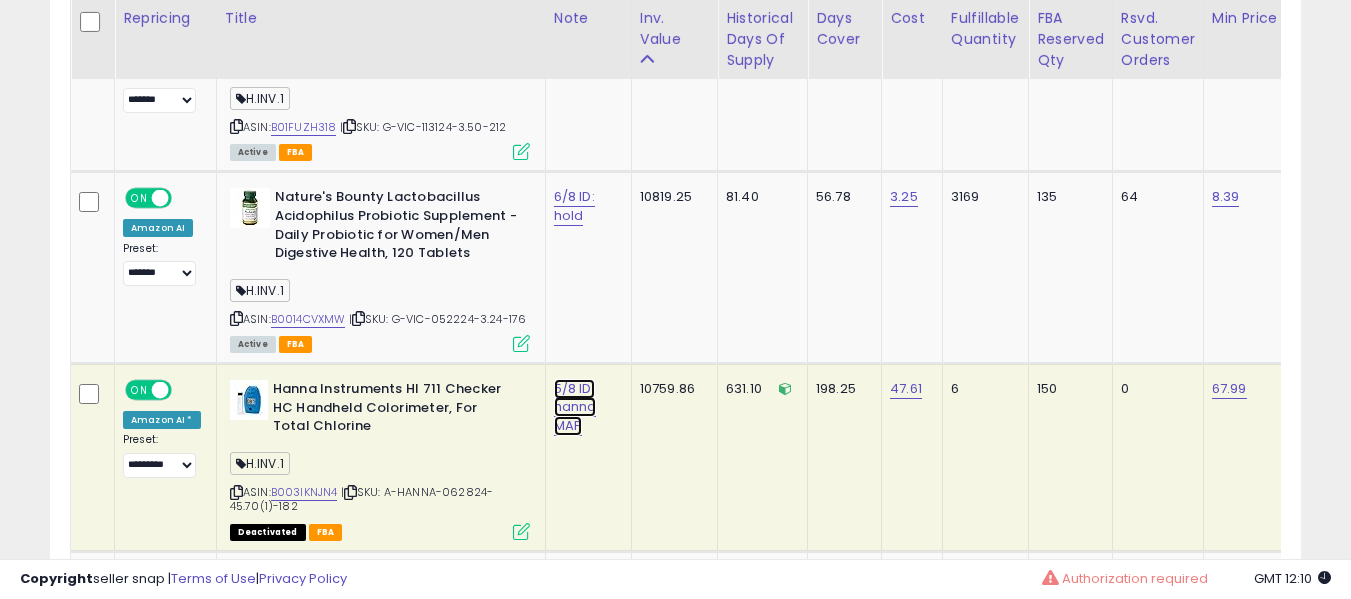 click on "5/8 ID: hanna MAP" at bounding box center [575, 407] 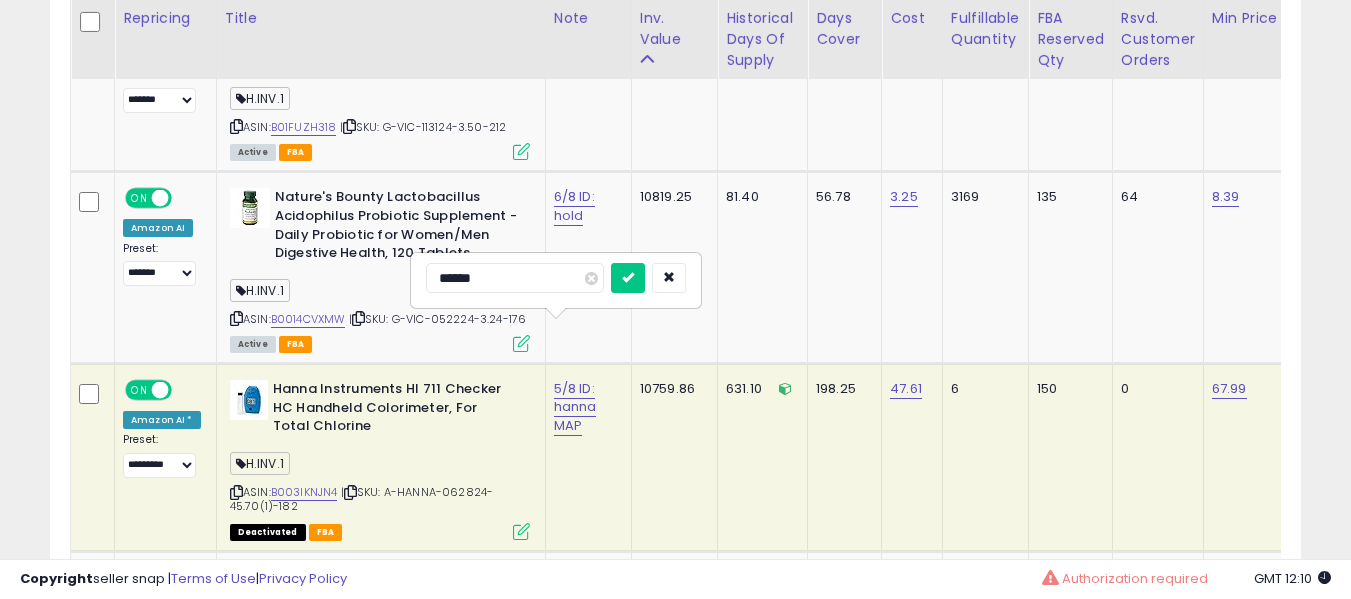 type on "*******" 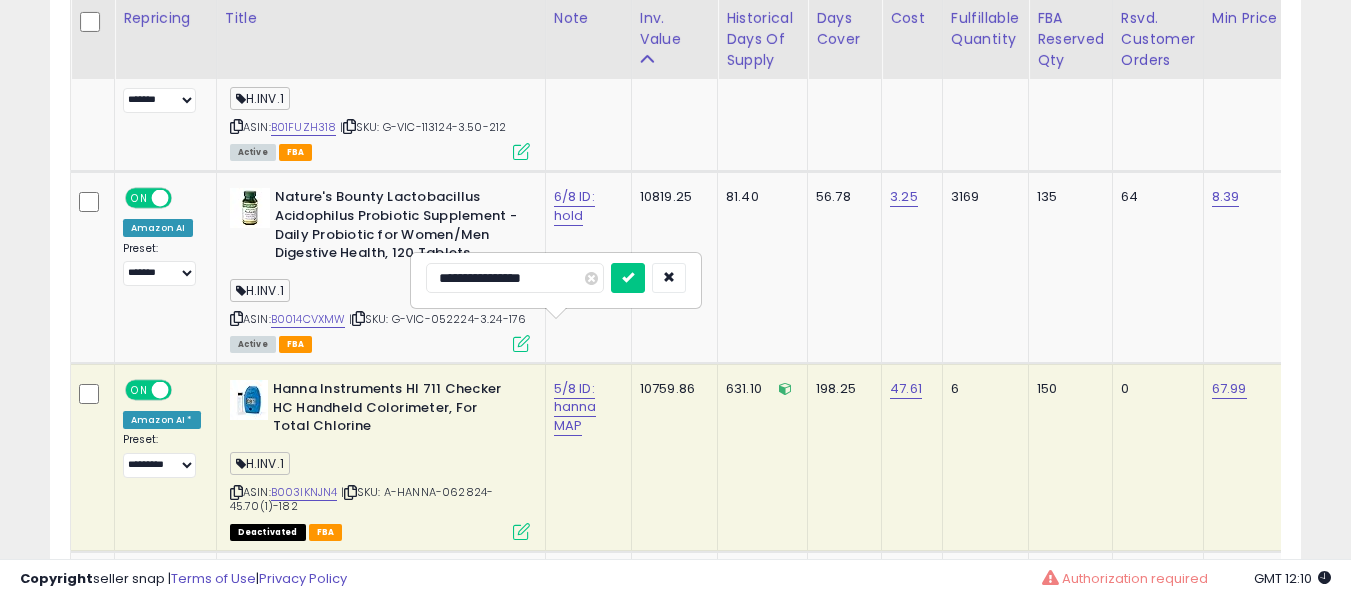 type on "**********" 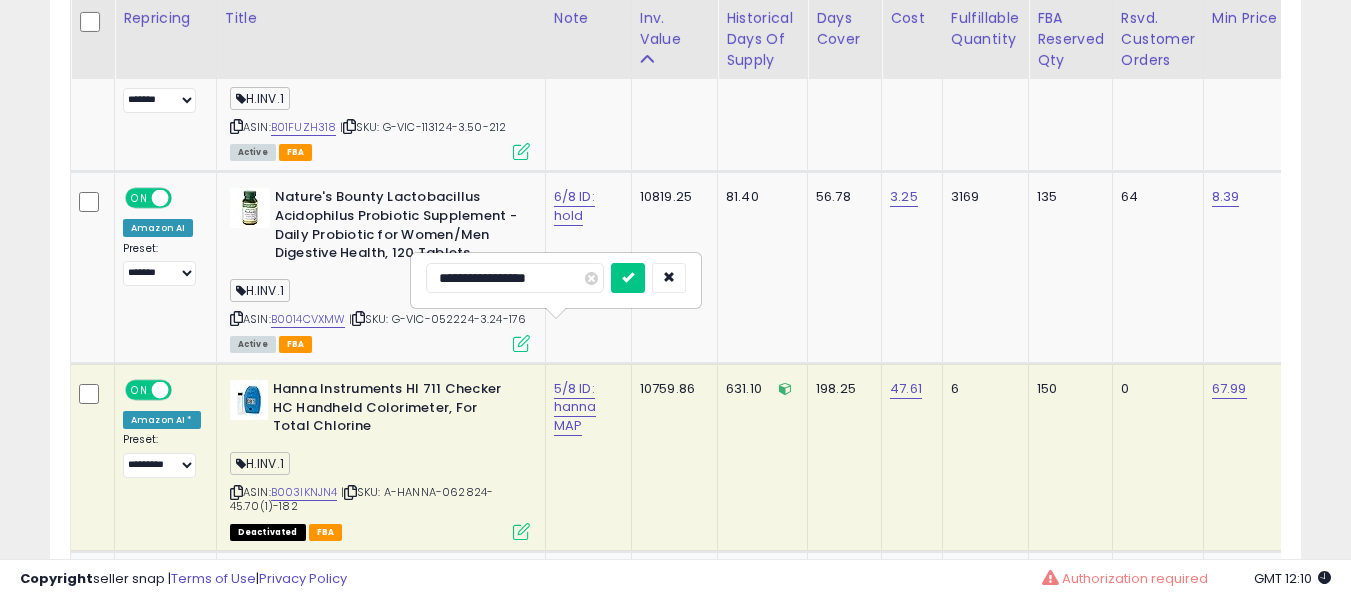 click at bounding box center (628, 278) 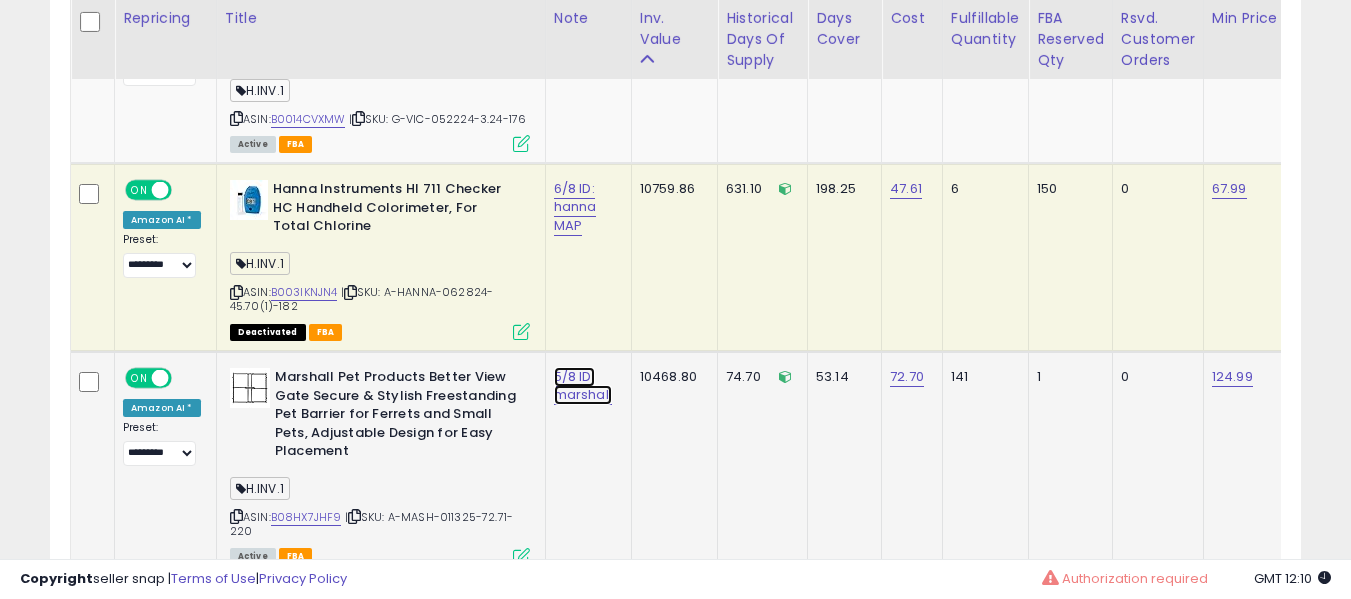 click on "5/8 ID: marshall" at bounding box center (577, -5761) 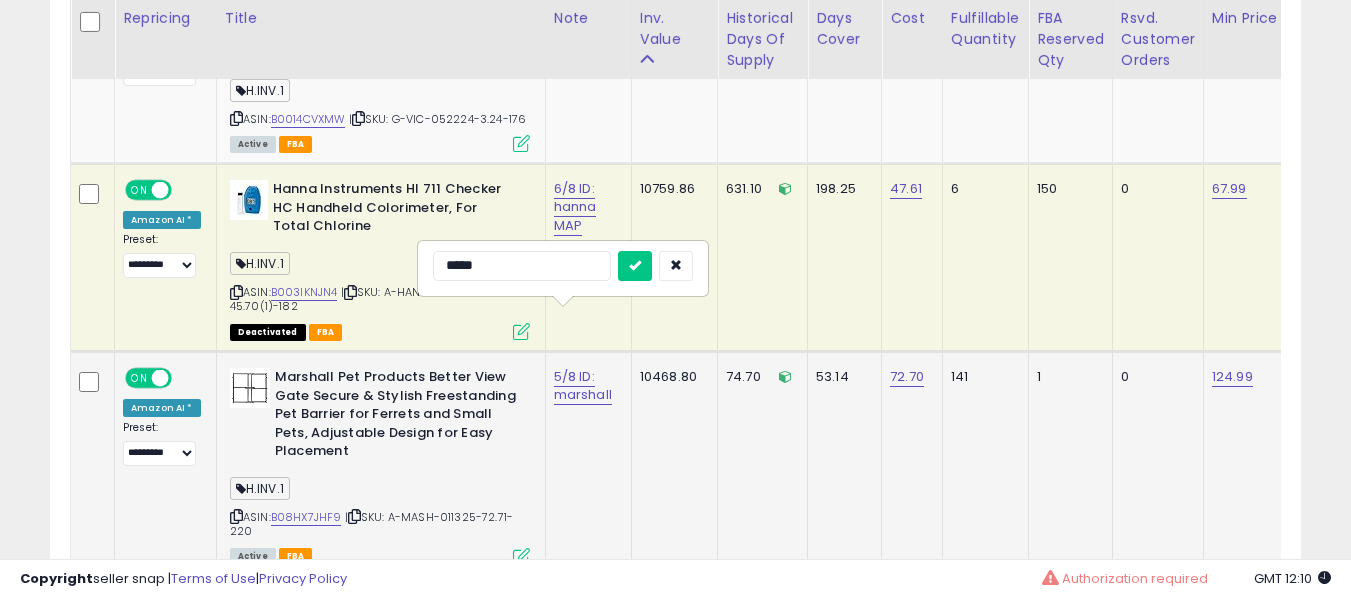 type on "******" 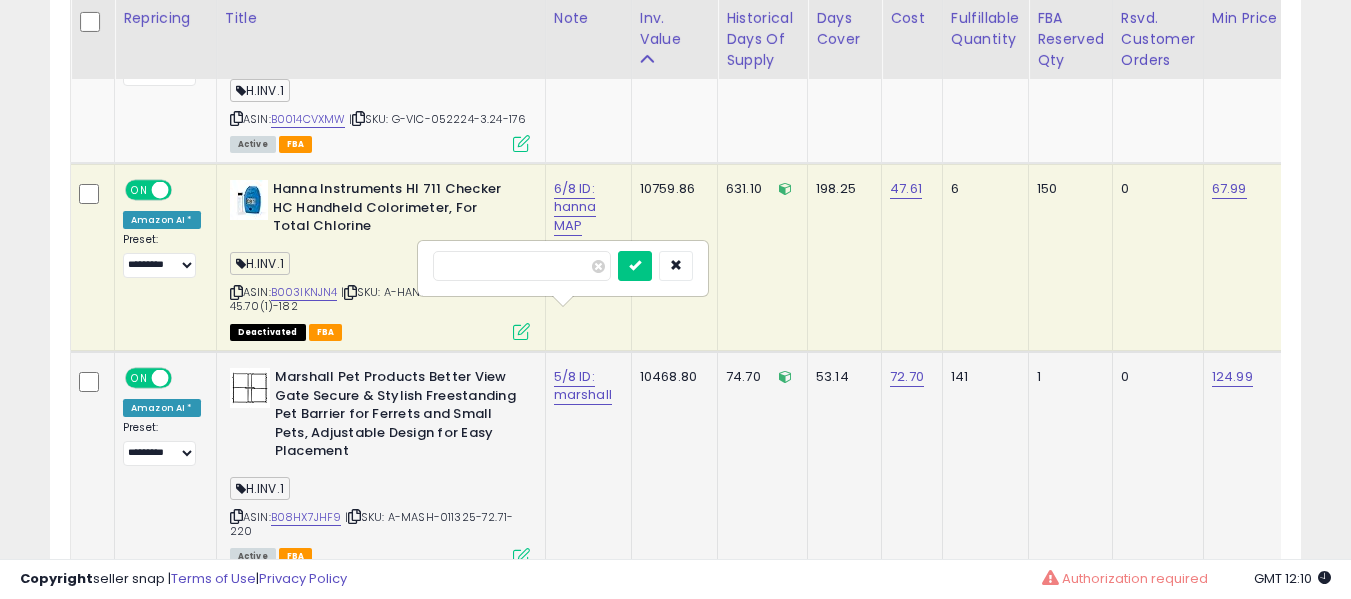 type on "*" 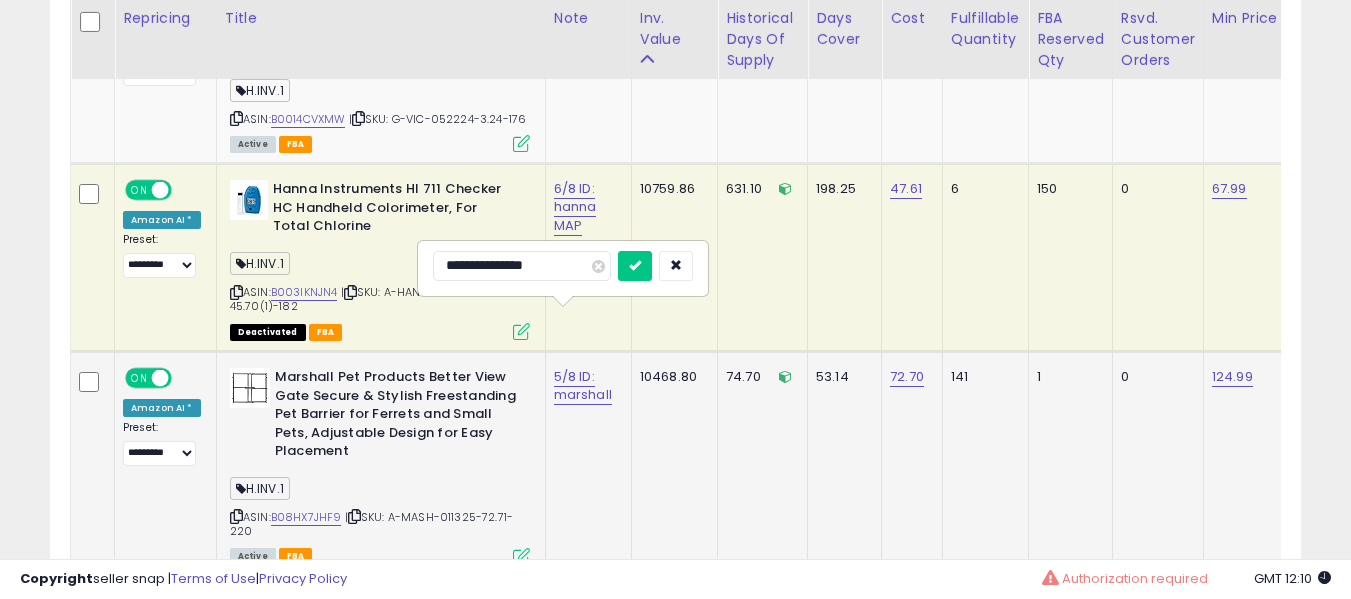 type on "**********" 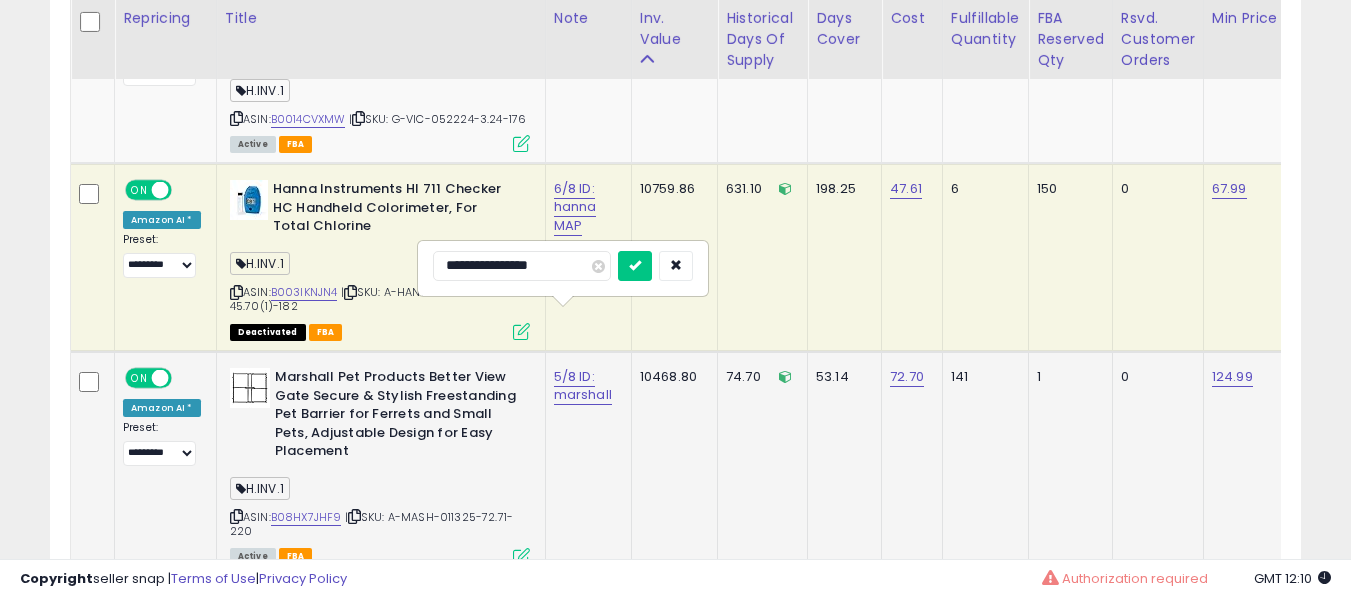 click at bounding box center (635, 266) 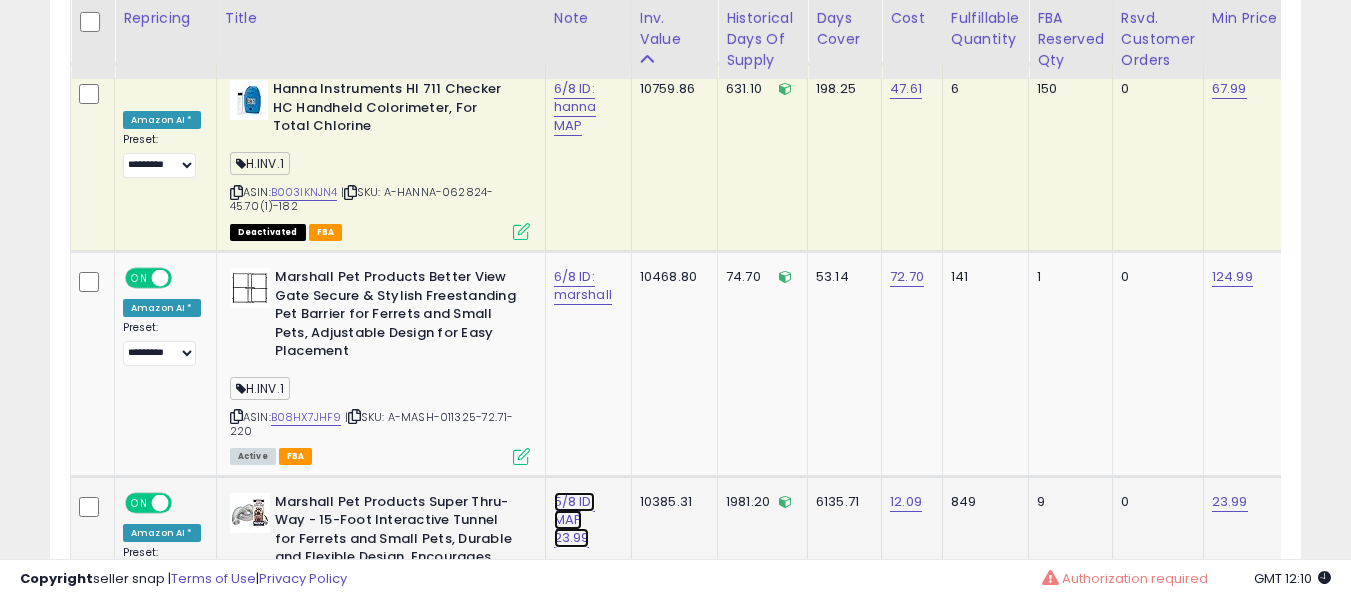 click on "5/8 ID: MAP 23.99" at bounding box center (577, -5861) 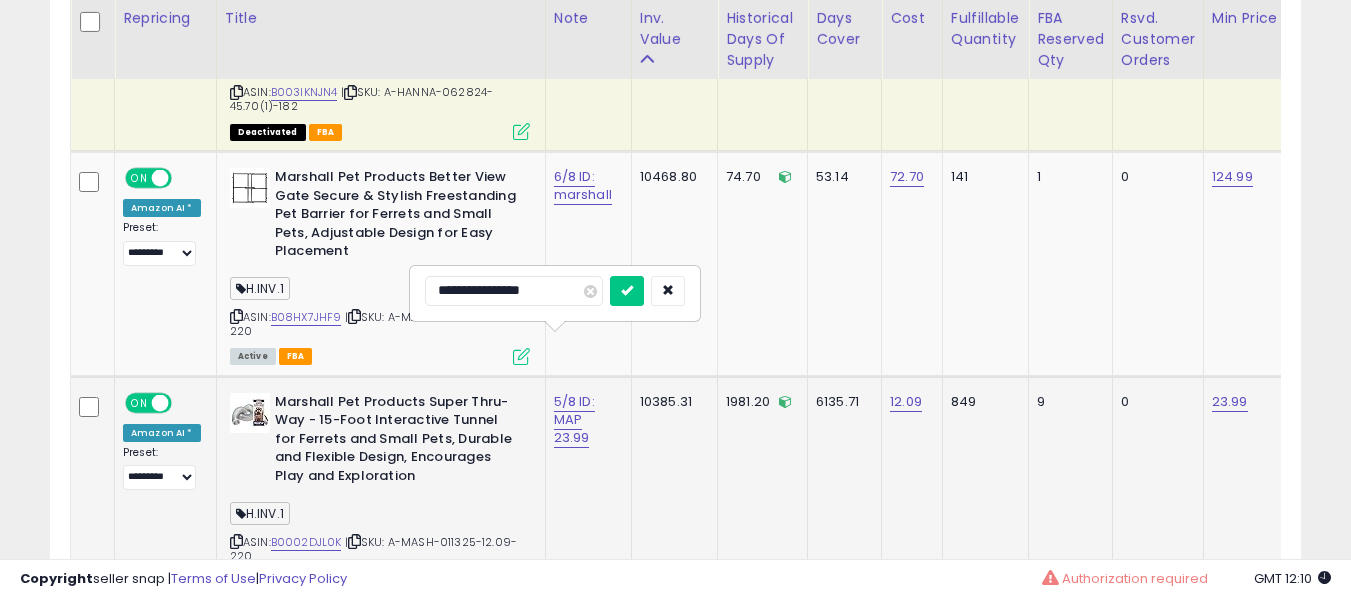 type on "**********" 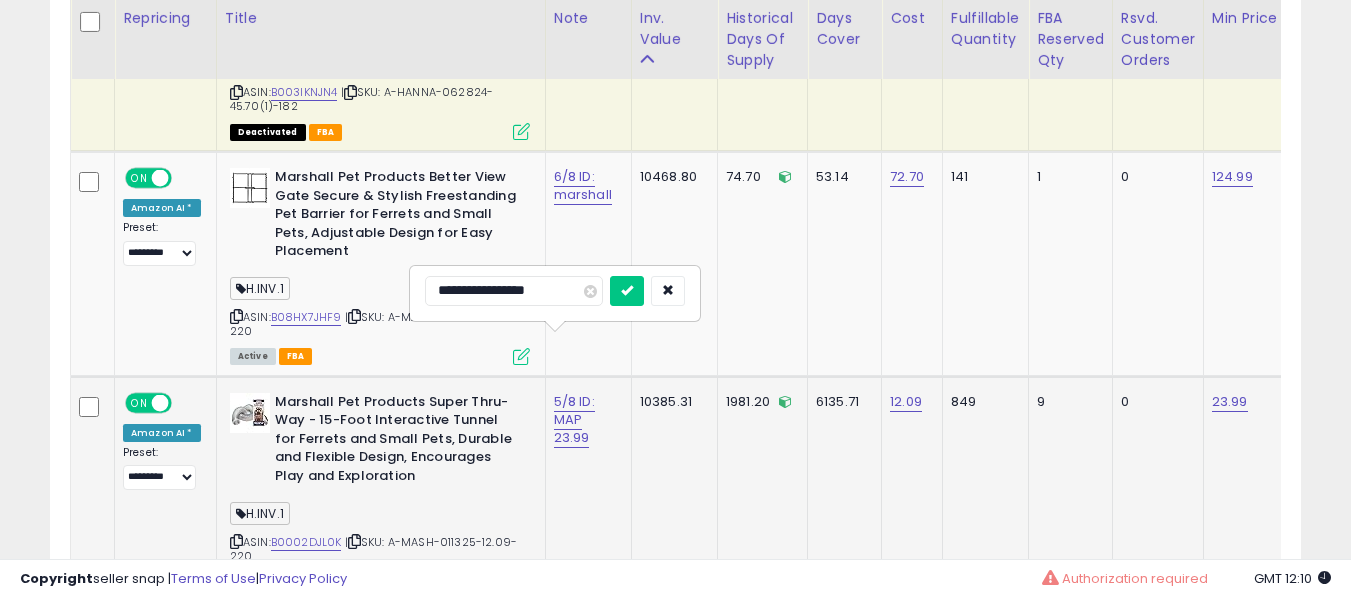 click at bounding box center (627, 291) 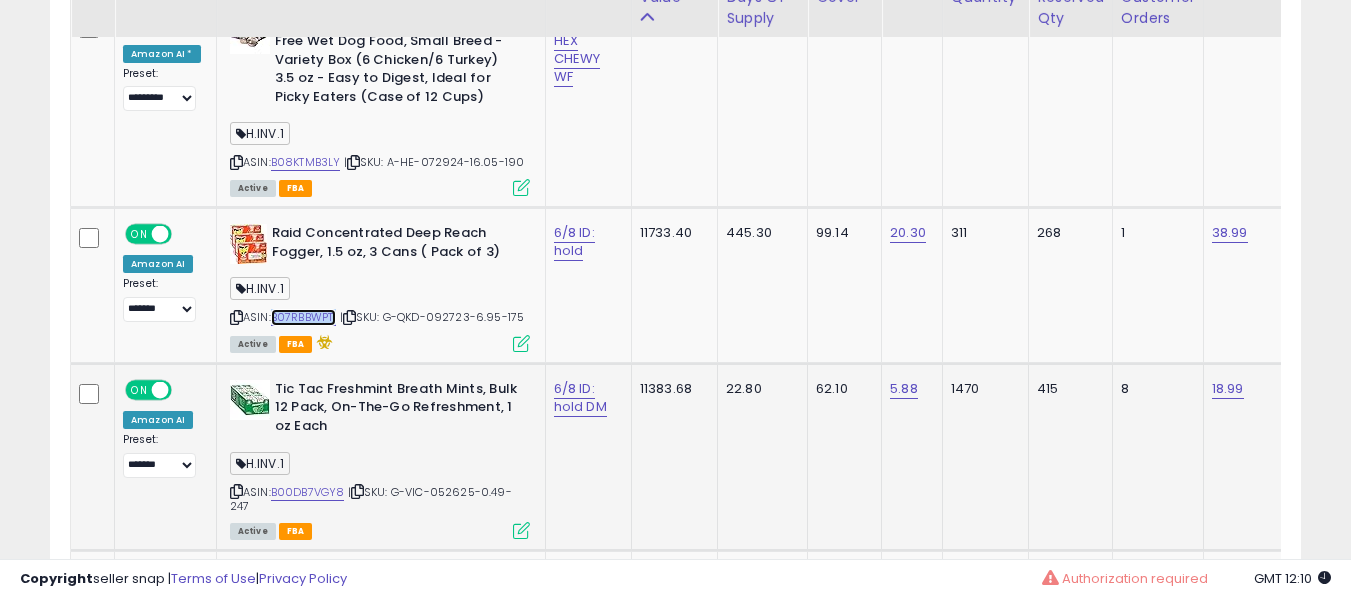 scroll, scrollTop: 5955, scrollLeft: 0, axis: vertical 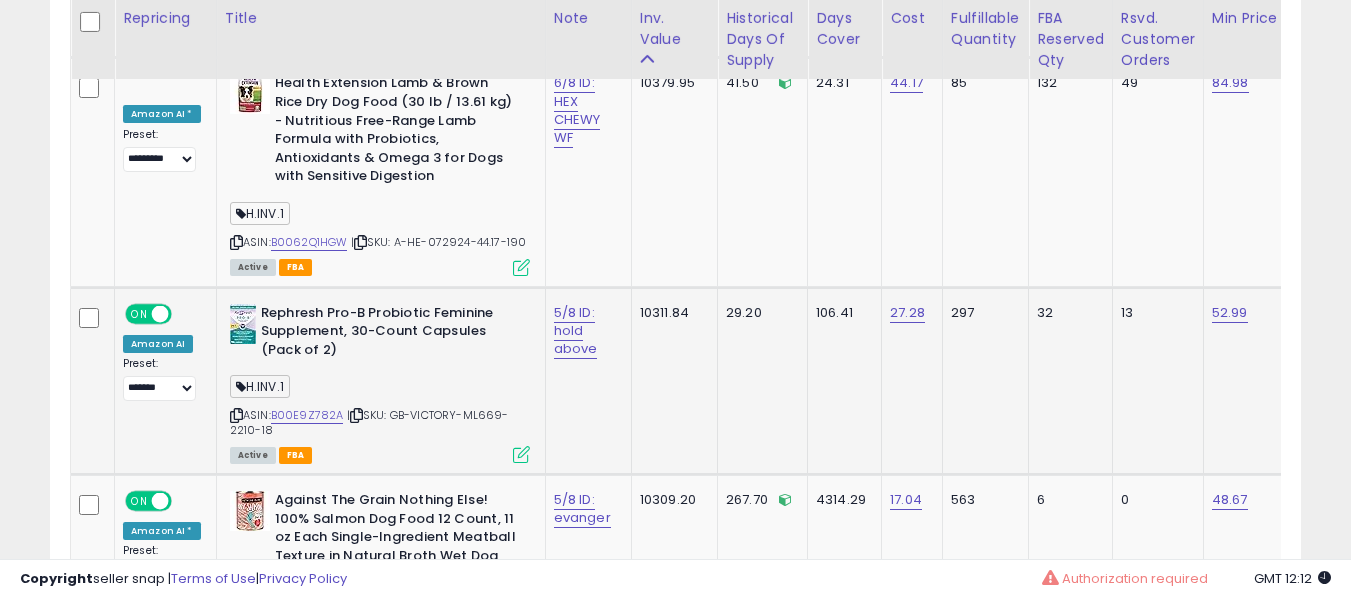 click on "5/8 ID: hold above" 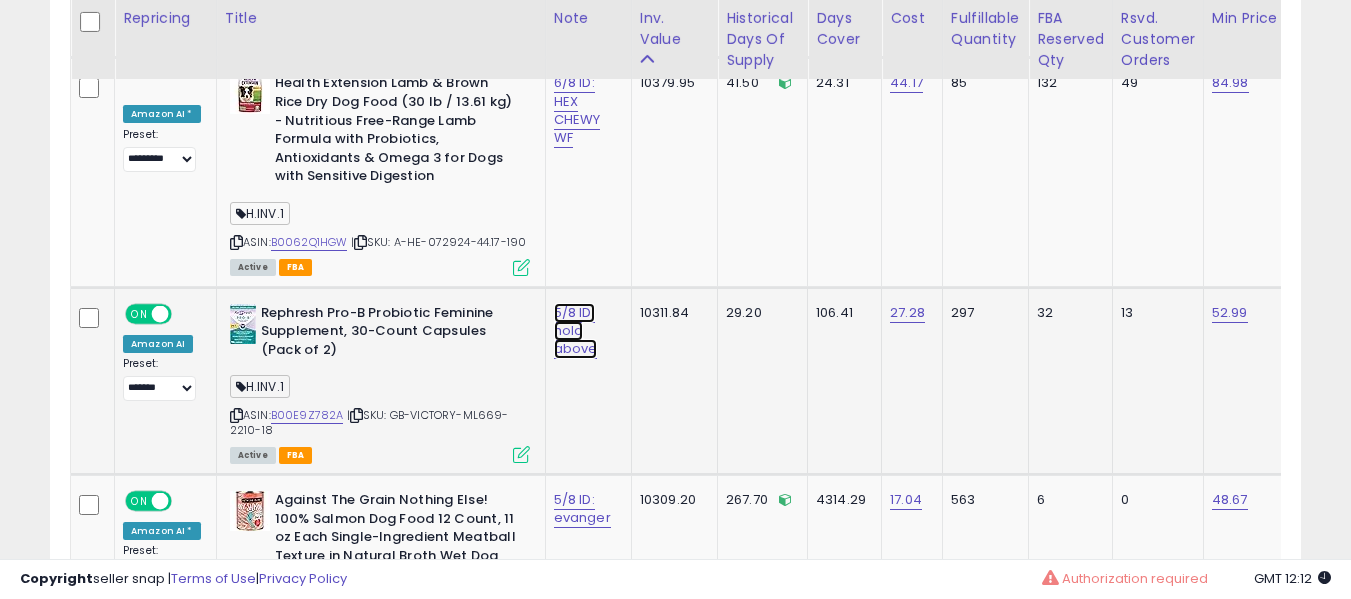 click on "5/8 ID: hold above" at bounding box center [577, -6504] 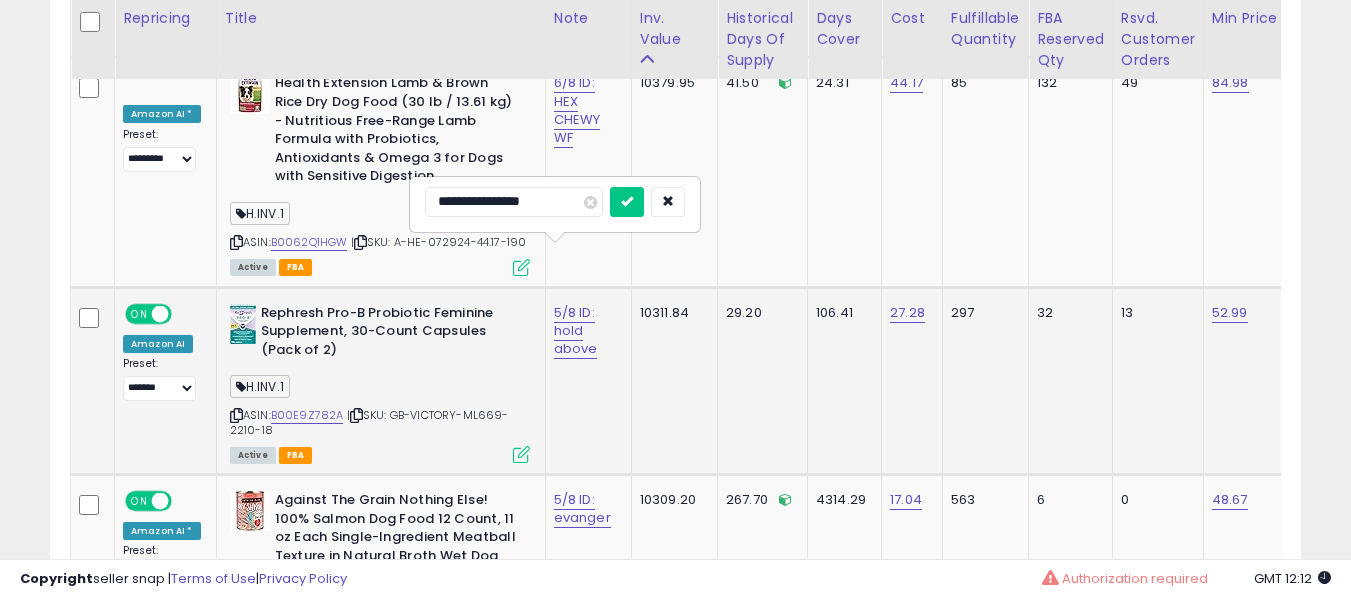 type on "**********" 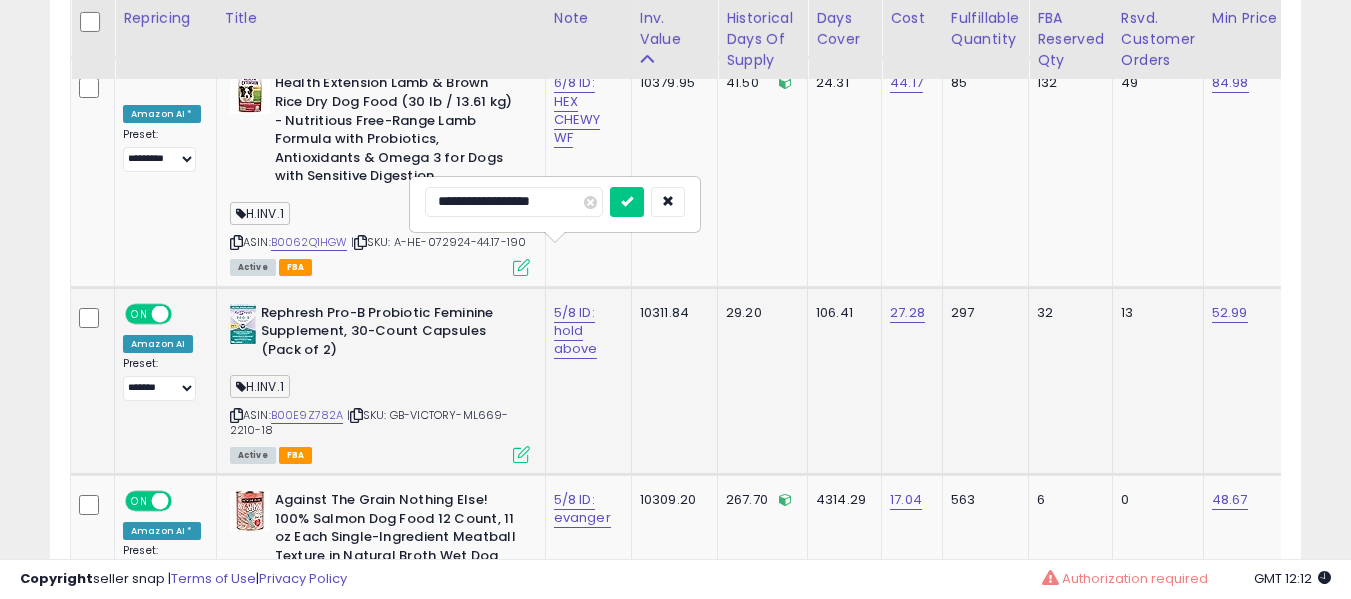 click at bounding box center (627, 202) 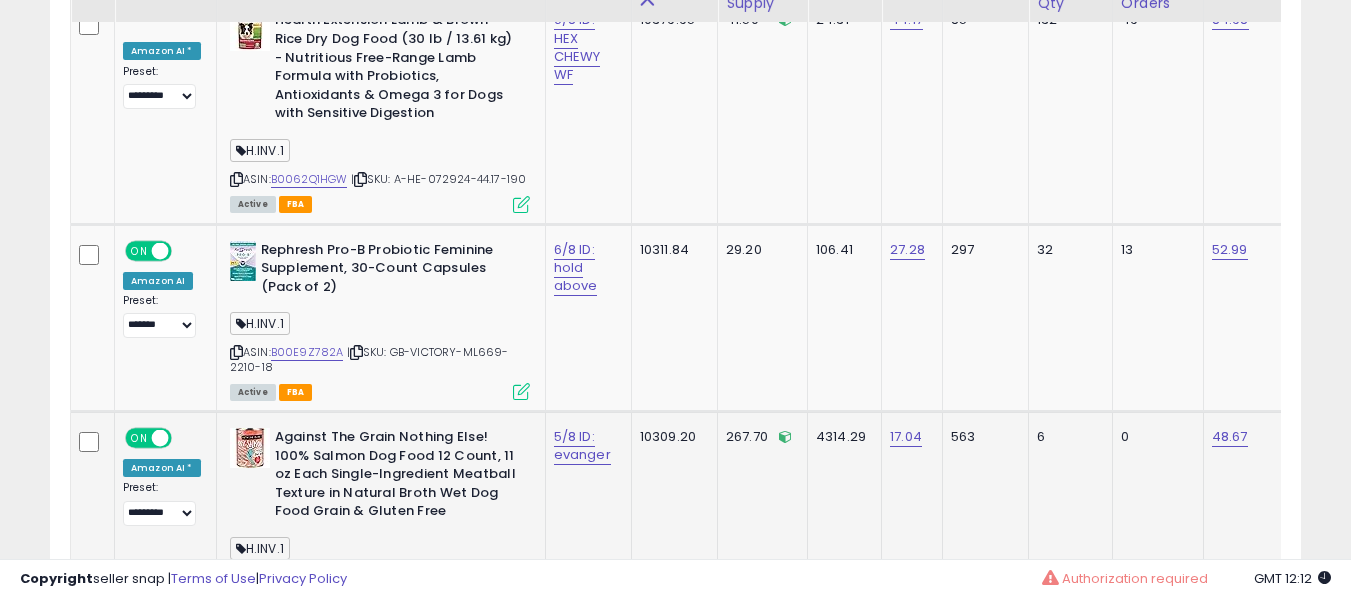 scroll, scrollTop: 7955, scrollLeft: 0, axis: vertical 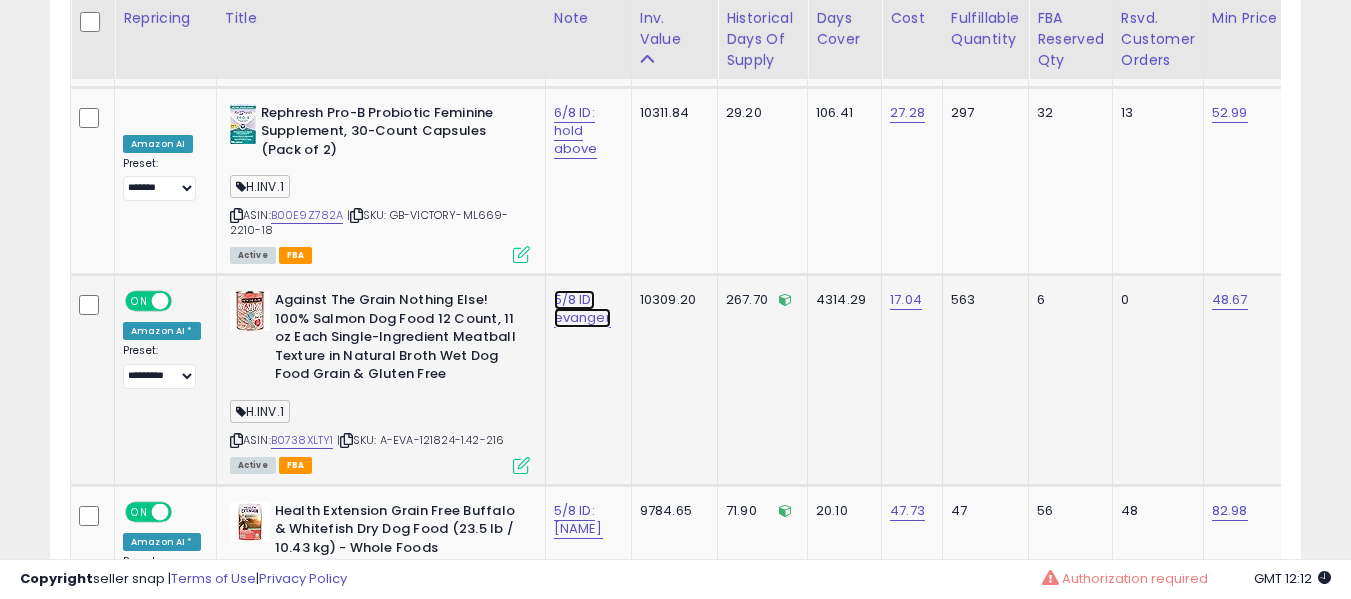 click on "5/8 ID: evanger" at bounding box center [577, -6704] 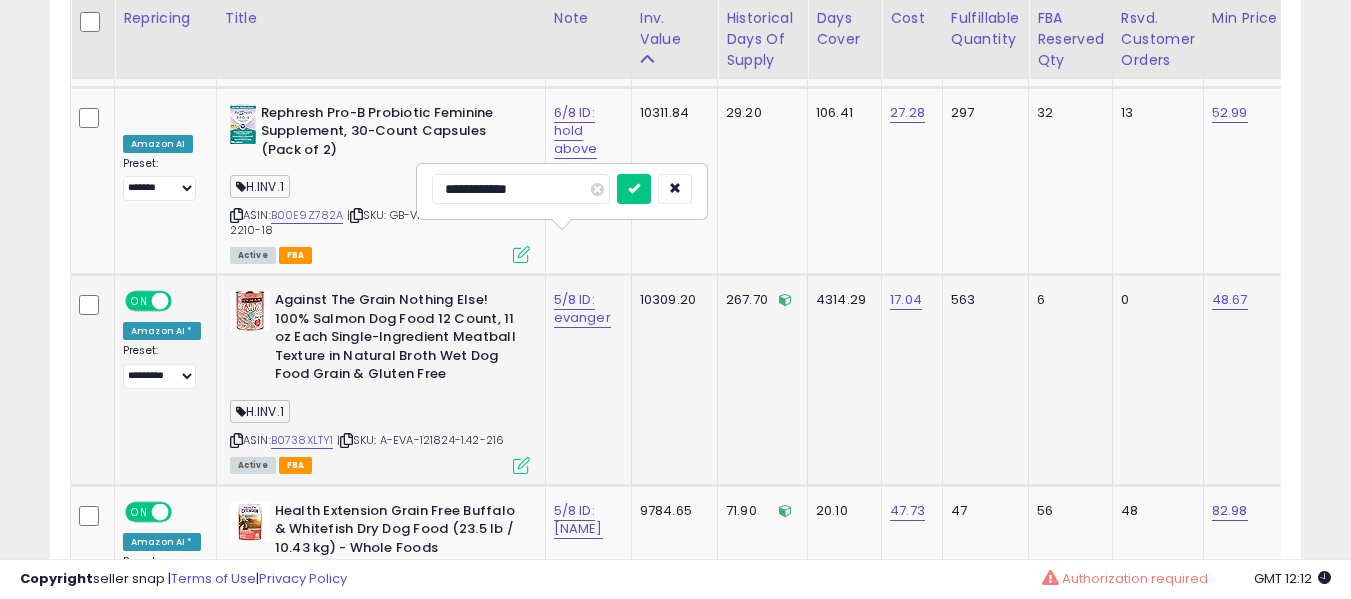 type on "**********" 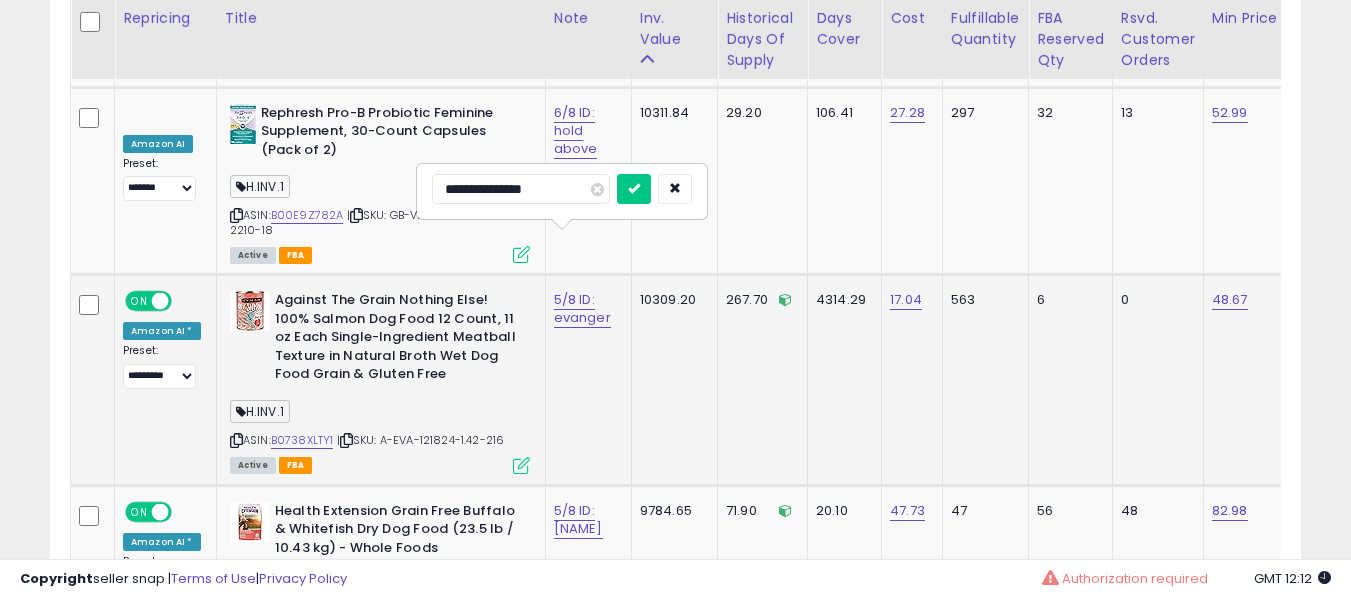 click at bounding box center (634, 189) 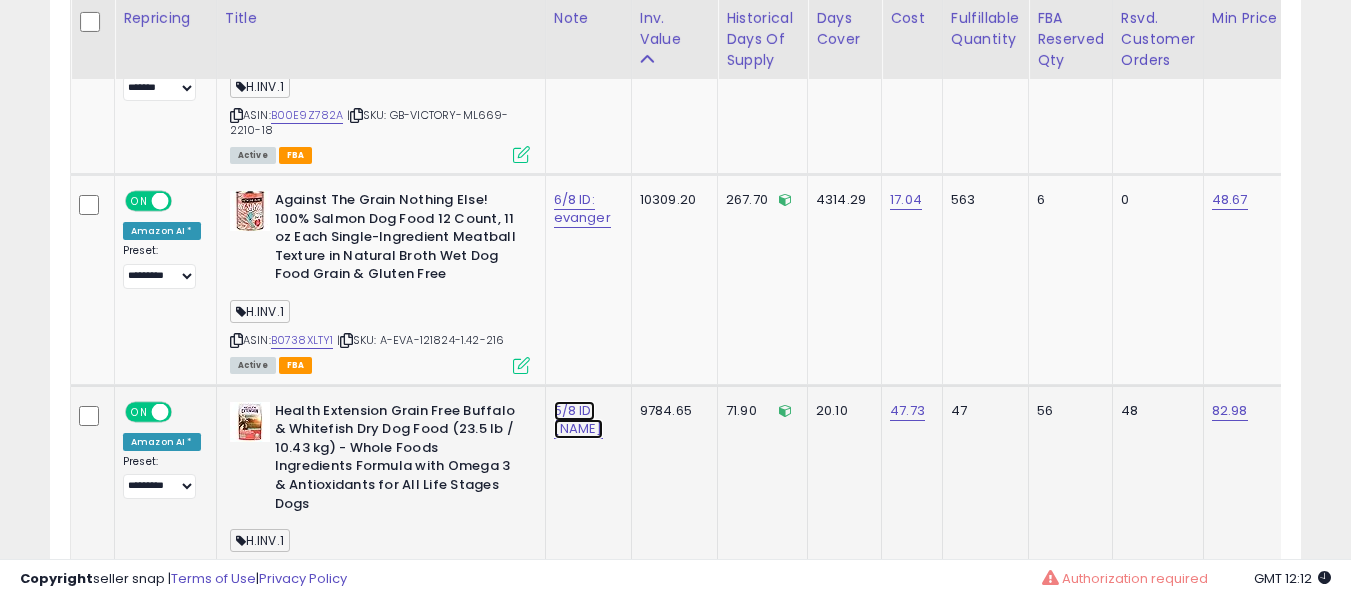 click on "5/8 ID: he" at bounding box center (577, -6804) 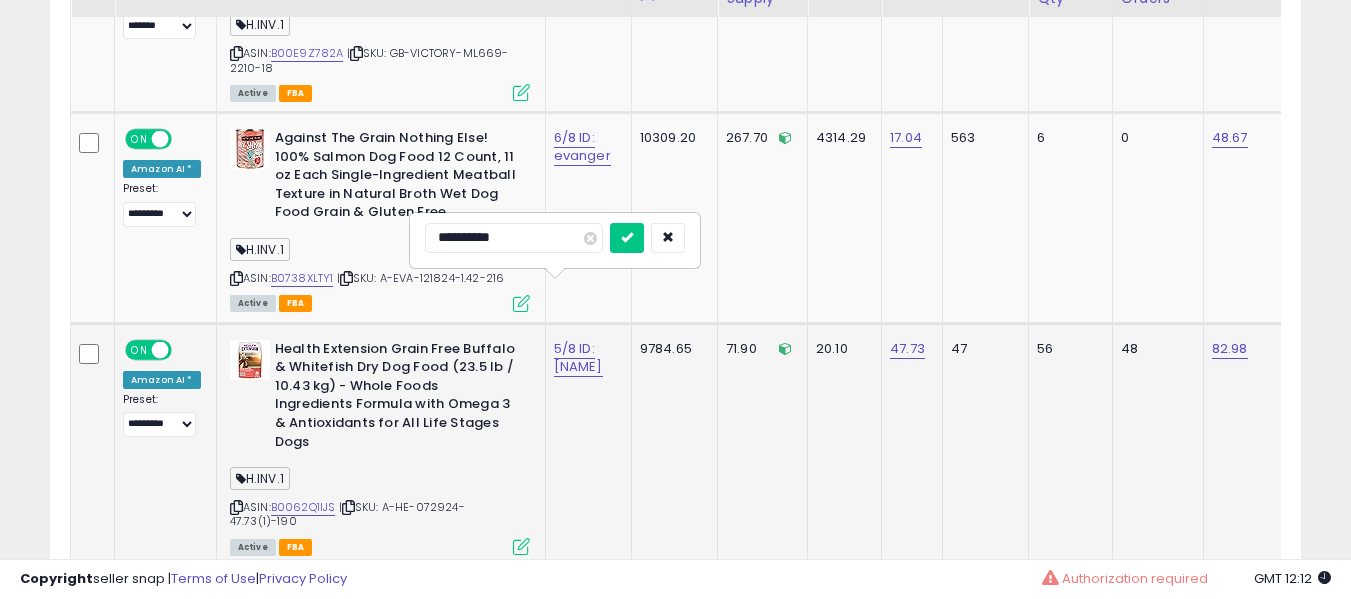 scroll, scrollTop: 8055, scrollLeft: 0, axis: vertical 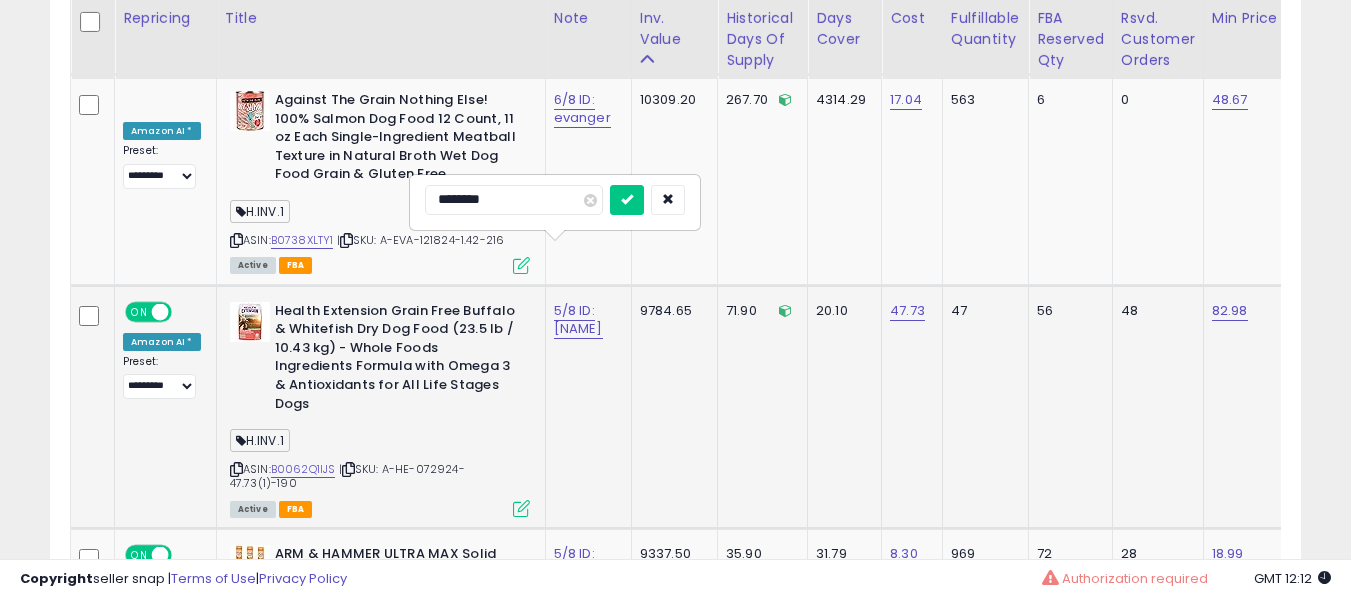 type on "*********" 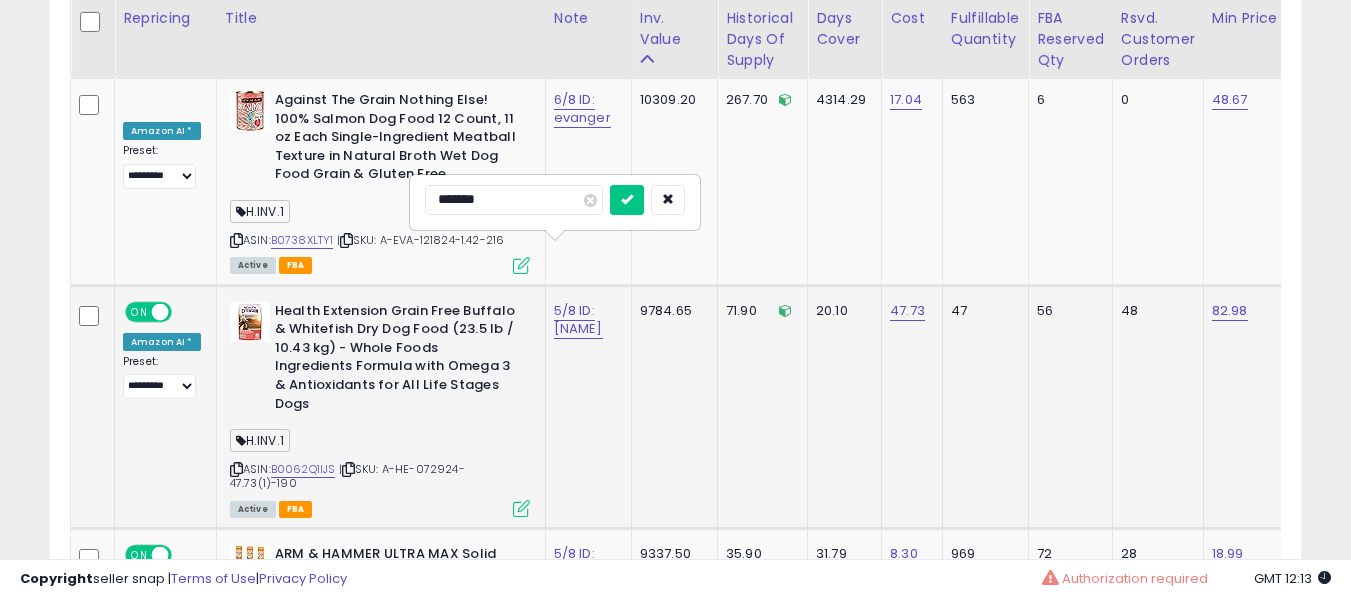 type on "*******" 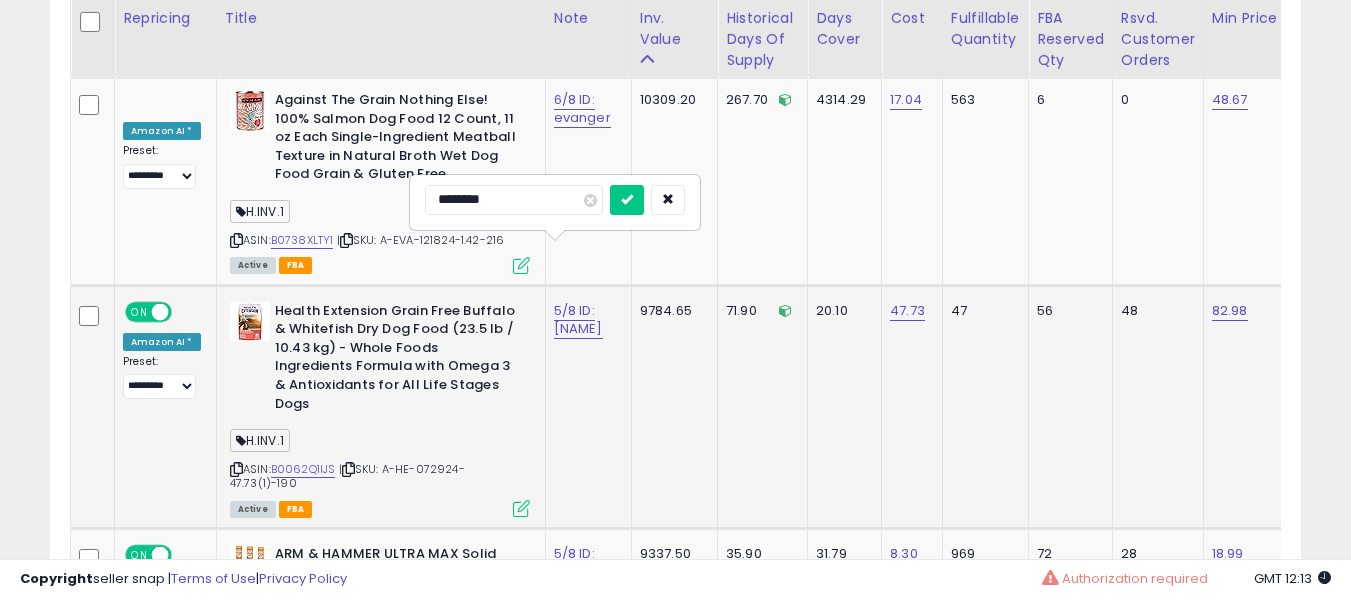 type on "*********" 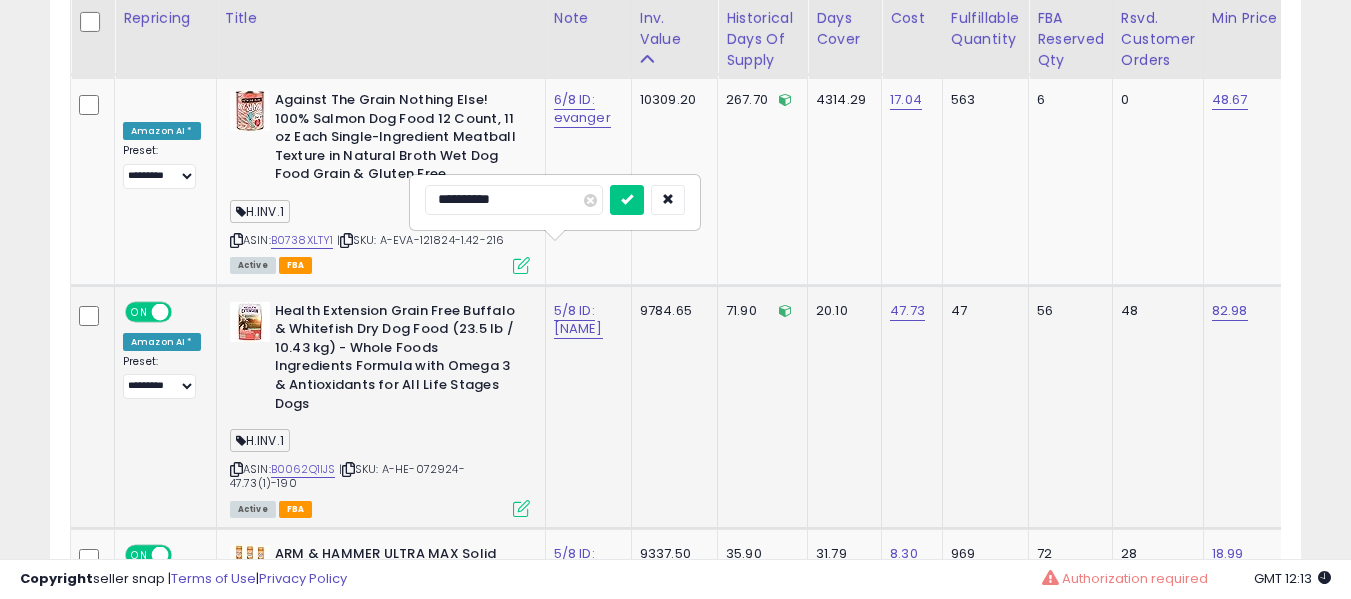 click at bounding box center (627, 200) 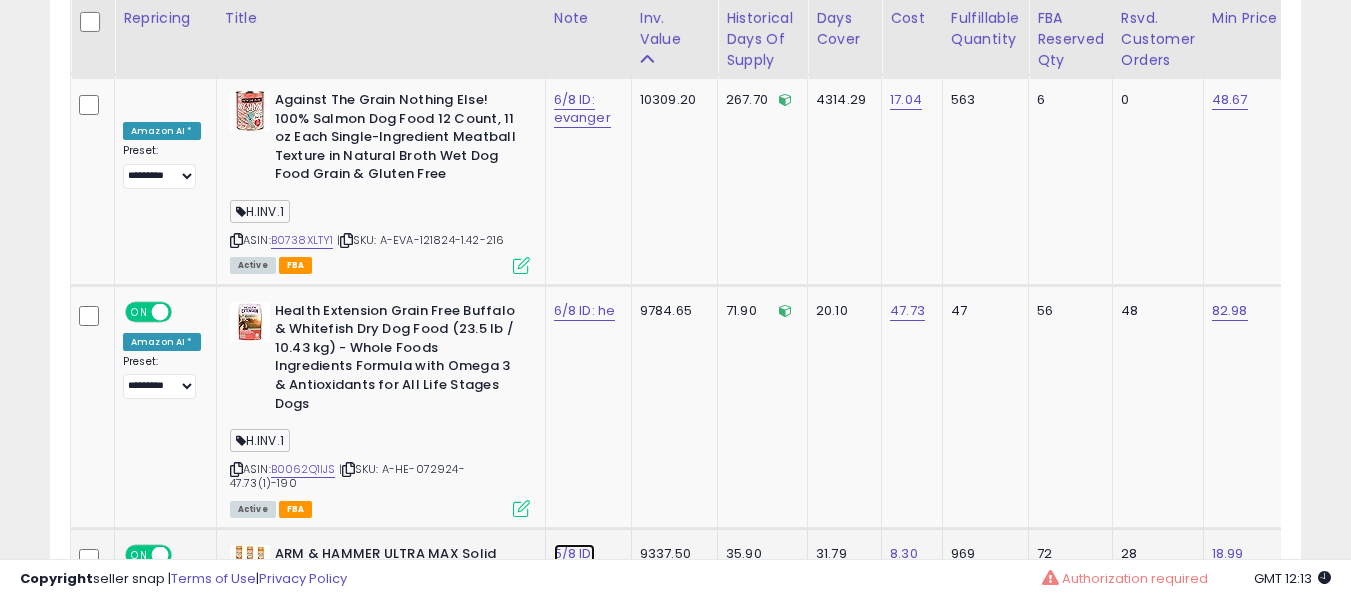 click on "5/8 ID: hold" at bounding box center [577, -6904] 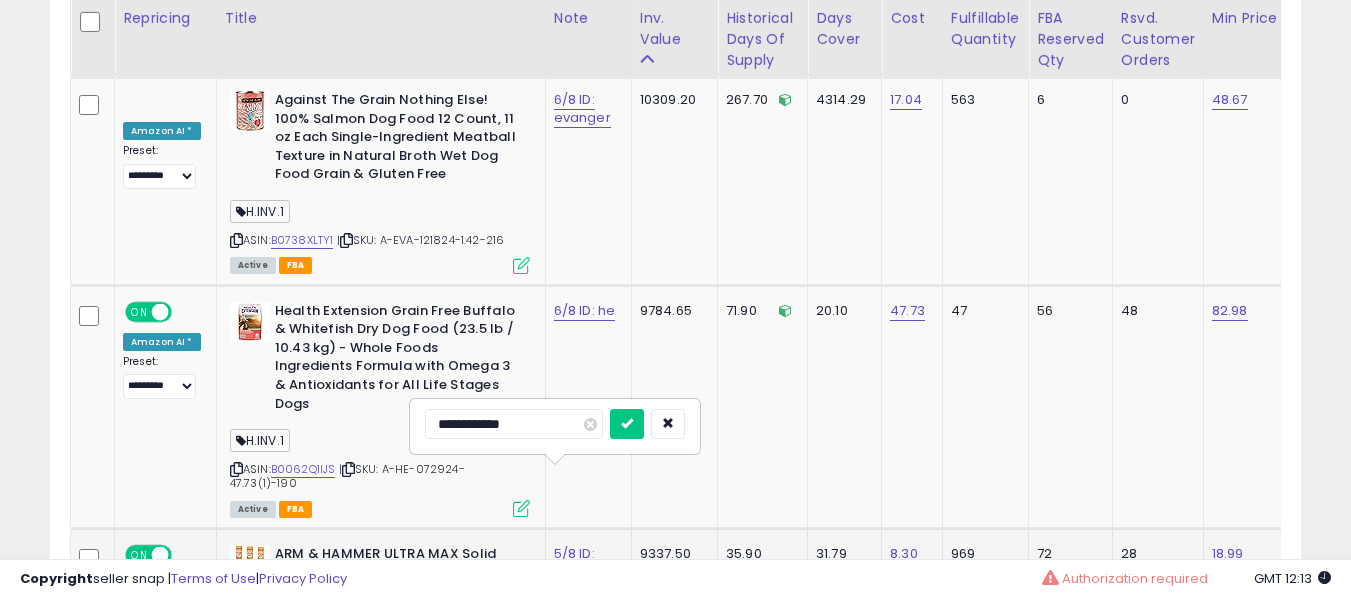 scroll, scrollTop: 8255, scrollLeft: 0, axis: vertical 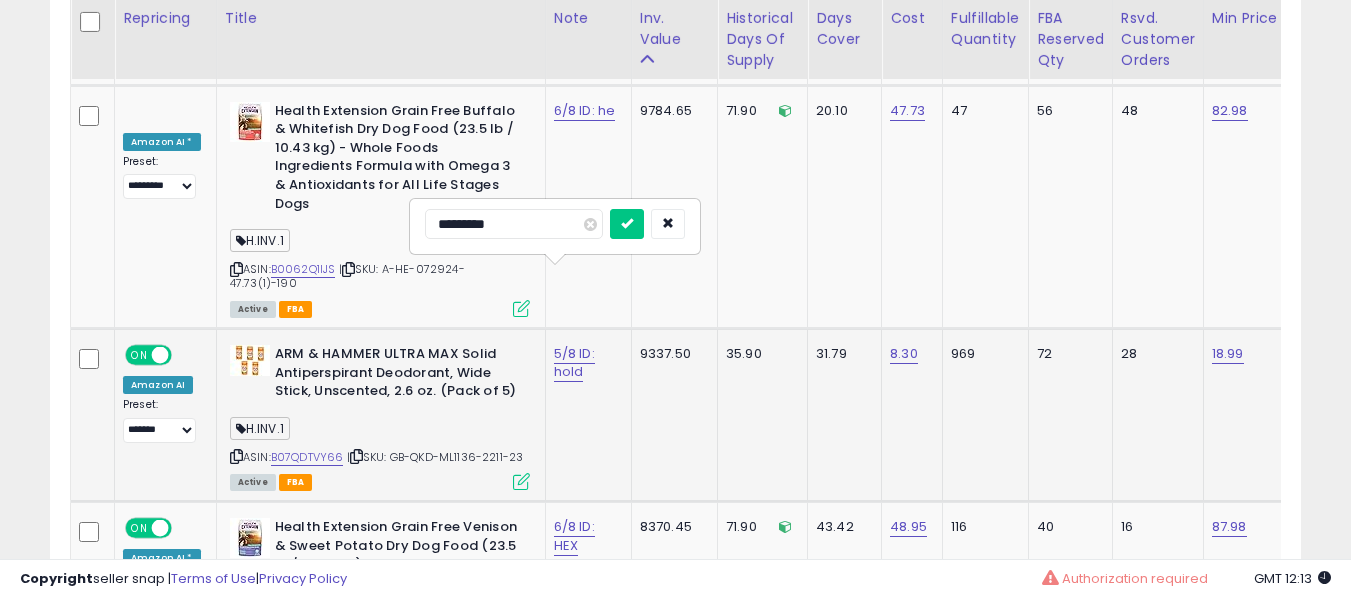 type on "**********" 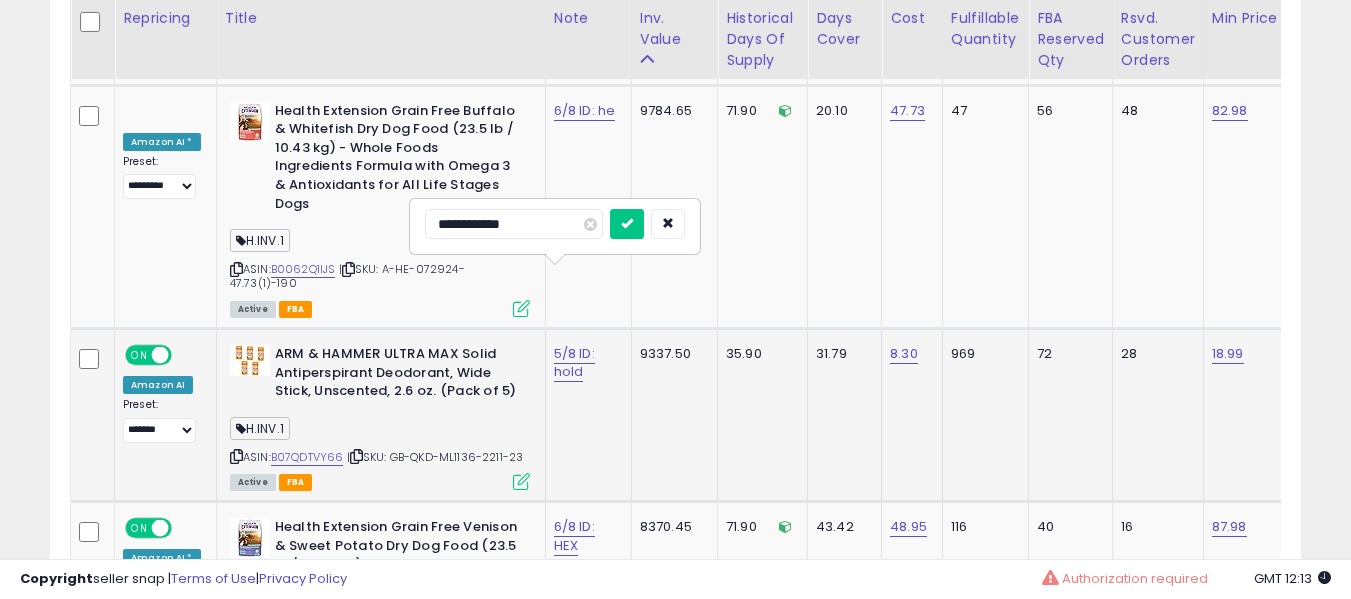 click at bounding box center [627, 224] 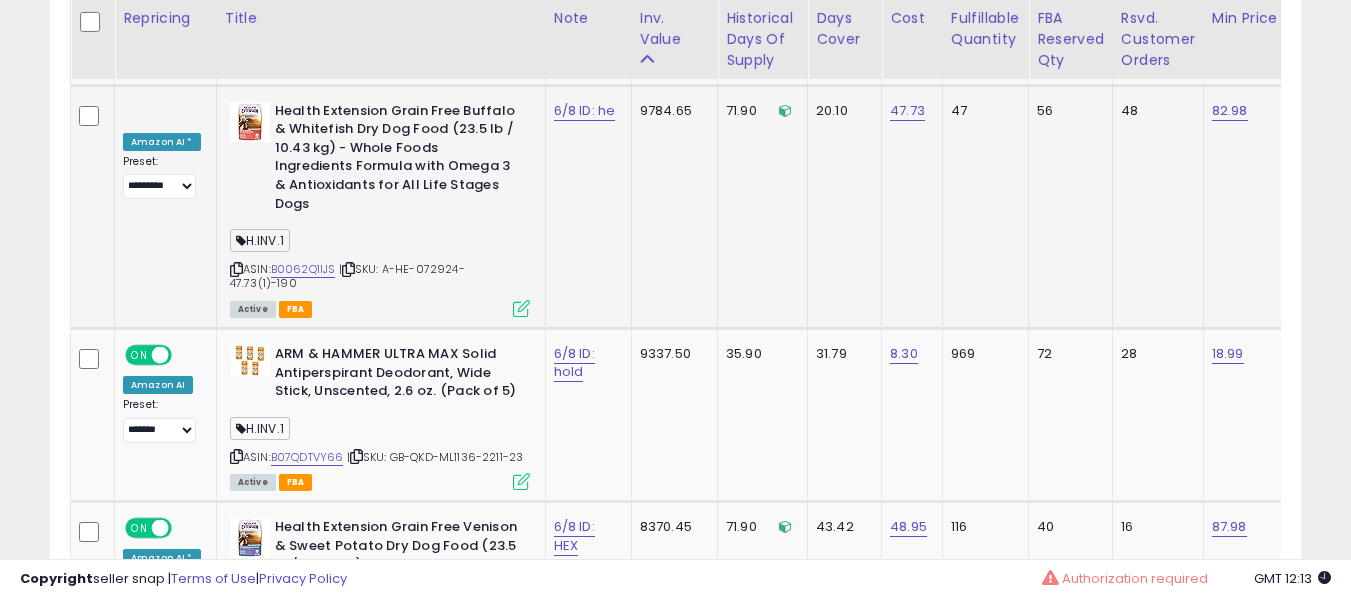 scroll, scrollTop: 7955, scrollLeft: 0, axis: vertical 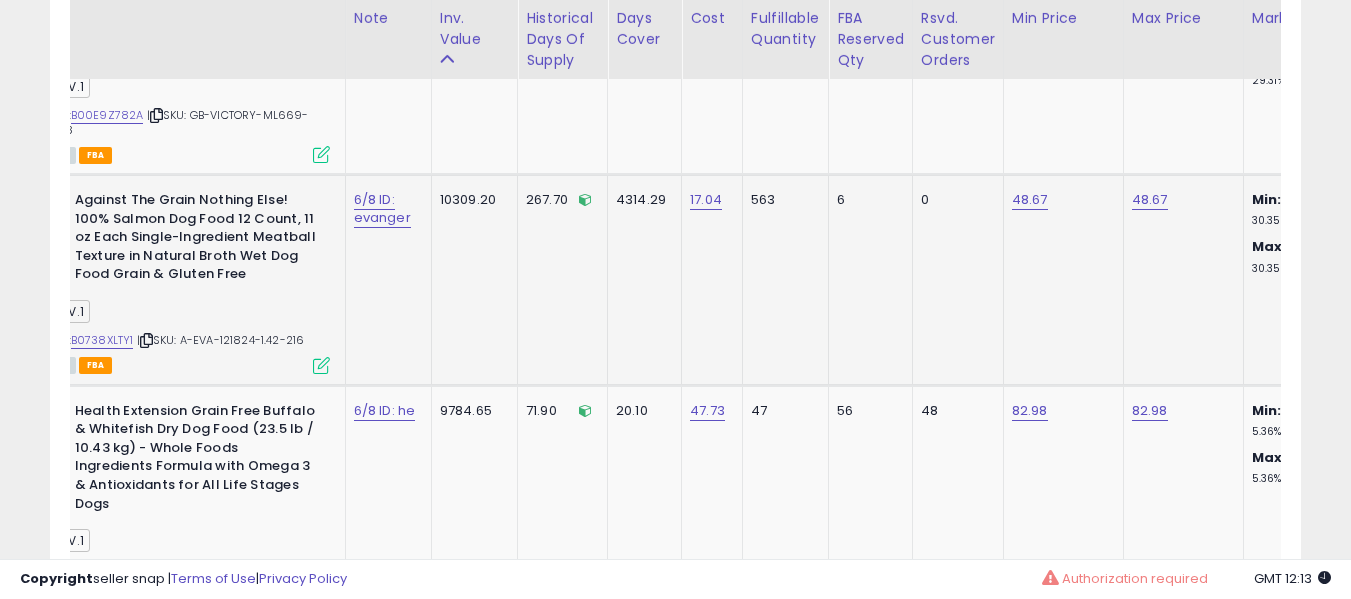 click on "48.67" 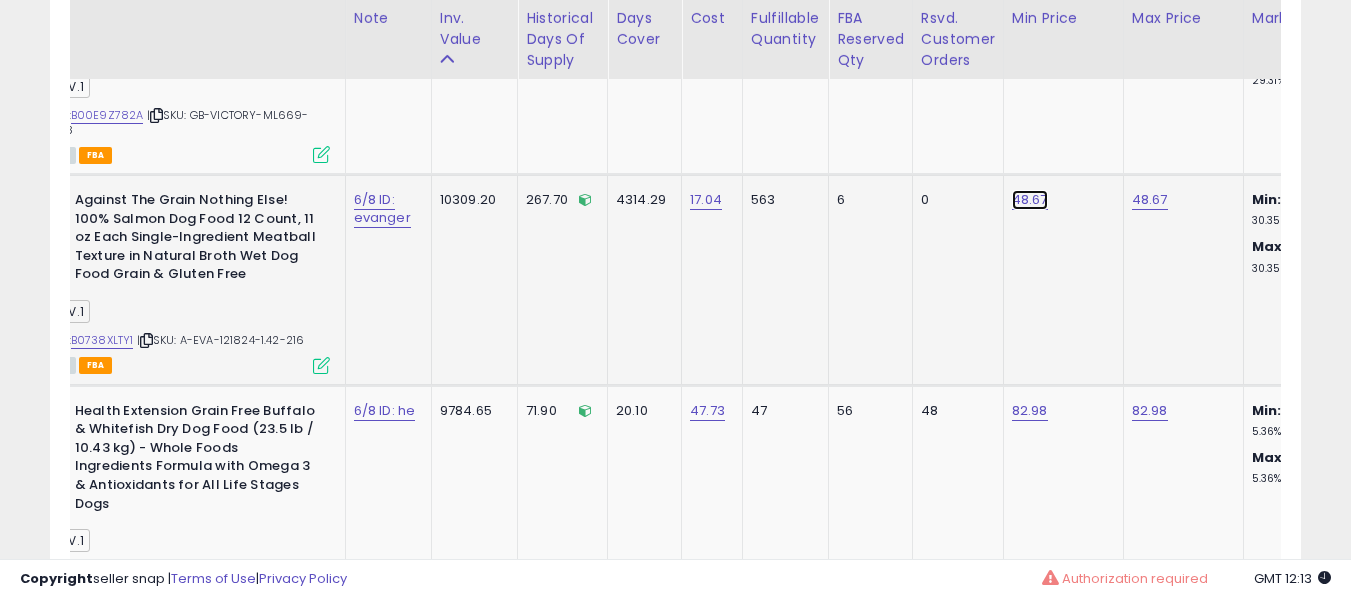 click on "48.67" at bounding box center [1029, -6831] 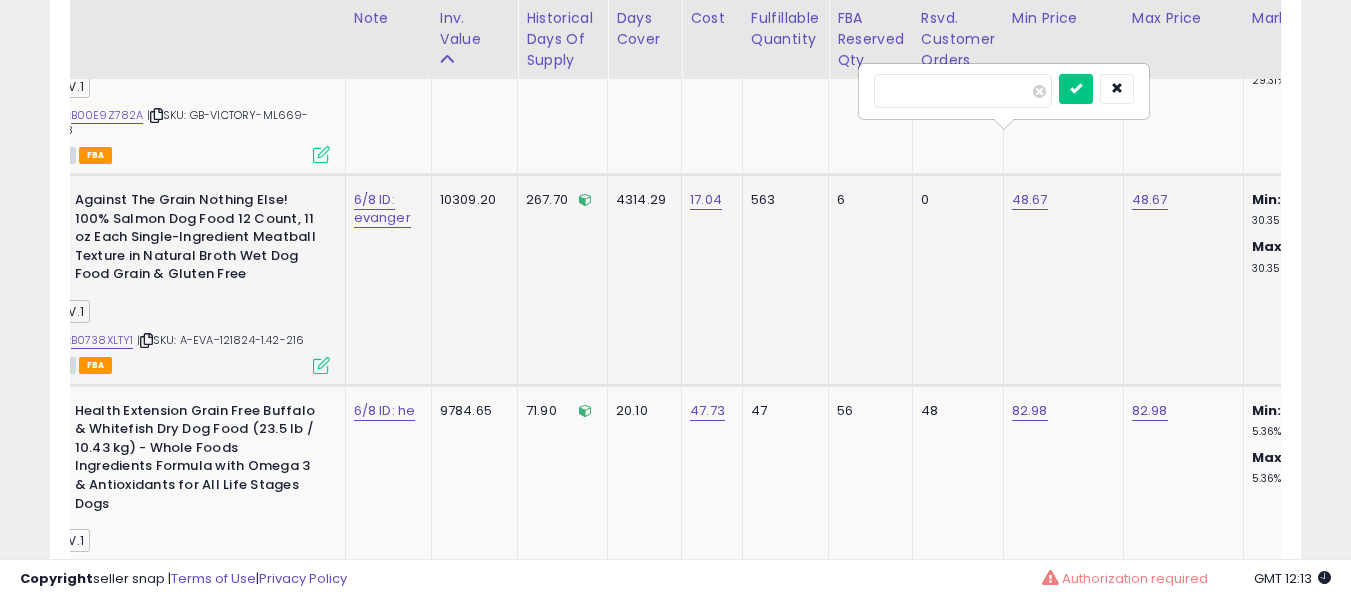 type on "*****" 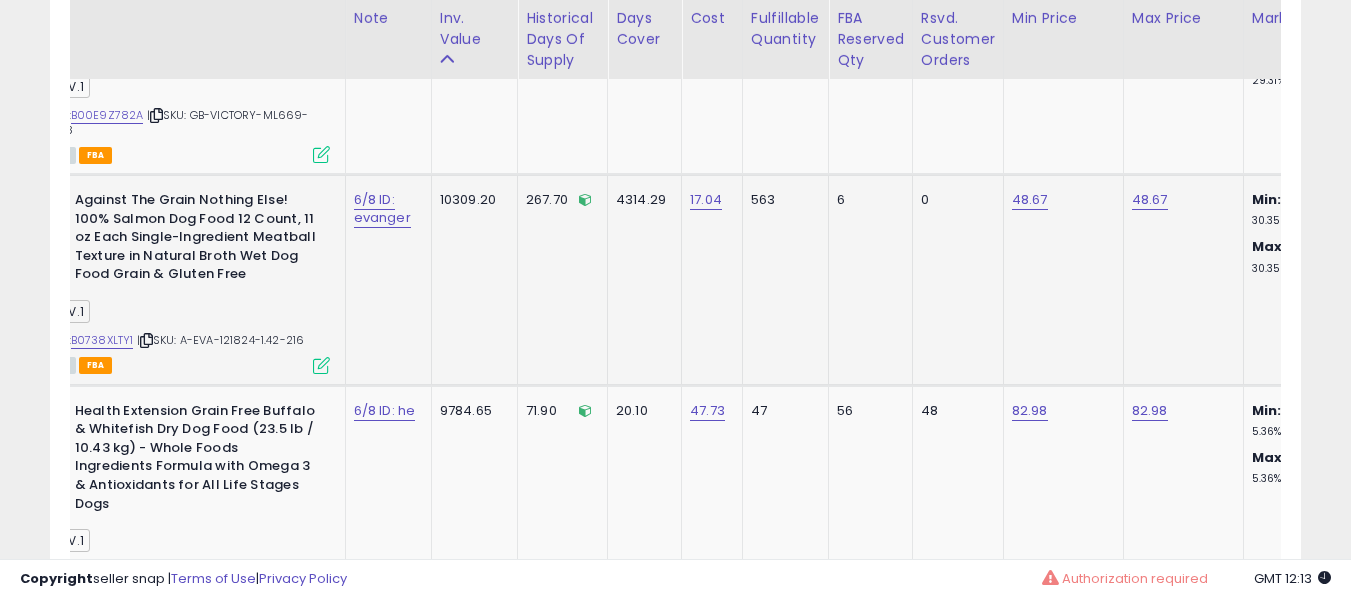 scroll, scrollTop: 0, scrollLeft: 0, axis: both 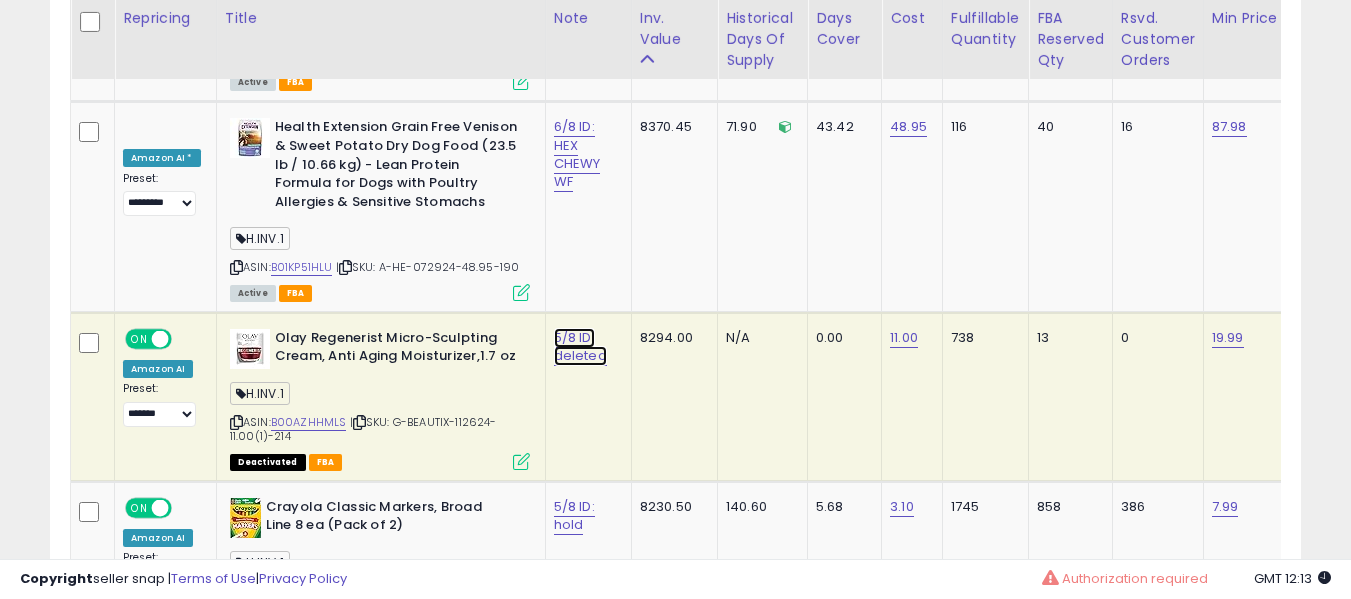 click on "5/8 ID: deleted" at bounding box center (575, -1536) 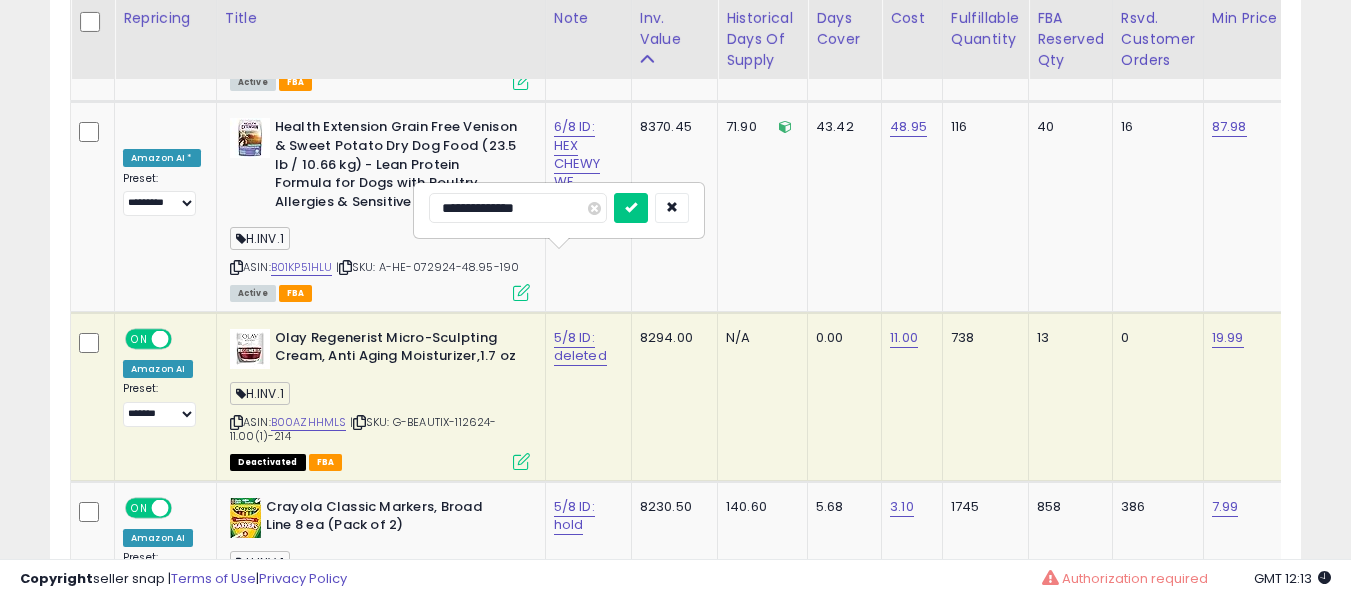 type on "**********" 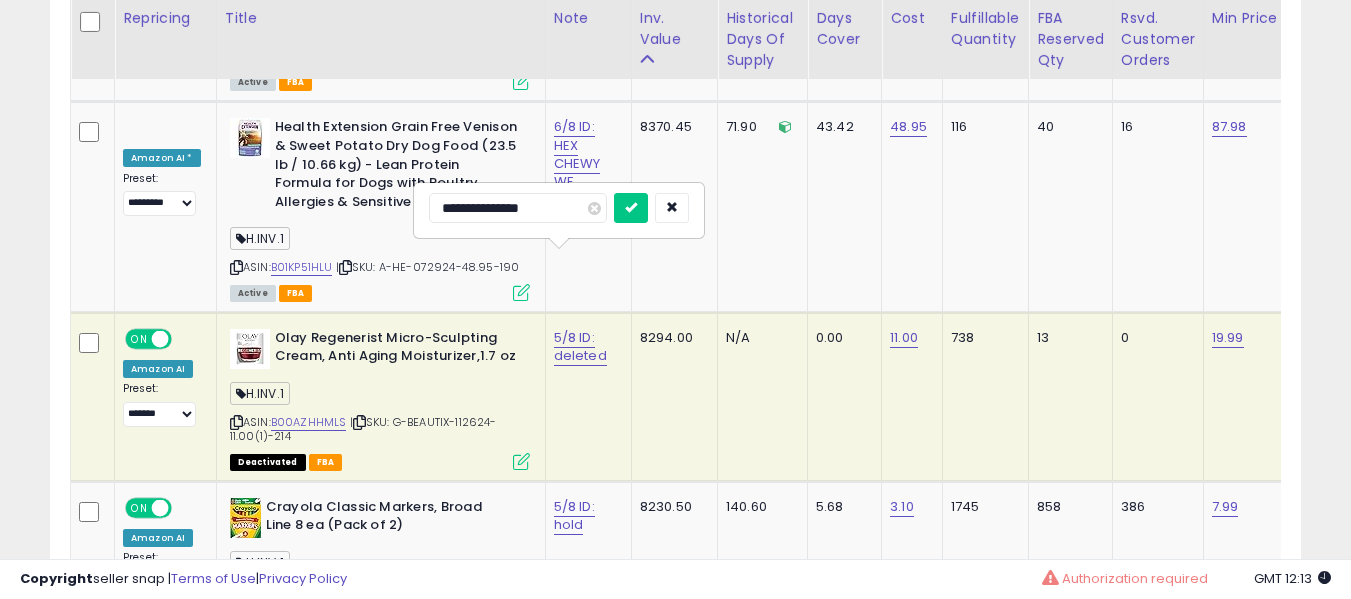 click at bounding box center (631, 208) 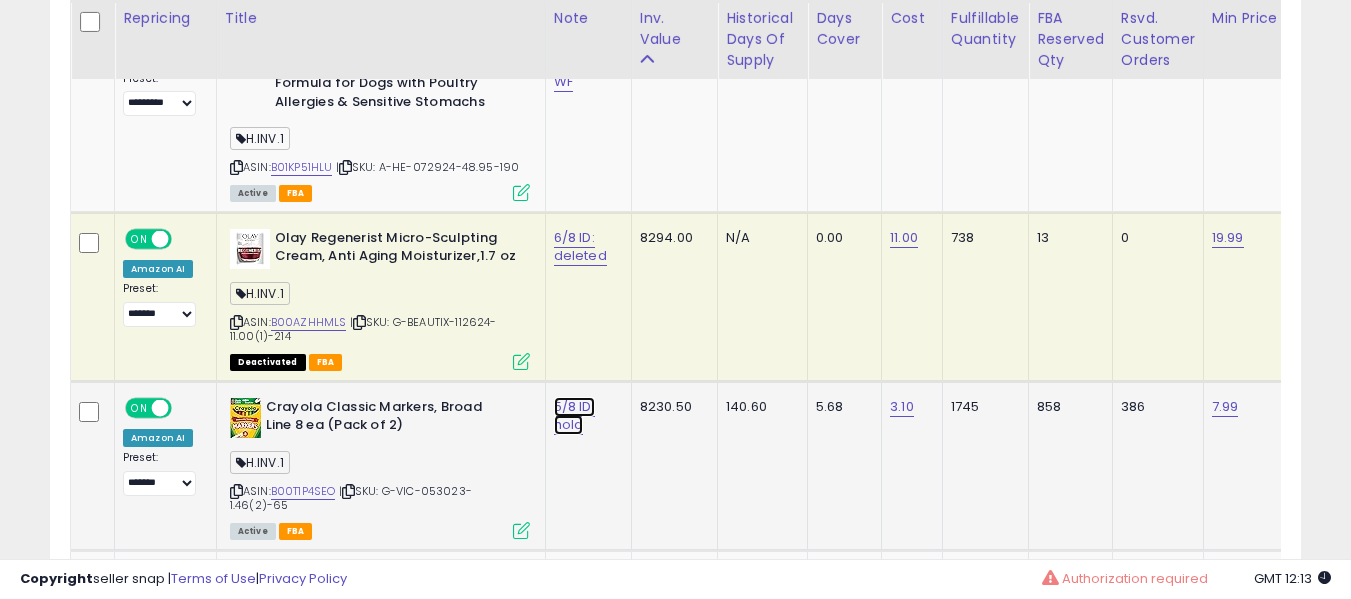 click on "5/8 ID: hold" at bounding box center [577, -7604] 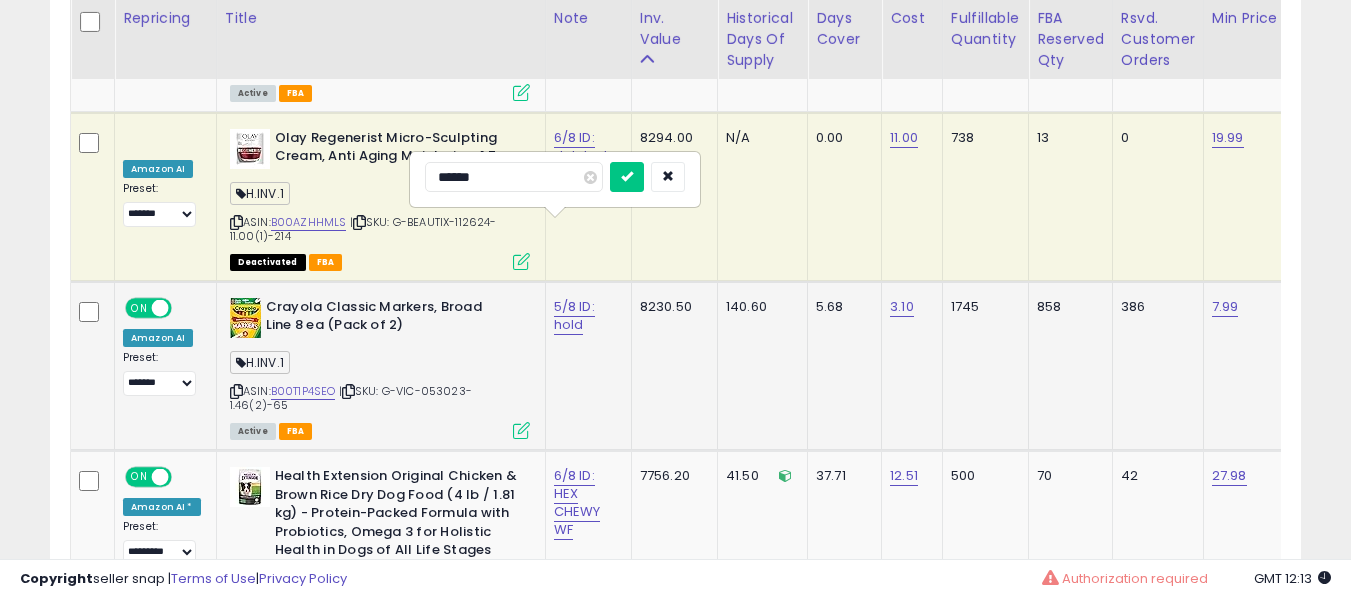 type on "*******" 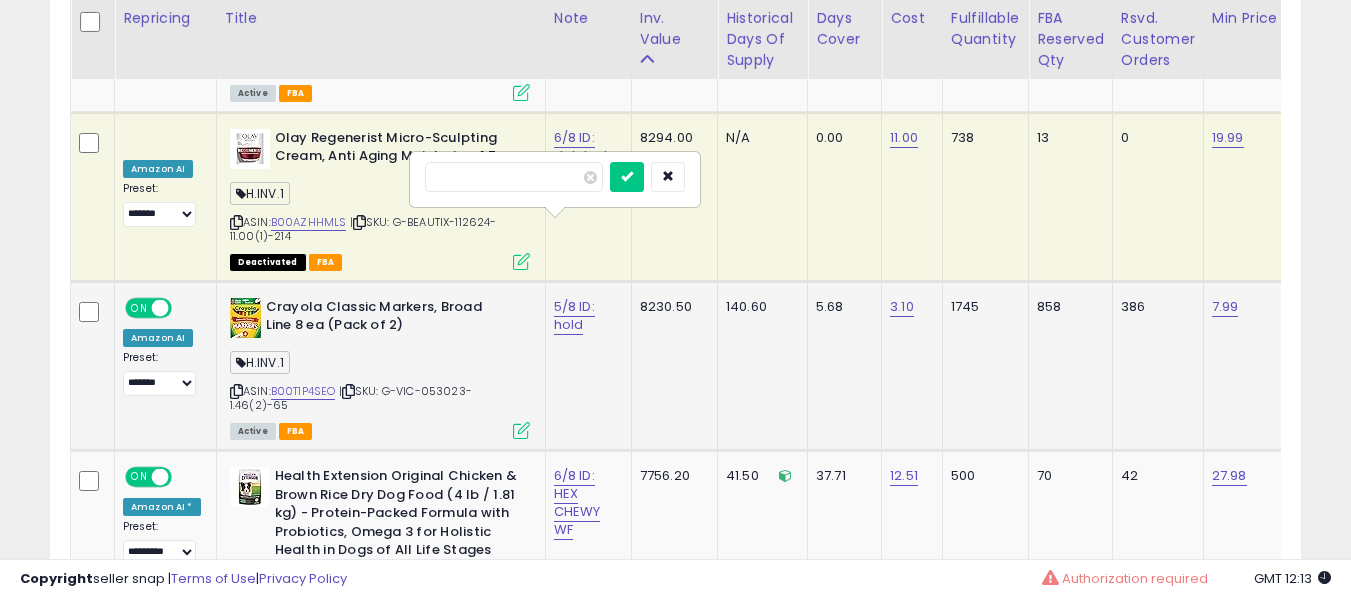 type on "*" 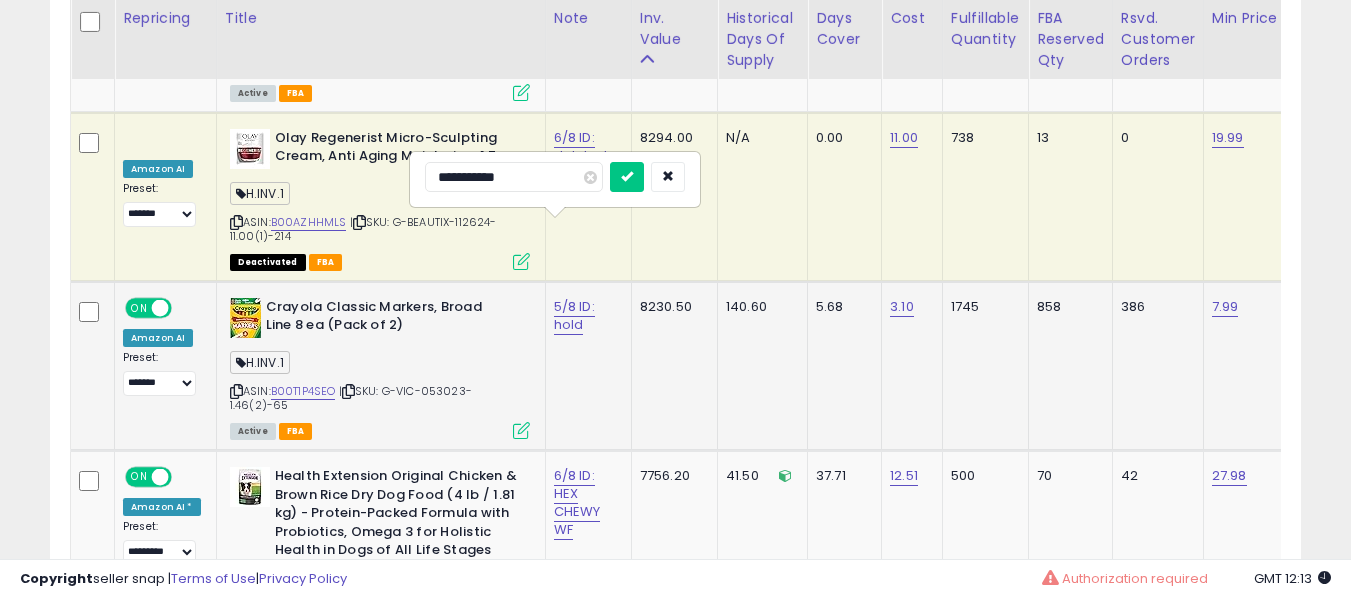 type on "**********" 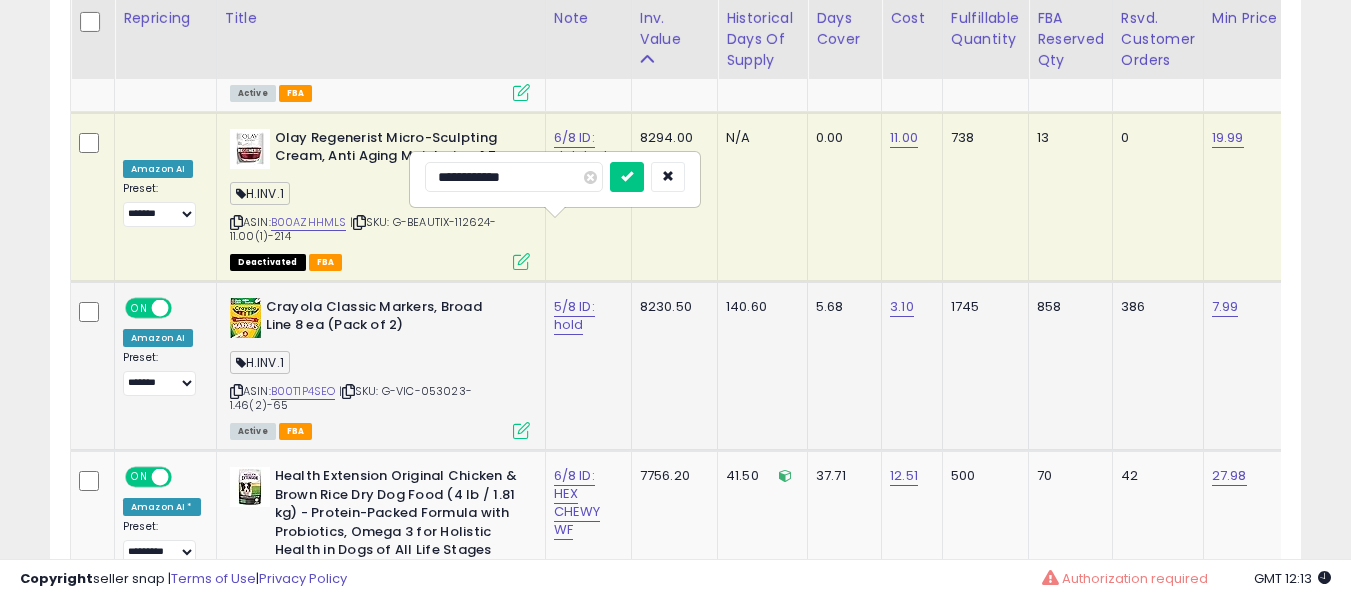 click at bounding box center (627, 177) 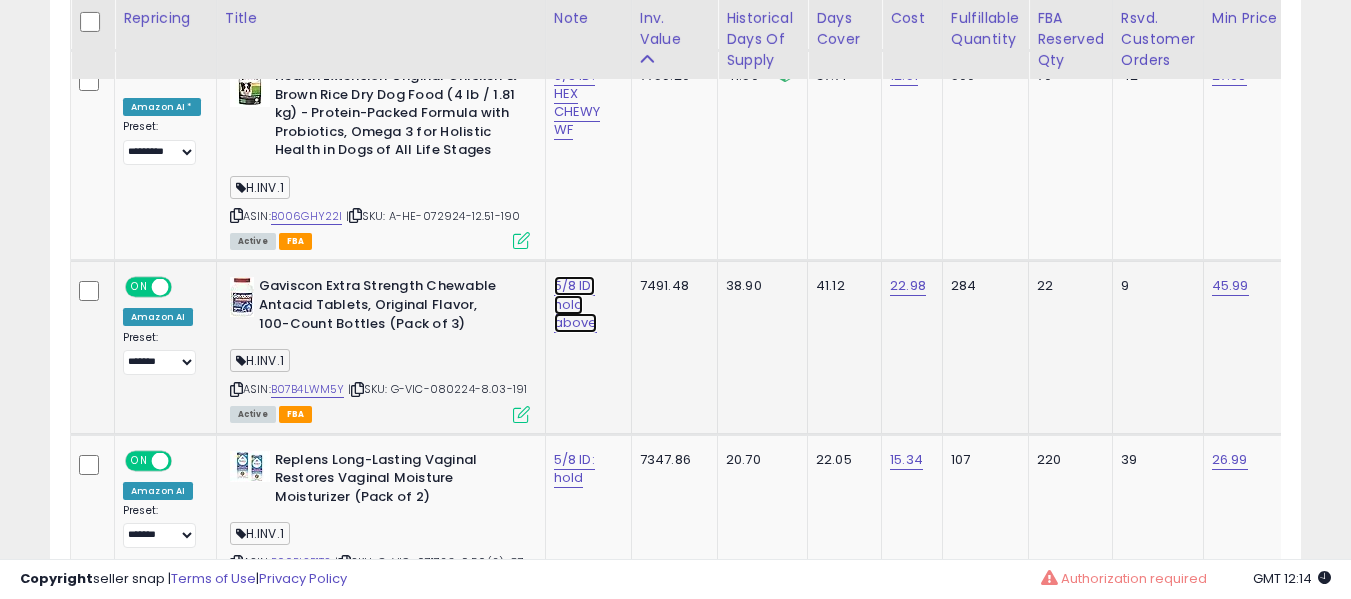click on "5/8 ID: hold above" at bounding box center (577, -8104) 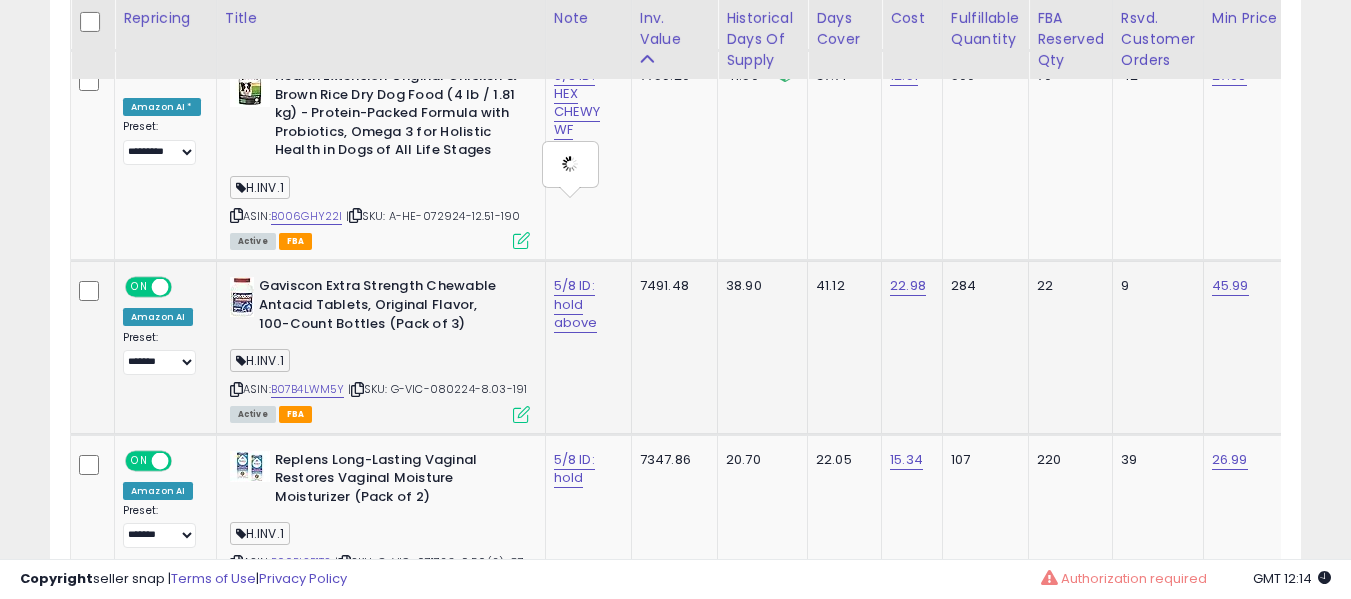 type on "**********" 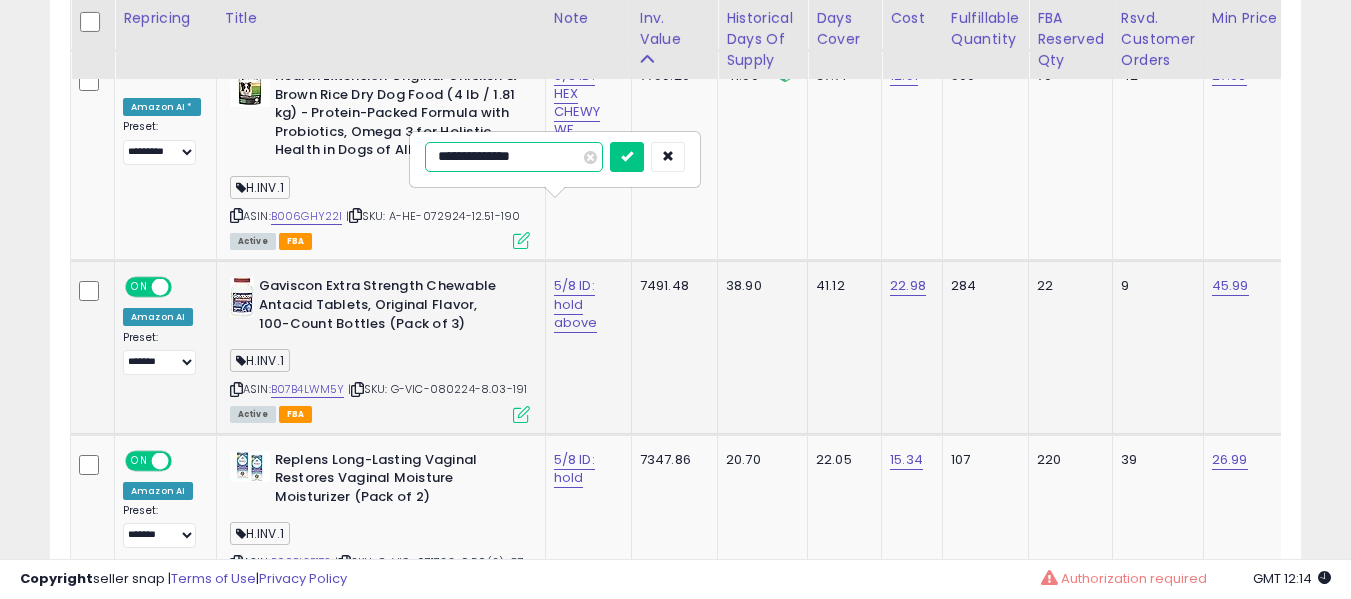 type on "**********" 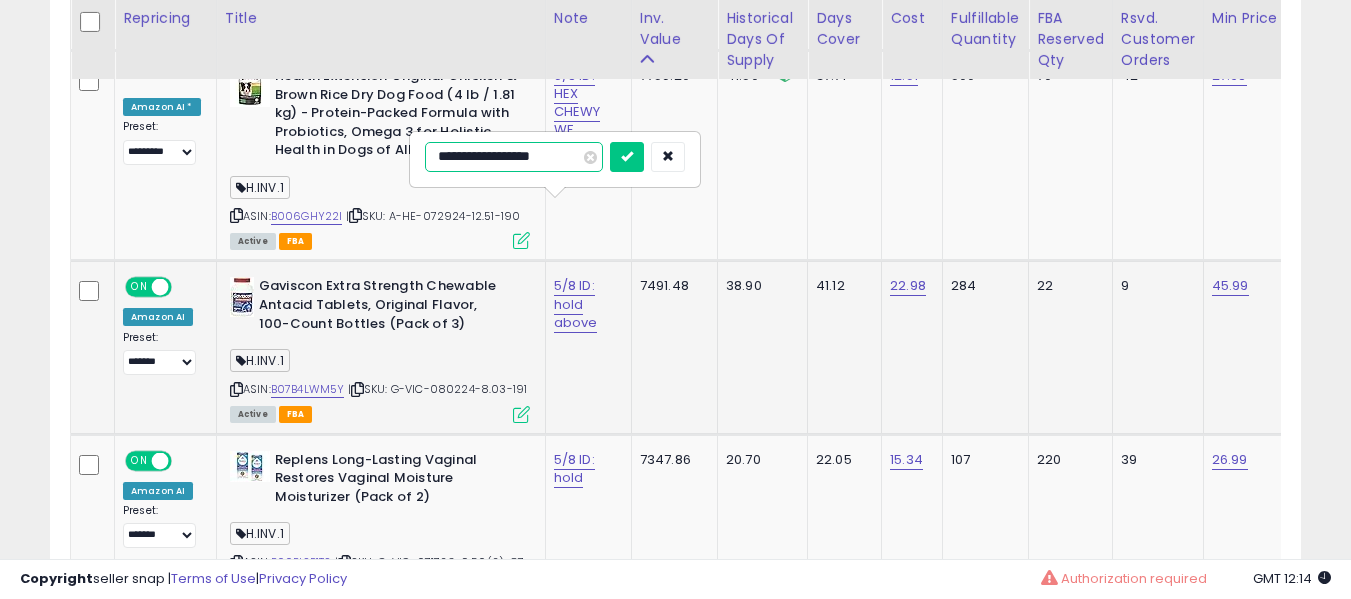 click at bounding box center [627, 157] 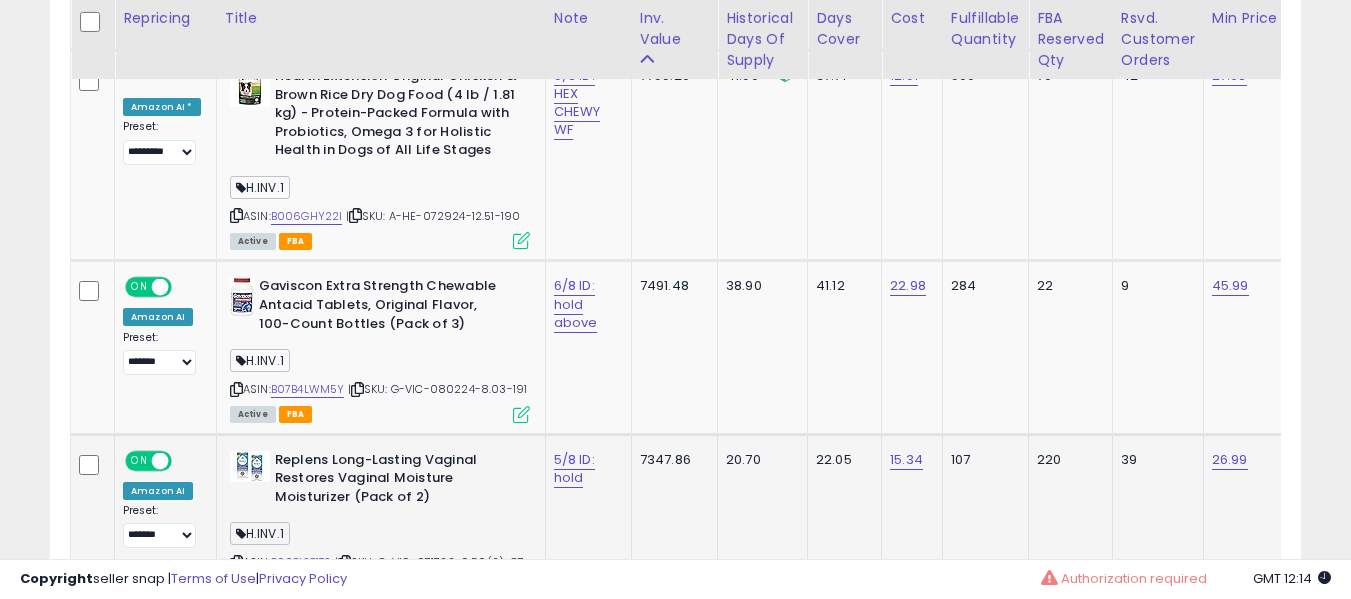 click on "5/8 ID: hold" at bounding box center (585, 469) 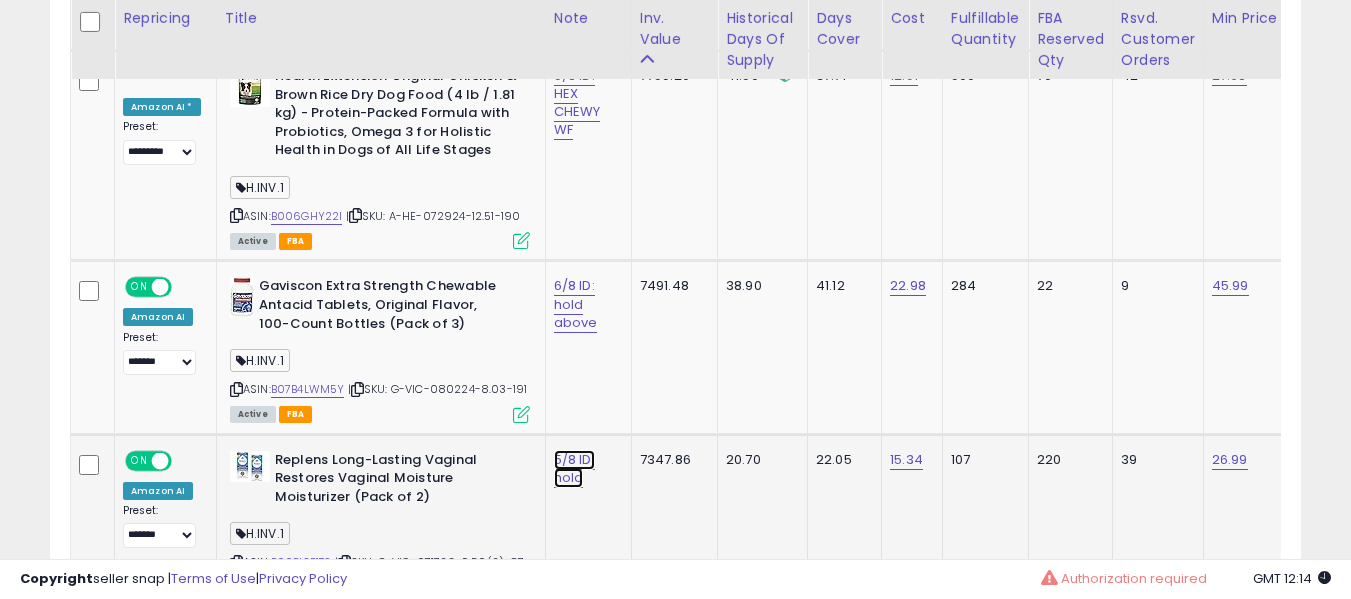 click on "5/8 ID: hold" at bounding box center (577, -8104) 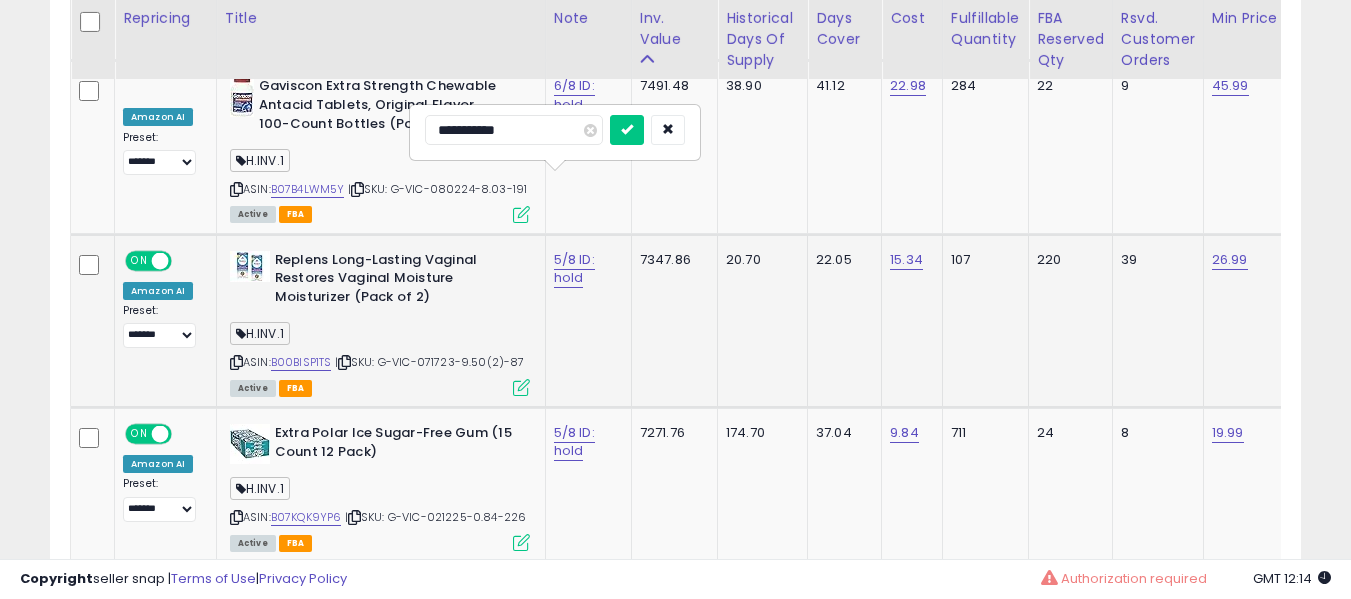type on "**********" 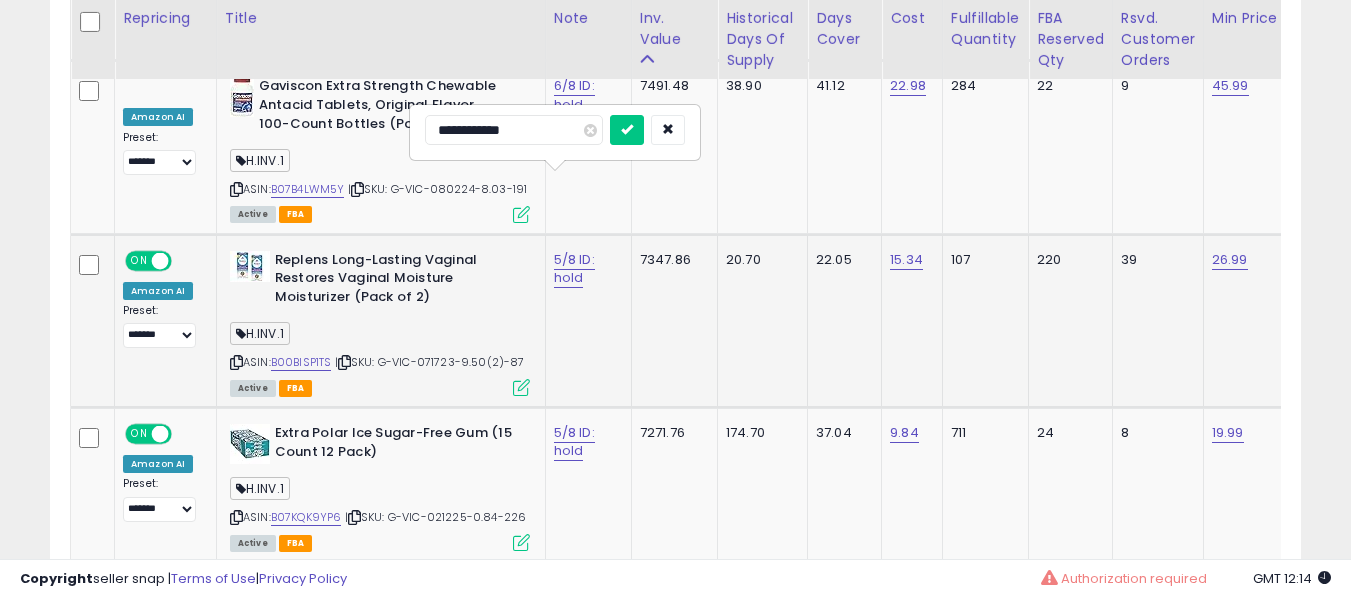 click at bounding box center (627, 130) 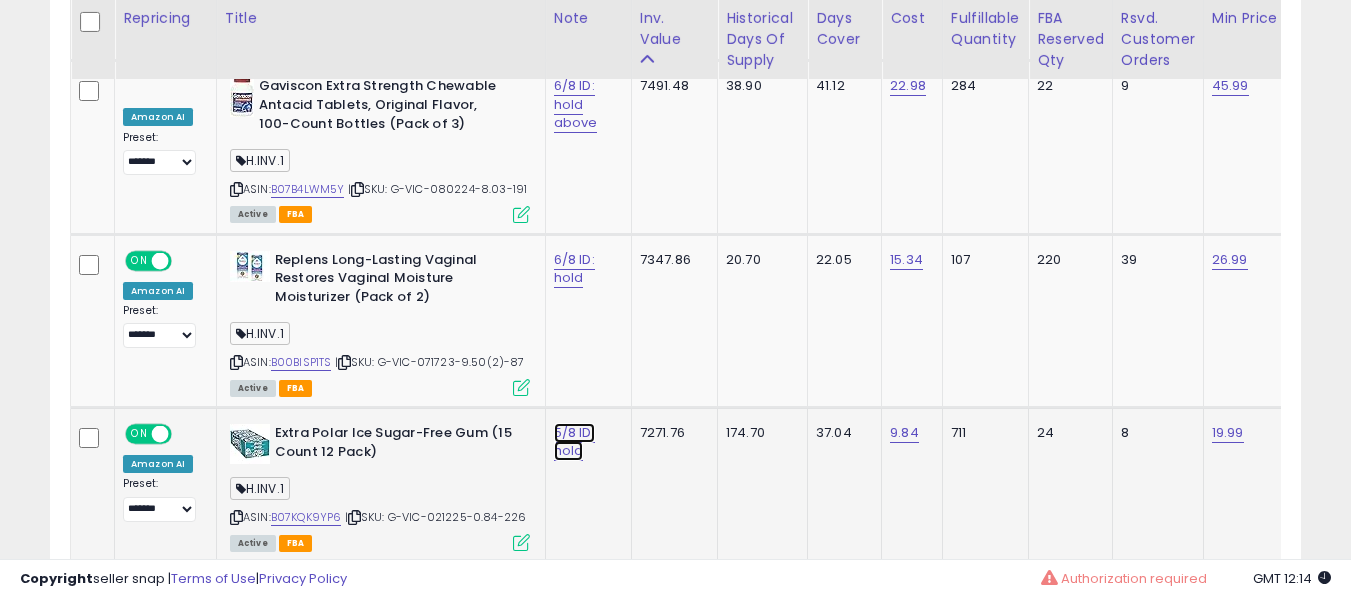 click on "5/8 ID: hold" at bounding box center [577, -8304] 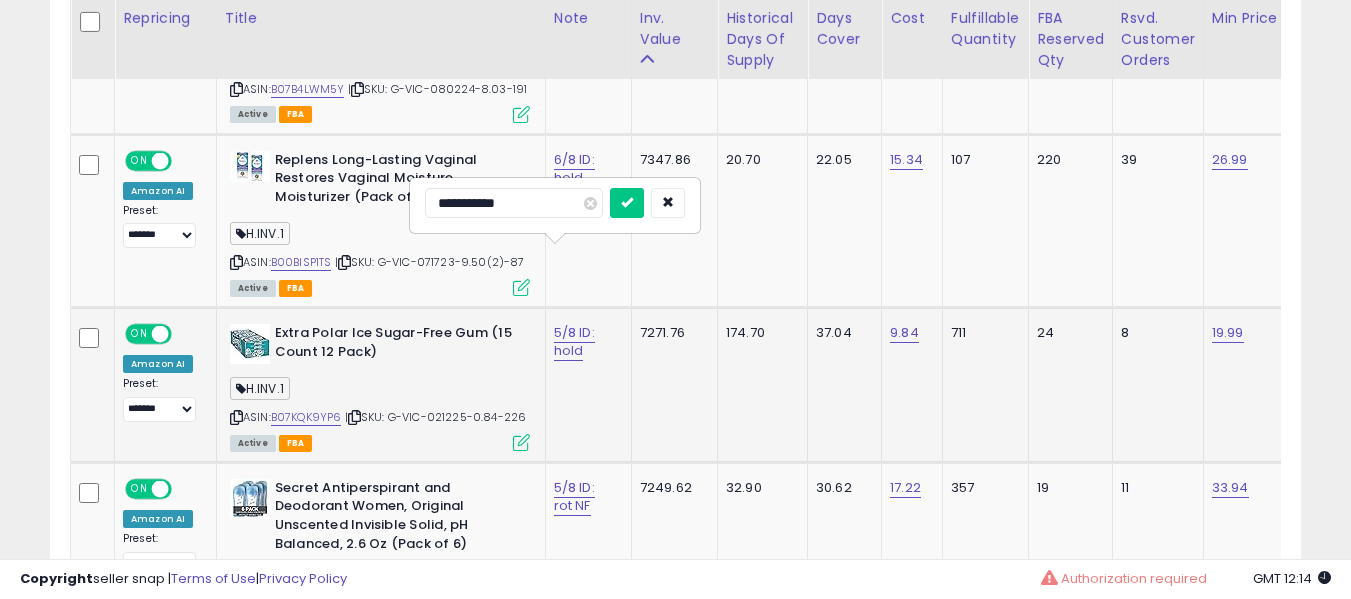 type on "**********" 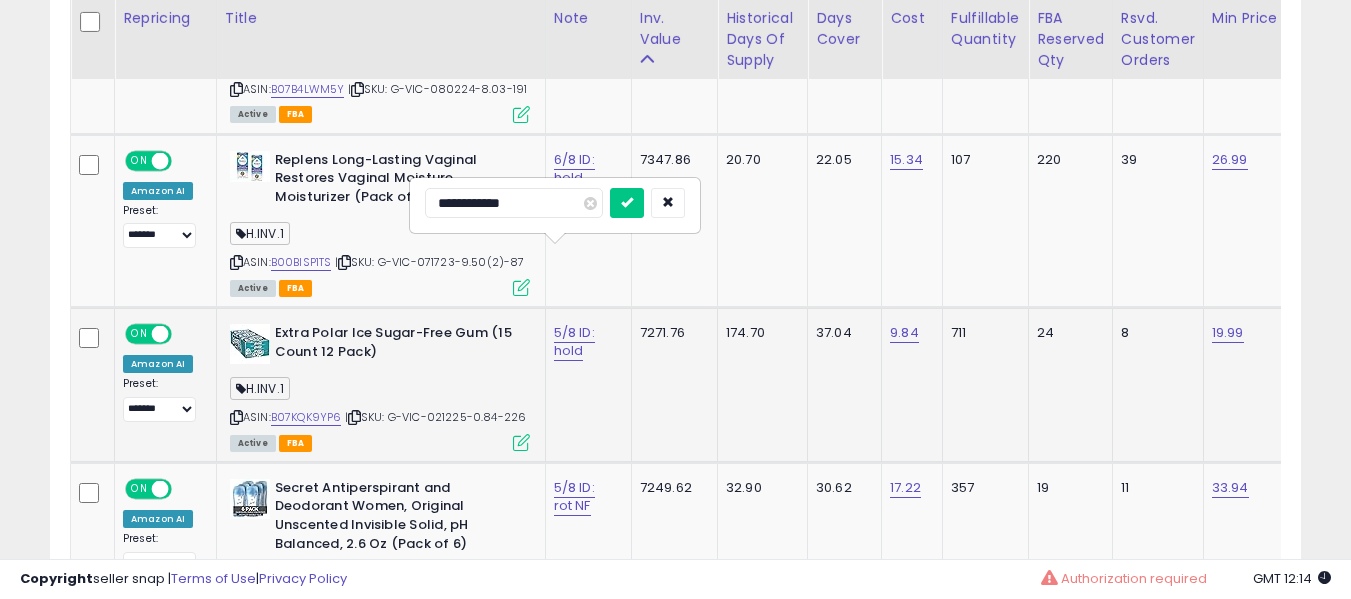 click at bounding box center [627, 203] 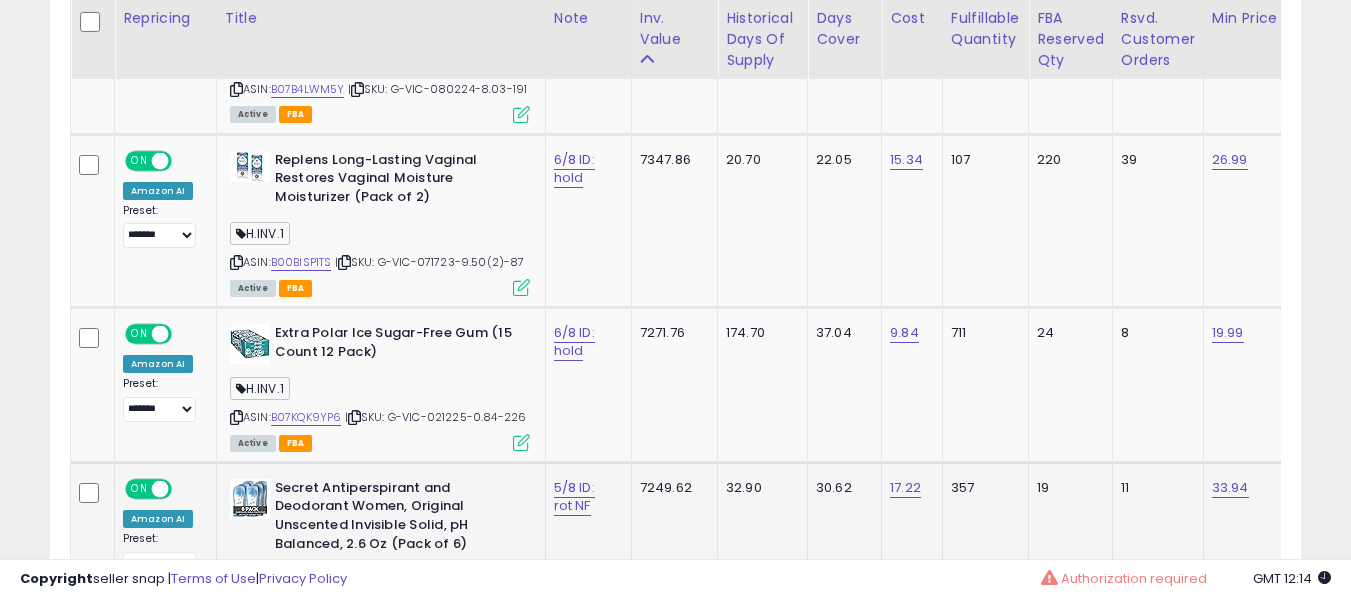 click on "5/8 ID: rot NF" 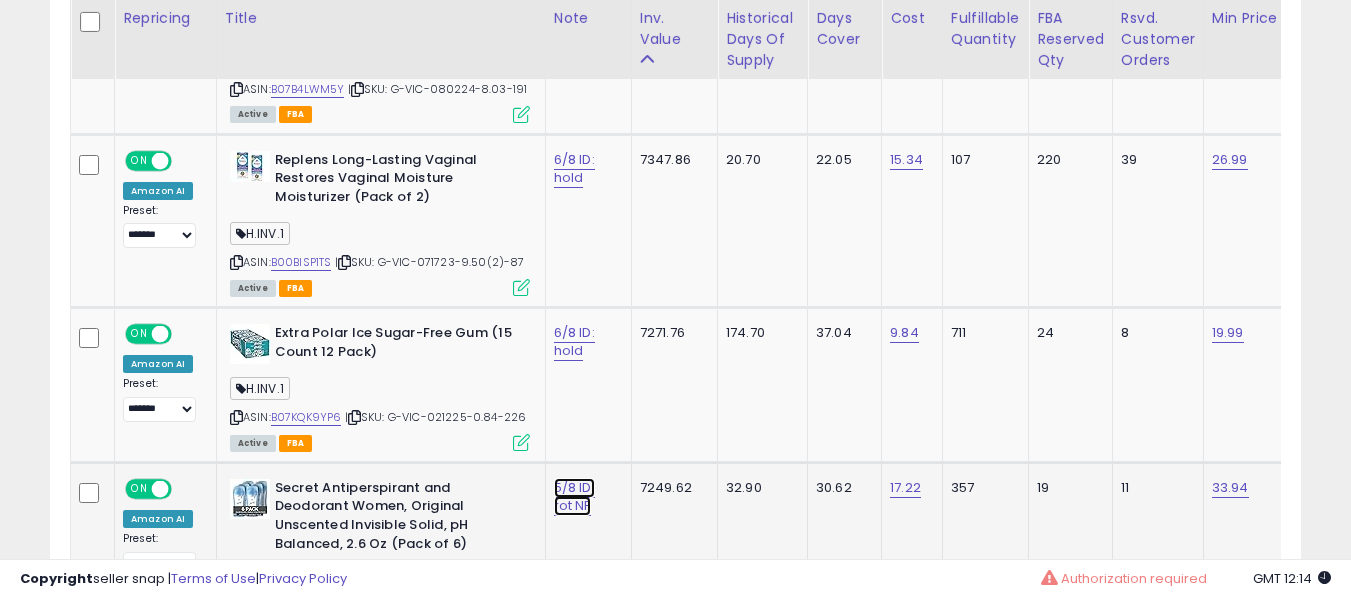 click on "5/8 ID: rot NF" at bounding box center (577, -8404) 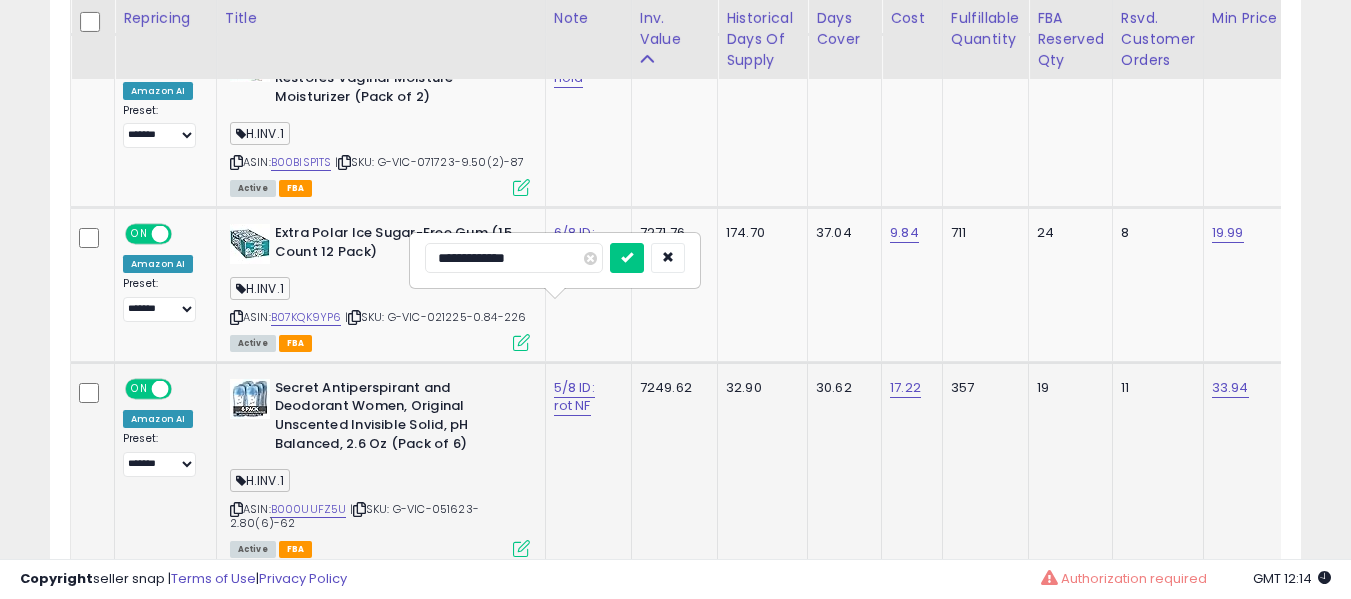type on "**********" 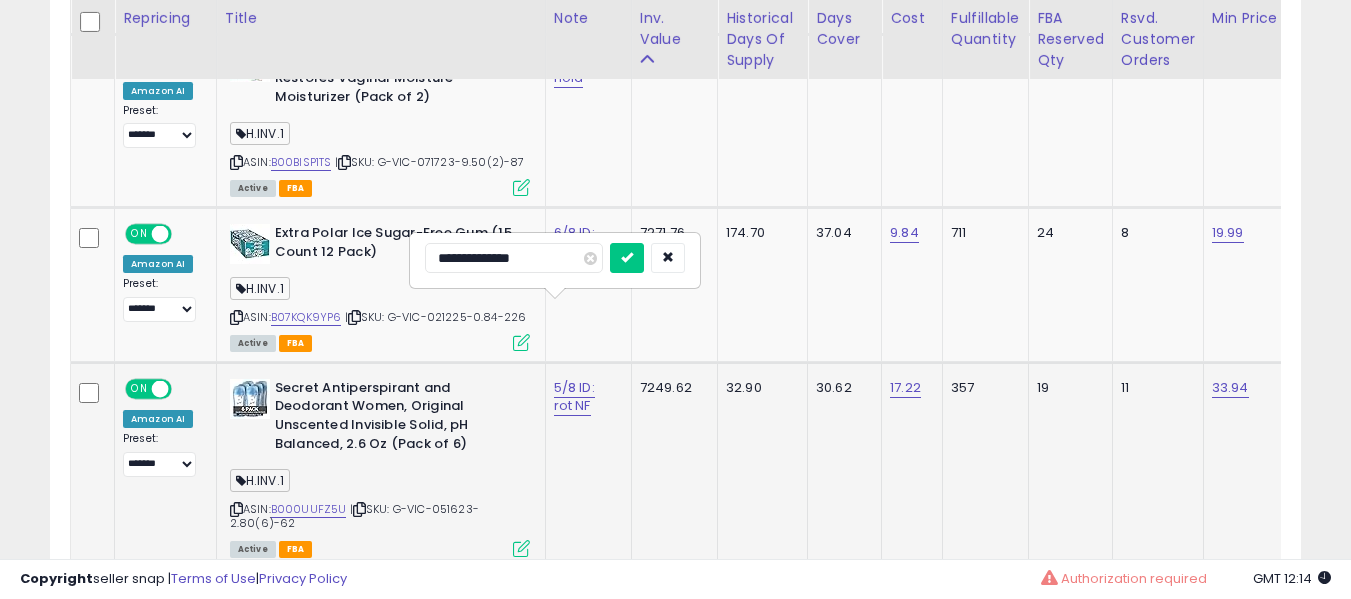 click at bounding box center [627, 258] 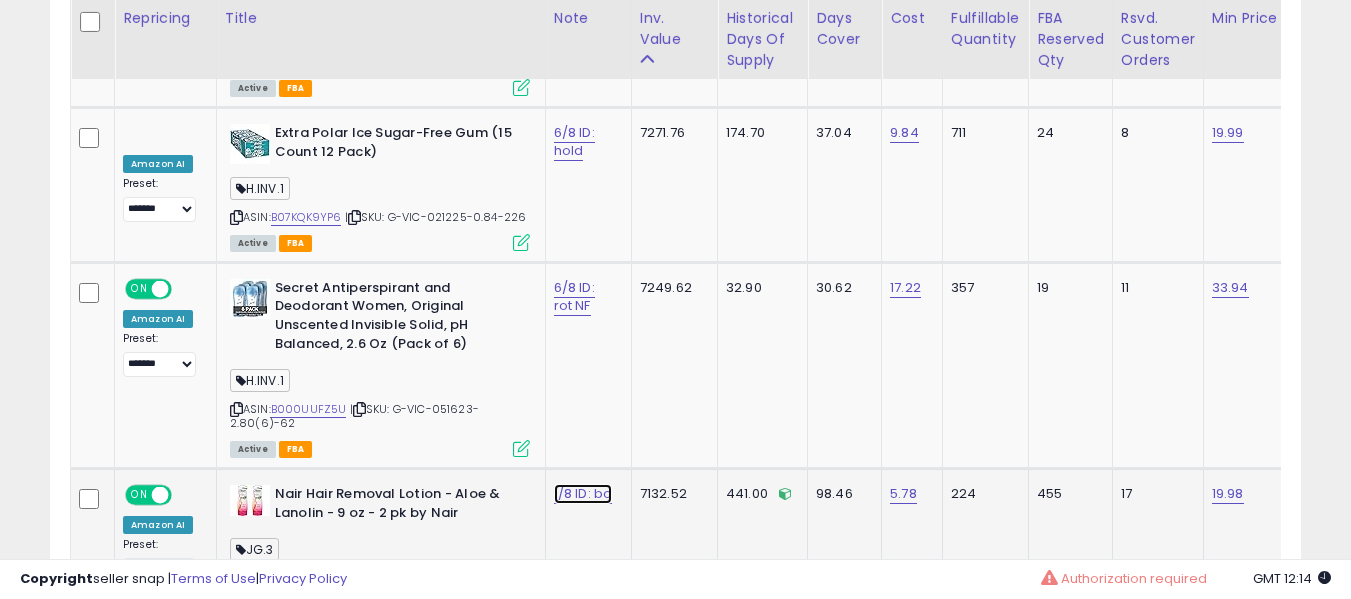 click on "1/8 ID: bo" at bounding box center [577, -8604] 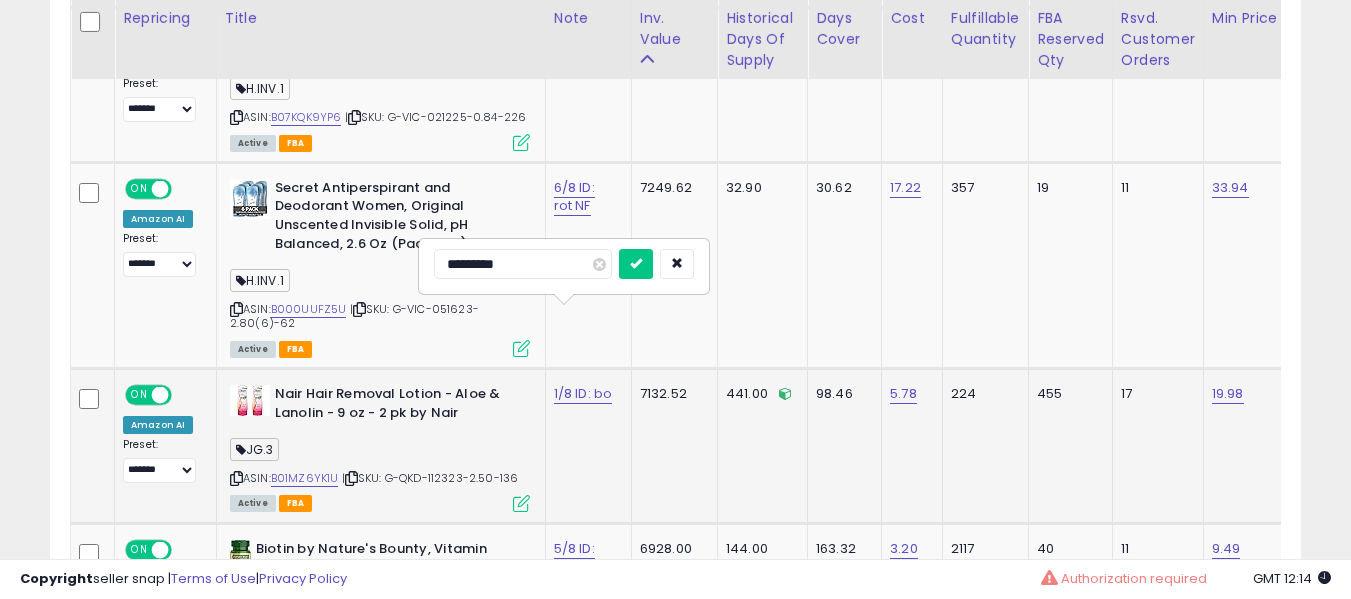 type on "**********" 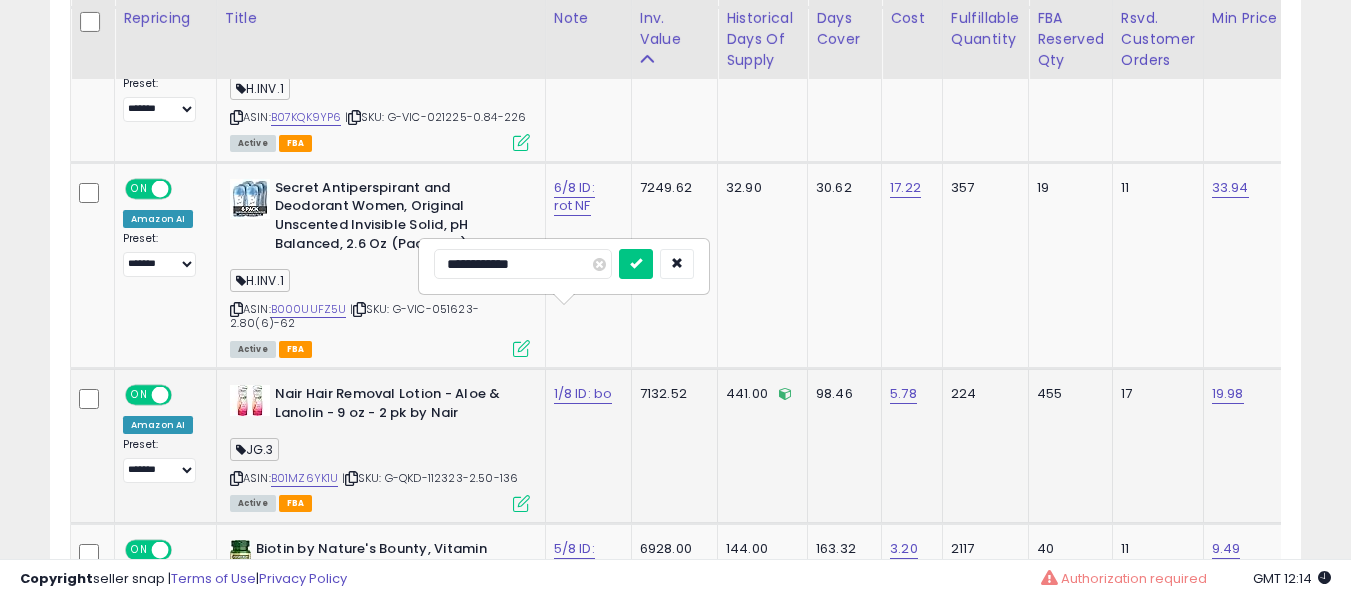 click at bounding box center (636, 264) 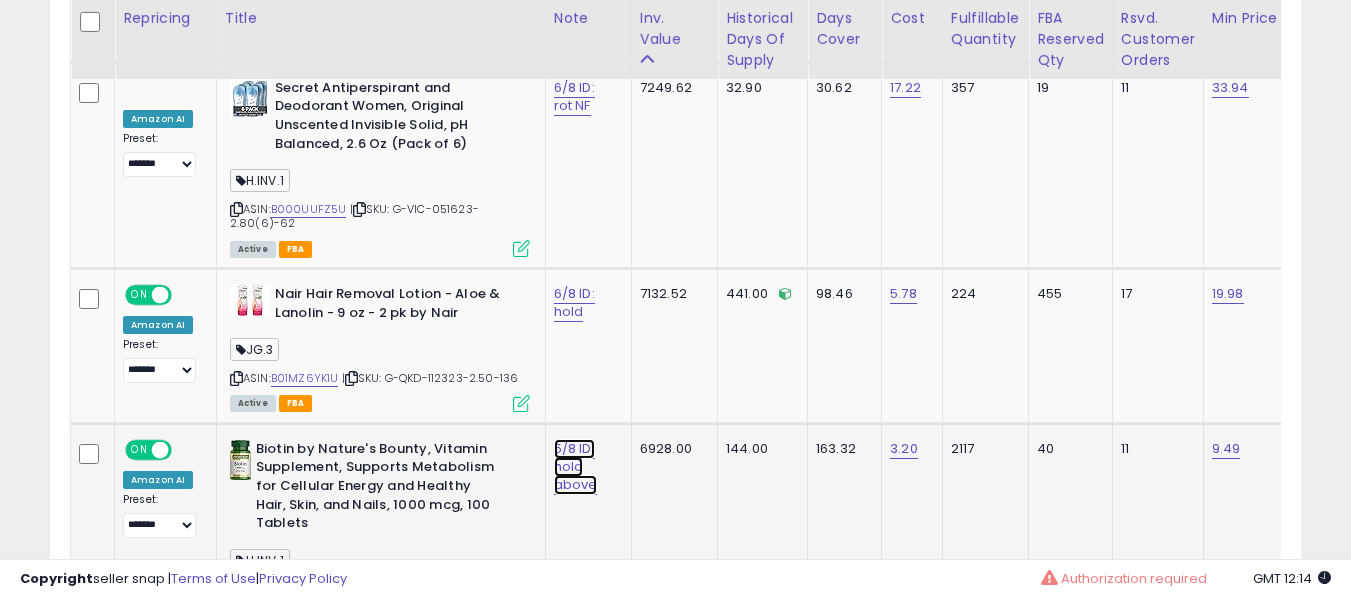 click on "5/8 ID: hold above" at bounding box center [577, -8804] 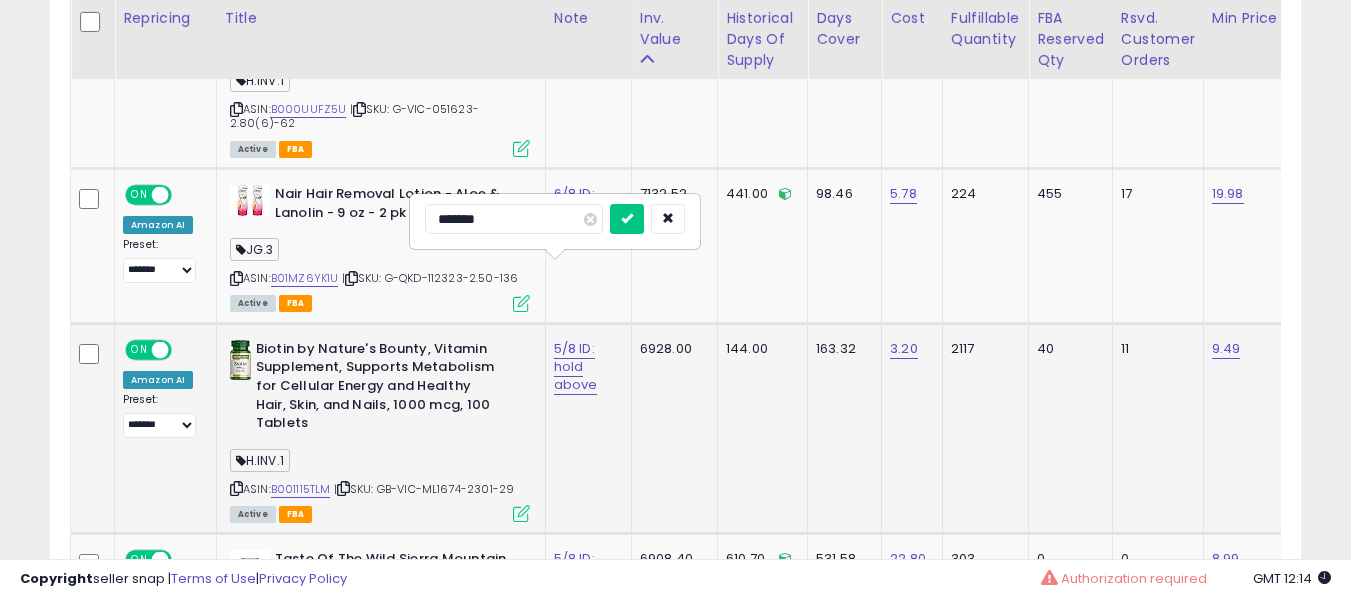 type on "*******" 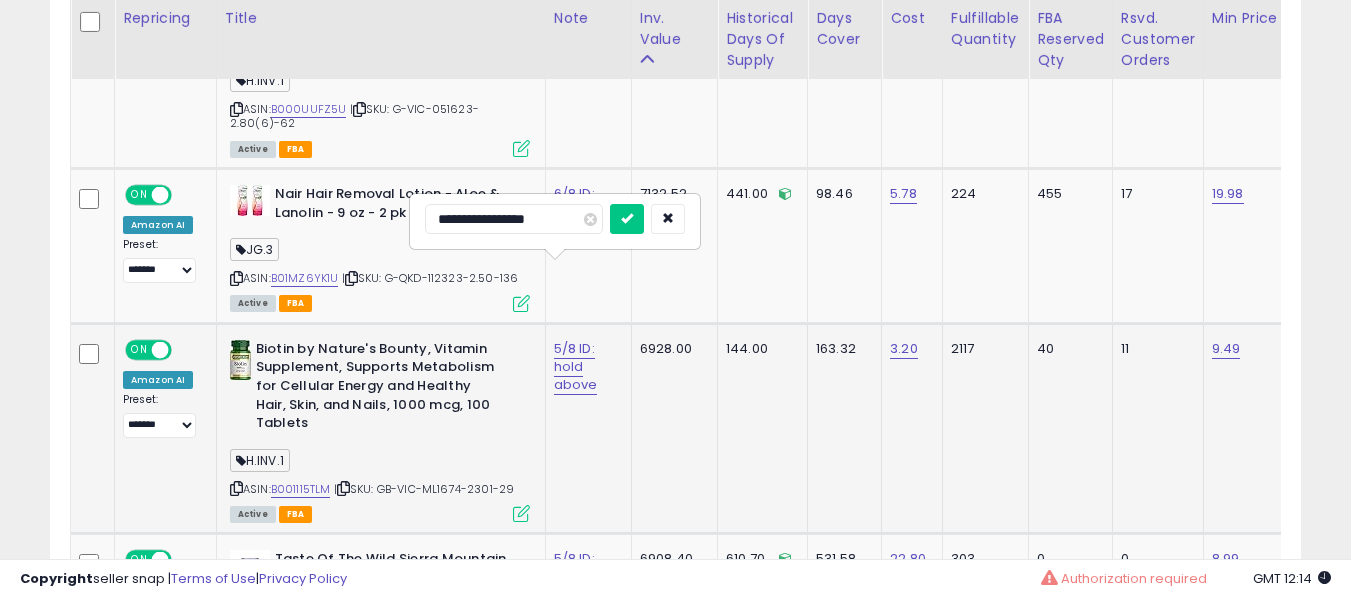 type on "**********" 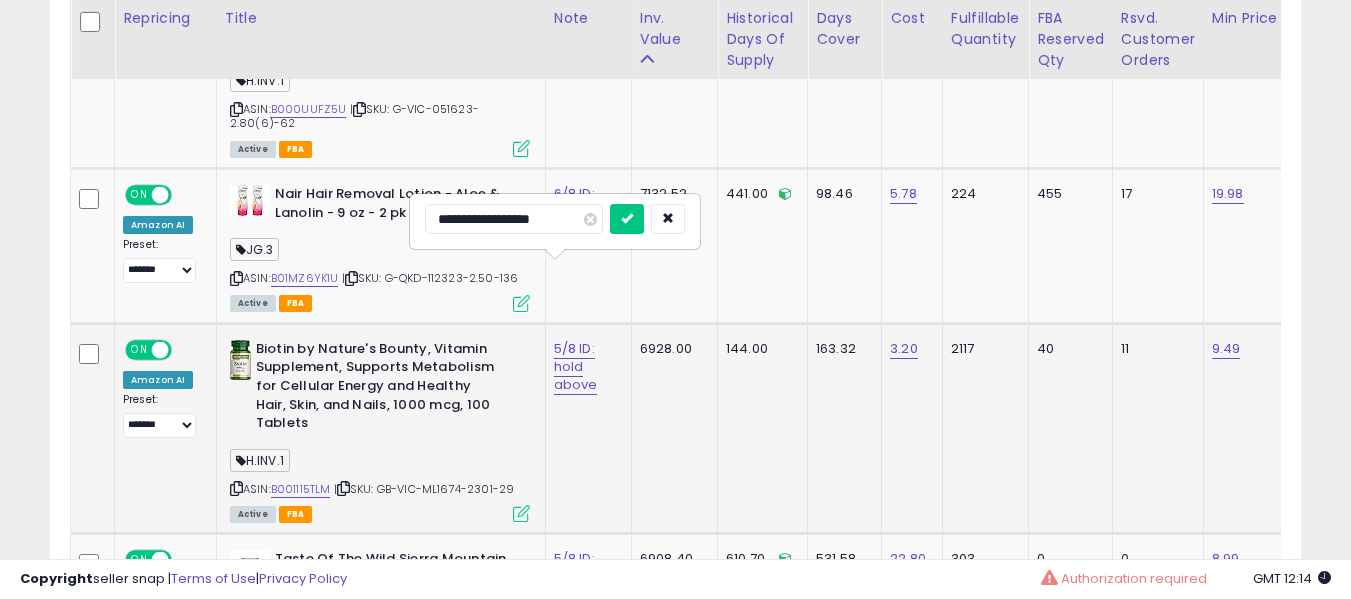 click at bounding box center (627, 219) 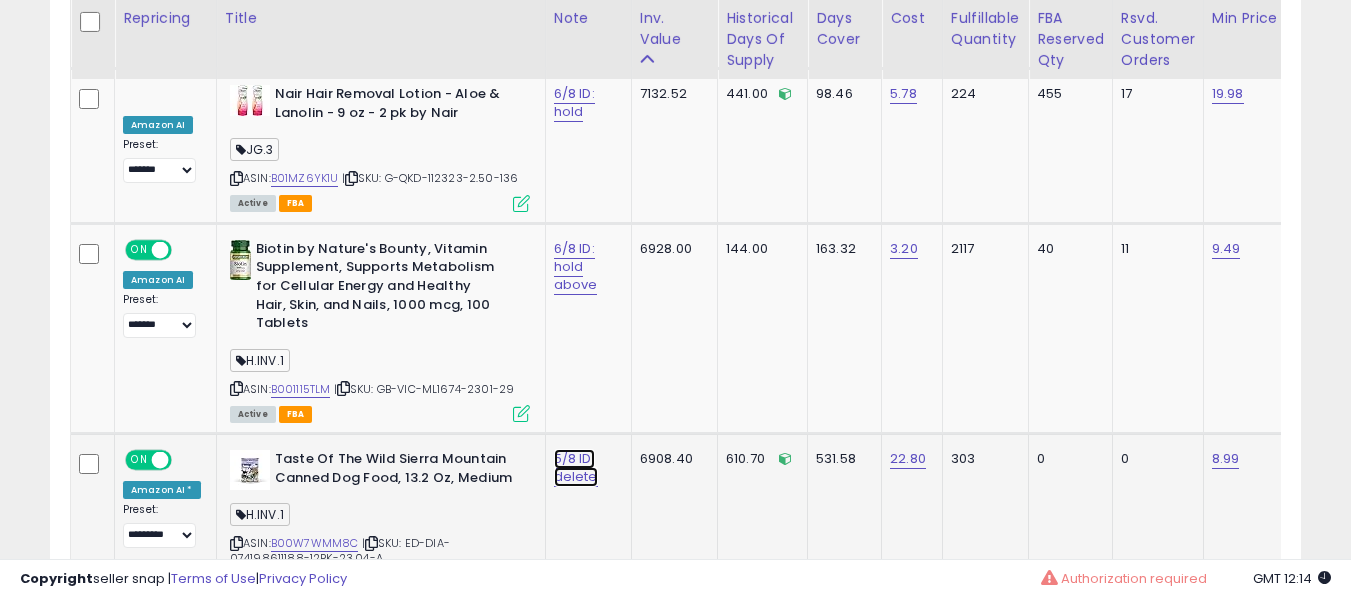 click on "5/8 ID: delete" at bounding box center (577, -9004) 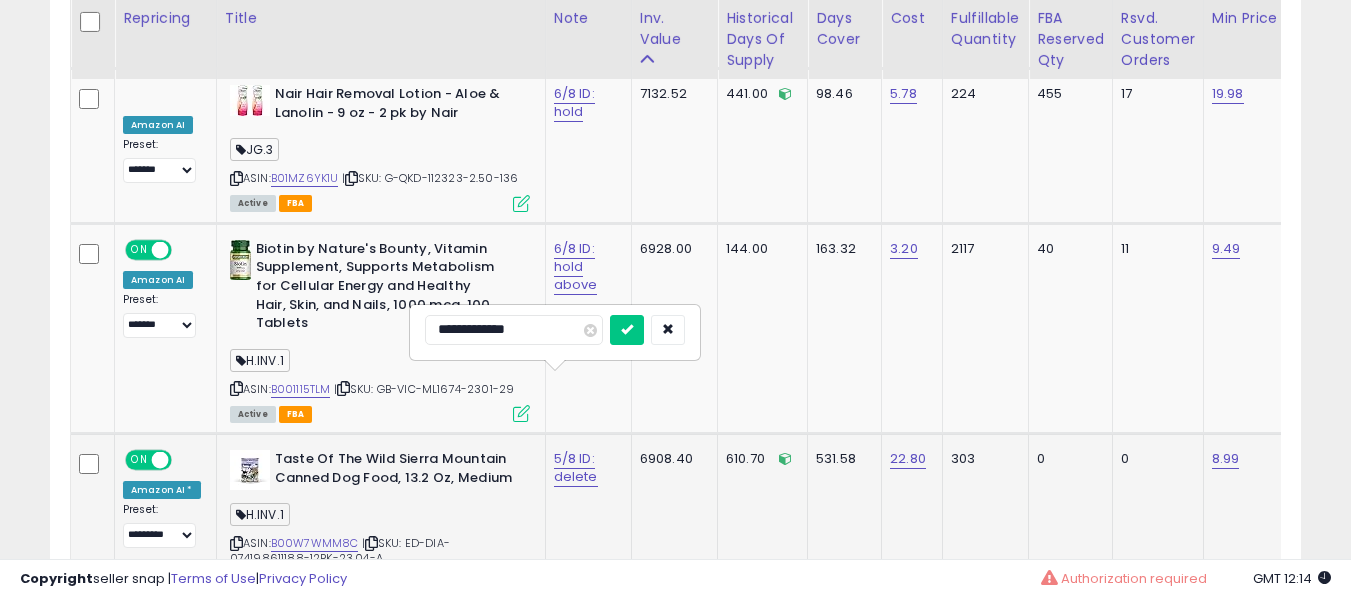 type on "**********" 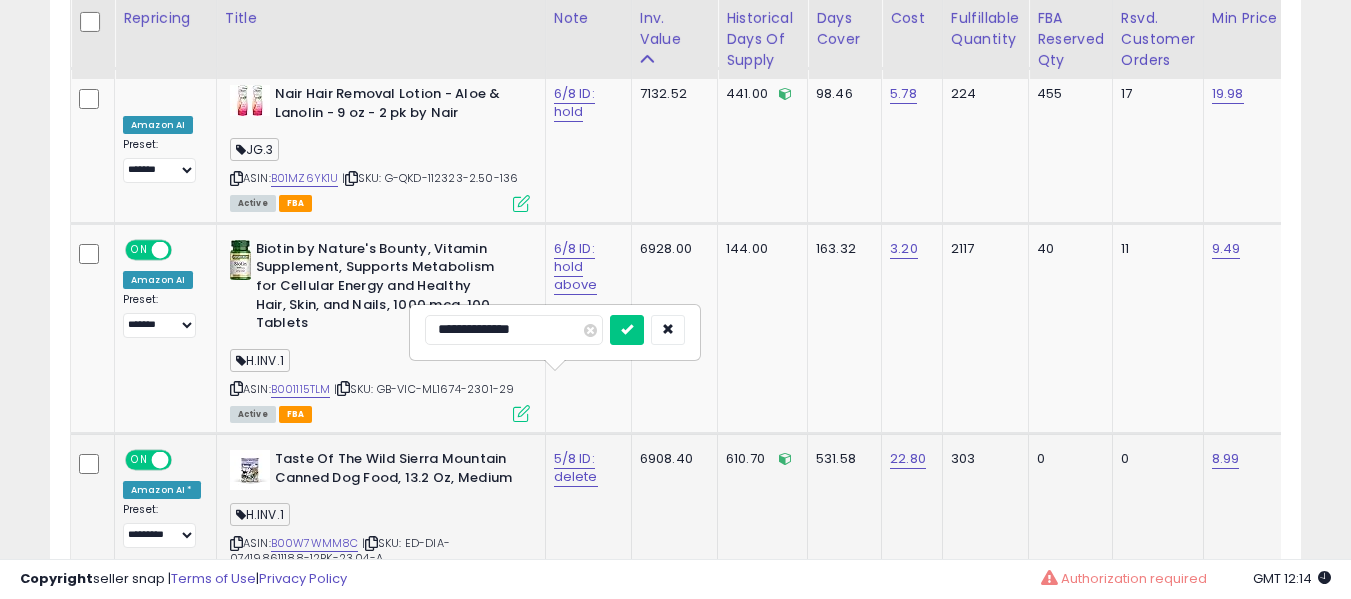 click at bounding box center [627, 330] 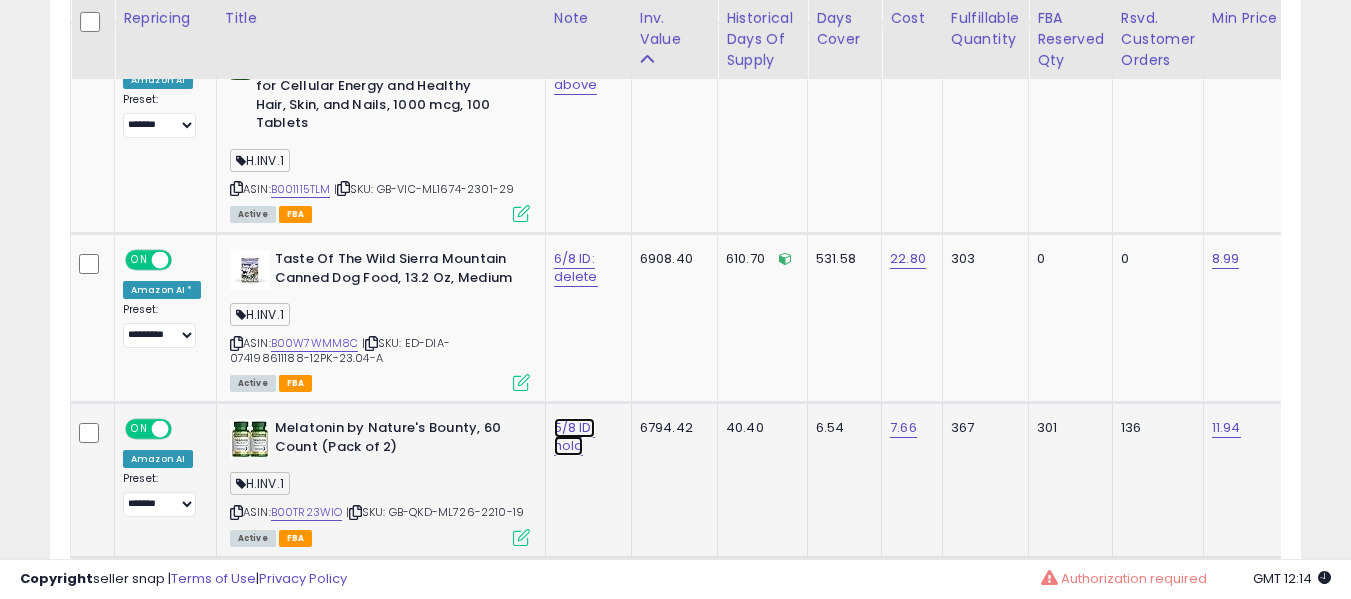 click on "5/8 ID: hold" at bounding box center [577, -9204] 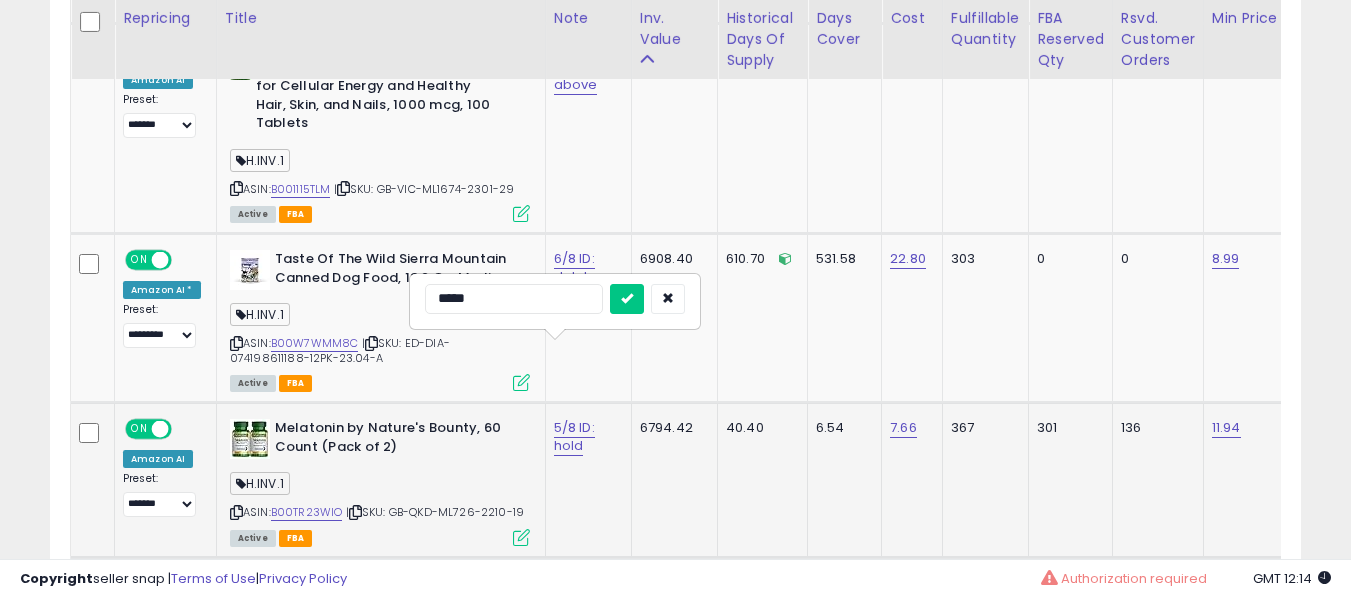 type on "******" 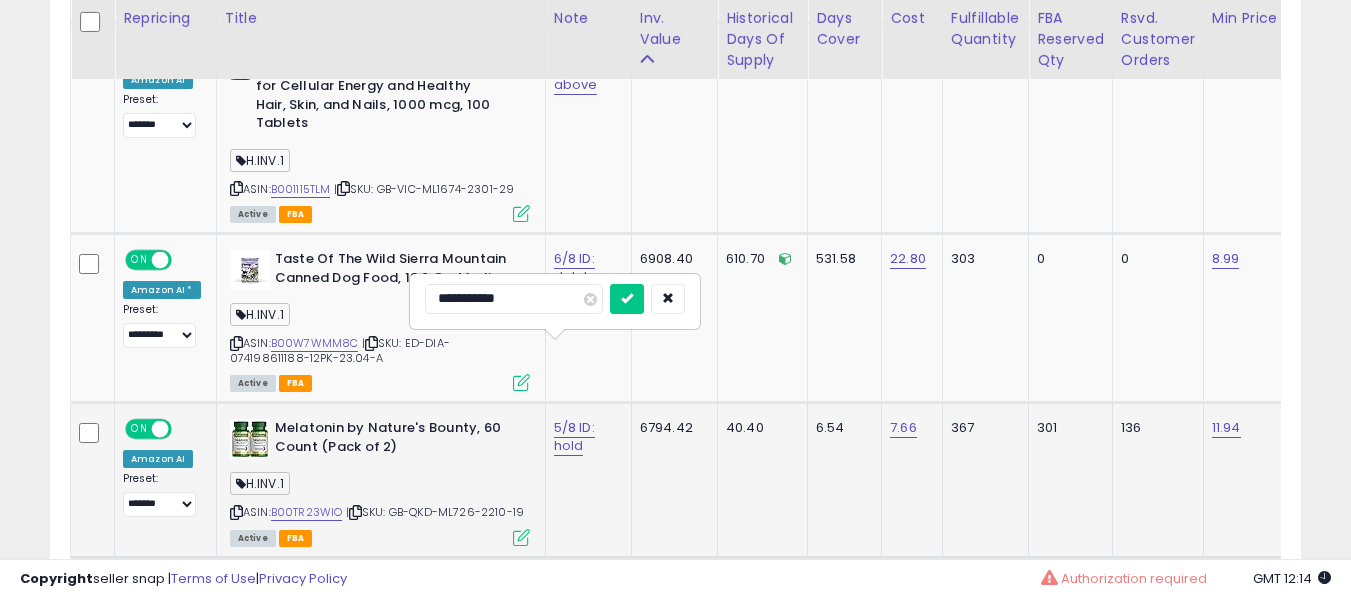 type on "**********" 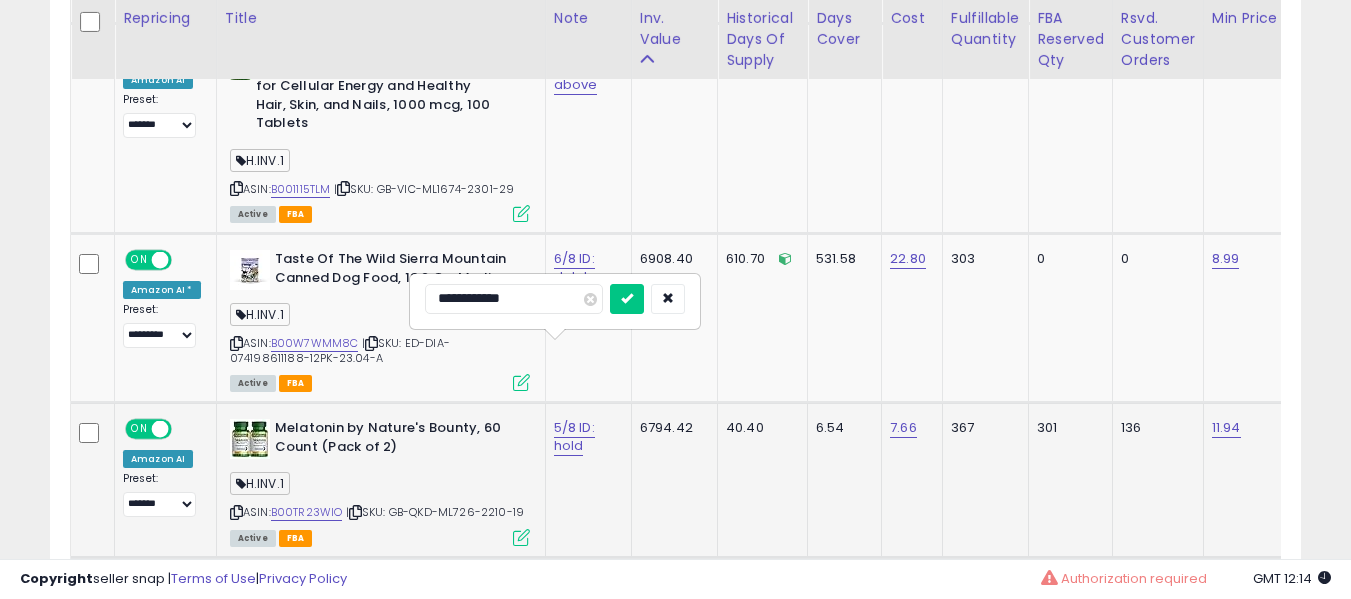 click at bounding box center (627, 299) 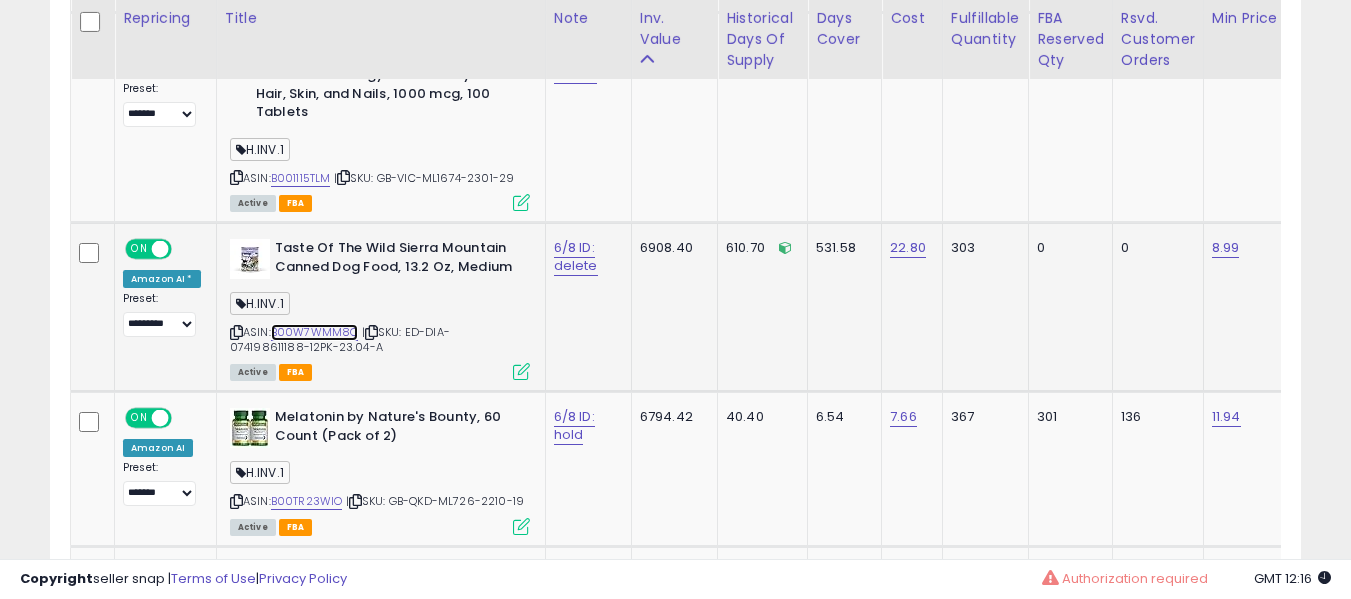 scroll, scrollTop: 0, scrollLeft: 668, axis: horizontal 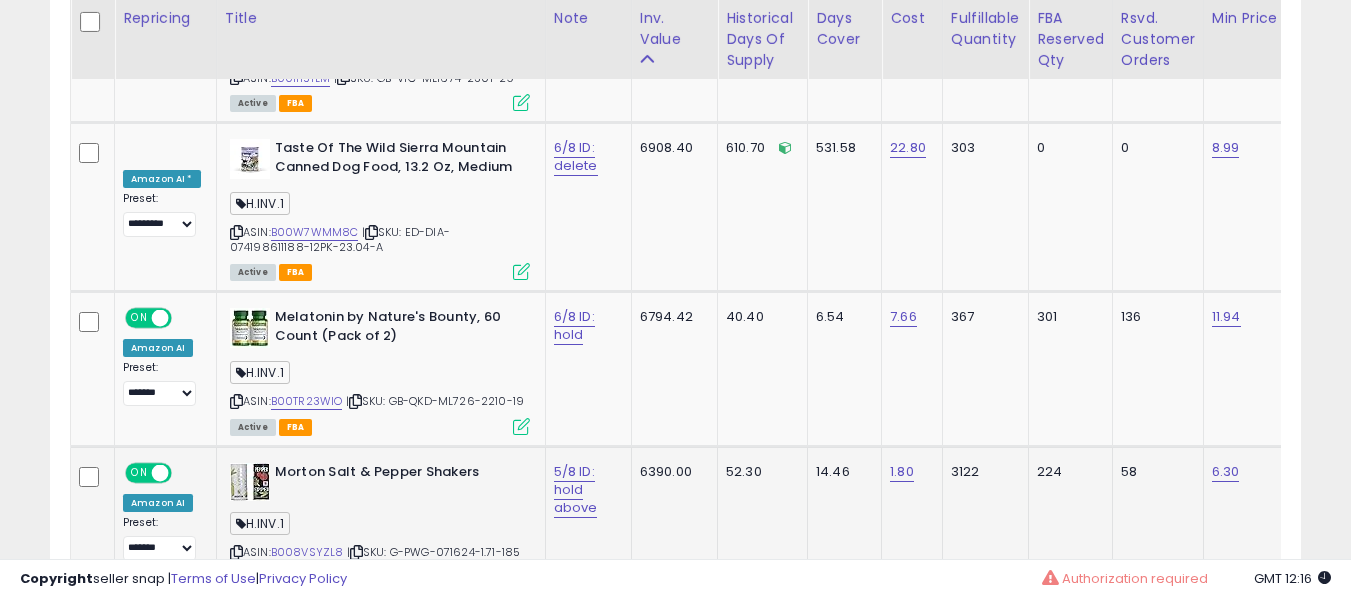 click on "5/8 ID: hold above" at bounding box center (585, 490) 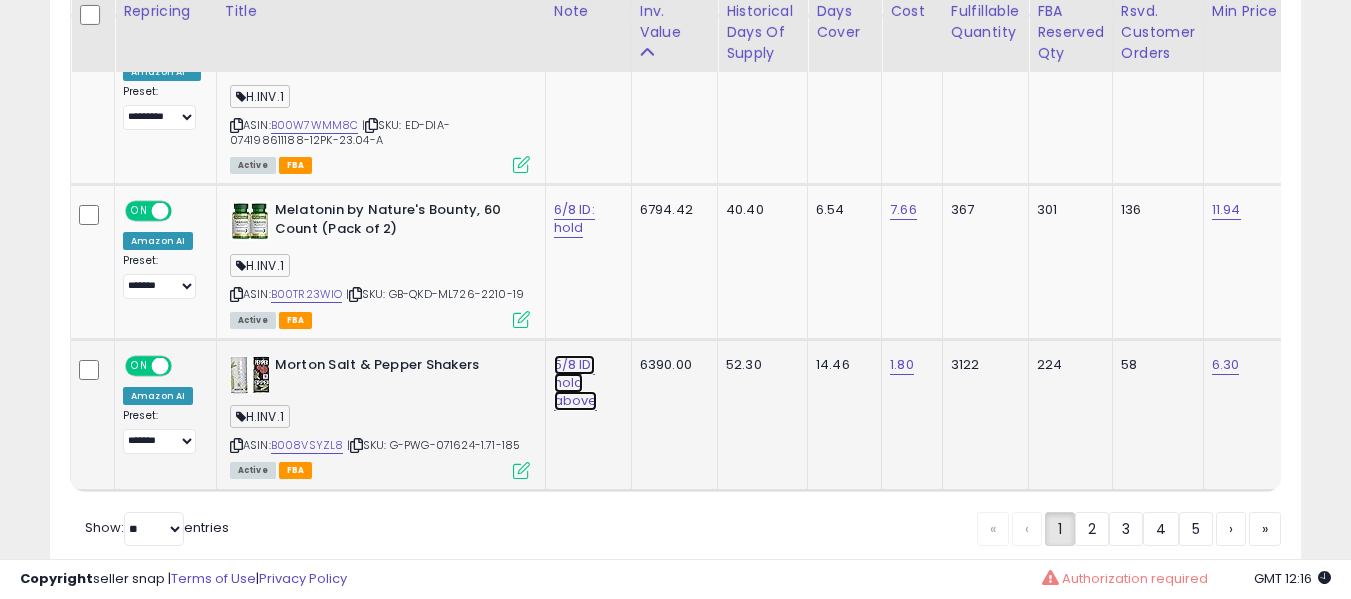 click on "5/8 ID: hold above" at bounding box center [577, -9422] 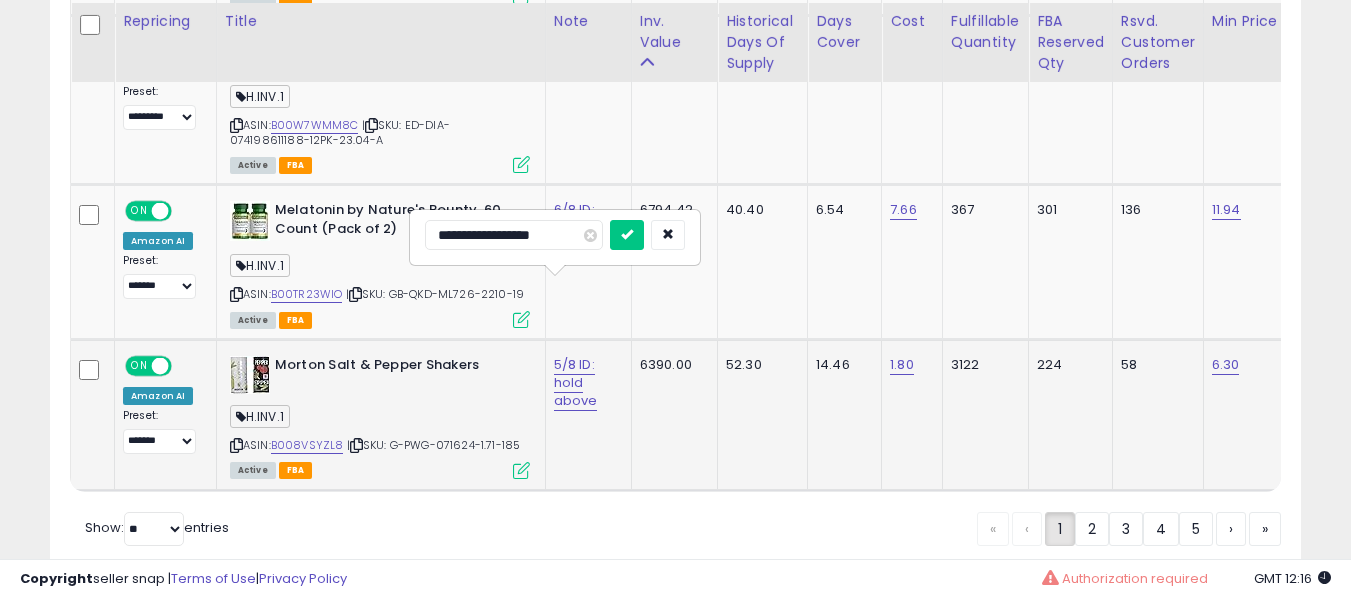 scroll, scrollTop: 10576, scrollLeft: 0, axis: vertical 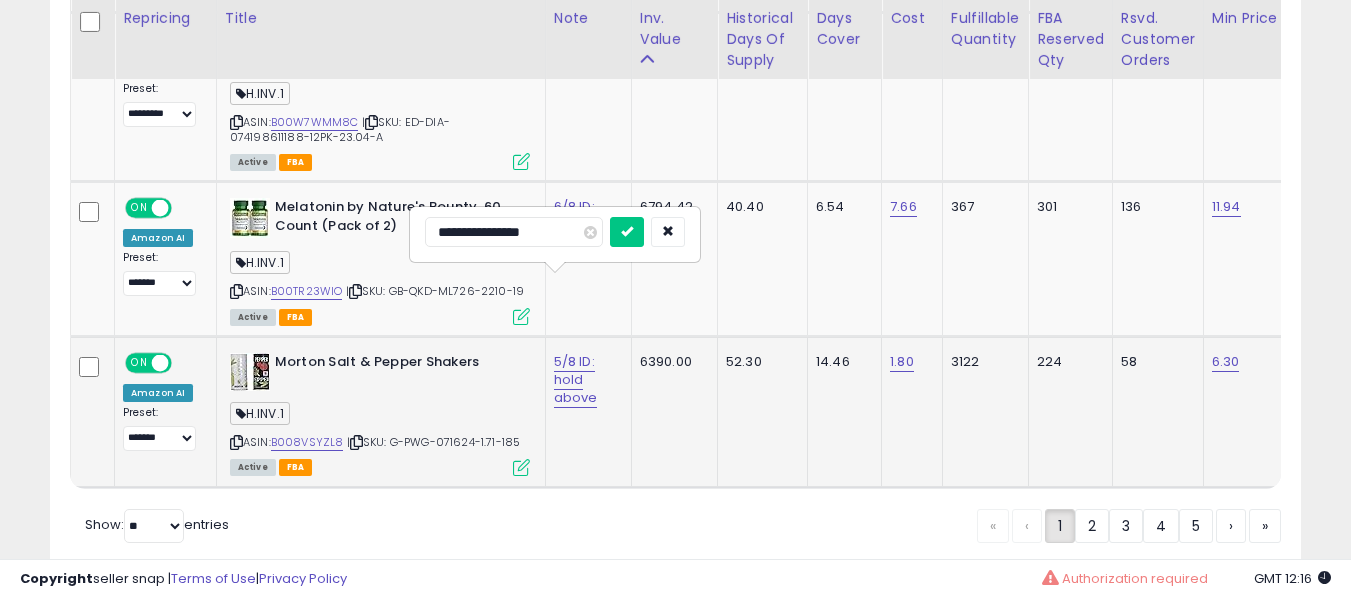 type on "**********" 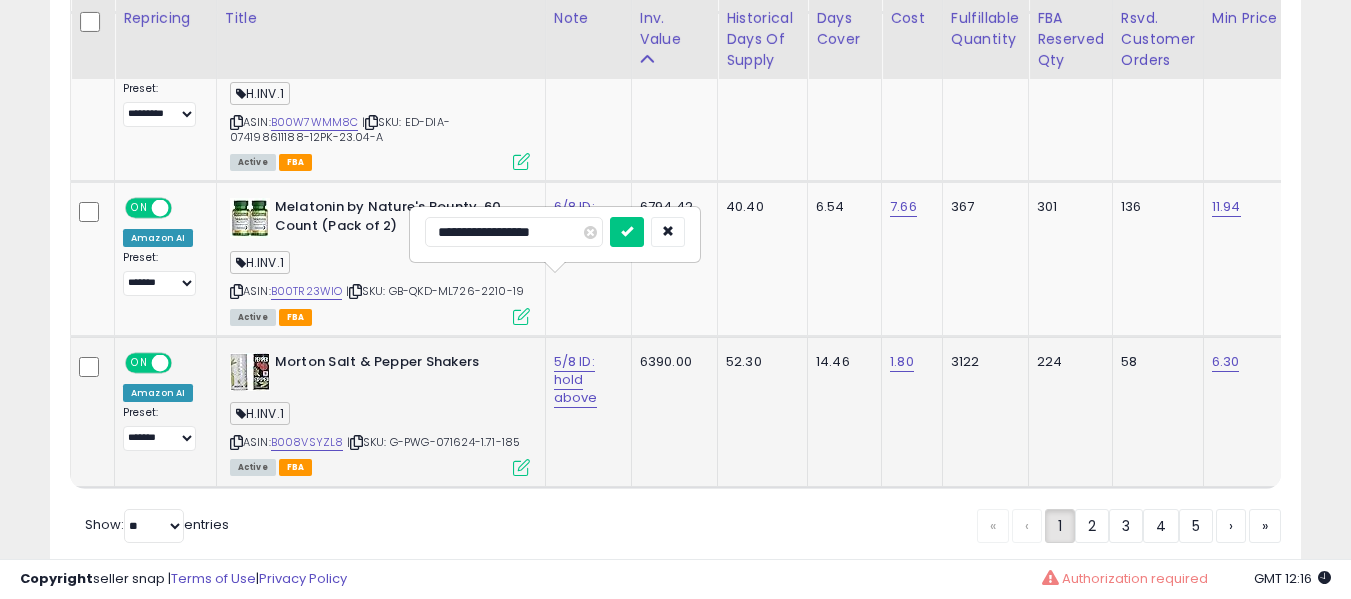 click at bounding box center [627, 232] 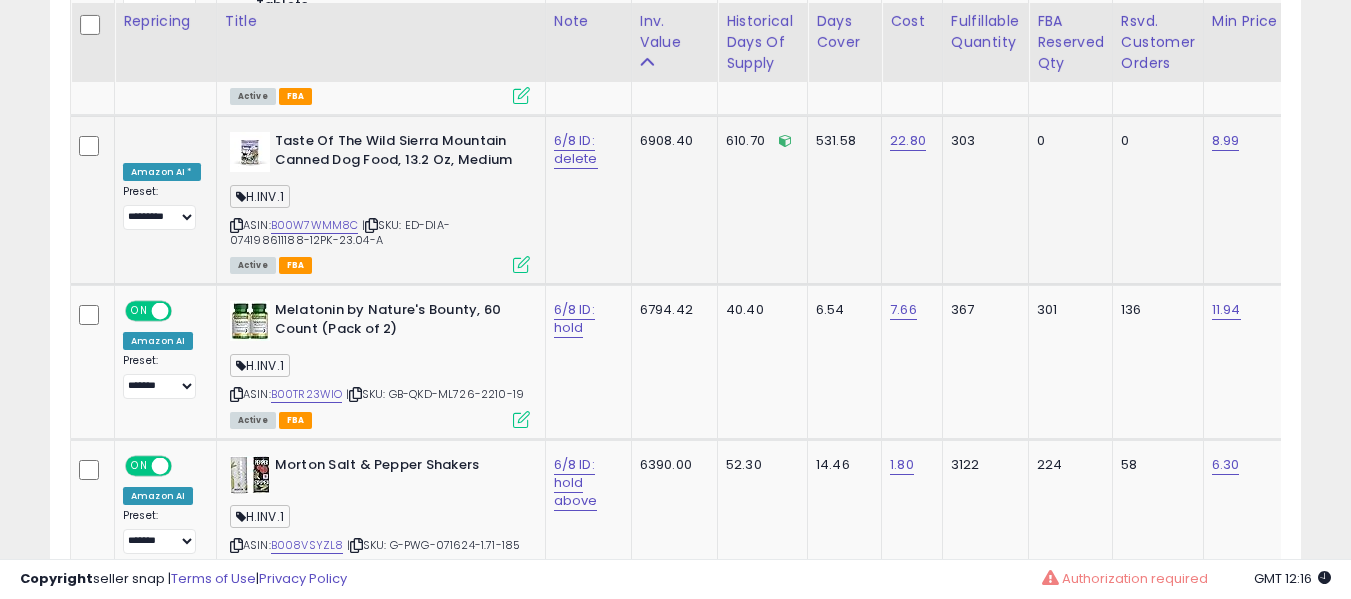 scroll, scrollTop: 10476, scrollLeft: 0, axis: vertical 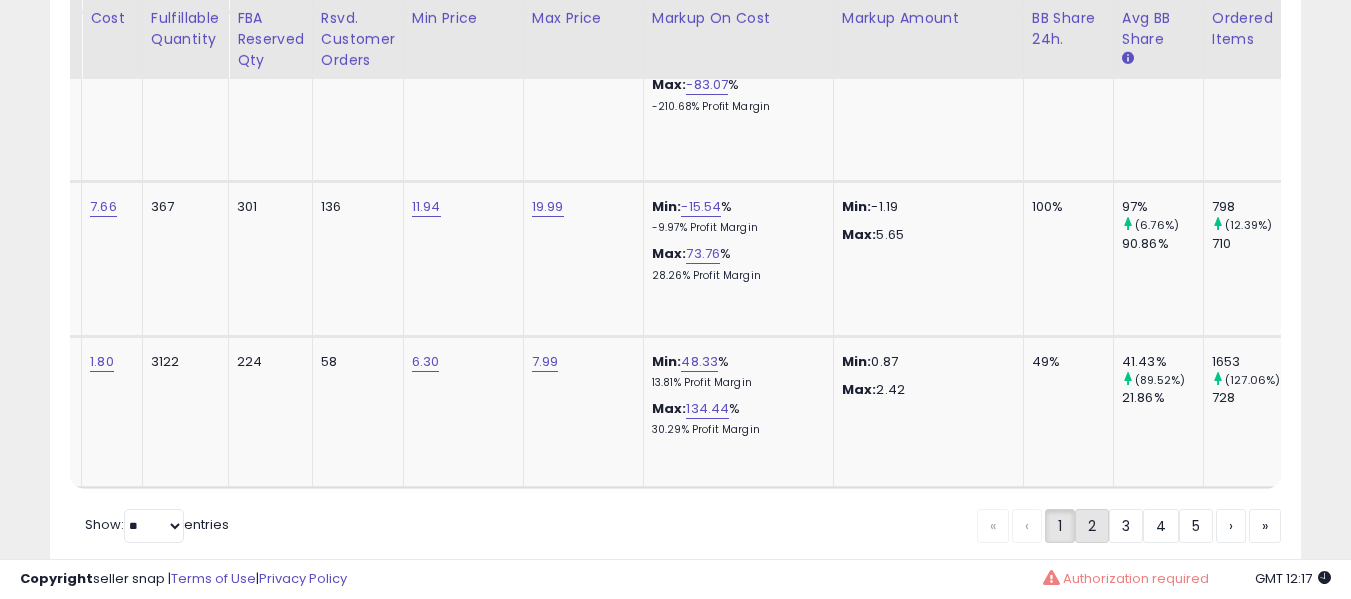click on "2" 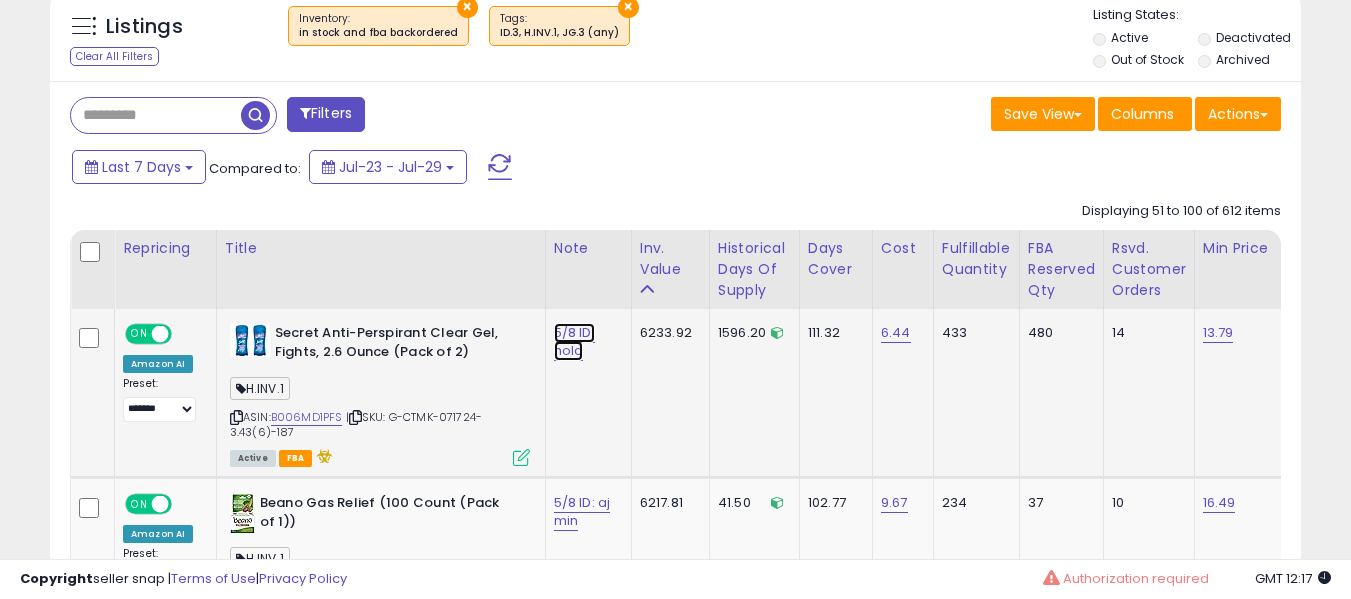 click on "5/8 ID: hold" at bounding box center [574, 342] 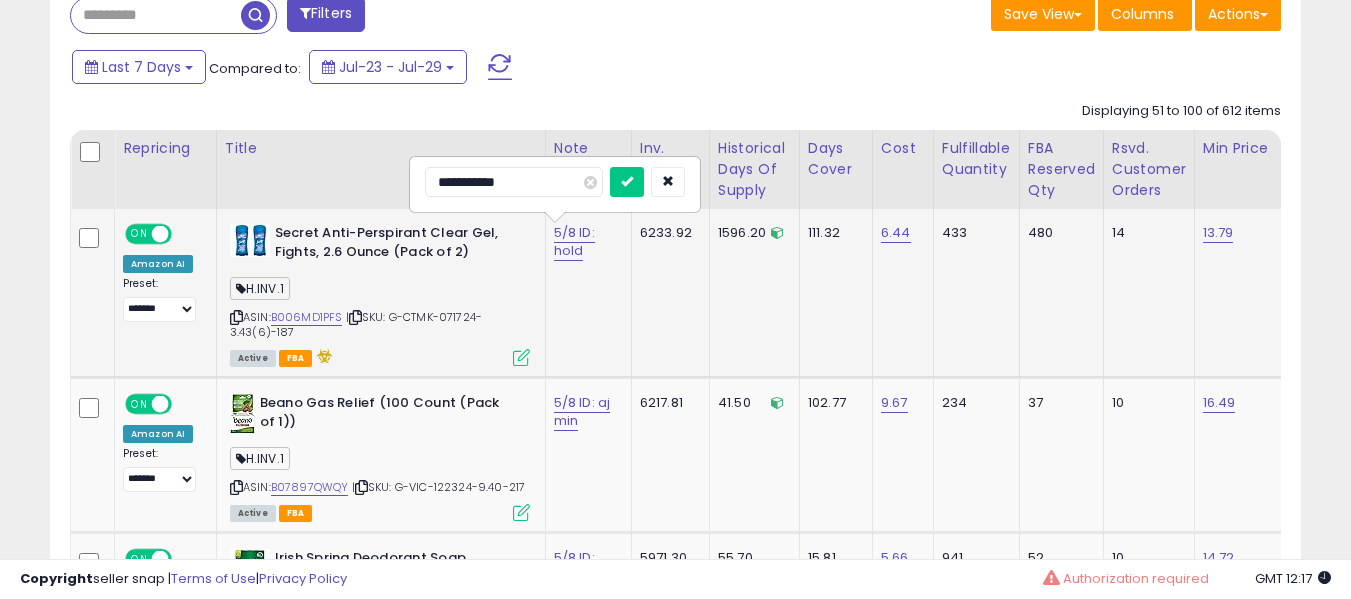 type on "**********" 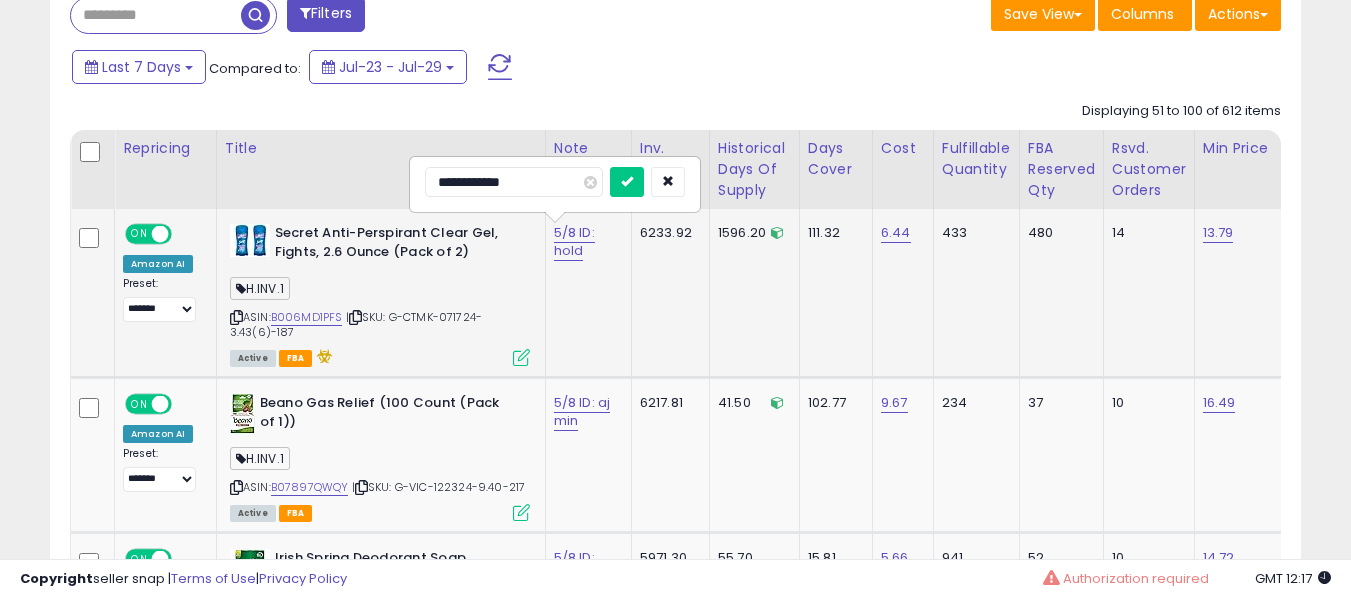 click at bounding box center [627, 182] 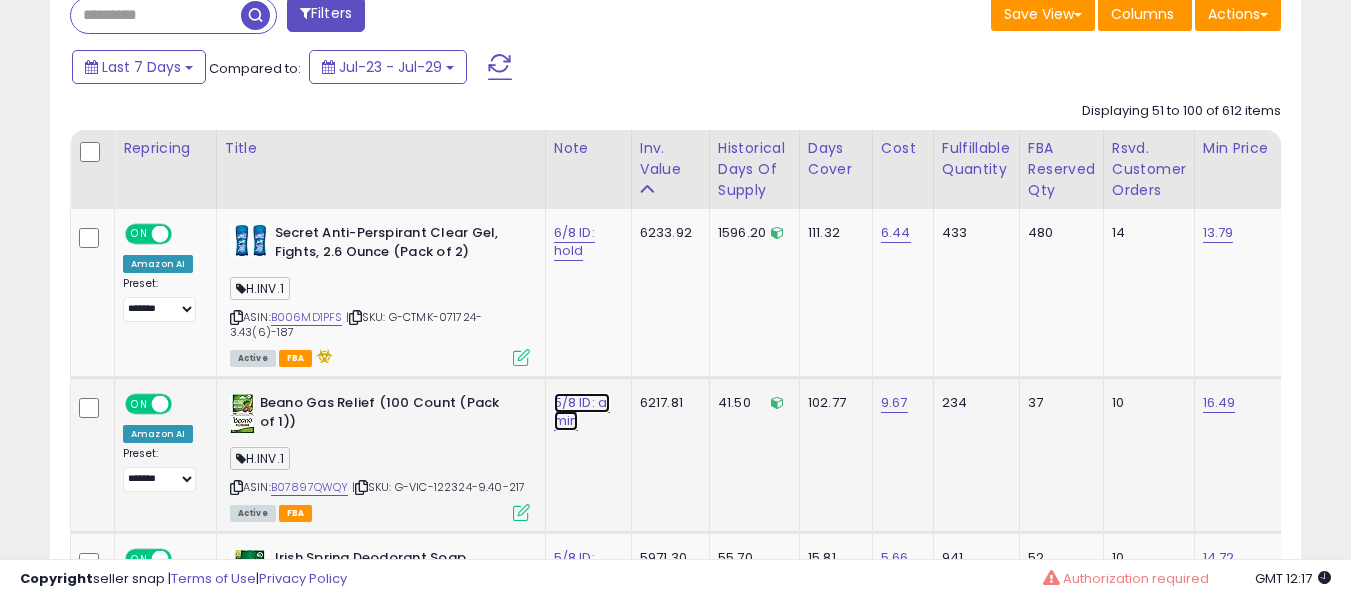 click on "5/8 ID: aj min" at bounding box center (574, 242) 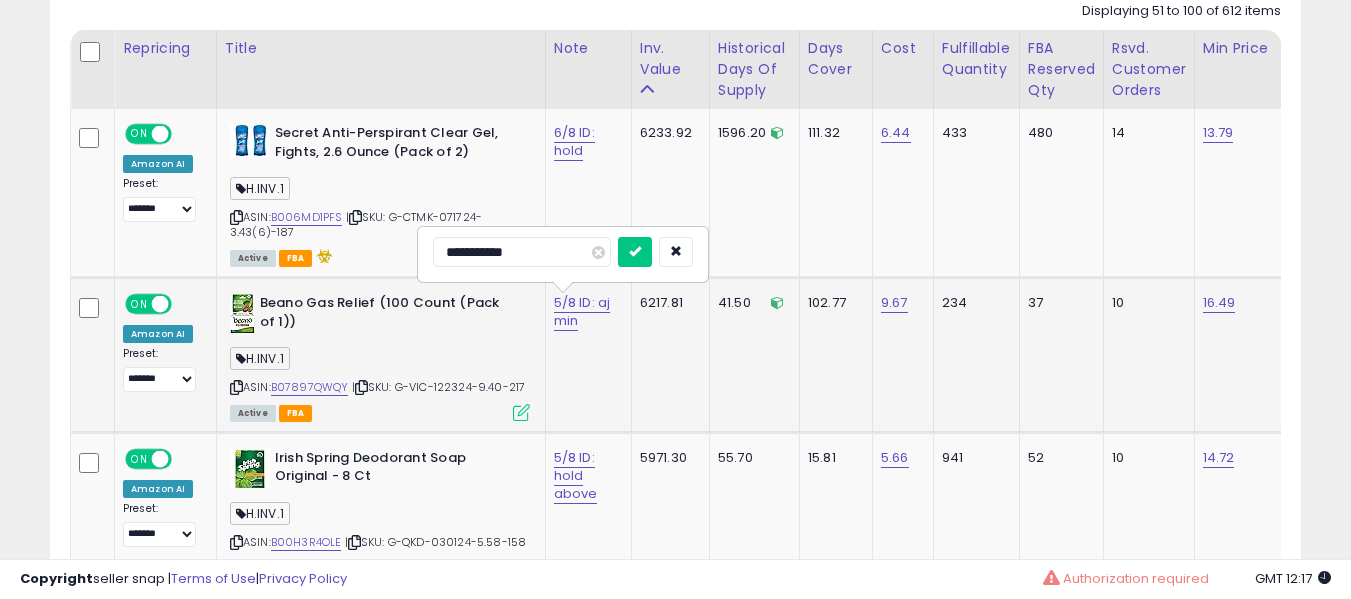 type on "**********" 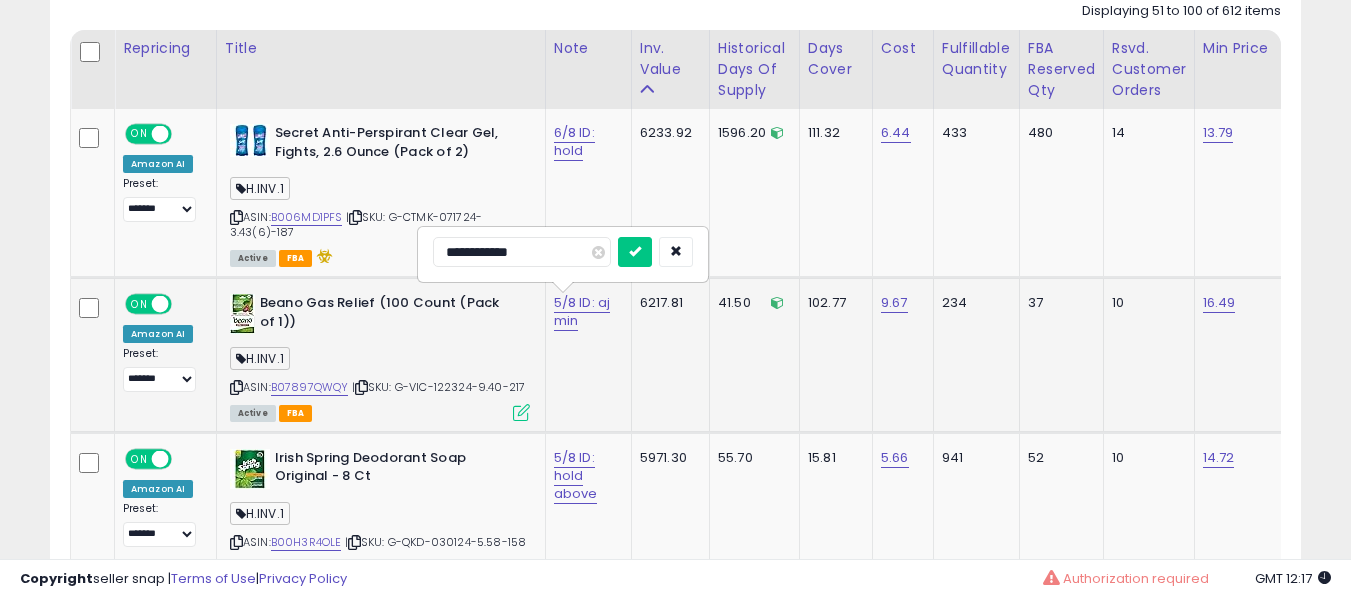 click at bounding box center [635, 252] 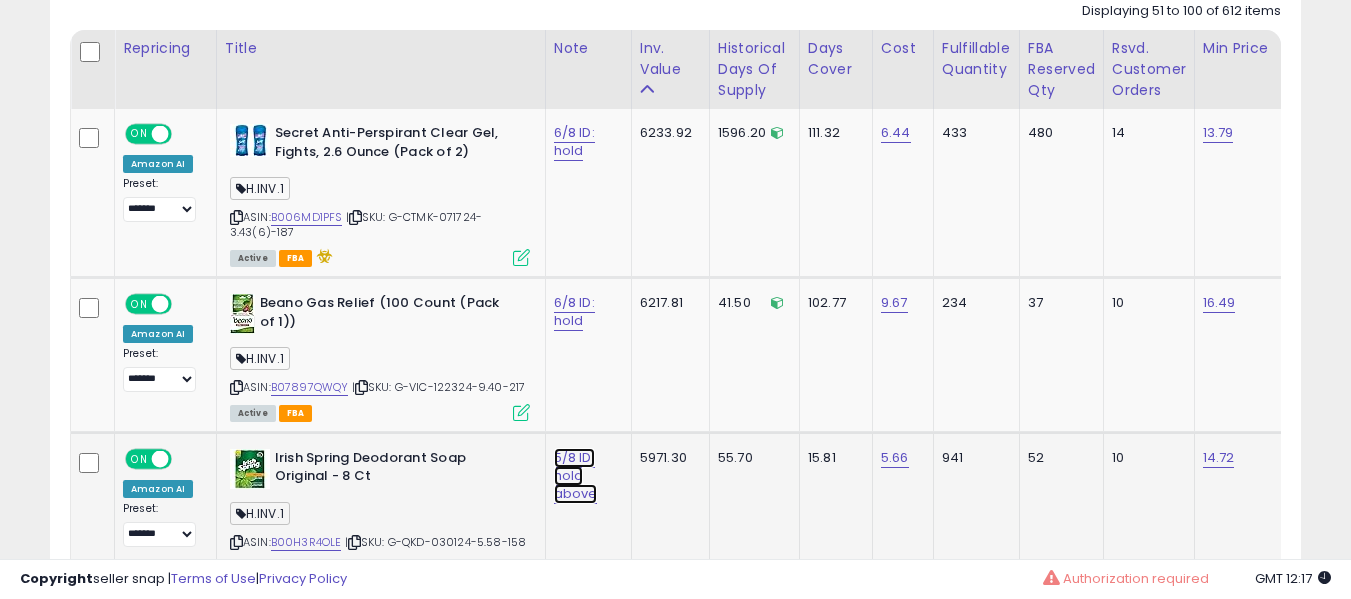 click on "5/8 ID: hold above" at bounding box center [574, 142] 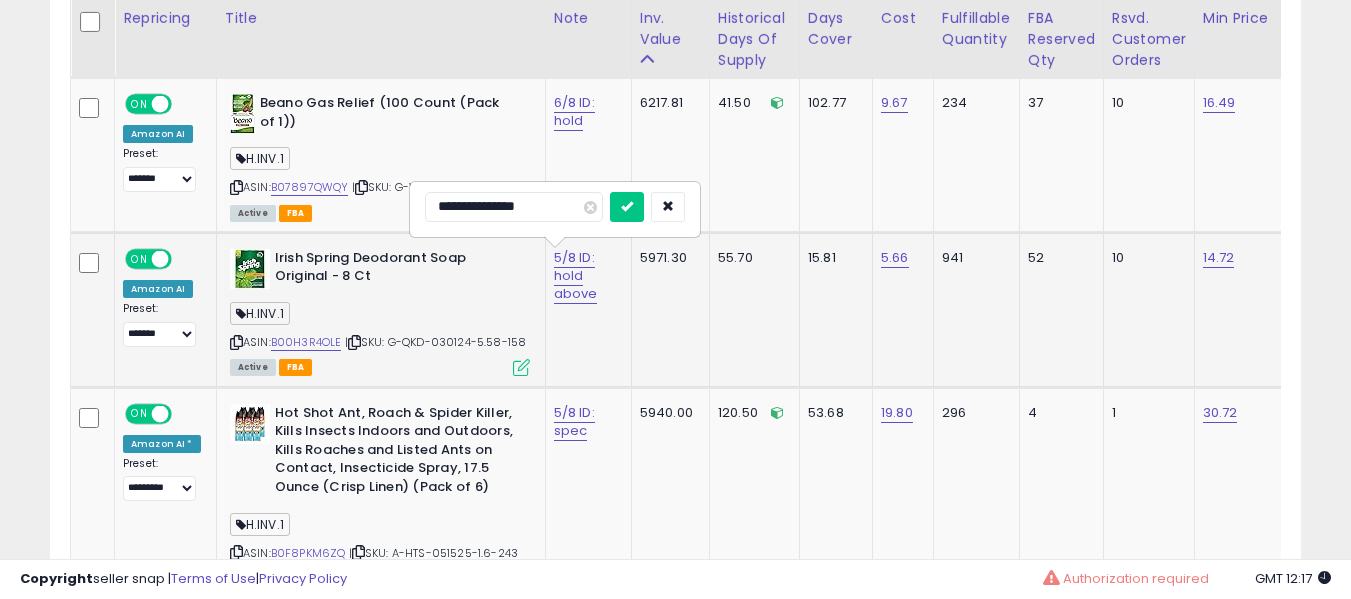 type on "**********" 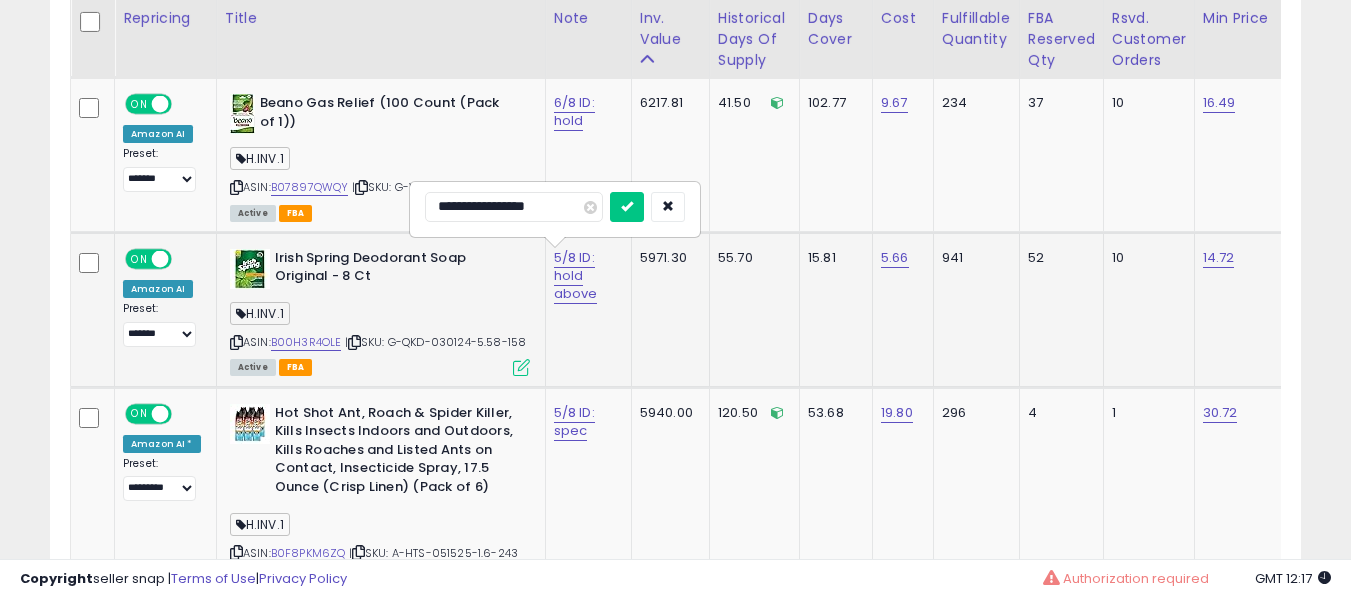 click at bounding box center [627, 207] 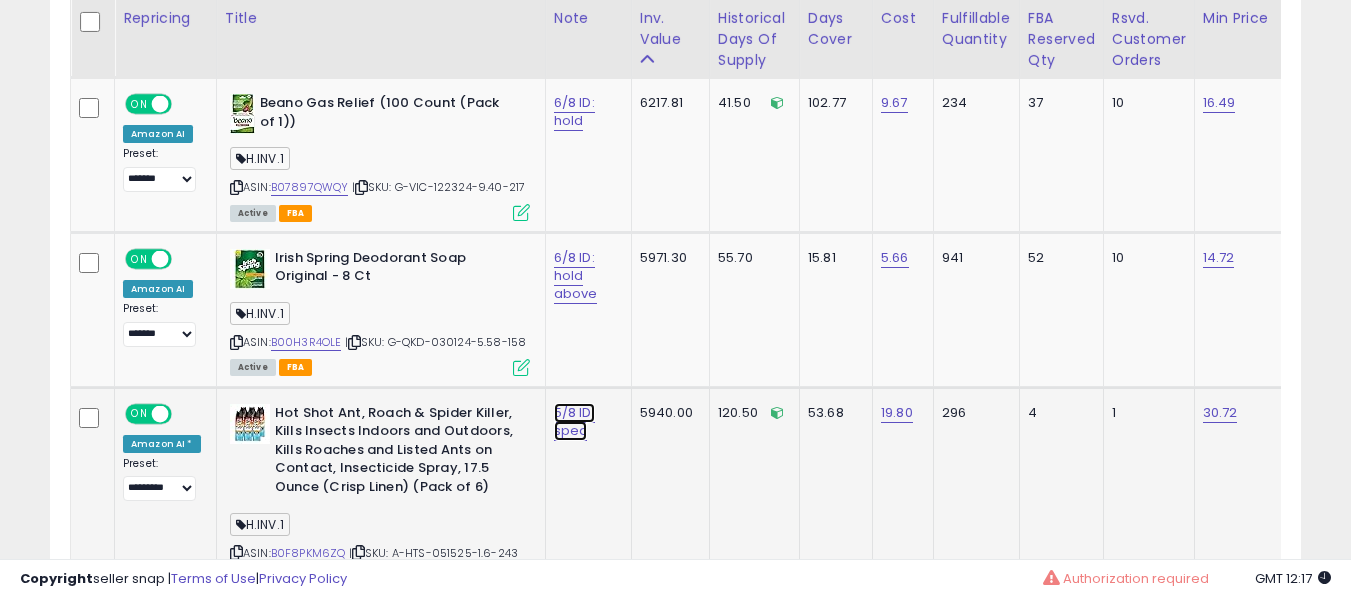 click on "5/8 ID: spec" at bounding box center (574, -58) 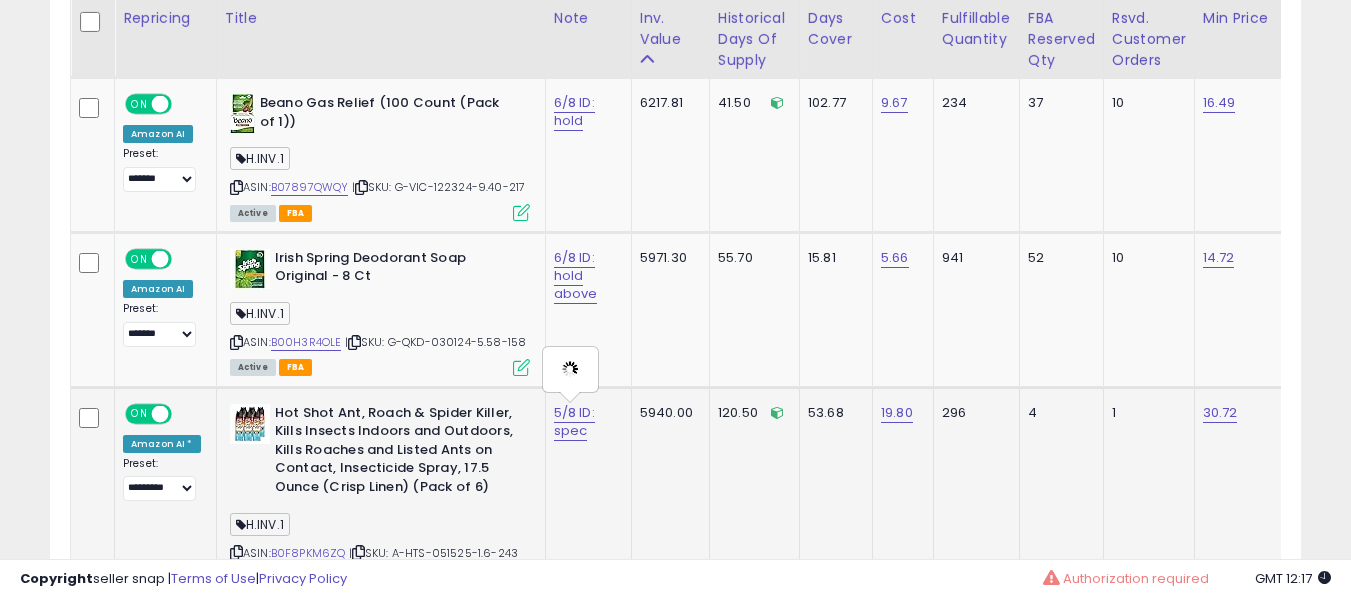 type on "**********" 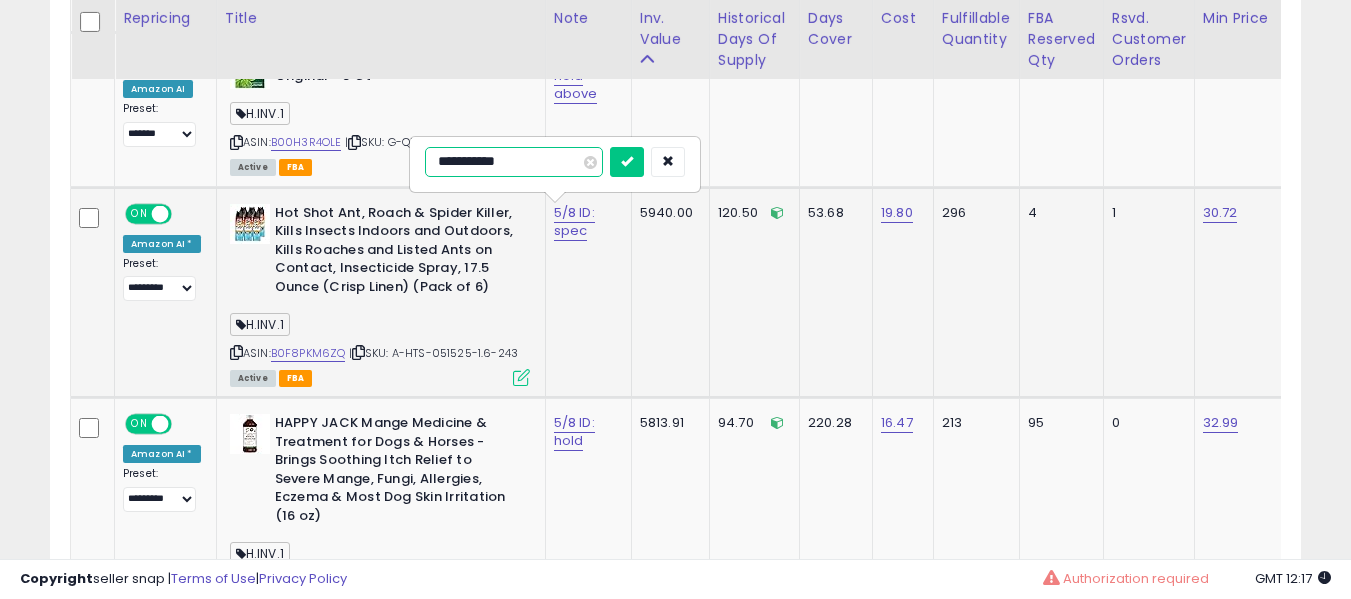 type on "**********" 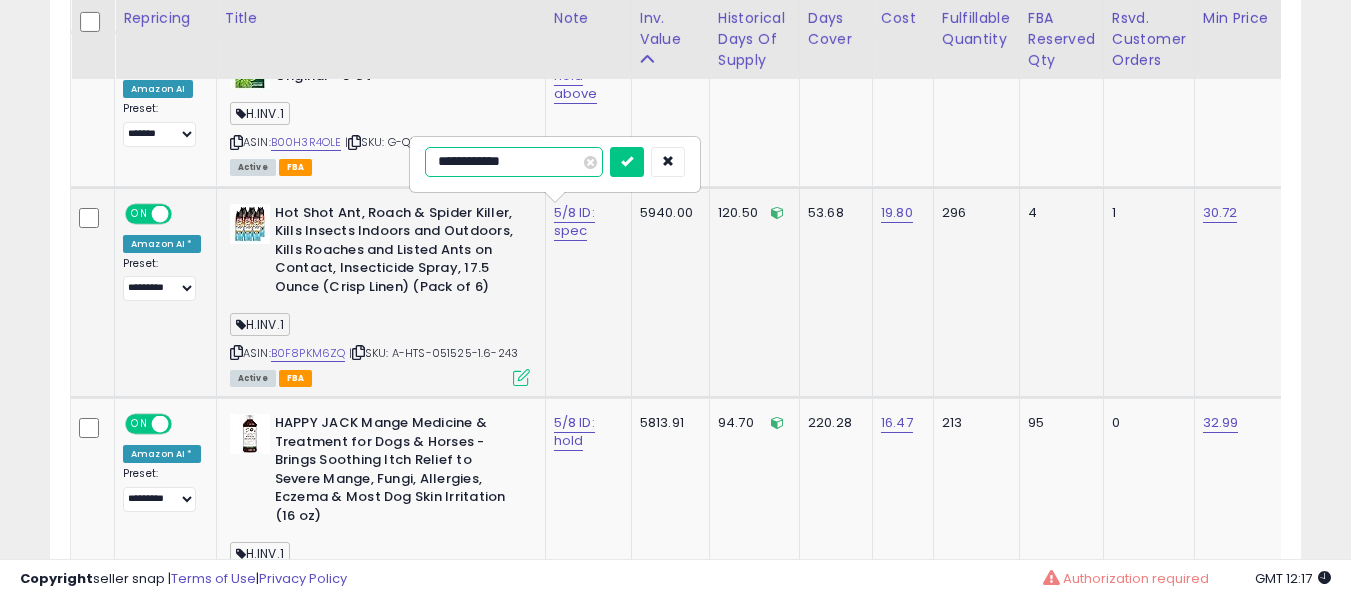 click at bounding box center [627, 162] 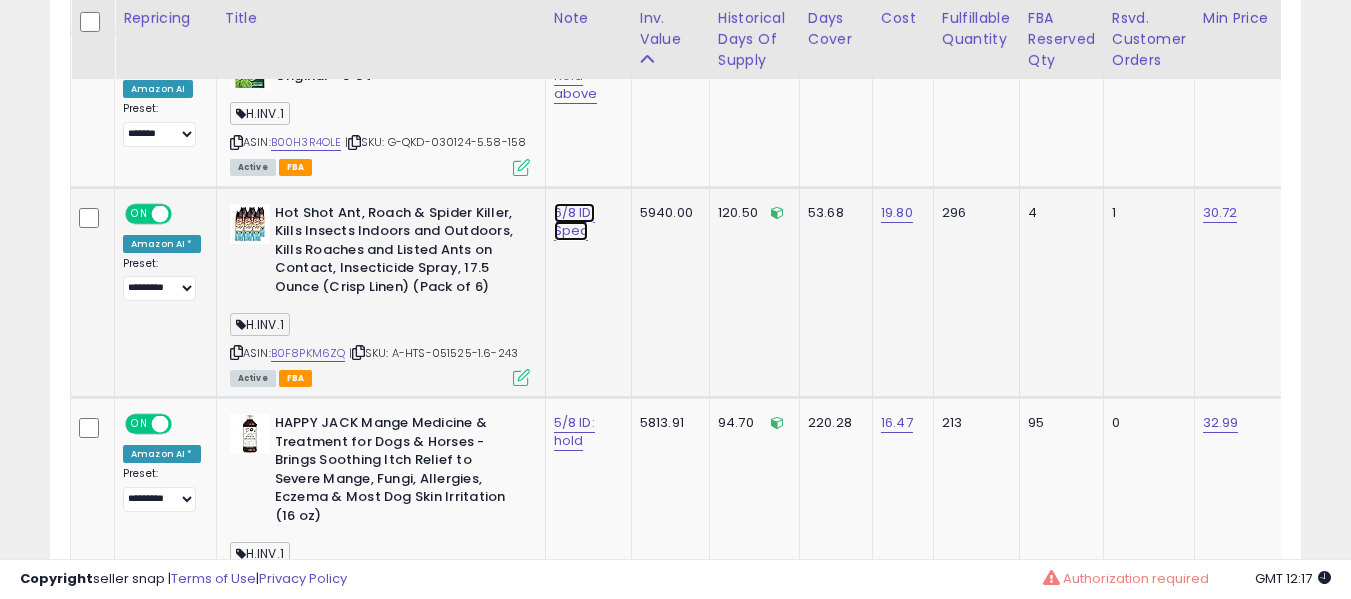 click on "6/8 ID: Spec" at bounding box center (574, 222) 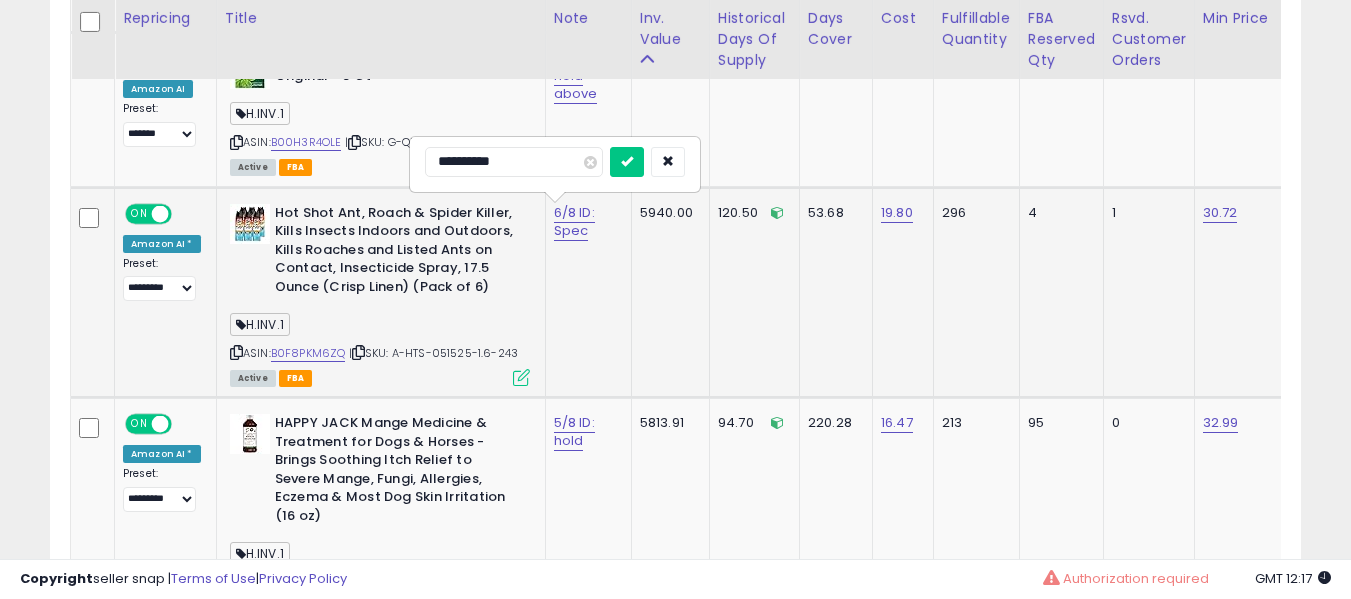 type on "**********" 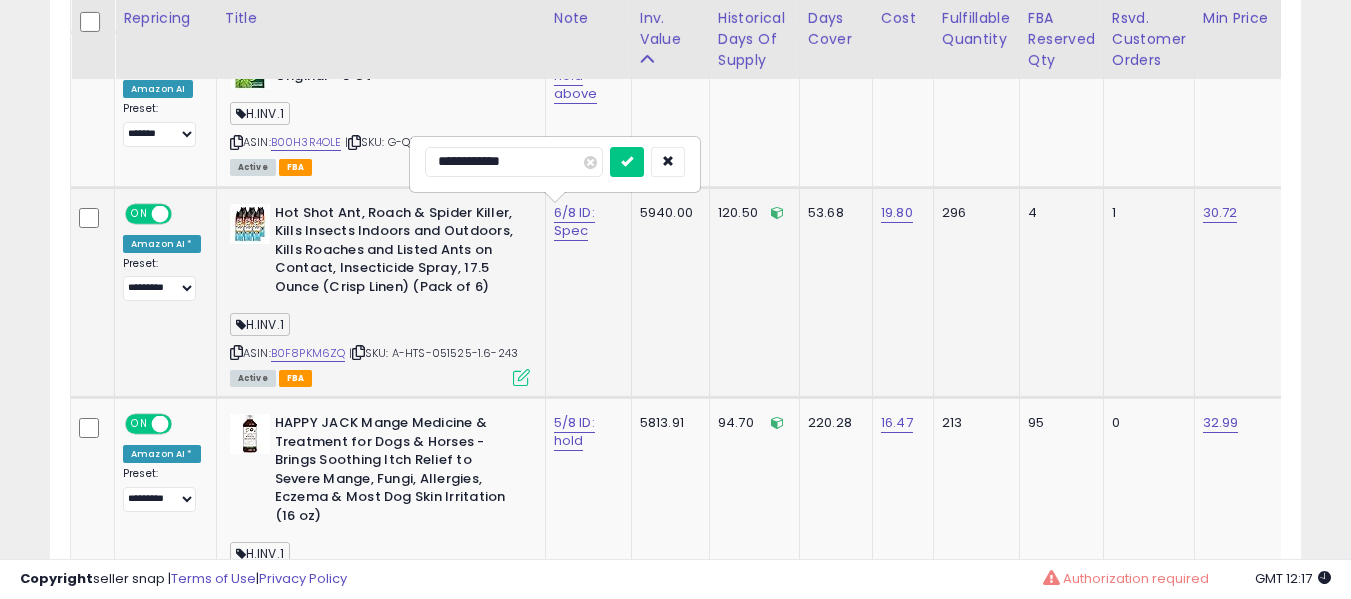 click at bounding box center (627, 162) 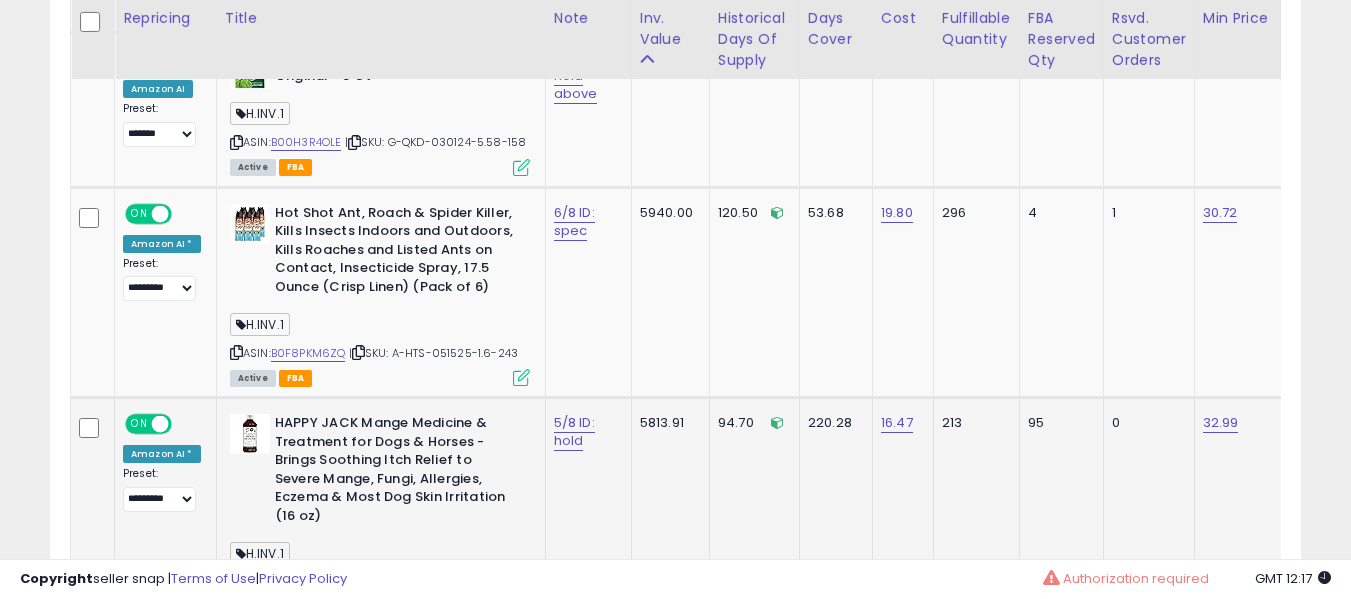 click on "5/8 ID: hold" 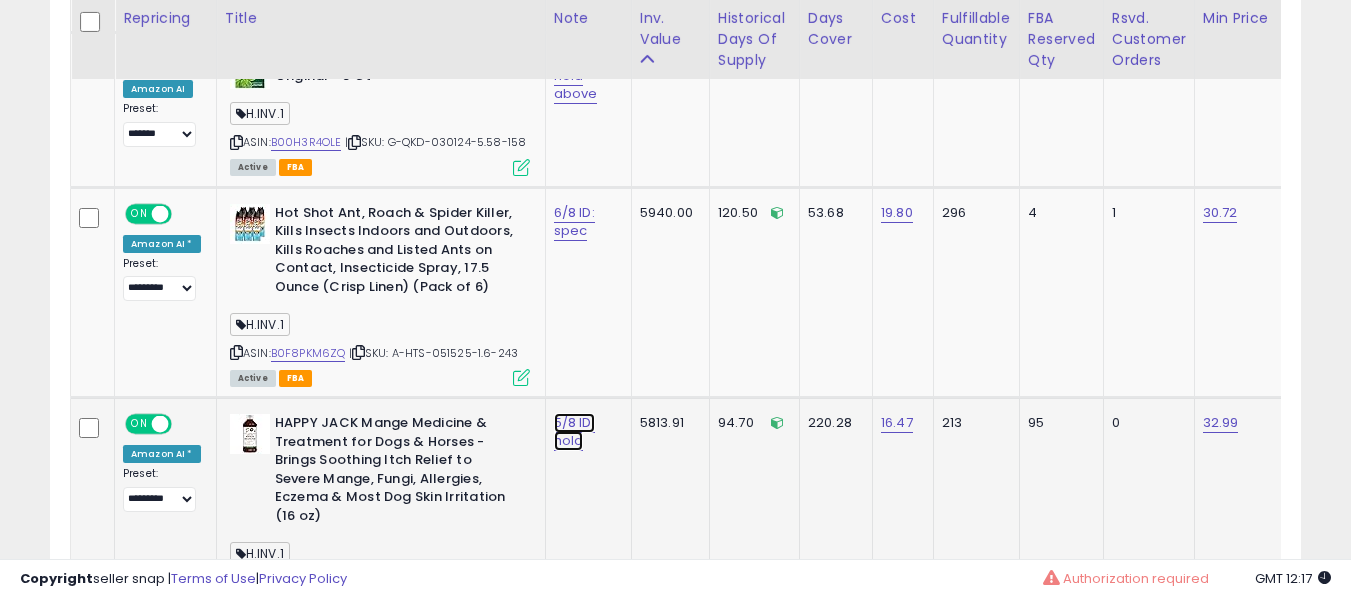 click on "5/8 ID: hold" at bounding box center [574, -258] 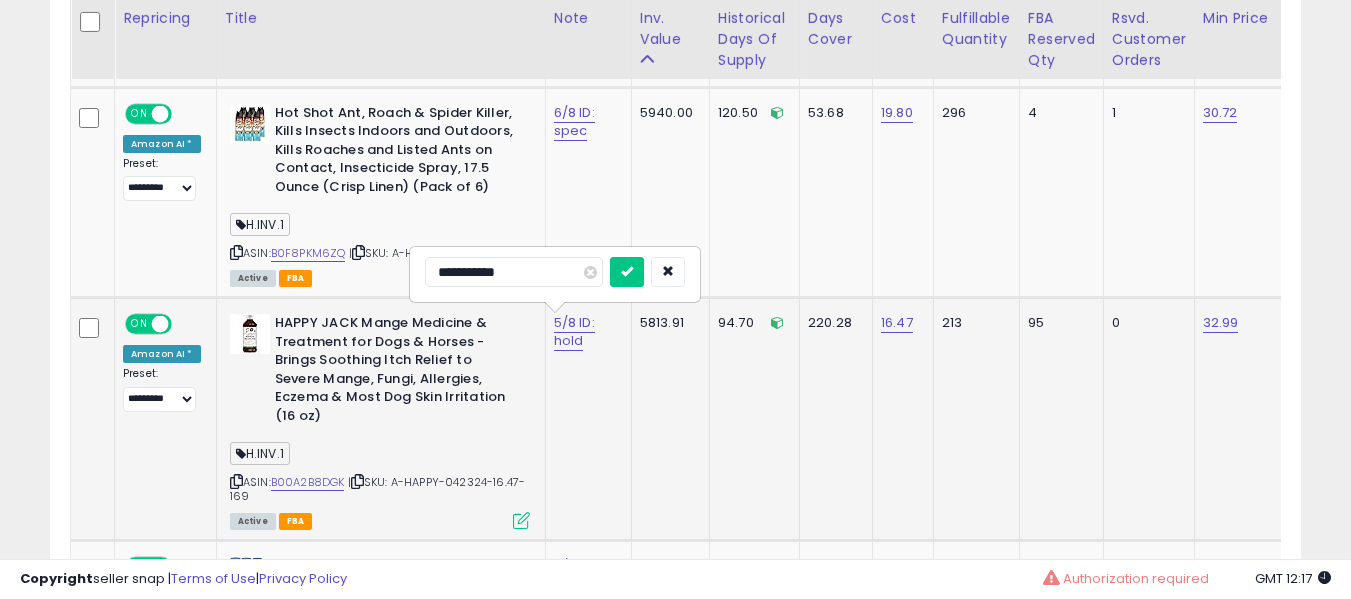 type on "**********" 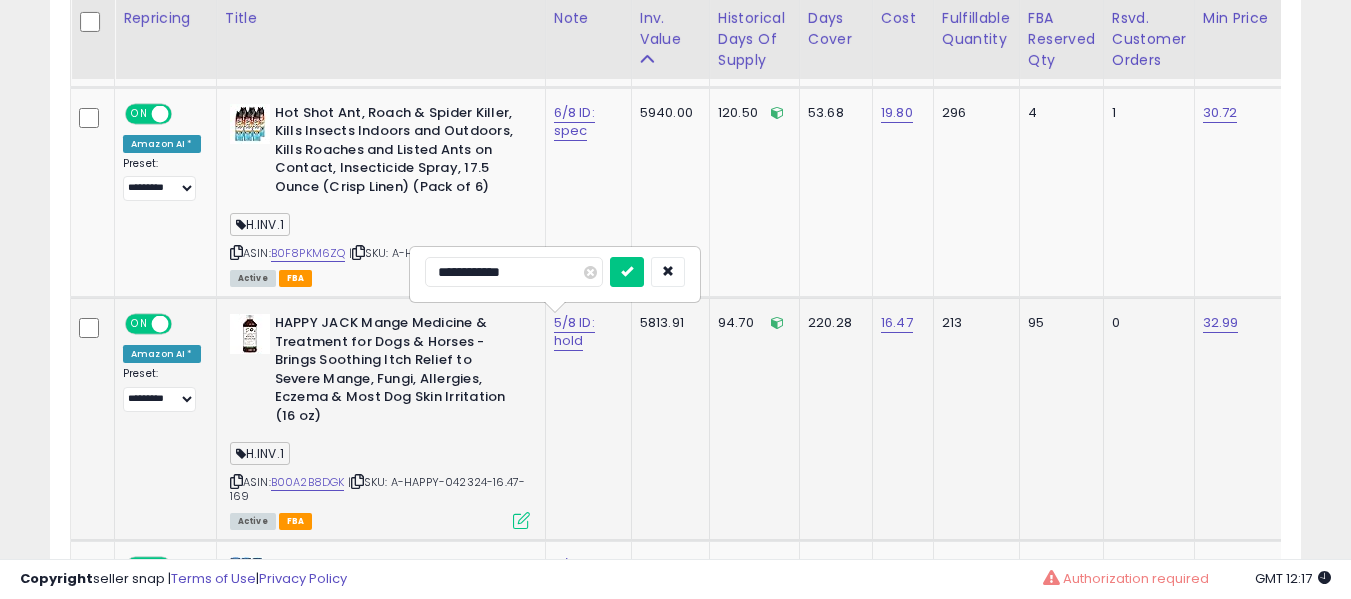 click at bounding box center (627, 272) 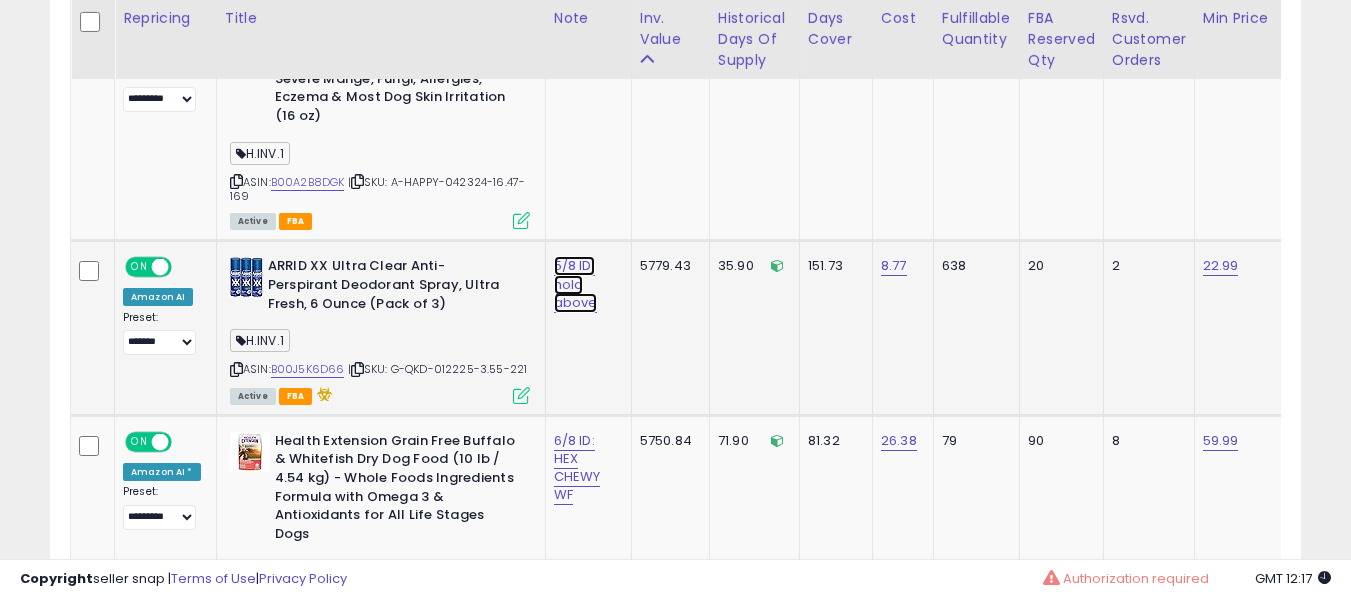 click on "5/8 ID: hold above" at bounding box center [574, -658] 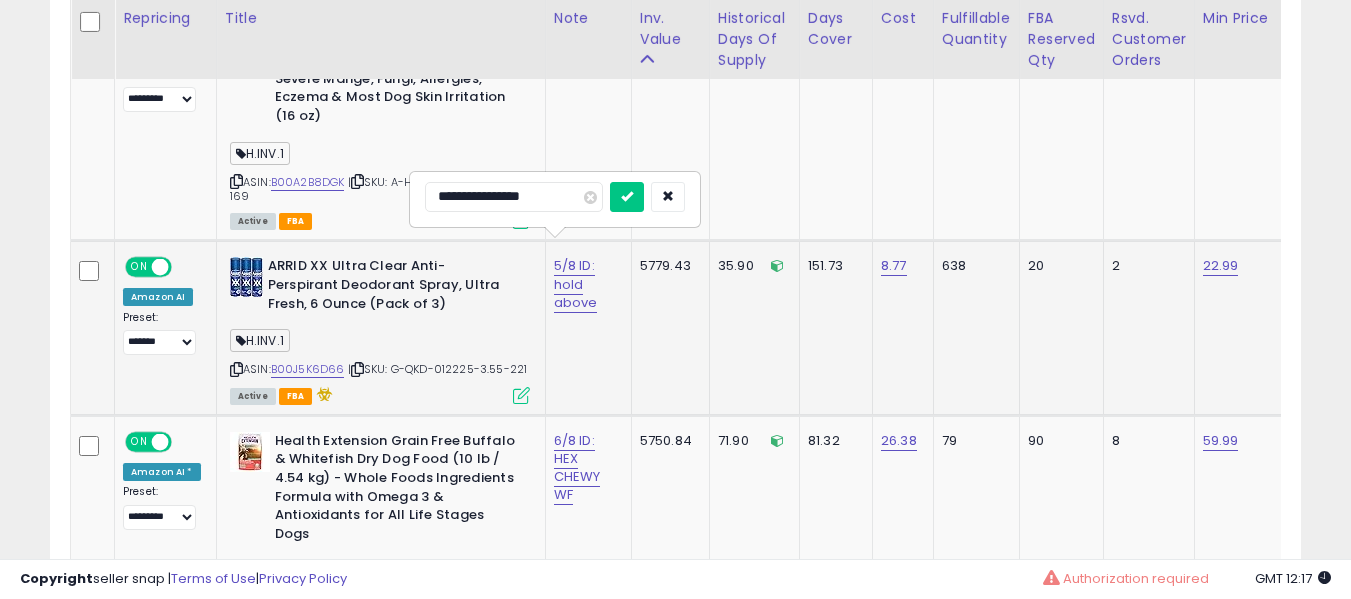 type on "**********" 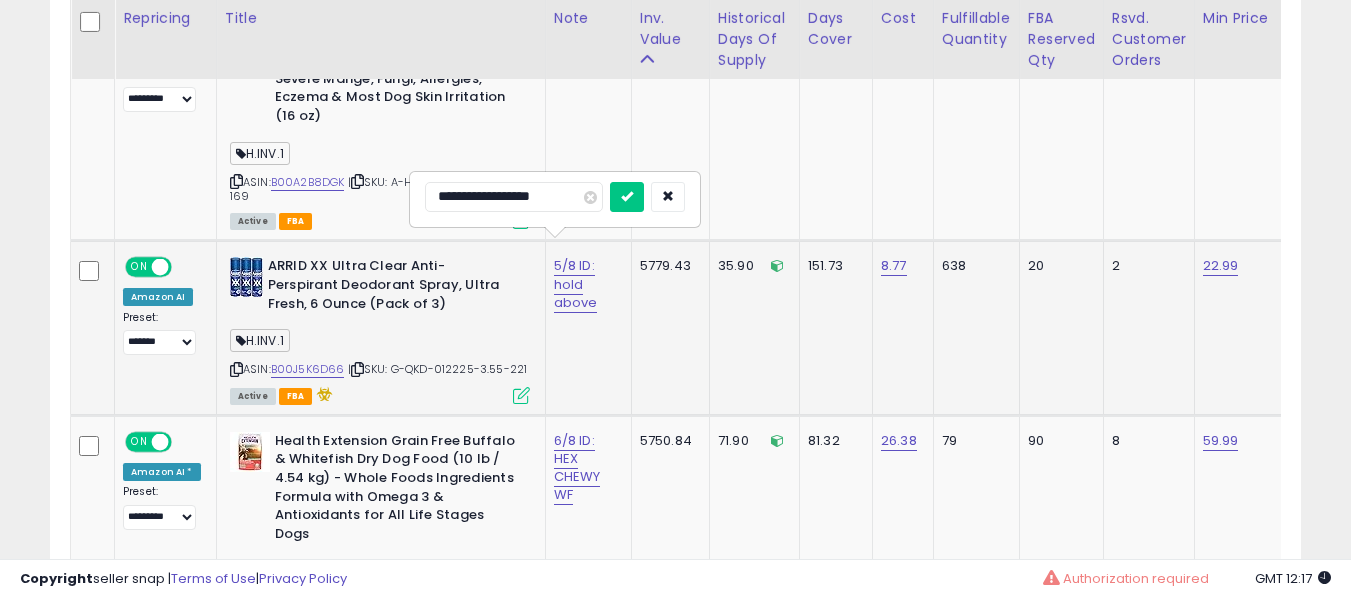 click at bounding box center [627, 197] 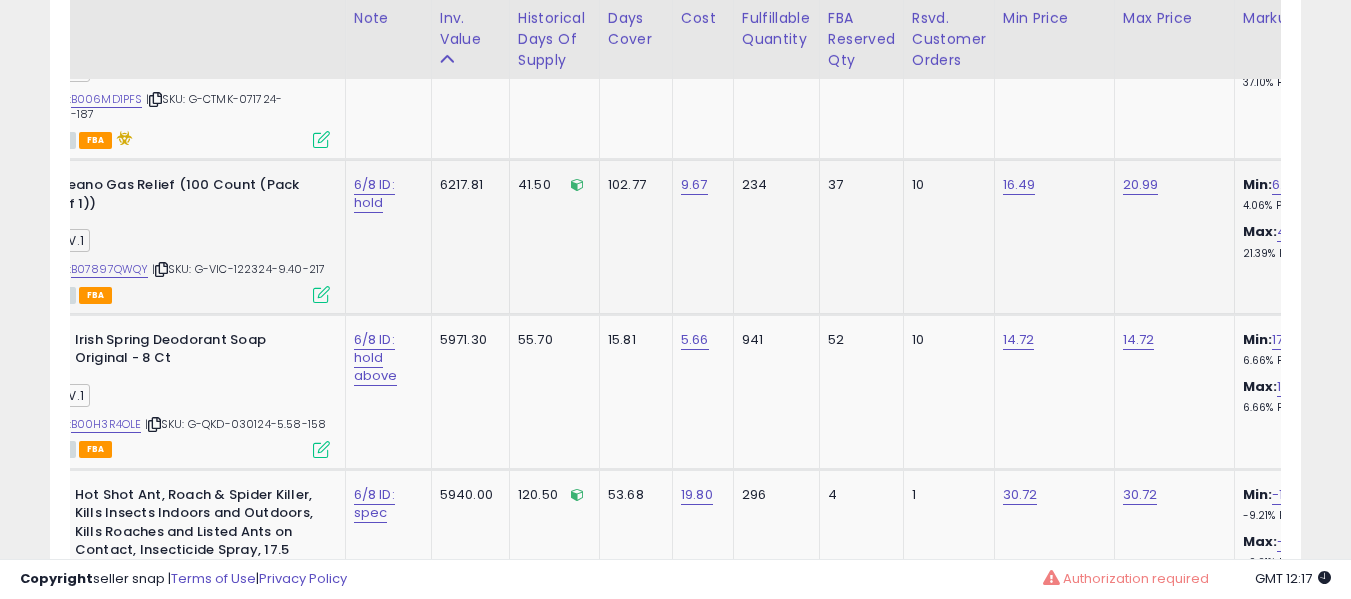 drag, startPoint x: 110, startPoint y: 260, endPoint x: 123, endPoint y: 267, distance: 14.764823 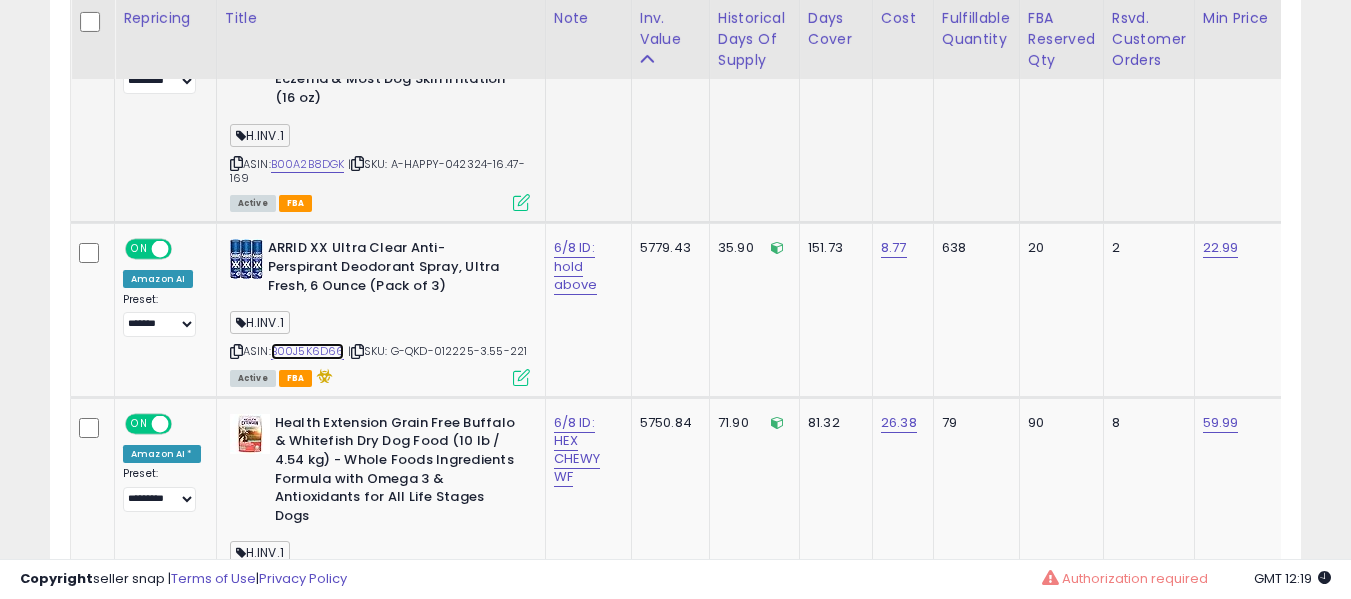 scroll, scrollTop: 0, scrollLeft: 52, axis: horizontal 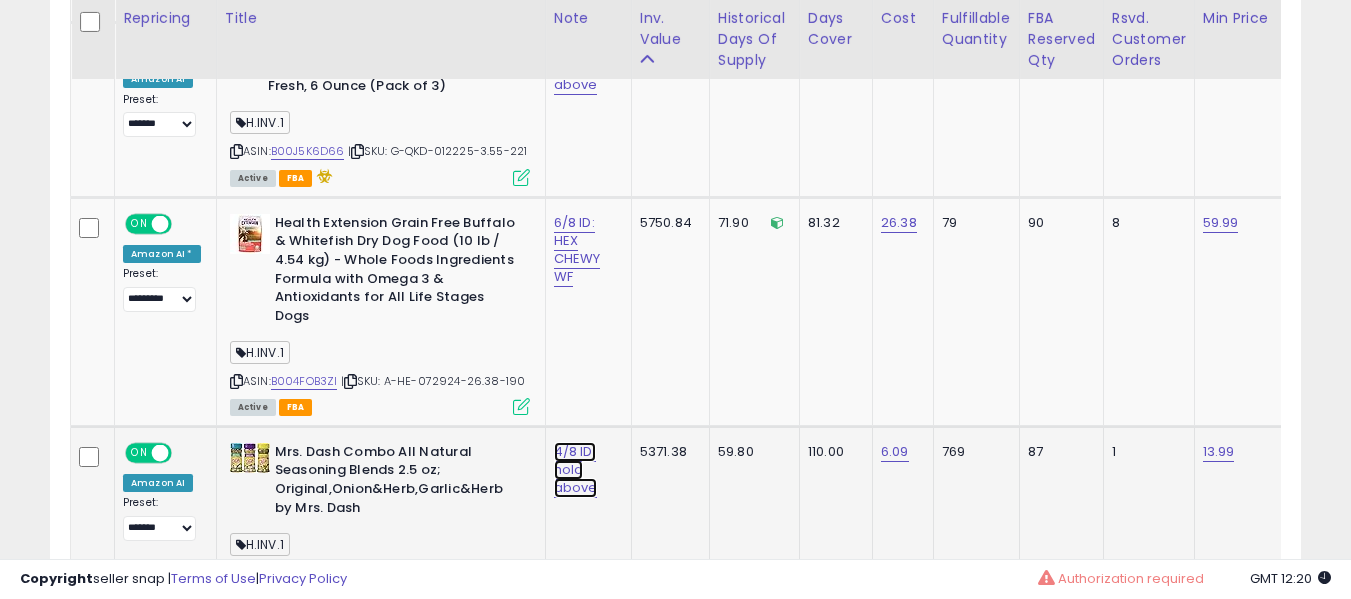 click on "4/8 ID: hold above" at bounding box center [574, -876] 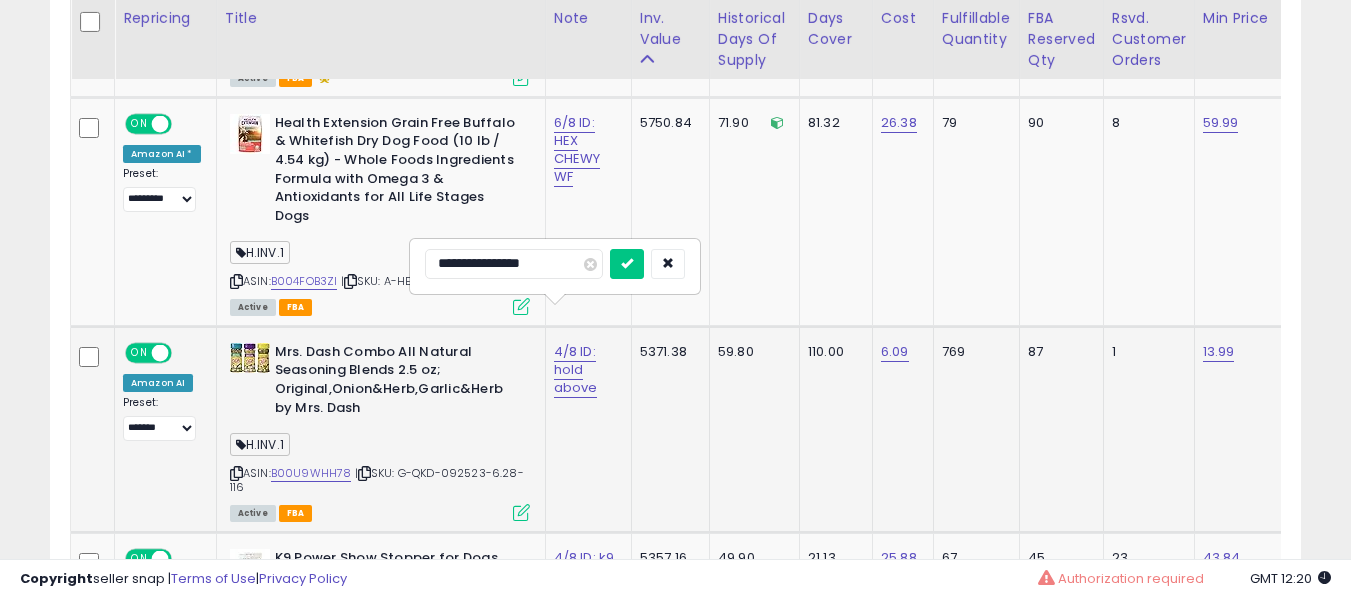 type on "**********" 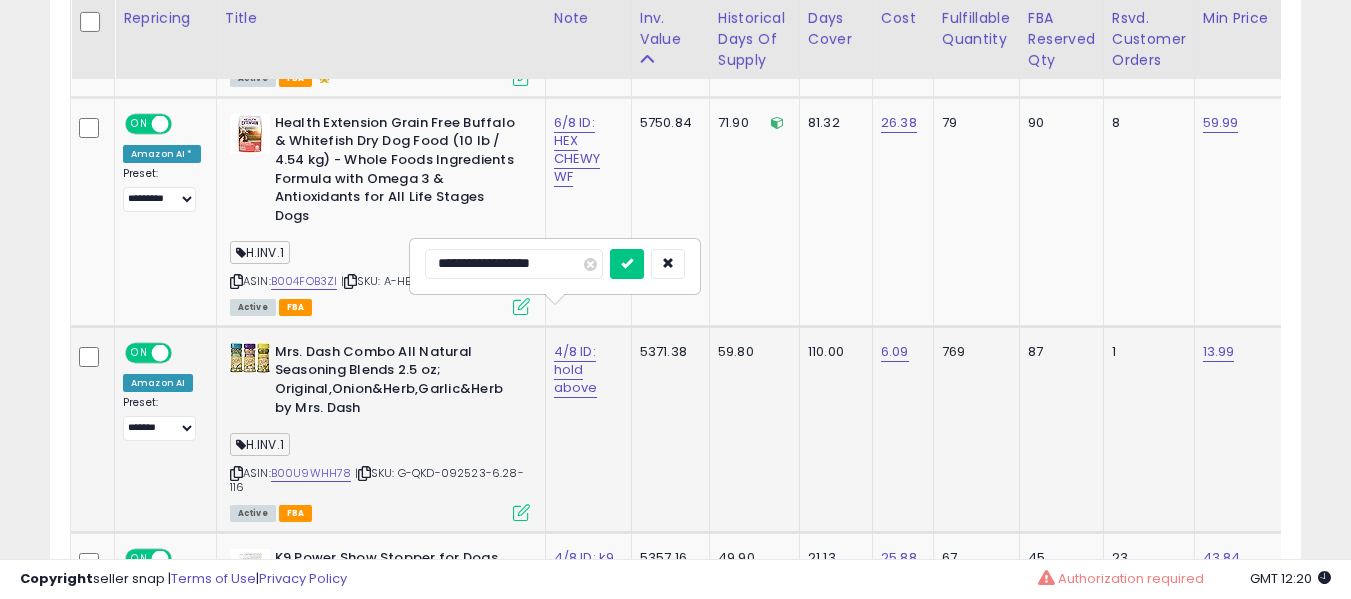 click at bounding box center [627, 264] 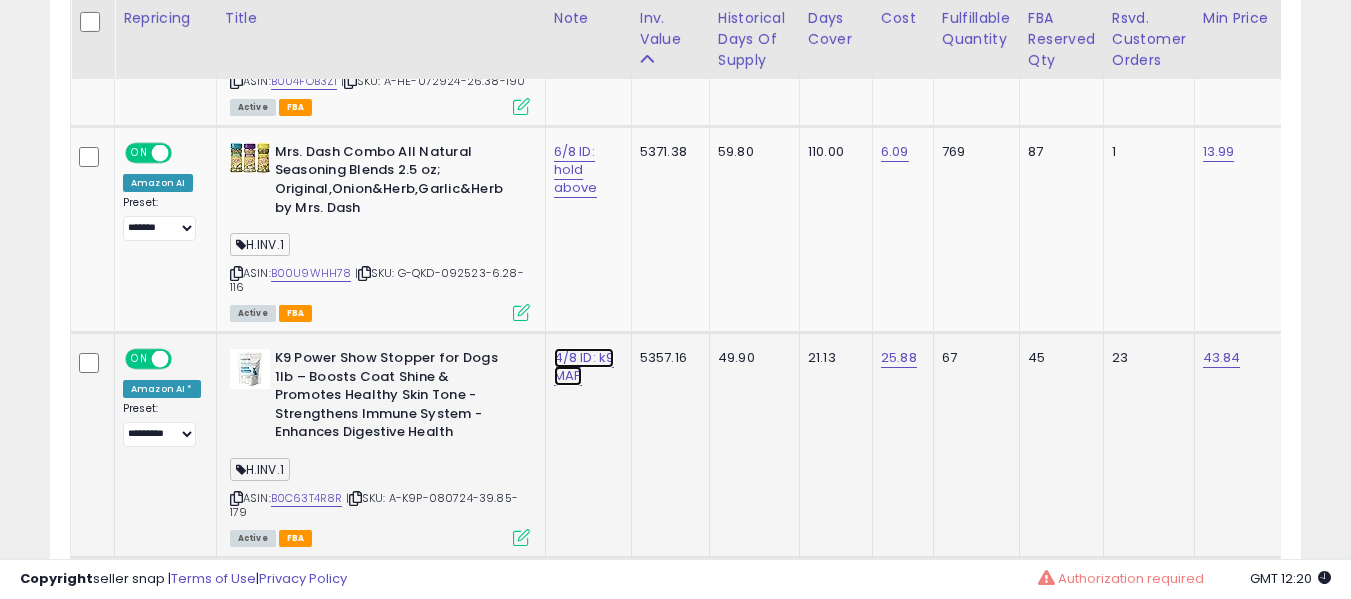 click on "4/8 ID: k9 MAP" at bounding box center (574, -1176) 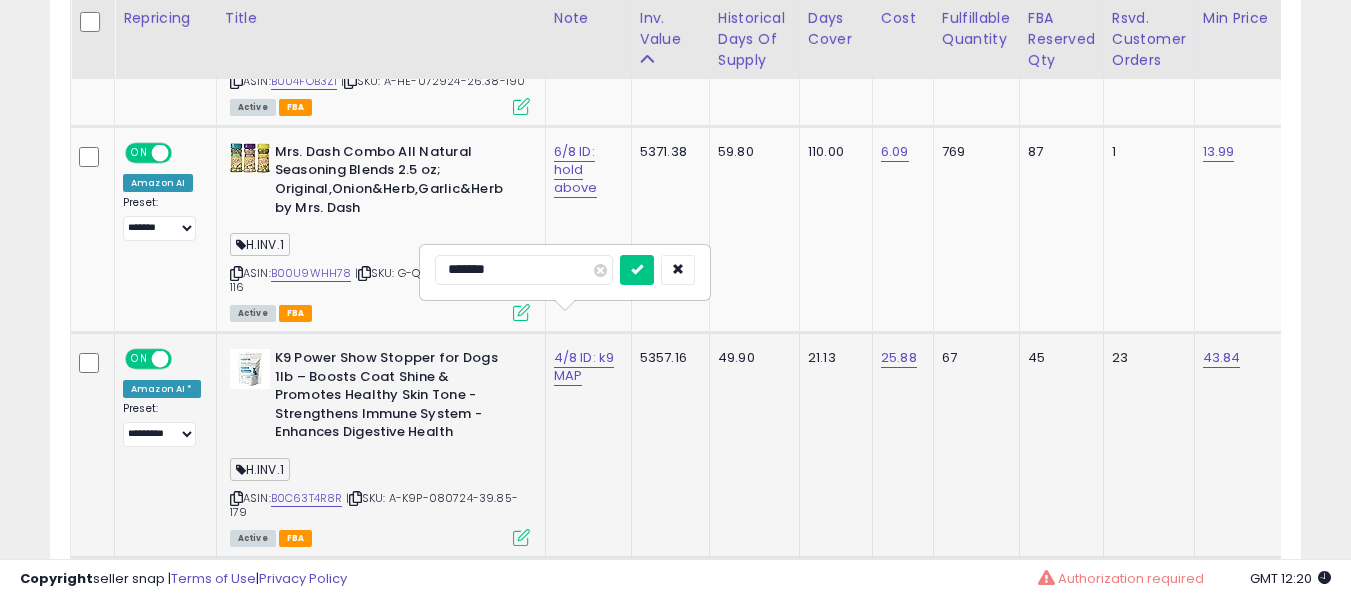 type on "*******" 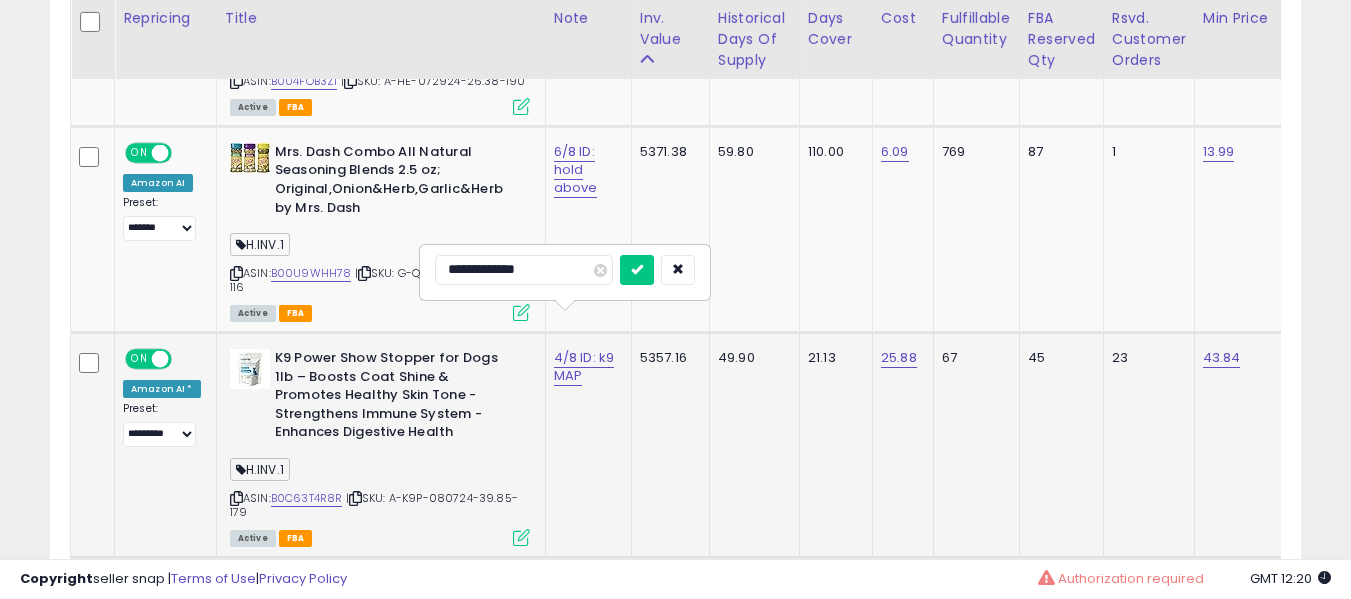 type on "**********" 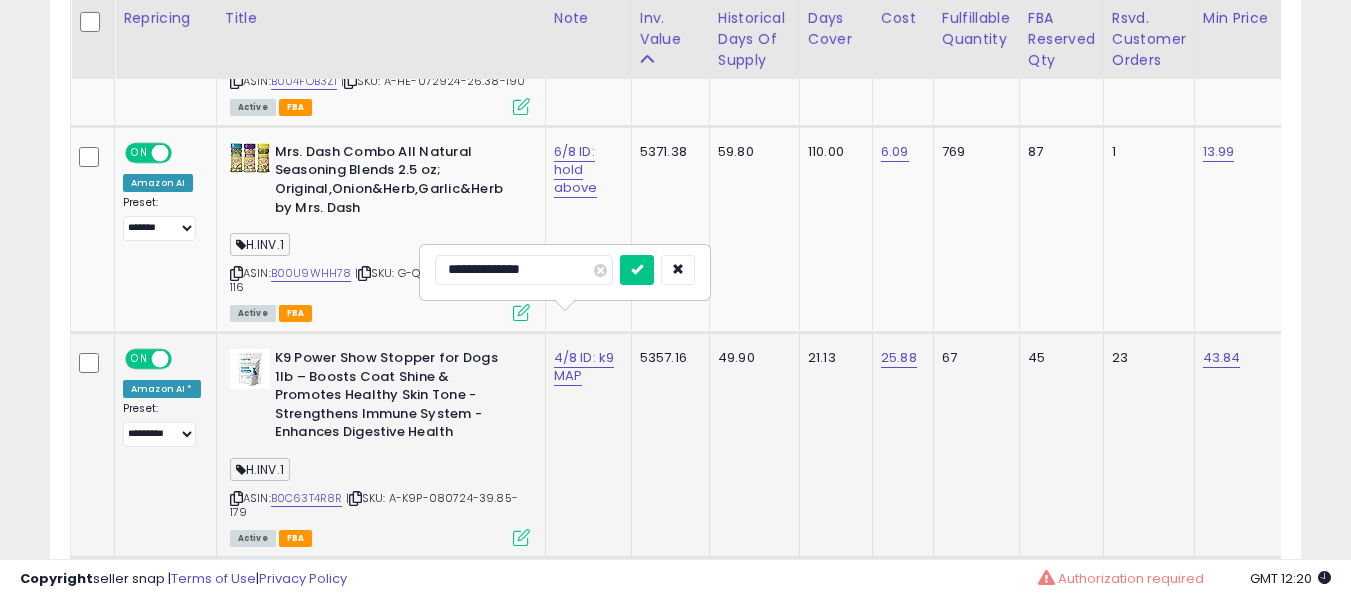click at bounding box center [637, 270] 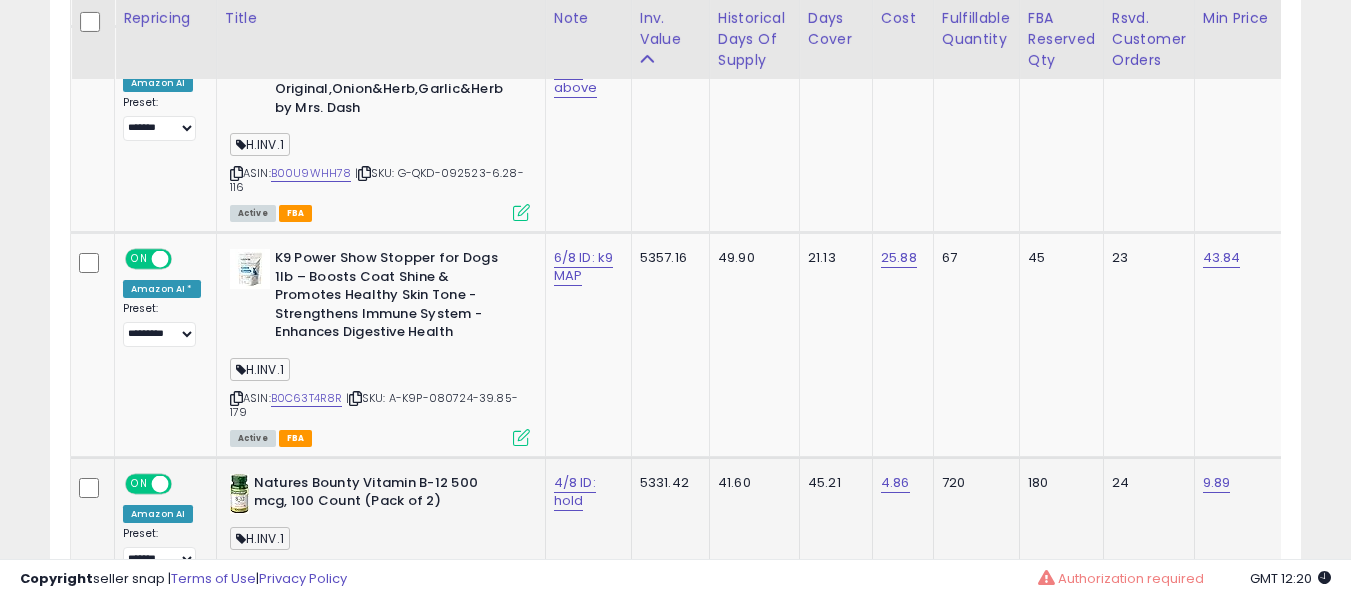 click on "4/8 ID: hold" at bounding box center [585, 492] 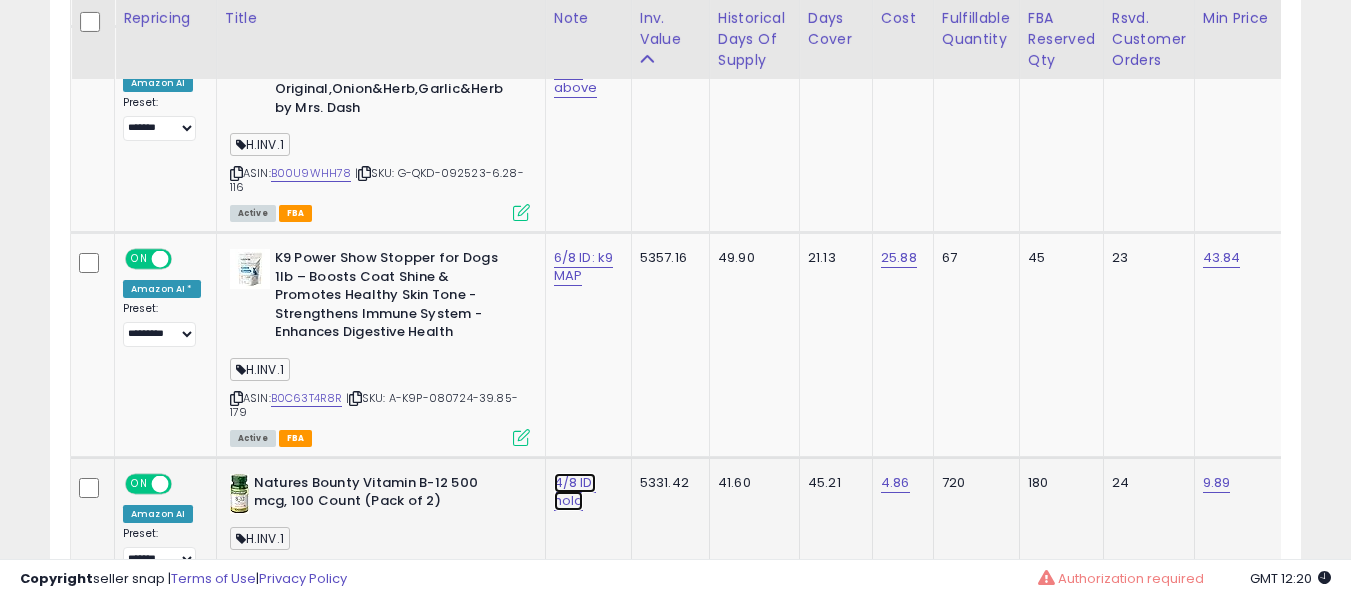 click on "4/8 ID: hold" at bounding box center [574, -1276] 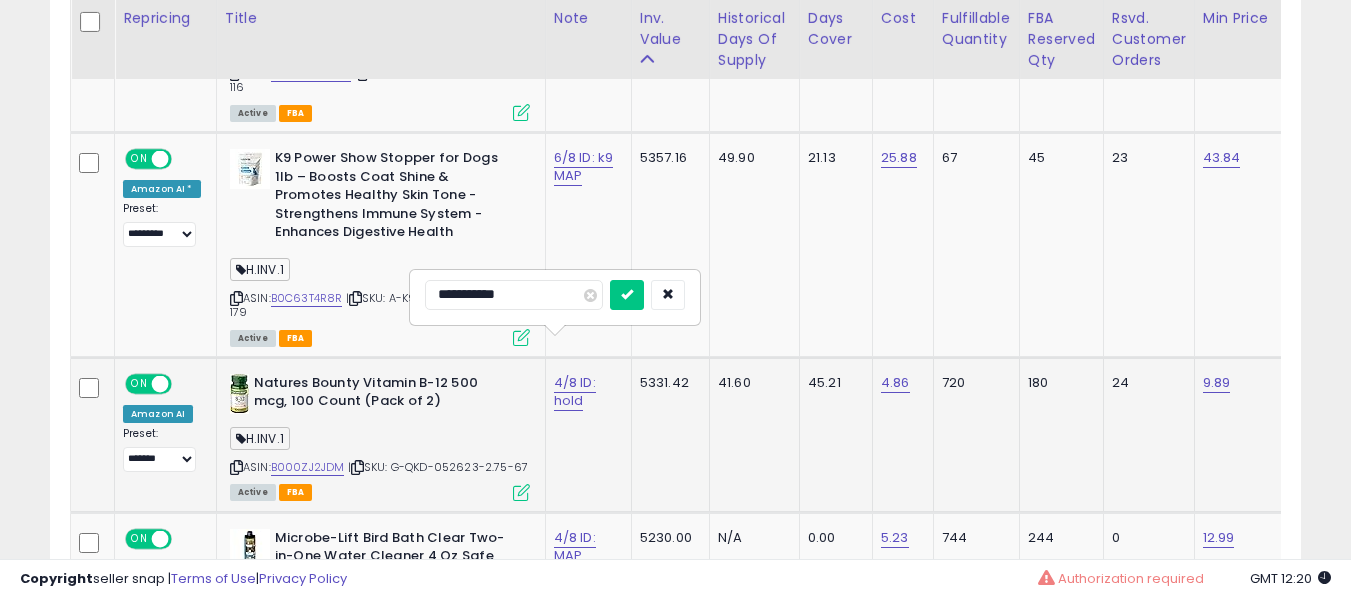 type on "**********" 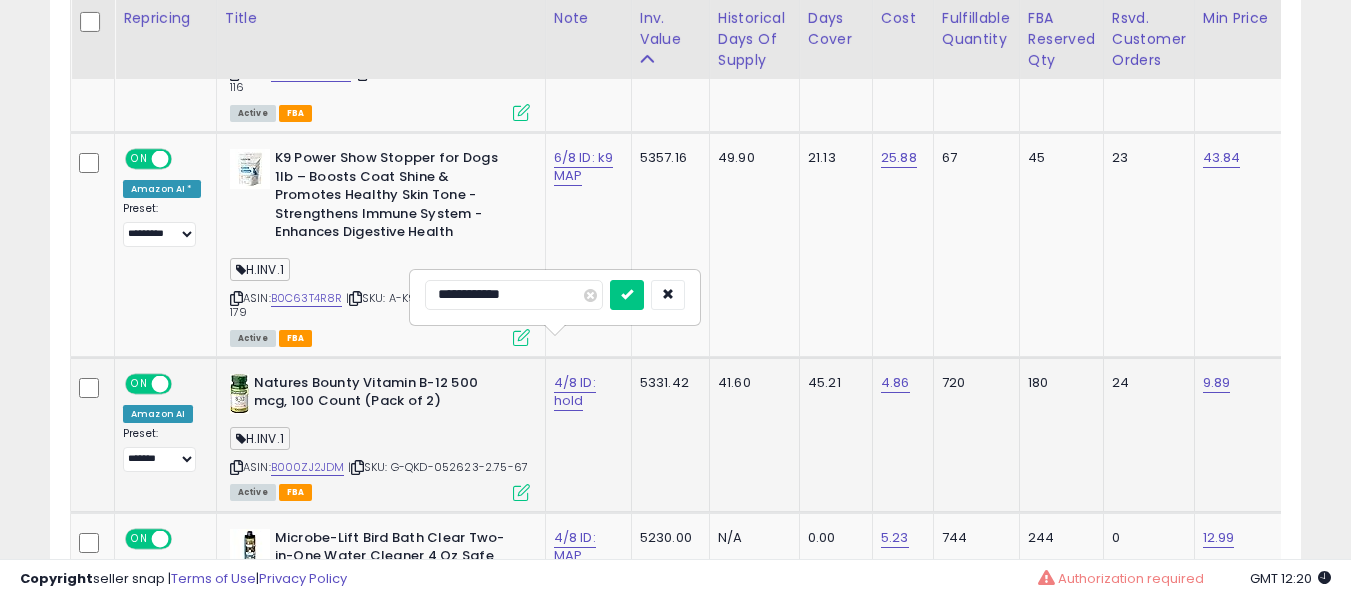 click at bounding box center [627, 295] 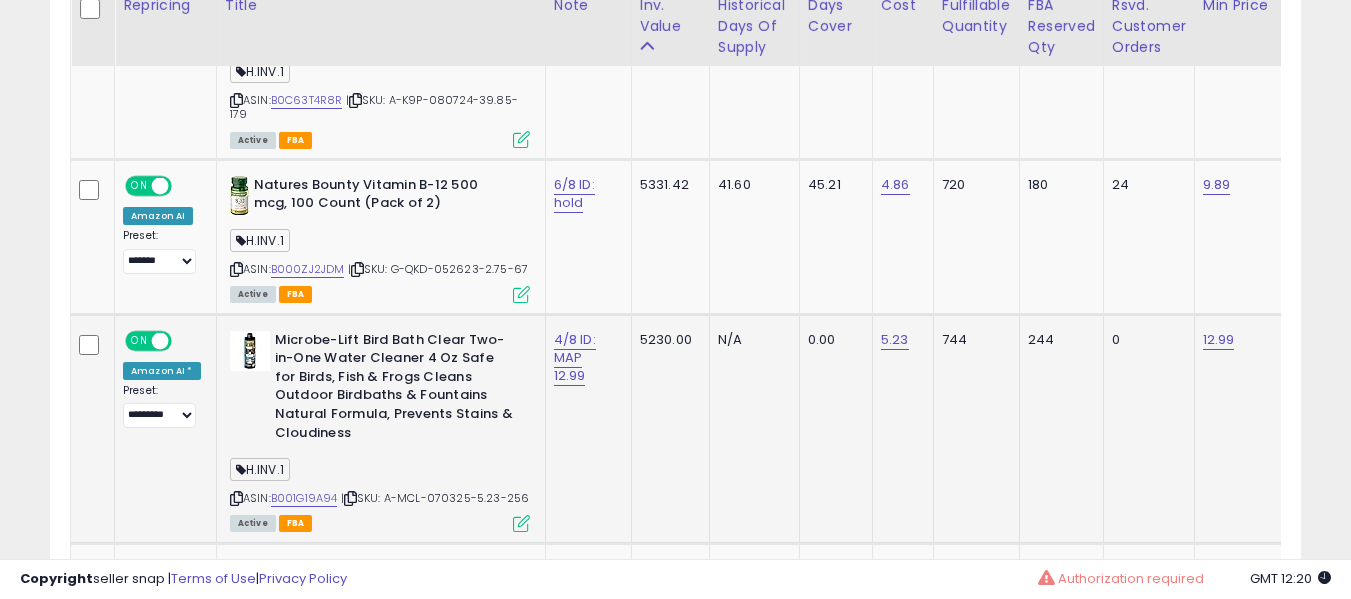 scroll, scrollTop: 2709, scrollLeft: 0, axis: vertical 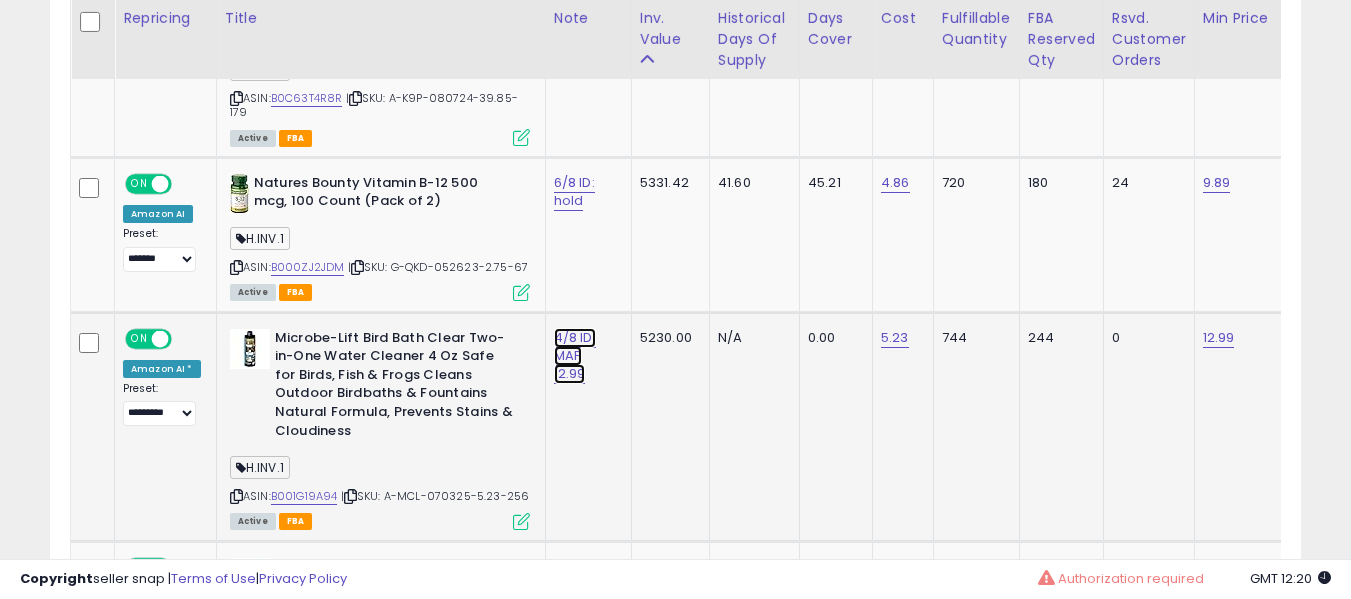 click on "4/8 ID: MAP 12.99" at bounding box center [574, -1576] 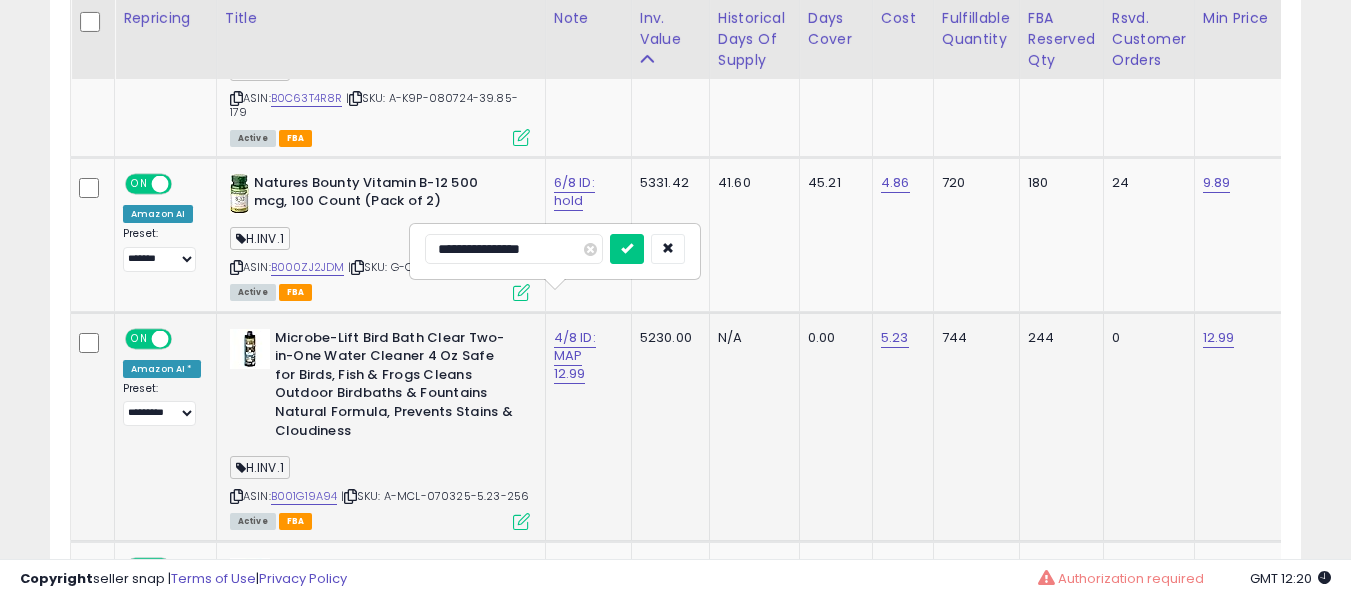 type on "**********" 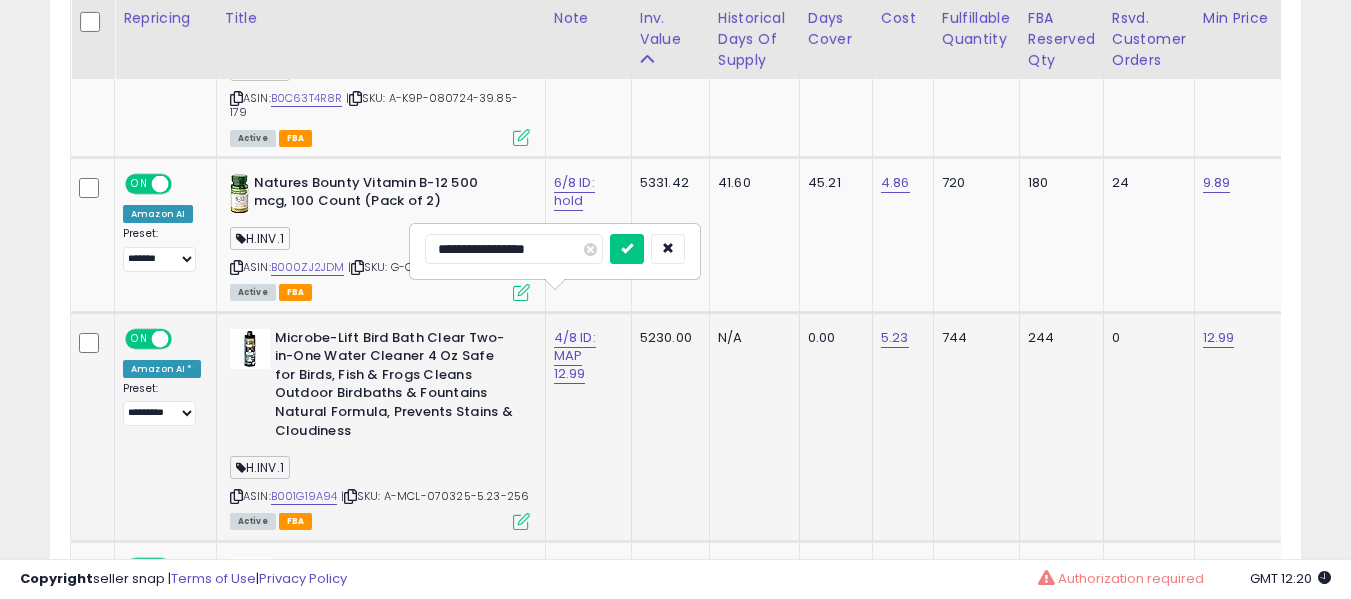 click at bounding box center (627, 249) 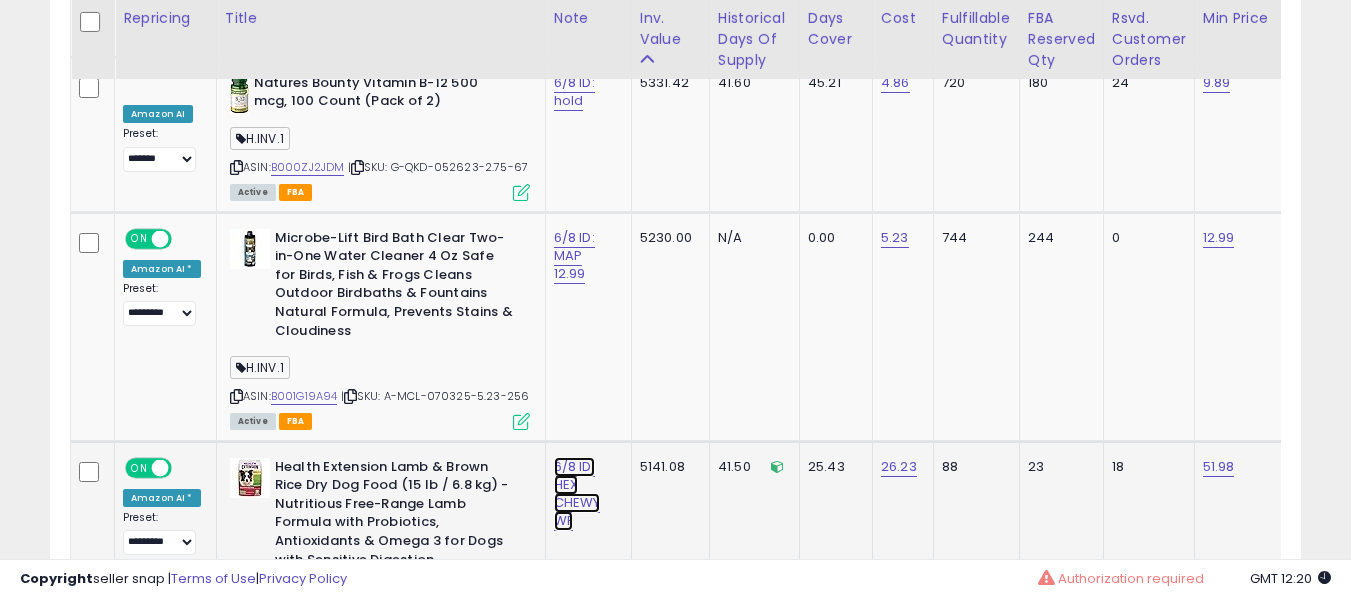 click on "6/8 ID: HEX CHEWY WF" at bounding box center (574, -1676) 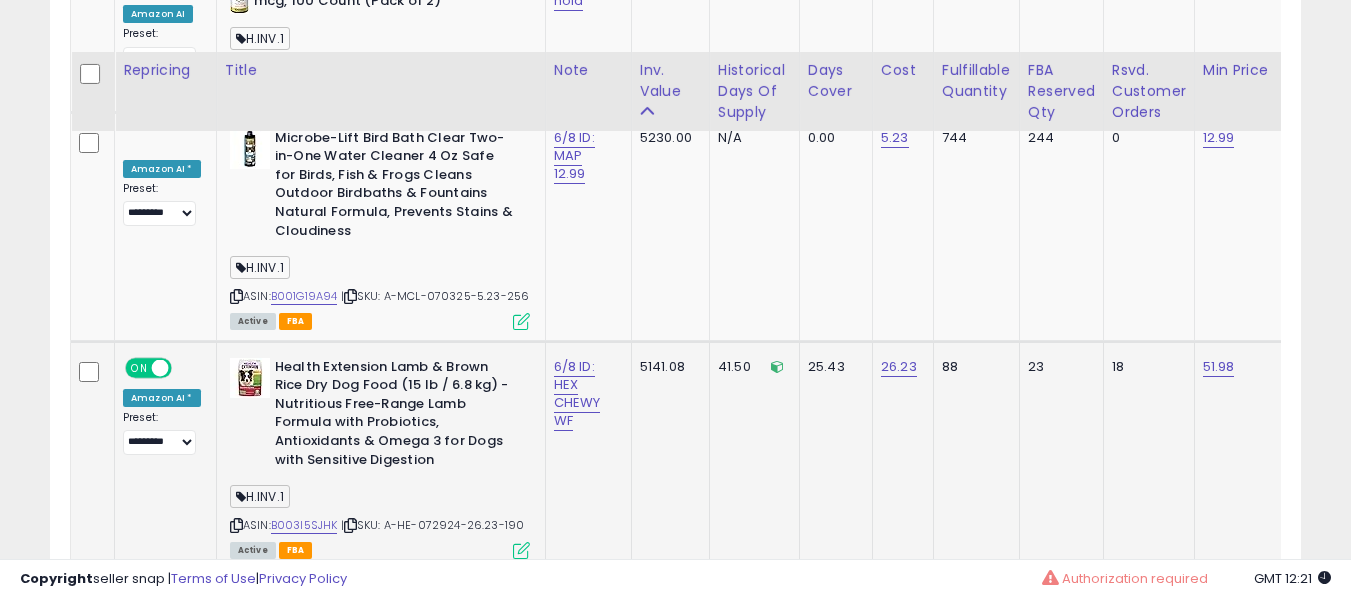 scroll, scrollTop: 3109, scrollLeft: 0, axis: vertical 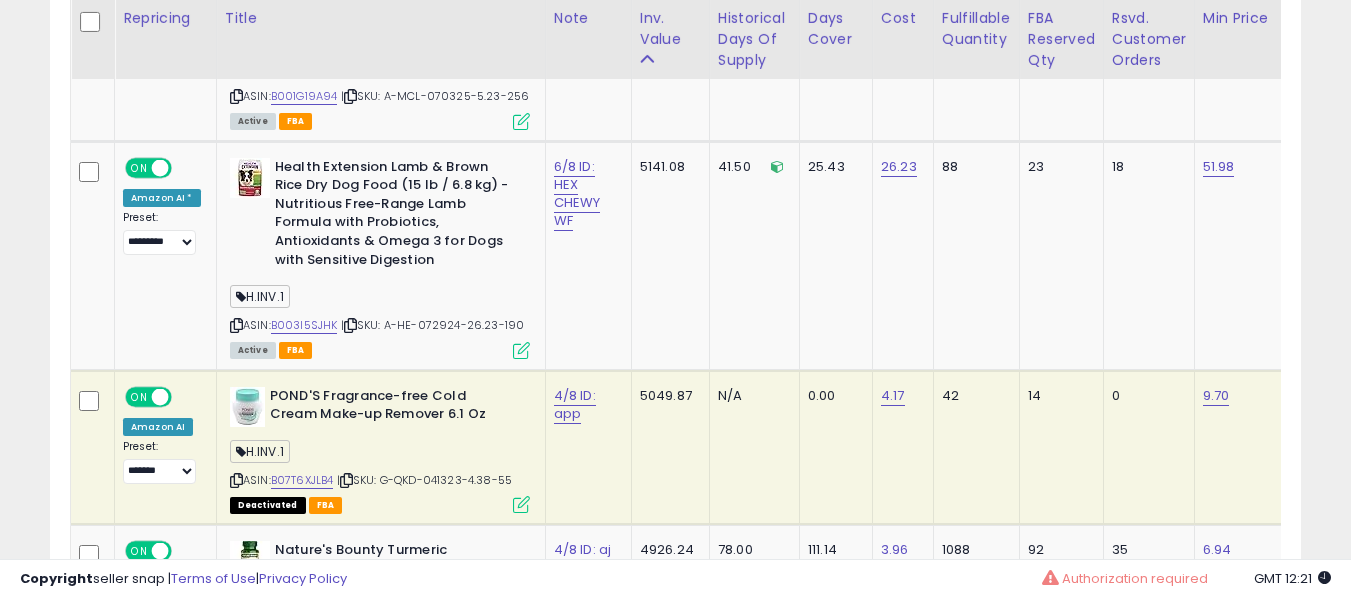 click on "4/8 ID: app" at bounding box center (585, 405) 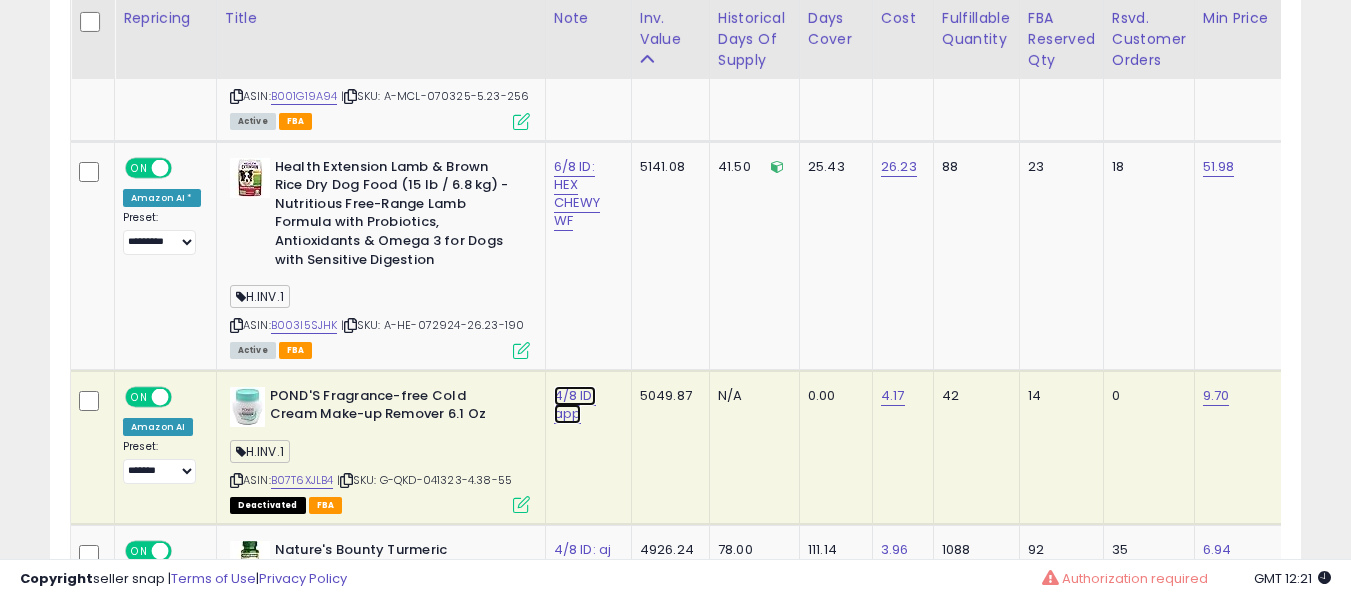 click on "4/8 ID: app" at bounding box center [575, 405] 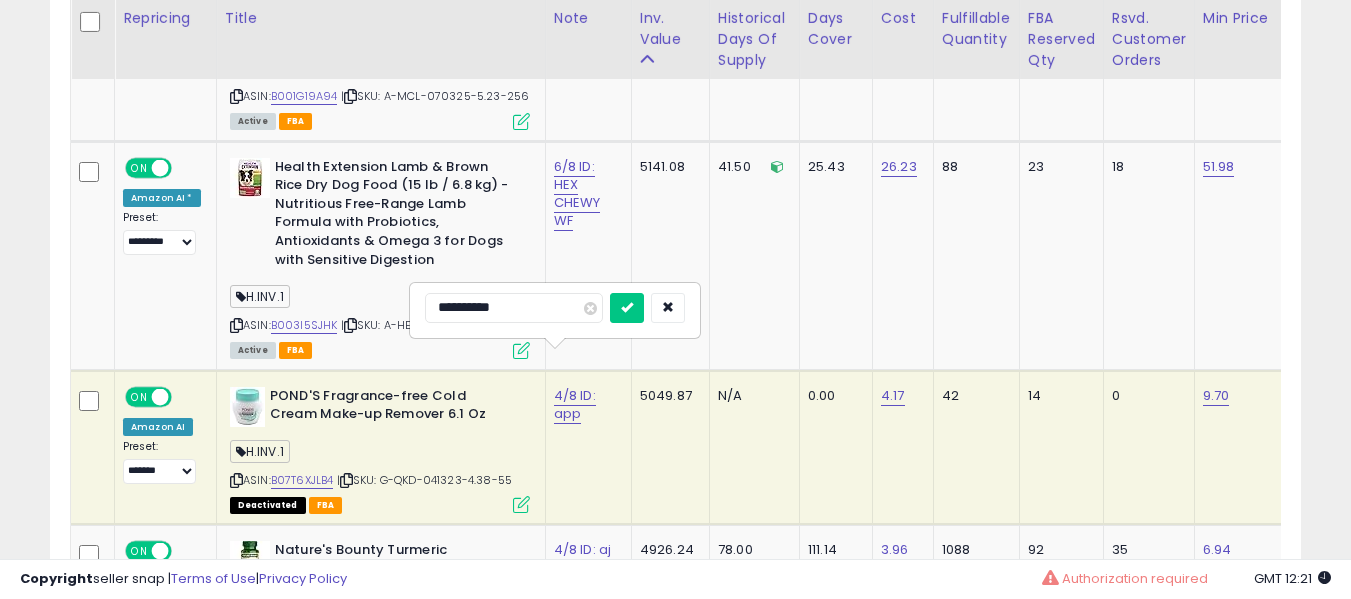 type on "**********" 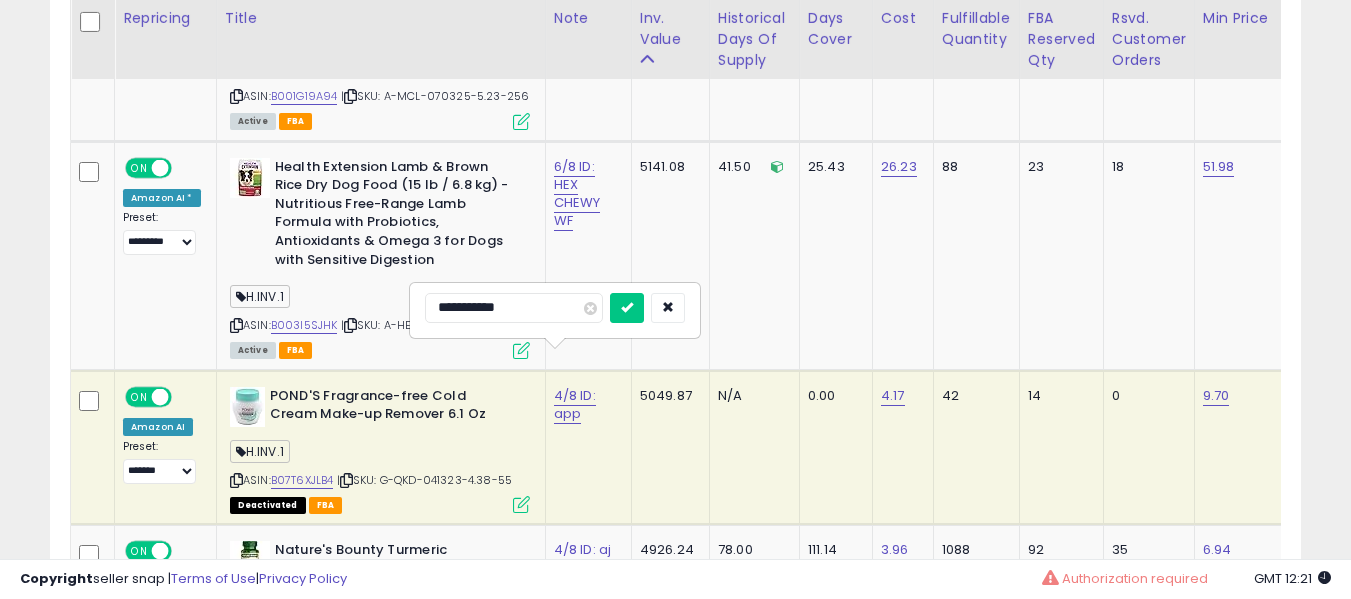 click at bounding box center (627, 308) 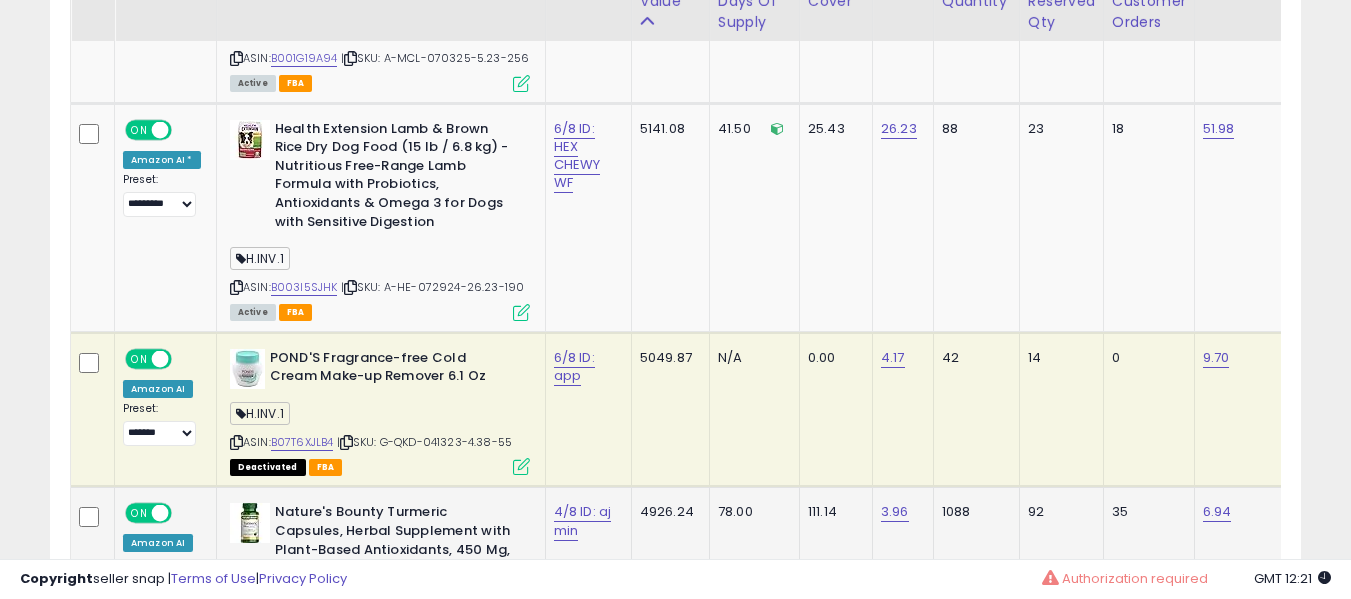 scroll, scrollTop: 3309, scrollLeft: 0, axis: vertical 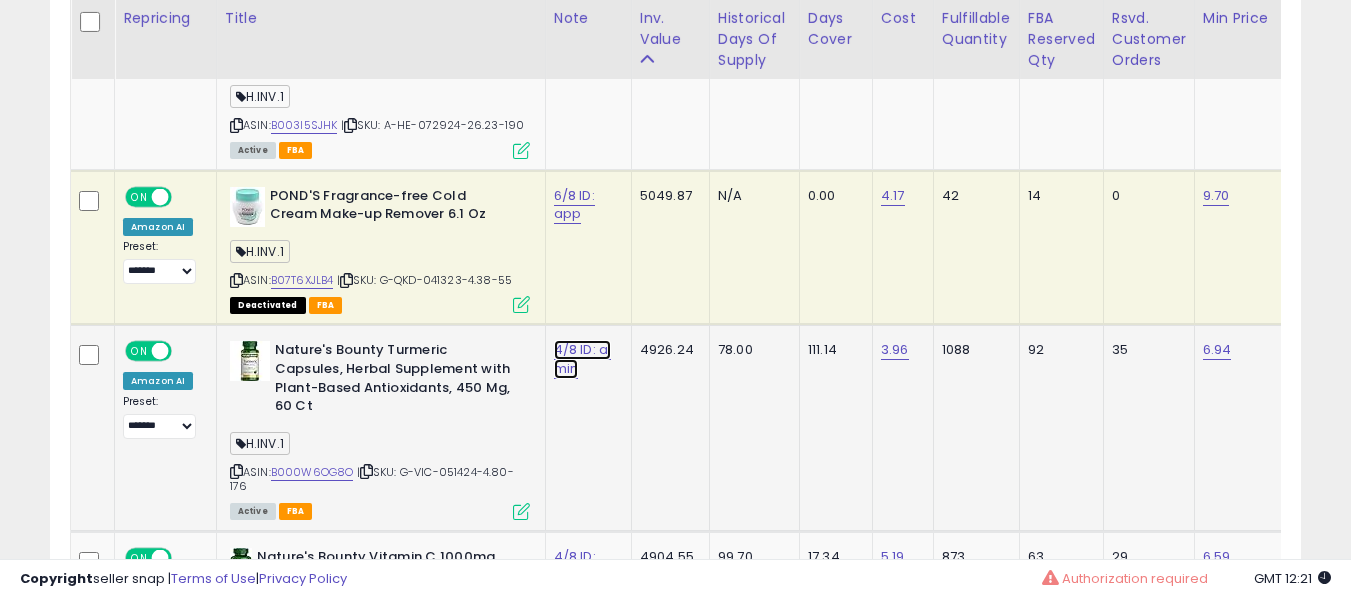 click on "4/8 ID: aj min" at bounding box center (574, -2176) 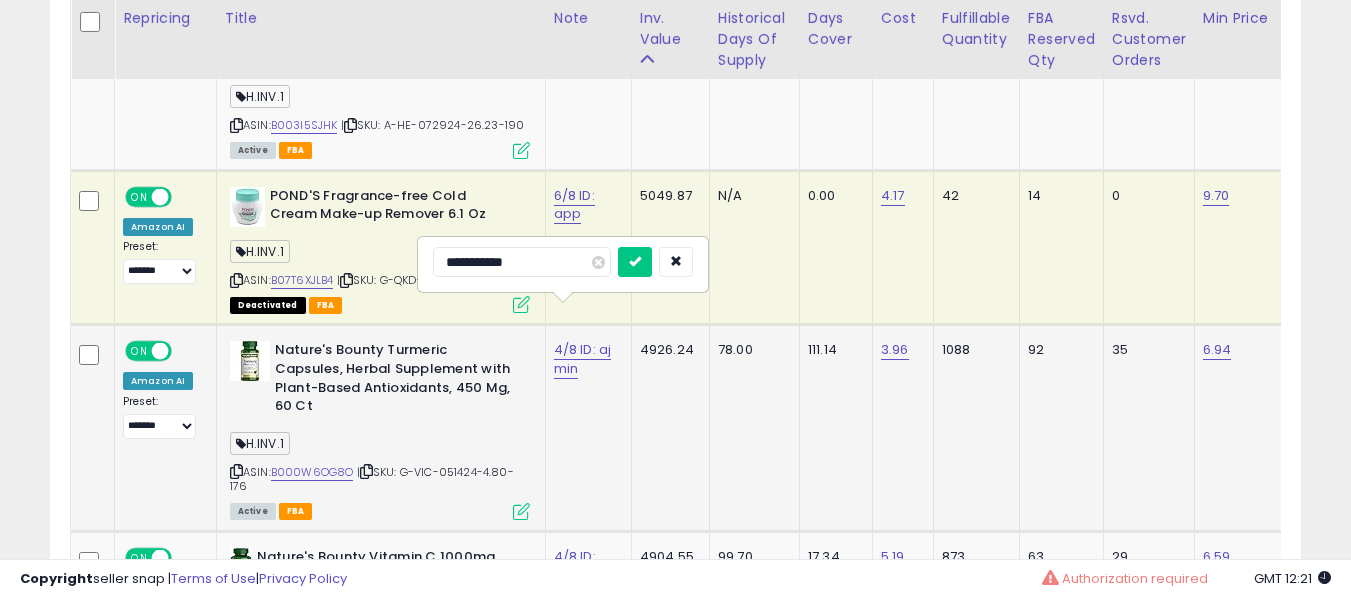 type on "**********" 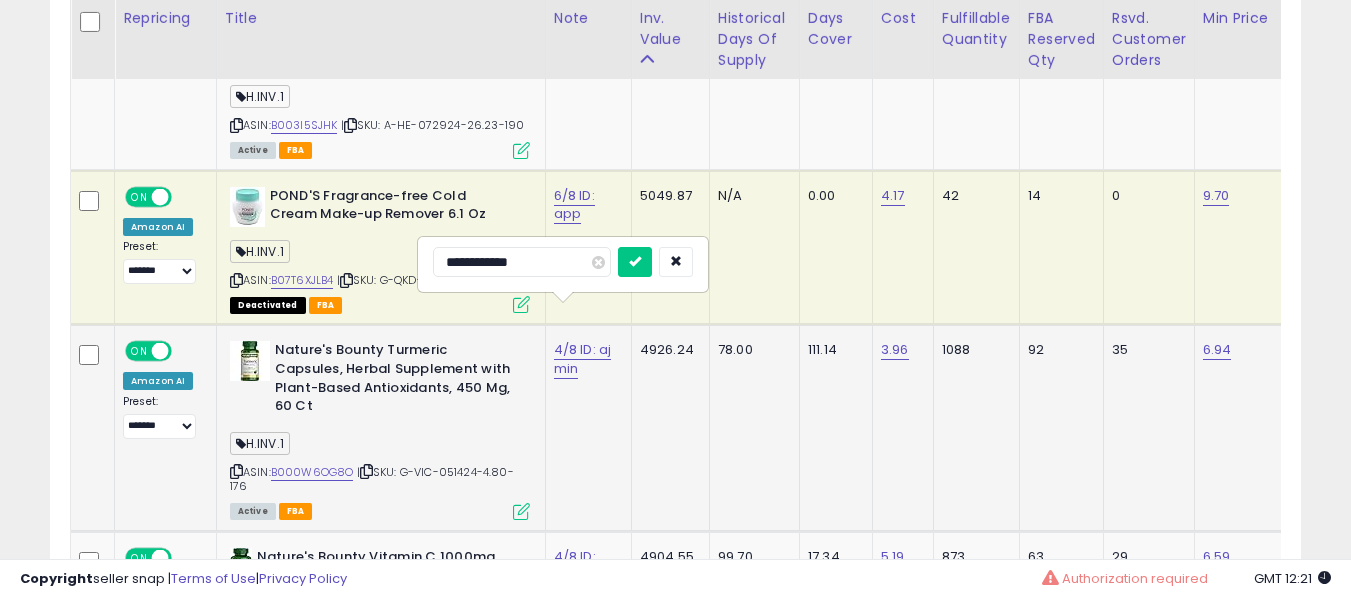 click at bounding box center [635, 262] 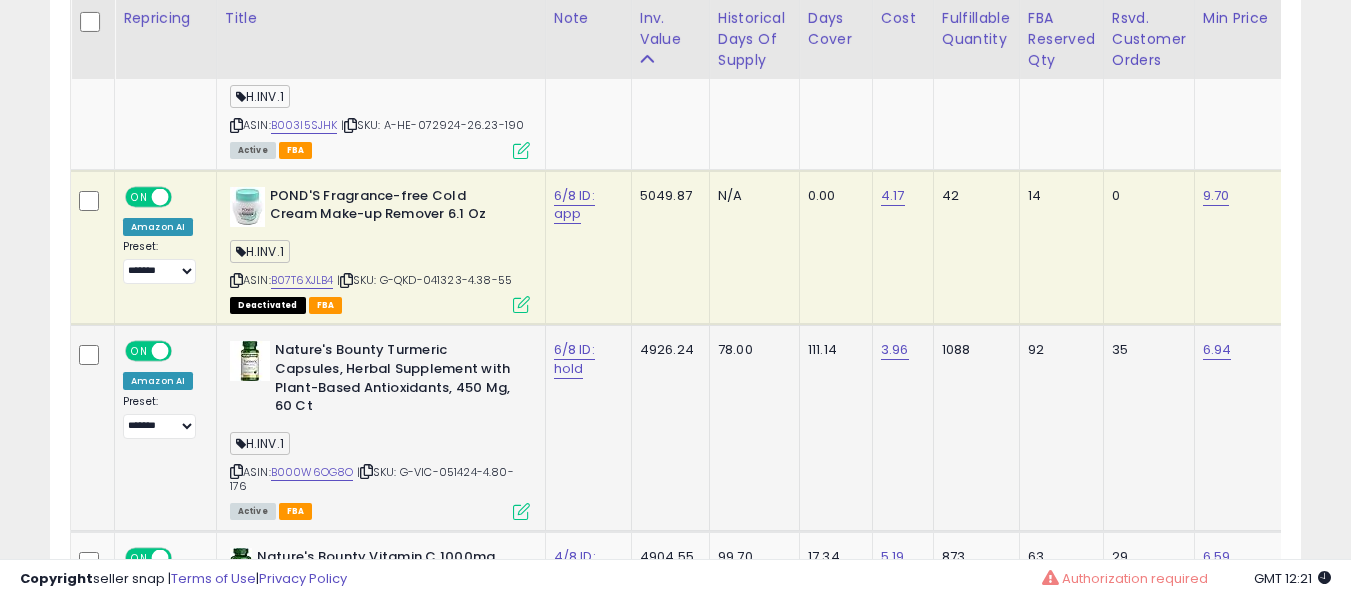 scroll, scrollTop: 3509, scrollLeft: 0, axis: vertical 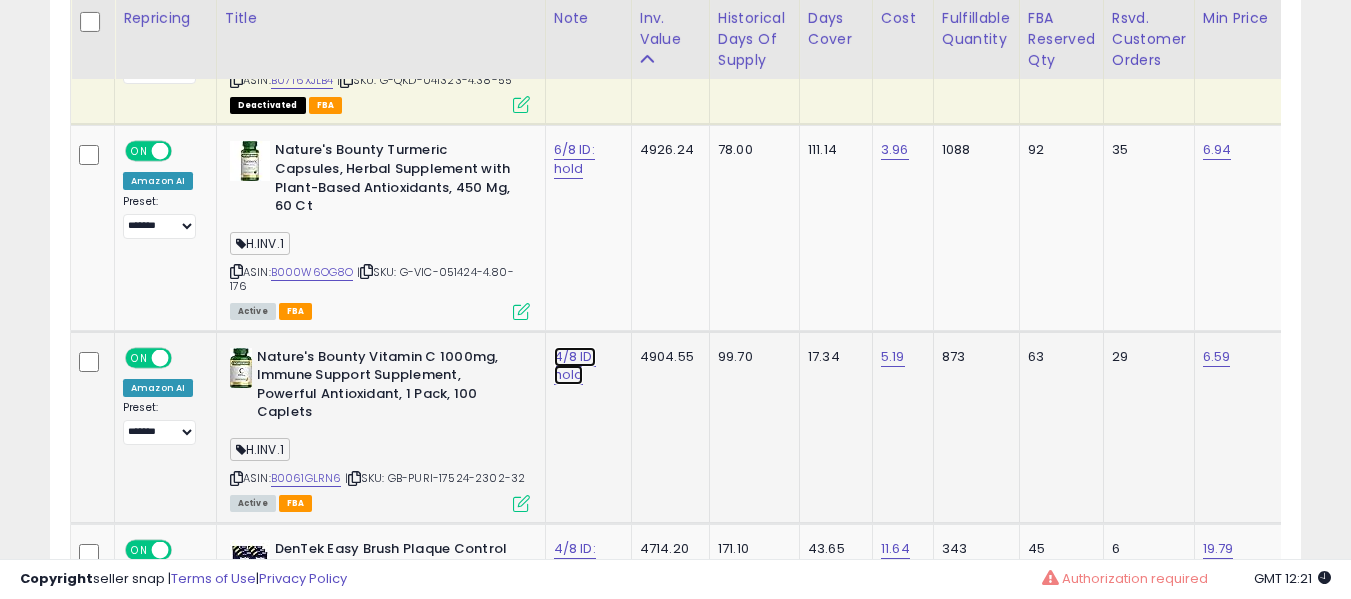 click on "4/8 ID: hold" at bounding box center (574, -2376) 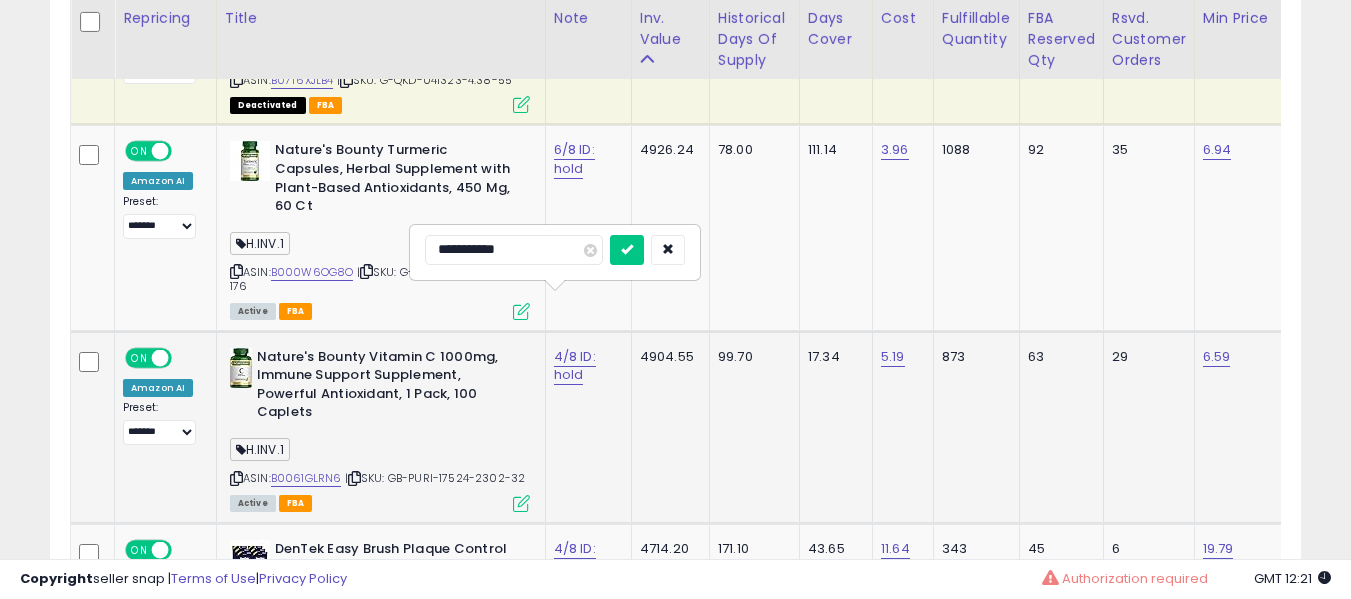 type on "**********" 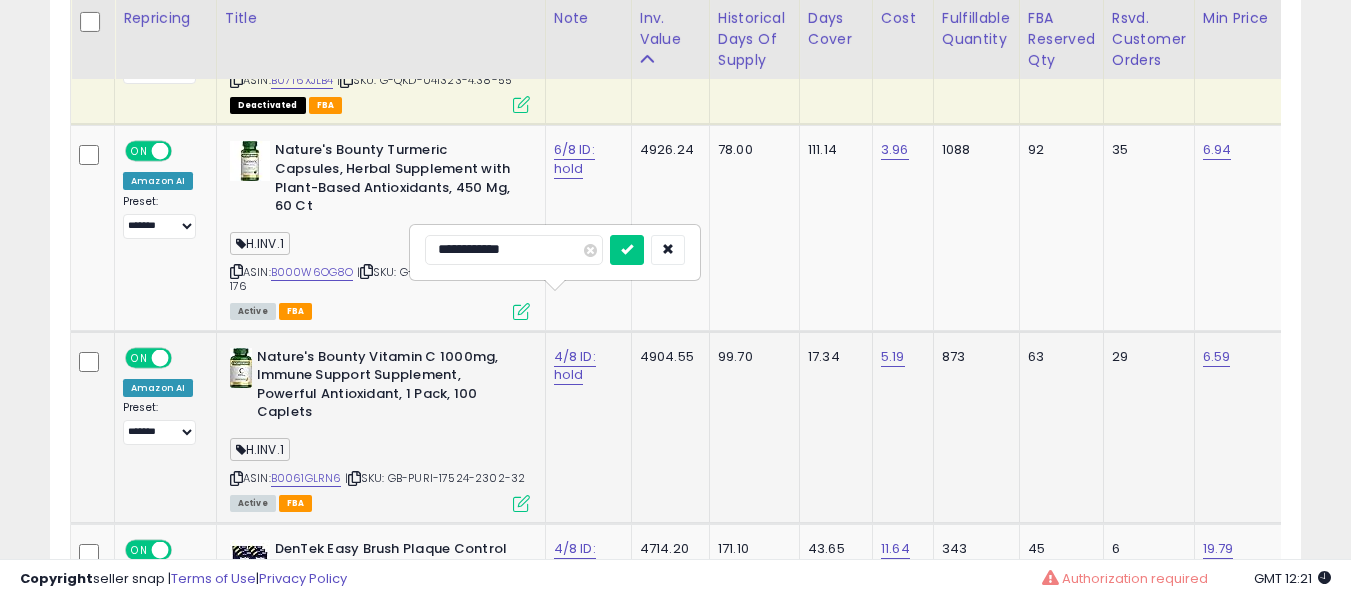 click at bounding box center [627, 250] 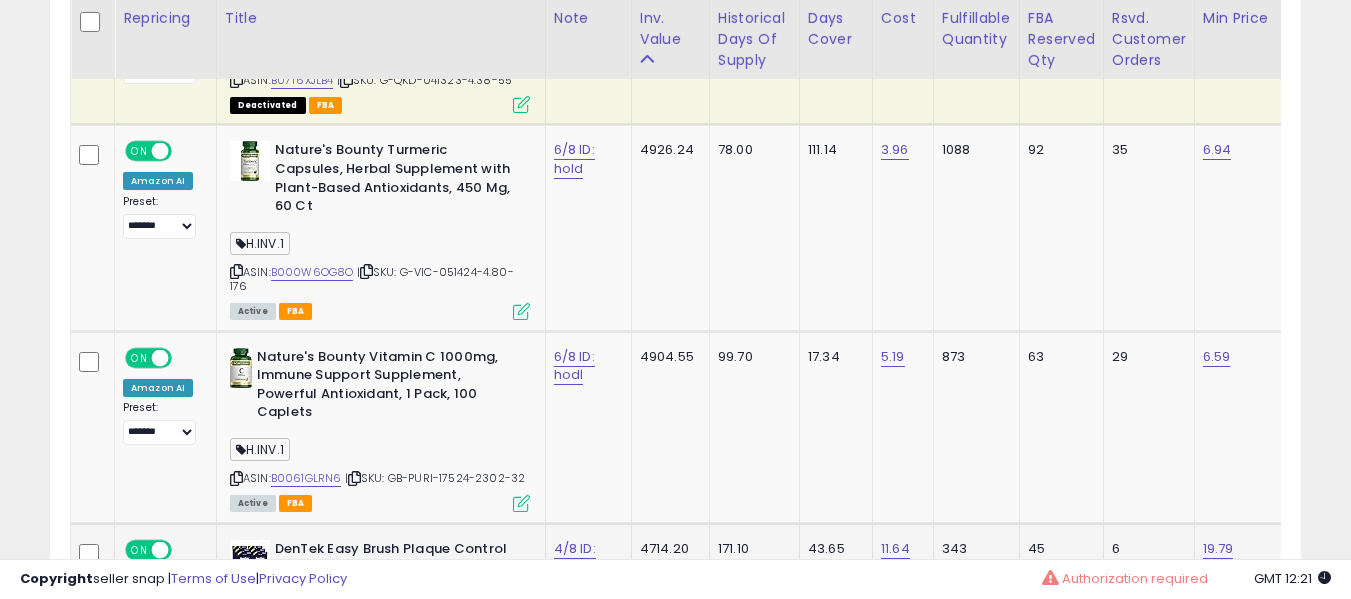 drag, startPoint x: 560, startPoint y: 473, endPoint x: 562, endPoint y: 494, distance: 21.095022 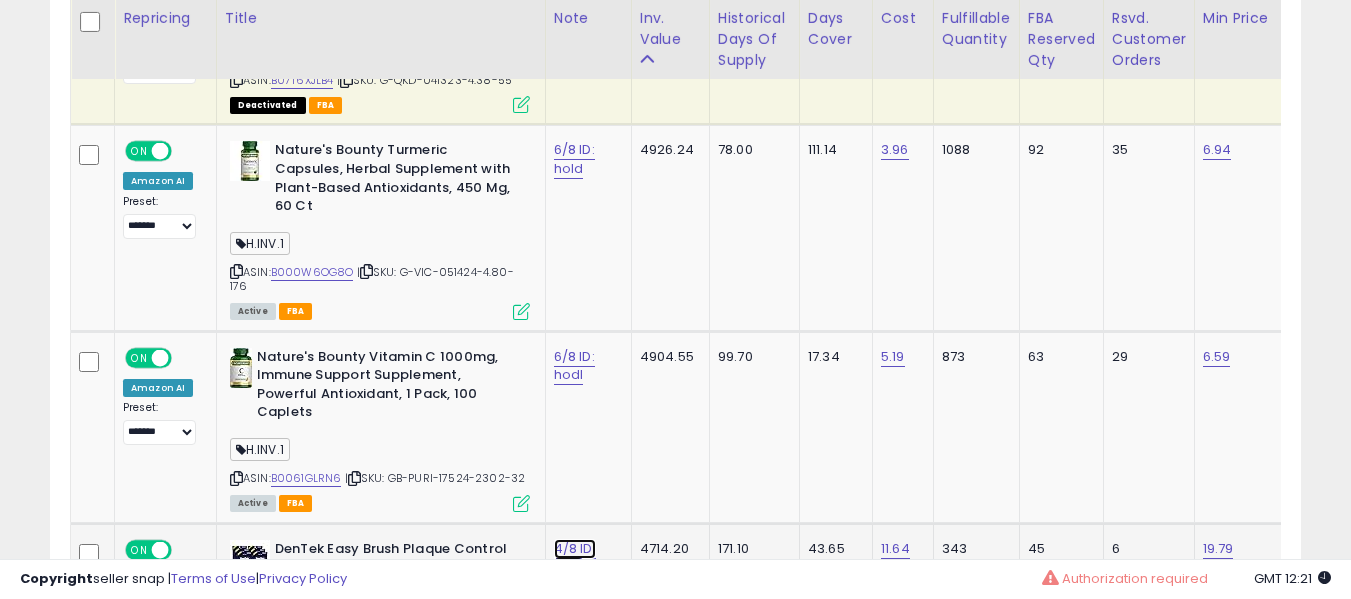 click on "4/8 ID: hold" at bounding box center [574, -2376] 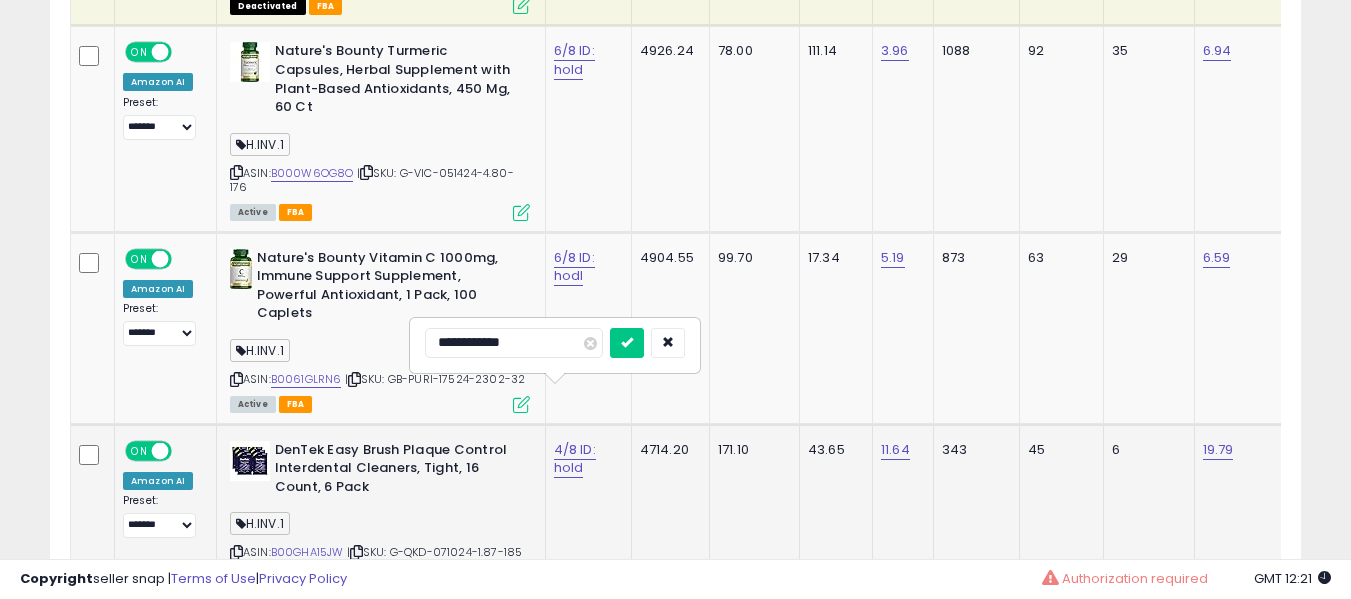 scroll, scrollTop: 3609, scrollLeft: 0, axis: vertical 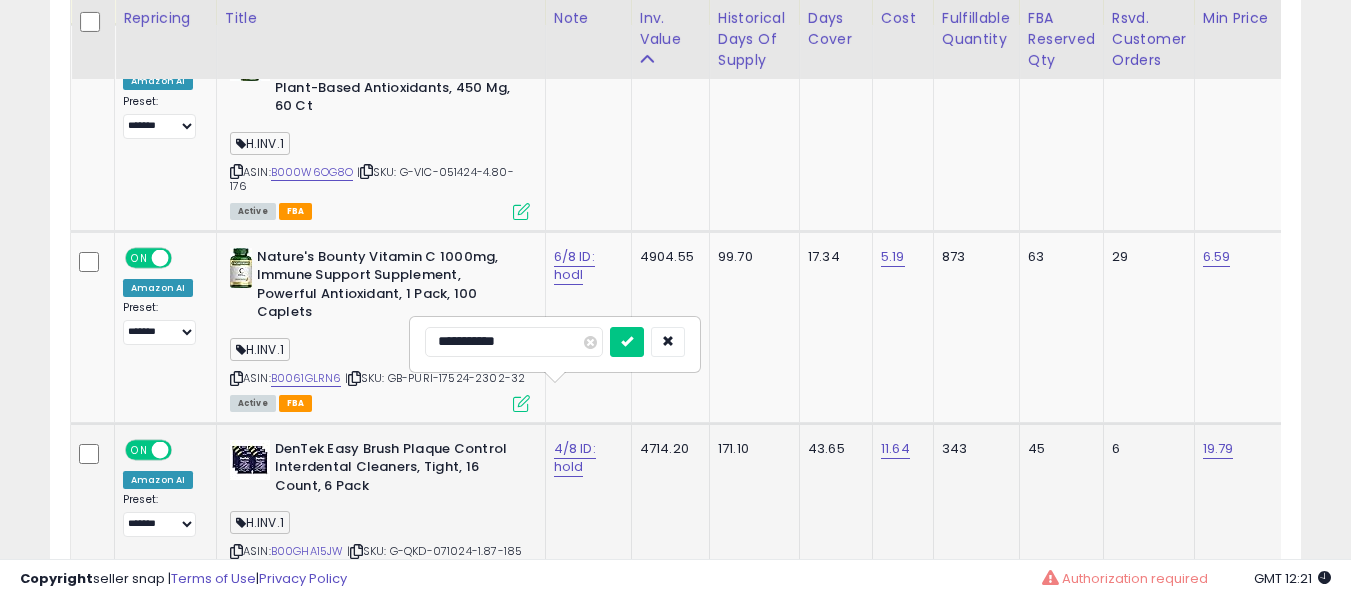 type on "**********" 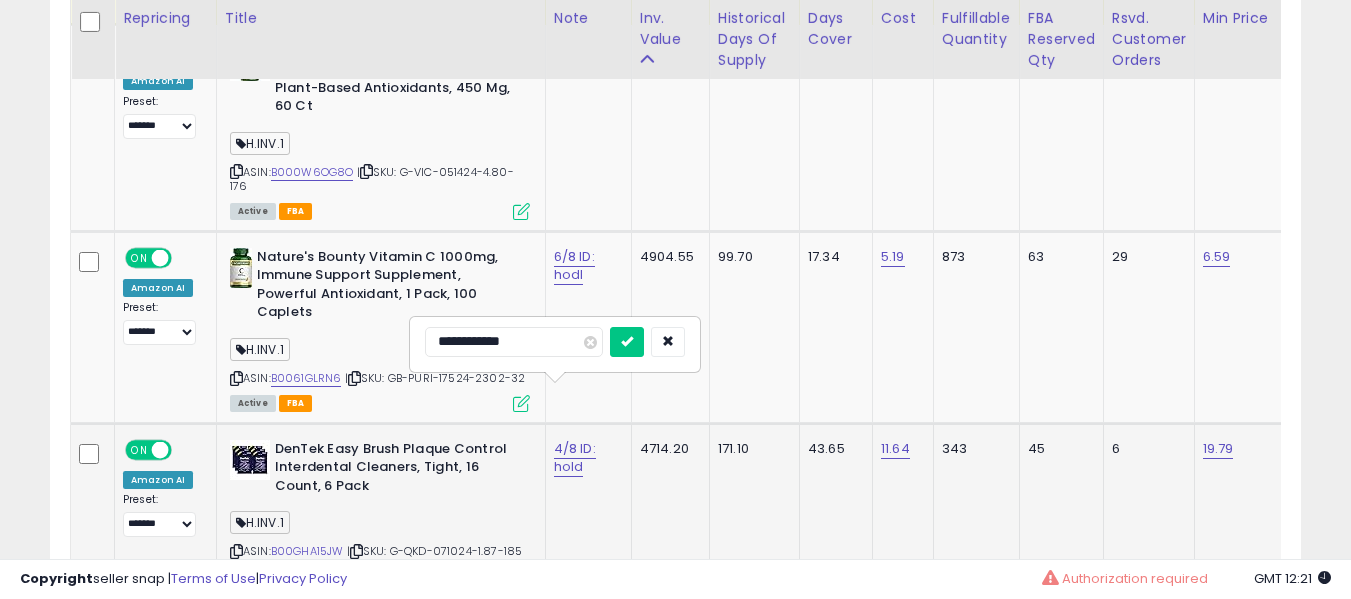 click at bounding box center (627, 342) 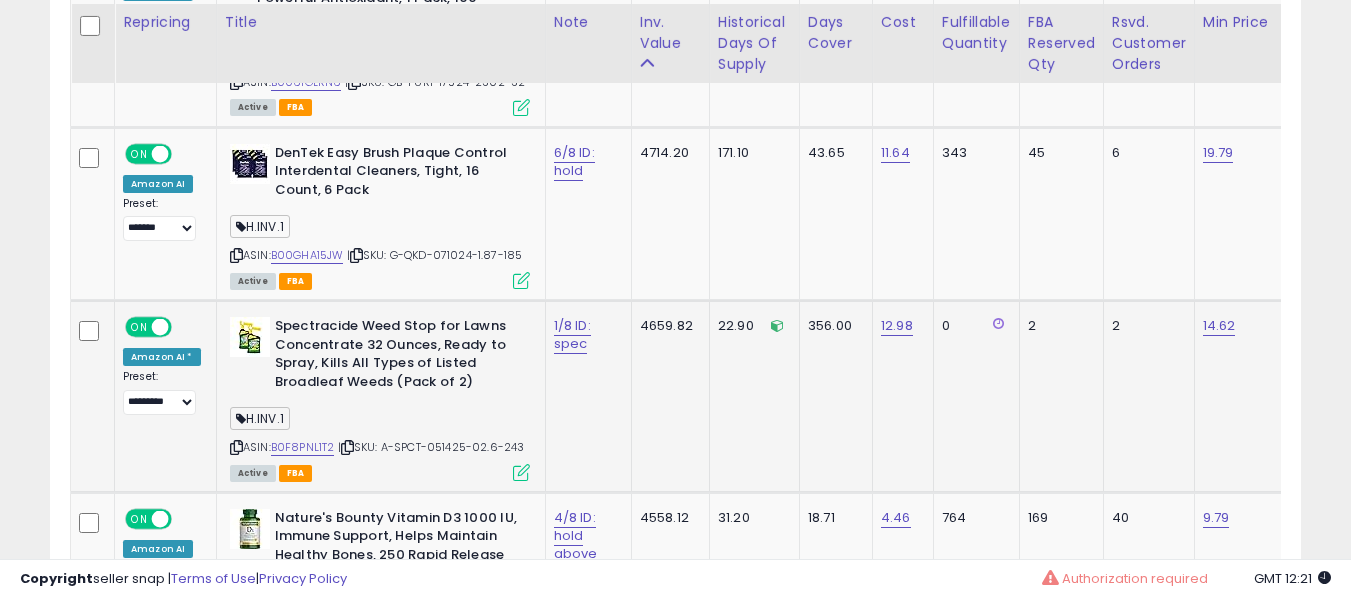 scroll, scrollTop: 3909, scrollLeft: 0, axis: vertical 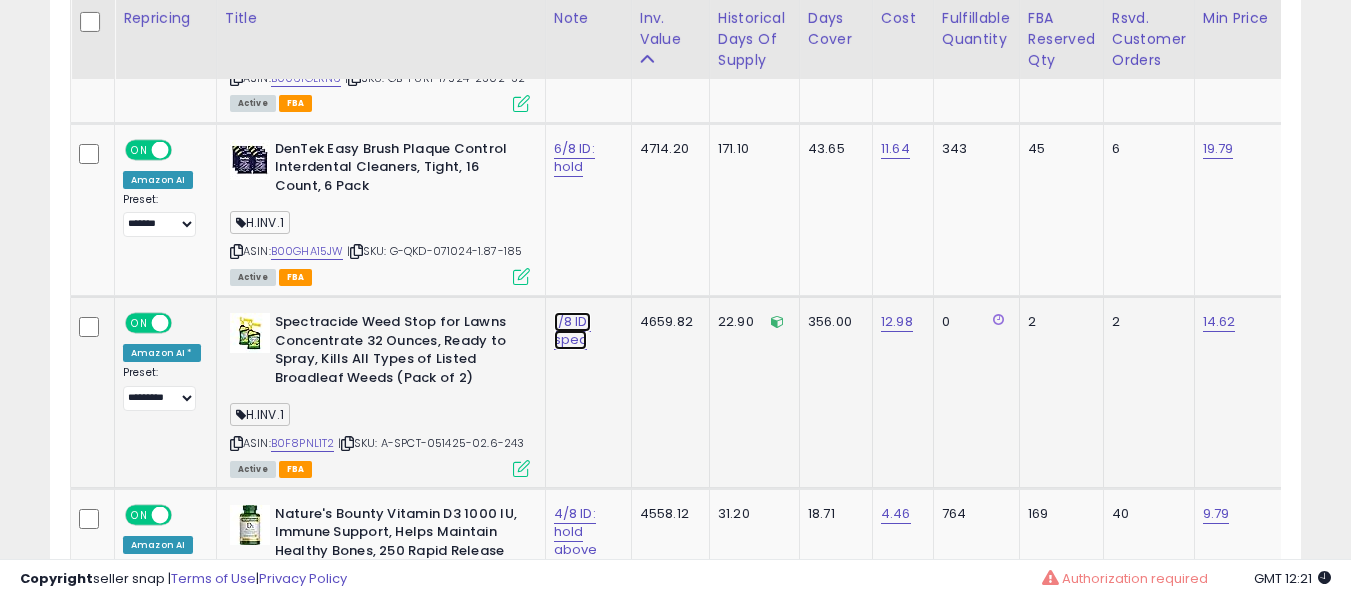 click on "1/8 ID: spec" at bounding box center [574, -2776] 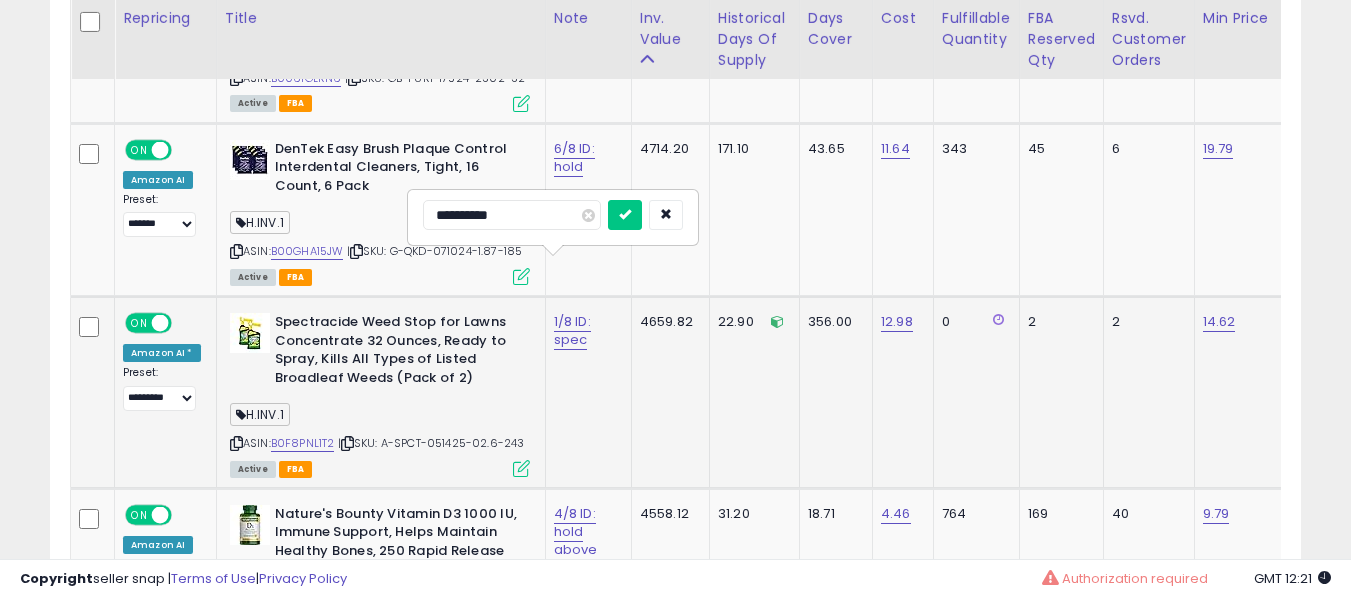 type on "**********" 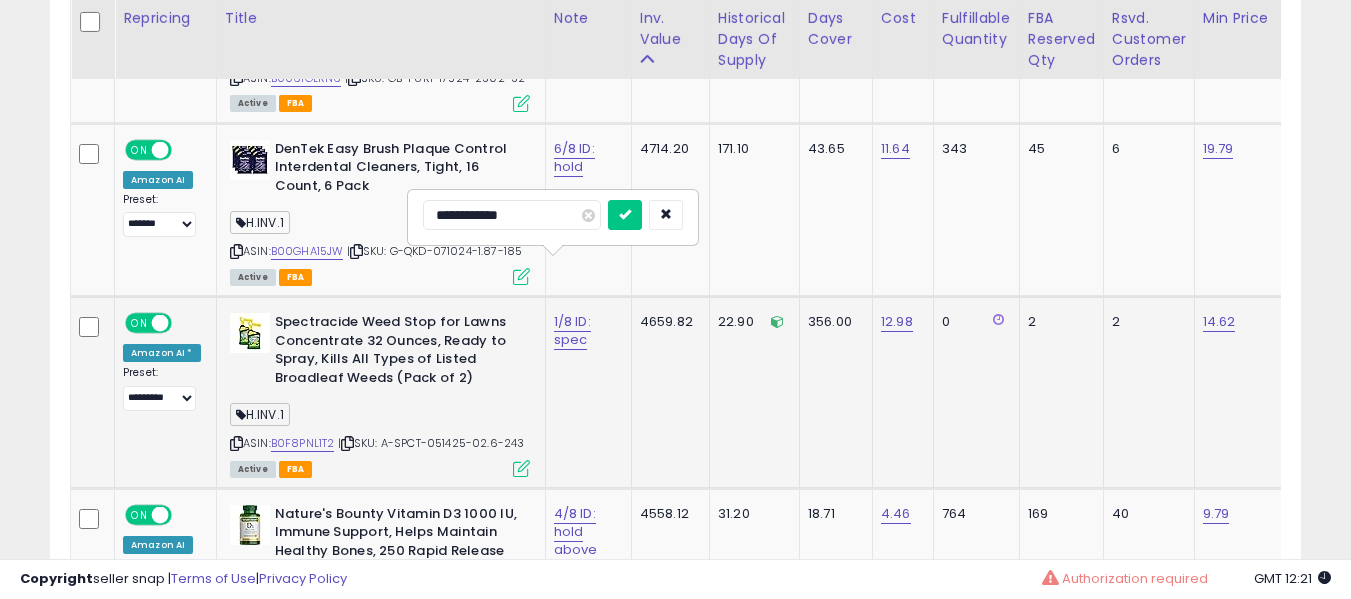 click at bounding box center [625, 215] 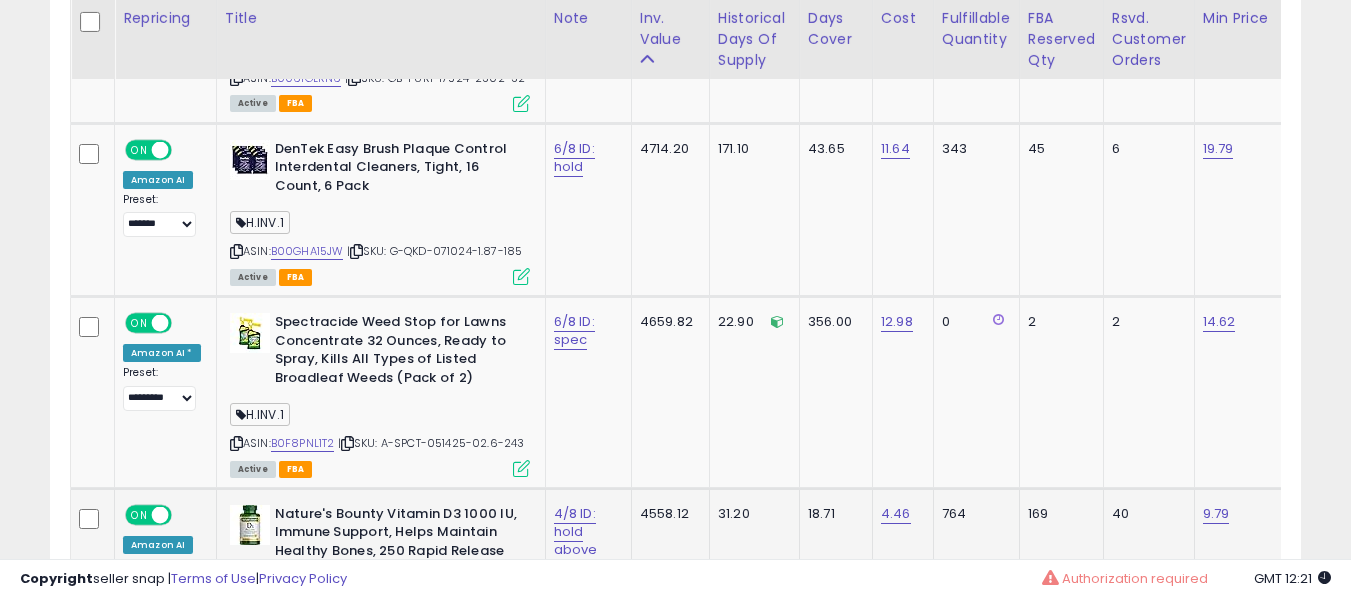 click on "4/8 ID: hold above" 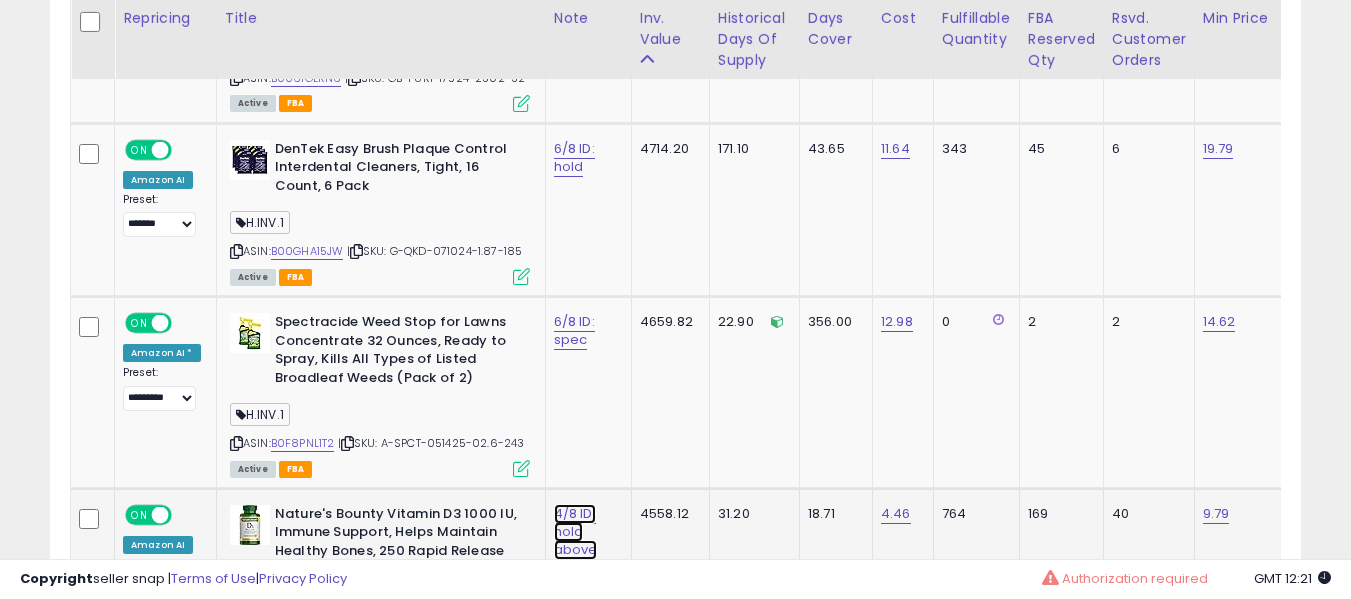 click on "4/8 ID: hold above" at bounding box center [574, -2776] 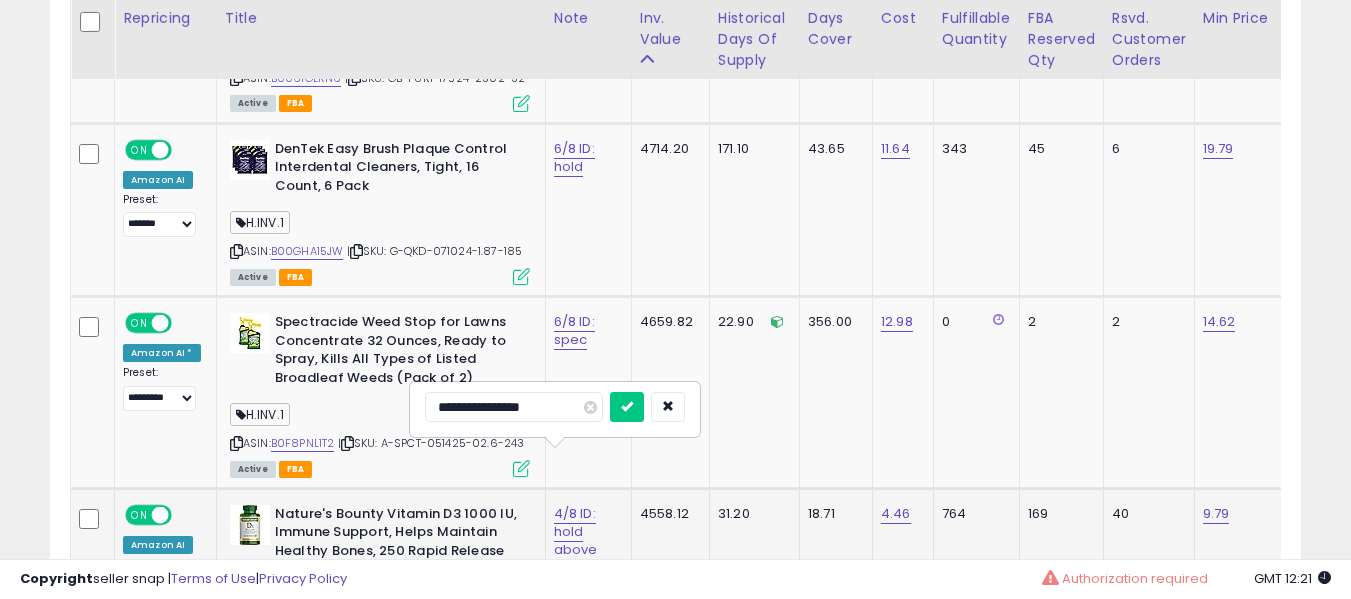 type on "**********" 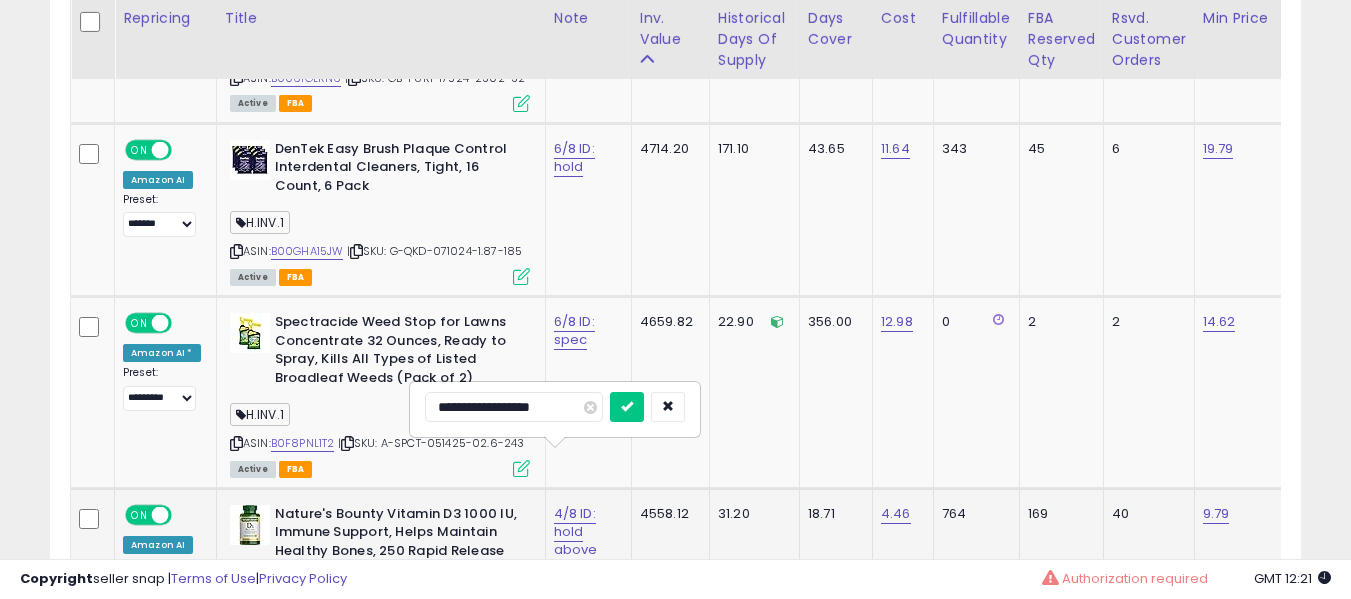 click at bounding box center [627, 407] 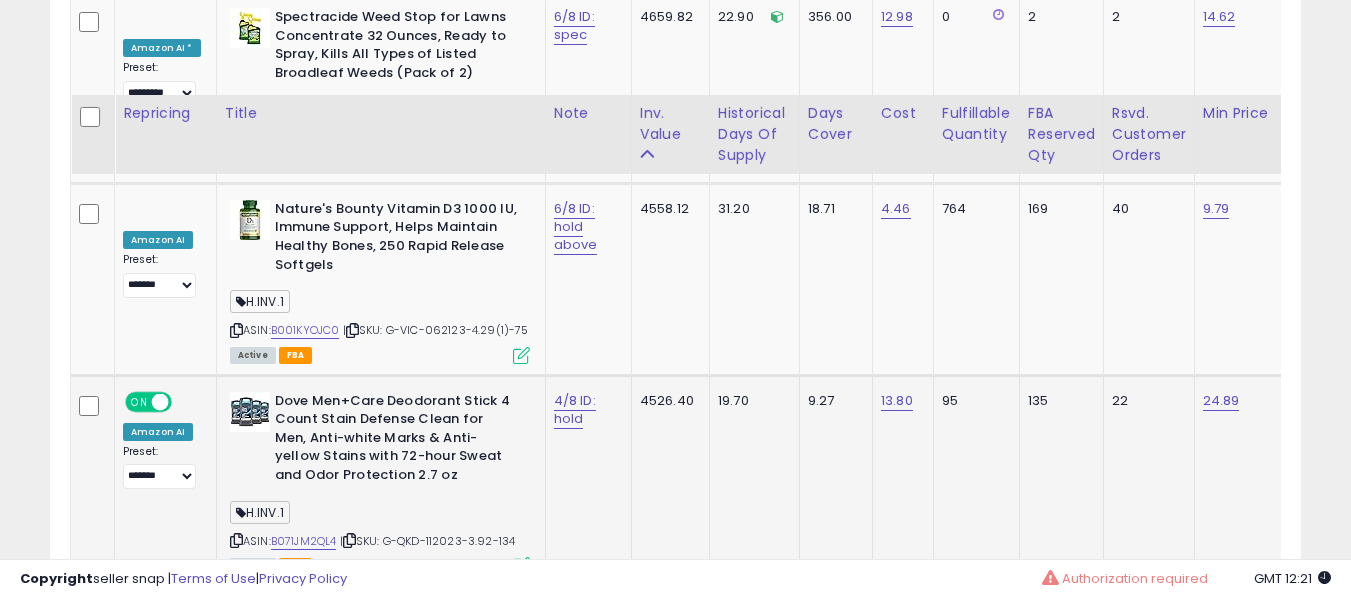 scroll, scrollTop: 4309, scrollLeft: 0, axis: vertical 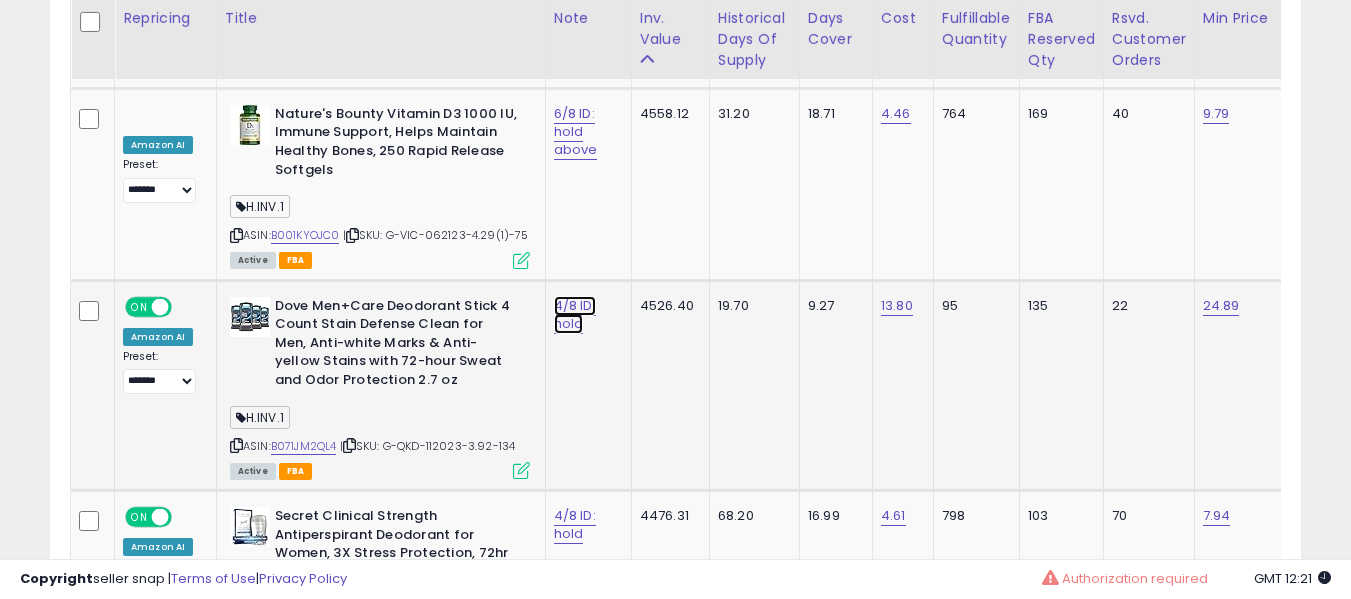 click on "4/8 ID: hold" at bounding box center (574, -3176) 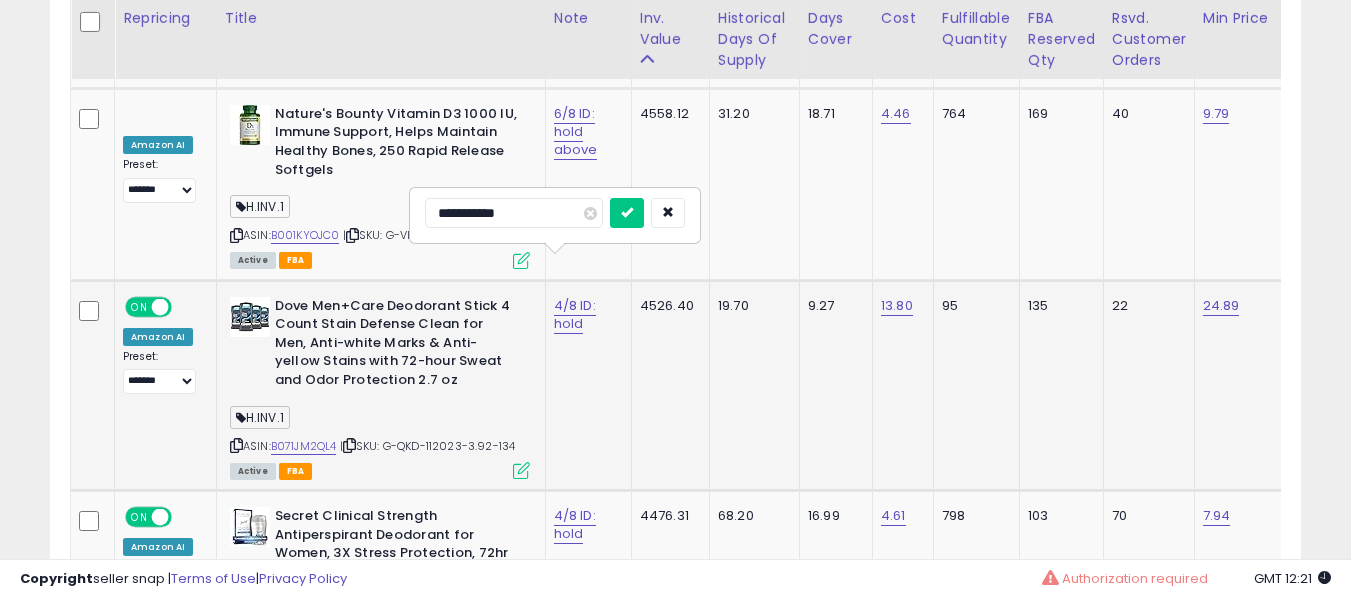 type on "**********" 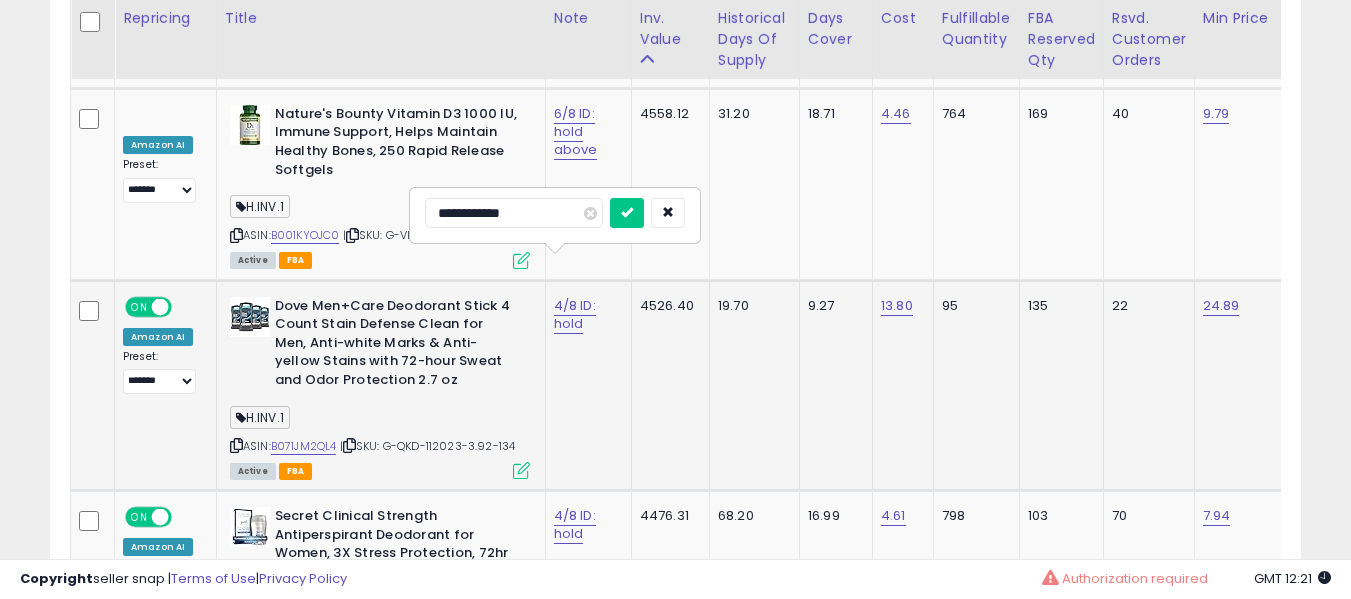 click at bounding box center [627, 213] 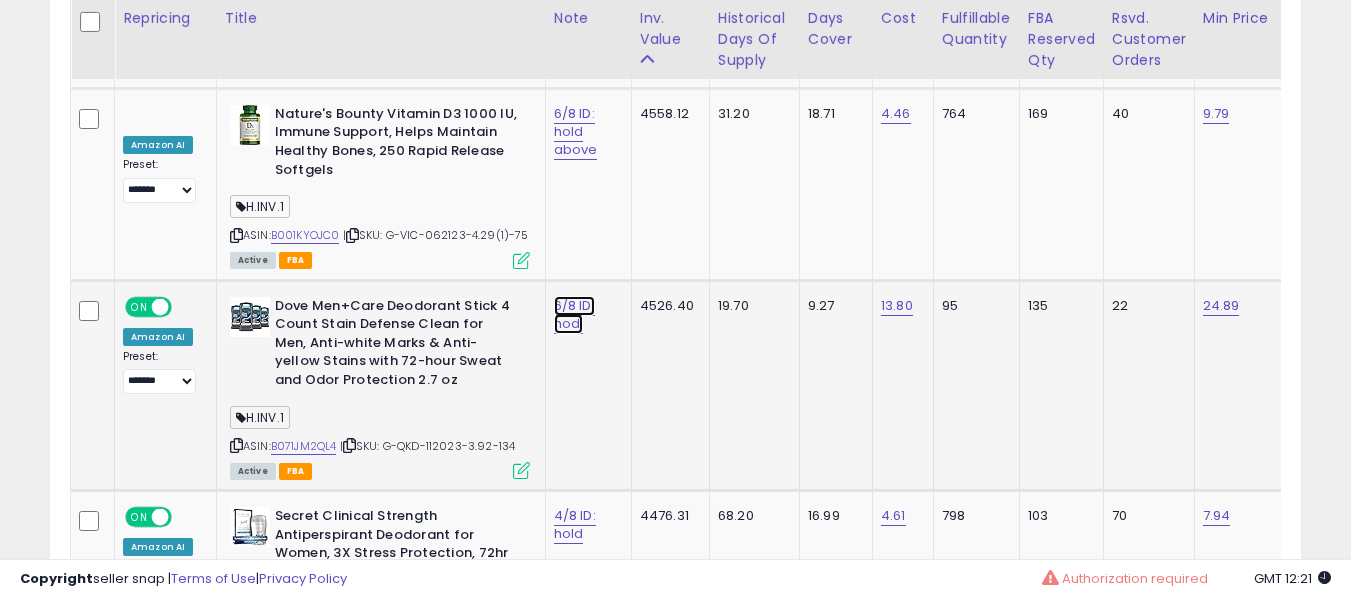 click on "6/8 ID: hodl" at bounding box center (574, 315) 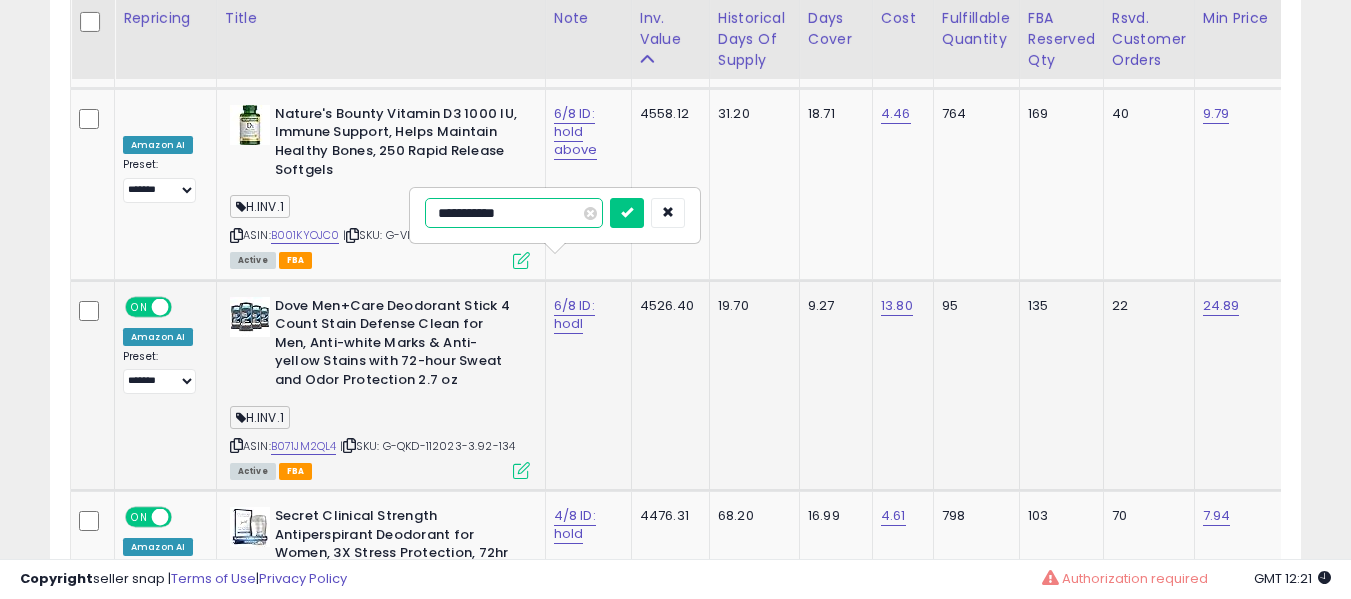 type on "**********" 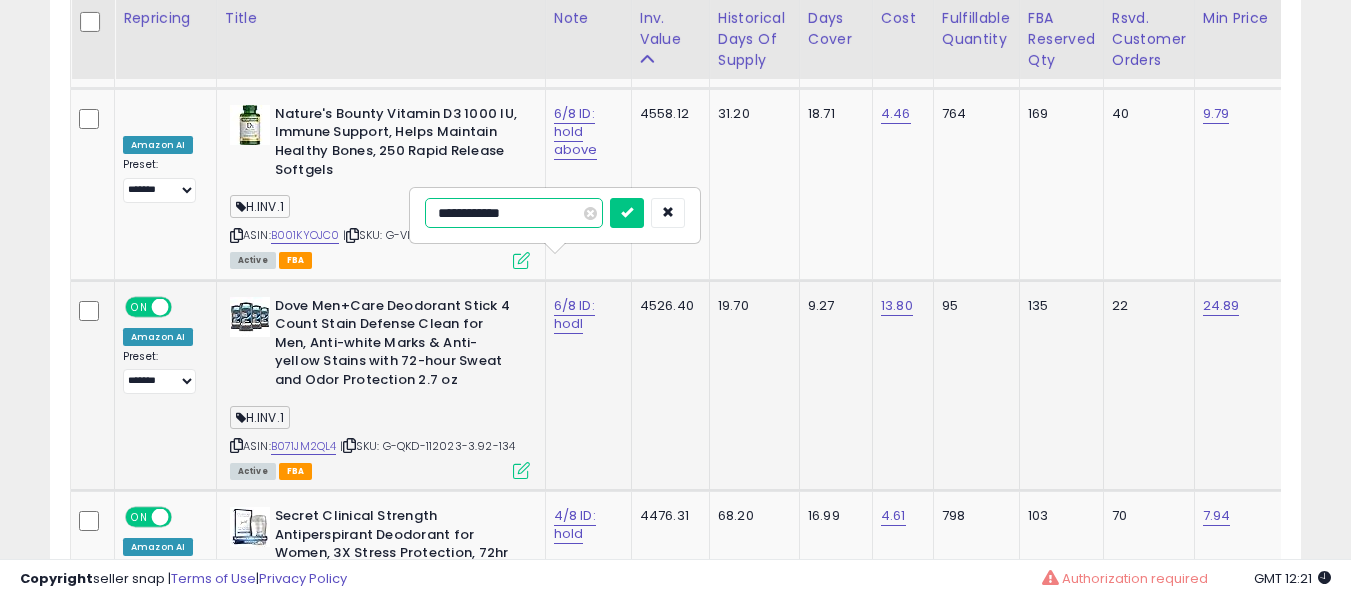 click at bounding box center (627, 213) 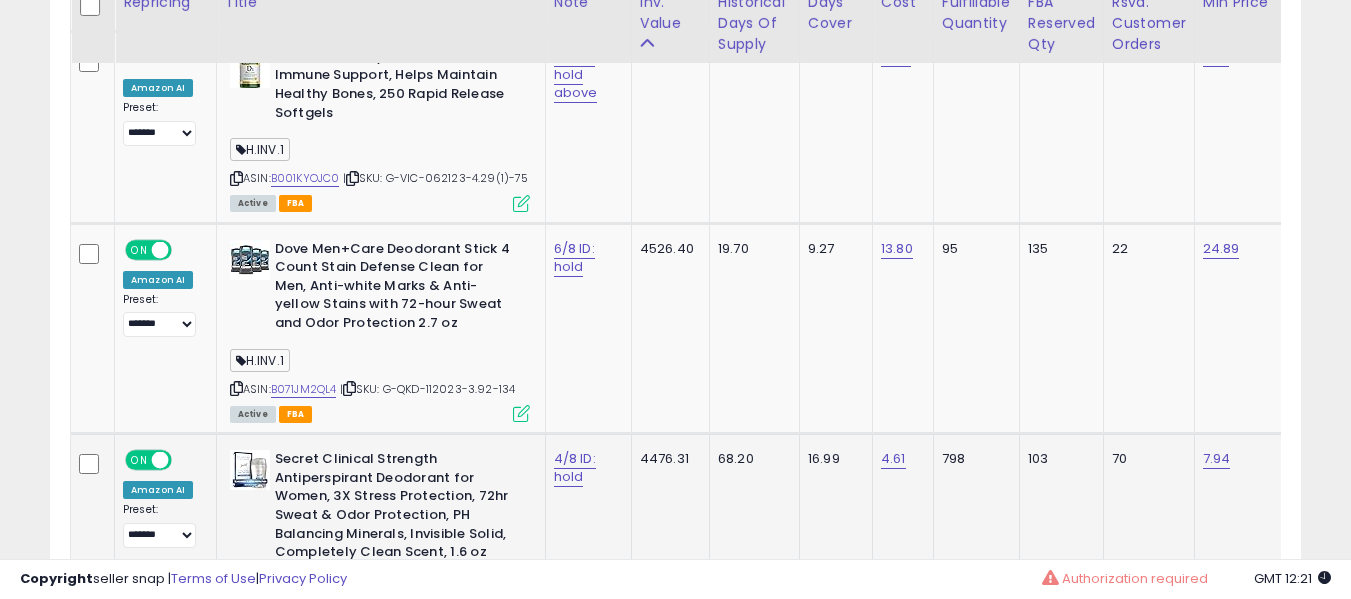 scroll, scrollTop: 4409, scrollLeft: 0, axis: vertical 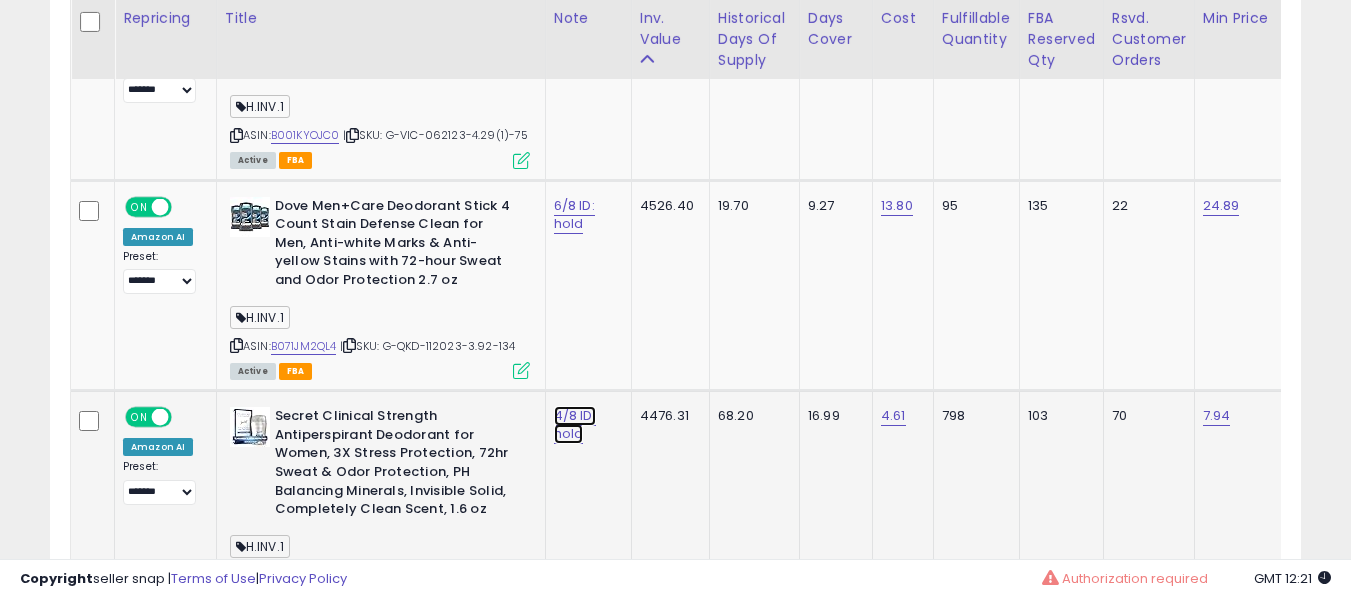 click on "4/8 ID: hold" at bounding box center [574, -3276] 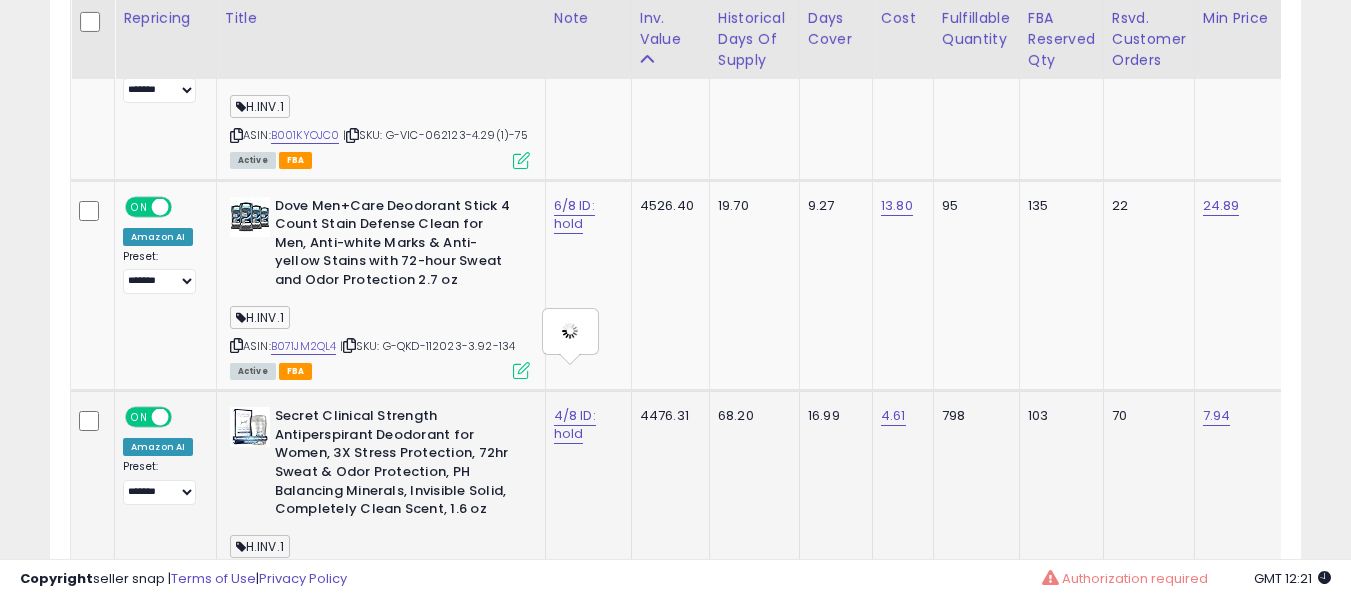 type on "**********" 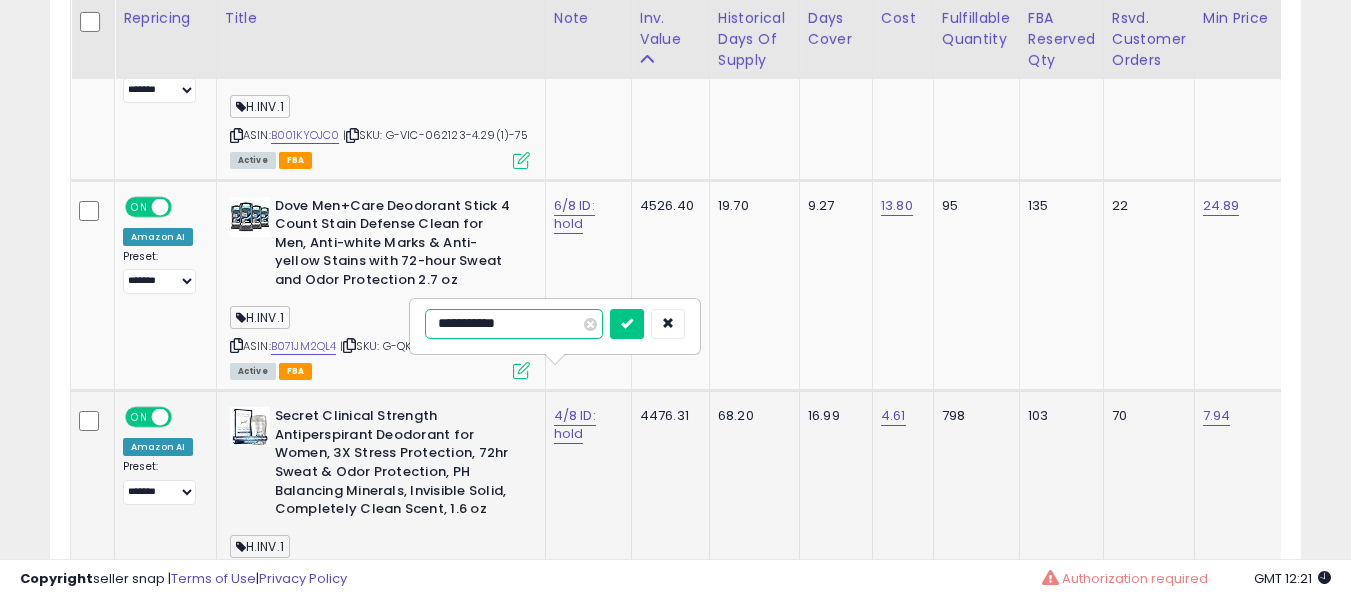 type on "**********" 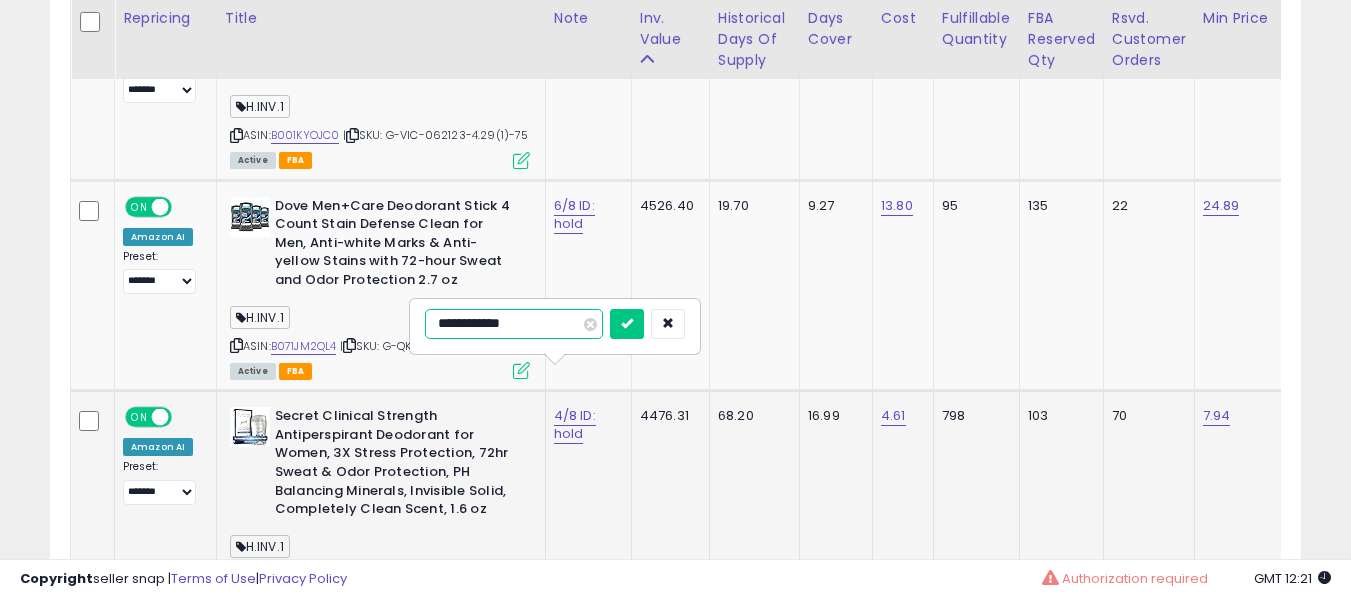 click at bounding box center (627, 324) 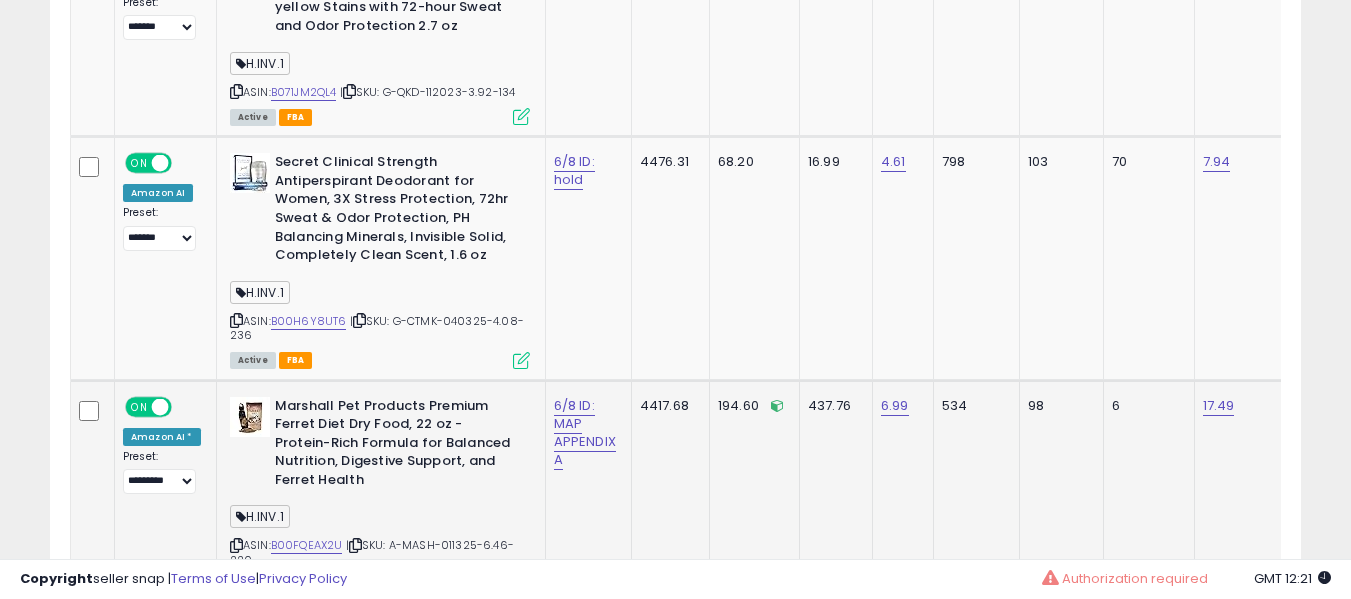 scroll, scrollTop: 4709, scrollLeft: 0, axis: vertical 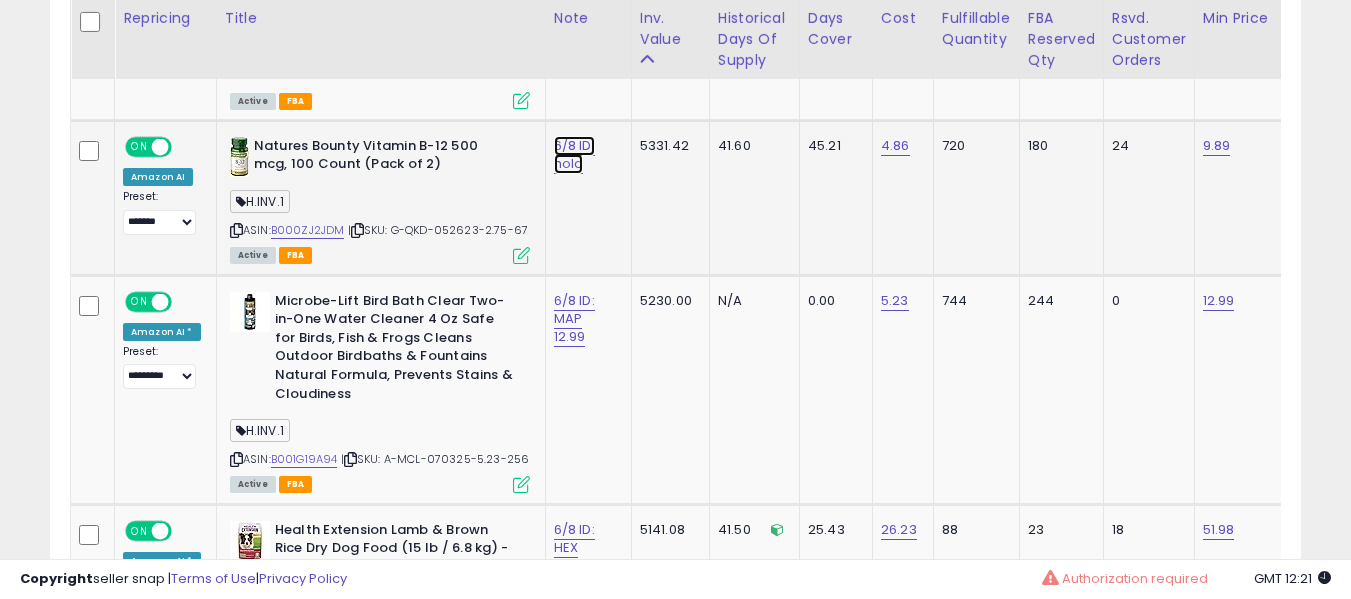click on "6/8 ID: hold" at bounding box center (574, -1613) 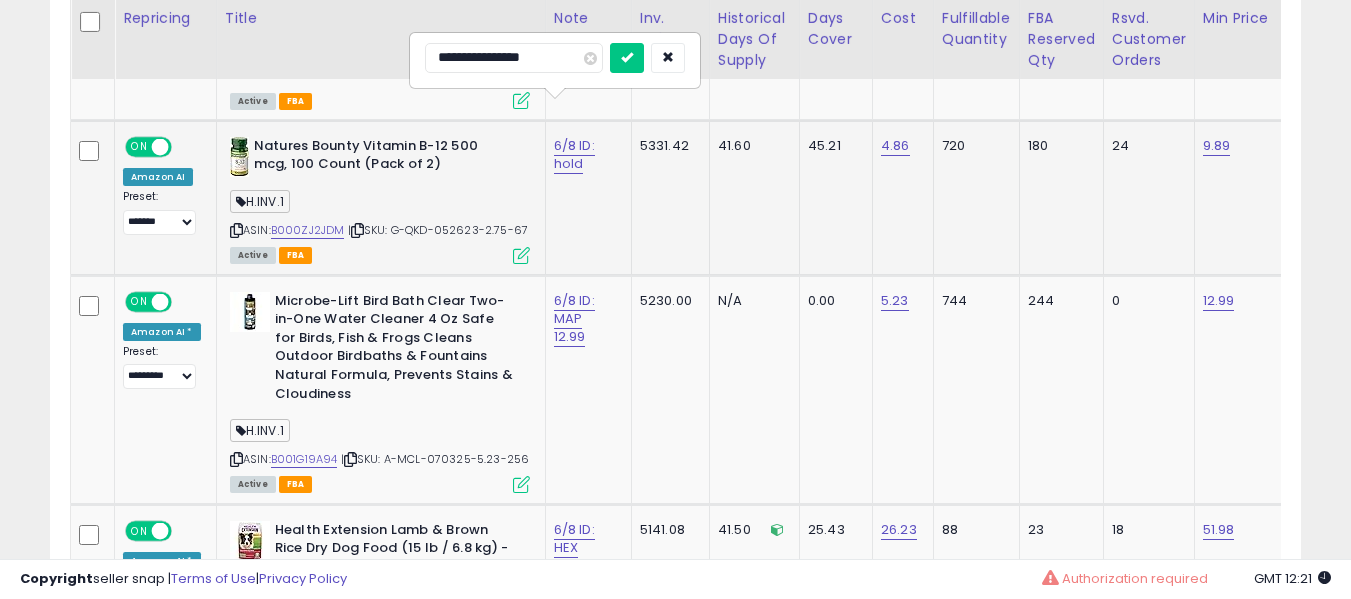 type on "**********" 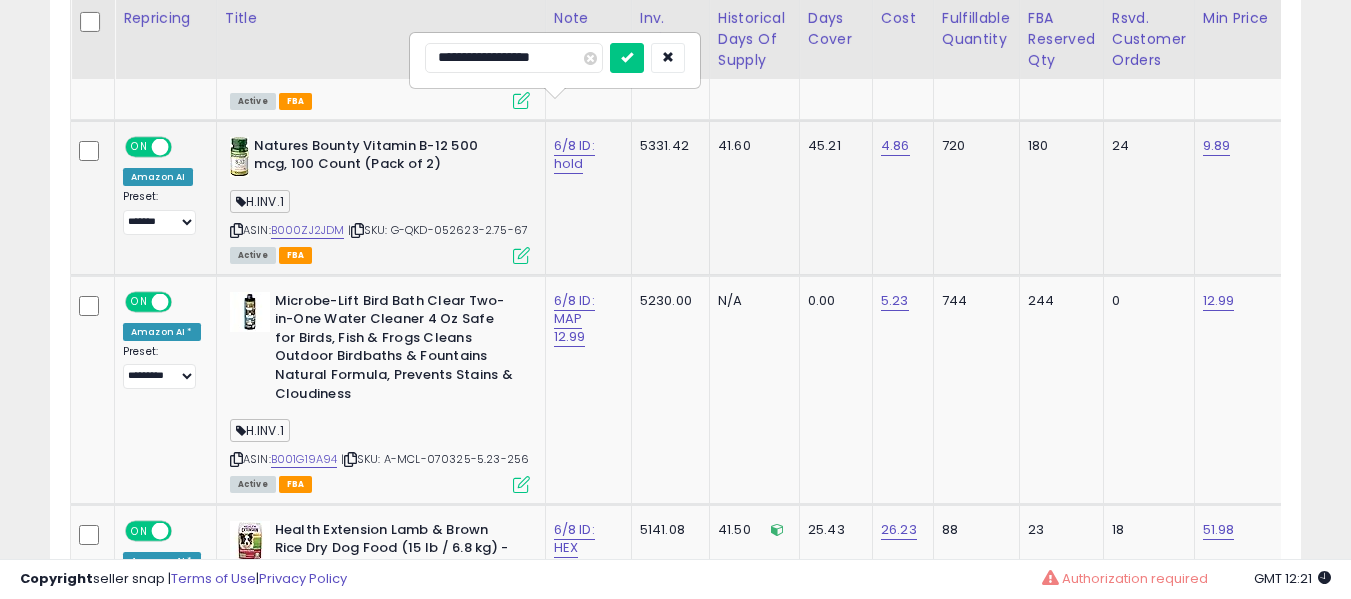 click at bounding box center (627, 58) 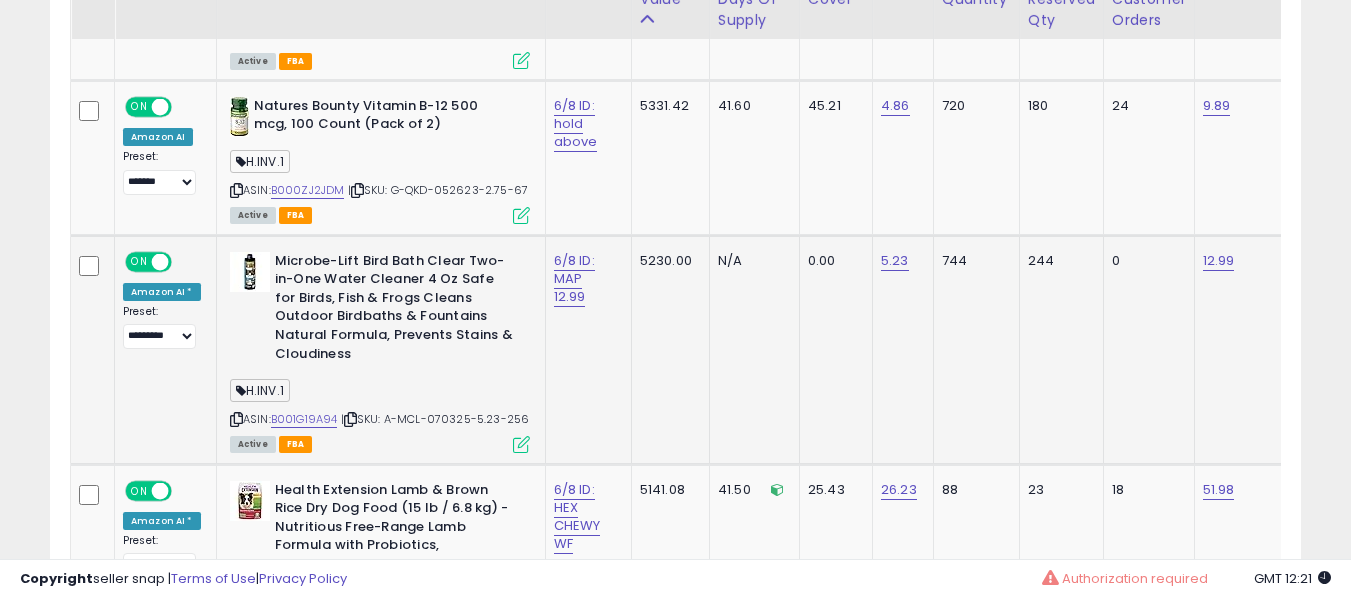 scroll, scrollTop: 2846, scrollLeft: 0, axis: vertical 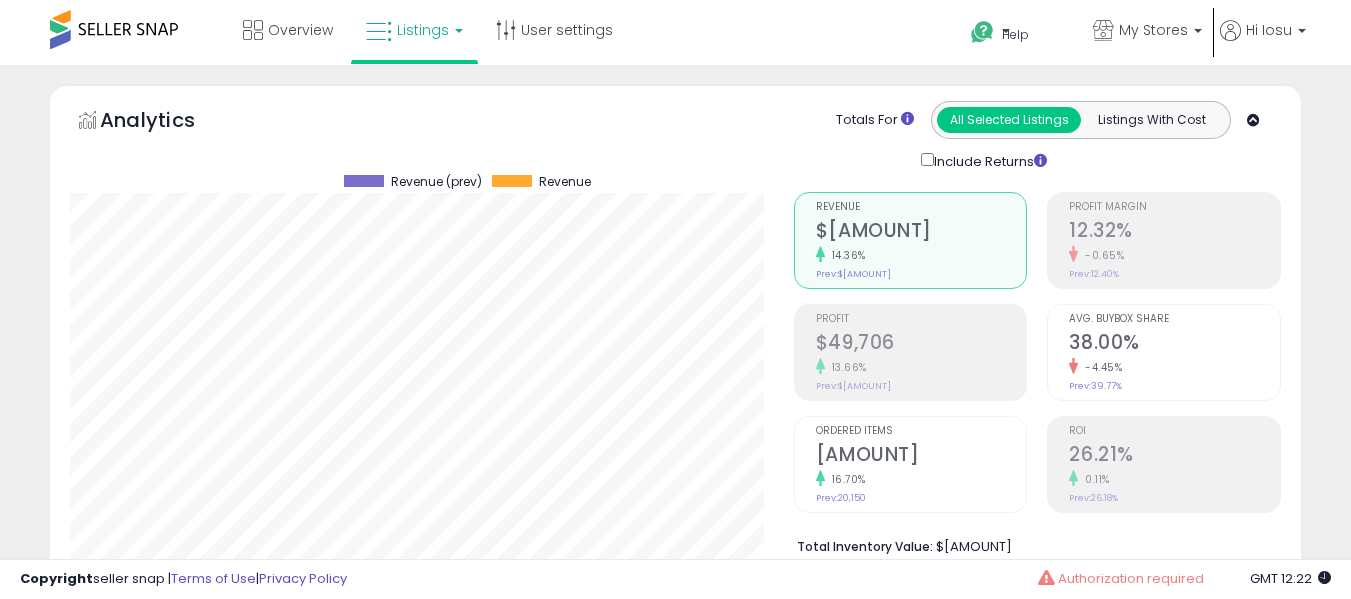 select on "**" 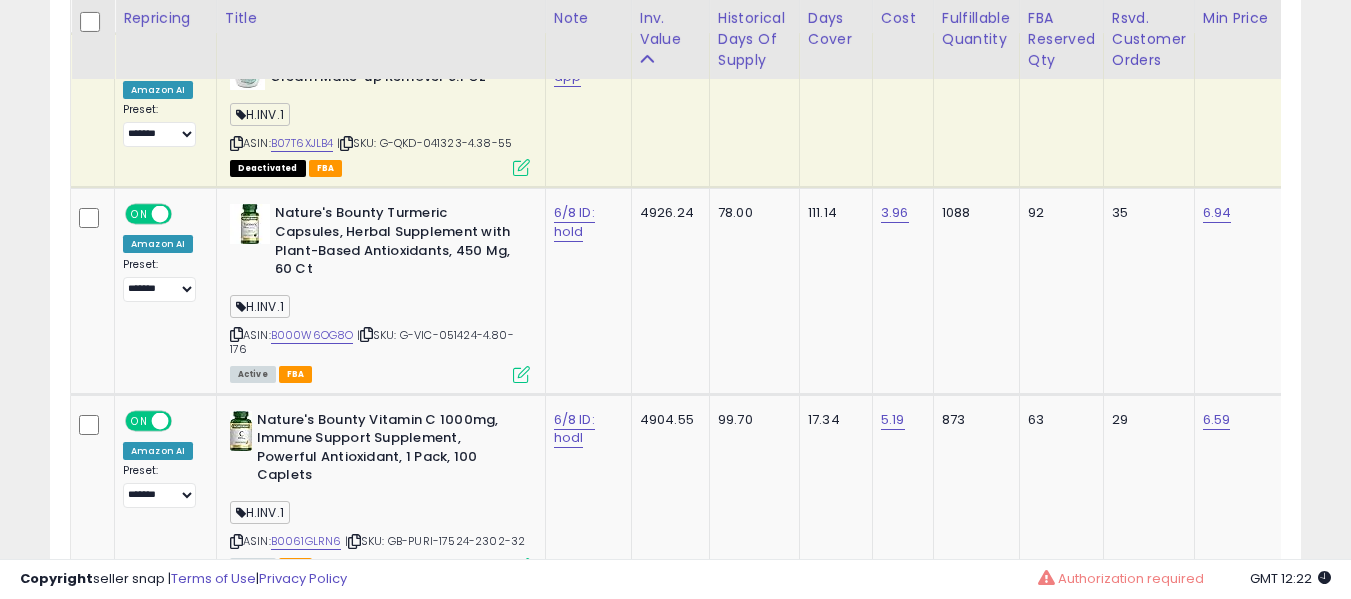 scroll, scrollTop: 999590, scrollLeft: 999276, axis: both 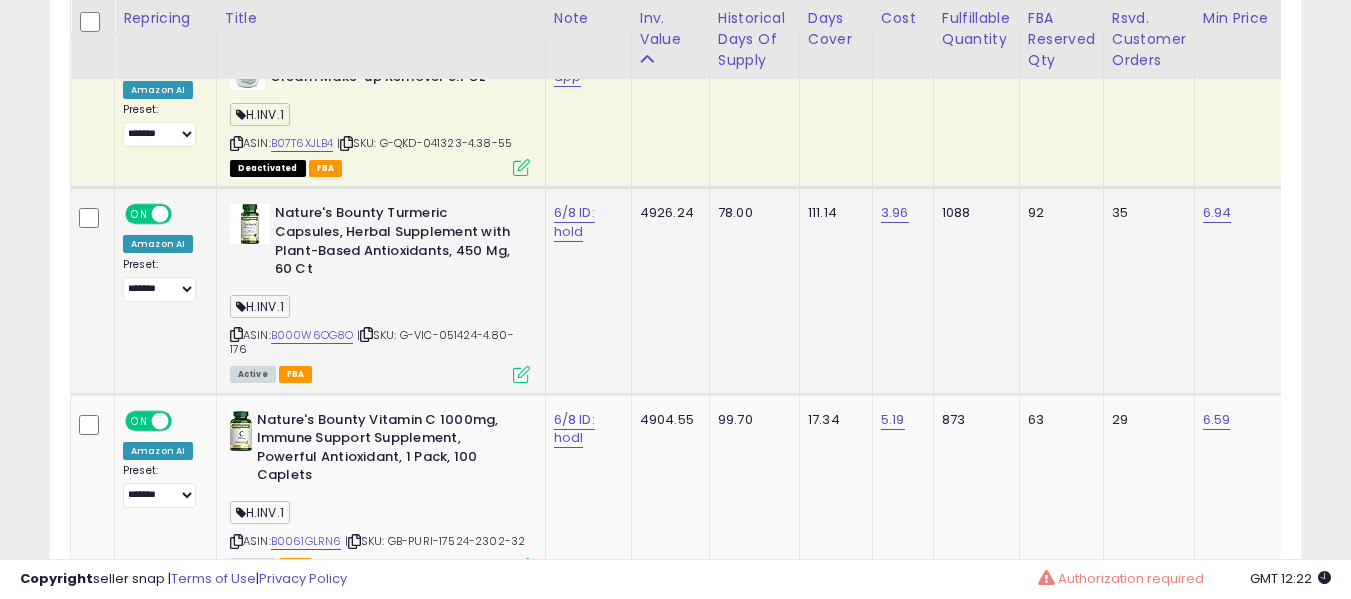 click on "3.96" 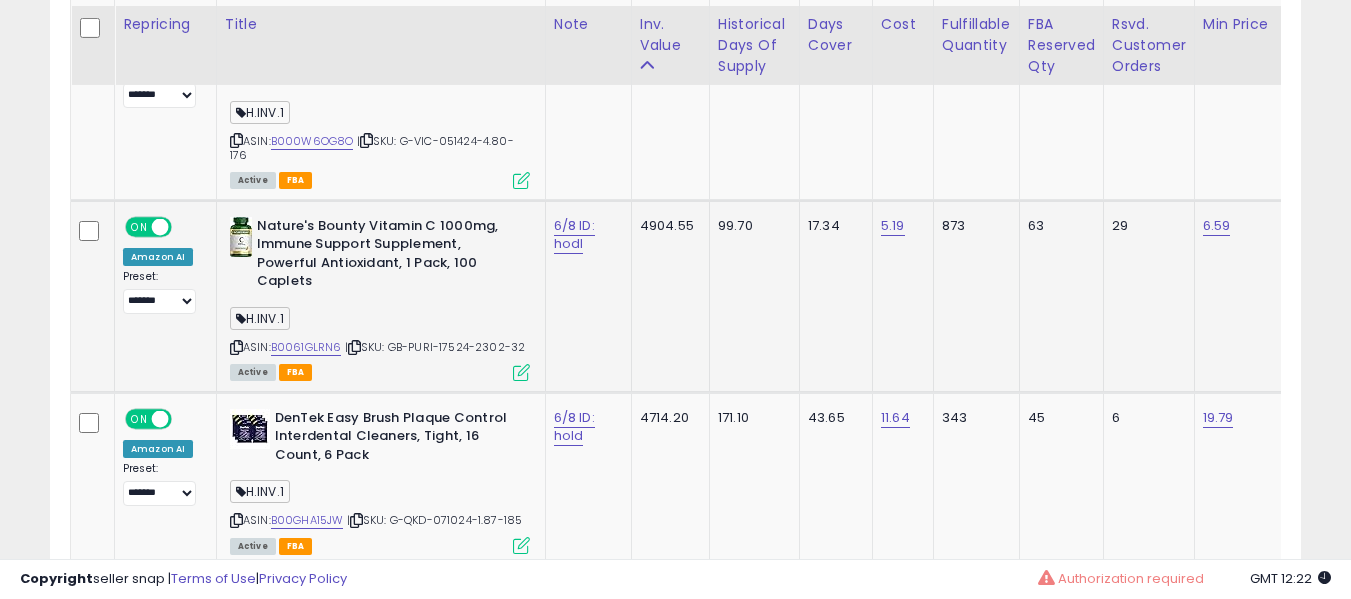 scroll, scrollTop: 3646, scrollLeft: 0, axis: vertical 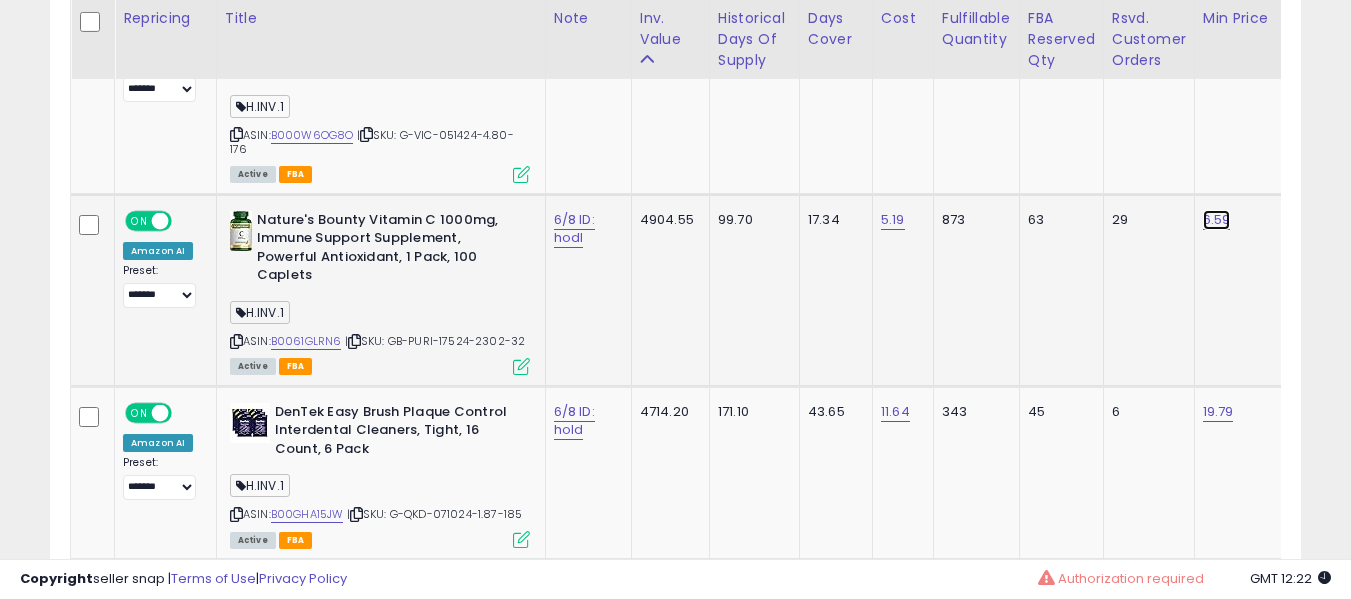 click on "6.59" at bounding box center [1218, -2522] 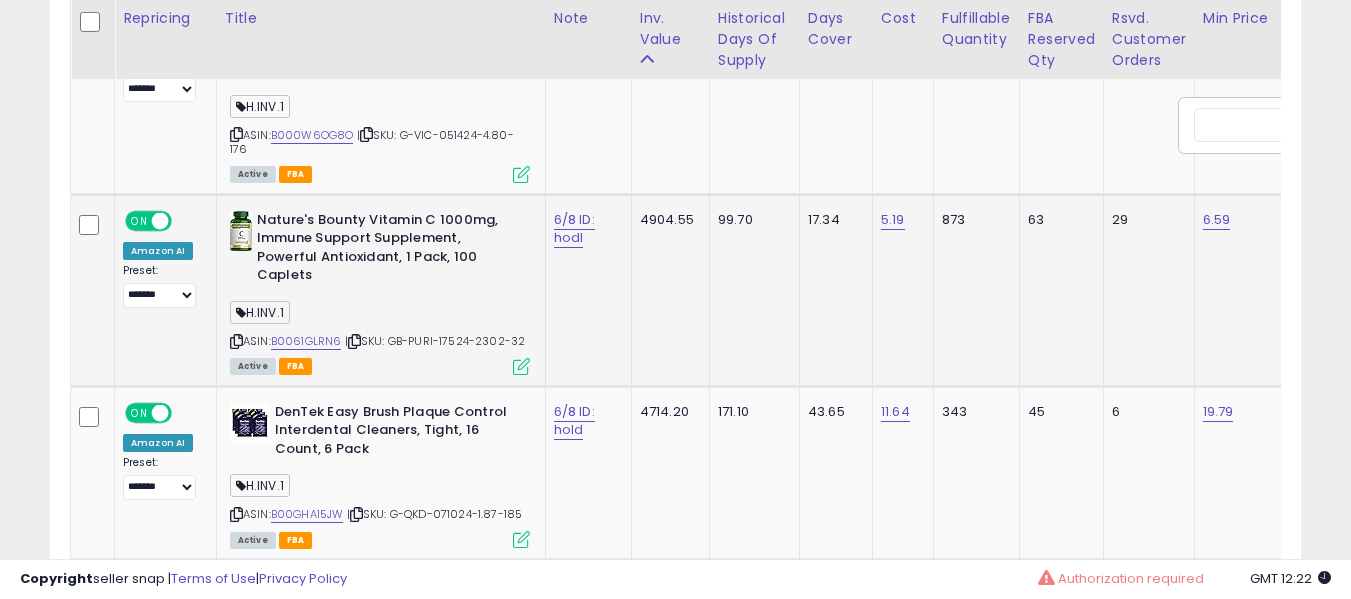 scroll, scrollTop: 0, scrollLeft: 121, axis: horizontal 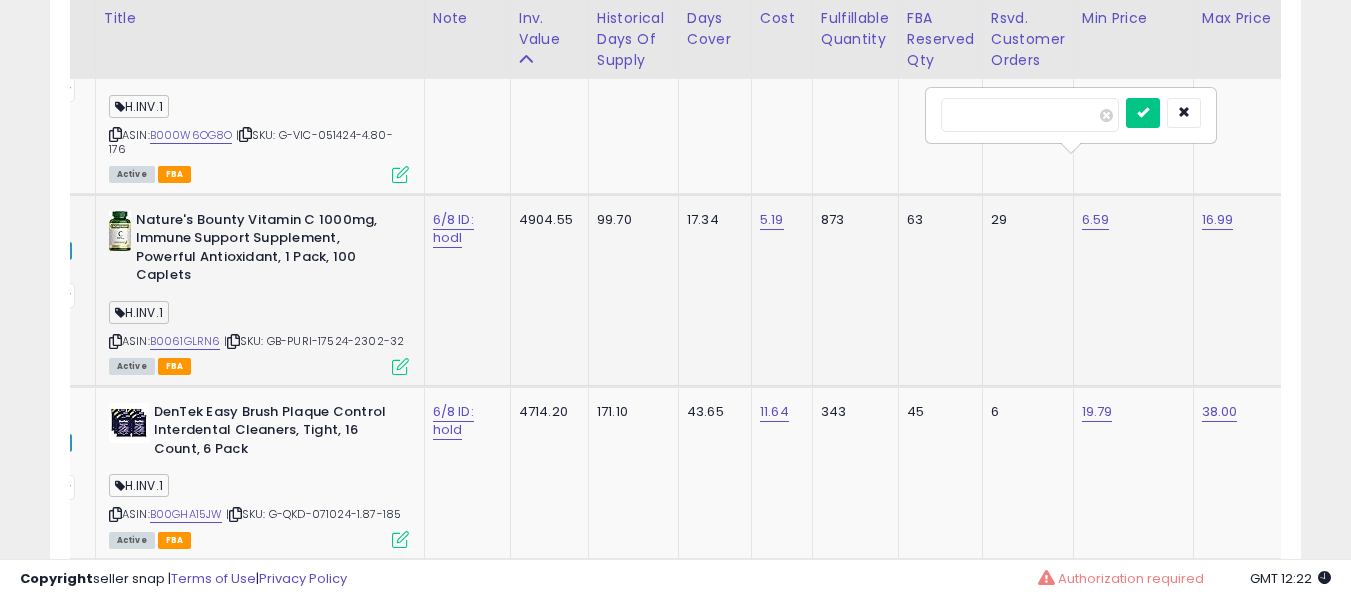 type on "****" 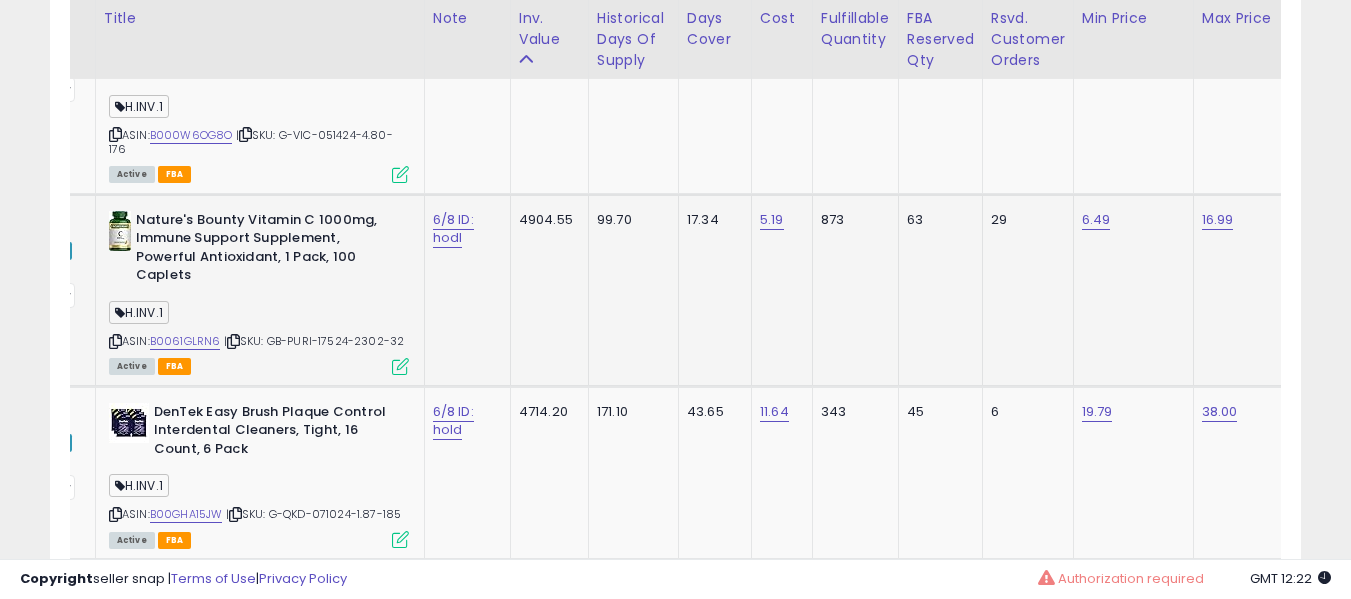scroll, scrollTop: 0, scrollLeft: 721, axis: horizontal 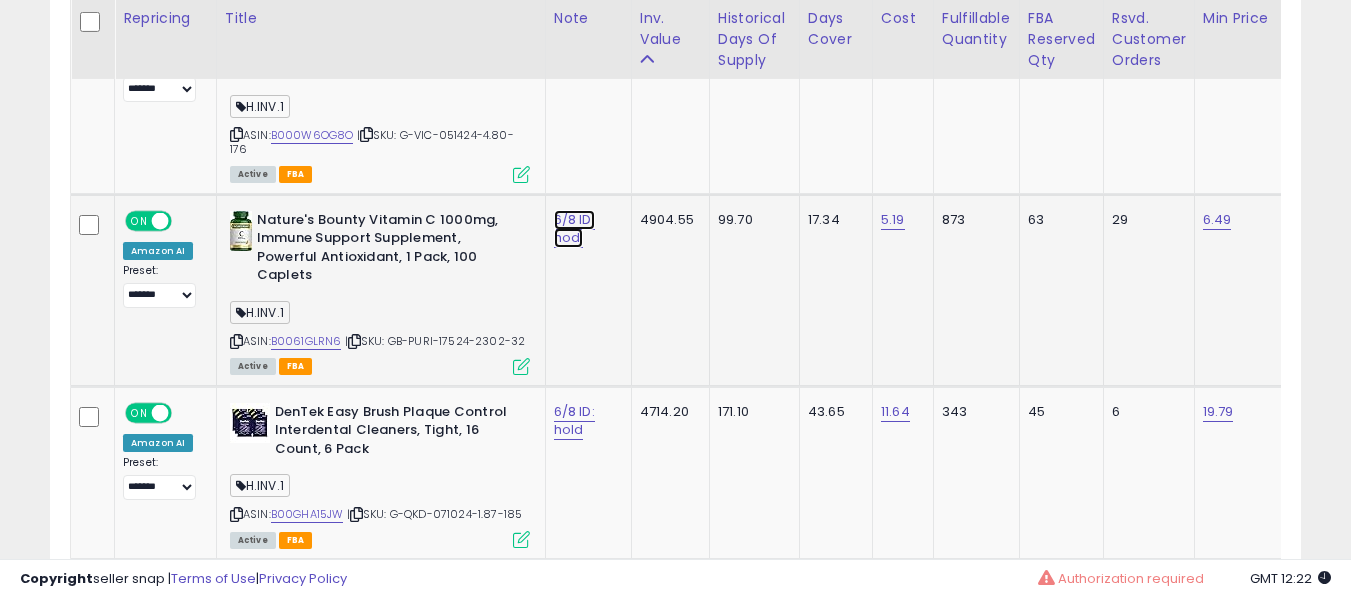 click on "6/8 ID: hodl" at bounding box center (574, -2513) 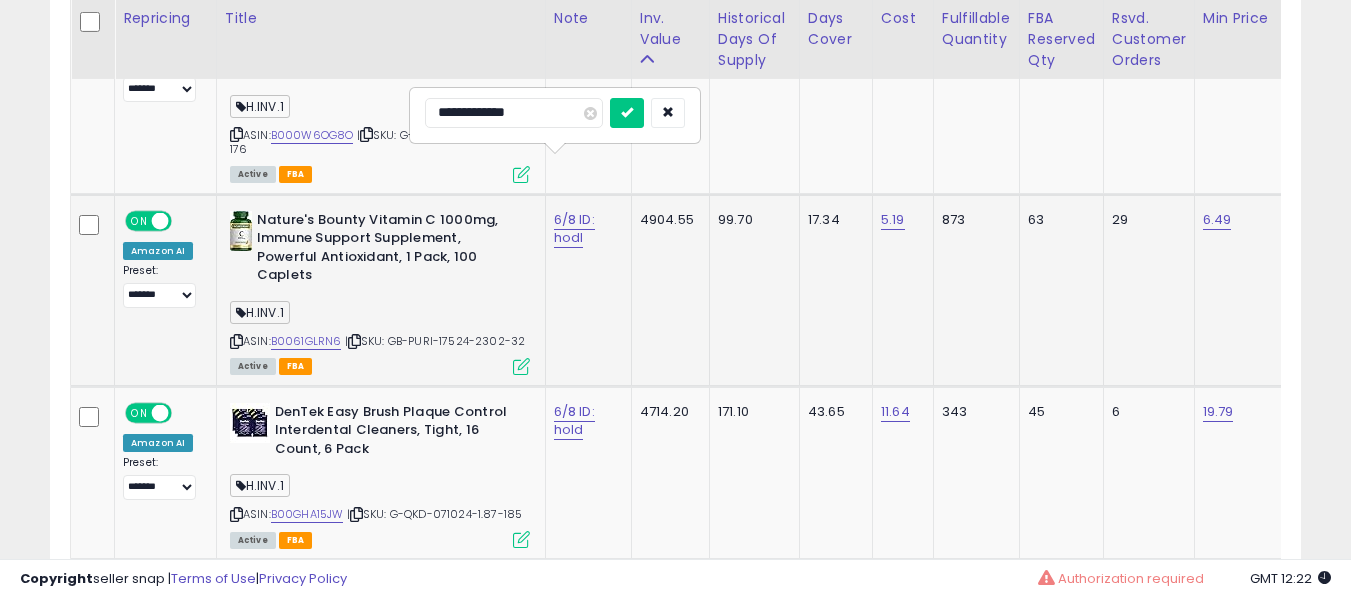 type on "**********" 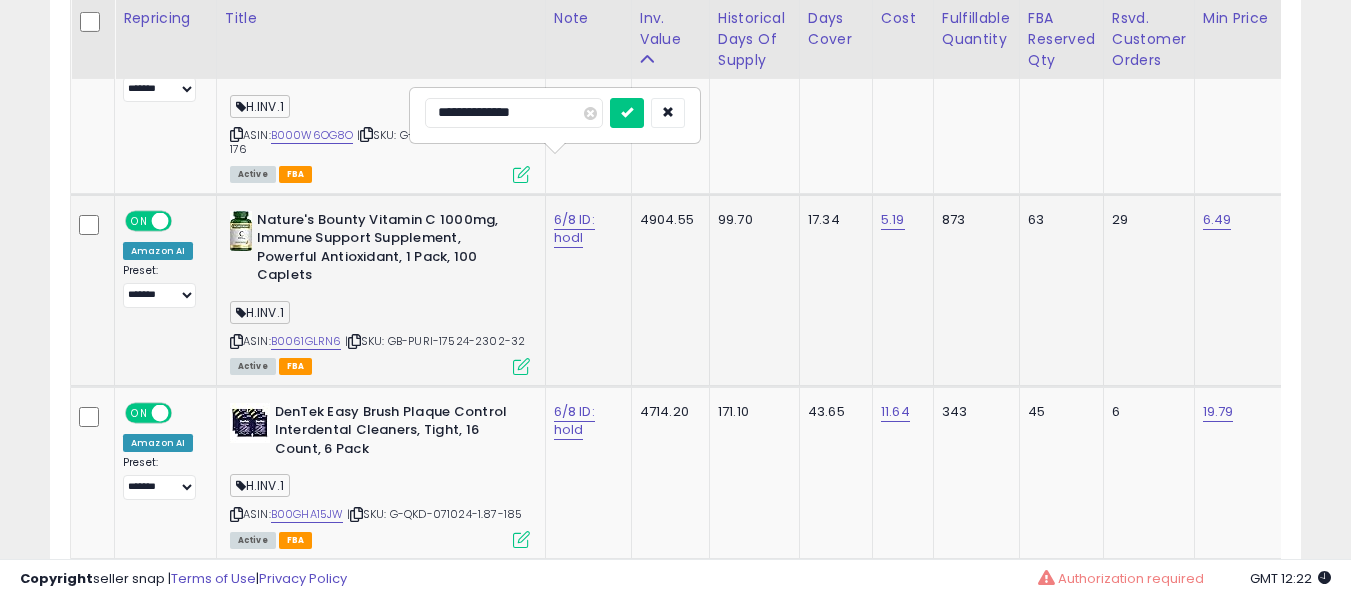 click at bounding box center [627, 113] 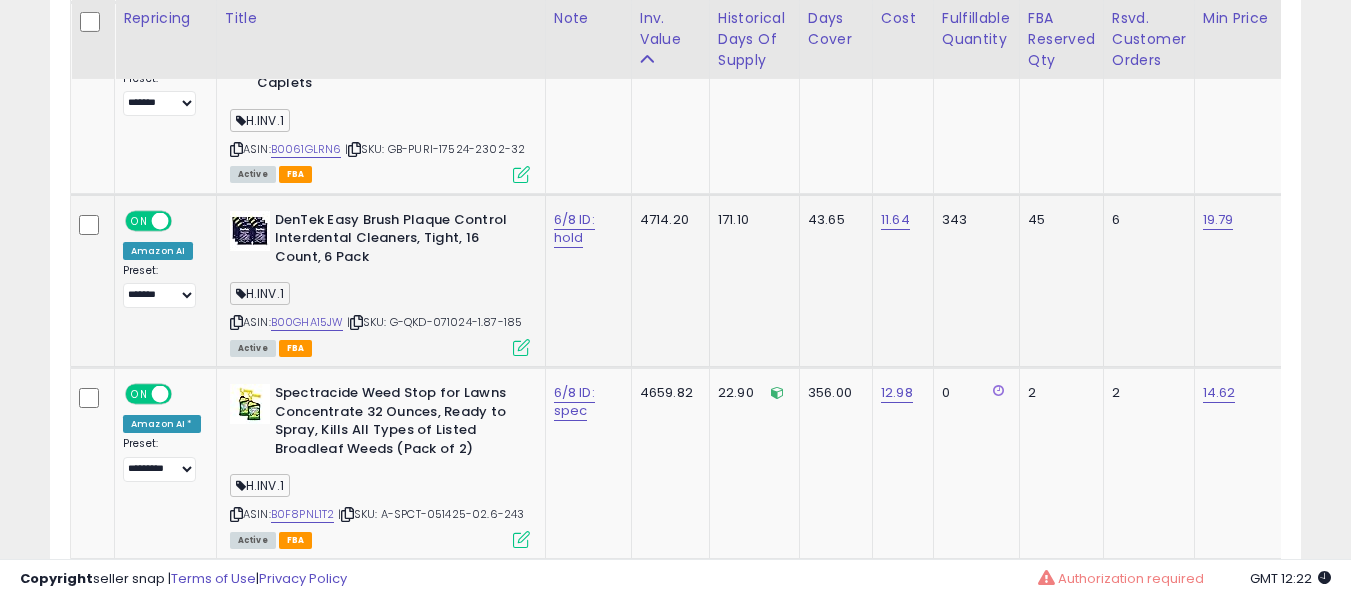 scroll, scrollTop: 3846, scrollLeft: 0, axis: vertical 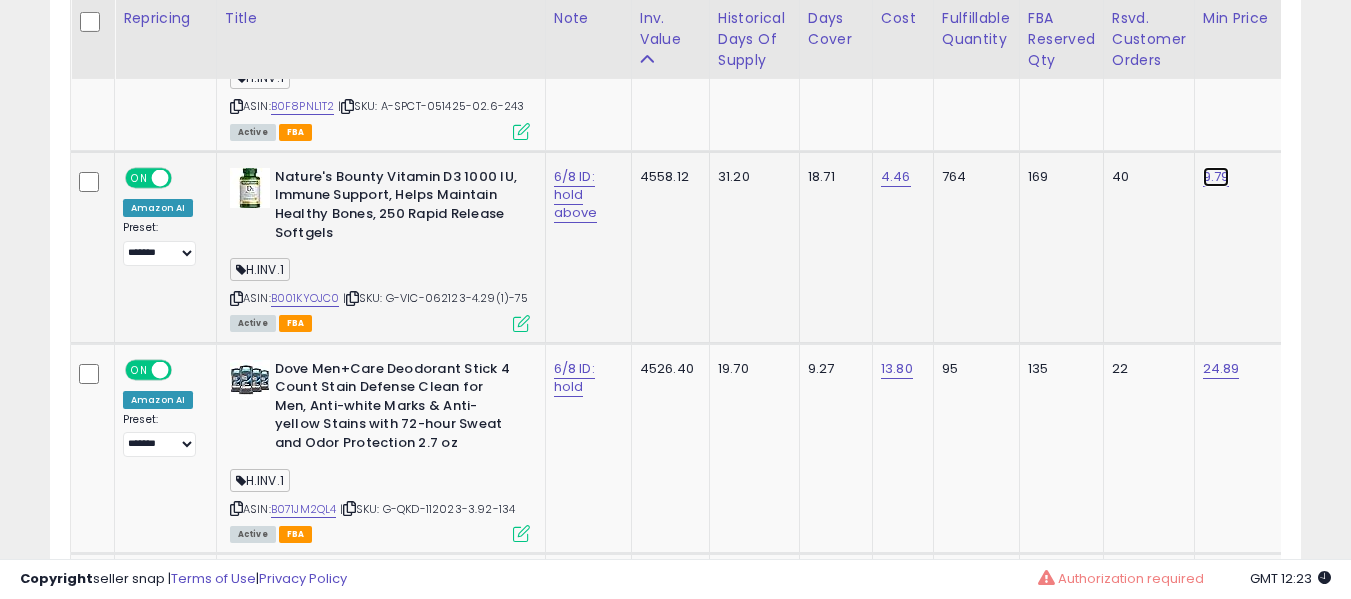 click on "9.79" at bounding box center [1218, -3122] 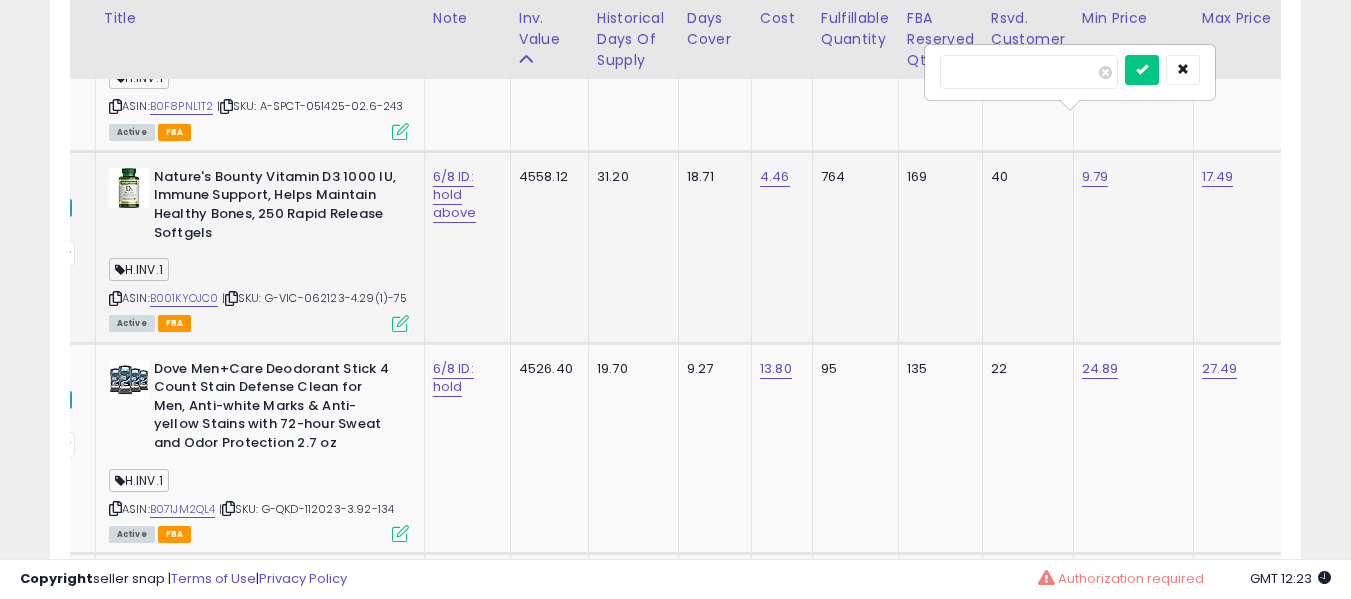 type on "***" 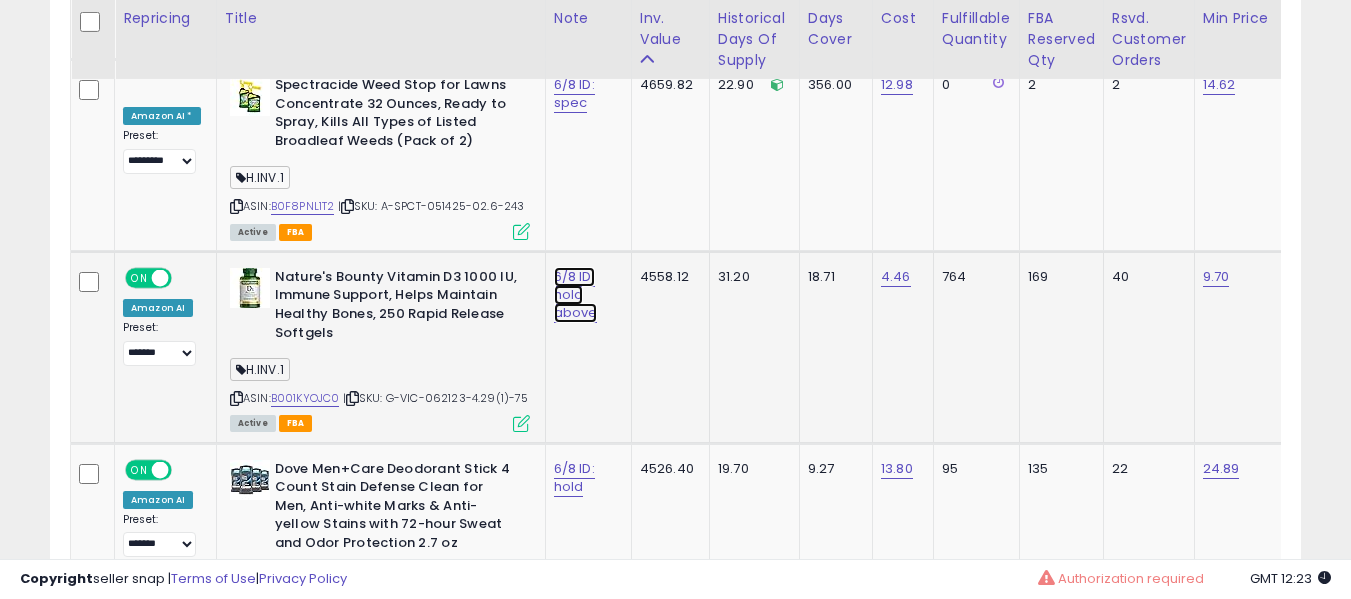 click on "6/8 ID: hold above" at bounding box center [574, -3013] 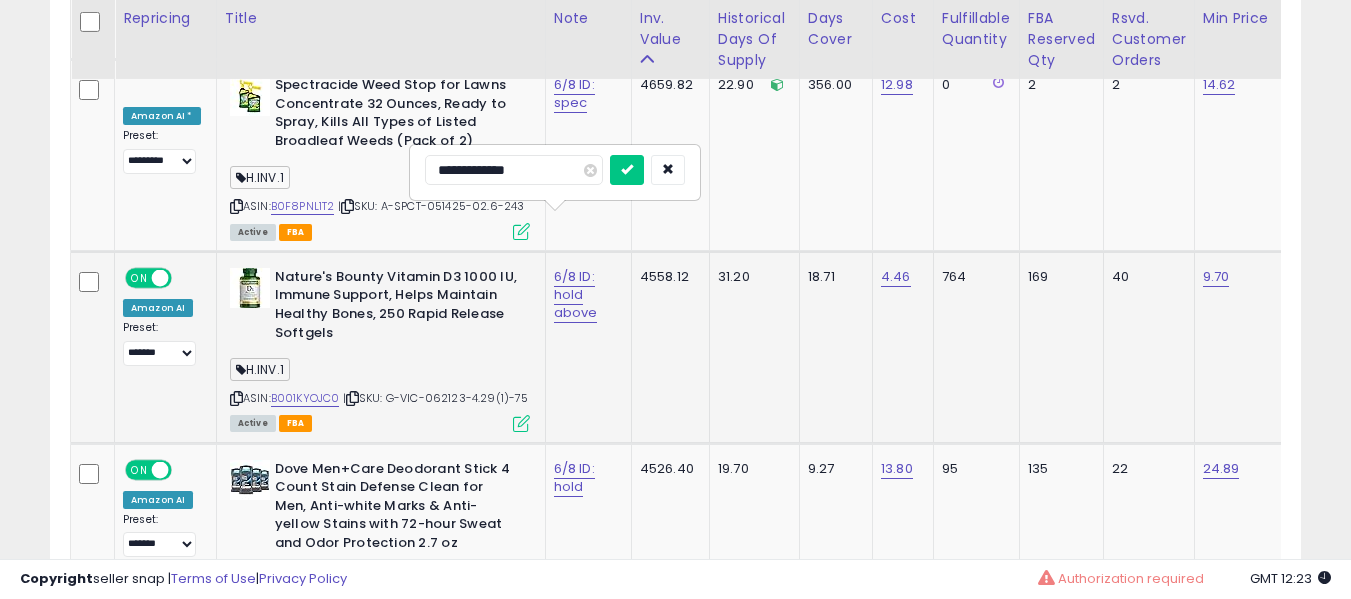 type on "**********" 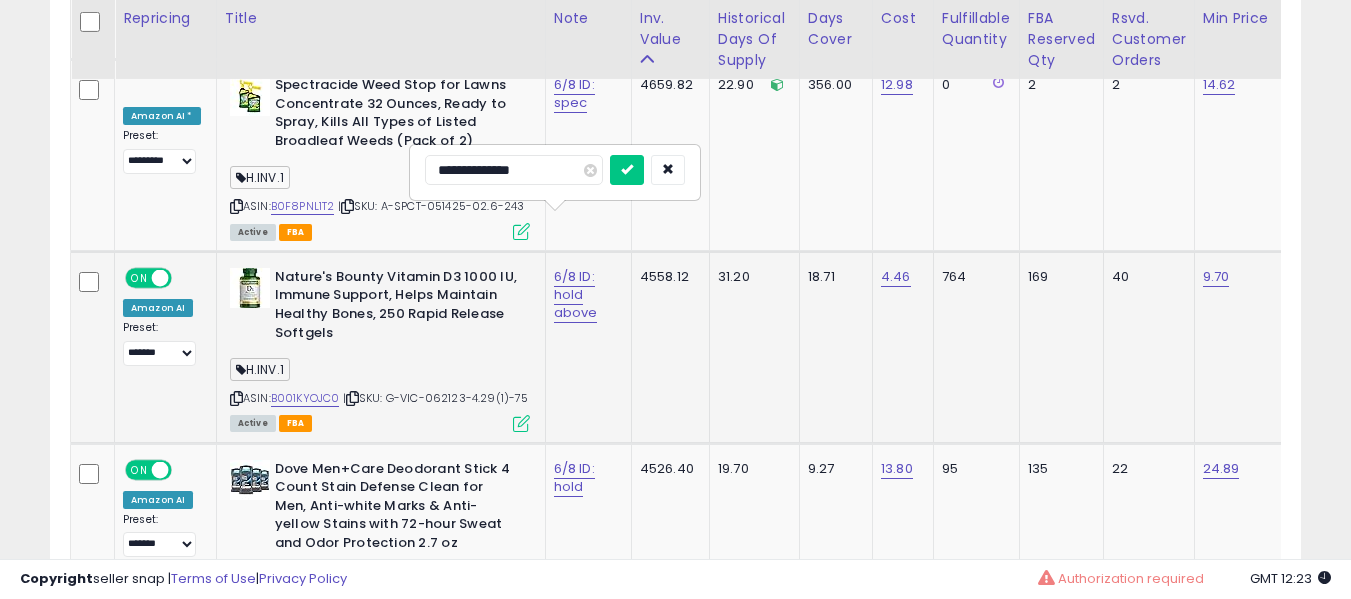 click at bounding box center [627, 170] 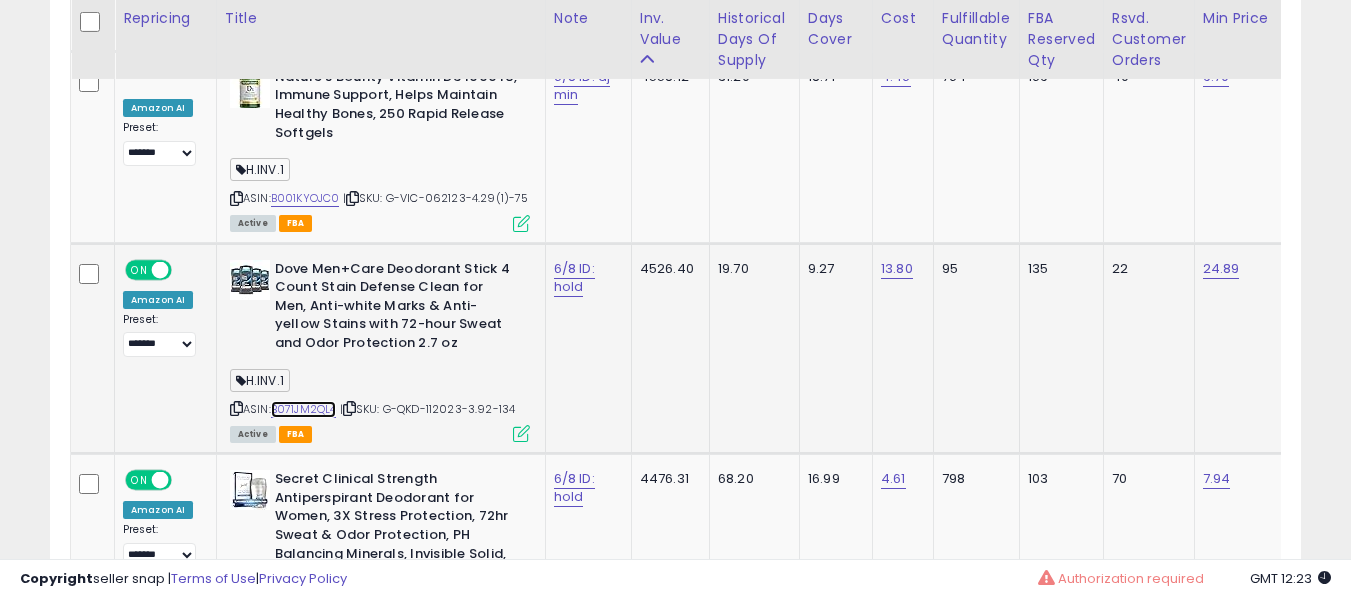 scroll, scrollTop: 0, scrollLeft: 400, axis: horizontal 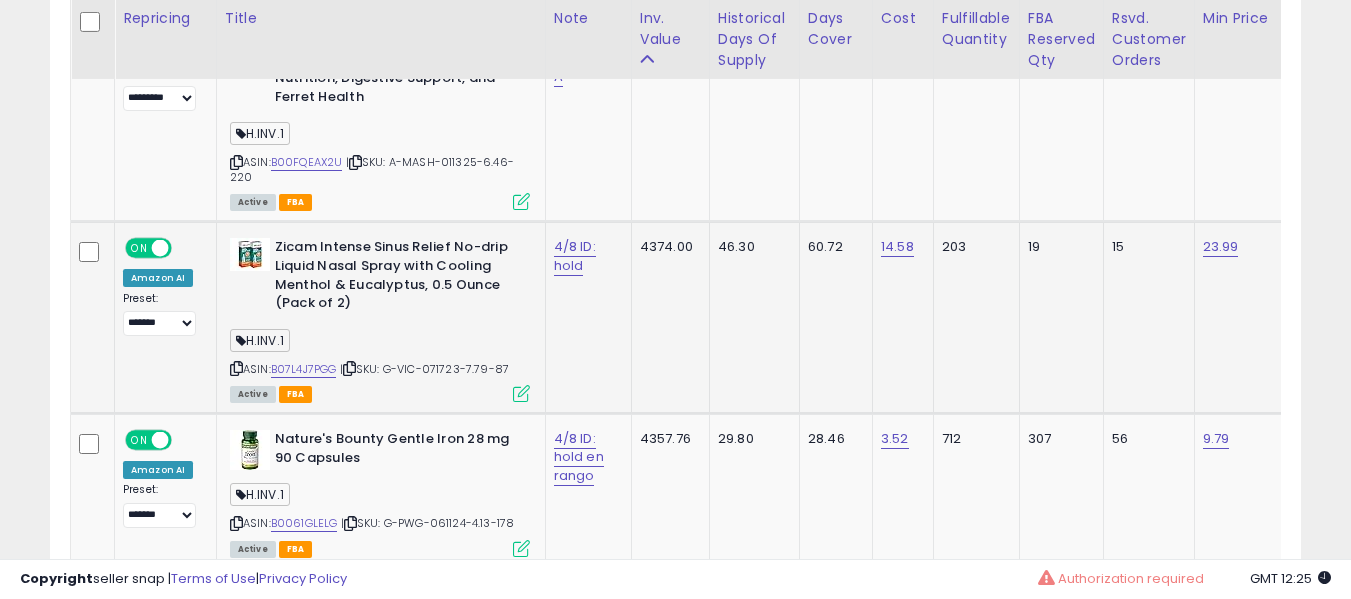 drag, startPoint x: 306, startPoint y: 338, endPoint x: 303, endPoint y: 325, distance: 13.341664 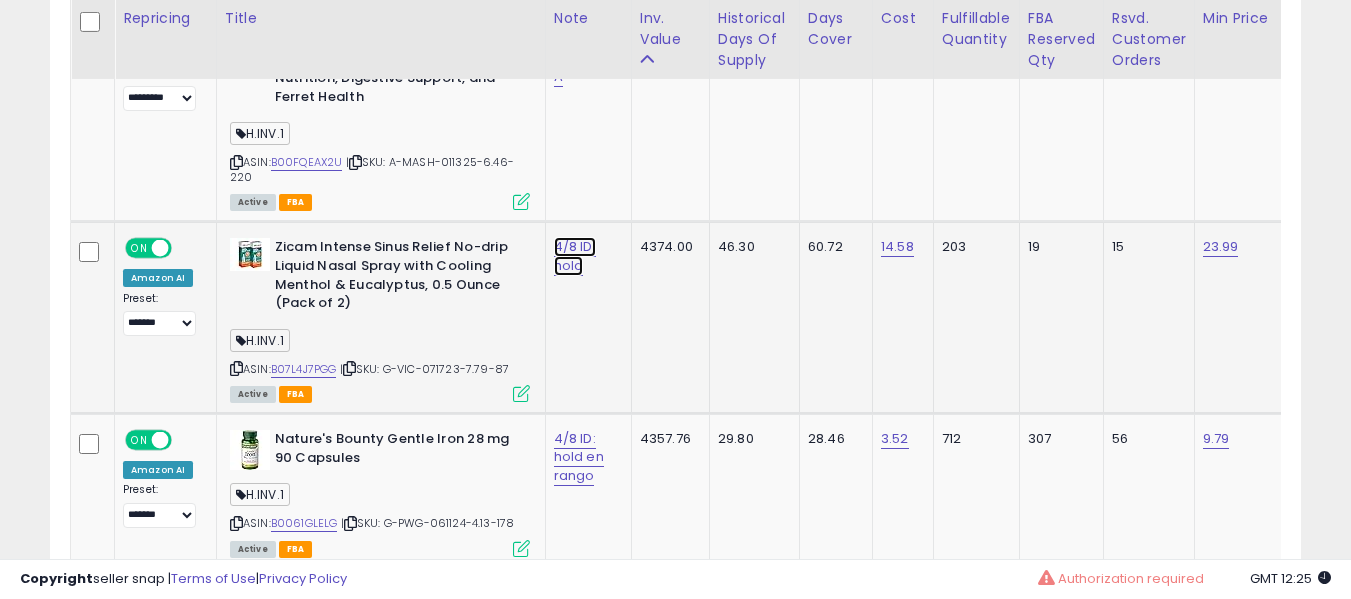 click on "4/8 ID: hold" at bounding box center (574, -3913) 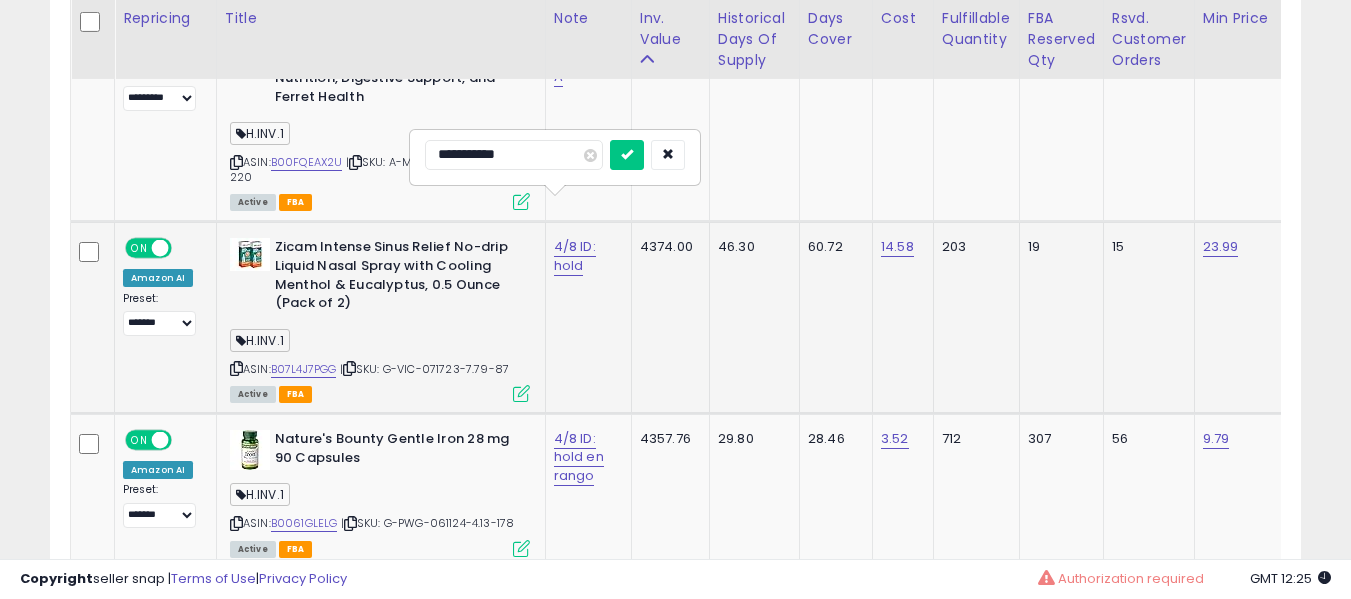 type on "**********" 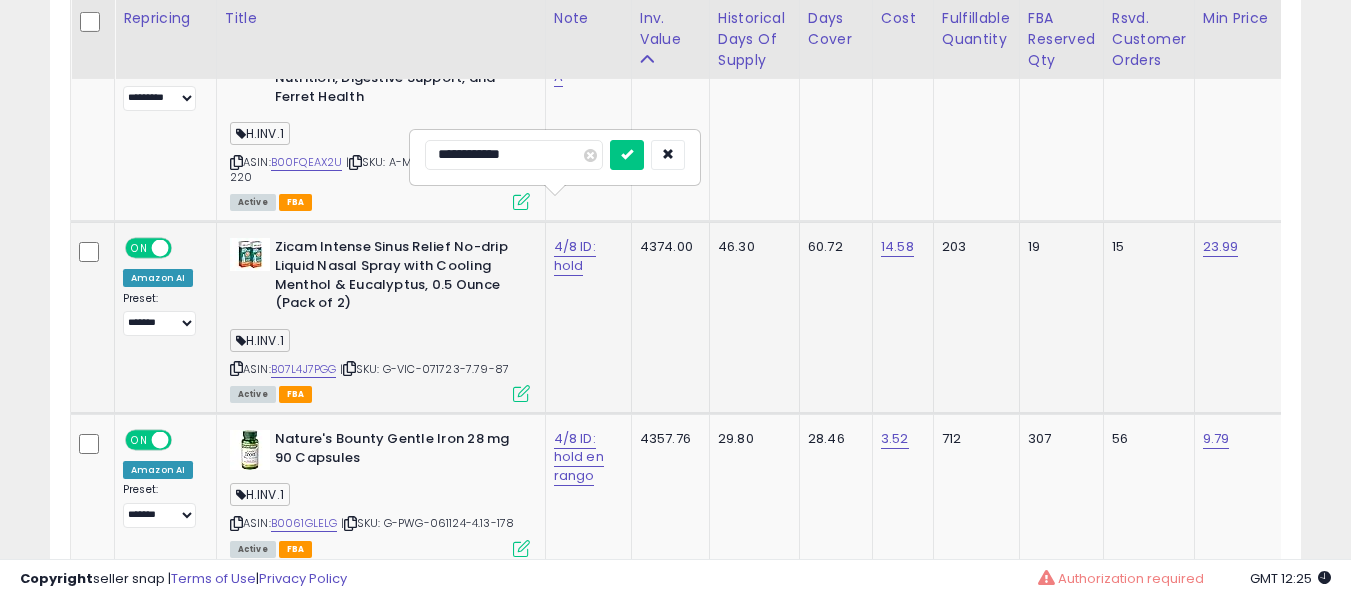 click at bounding box center (627, 155) 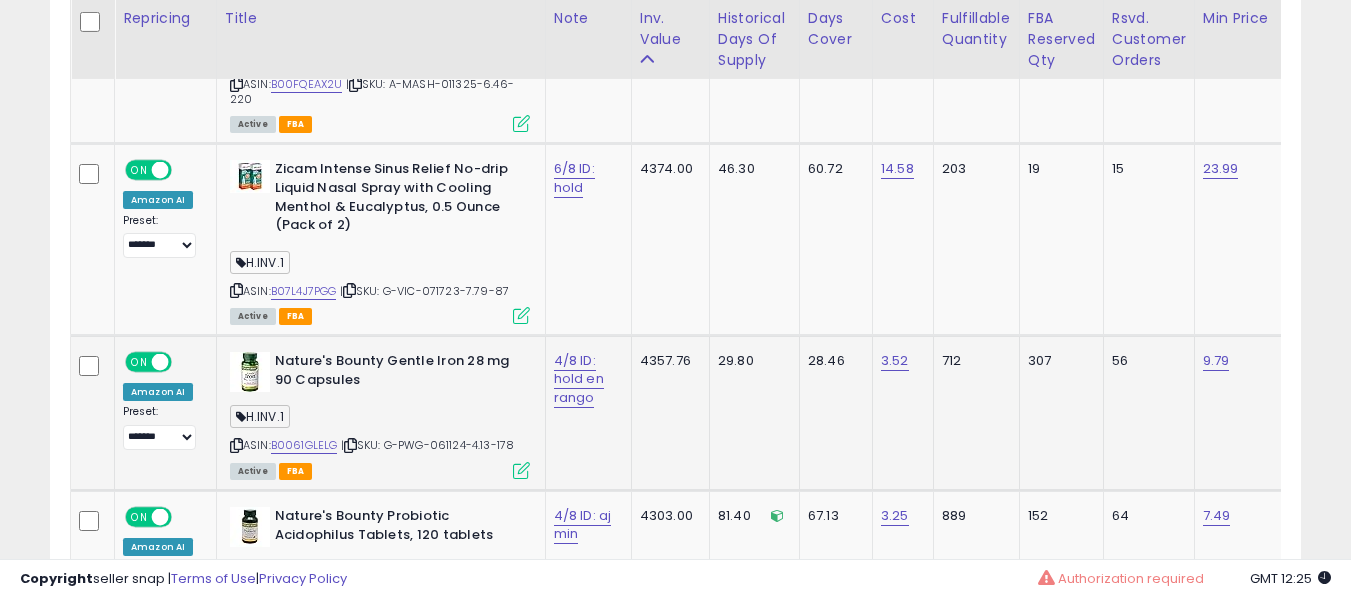 scroll, scrollTop: 5146, scrollLeft: 0, axis: vertical 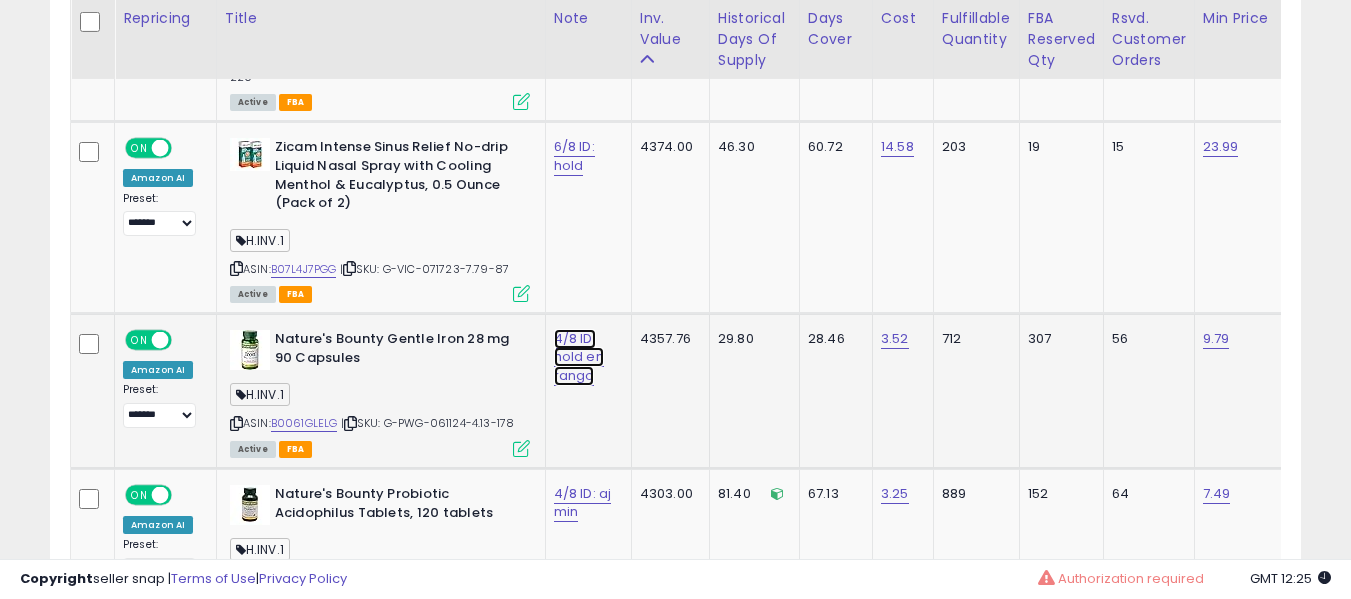 click on "4/8 ID: hold en rango" at bounding box center [574, -4013] 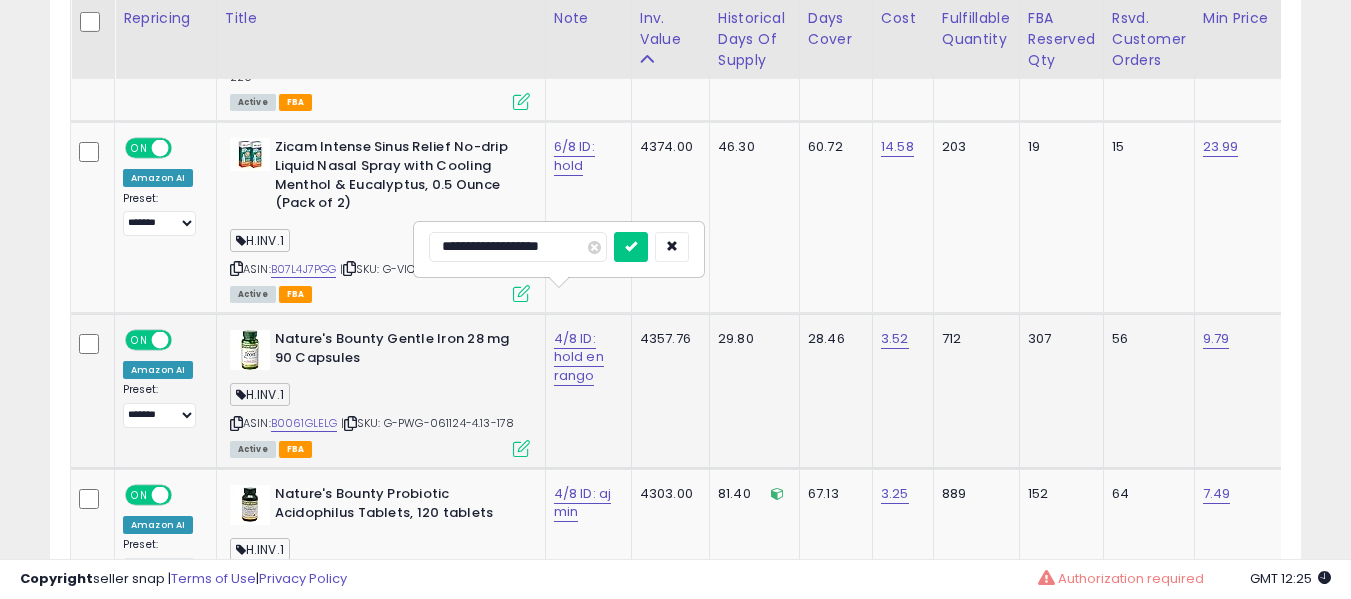 type on "**********" 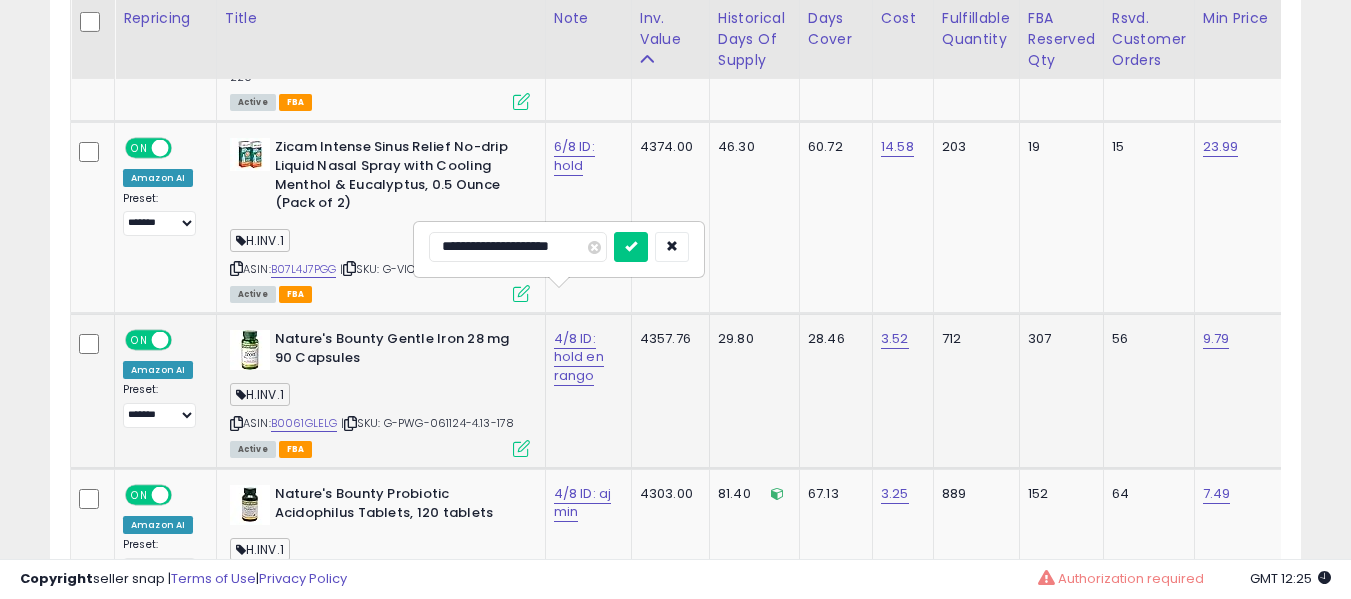 click at bounding box center (631, 247) 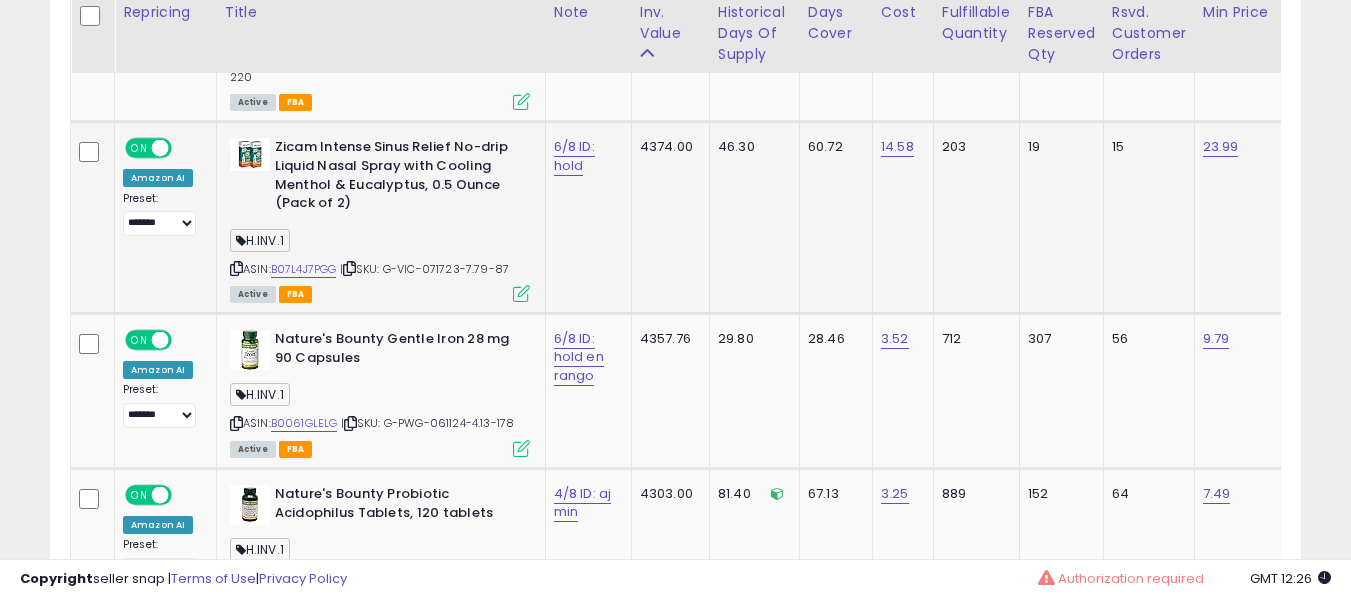 scroll, scrollTop: 5046, scrollLeft: 0, axis: vertical 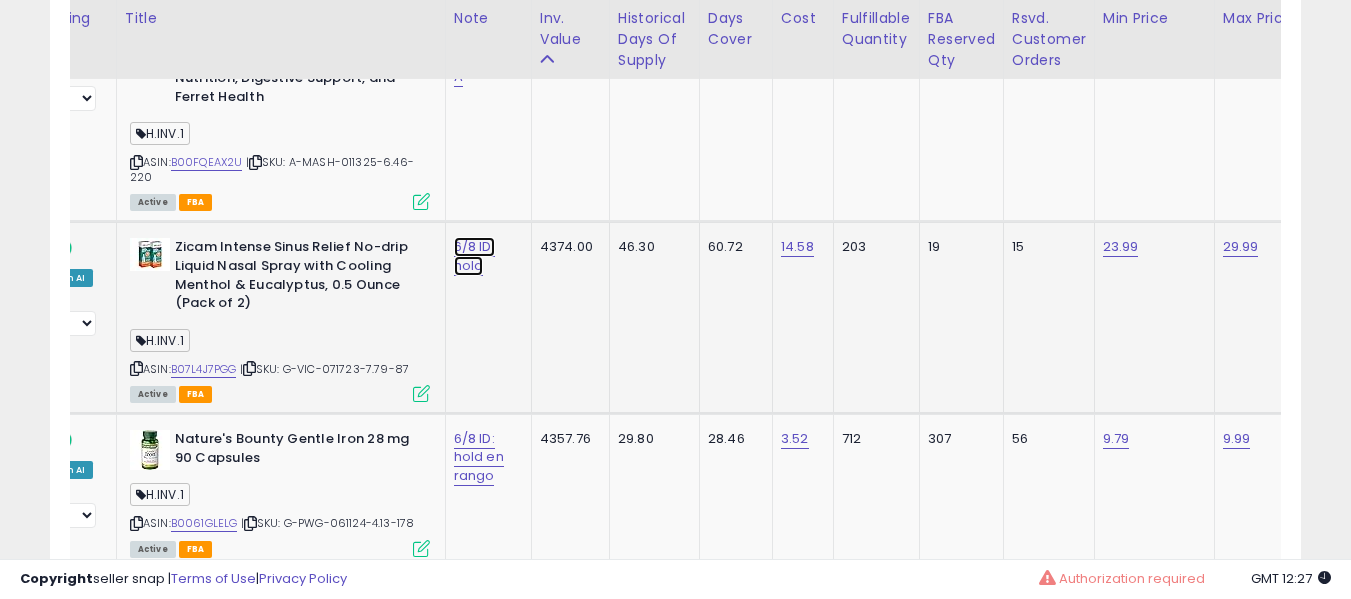 click on "6/8 ID: hold" at bounding box center [474, -3913] 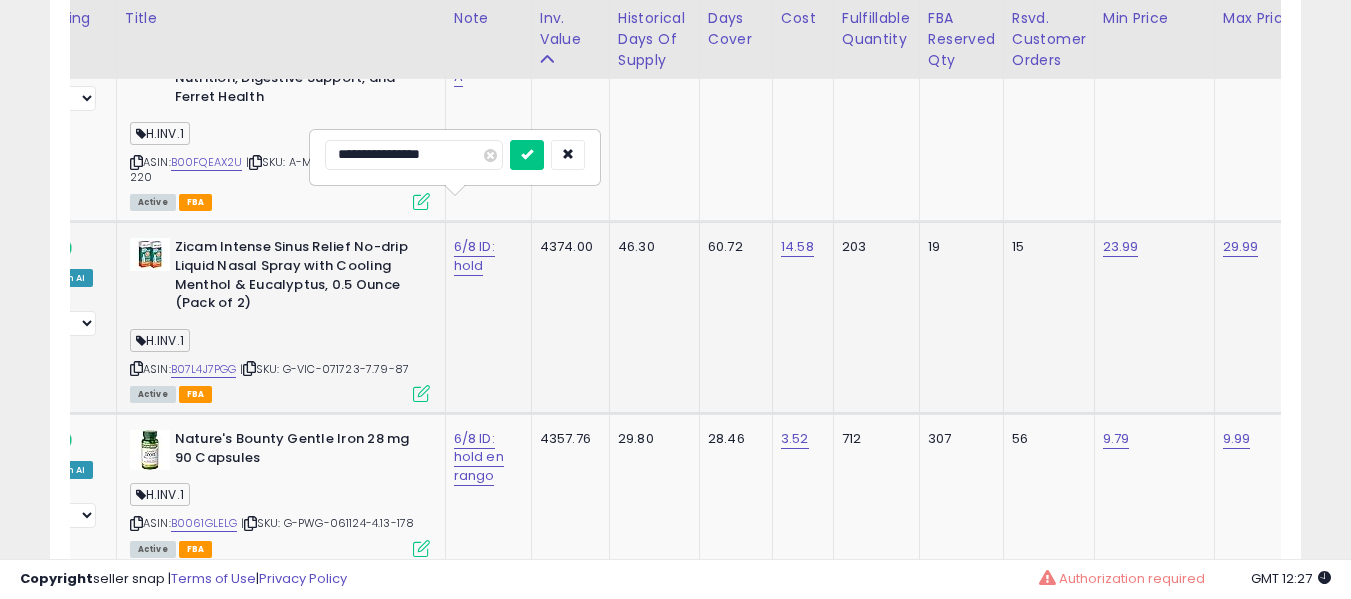 type on "**********" 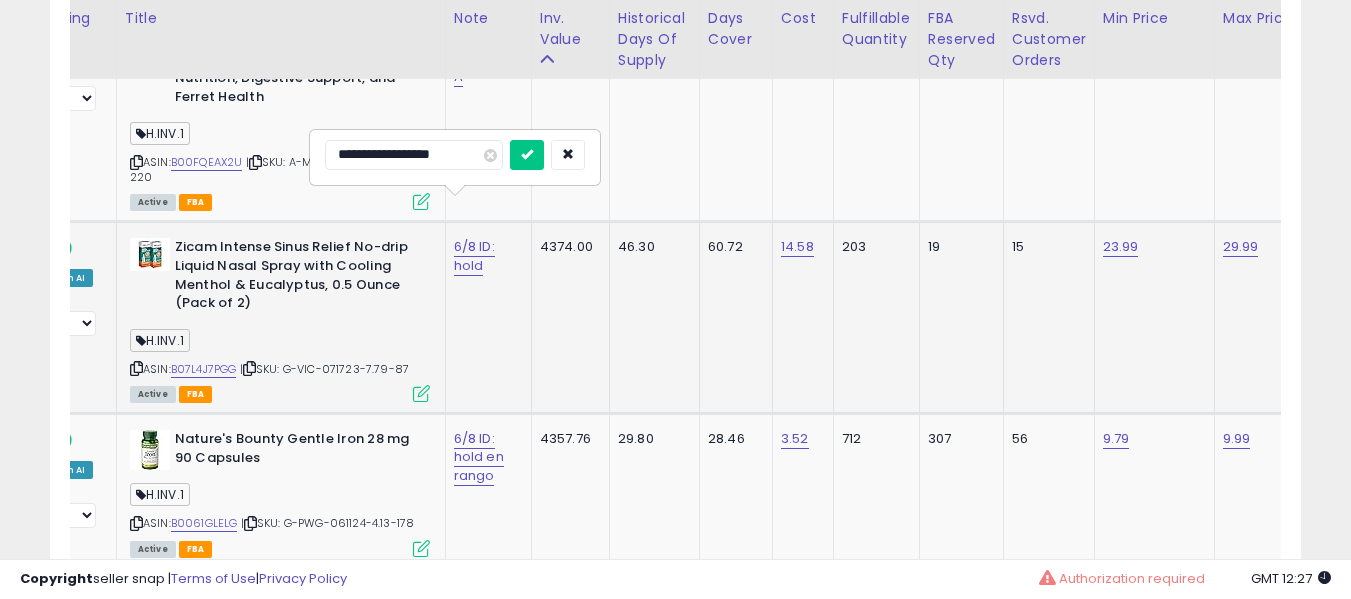 click at bounding box center (527, 155) 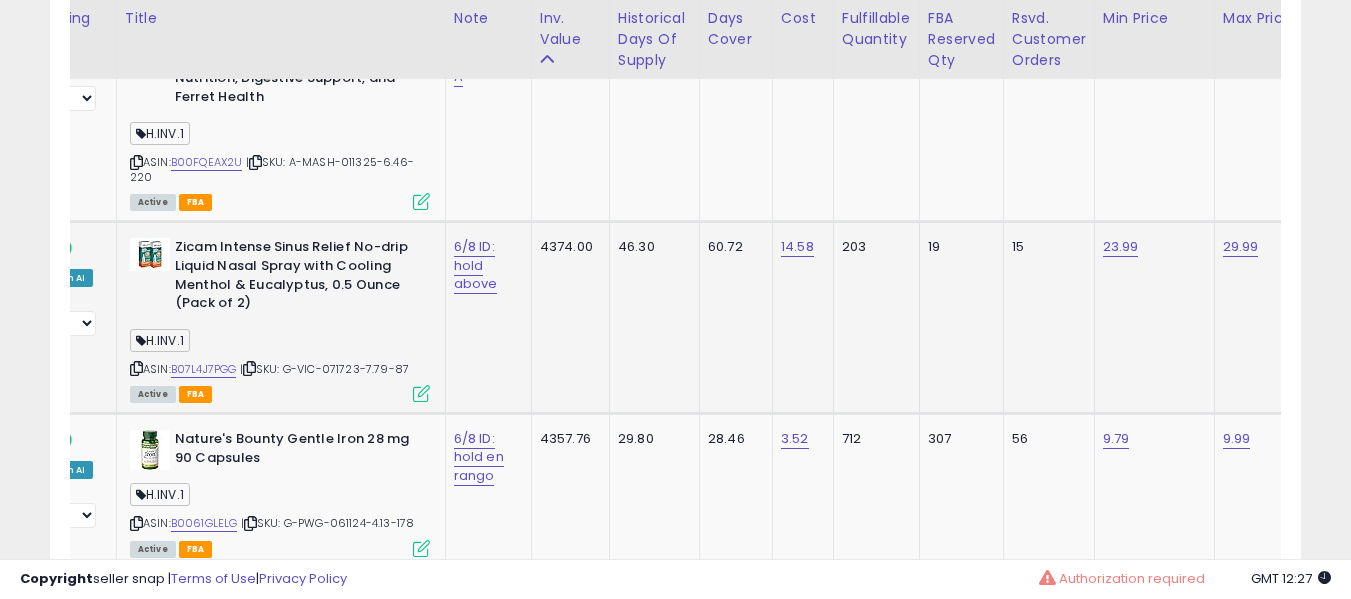 scroll, scrollTop: 0, scrollLeft: 0, axis: both 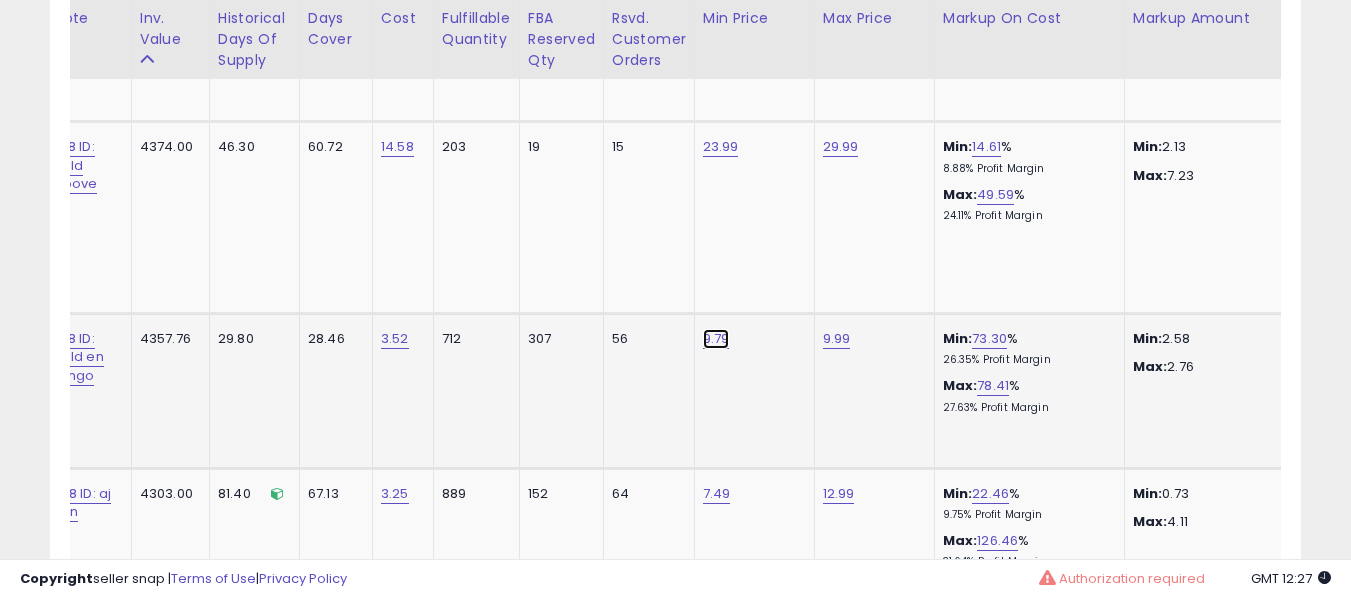 click on "9.79" at bounding box center (718, -4022) 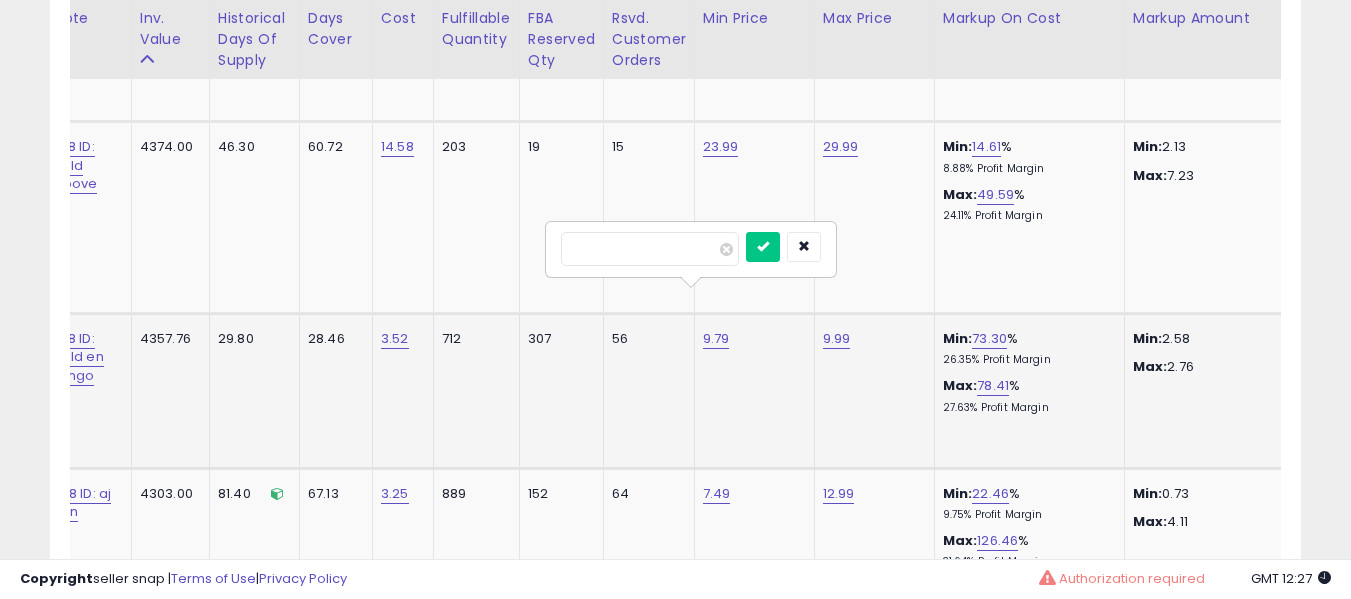 type on "***" 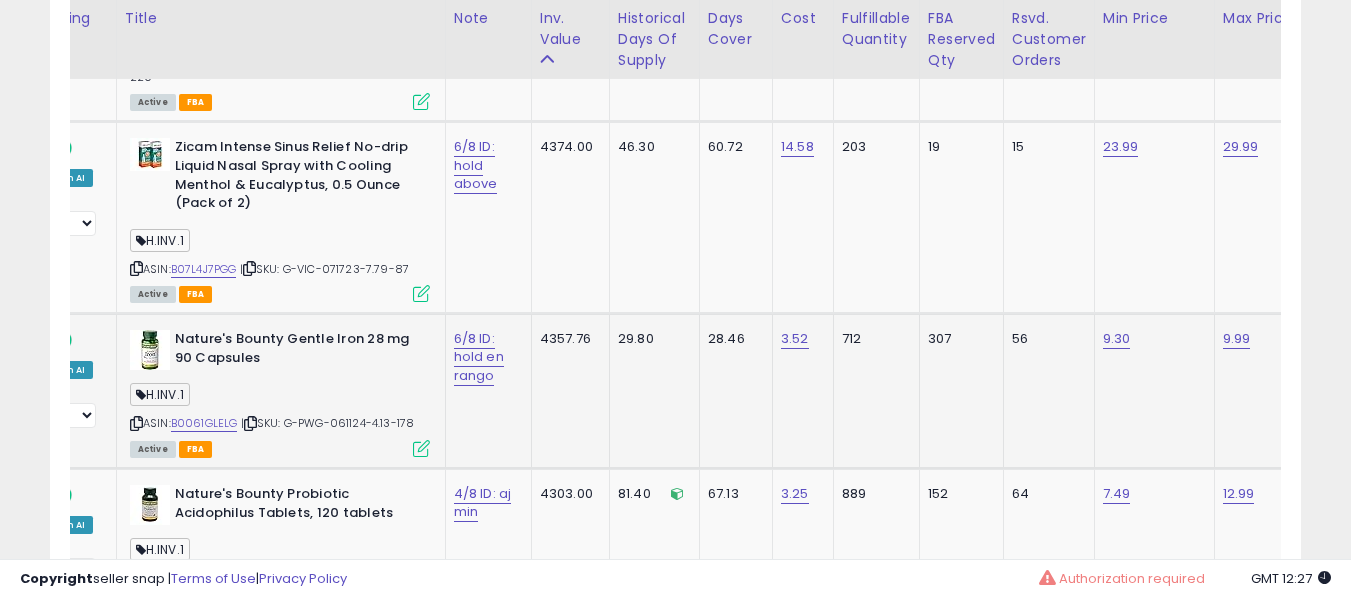 click on "6/8 ID: hold en rango" at bounding box center [485, 357] 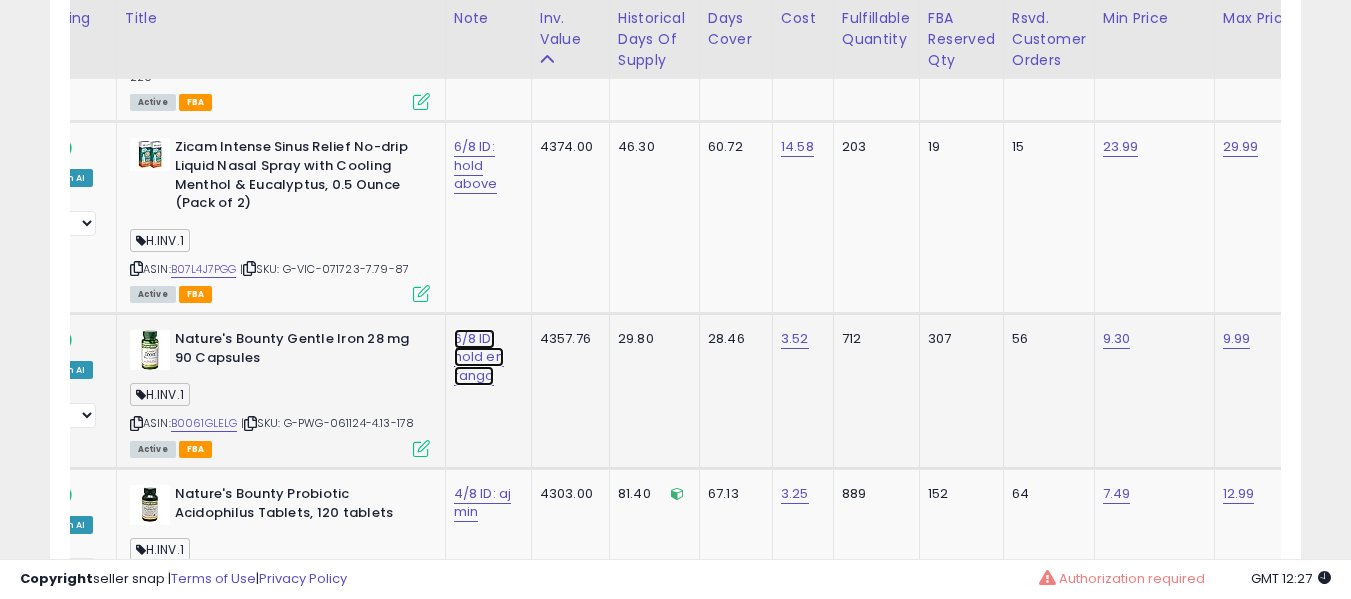 click on "6/8 ID: hold en rango" at bounding box center [474, -4013] 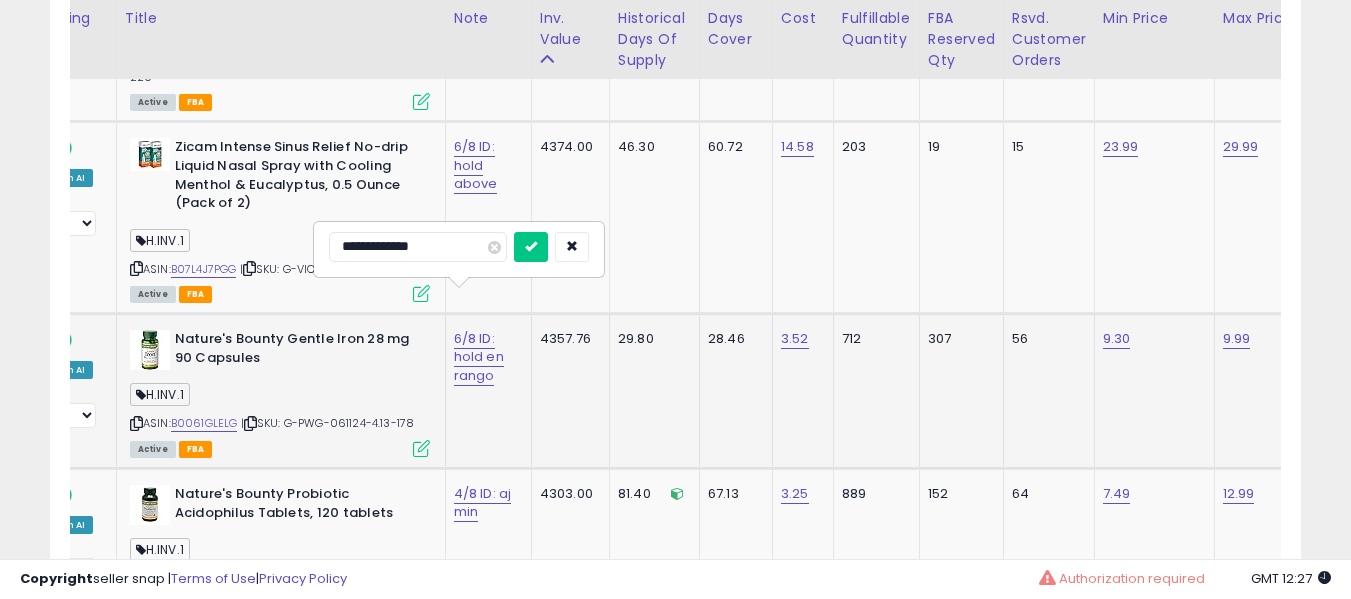 type on "**********" 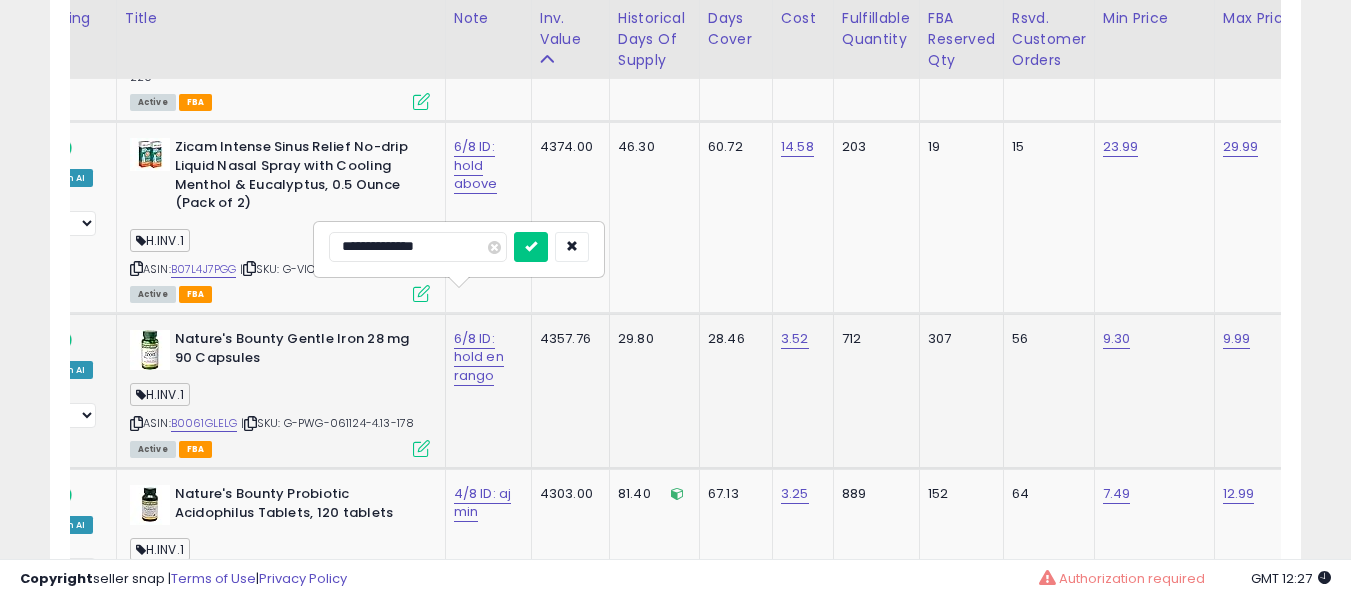 click at bounding box center [531, 247] 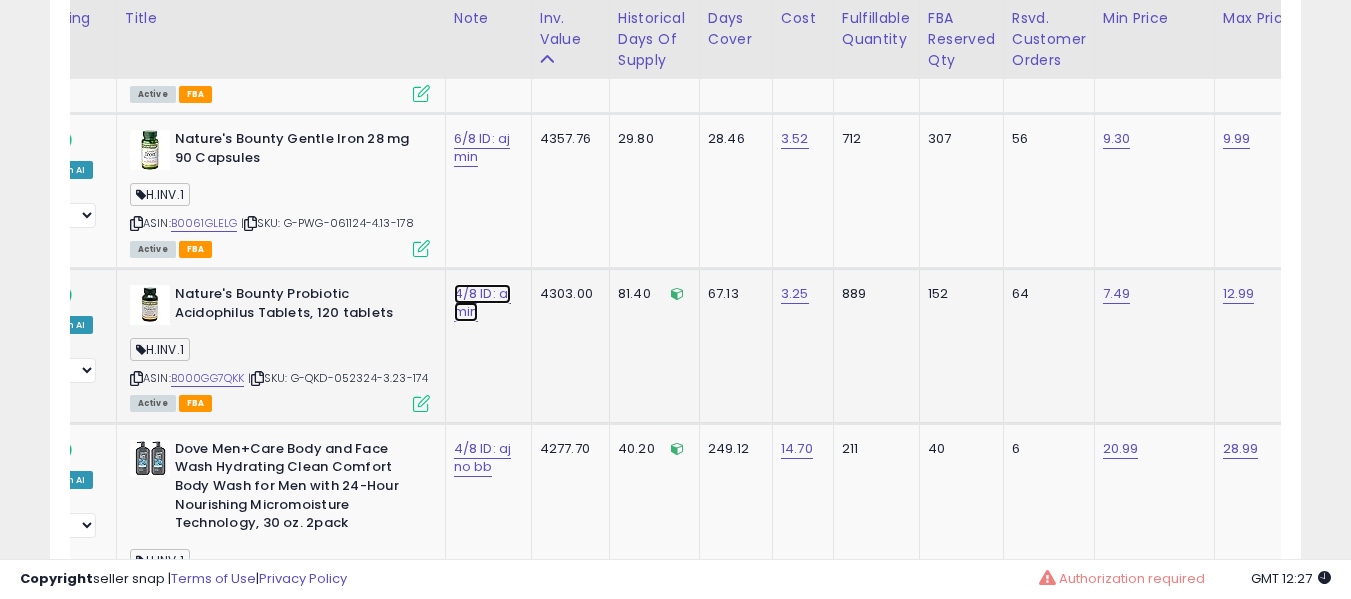 click on "4/8 ID: aj min" at bounding box center (474, -4213) 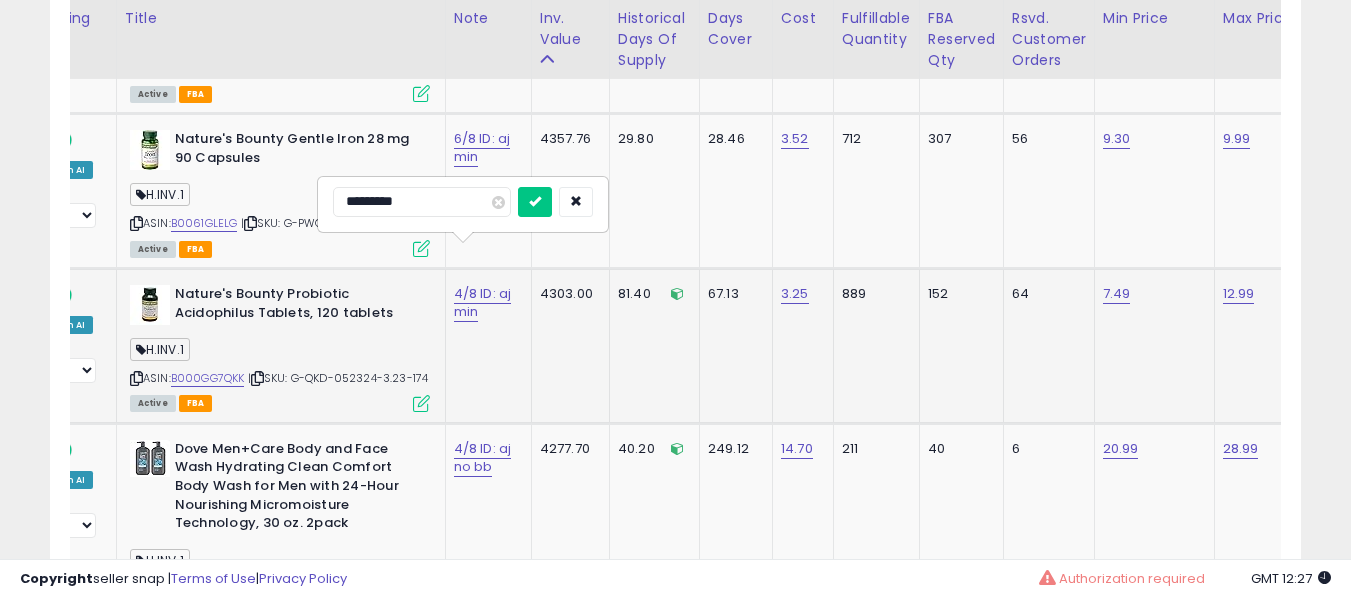 type on "**********" 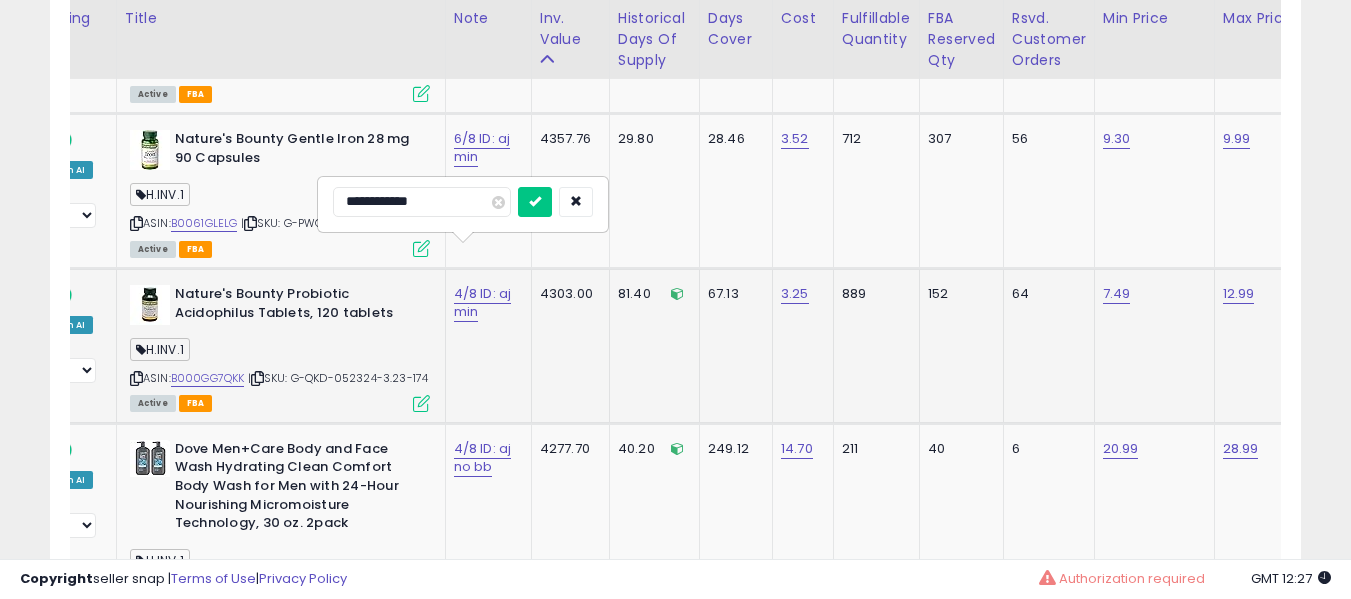 click at bounding box center (535, 202) 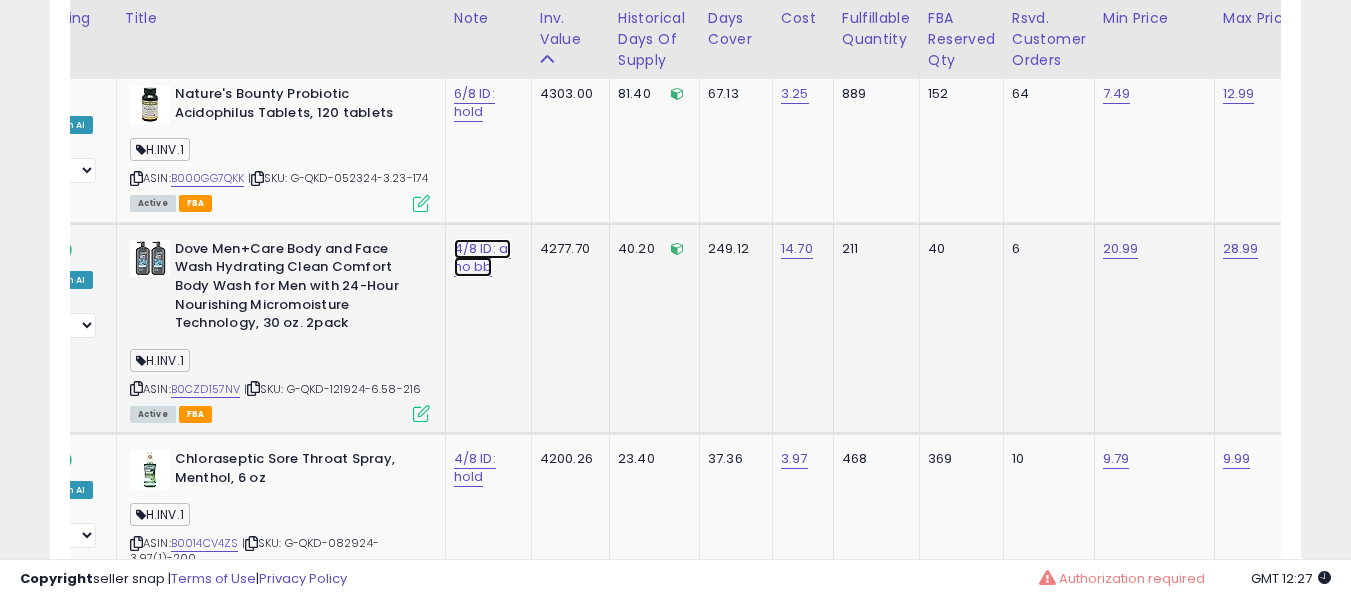 click on "4/8 ID: aj no bb" at bounding box center [474, -4413] 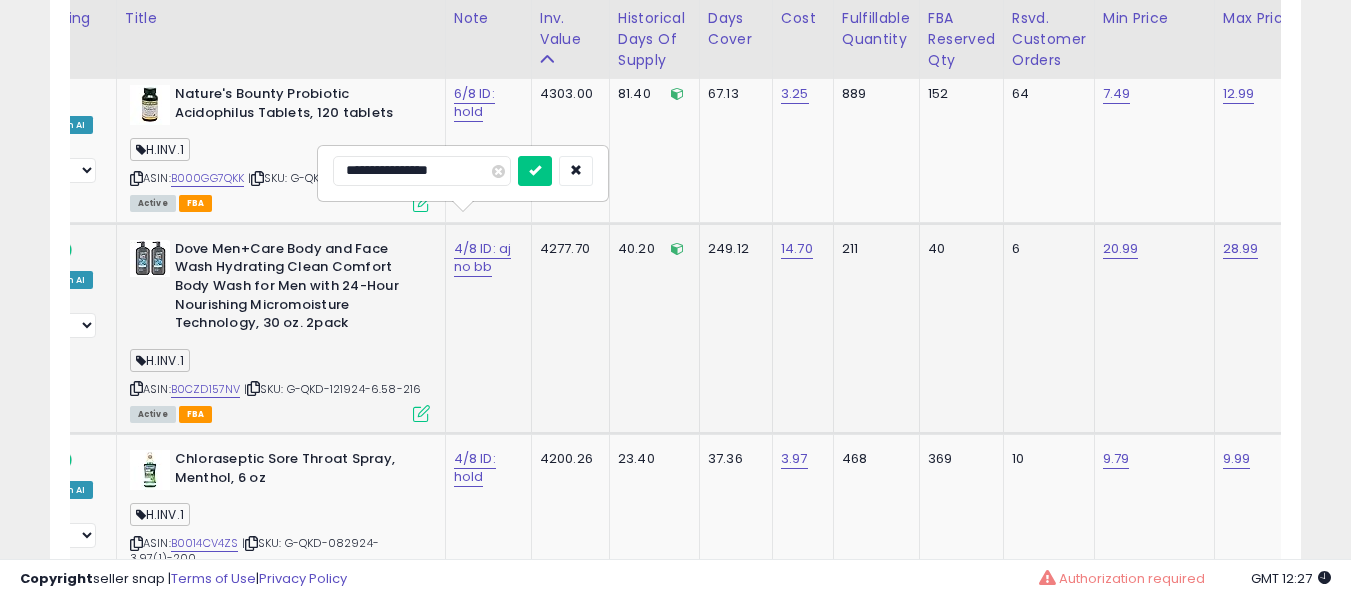 type on "**********" 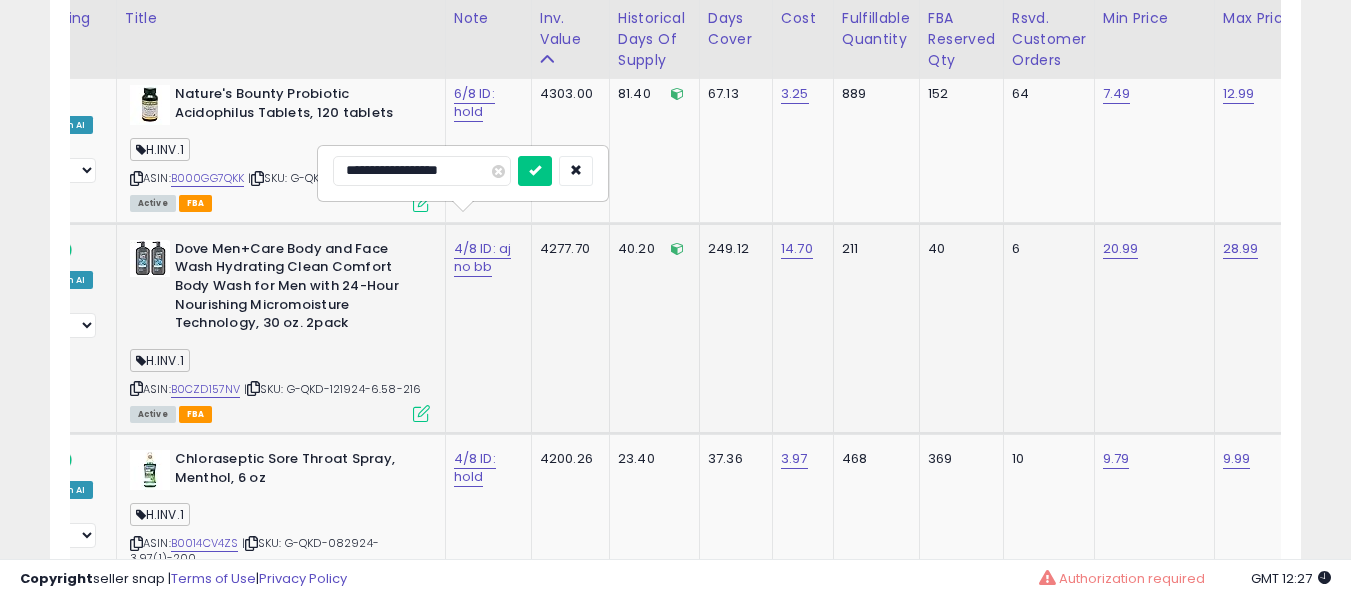 click at bounding box center (535, 171) 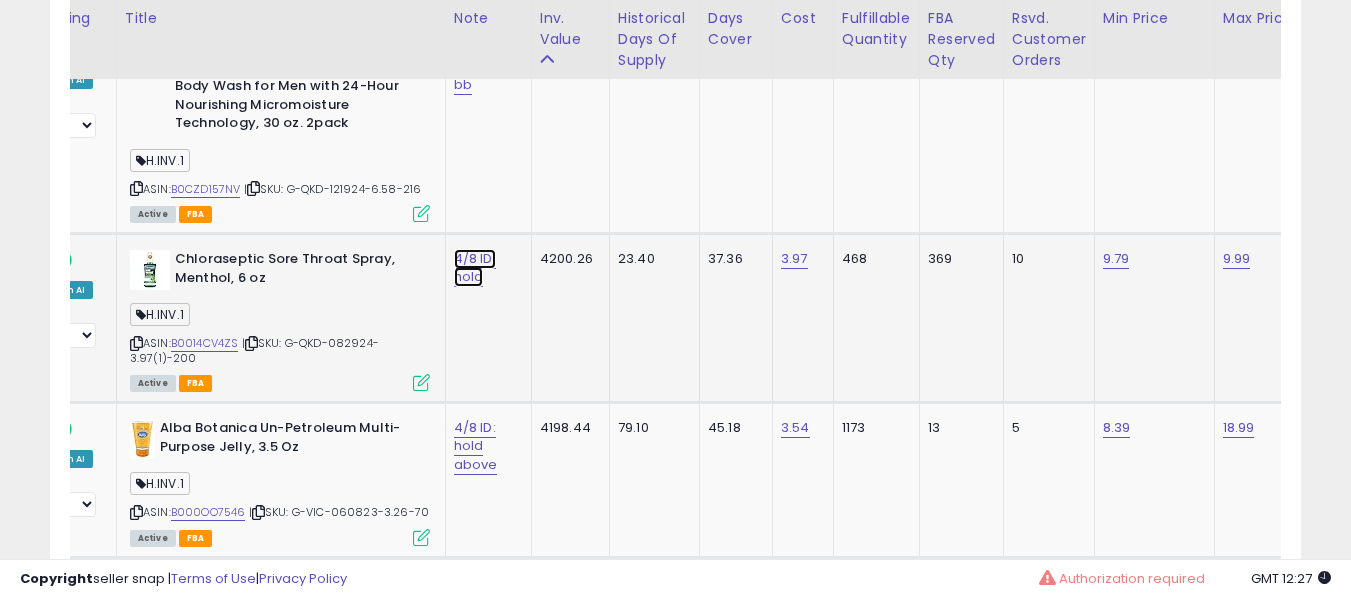 click on "4/8 ID: hold" at bounding box center (474, -4613) 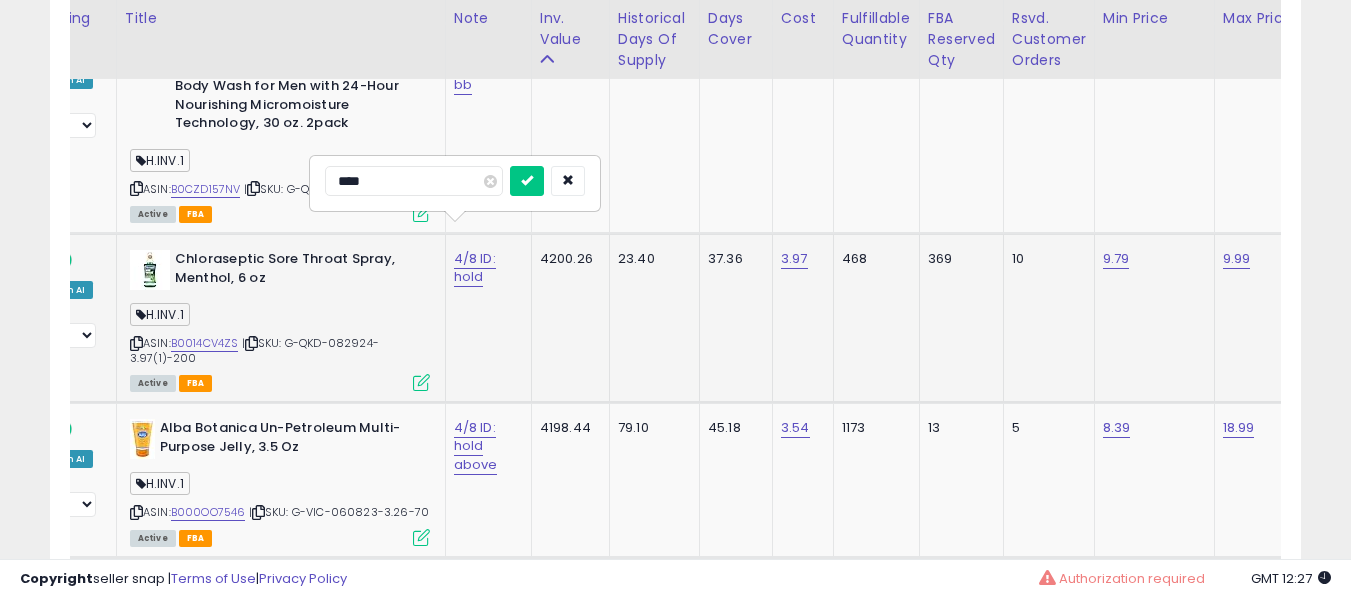 type on "*****" 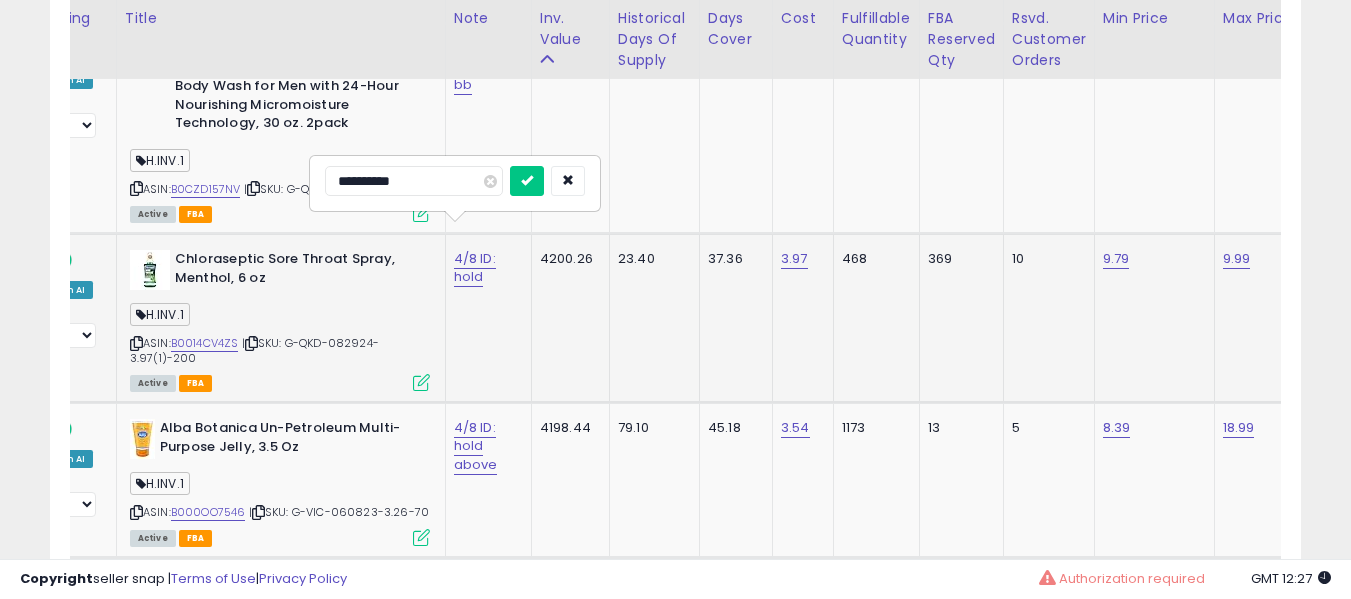 type on "**********" 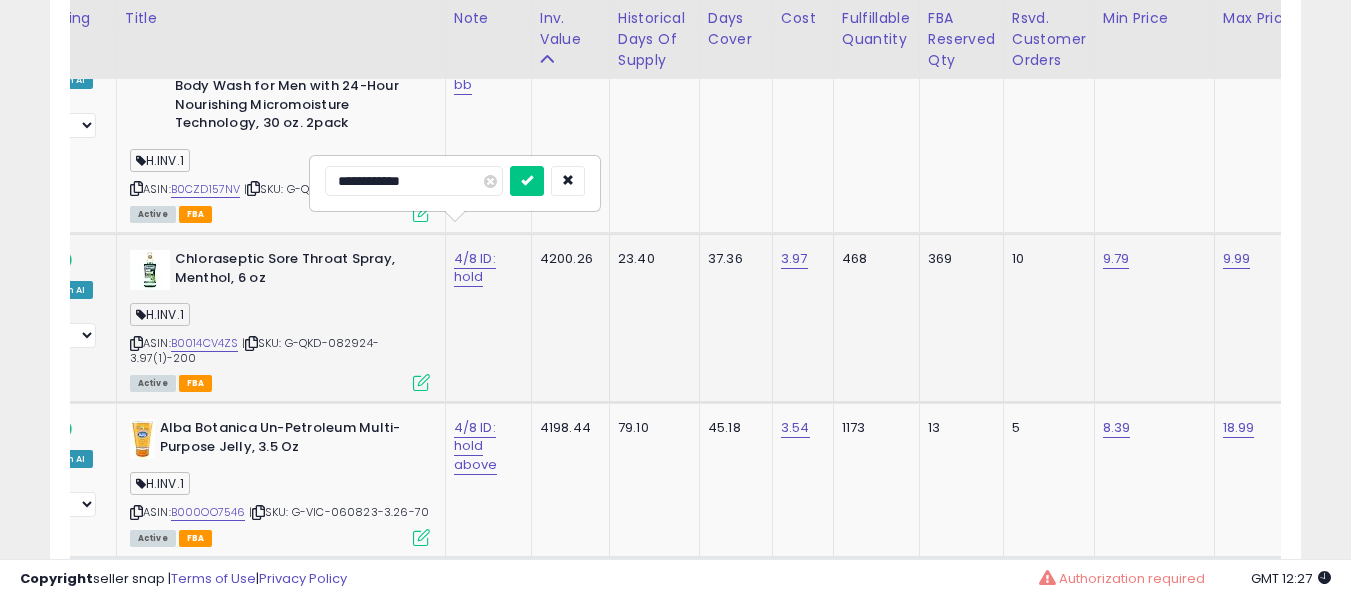 click at bounding box center [527, 181] 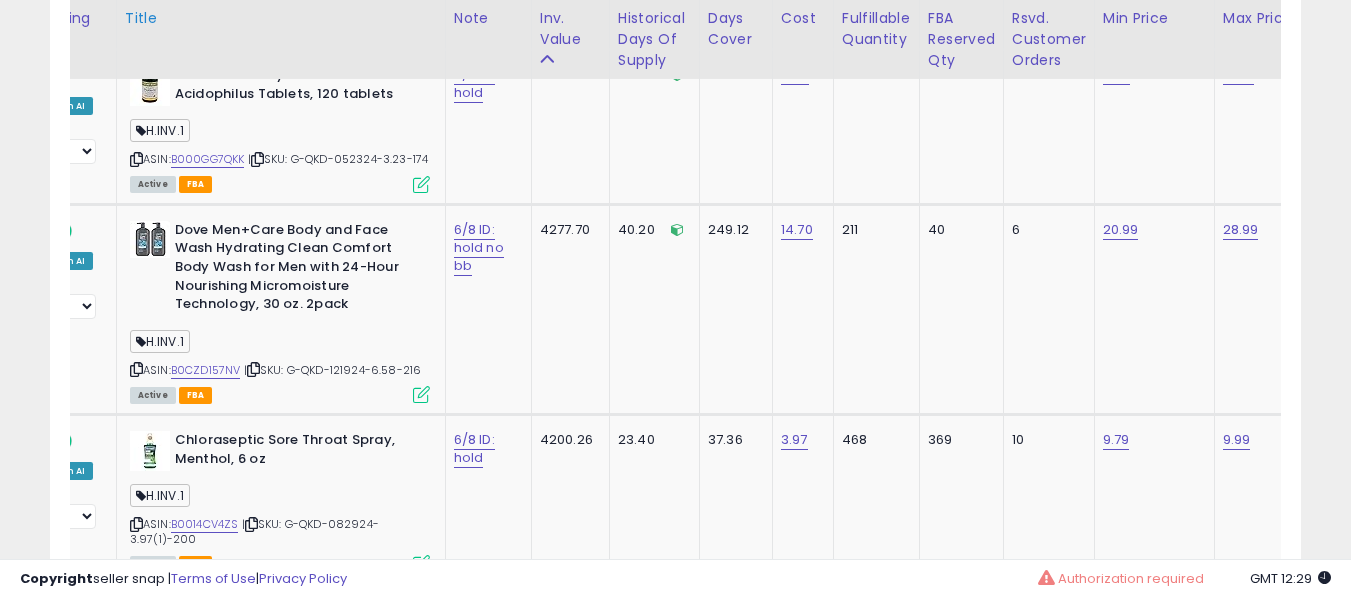 scroll, scrollTop: 5546, scrollLeft: 0, axis: vertical 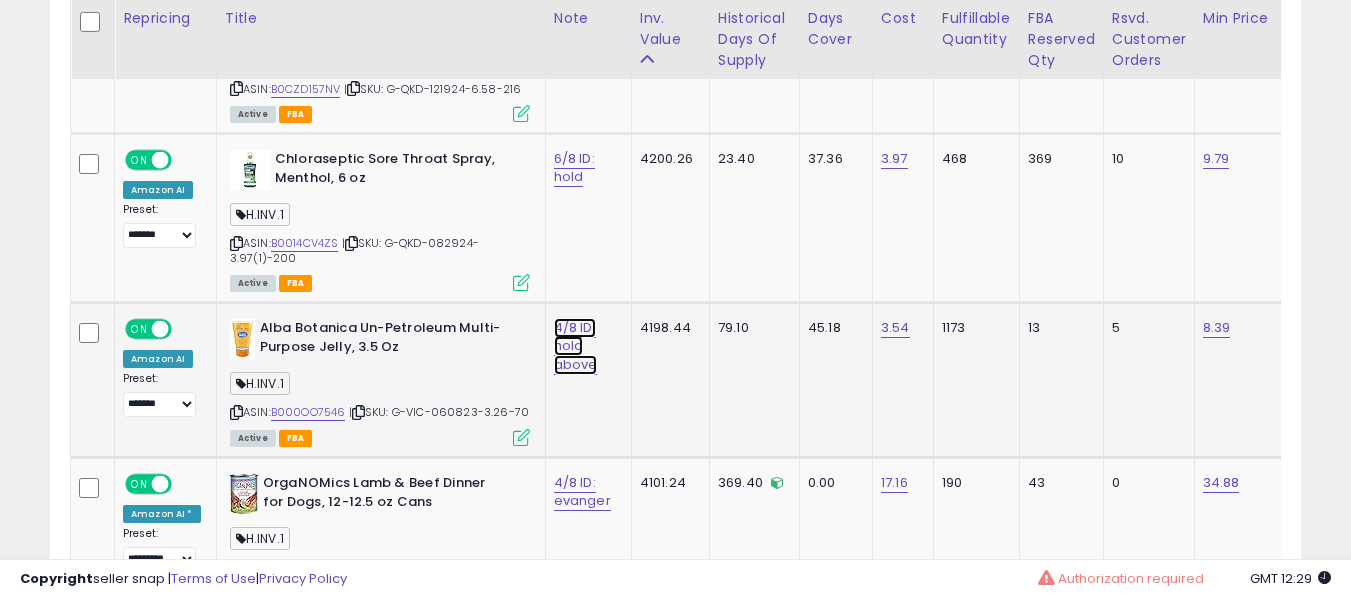 click on "4/8 ID: hold above" at bounding box center (574, -4713) 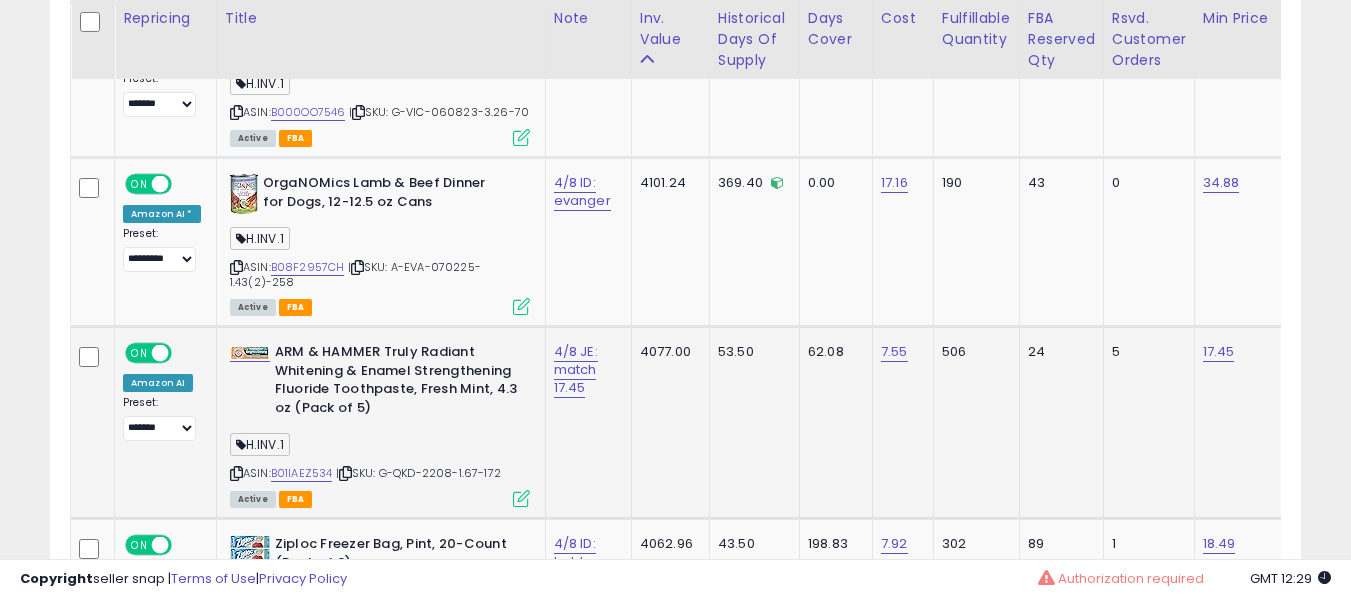 scroll, scrollTop: 6088, scrollLeft: 0, axis: vertical 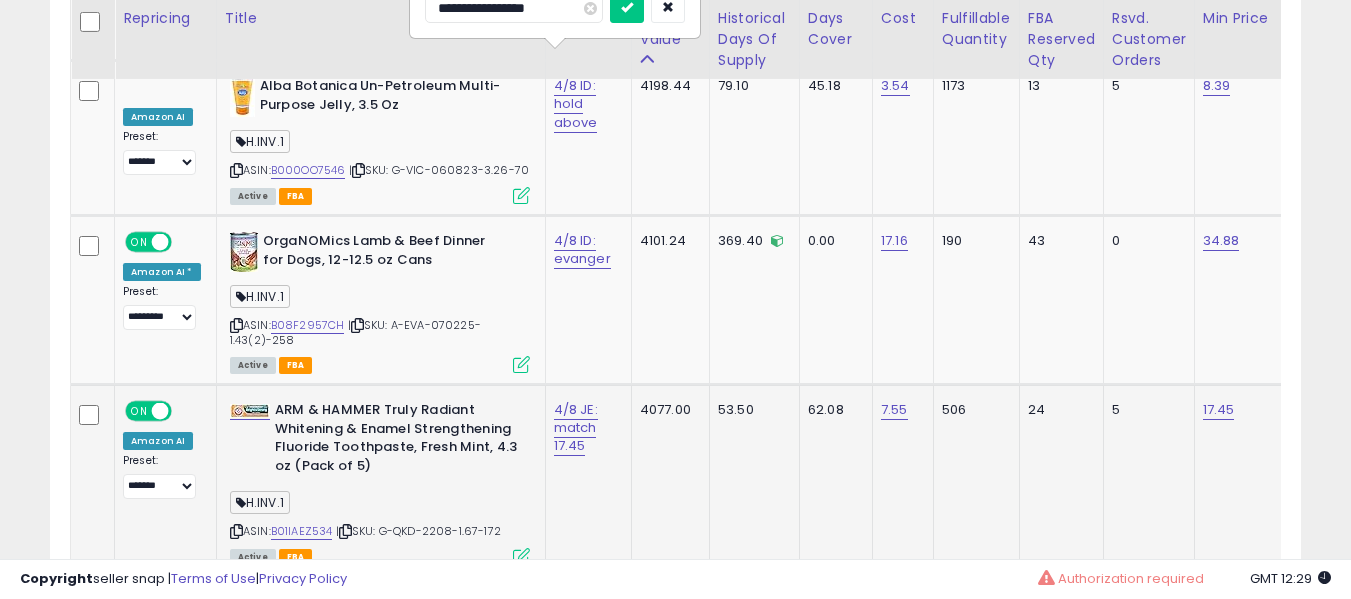 type on "**********" 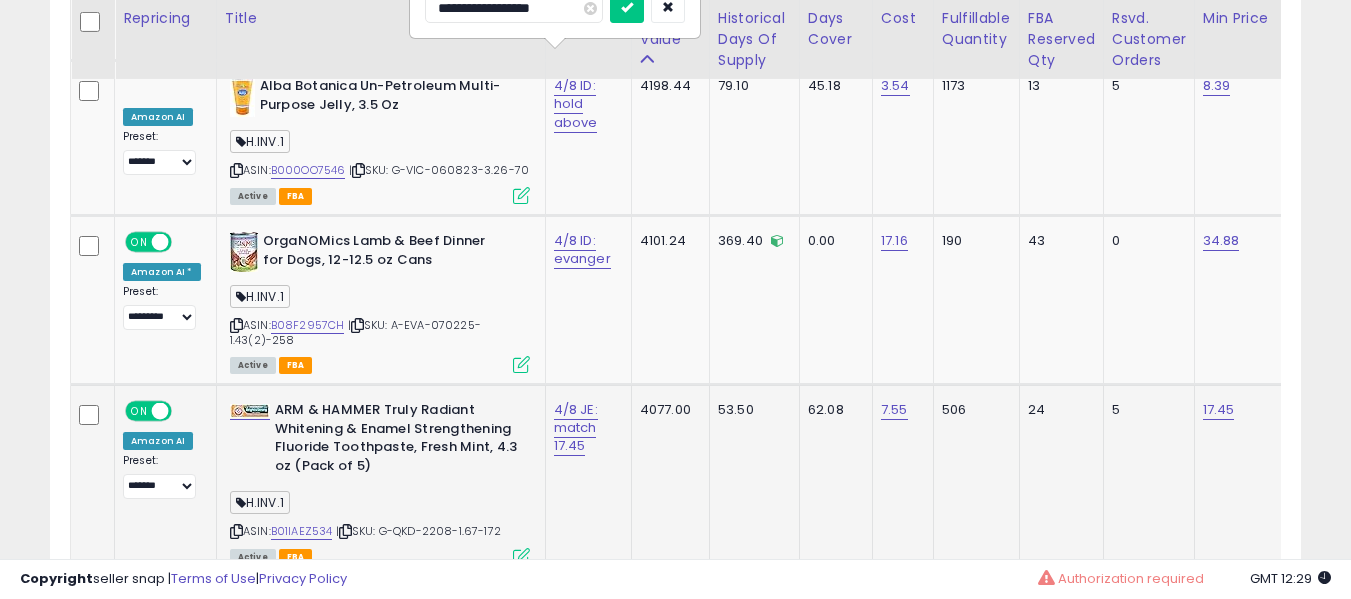 click at bounding box center [627, 8] 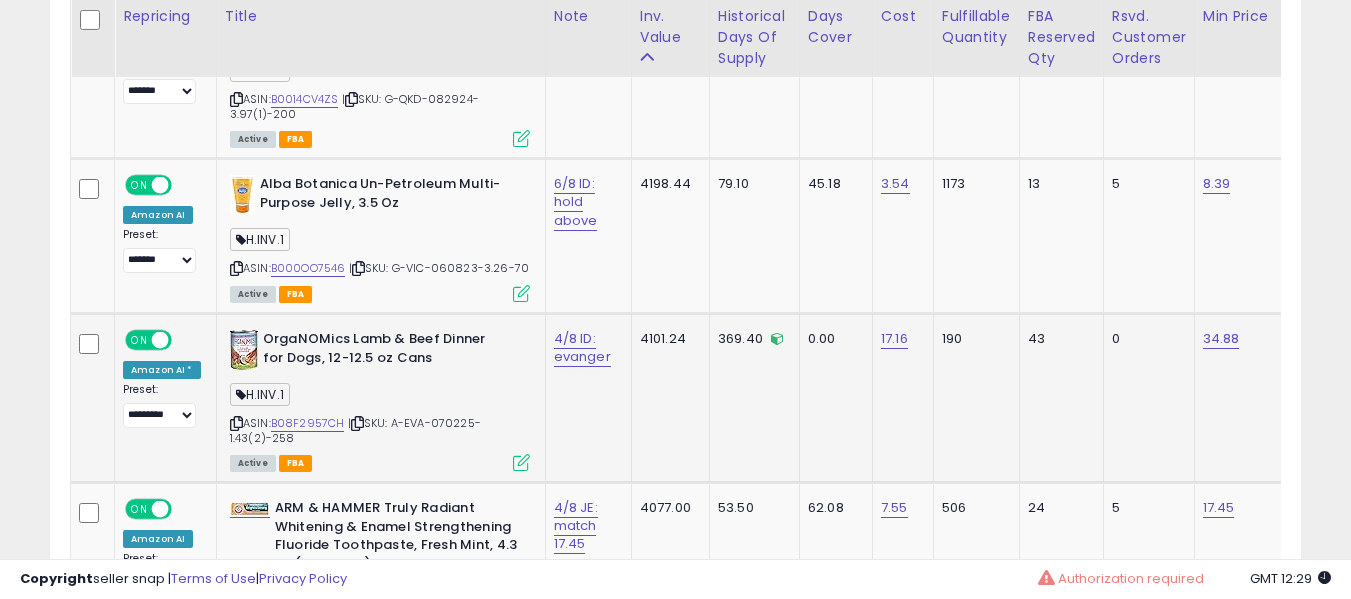 scroll, scrollTop: 5988, scrollLeft: 0, axis: vertical 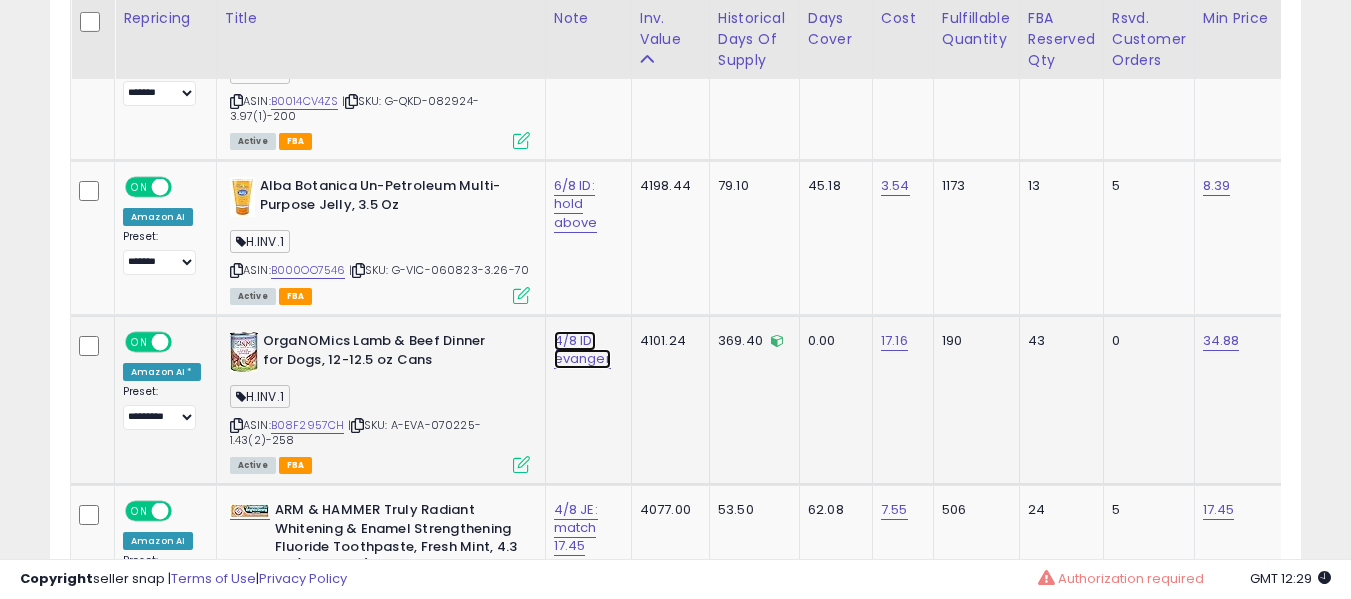 click on "4/8 ID: evanger" at bounding box center (574, -4855) 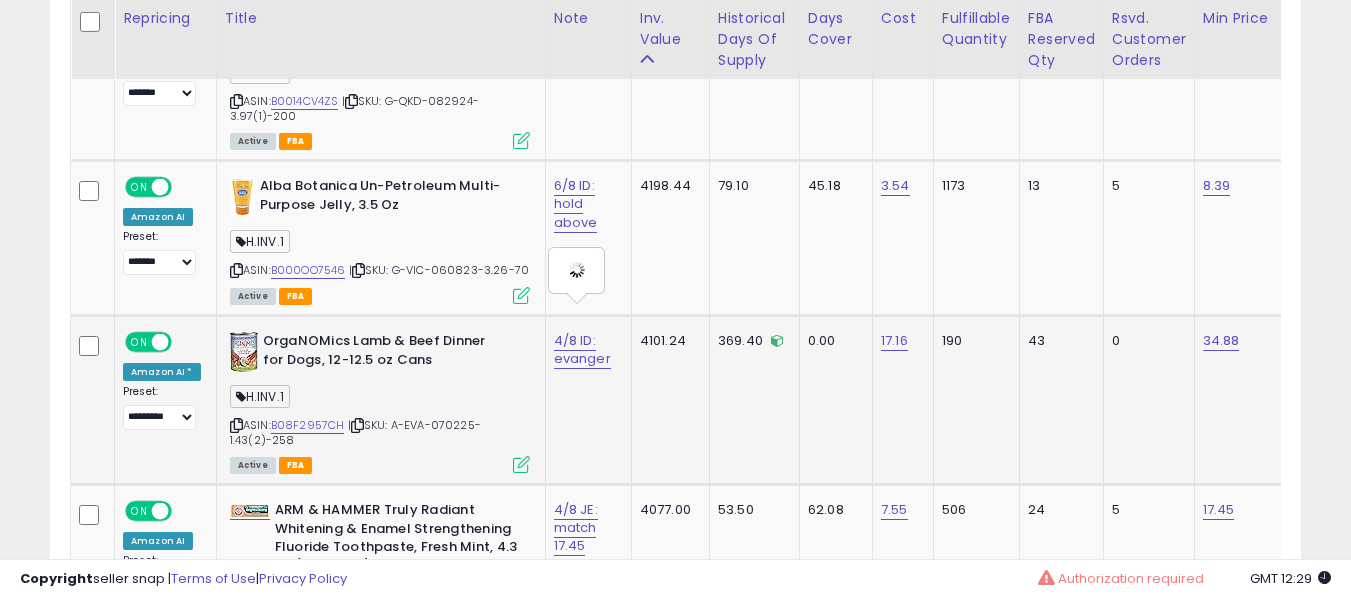 type on "**********" 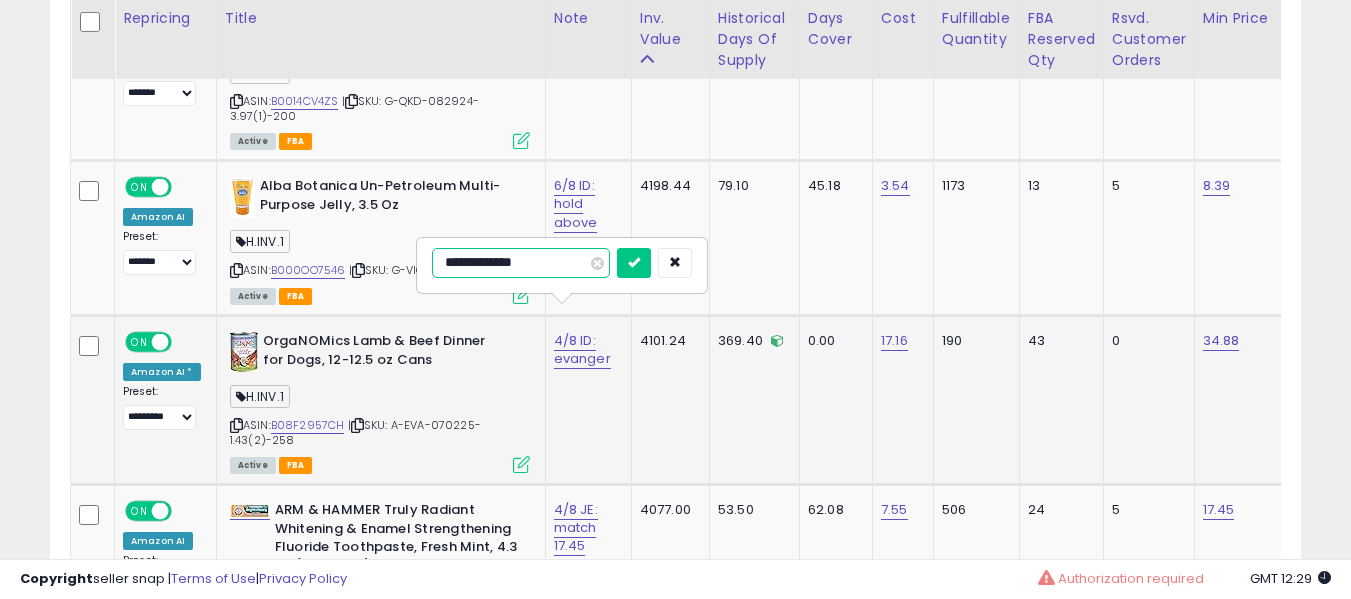 type on "**********" 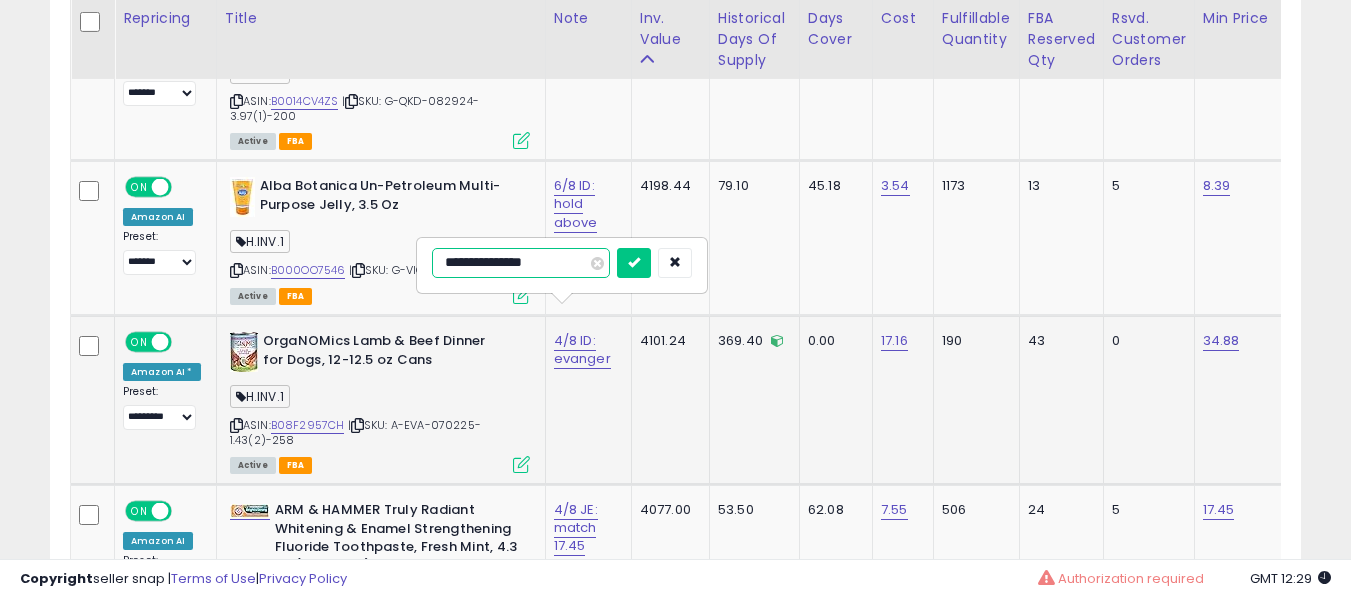 click at bounding box center [634, 263] 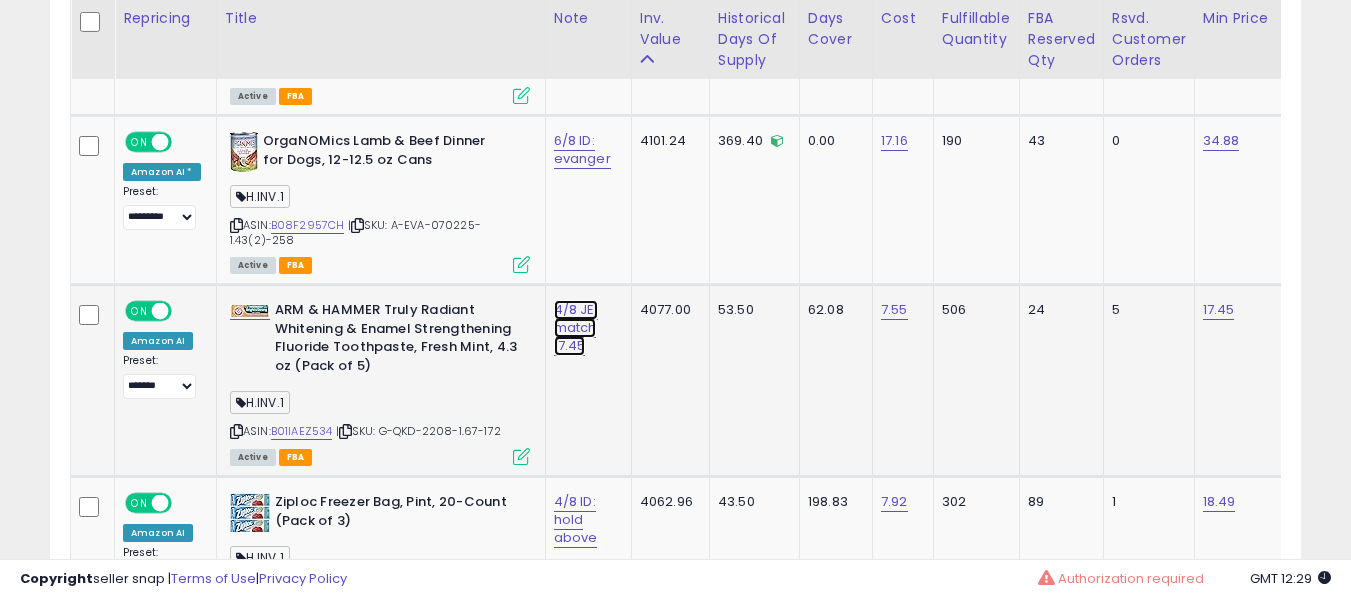 click on "4/8 JE: match 17.45" at bounding box center (574, -5055) 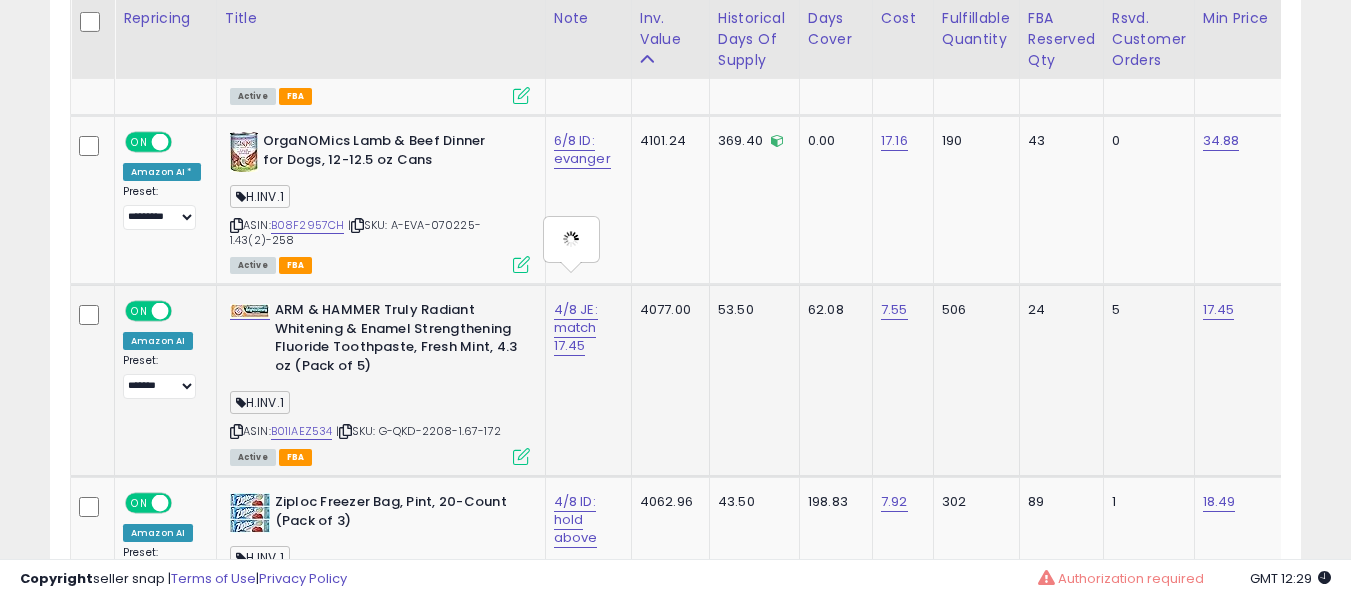 type on "**********" 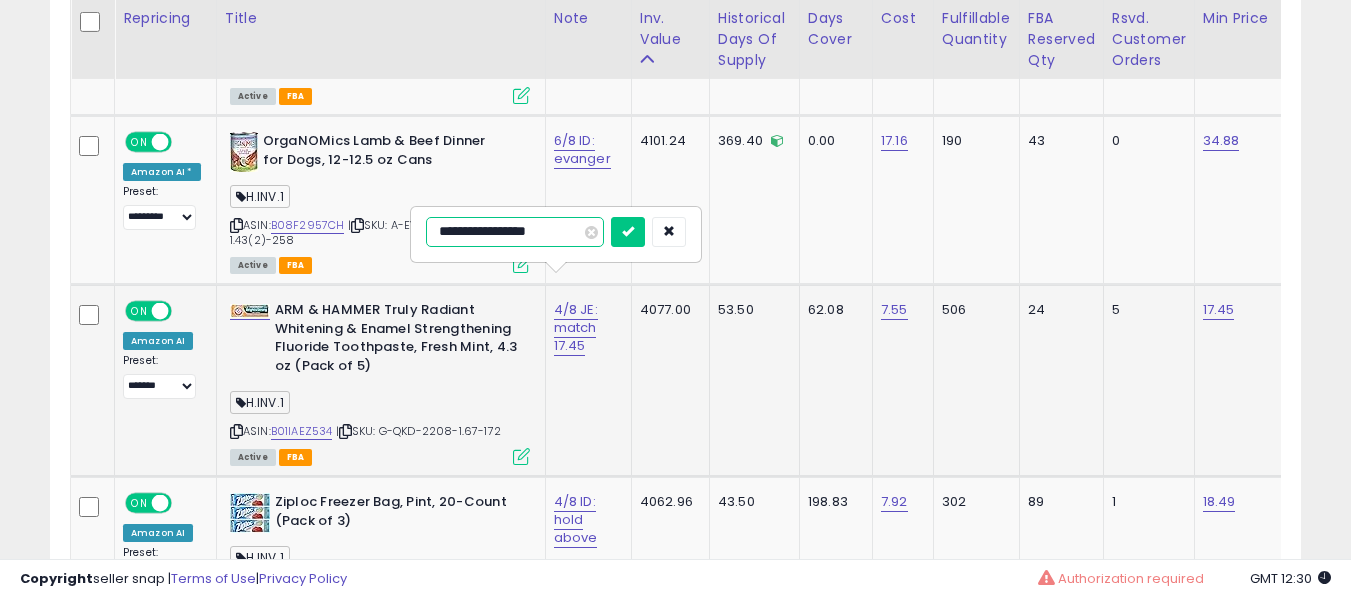type on "**********" 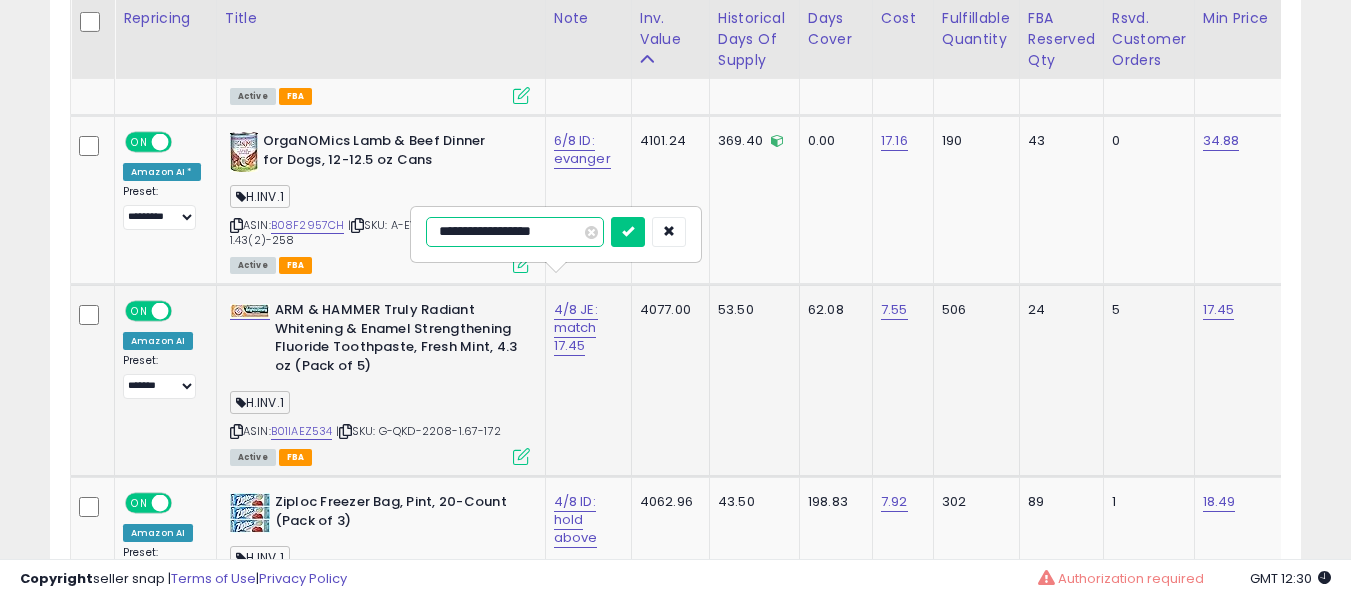 click at bounding box center [628, 232] 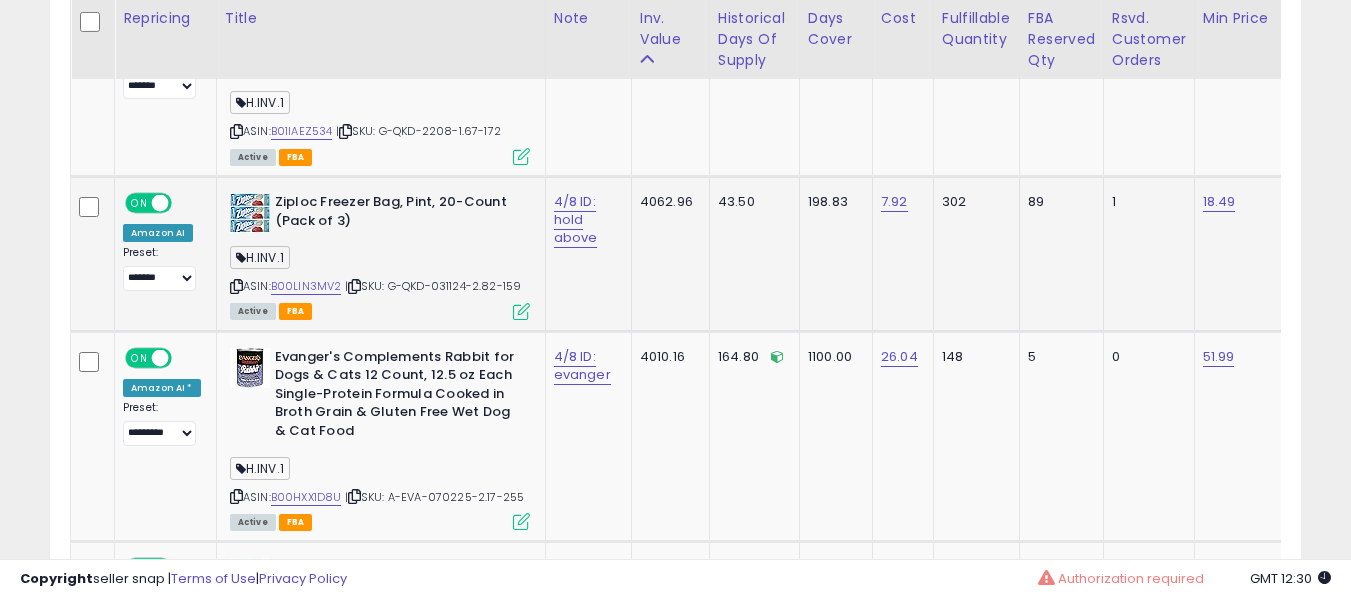 click on "Ziploc Freezer Bag, Pint, 20-Count (Pack of 3)  H.INV.1  ASIN:  B00LIN3MV2    |   SKU: G-QKD-031124-2.82-159 Active FBA" 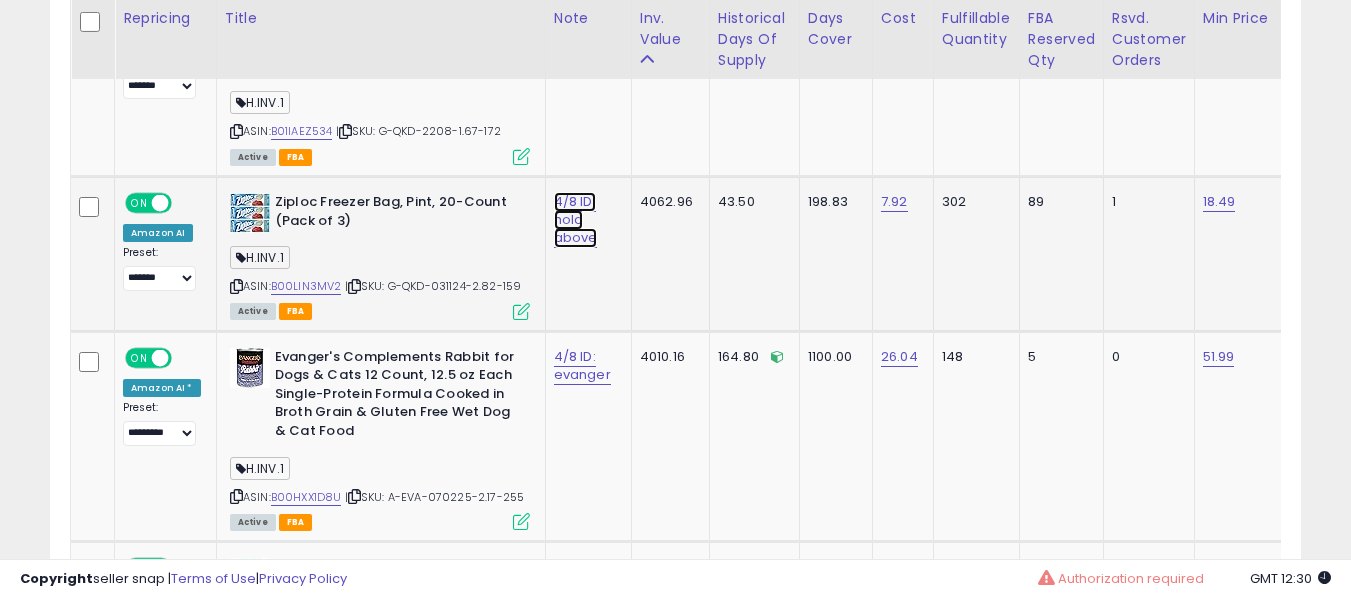 click on "4/8 ID: hold above" at bounding box center [574, -5355] 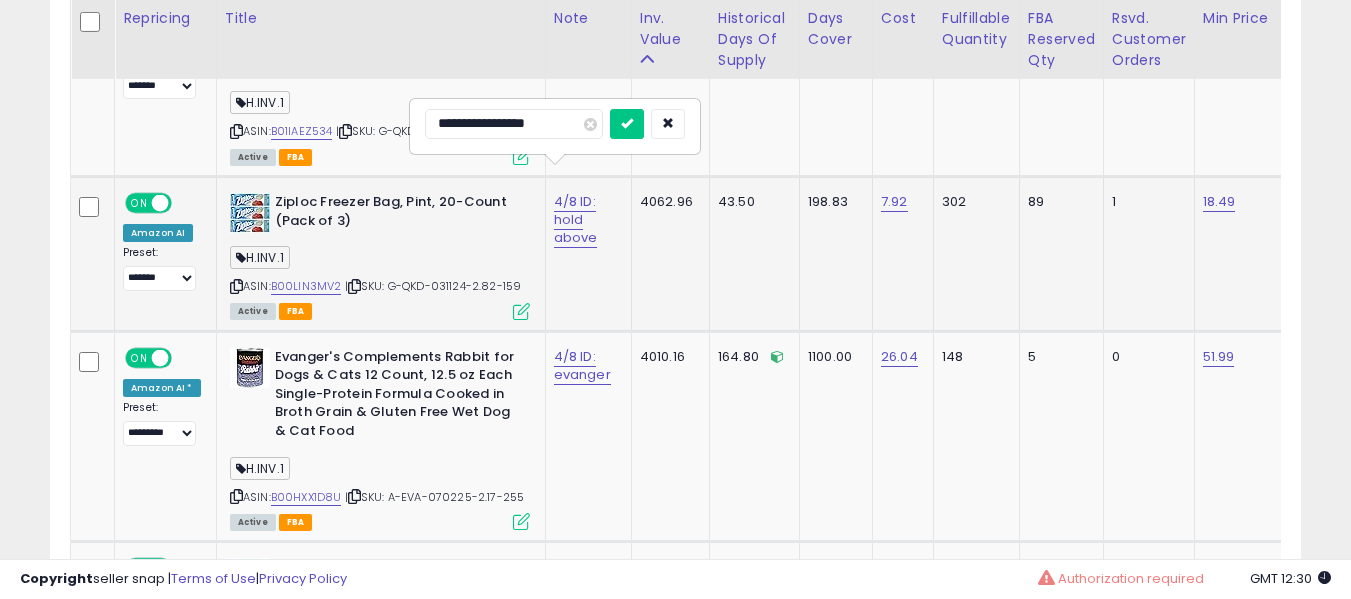 type on "**********" 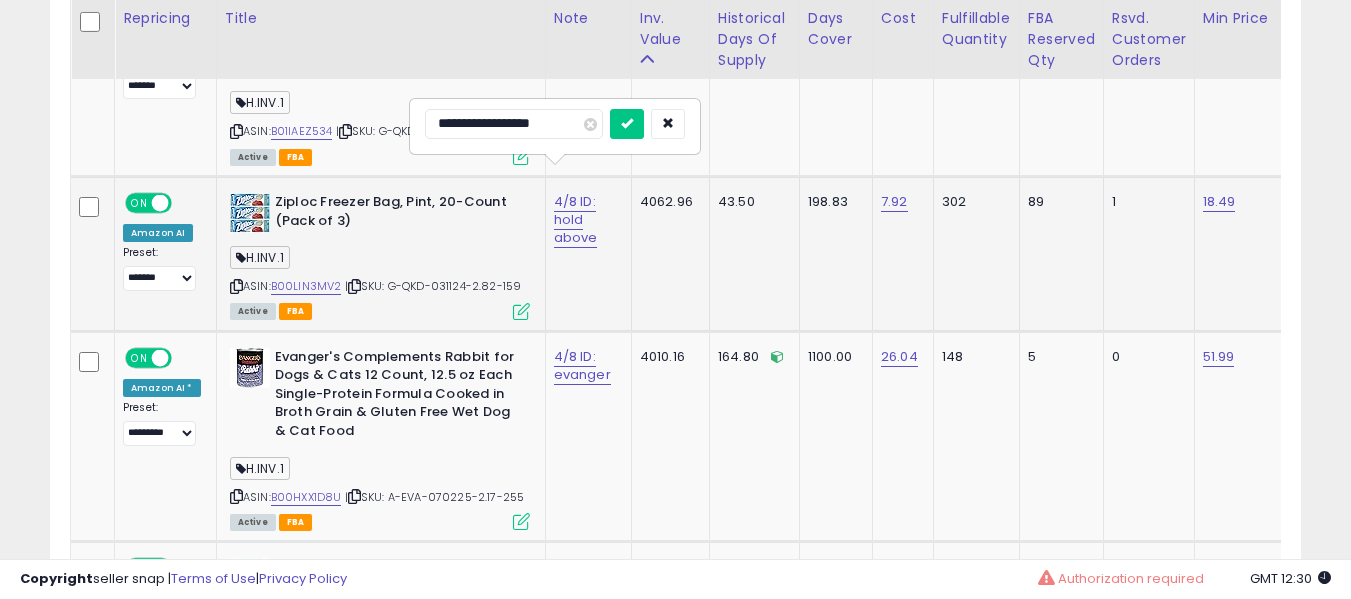 click at bounding box center (627, 124) 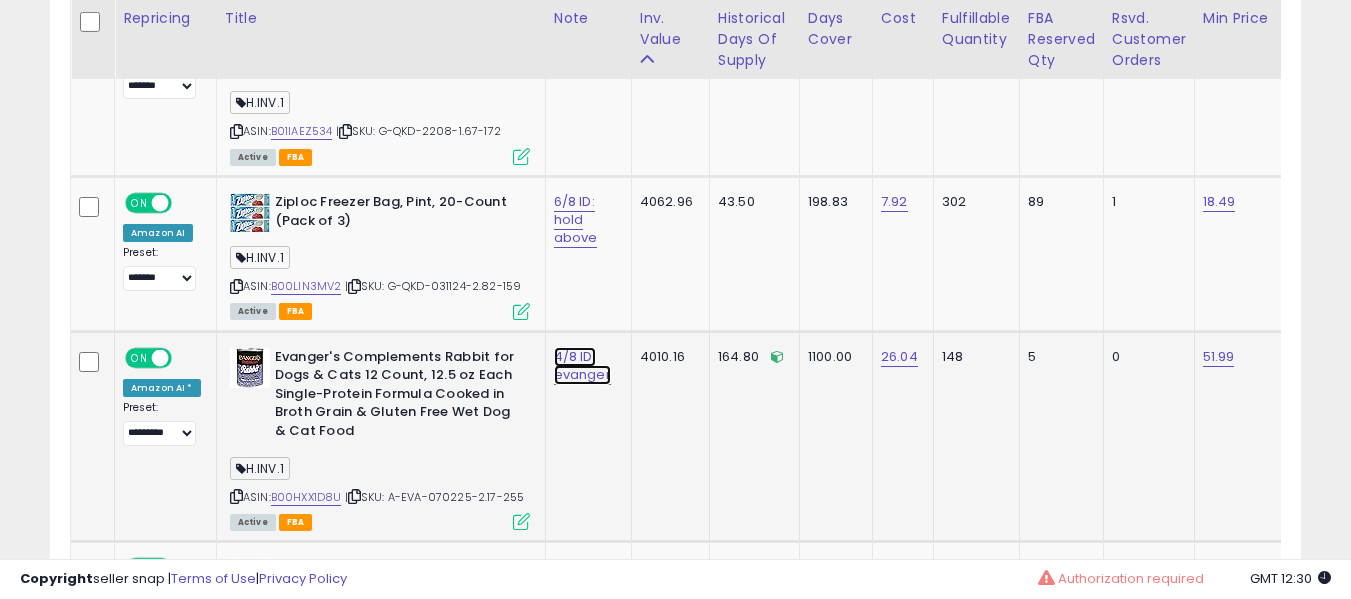 click on "4/8 ID: evanger" at bounding box center (574, -5355) 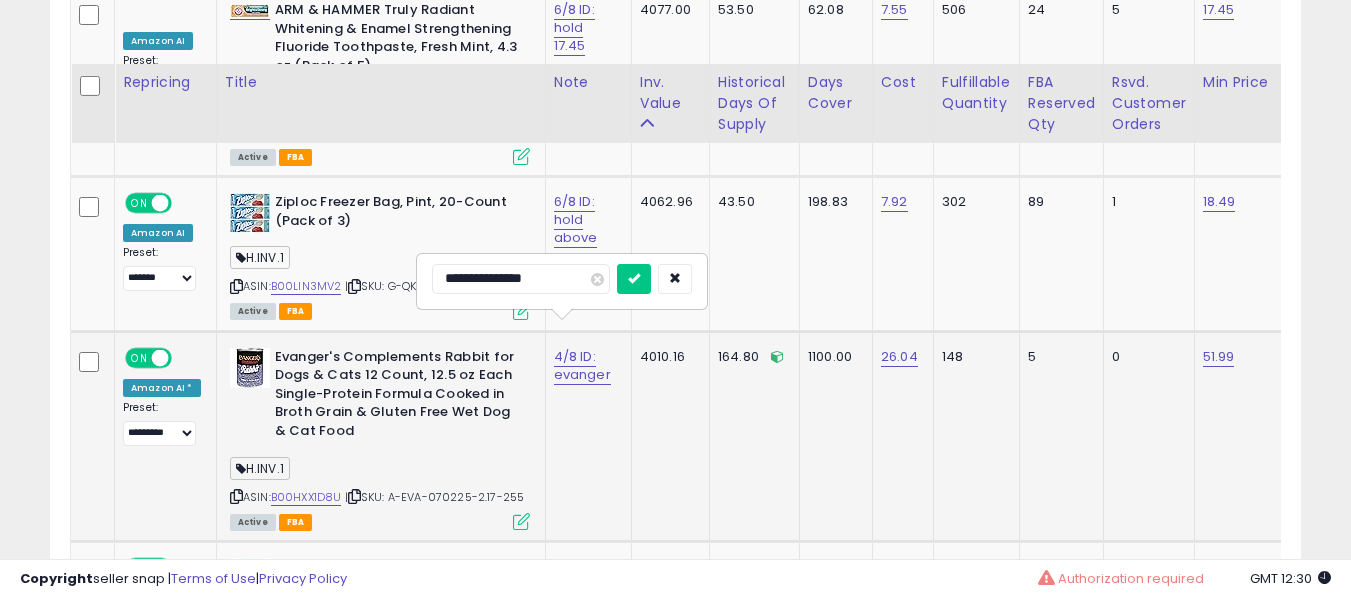 scroll, scrollTop: 6588, scrollLeft: 0, axis: vertical 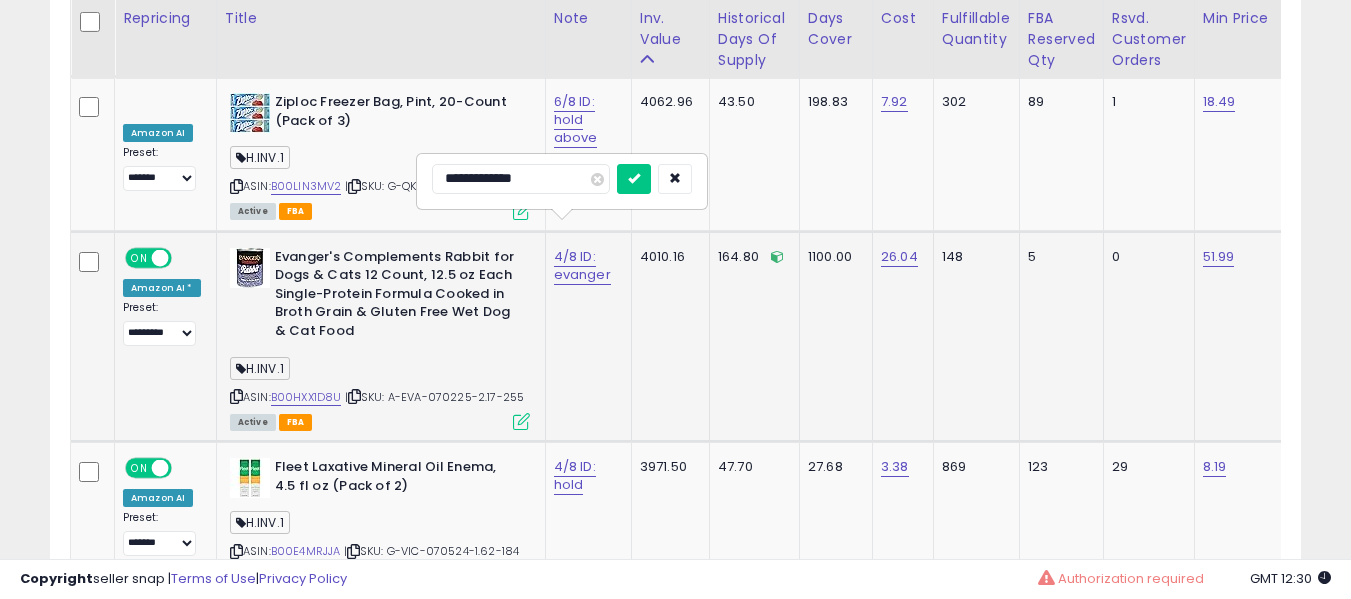 type on "**********" 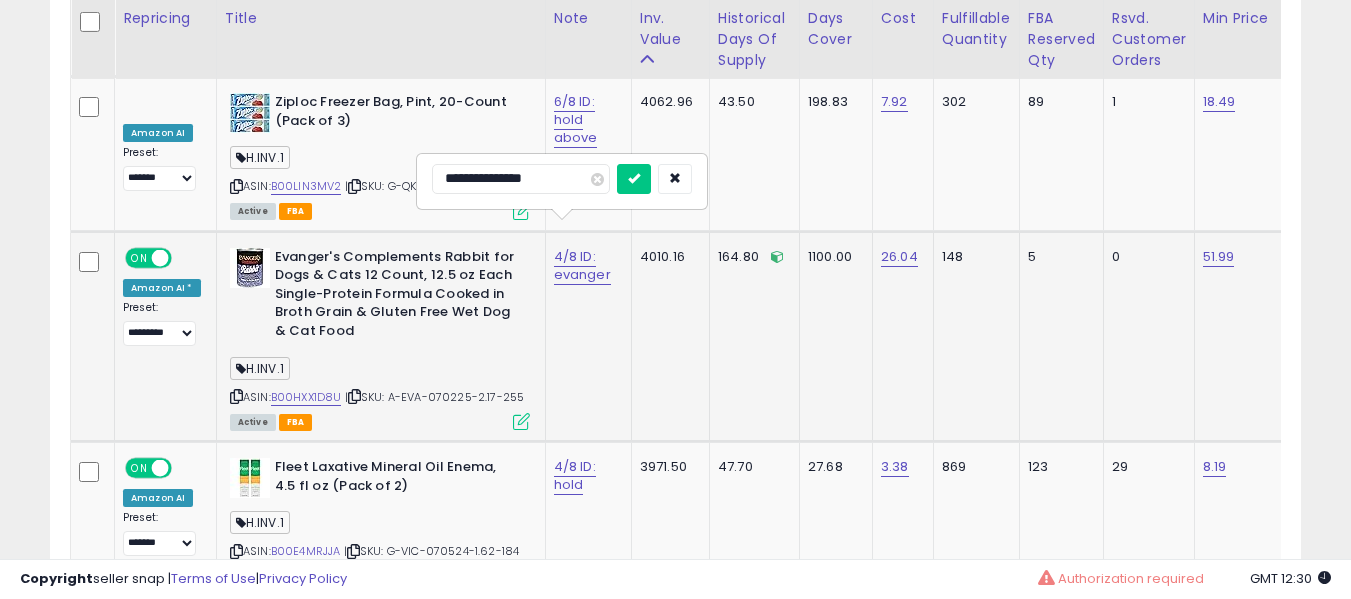 click at bounding box center (634, 179) 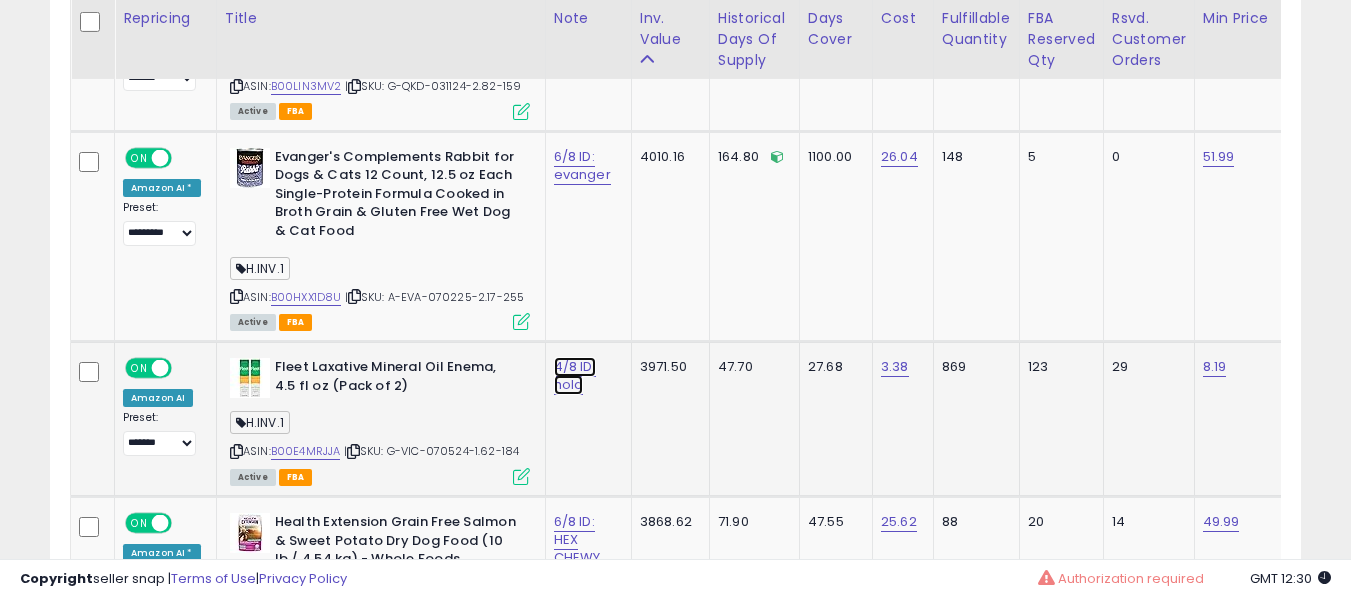 click on "4/8 ID: hold" at bounding box center [574, -5555] 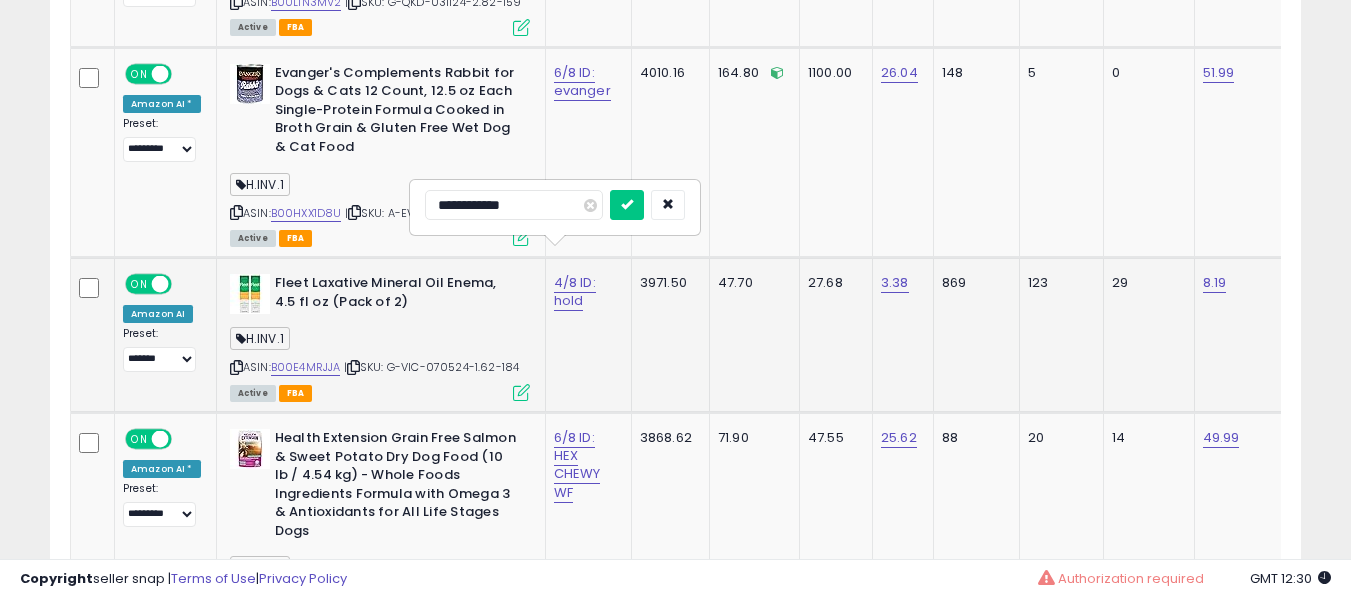 scroll, scrollTop: 6788, scrollLeft: 0, axis: vertical 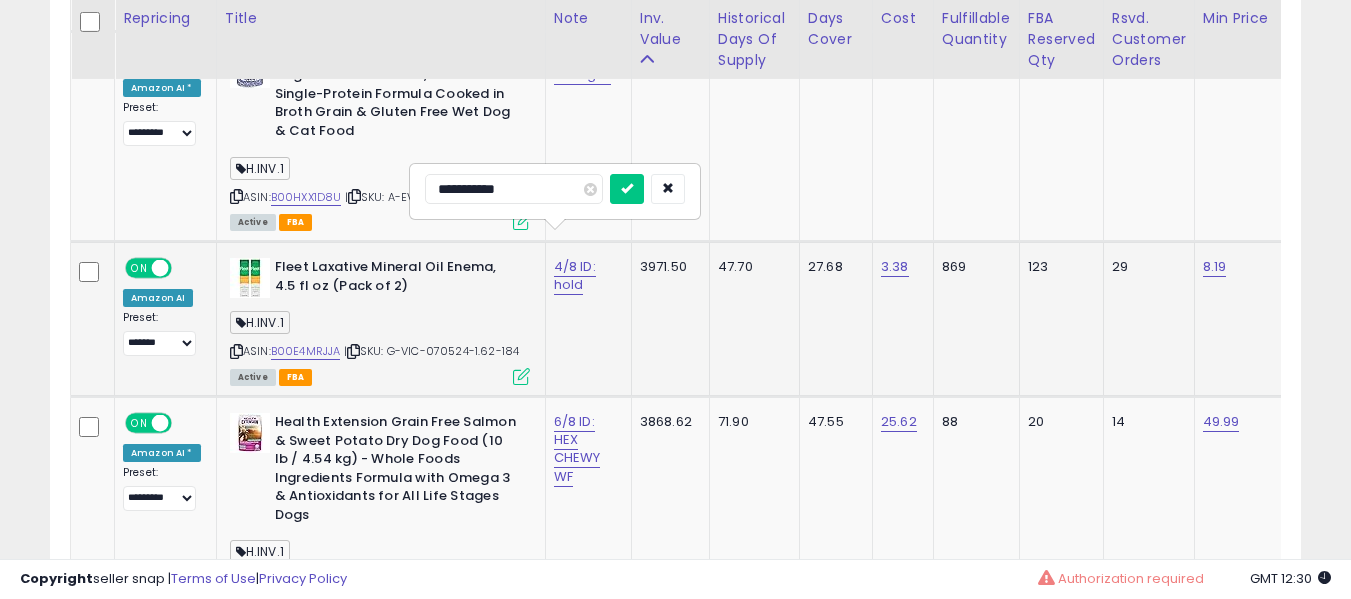 type on "**********" 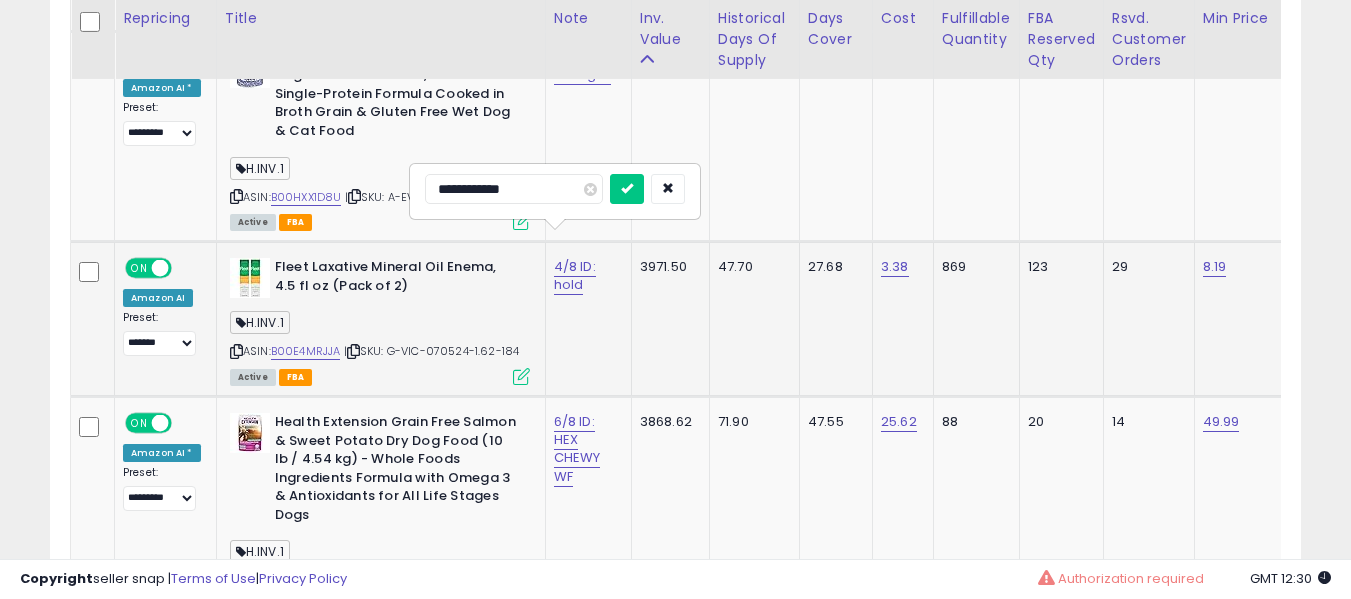 click at bounding box center (627, 189) 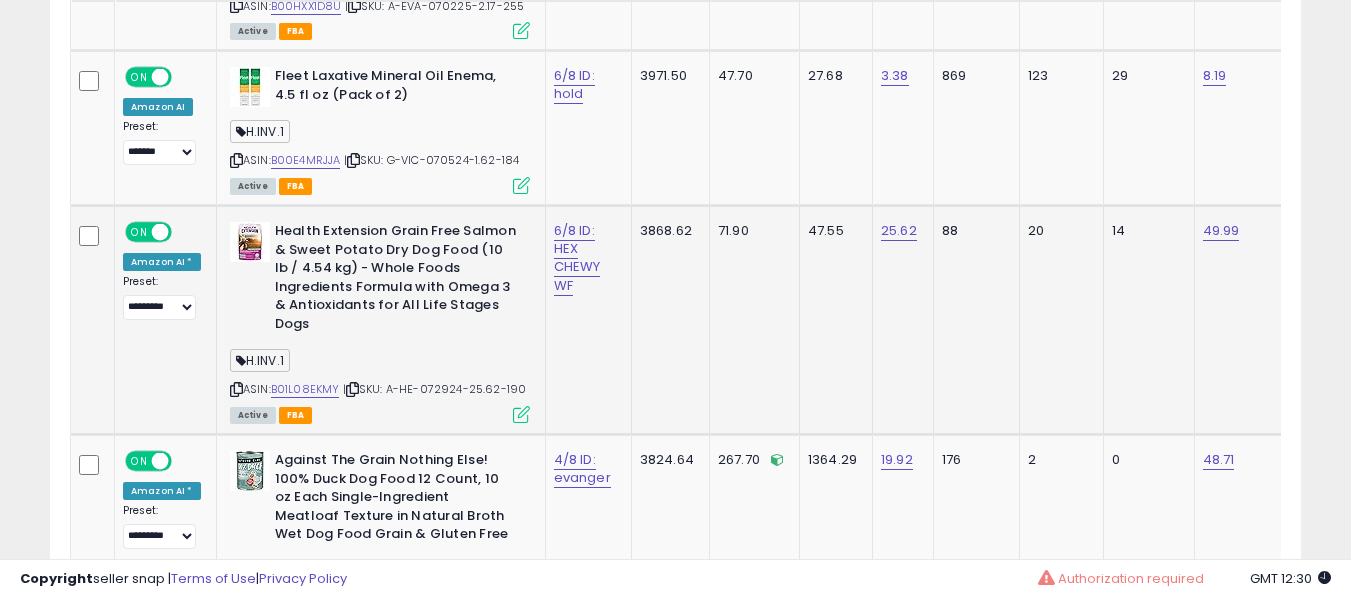 scroll, scrollTop: 6988, scrollLeft: 0, axis: vertical 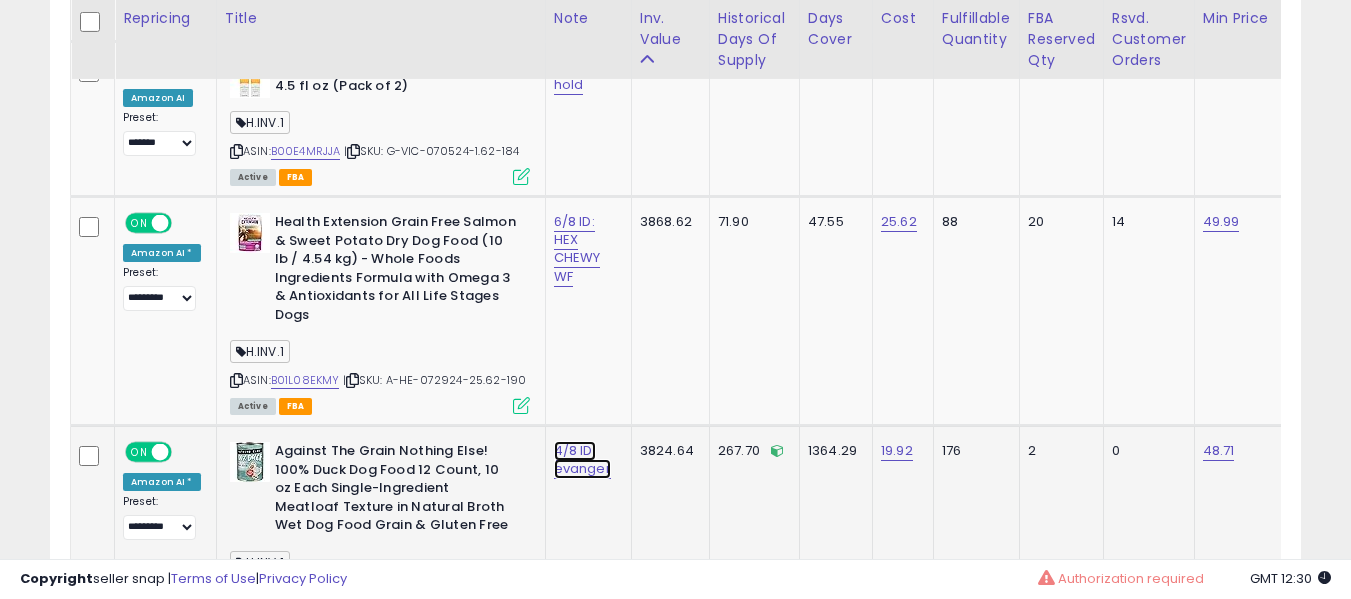 click on "4/8 ID: evanger" at bounding box center (574, -5855) 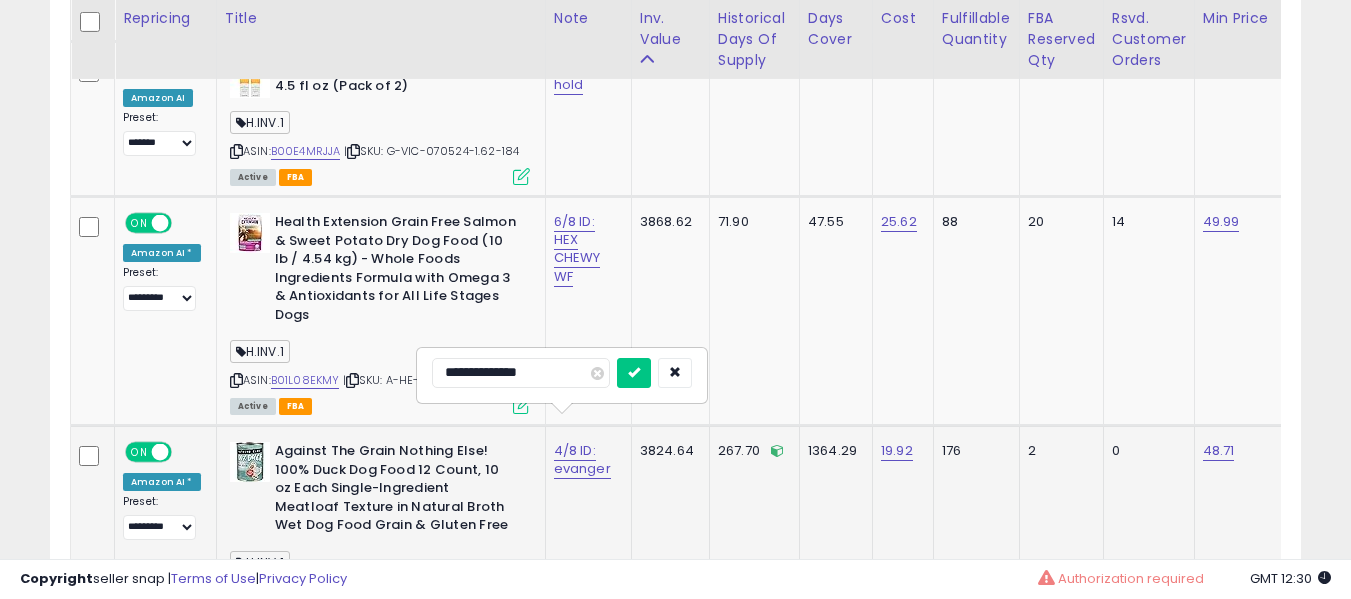type on "**********" 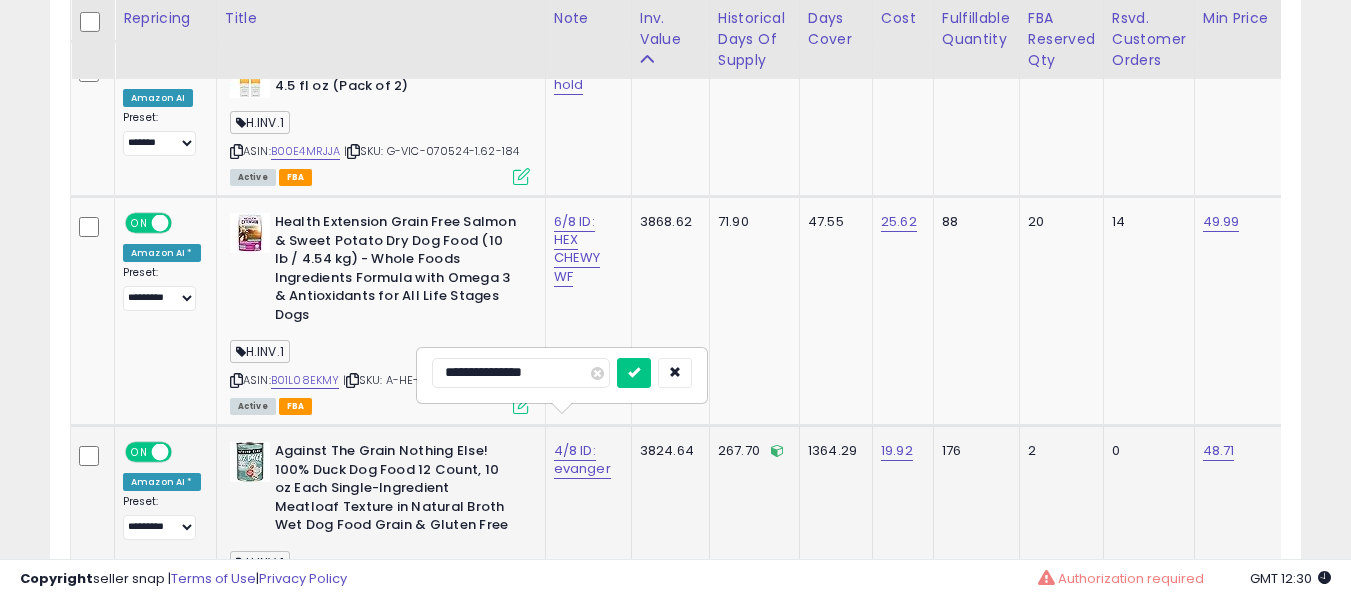 click at bounding box center (634, 373) 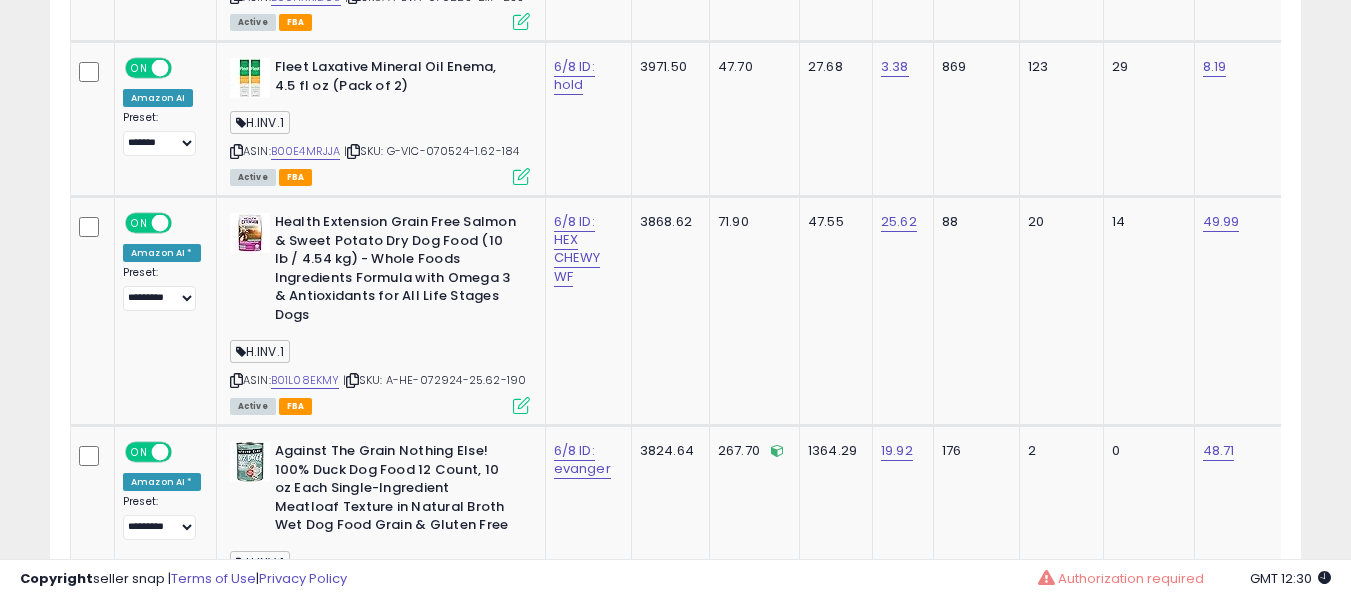 scroll, scrollTop: 5932, scrollLeft: 0, axis: vertical 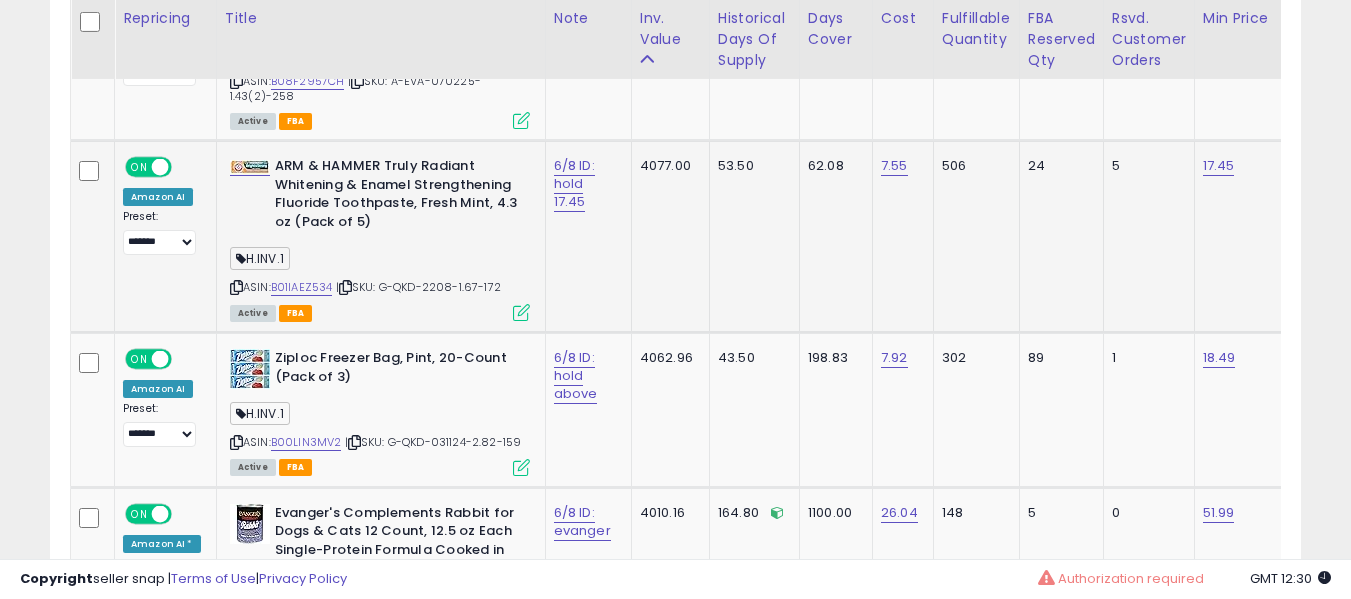 drag, startPoint x: 330, startPoint y: 248, endPoint x: 320, endPoint y: 255, distance: 12.206555 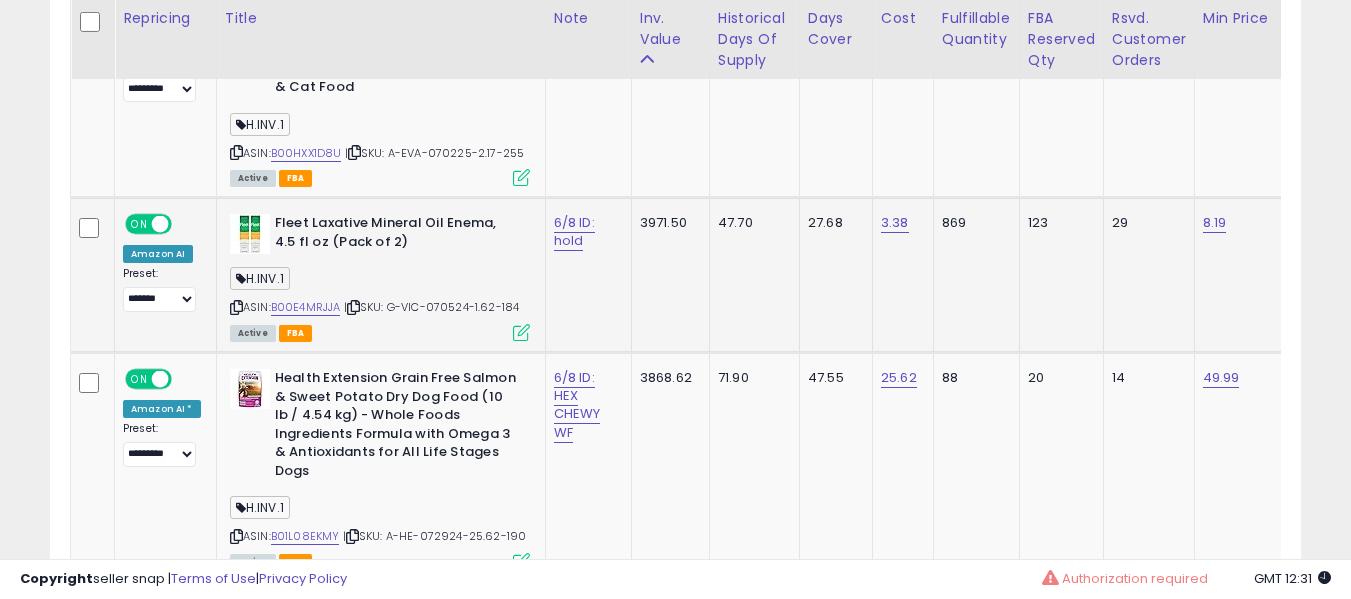 drag, startPoint x: 317, startPoint y: 292, endPoint x: 307, endPoint y: 288, distance: 10.770329 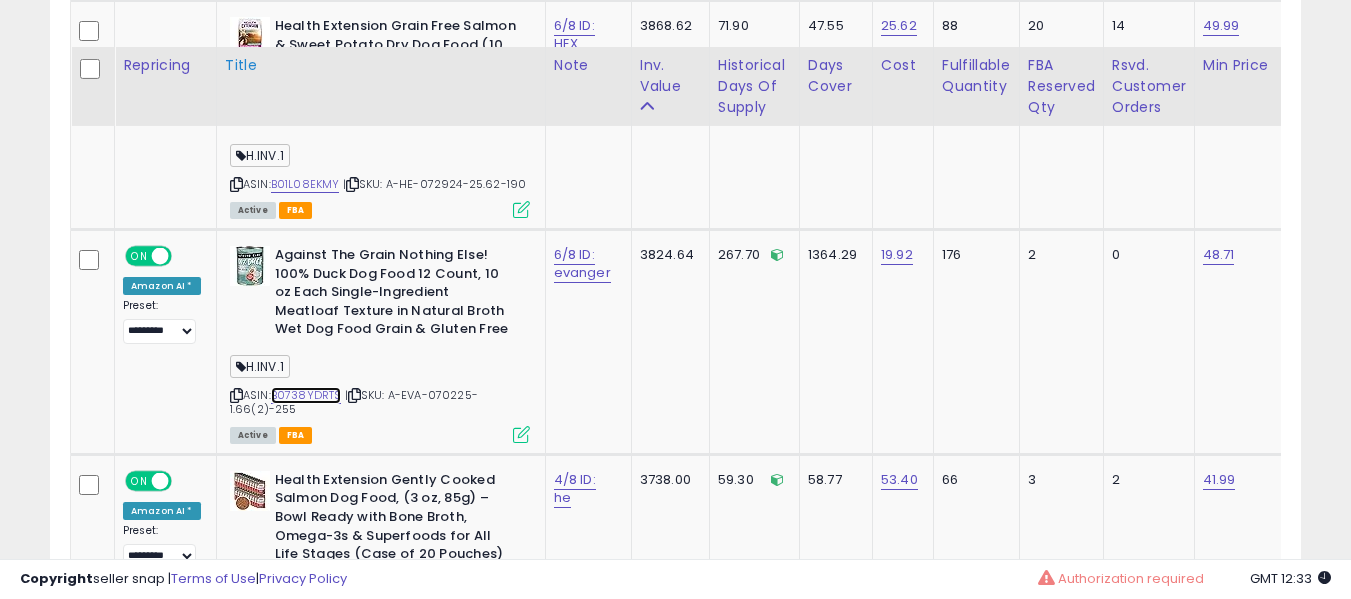 scroll, scrollTop: 7232, scrollLeft: 0, axis: vertical 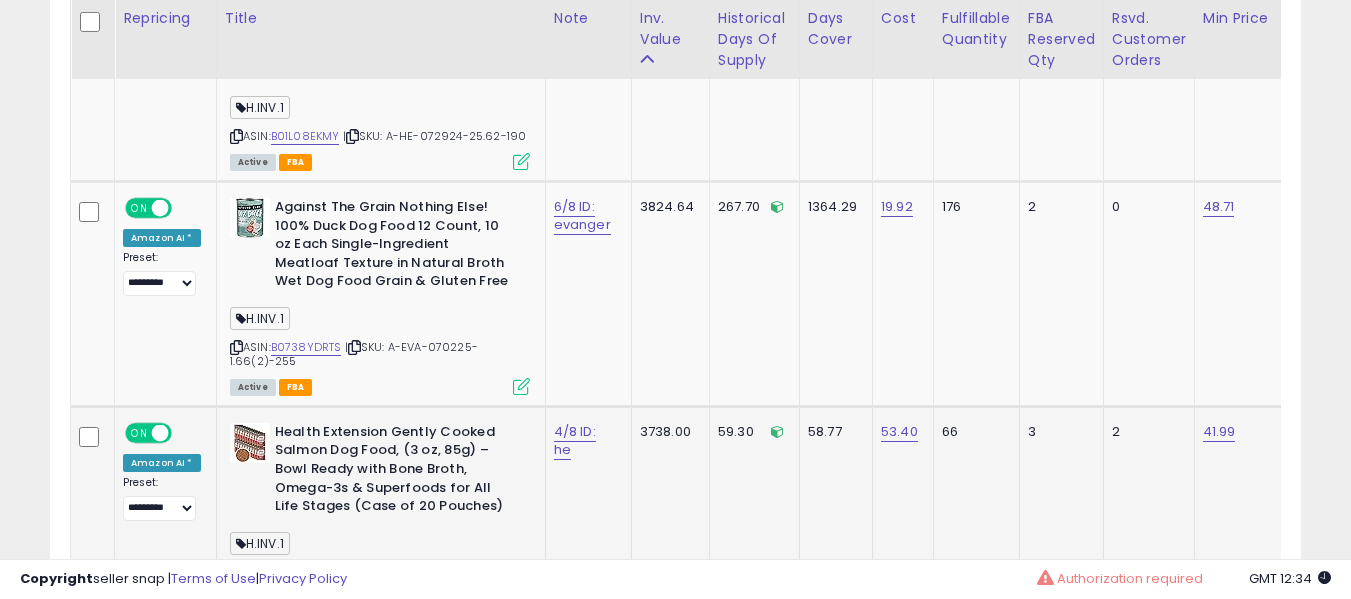 click on "4/8 ID: he" at bounding box center (585, 441) 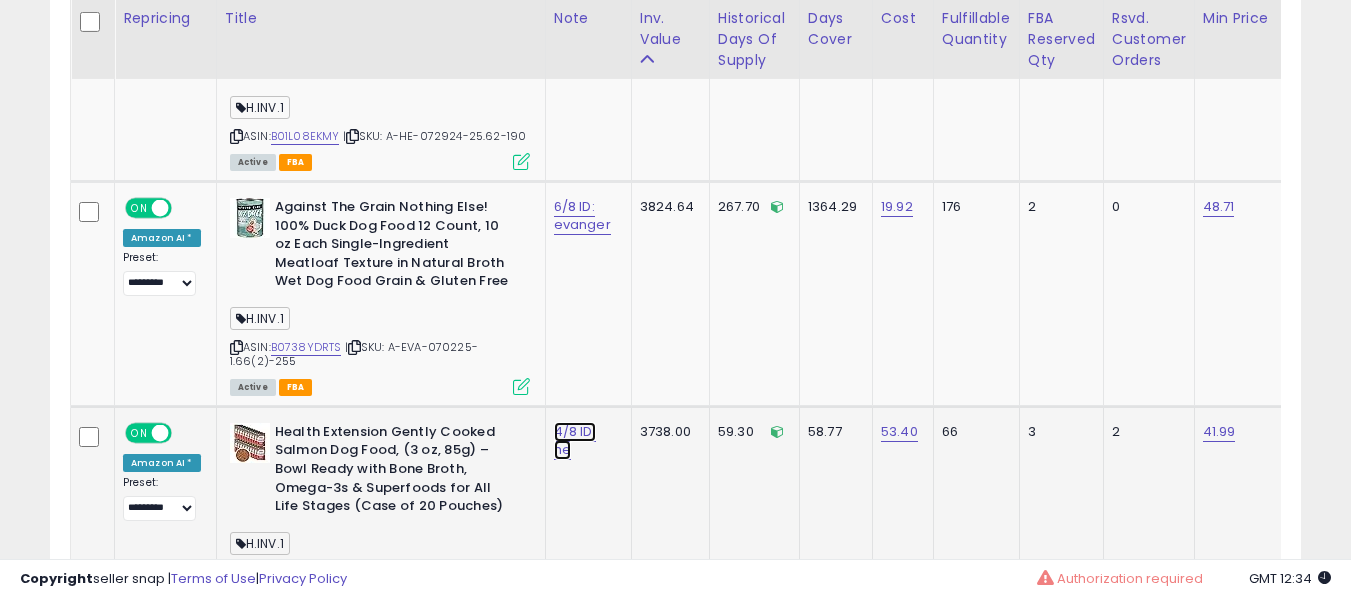 click on "4/8 ID: he" at bounding box center [574, -6099] 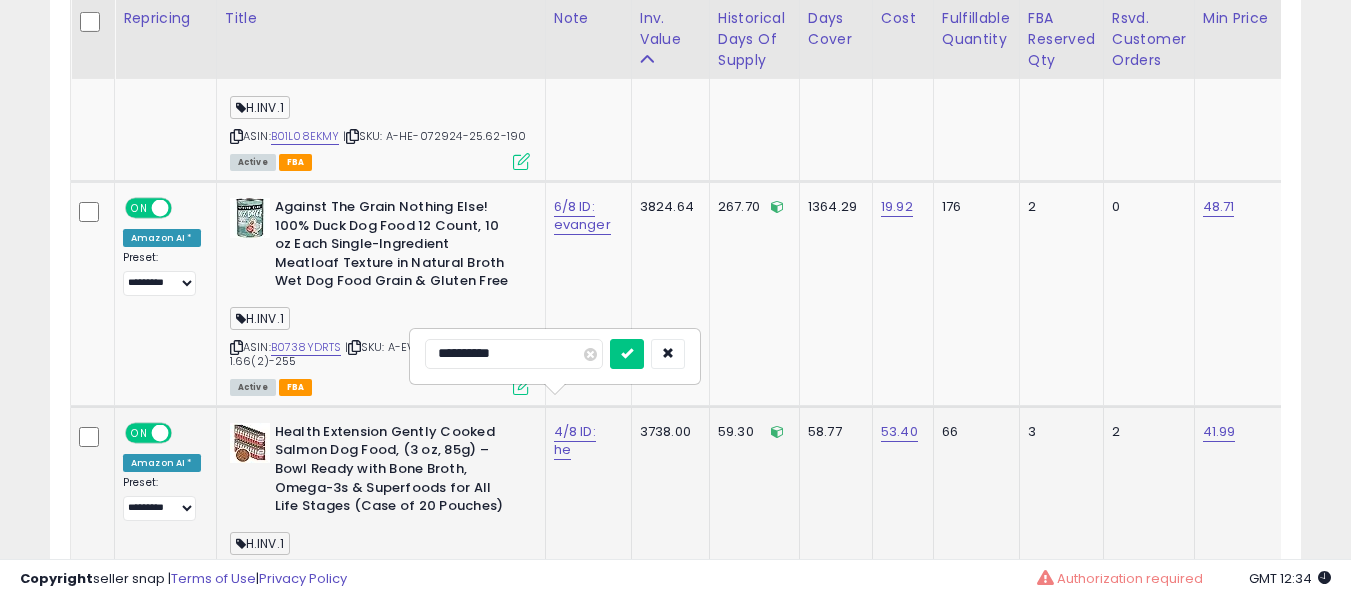 scroll, scrollTop: 7332, scrollLeft: 0, axis: vertical 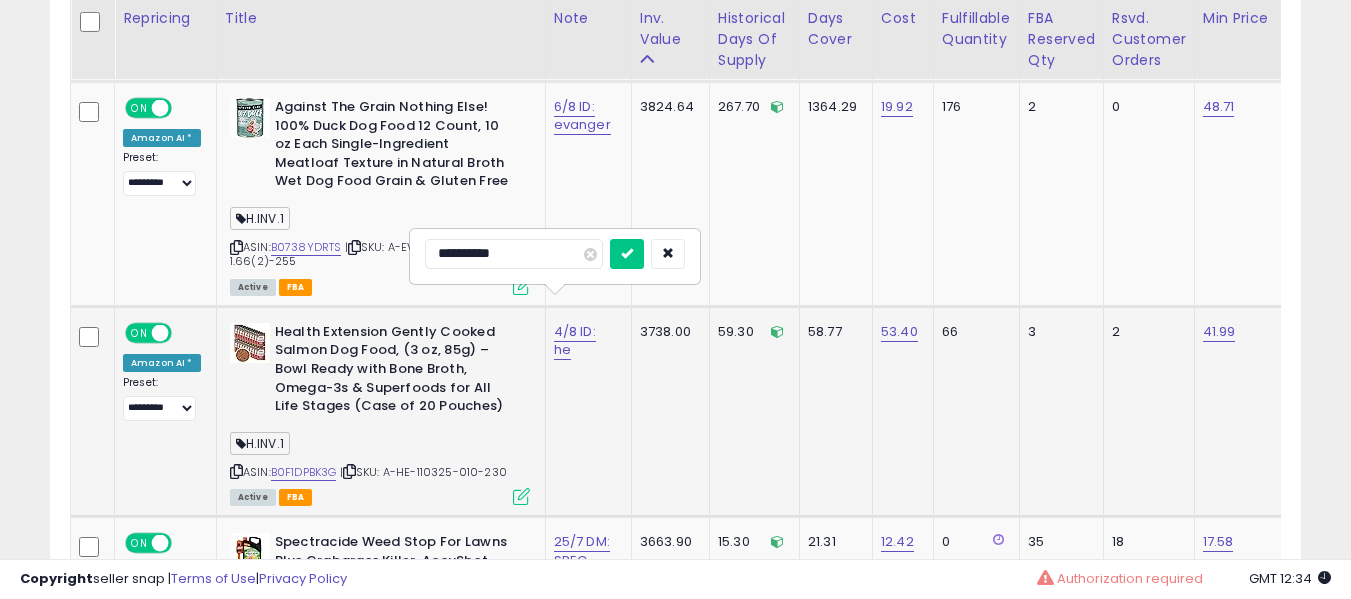 type on "*" 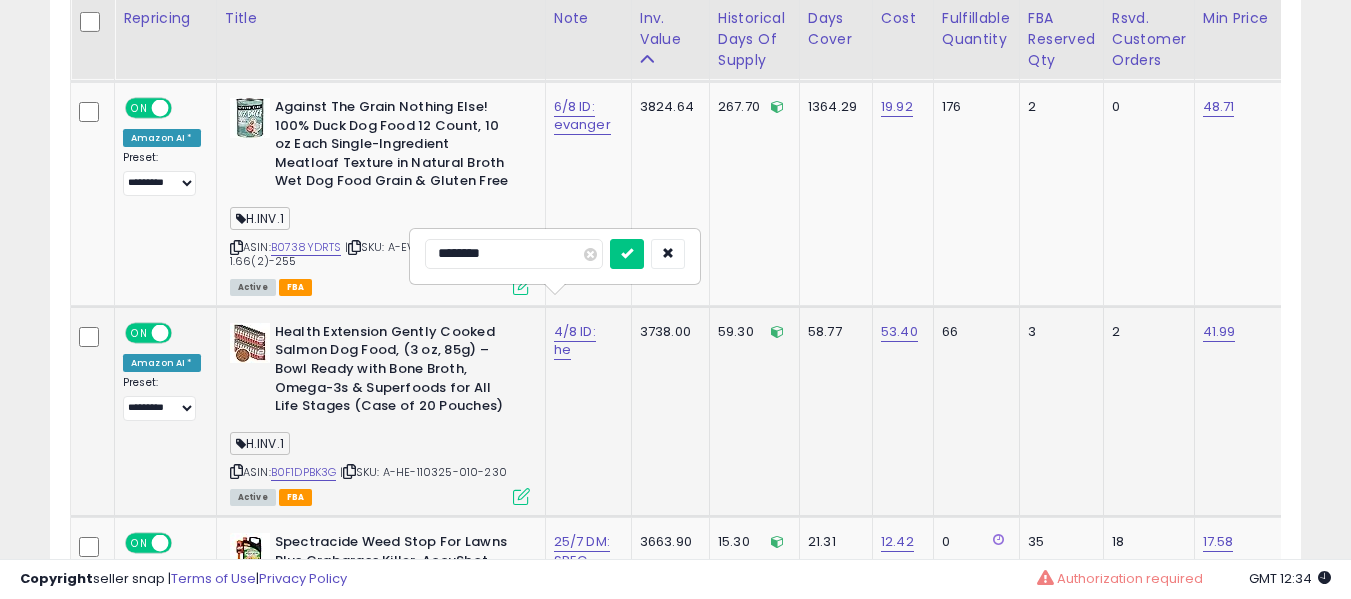 type on "*********" 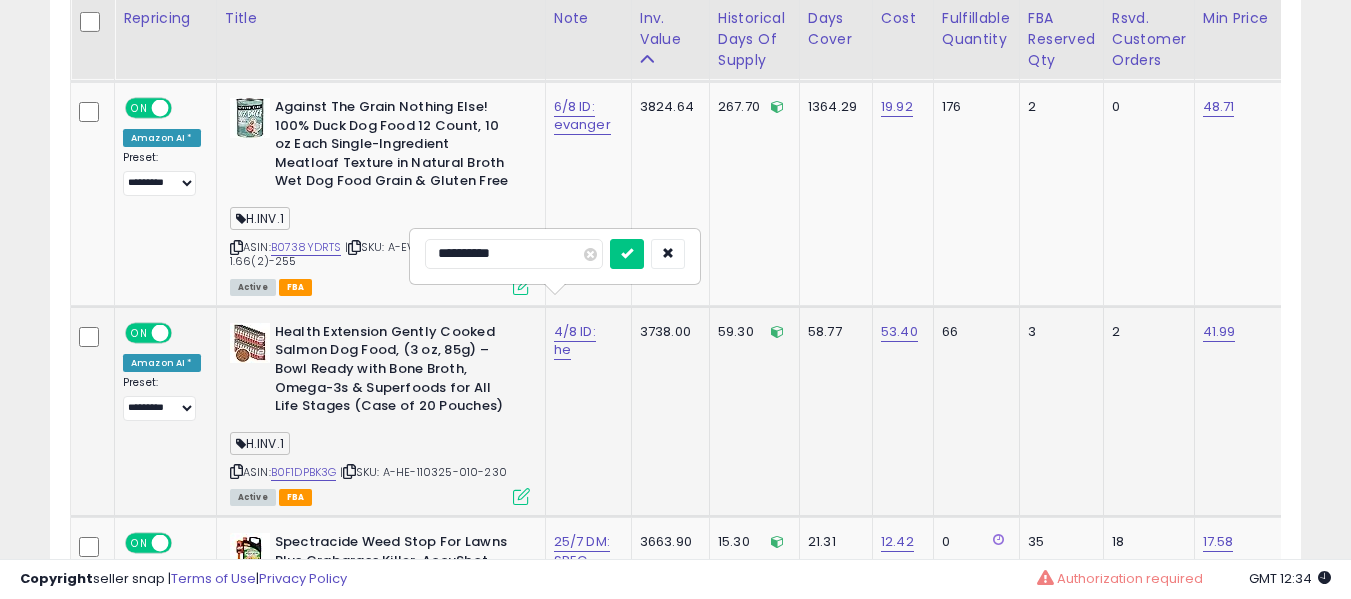 click at bounding box center [627, 254] 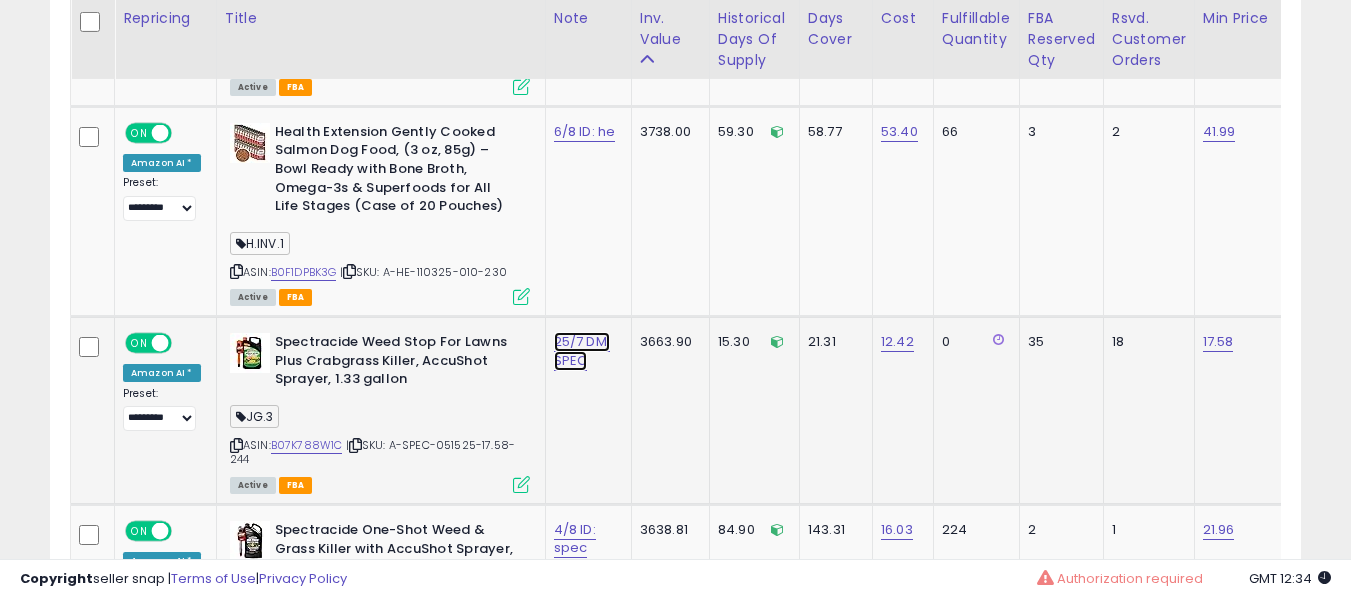 click on "25/7 DM: SPEC" at bounding box center (574, -6399) 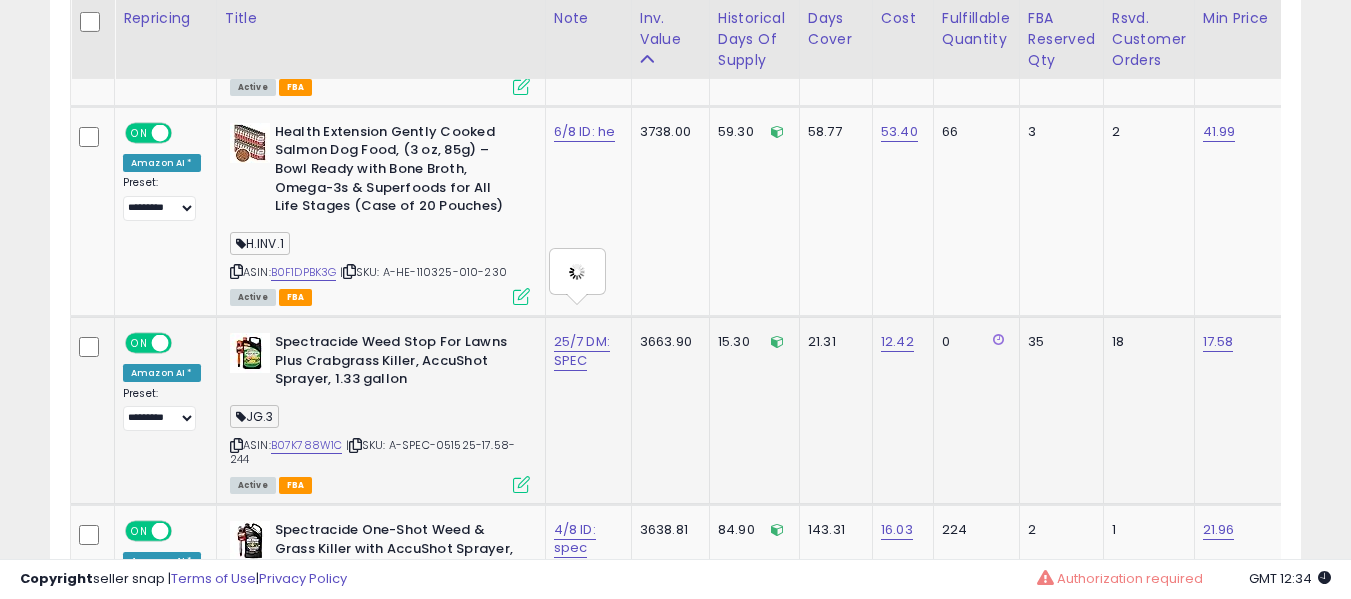 type on "**********" 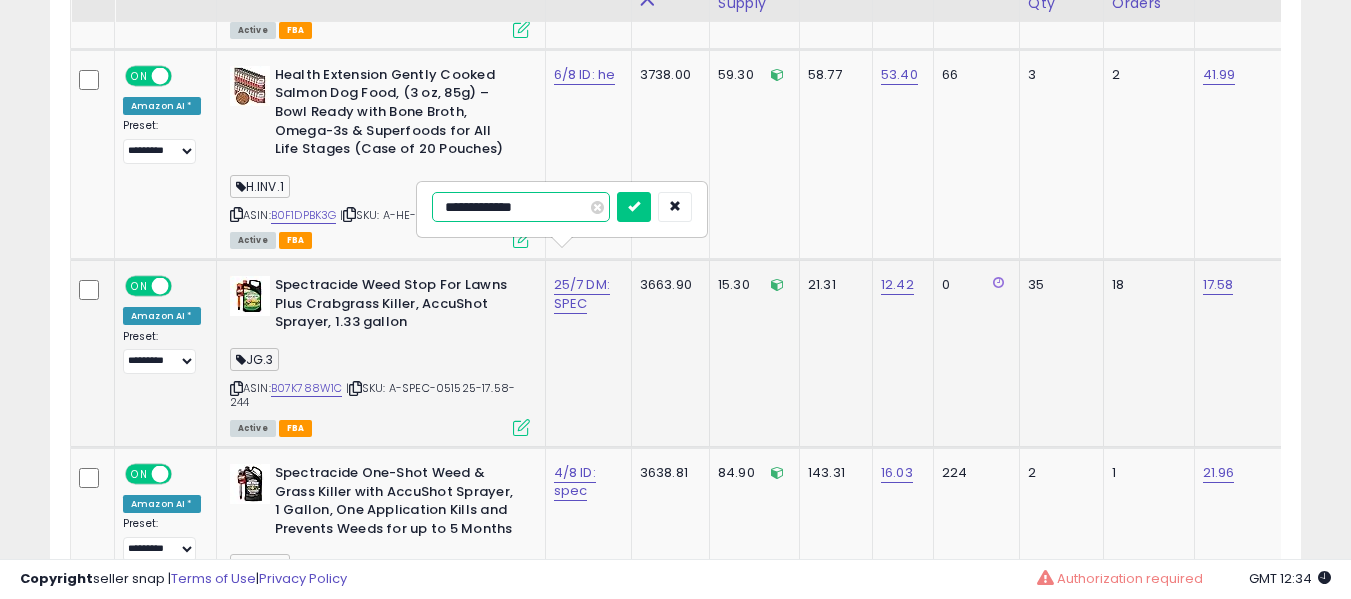 scroll, scrollTop: 7632, scrollLeft: 0, axis: vertical 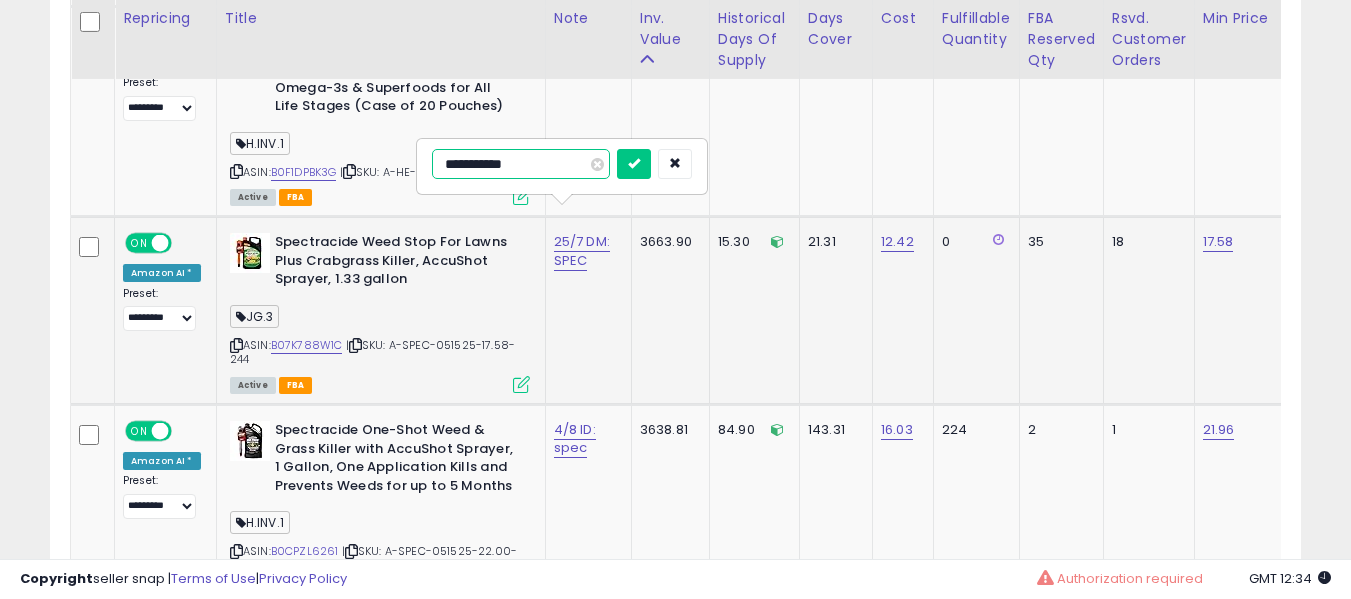type on "**********" 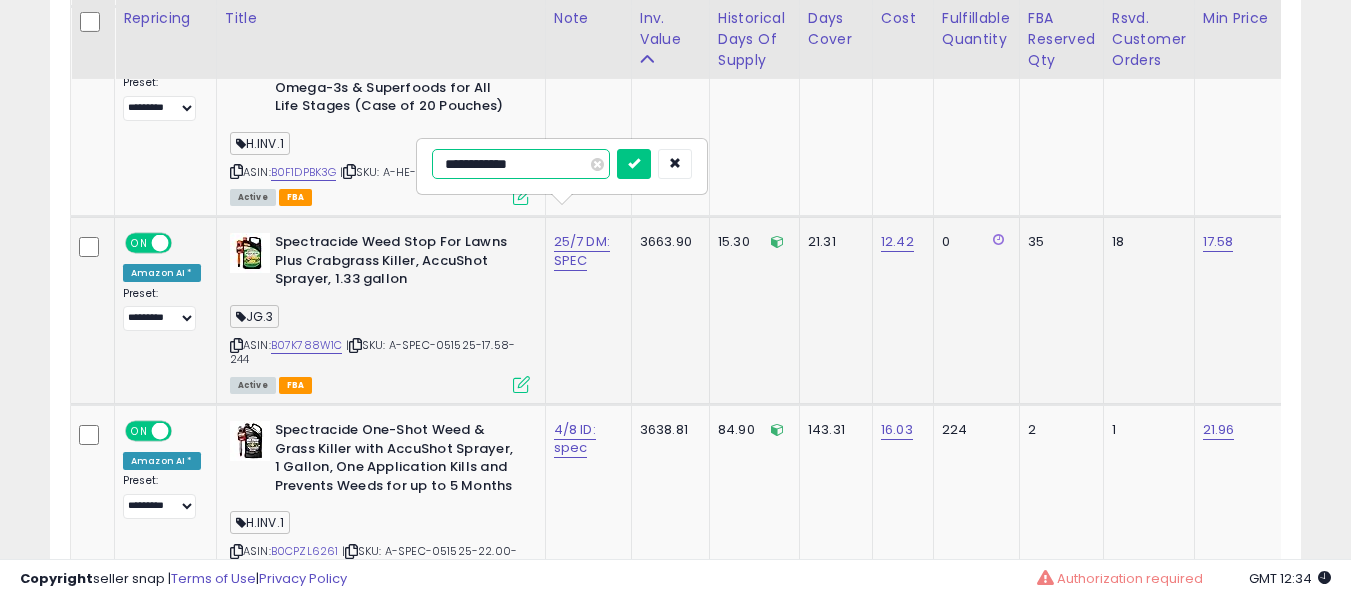 click at bounding box center [634, 164] 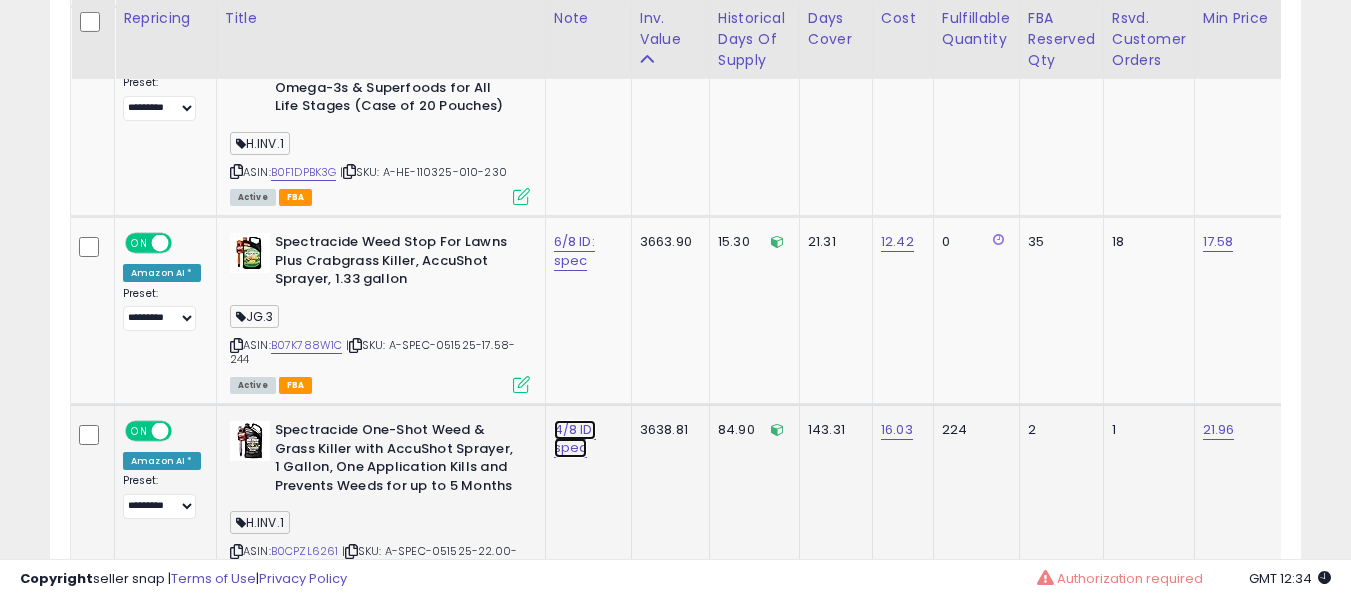 click on "4/8 ID: spec" at bounding box center (574, -6499) 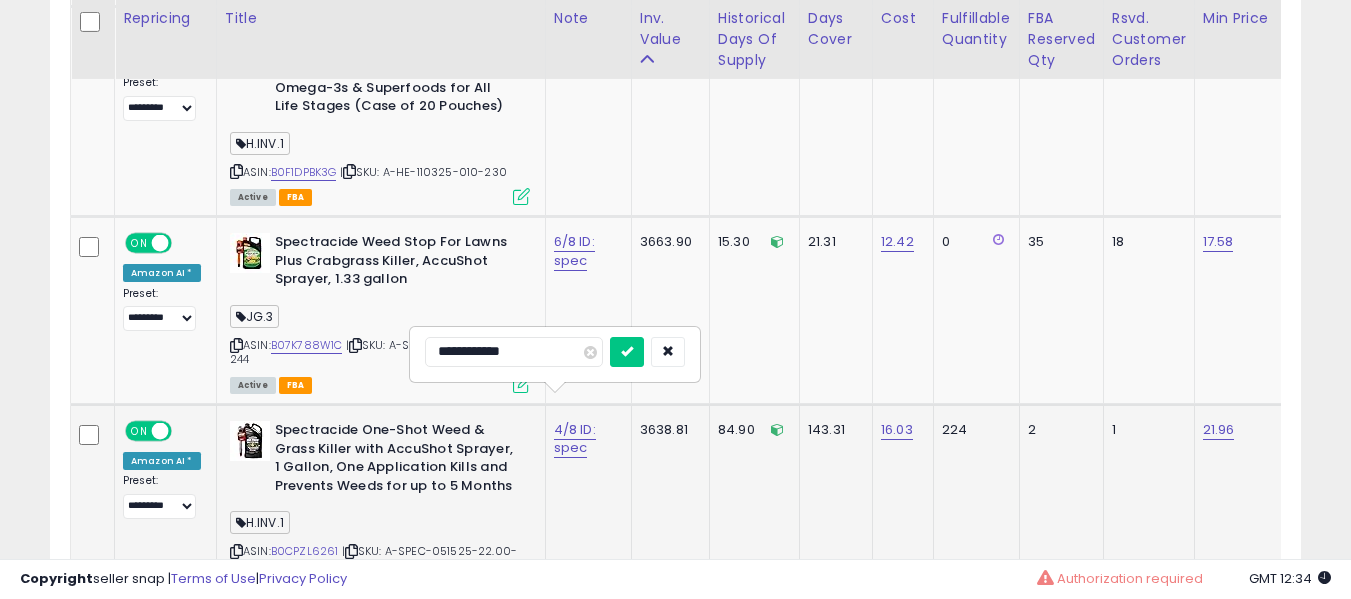 scroll, scrollTop: 7832, scrollLeft: 0, axis: vertical 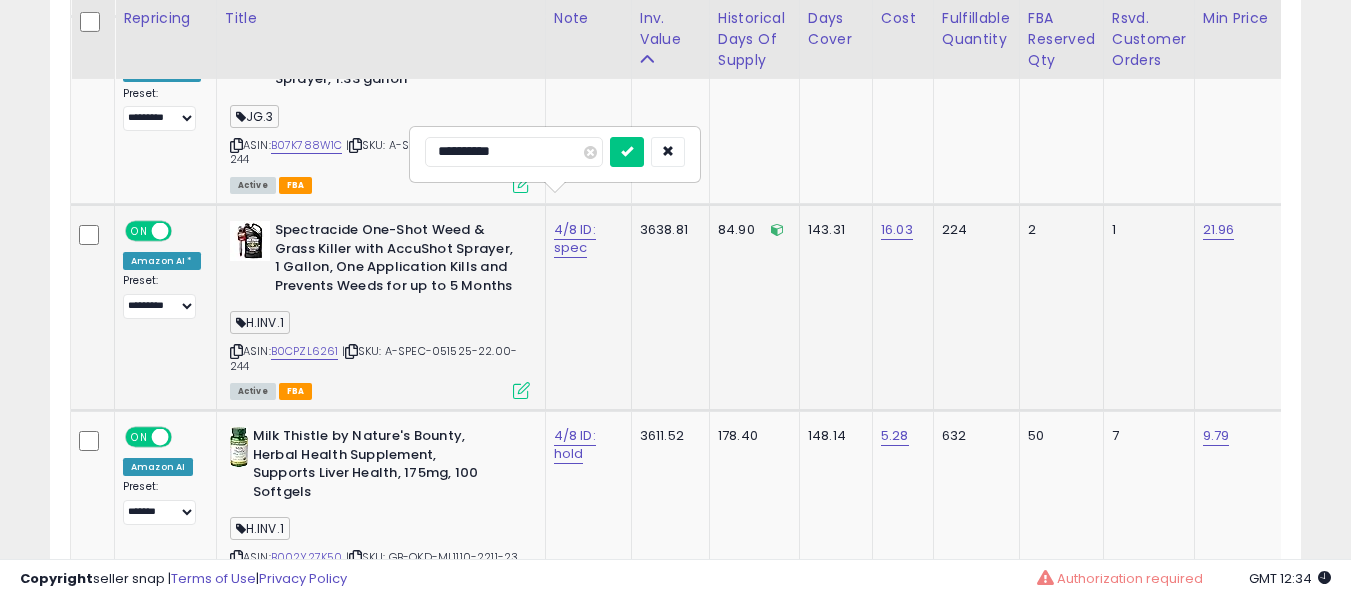 type on "**********" 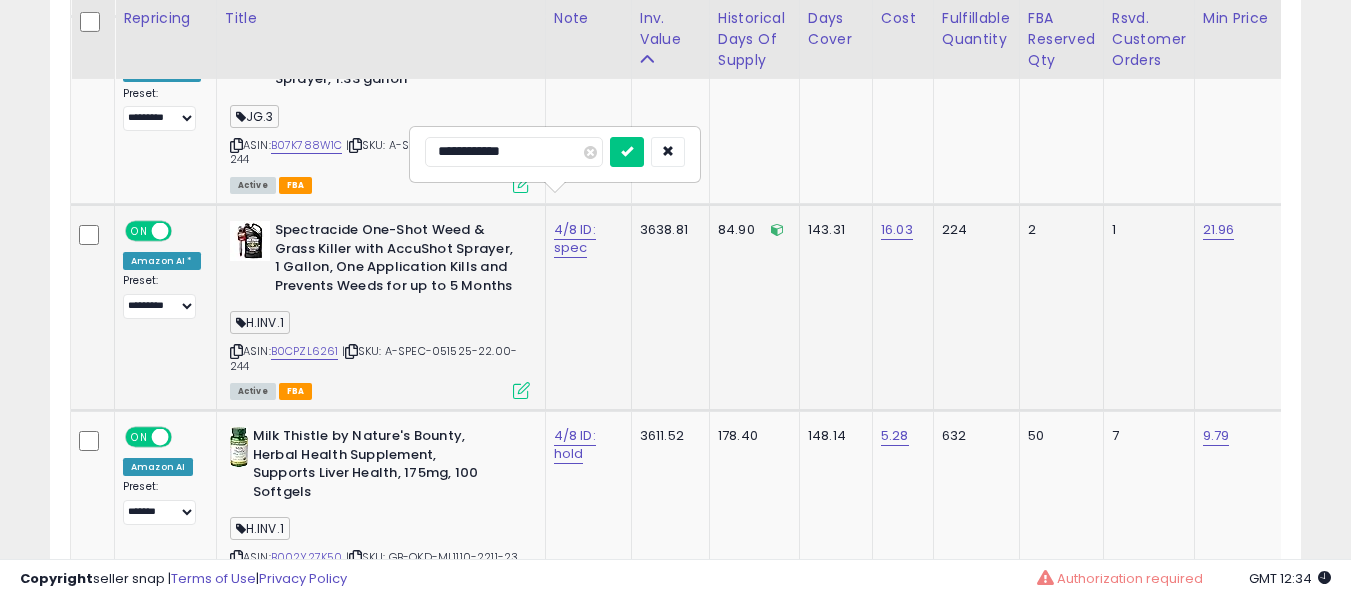 click at bounding box center [627, 152] 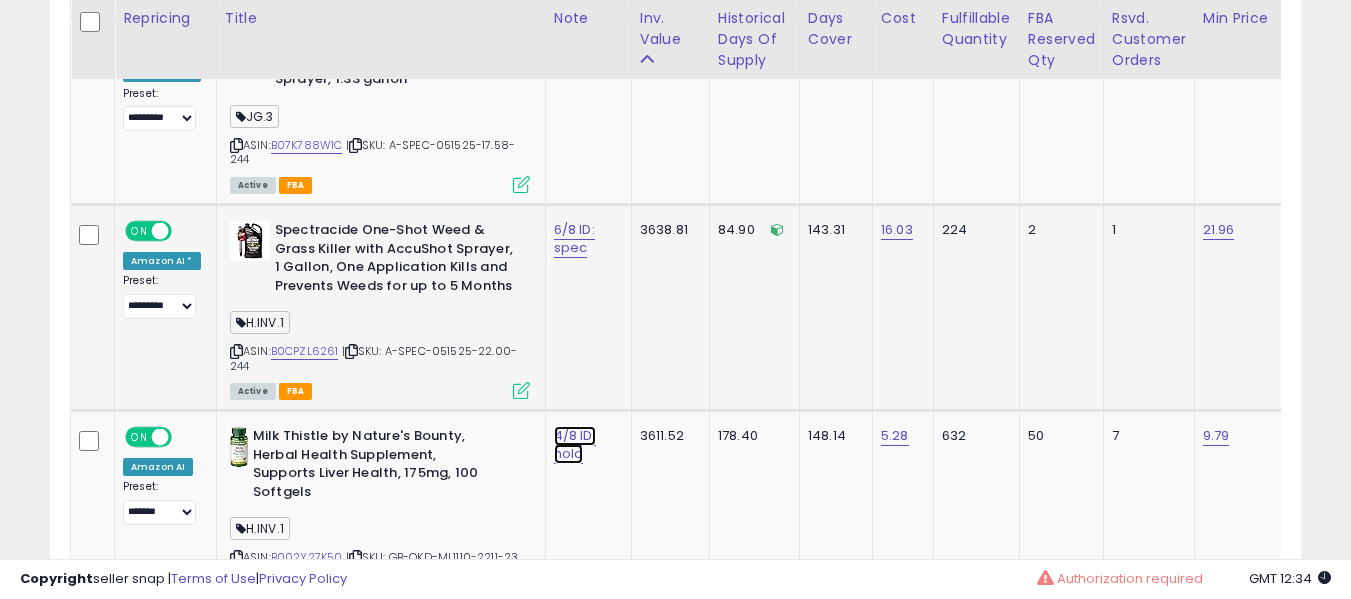 click on "4/8 ID: hold" at bounding box center (574, -6699) 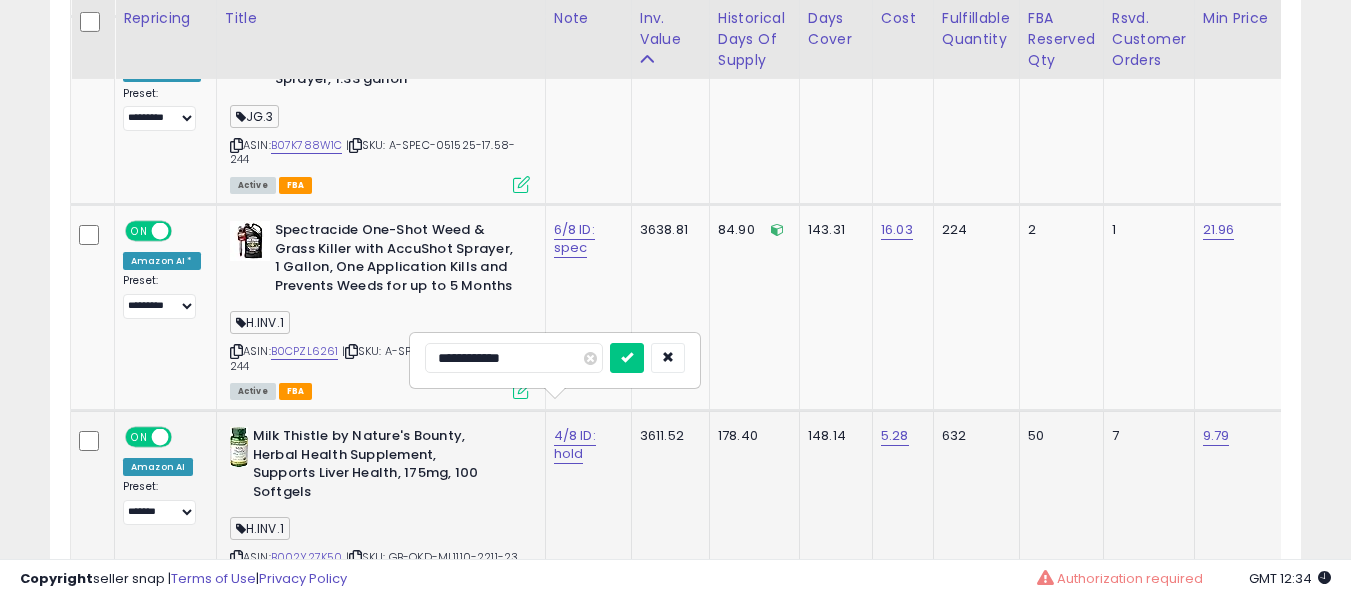 scroll, scrollTop: 8032, scrollLeft: 0, axis: vertical 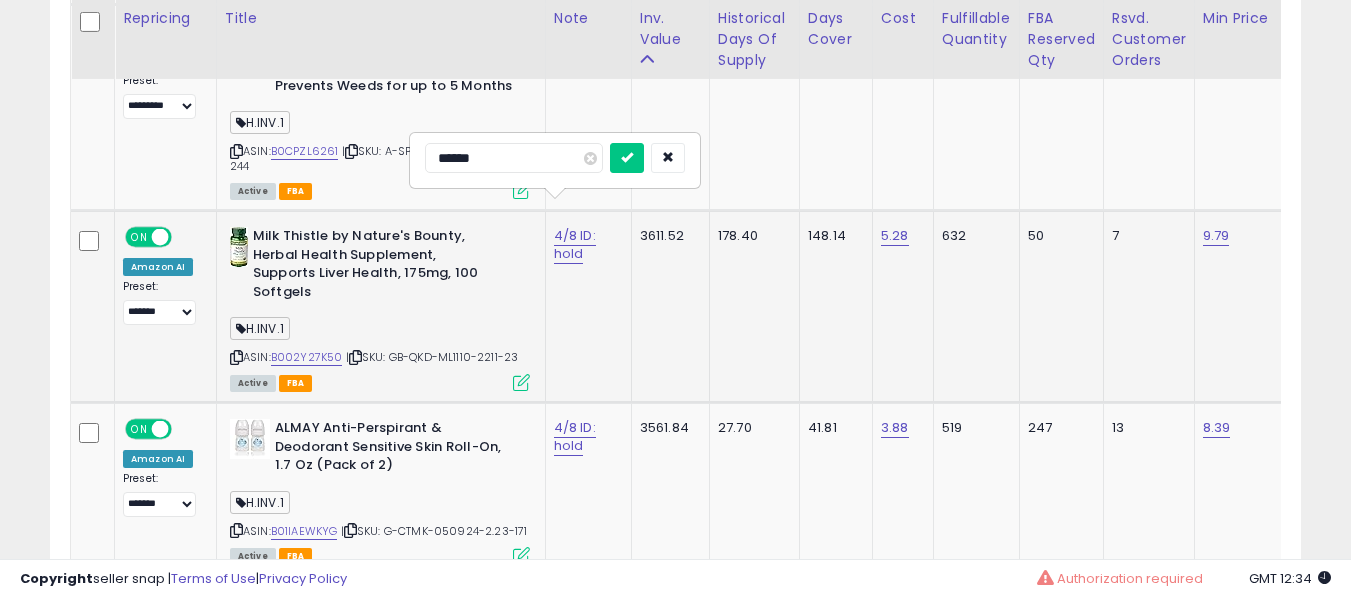 type on "******" 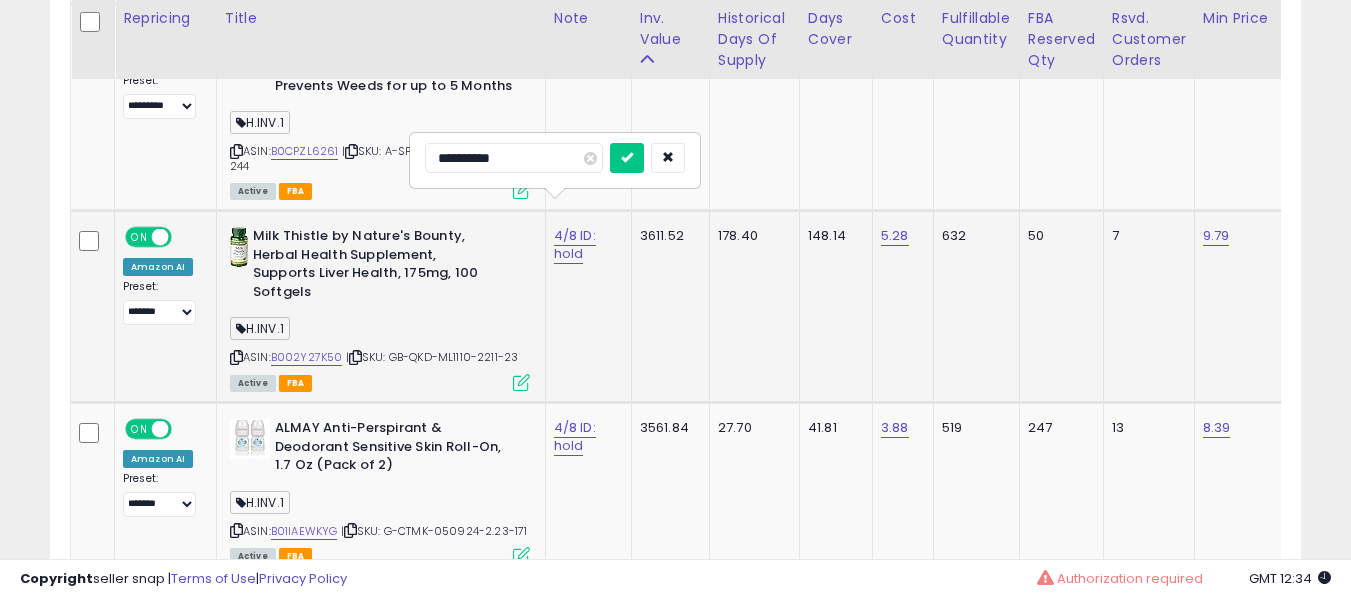 type on "**********" 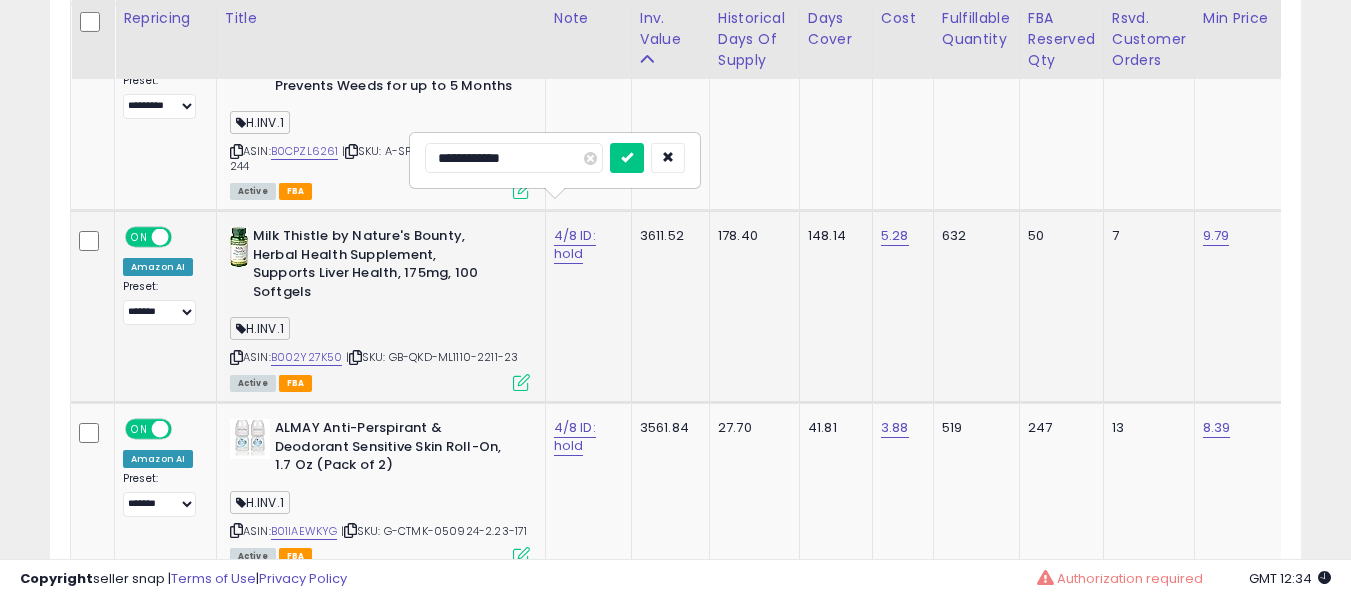click at bounding box center [627, 158] 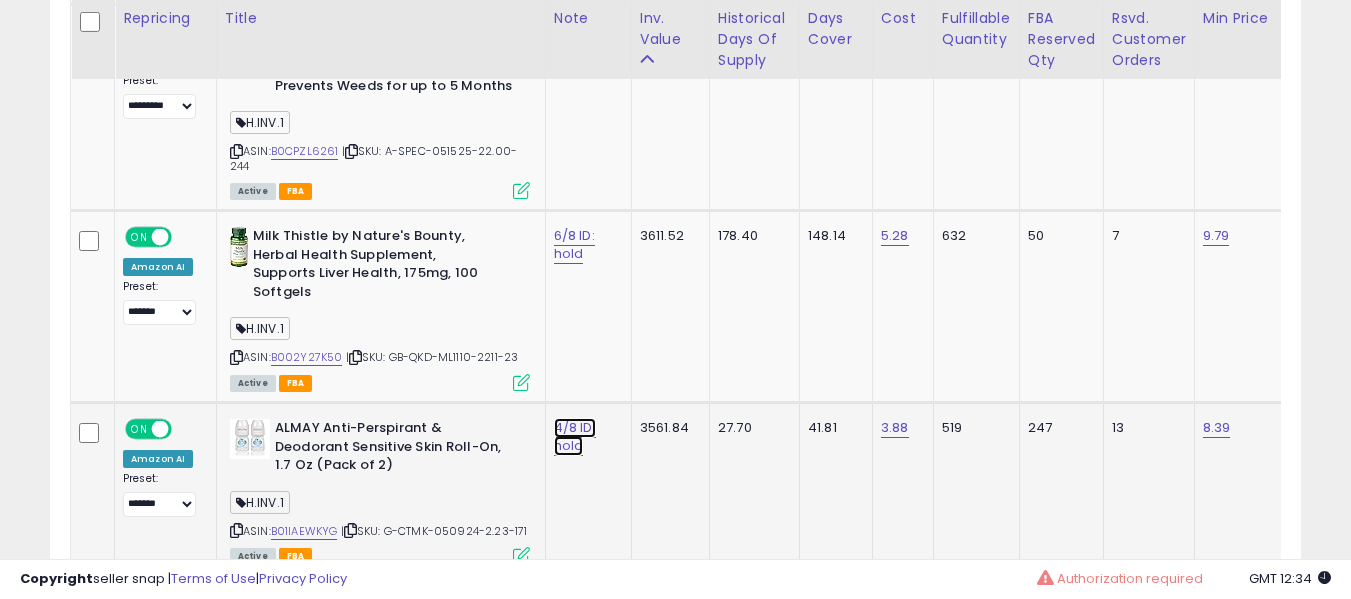 click on "4/8 ID: hold" at bounding box center (574, -6899) 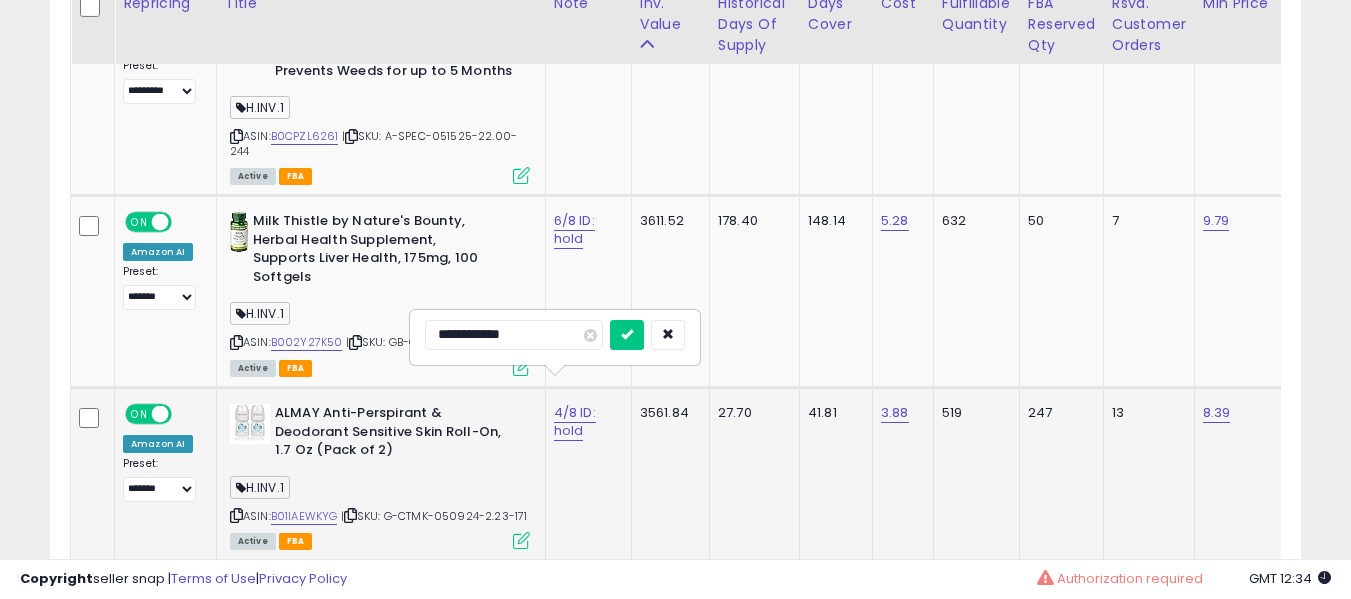 scroll, scrollTop: 8132, scrollLeft: 0, axis: vertical 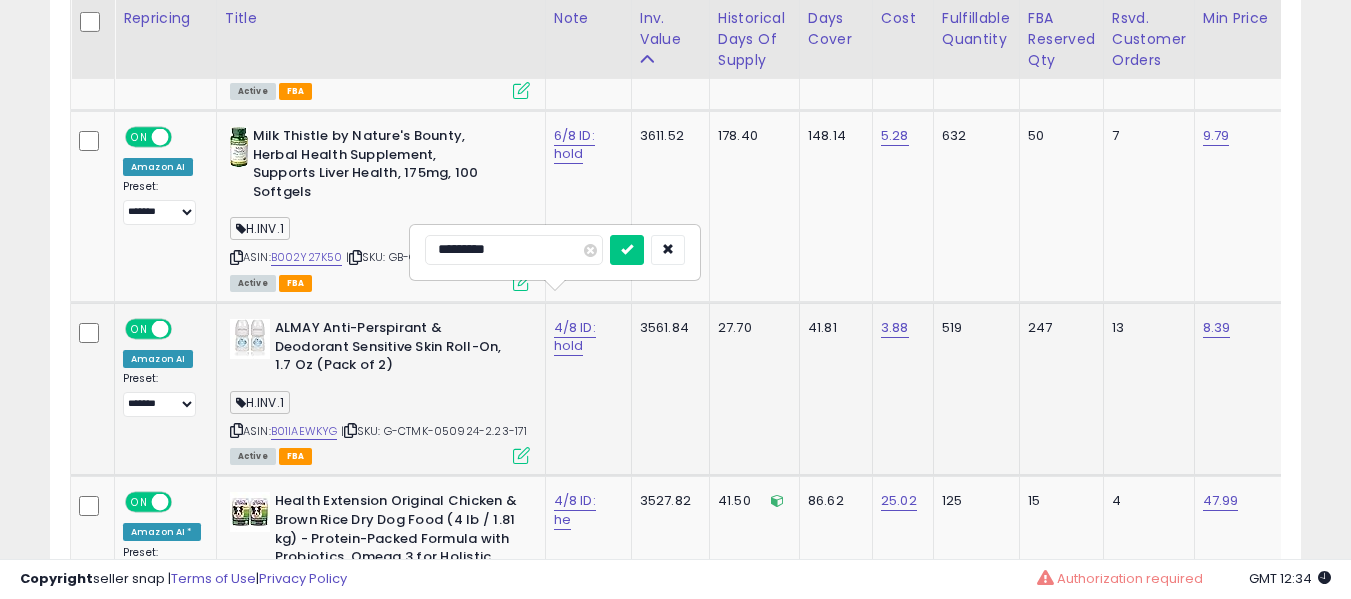 type on "**********" 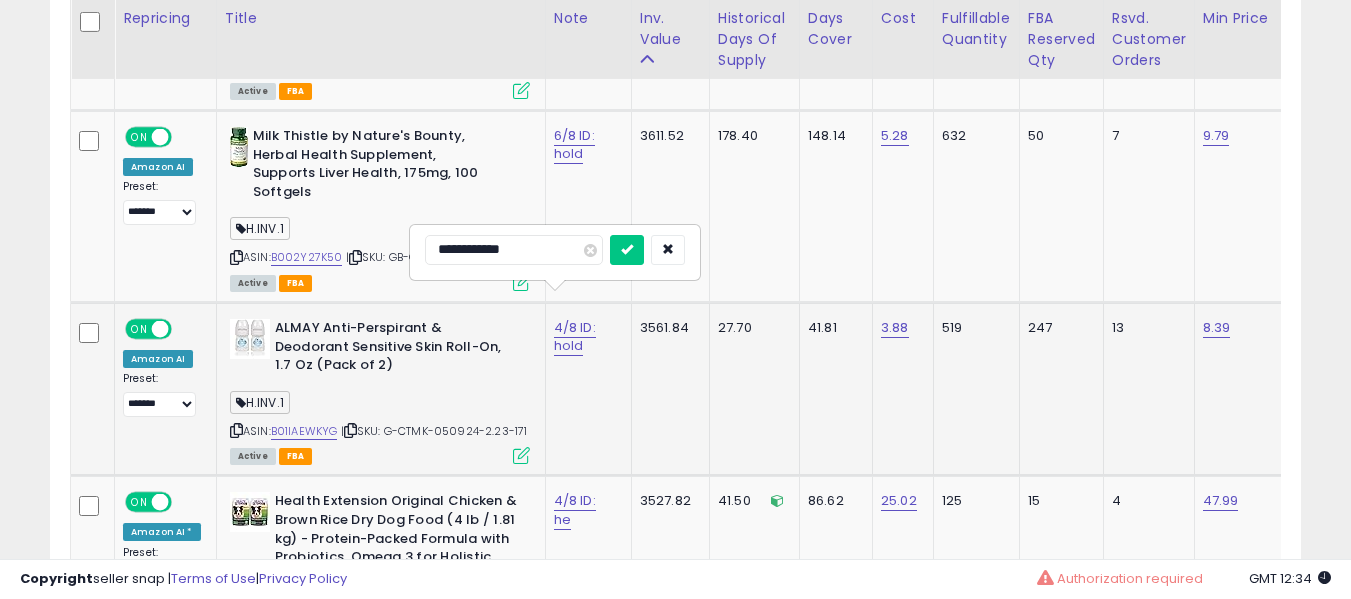 click at bounding box center [627, 250] 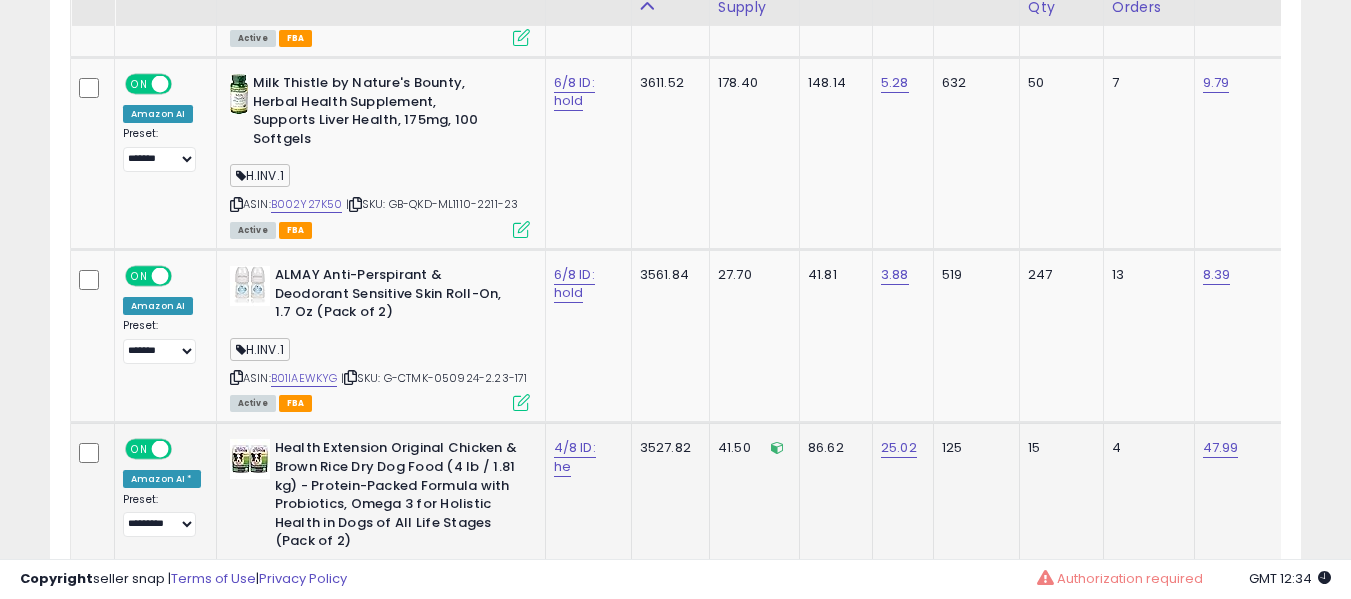 scroll, scrollTop: 8232, scrollLeft: 0, axis: vertical 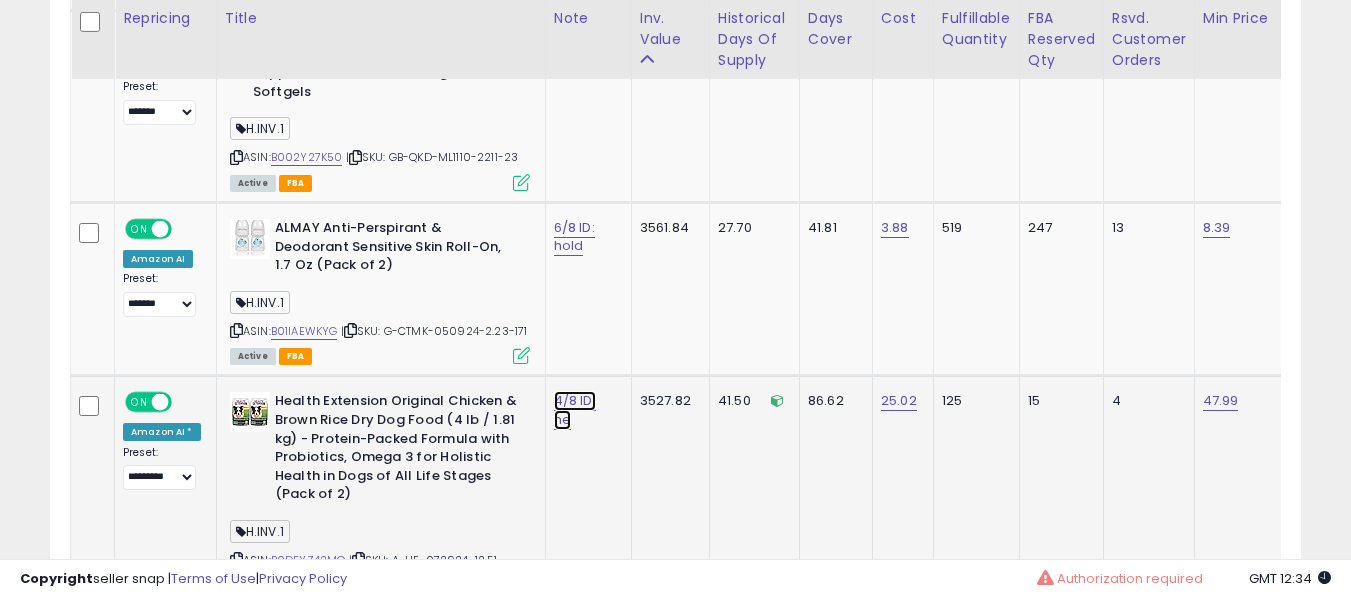 click on "4/8 ID: he" at bounding box center [574, -7099] 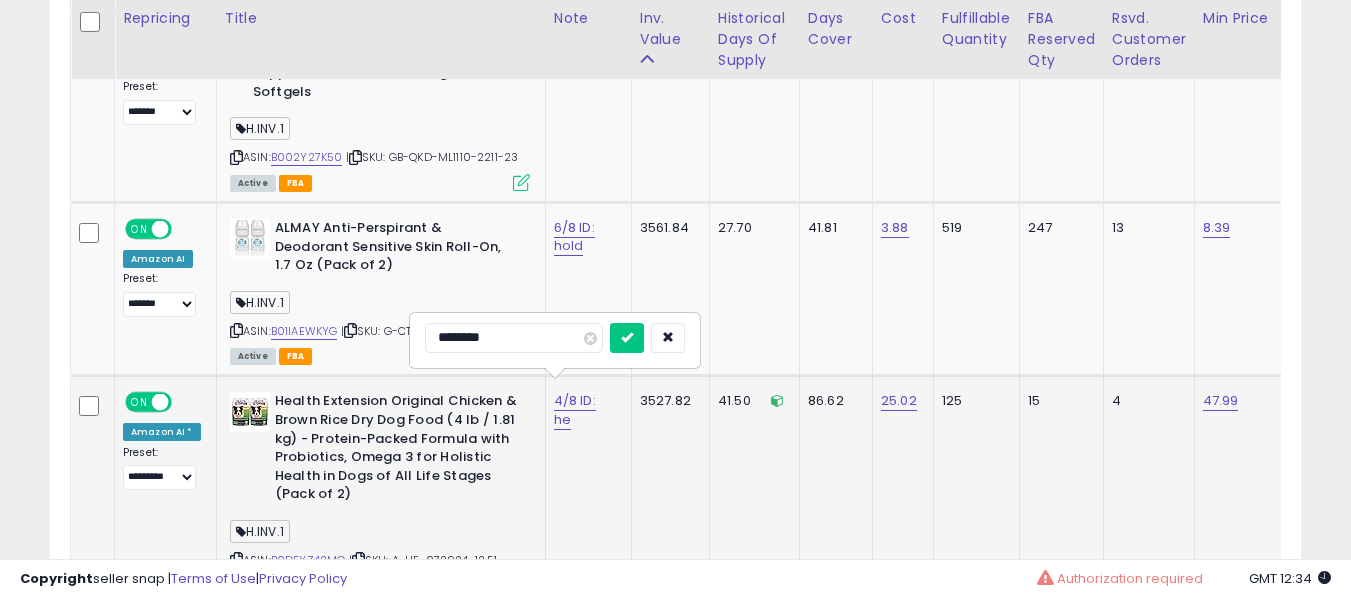 type on "*********" 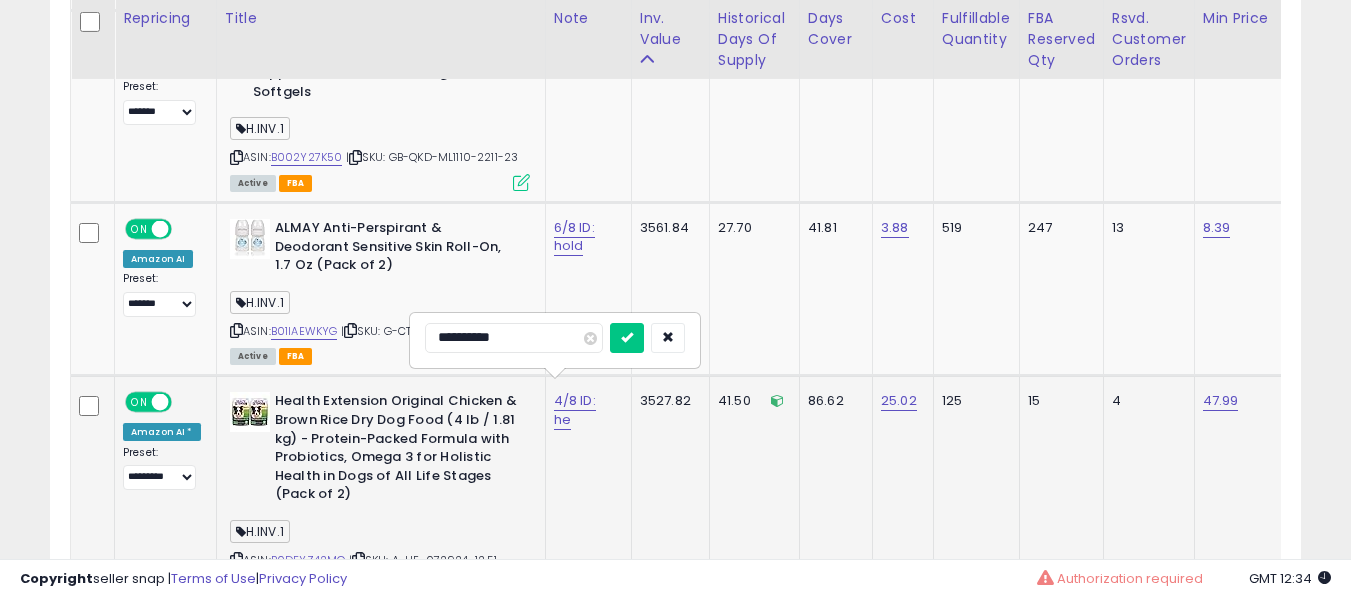 click at bounding box center [627, 338] 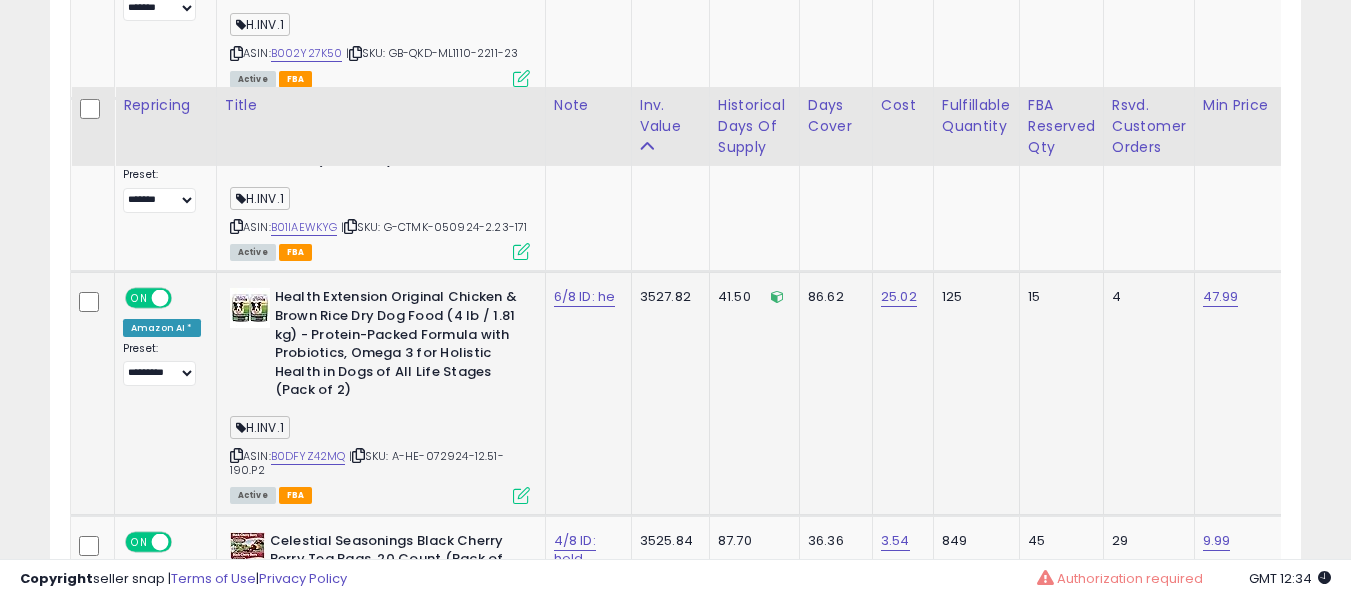 scroll, scrollTop: 8432, scrollLeft: 0, axis: vertical 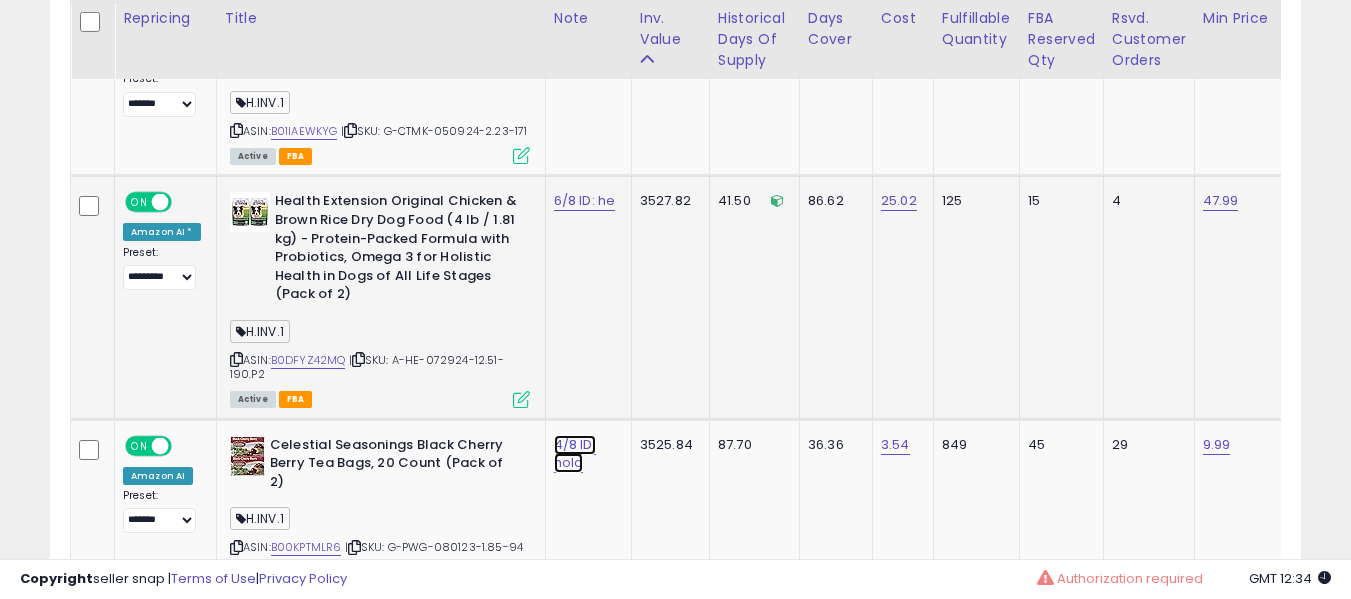 click on "4/8 ID: hold" at bounding box center (574, -7299) 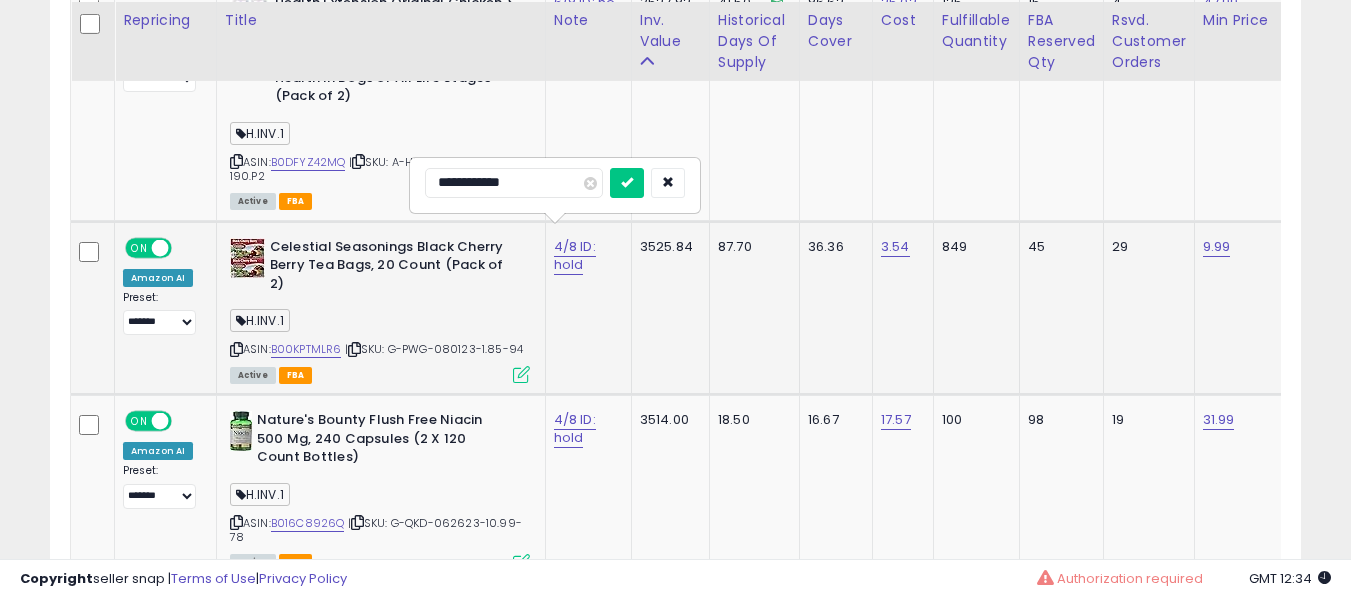 scroll, scrollTop: 8632, scrollLeft: 0, axis: vertical 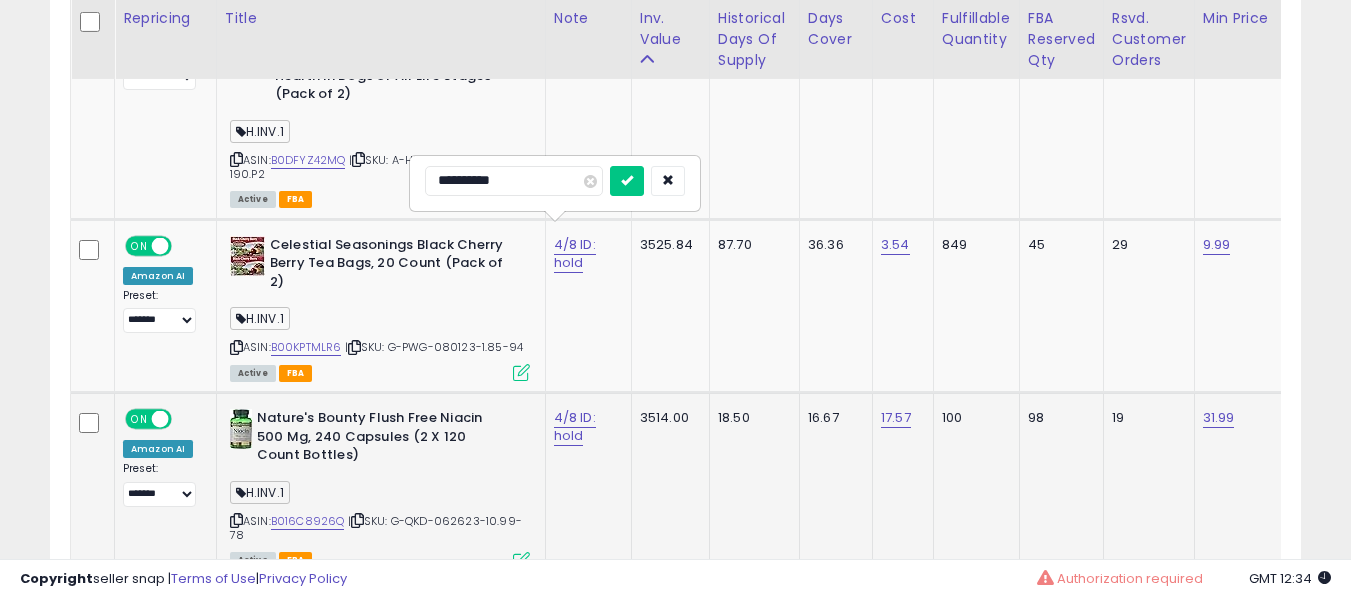 type on "**********" 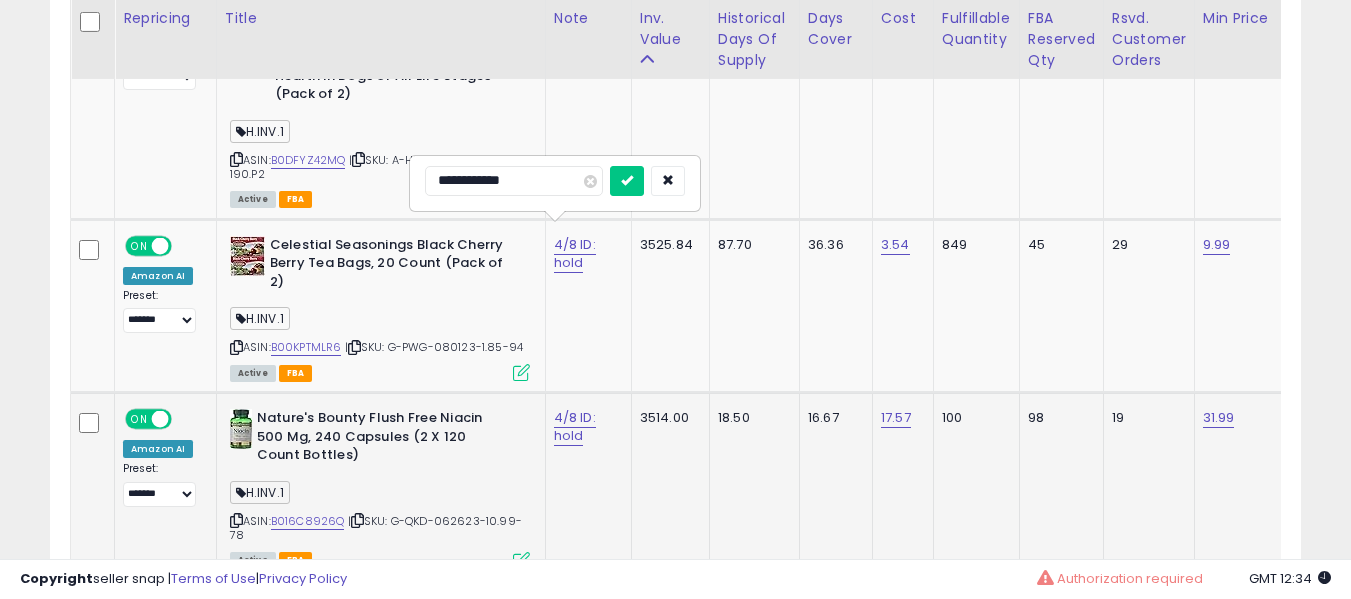 click at bounding box center [627, 181] 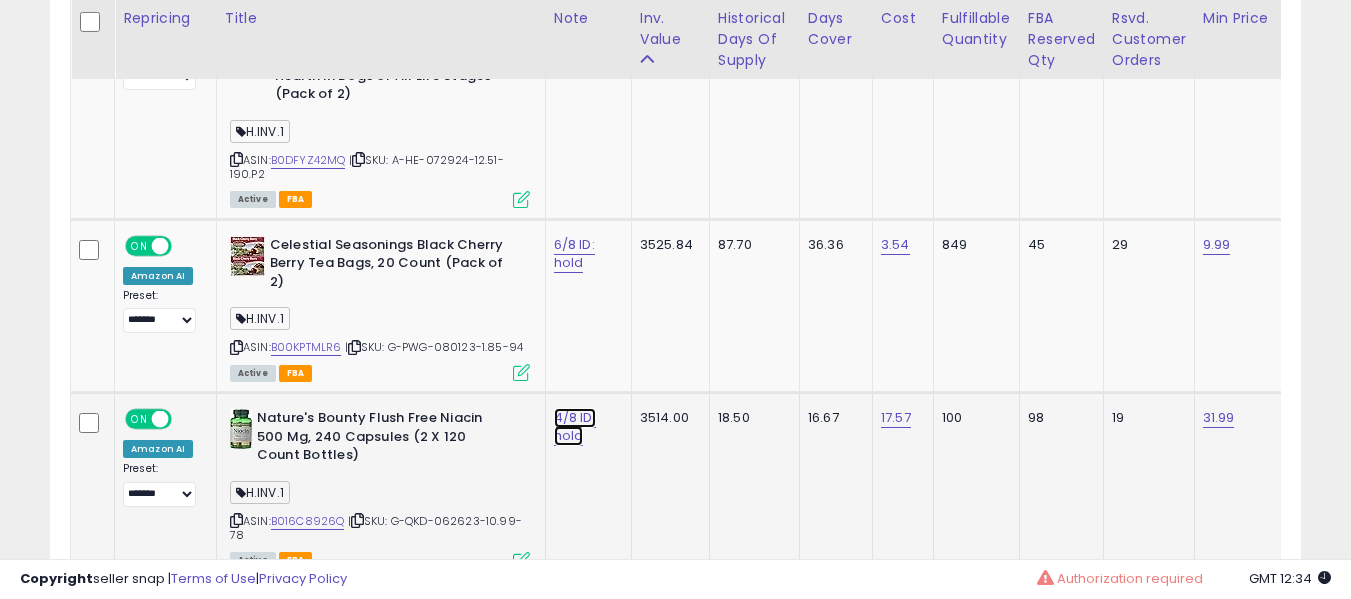 click on "4/8 ID: hold" at bounding box center (574, -7499) 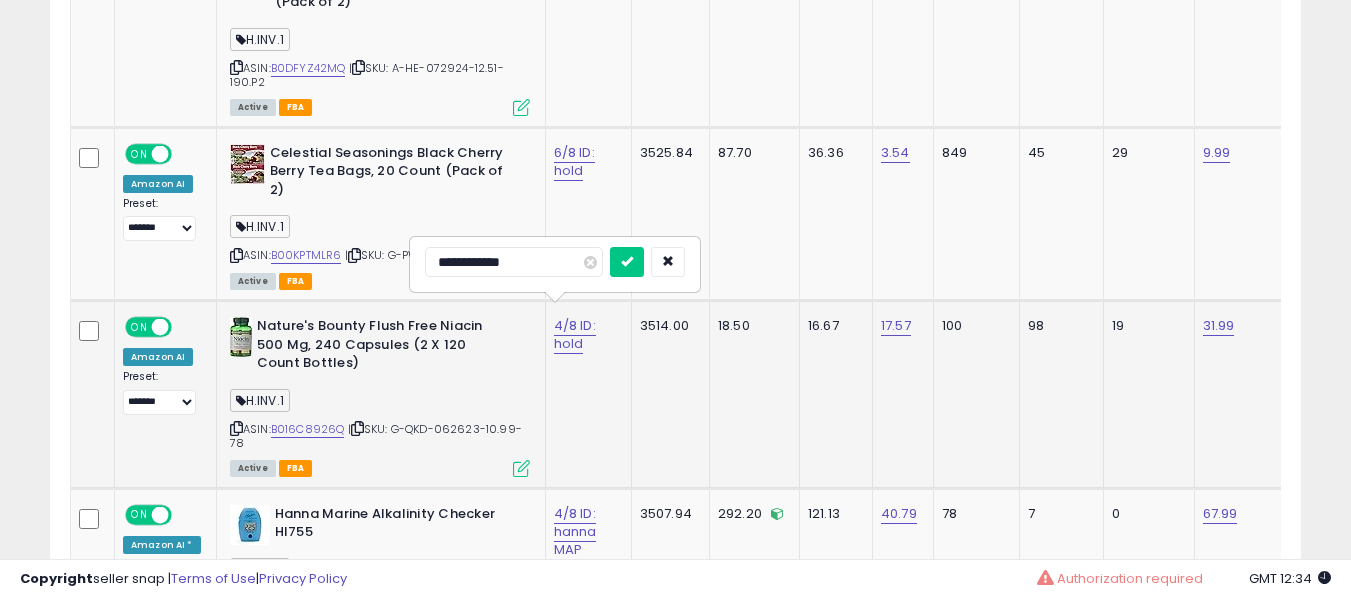 scroll, scrollTop: 8732, scrollLeft: 0, axis: vertical 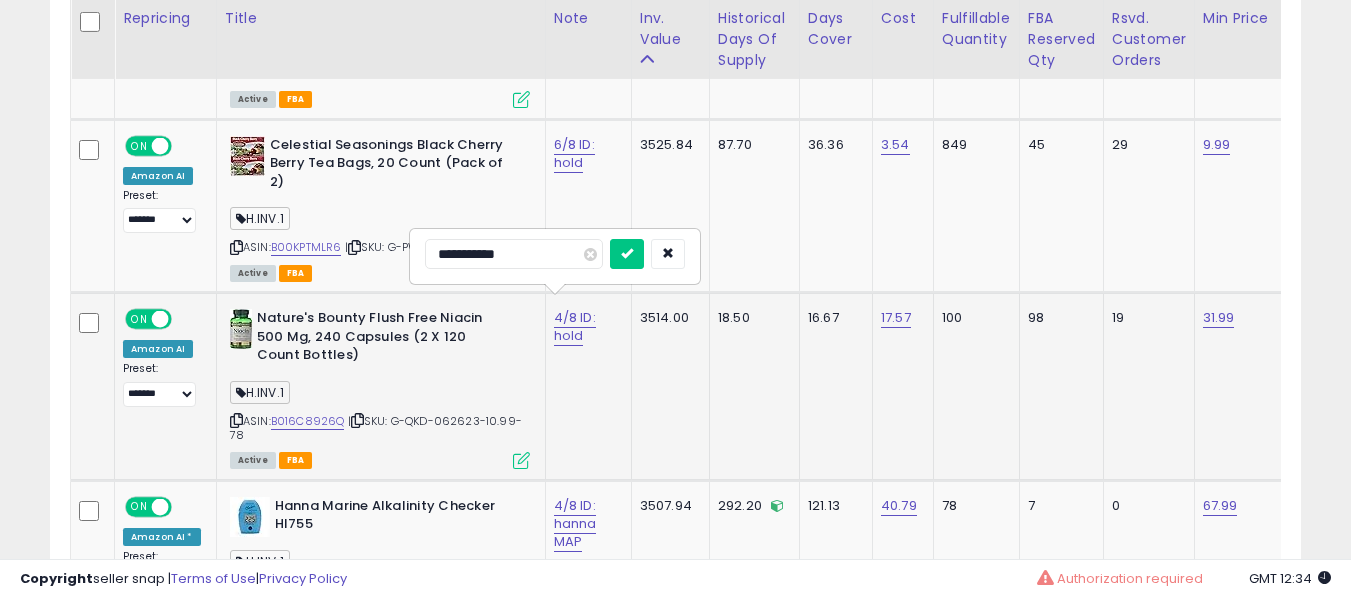 type on "**********" 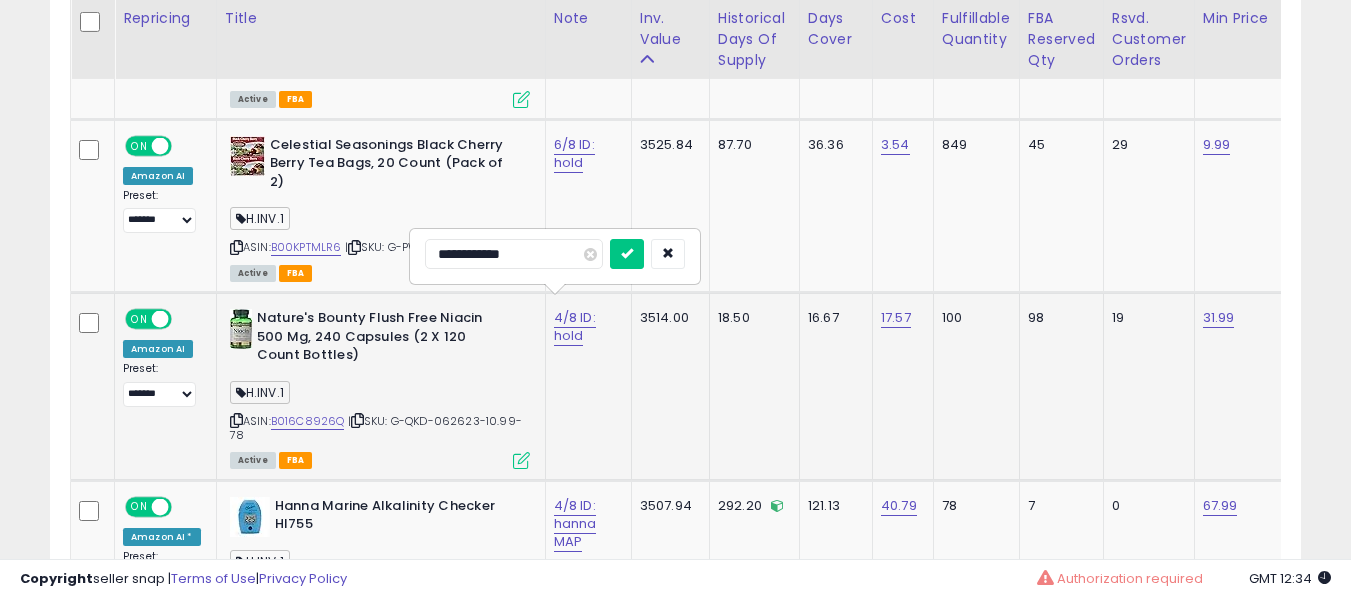 click at bounding box center [627, 254] 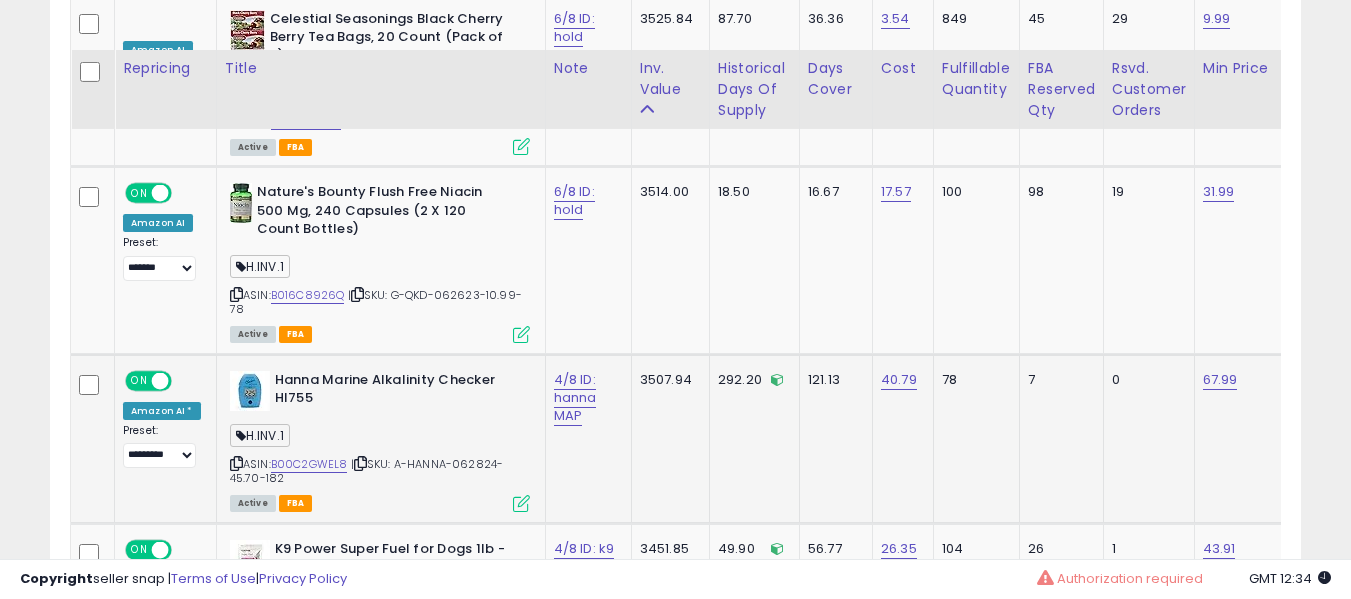 scroll, scrollTop: 8932, scrollLeft: 0, axis: vertical 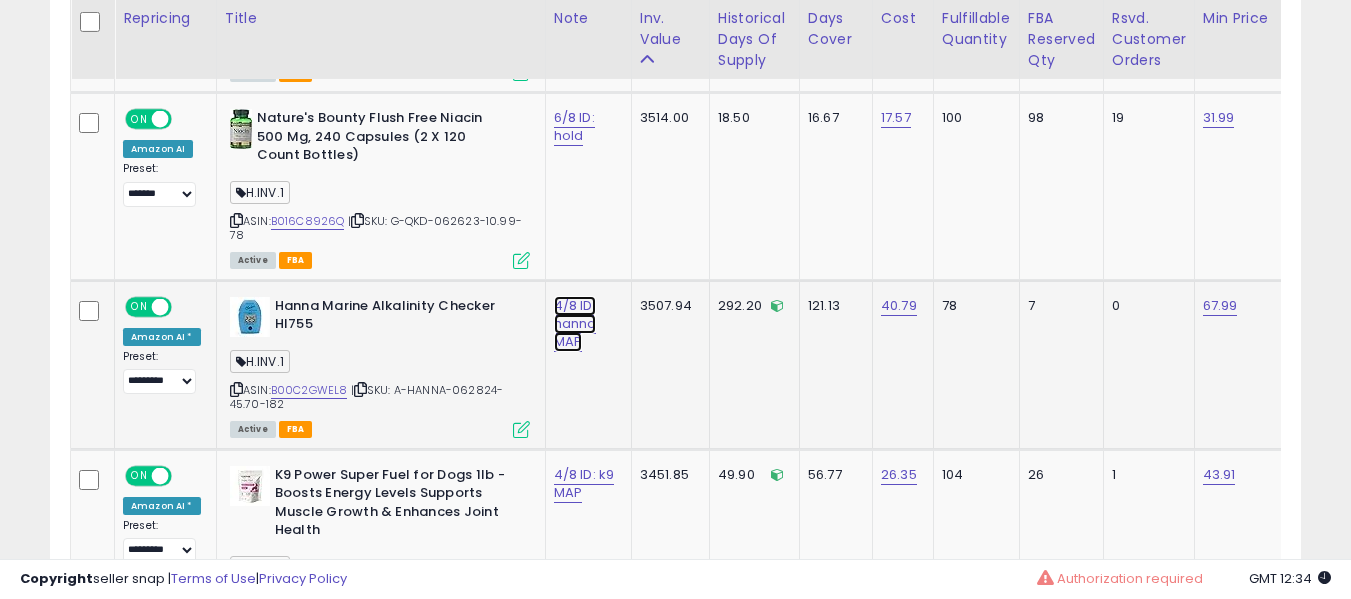 click on "4/8 ID: hanna MAP" at bounding box center [574, -7799] 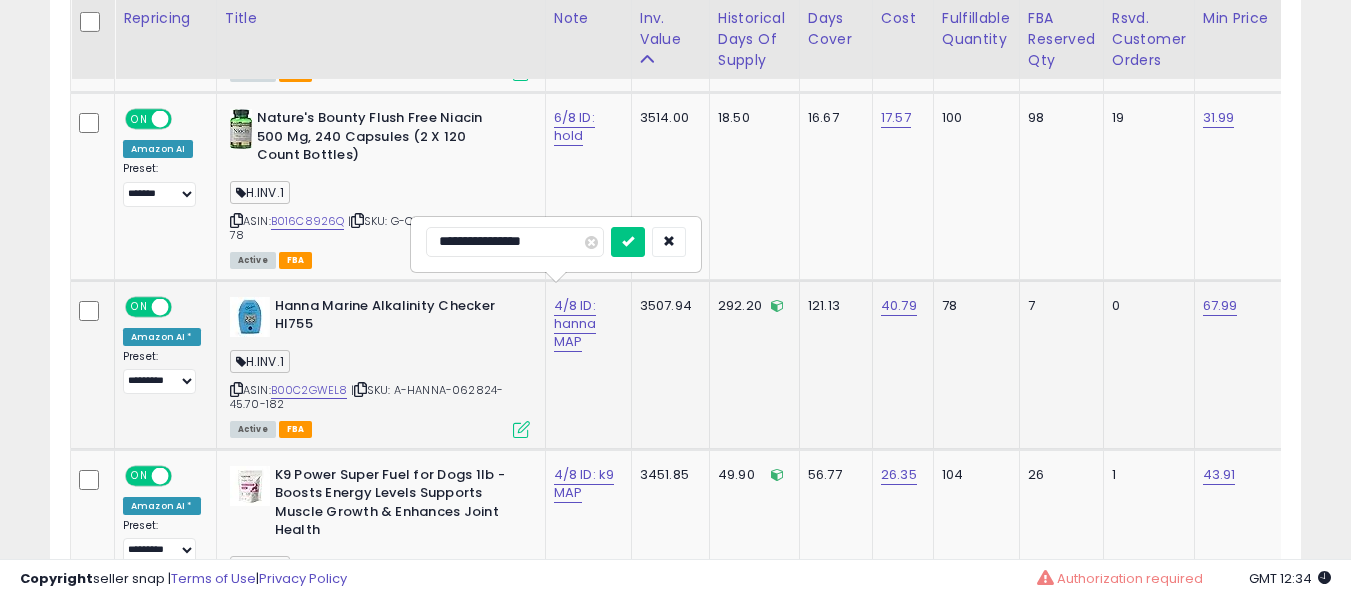 type on "**********" 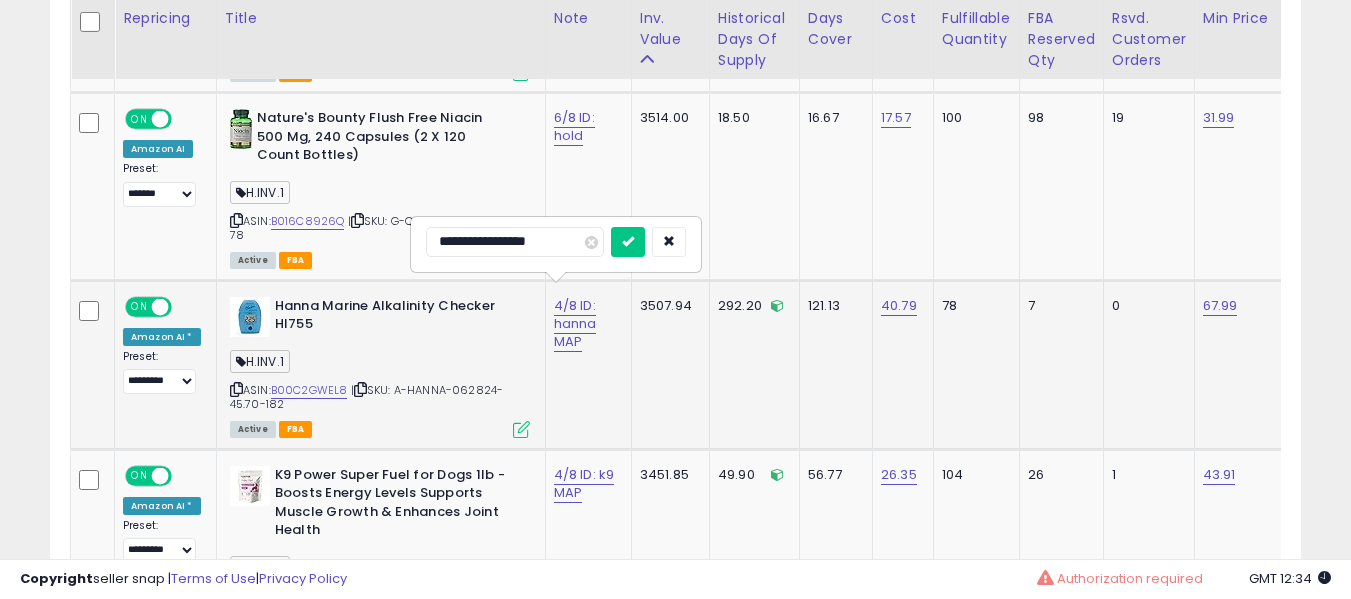click at bounding box center [628, 242] 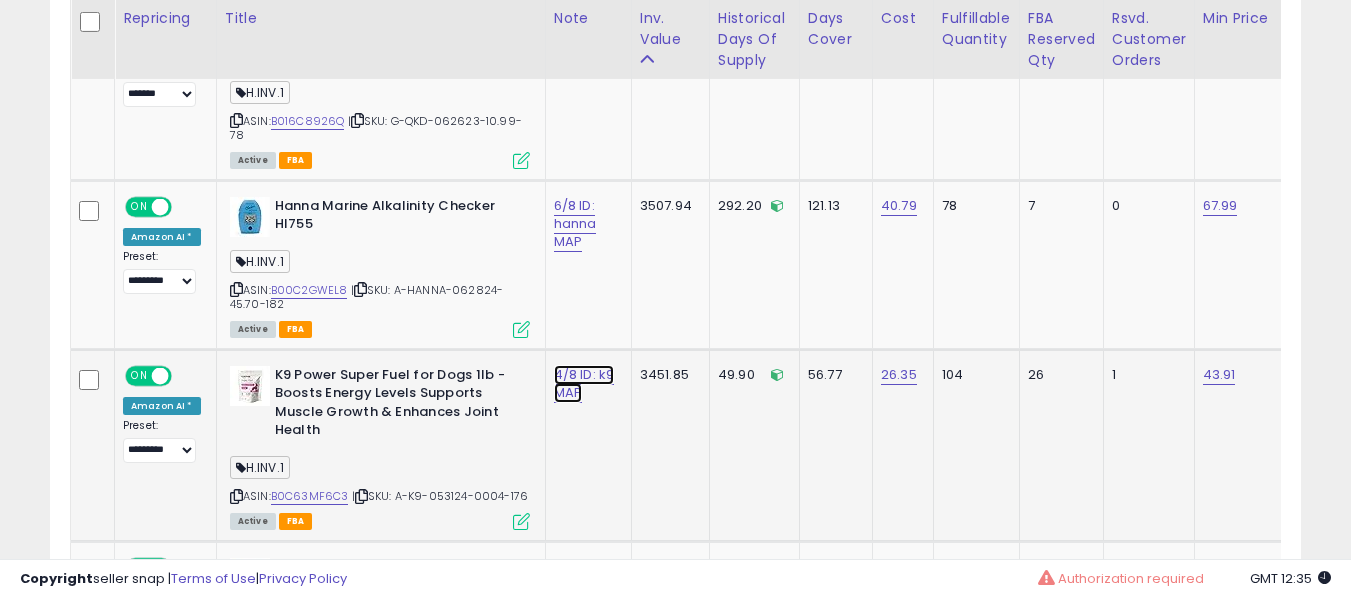click on "4/8 ID: k9 MAP" at bounding box center (574, -7899) 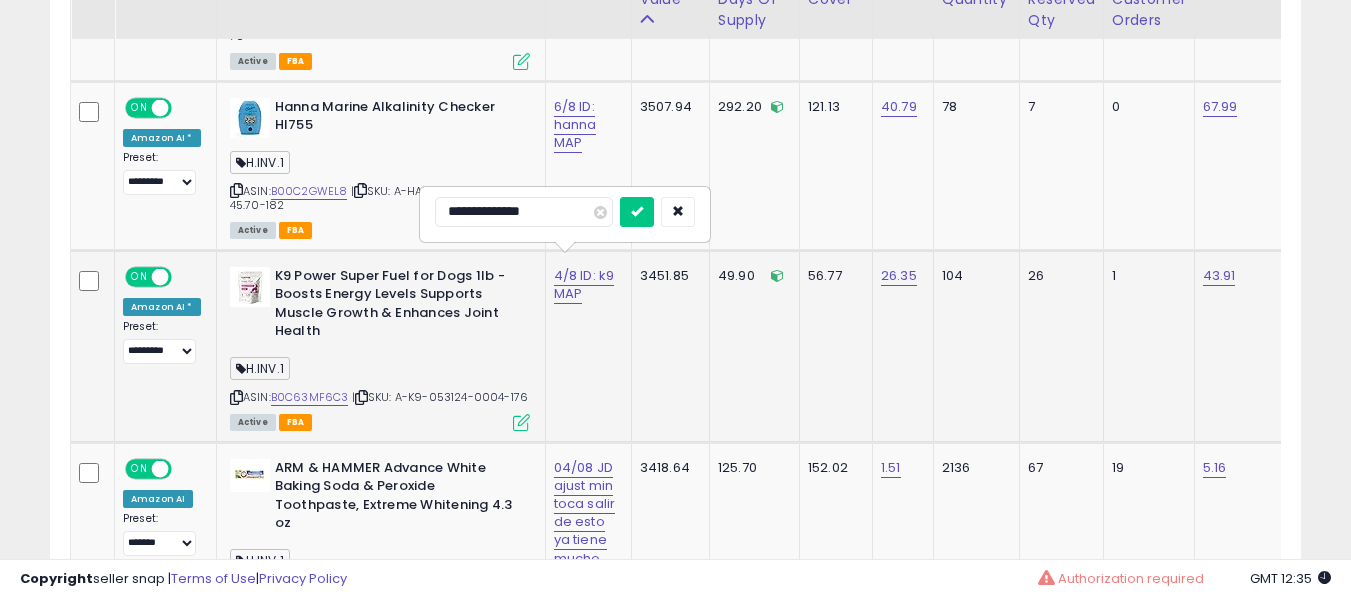 scroll, scrollTop: 9132, scrollLeft: 0, axis: vertical 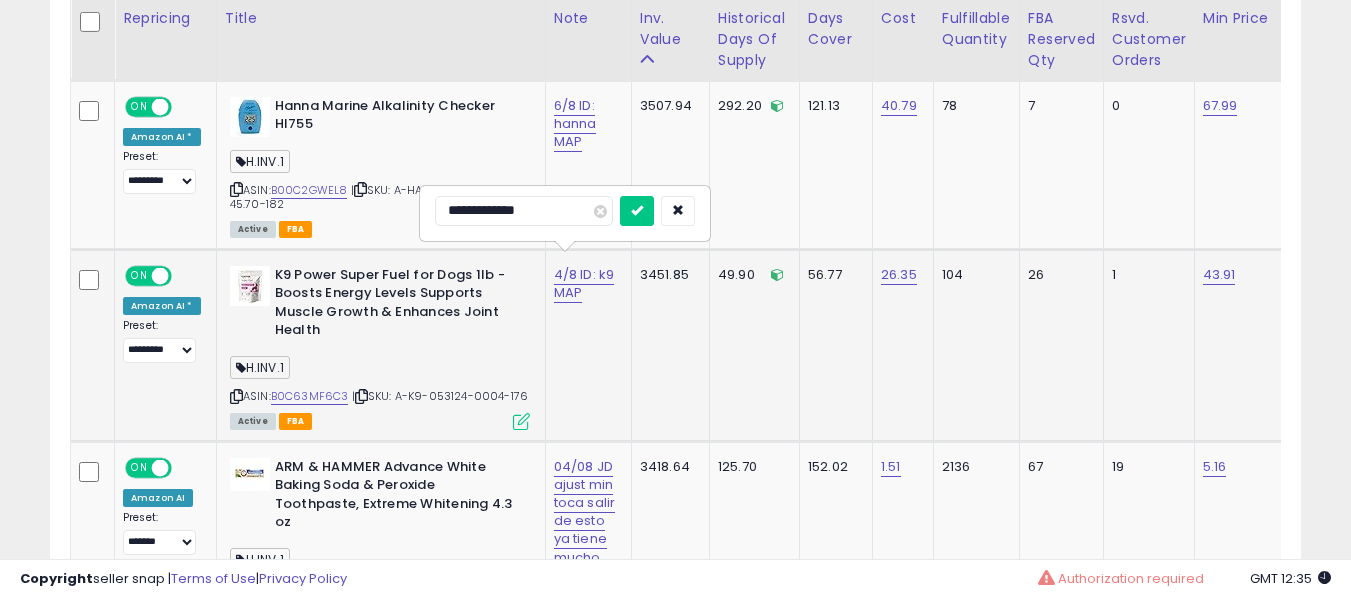 type on "**********" 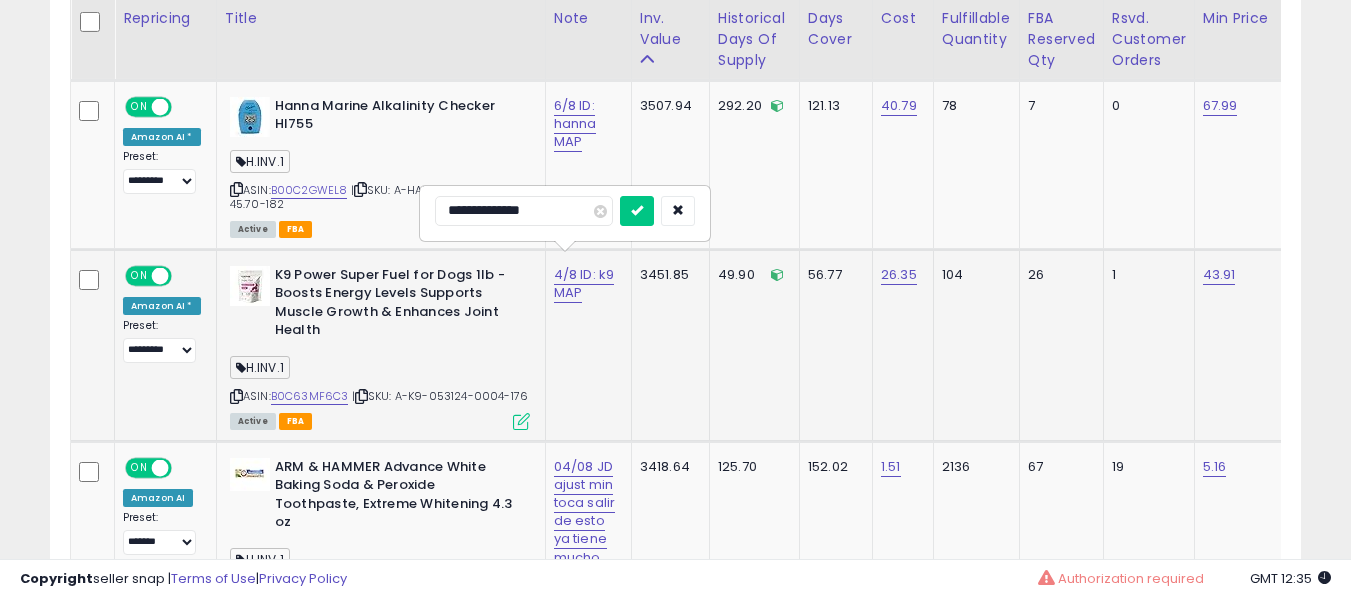 click at bounding box center (637, 211) 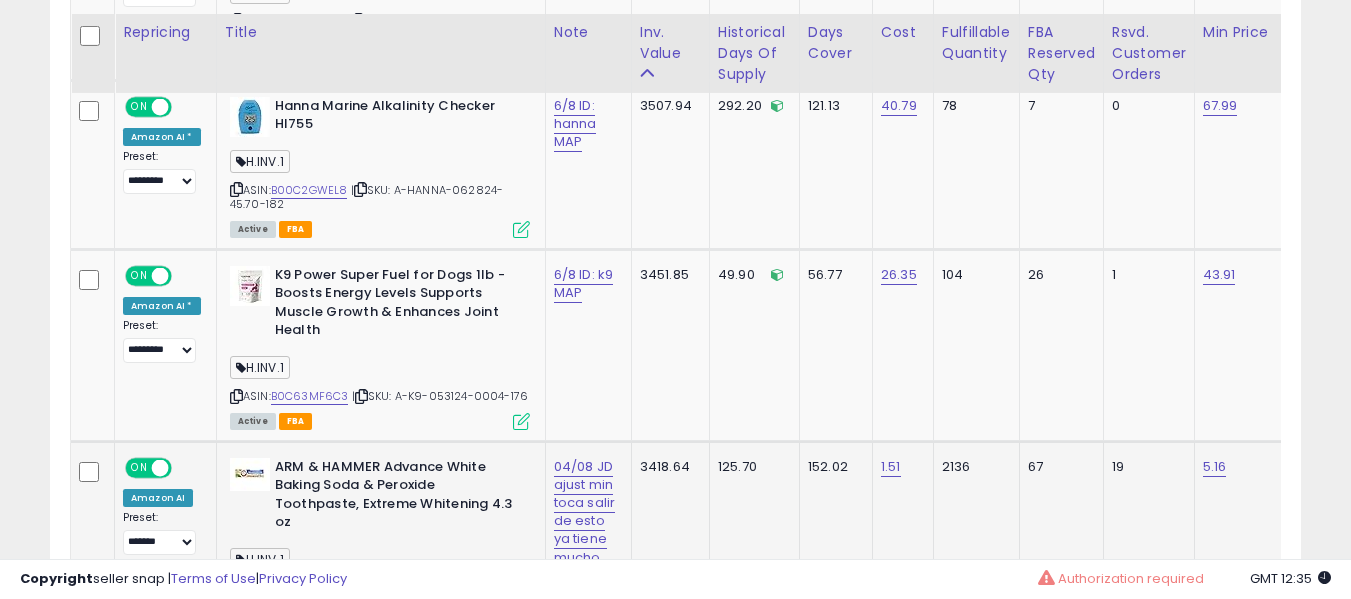 scroll, scrollTop: 9332, scrollLeft: 0, axis: vertical 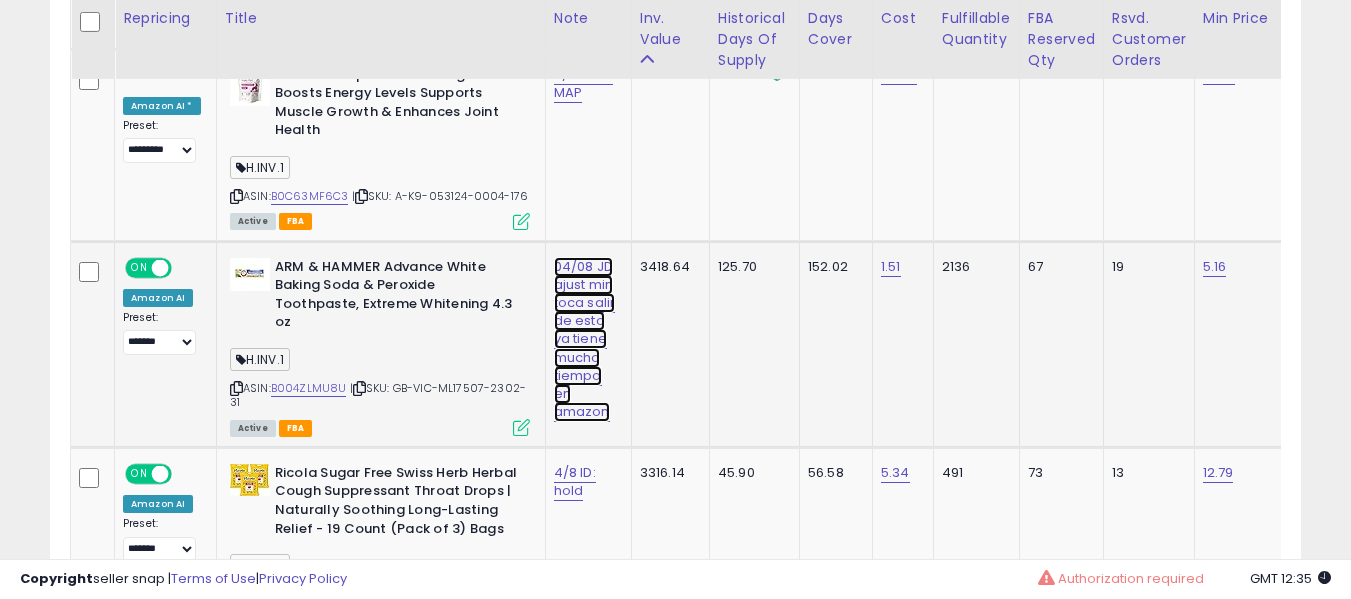 click on "04/08 JD ajust min toca salir de esto ya tiene mucho tiempo en amazon" at bounding box center (574, -8199) 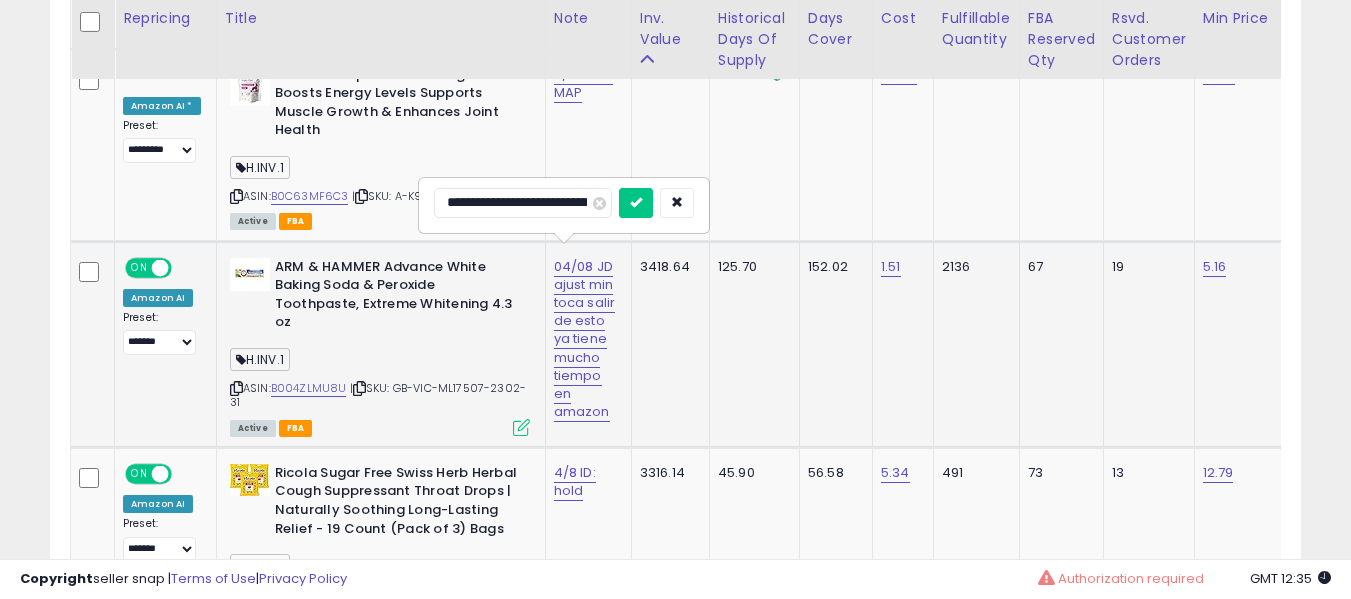 scroll, scrollTop: 0, scrollLeft: 291, axis: horizontal 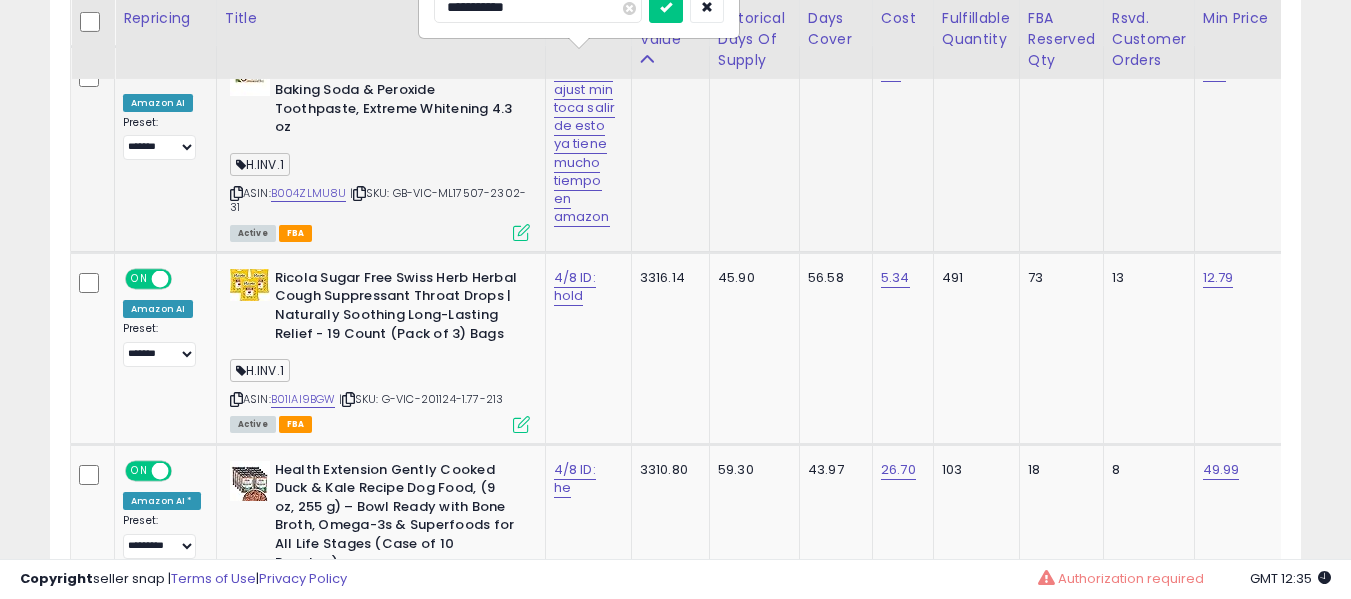 type on "**********" 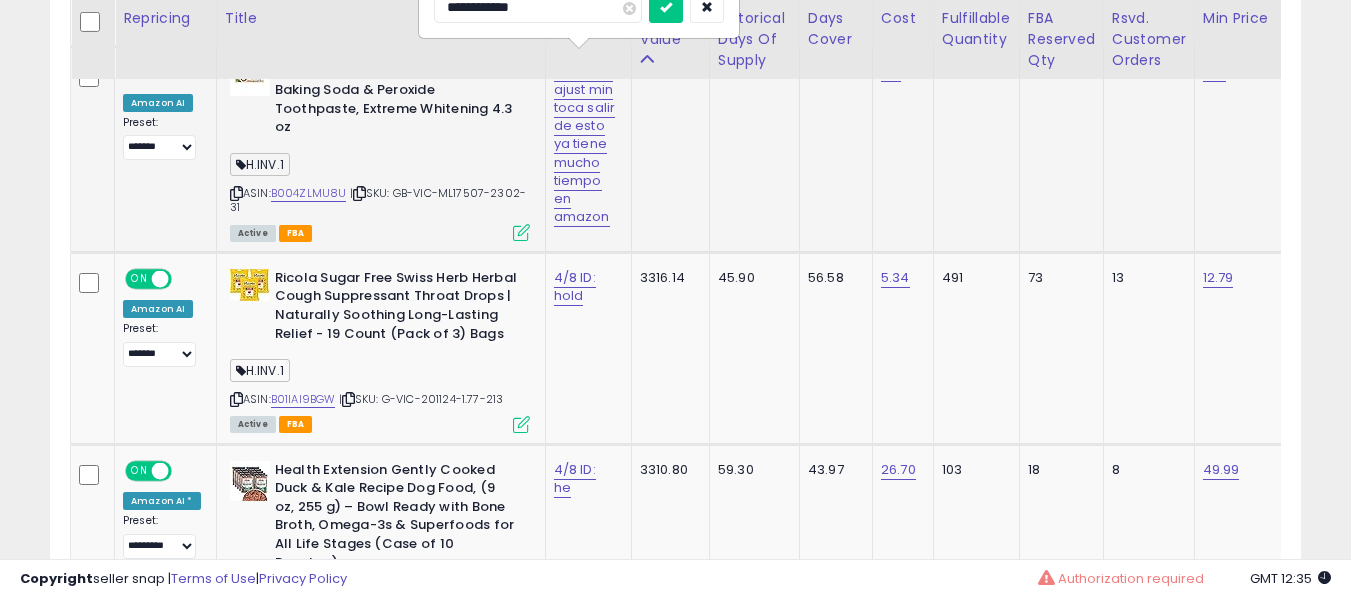 click at bounding box center (666, 8) 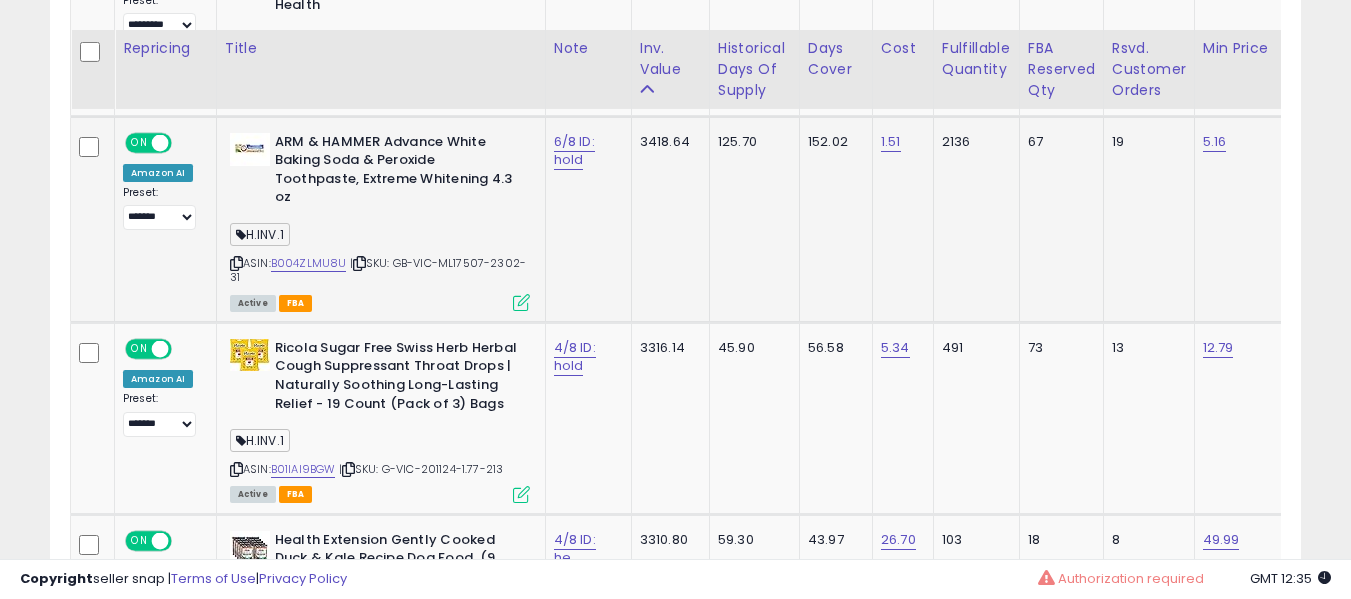 scroll, scrollTop: 9427, scrollLeft: 0, axis: vertical 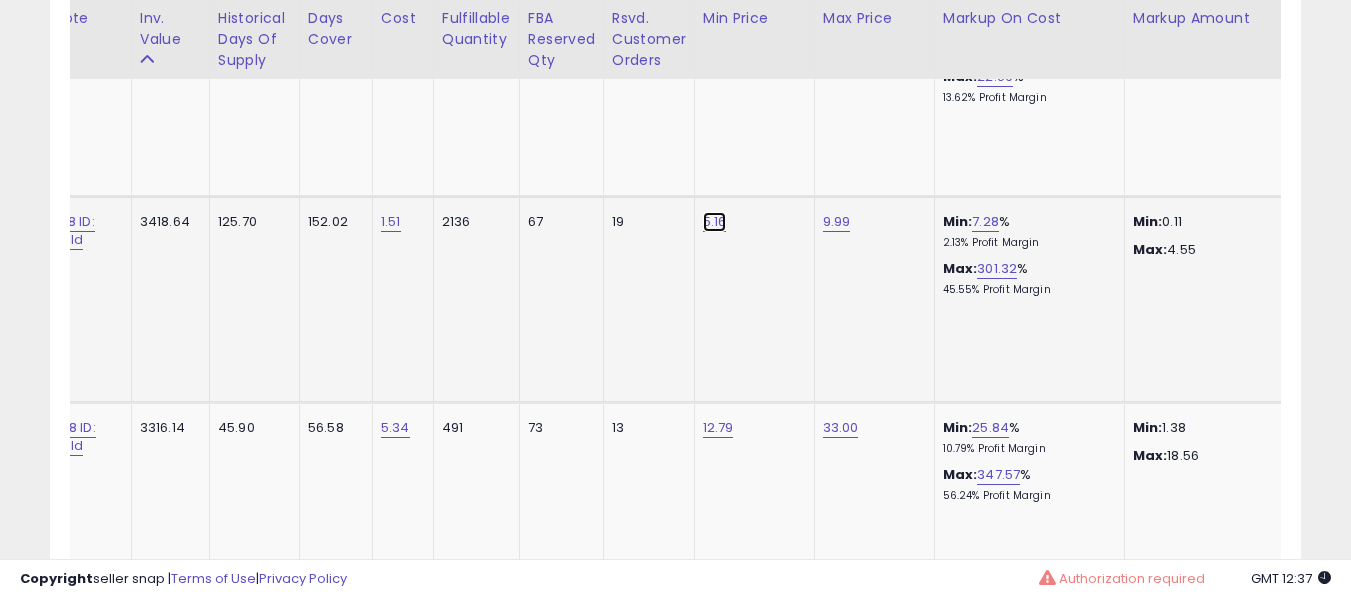 click on "5.16" at bounding box center (718, -8253) 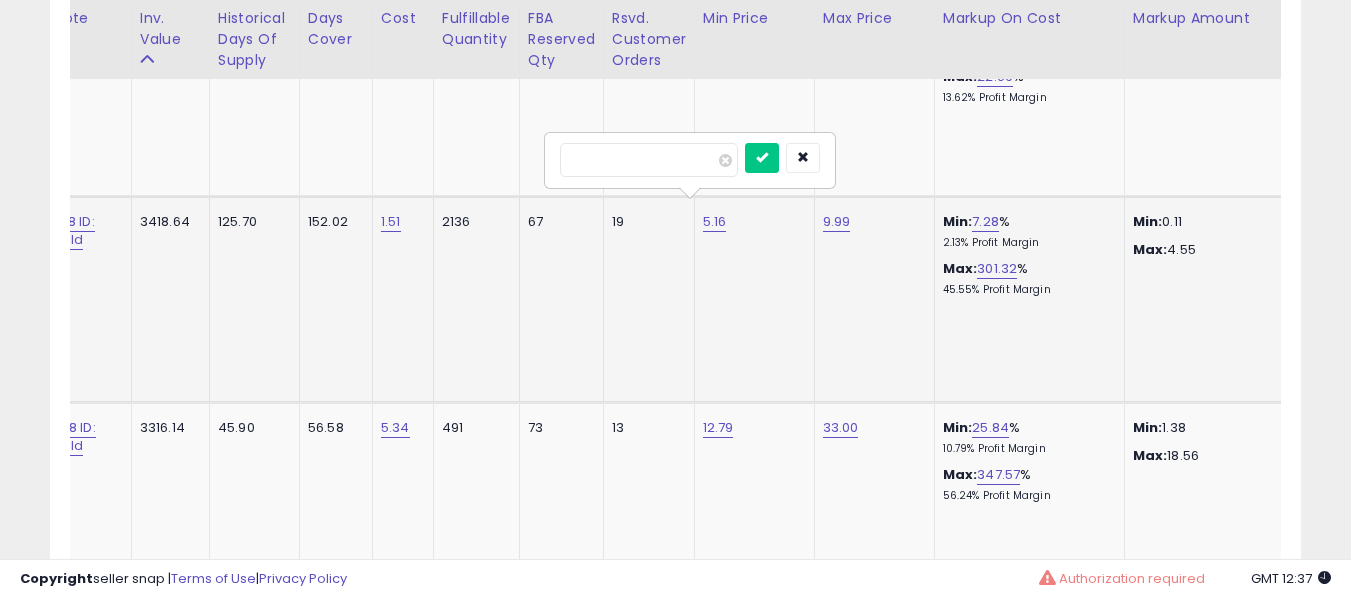 type on "****" 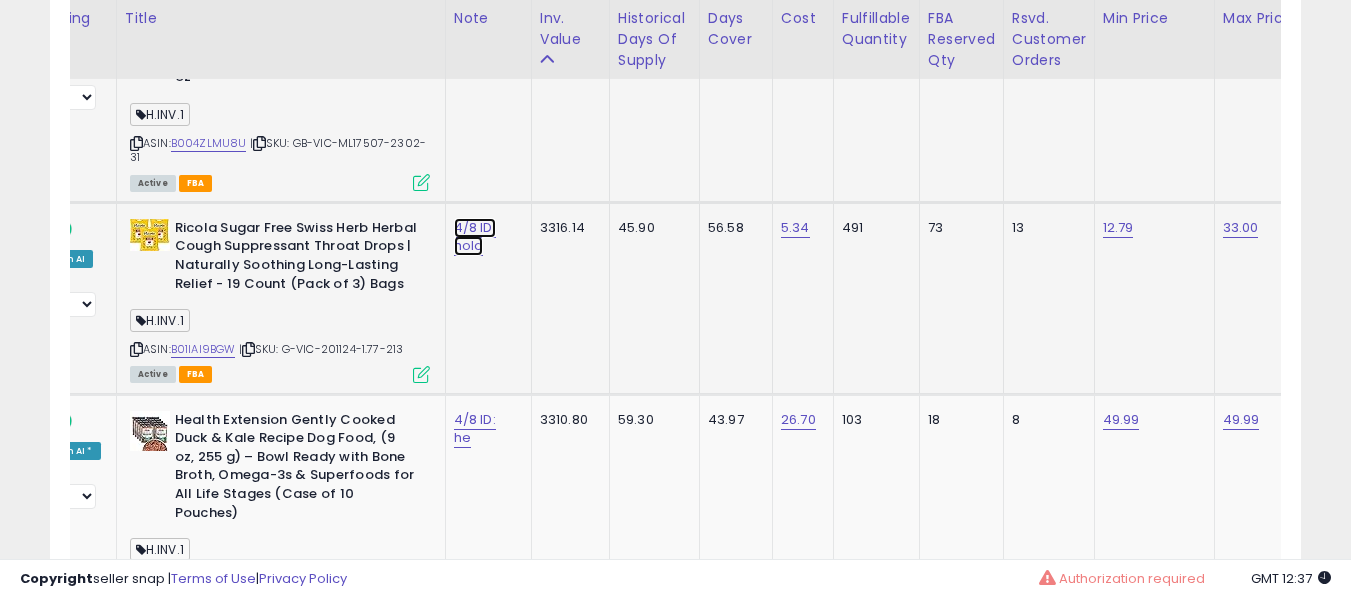 click on "4/8 ID: hold" at bounding box center [474, -8444] 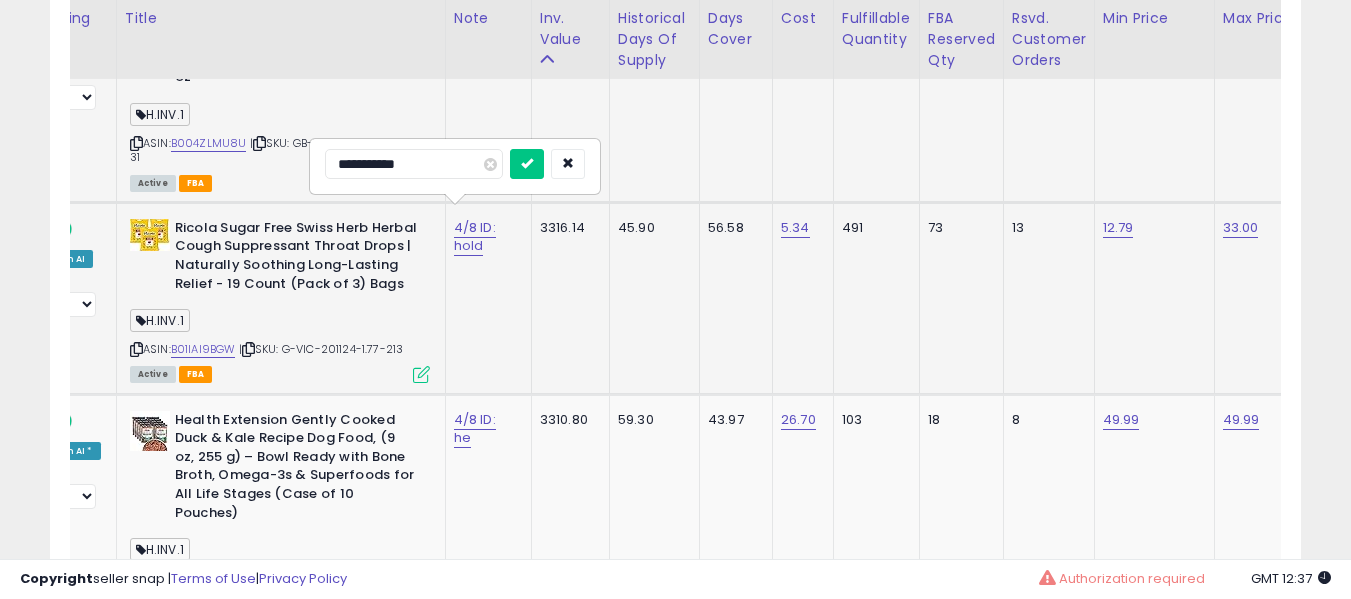 type on "**********" 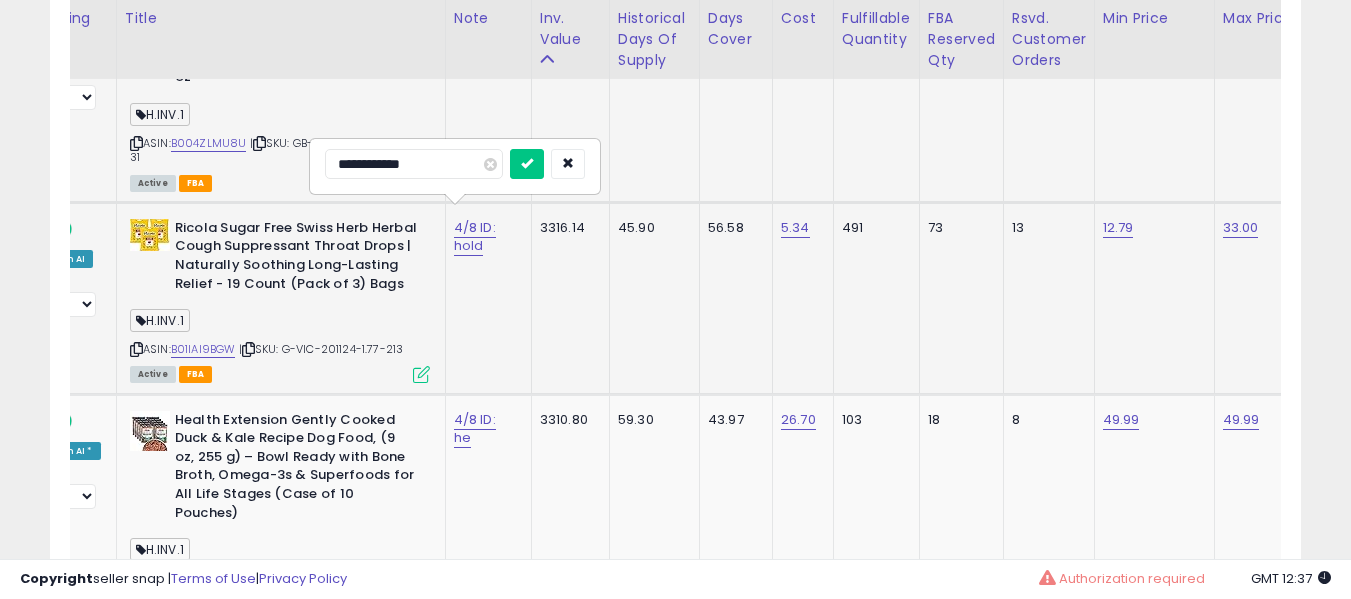 click at bounding box center [527, 164] 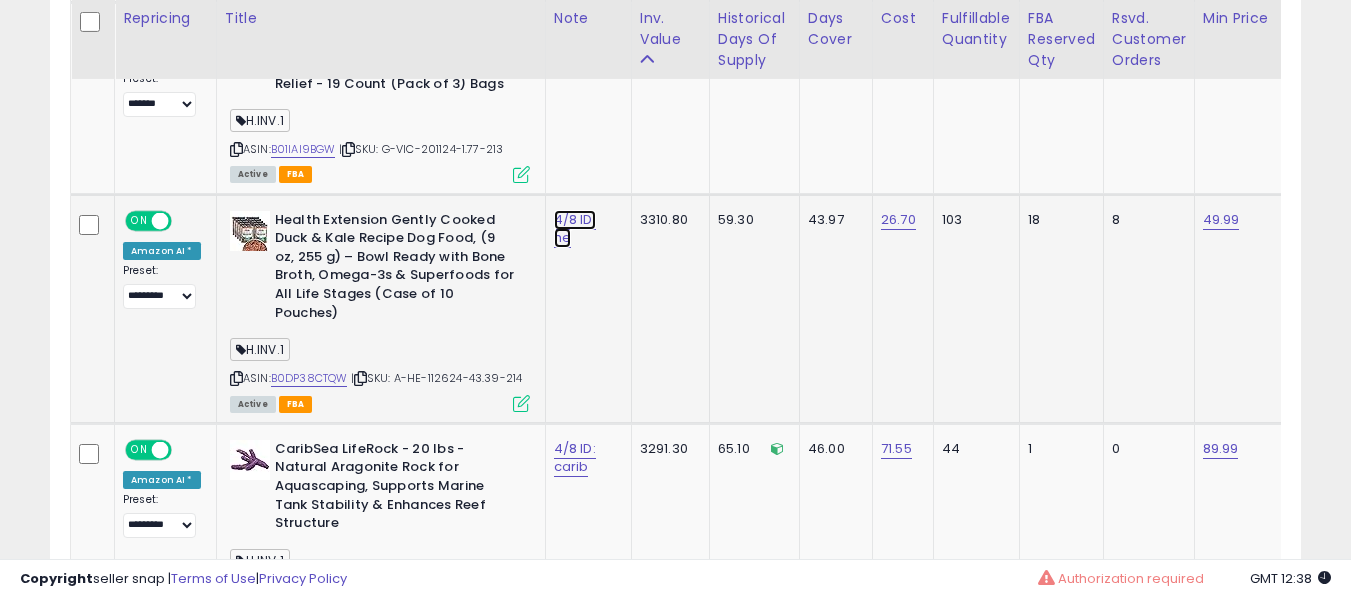 click on "4/8 ID: he" at bounding box center [574, -8644] 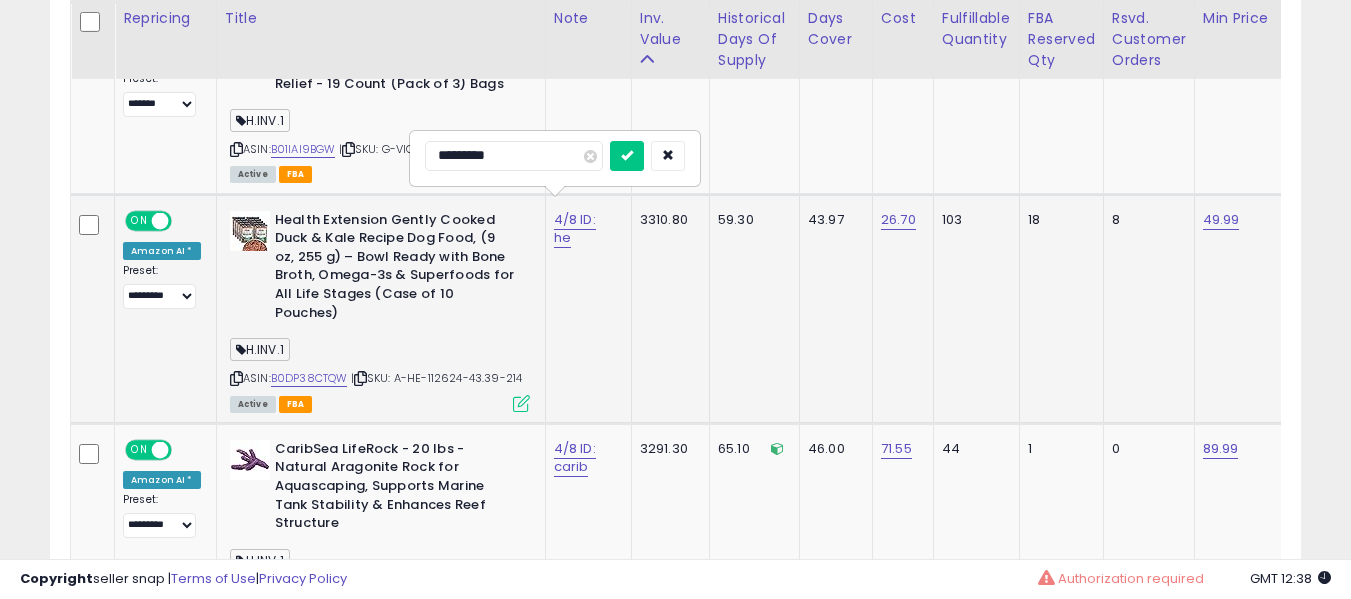 type on "**********" 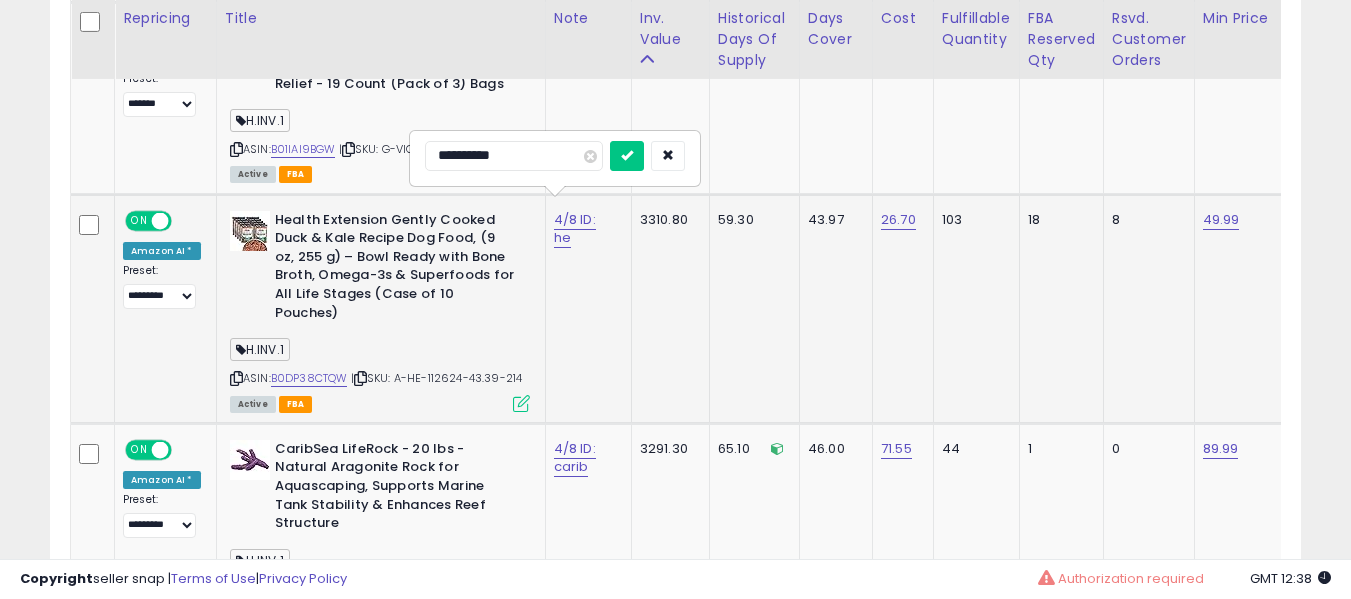click at bounding box center (627, 156) 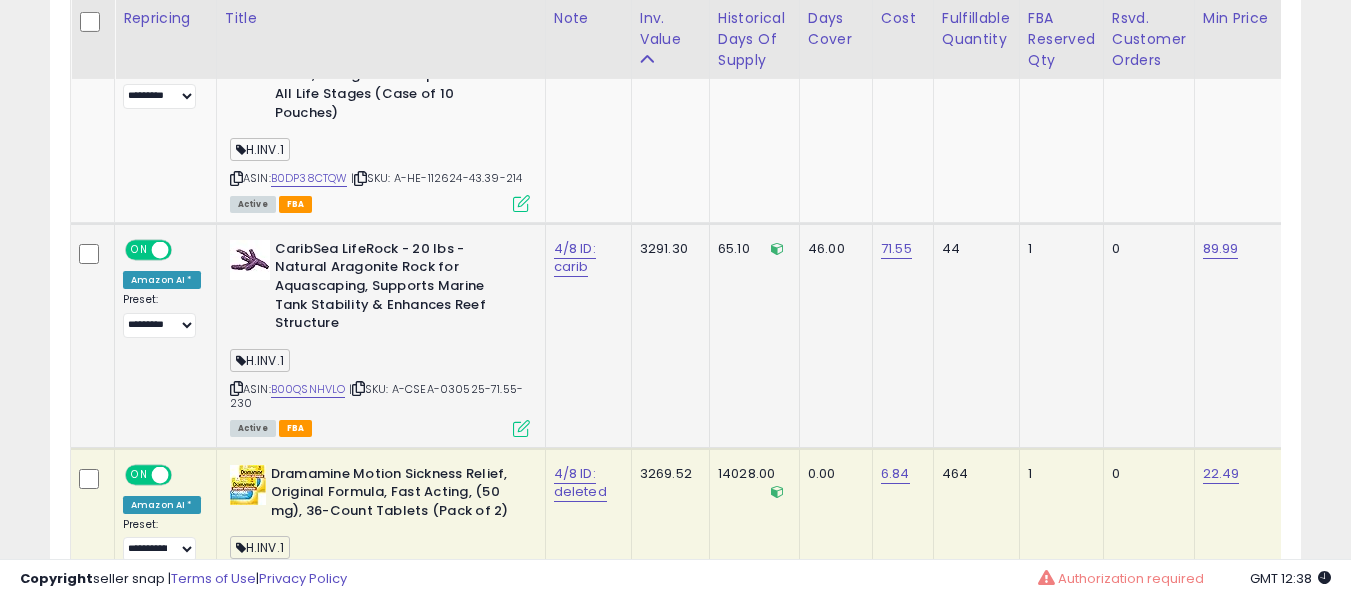 click on "4/8 ID: carib" 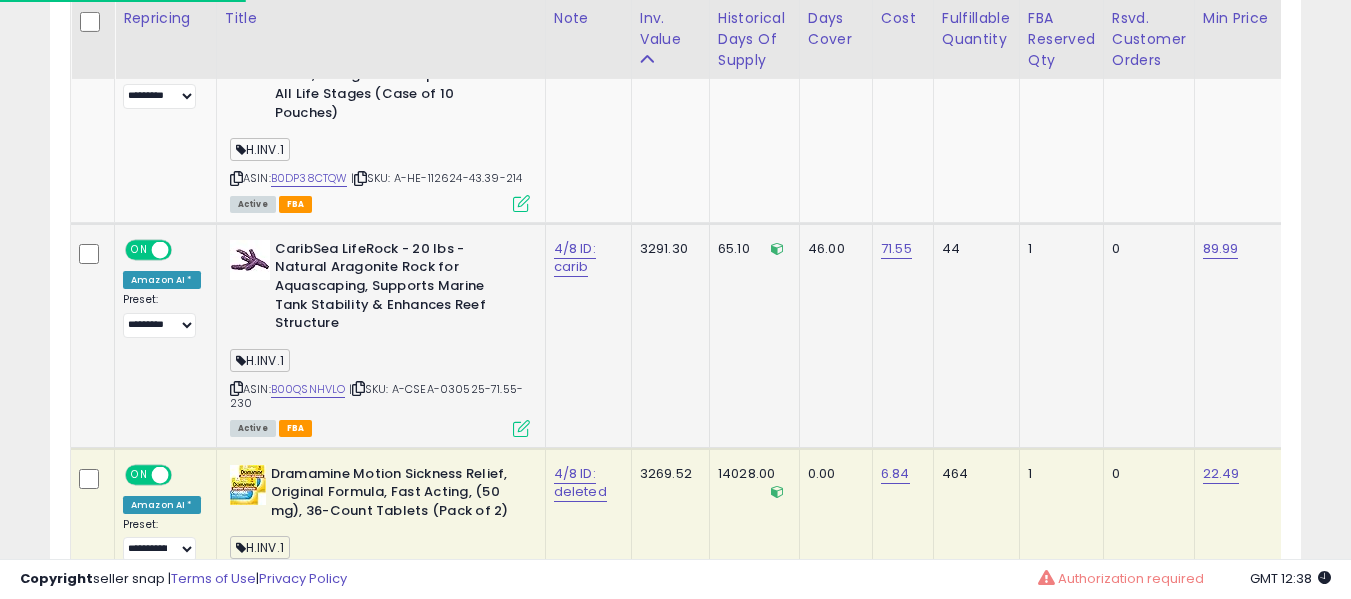drag, startPoint x: 611, startPoint y: 233, endPoint x: 596, endPoint y: 230, distance: 15.297058 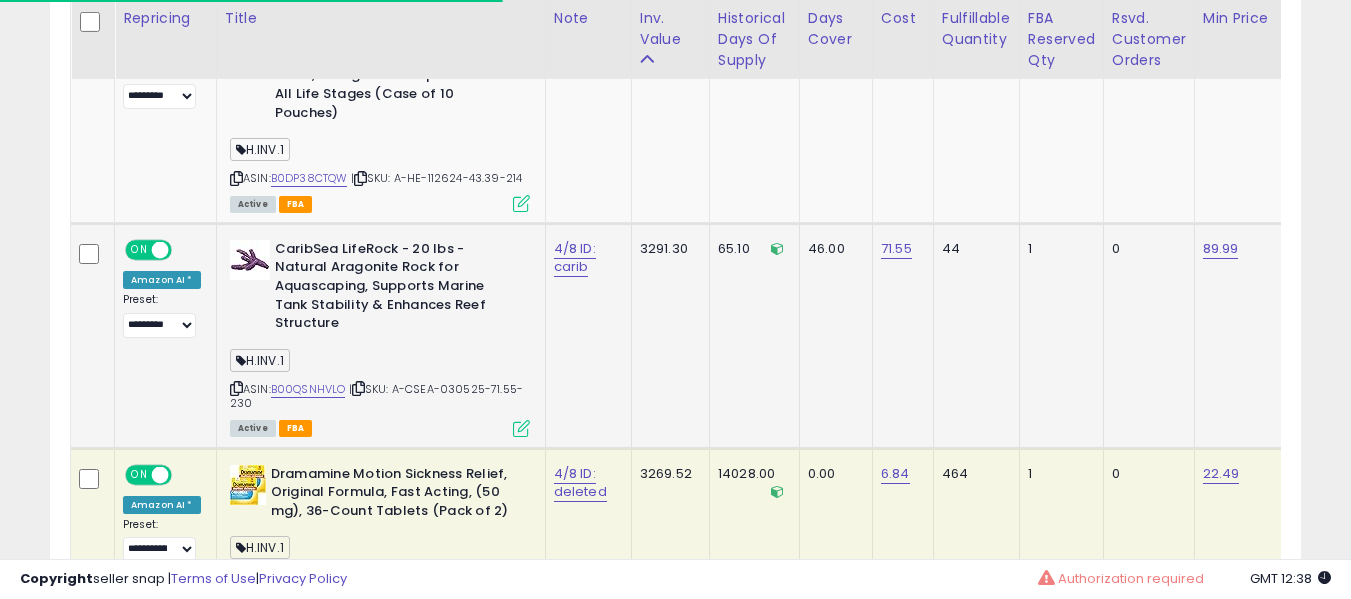 click on "4/8 ID: carib" at bounding box center [585, 258] 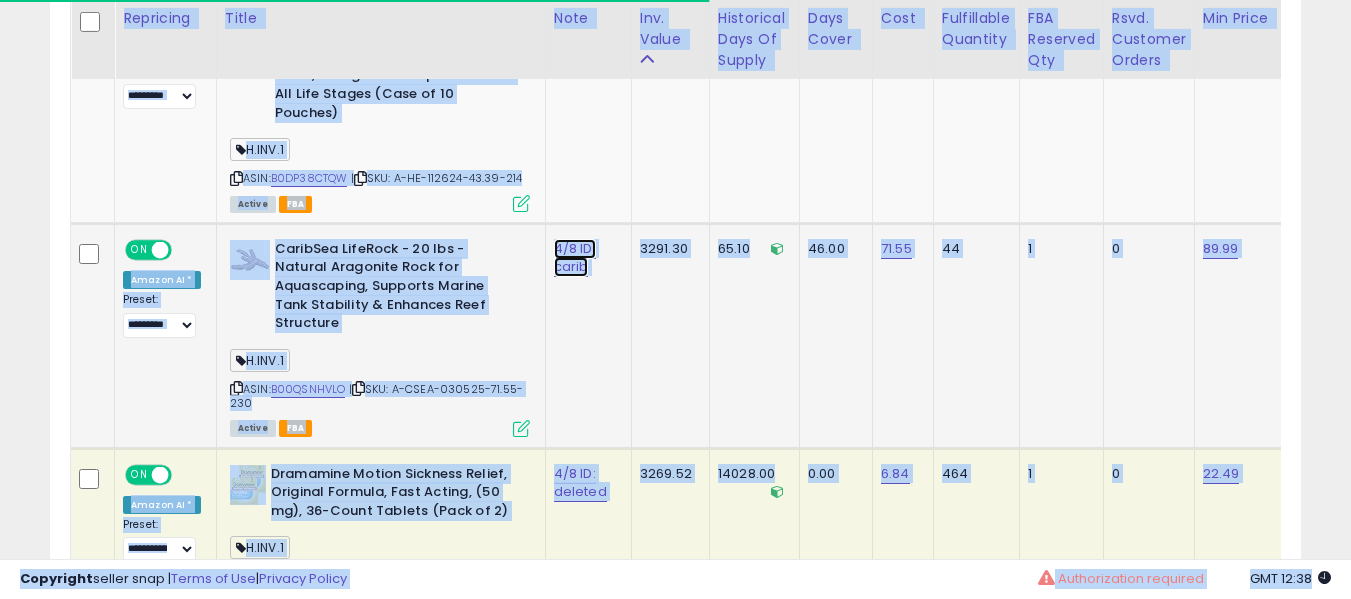 click on "4/8 ID: carib" at bounding box center [574, -8844] 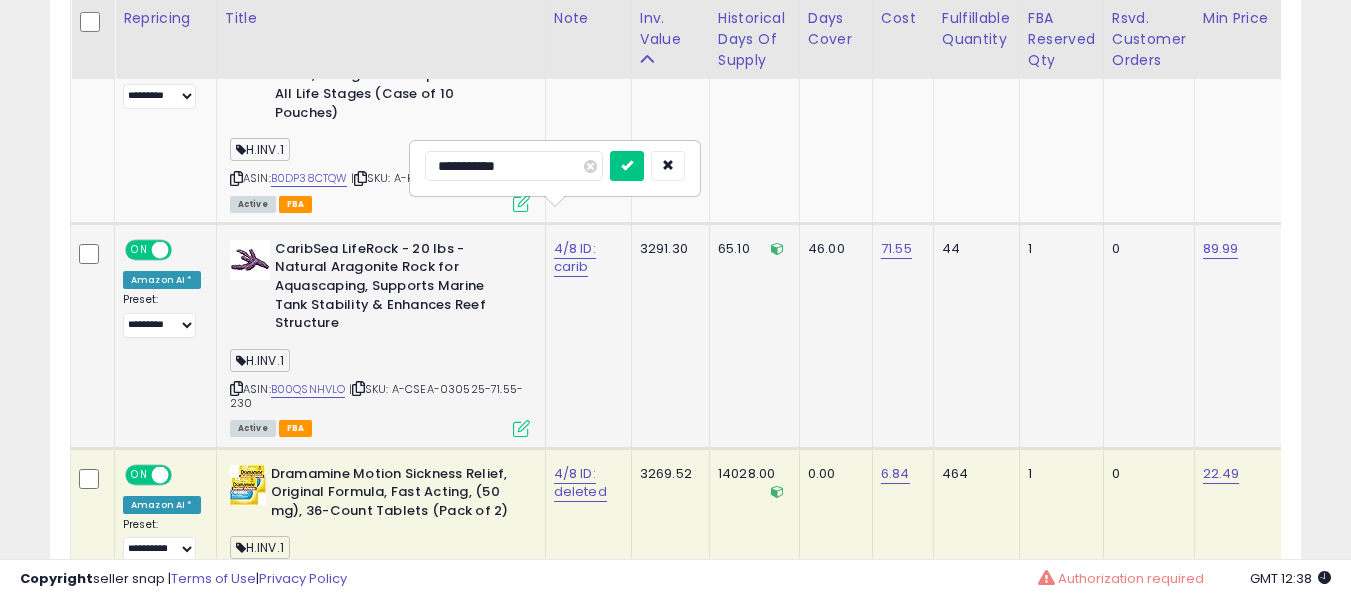 type on "**********" 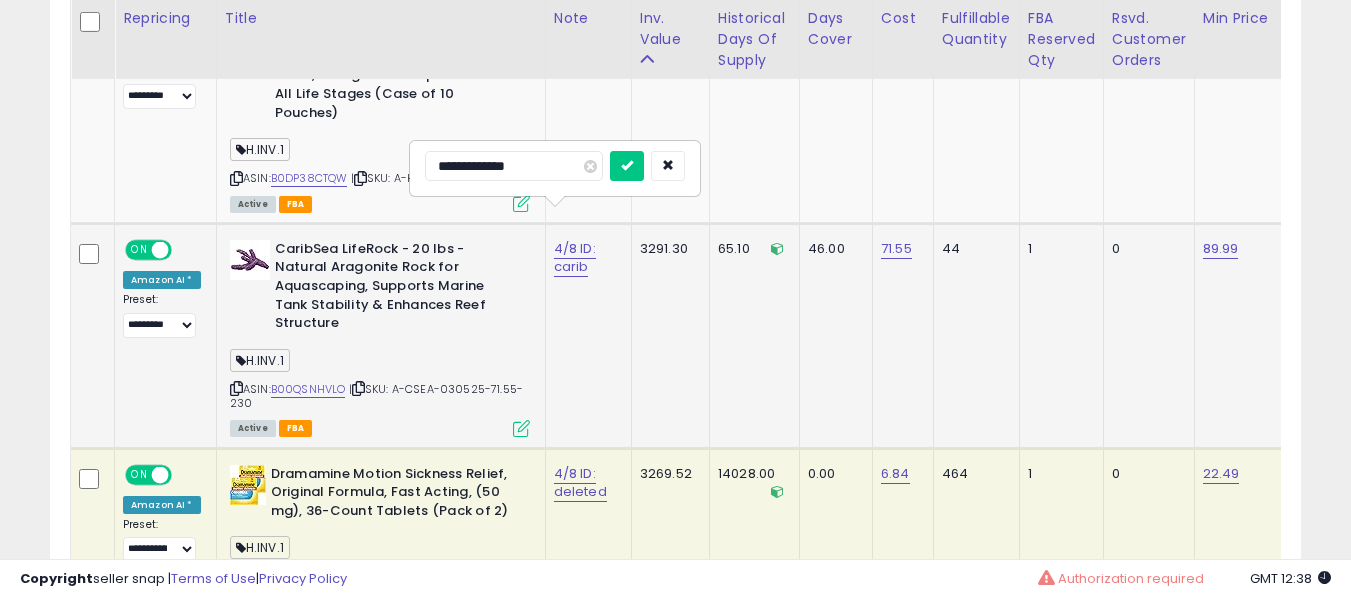 click at bounding box center [627, 166] 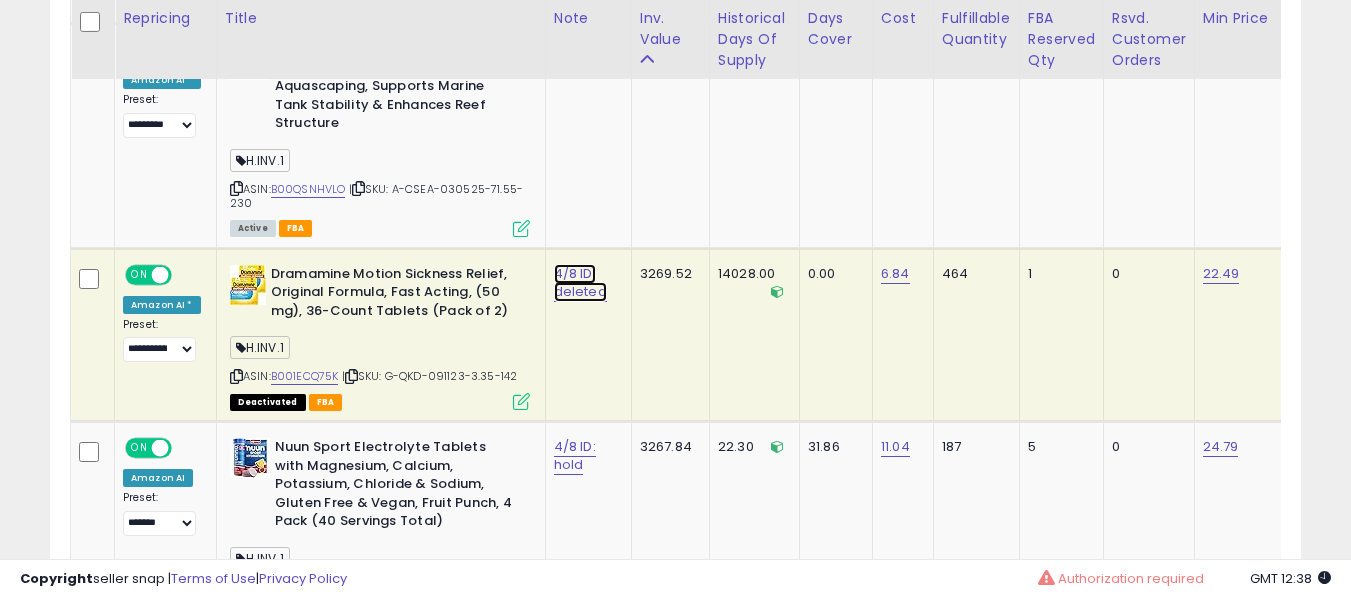 click on "4/8 ID: deleted" at bounding box center (574, -6663) 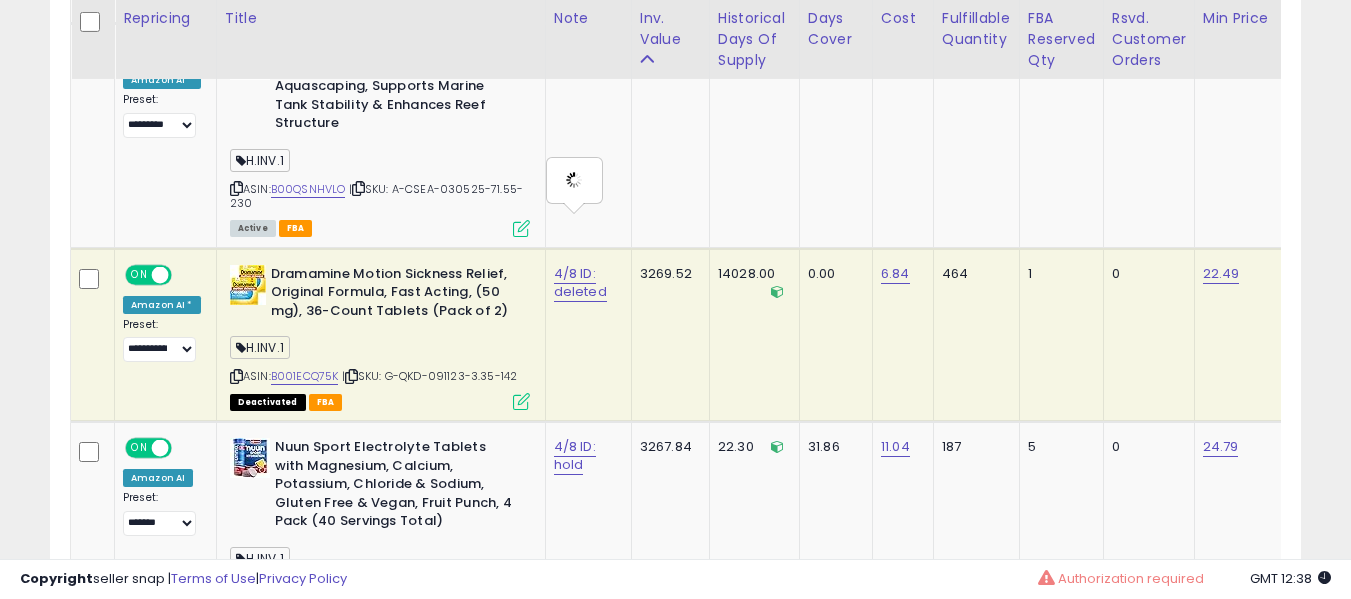 type on "**********" 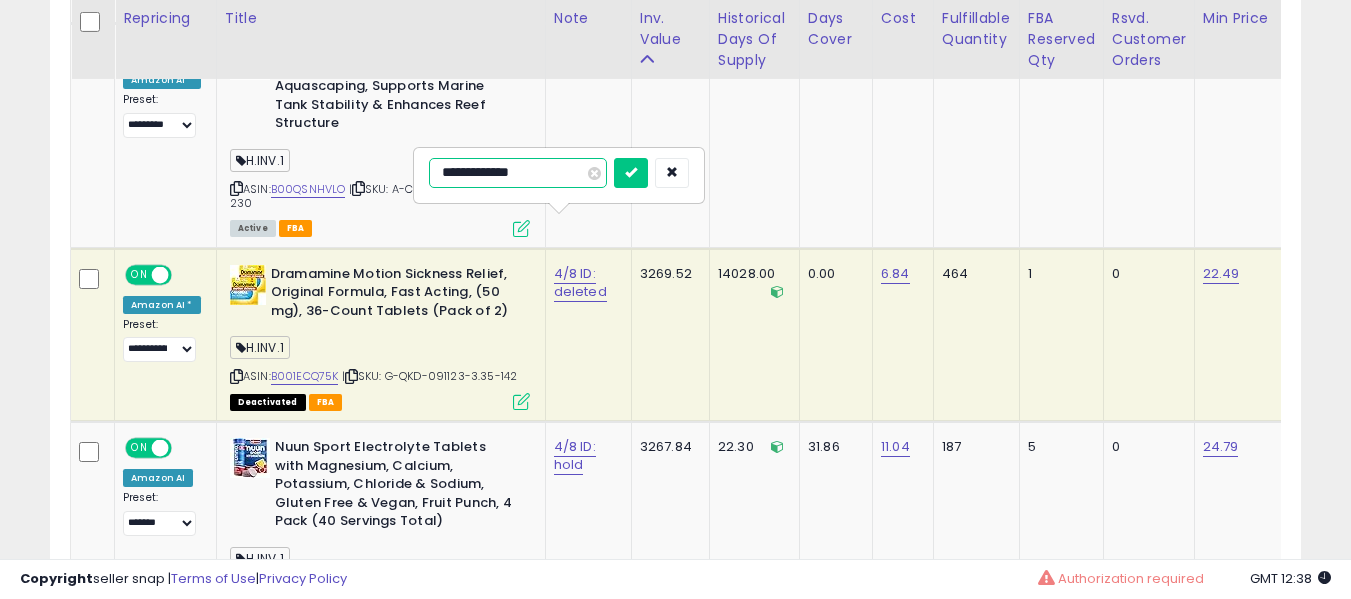 type on "**********" 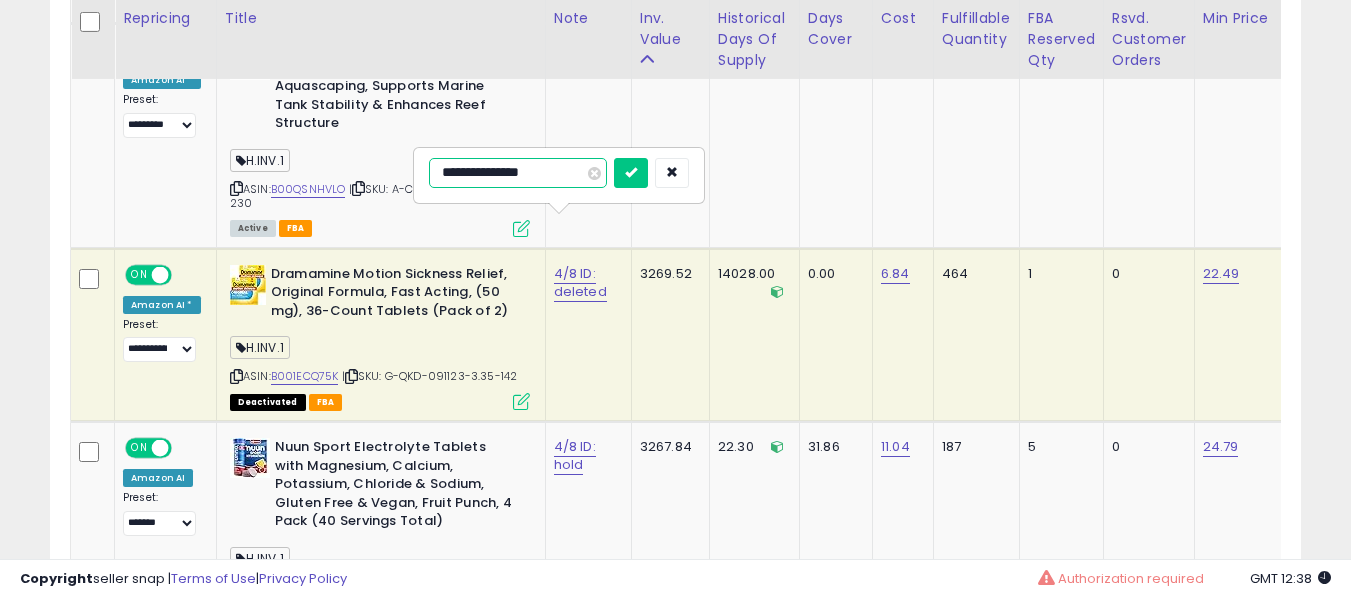 click at bounding box center (631, 173) 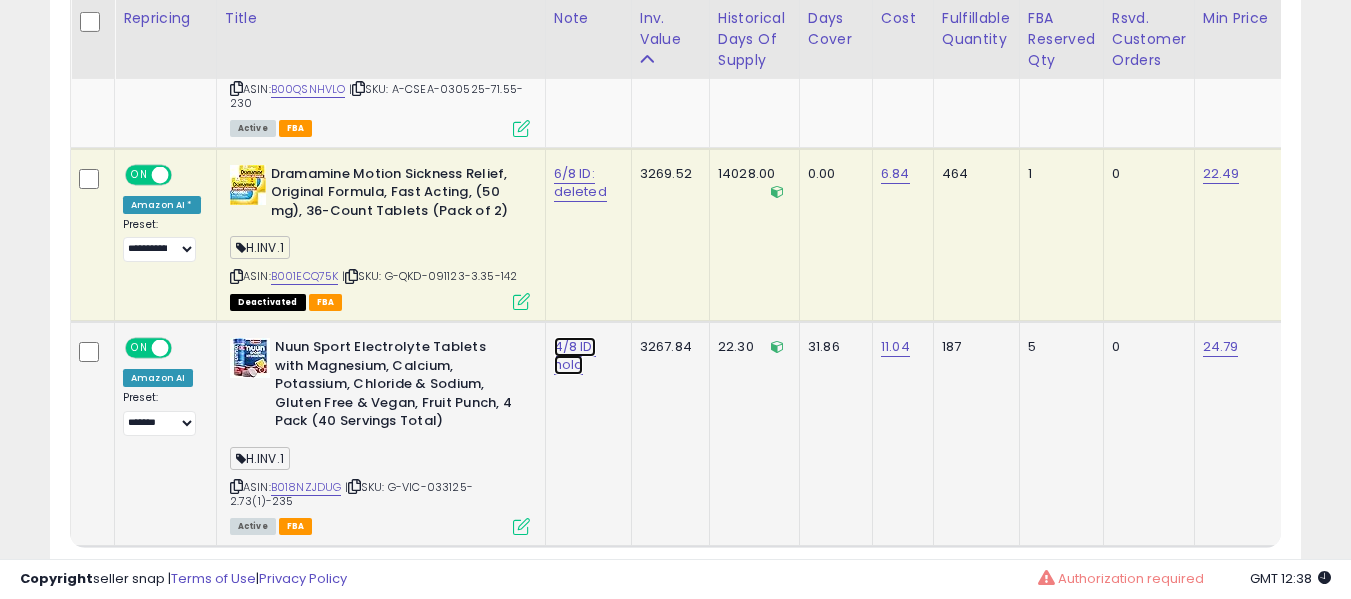 click on "4/8 ID: hold" at bounding box center [574, -9144] 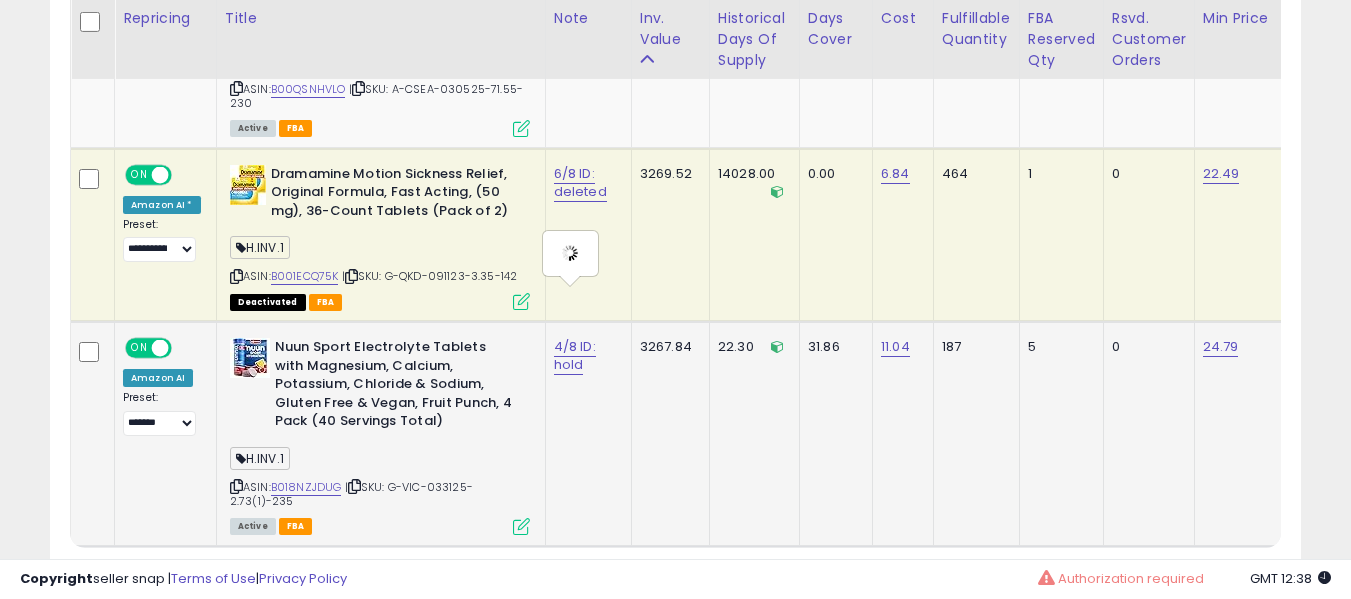 type on "**********" 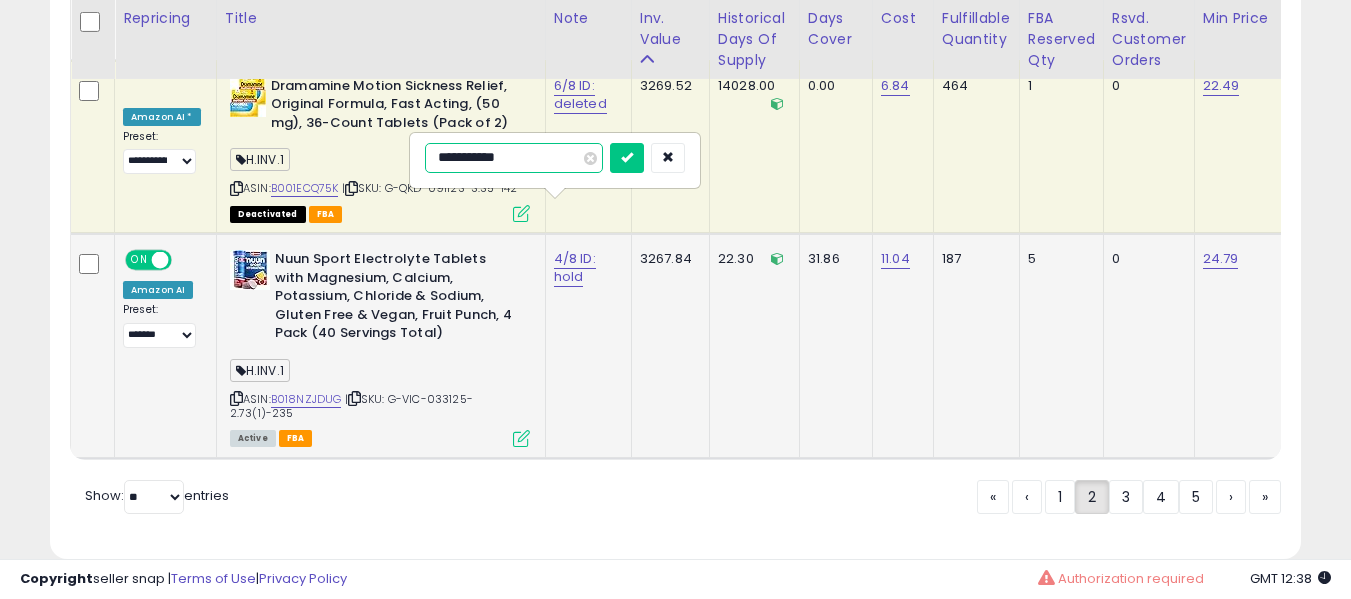 type on "**********" 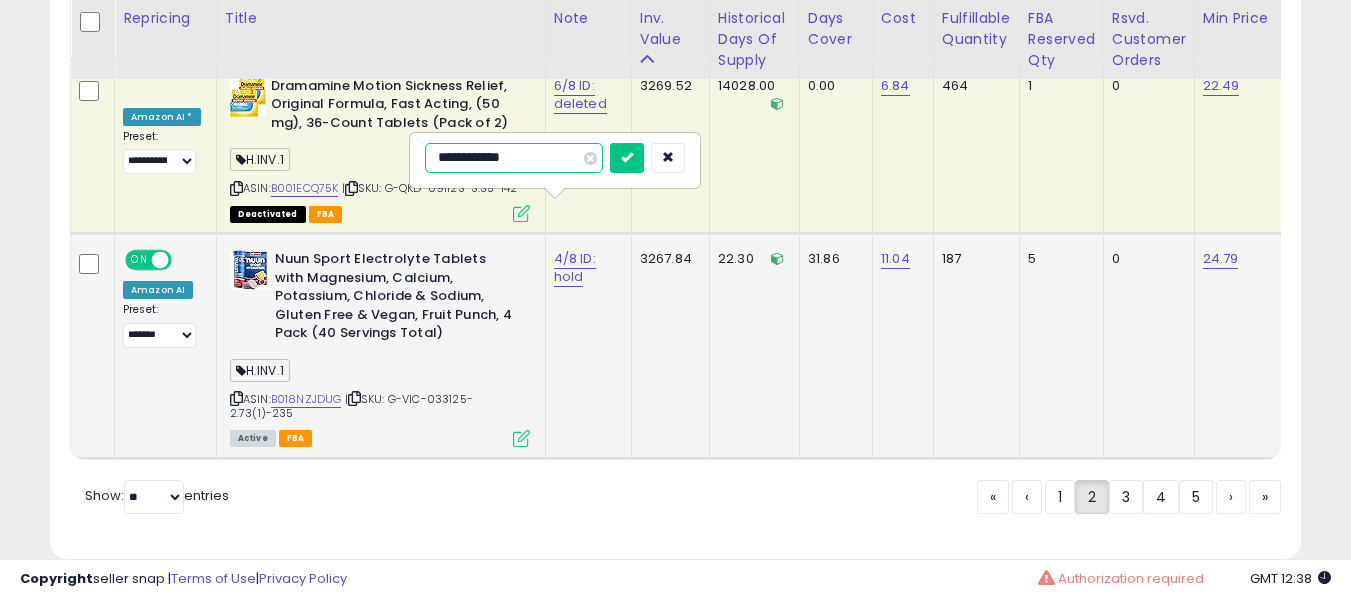 click at bounding box center [627, 158] 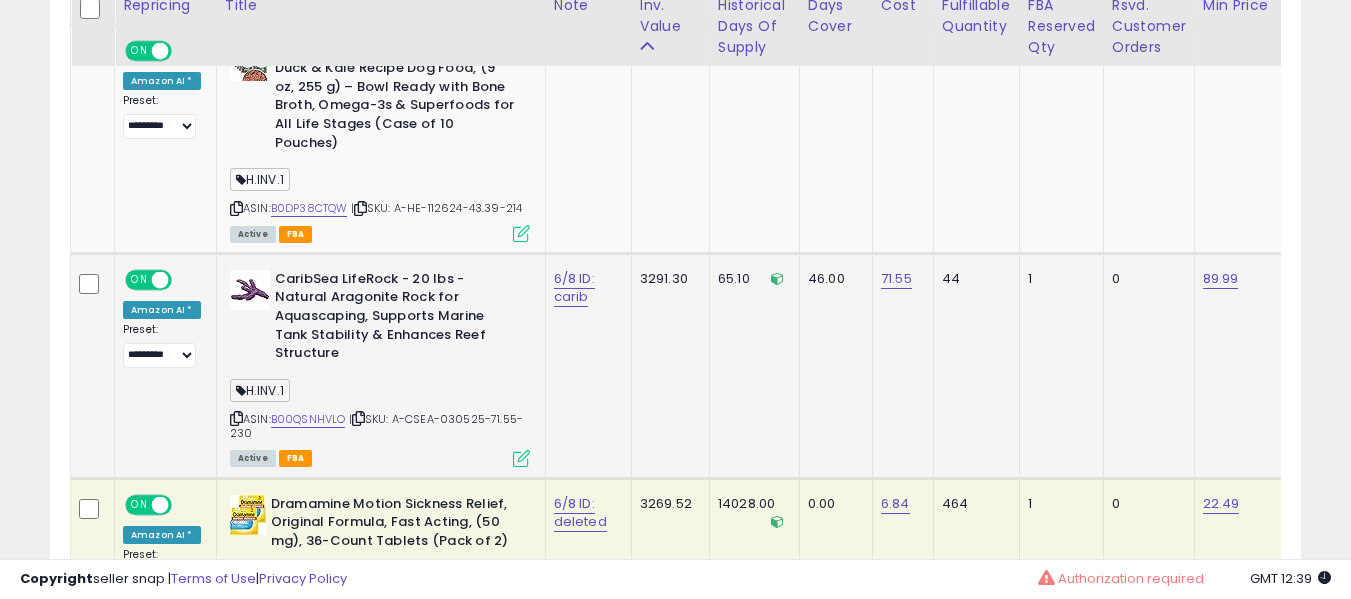 scroll, scrollTop: 9965, scrollLeft: 0, axis: vertical 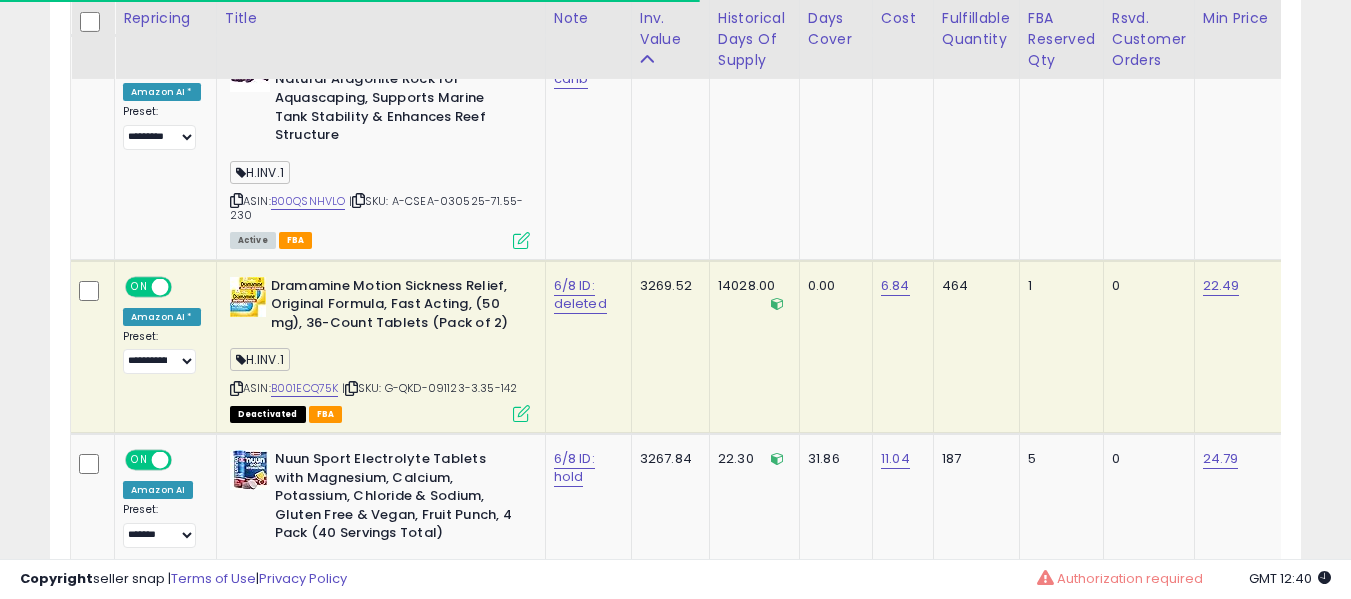 click on "3269.52" 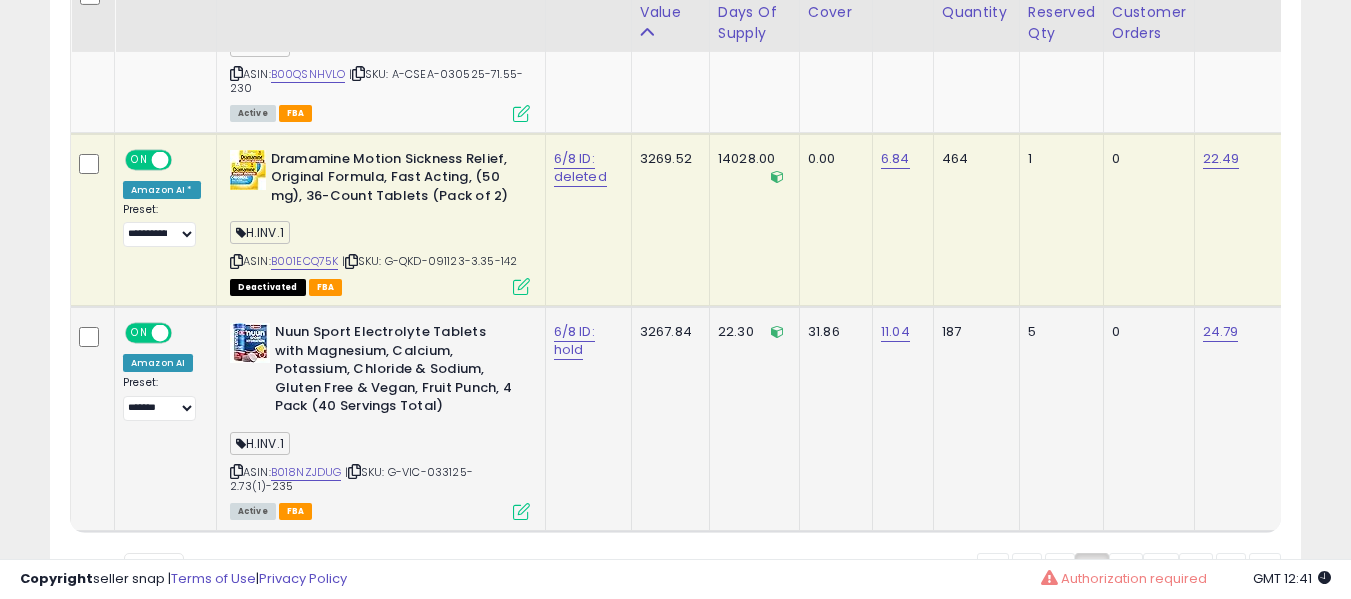 scroll, scrollTop: 10365, scrollLeft: 0, axis: vertical 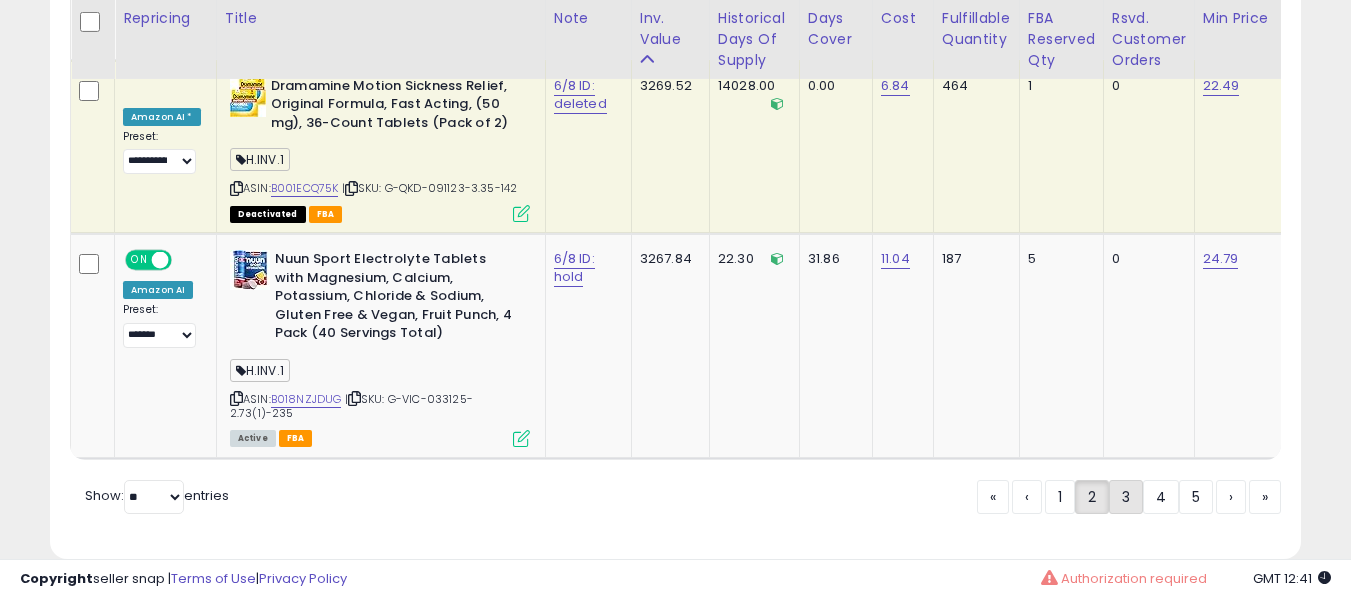 click on "3" 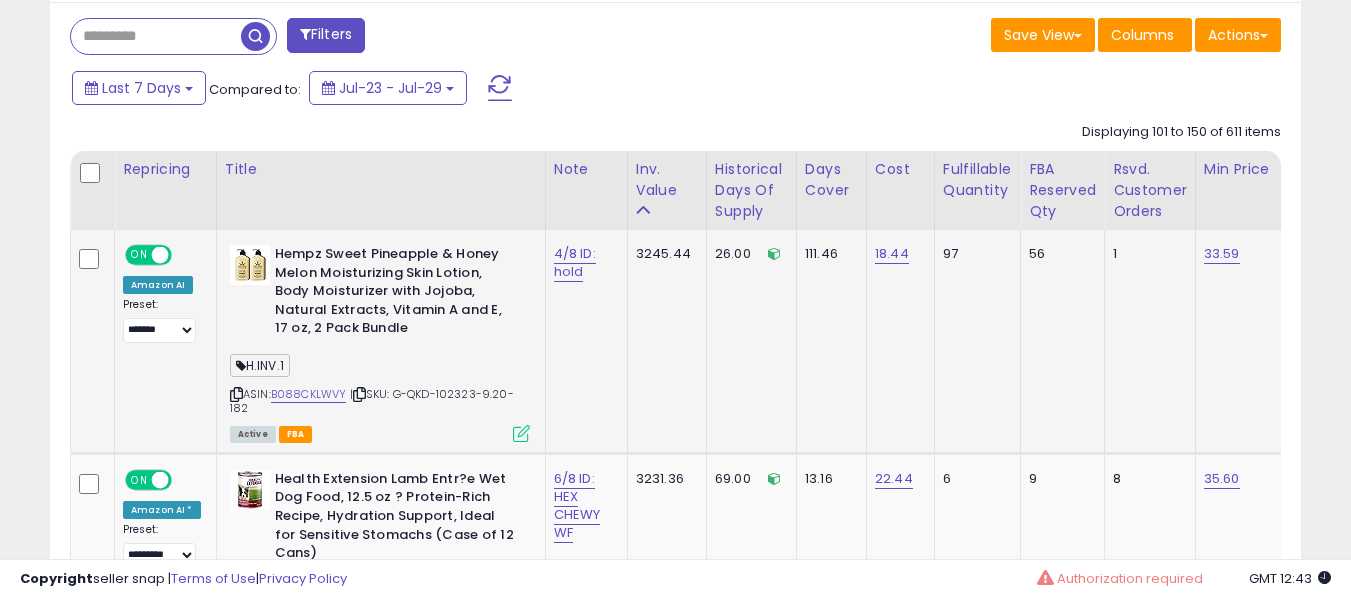 scroll, scrollTop: 891, scrollLeft: 0, axis: vertical 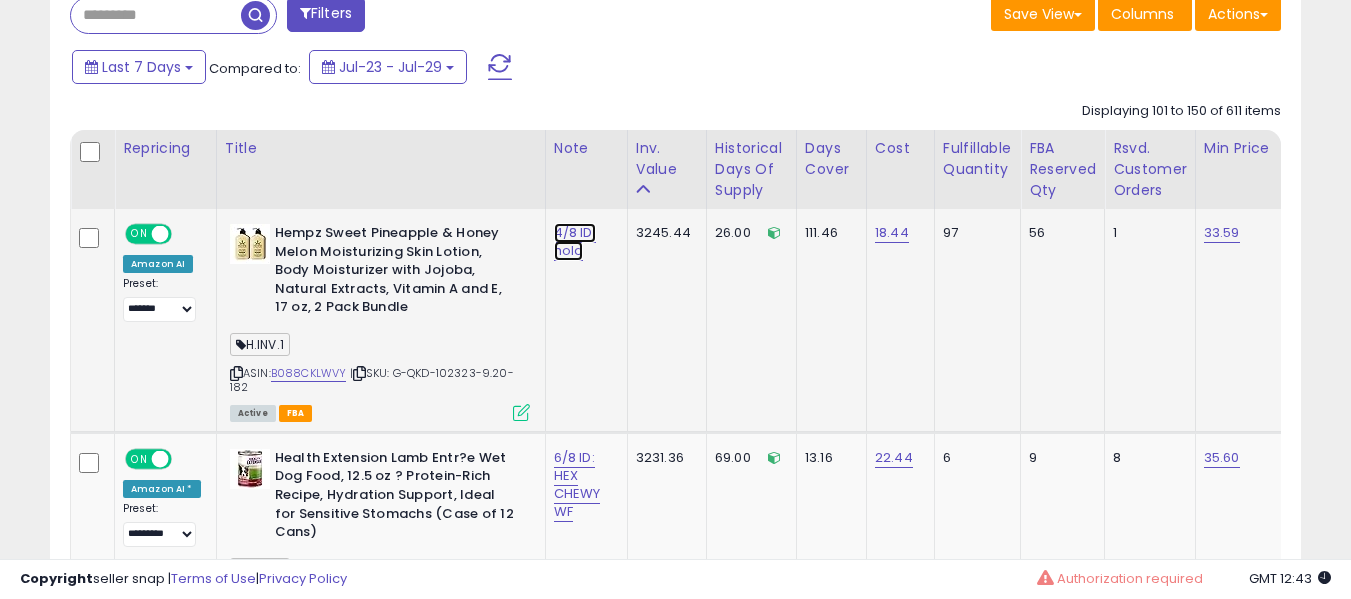 click on "4/8 ID: hold" at bounding box center [575, 242] 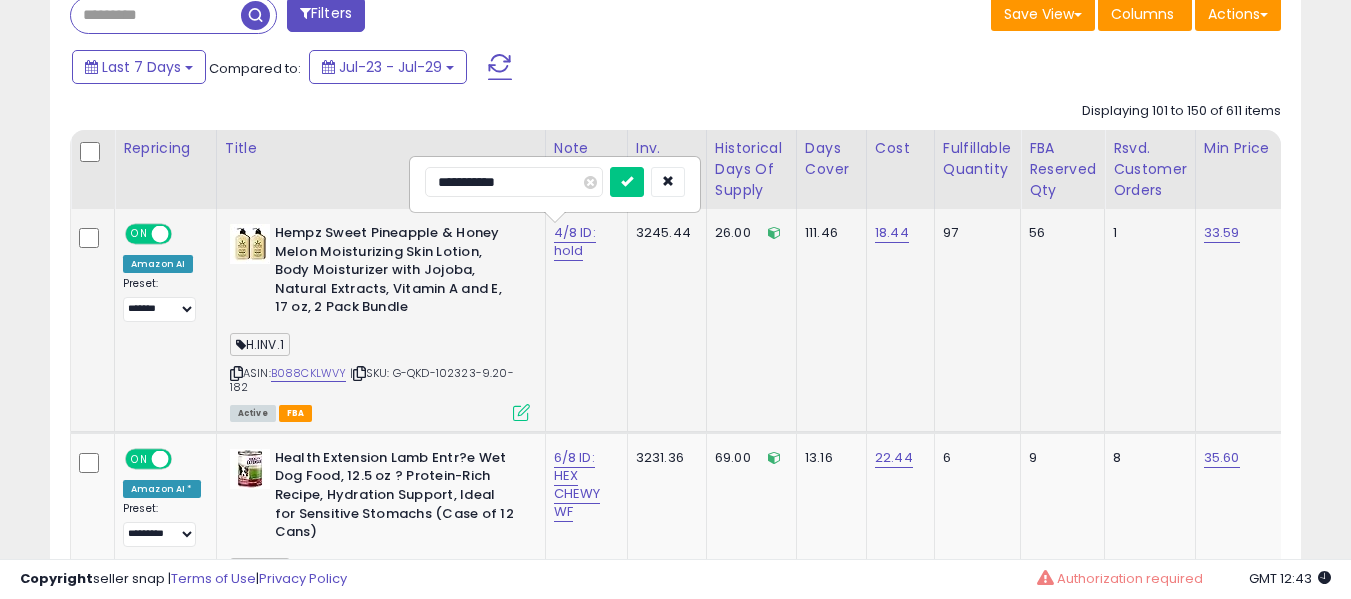 type on "**********" 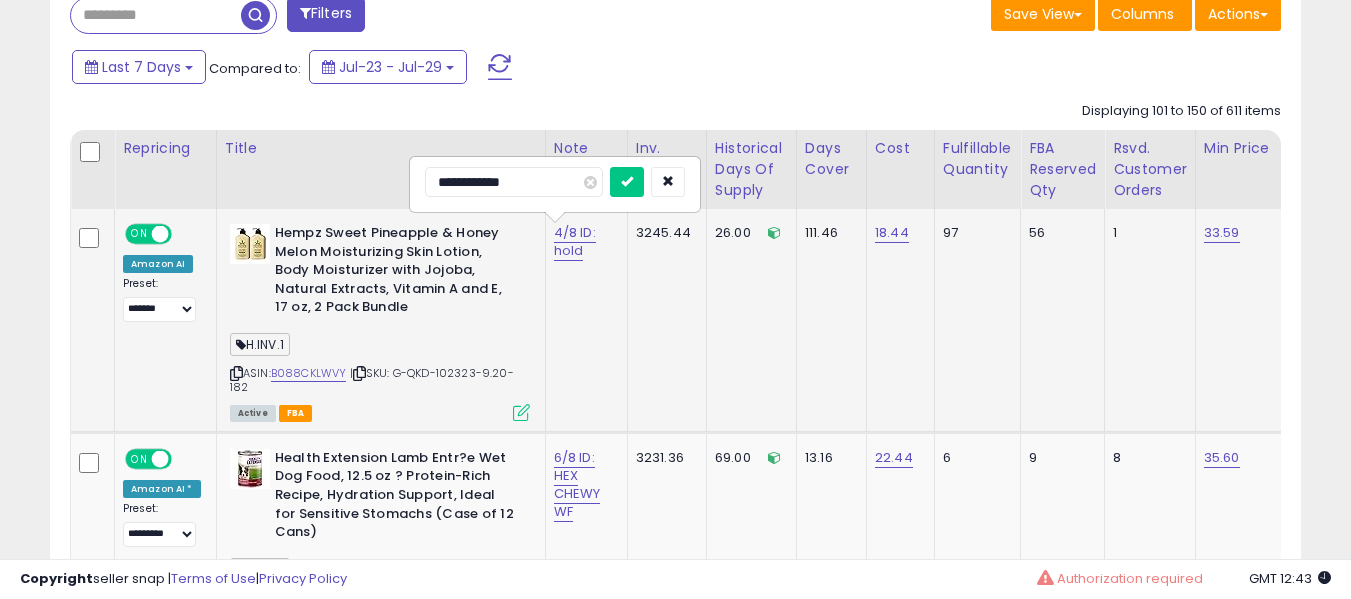 click at bounding box center (627, 182) 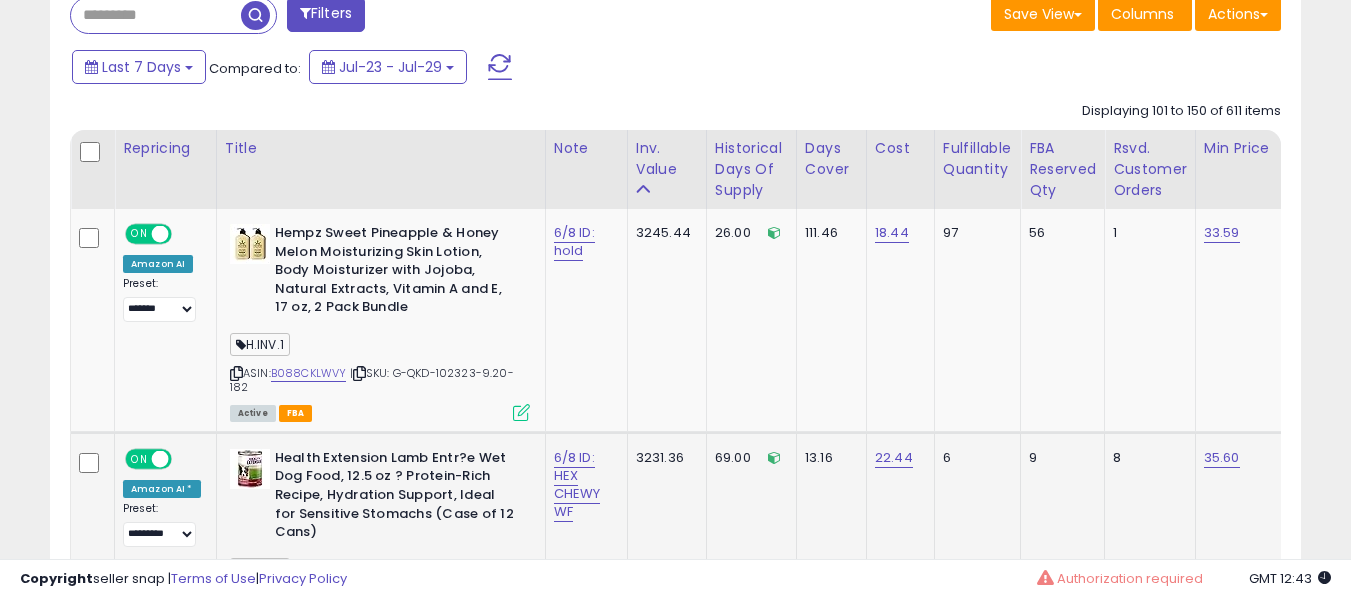 click on "6/8 ID: HEX CHEWY WF" at bounding box center (583, 485) 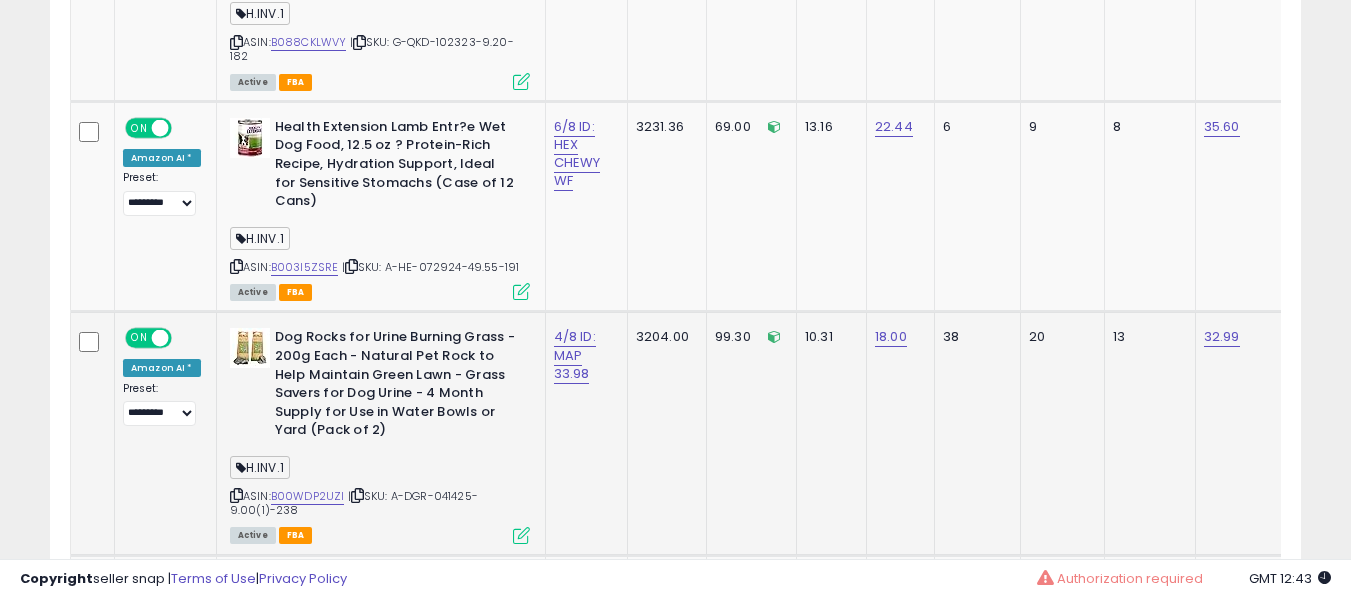 scroll, scrollTop: 1291, scrollLeft: 0, axis: vertical 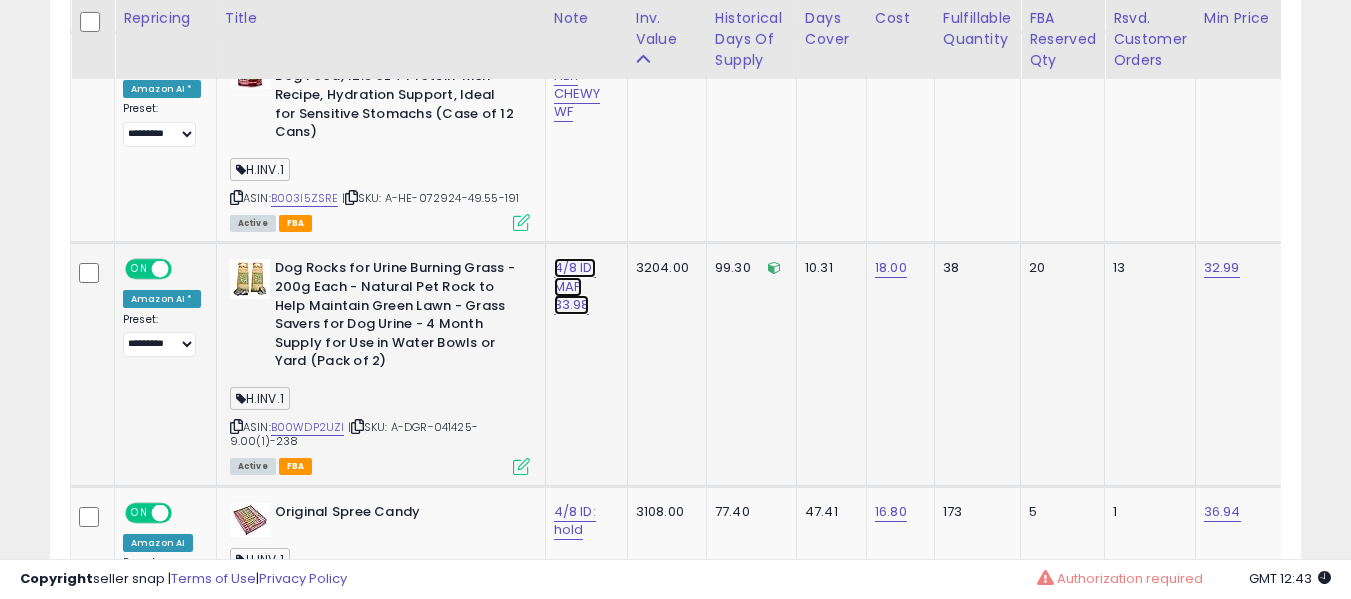 click on "4/8 ID: MAP 33.98" at bounding box center (574, -158) 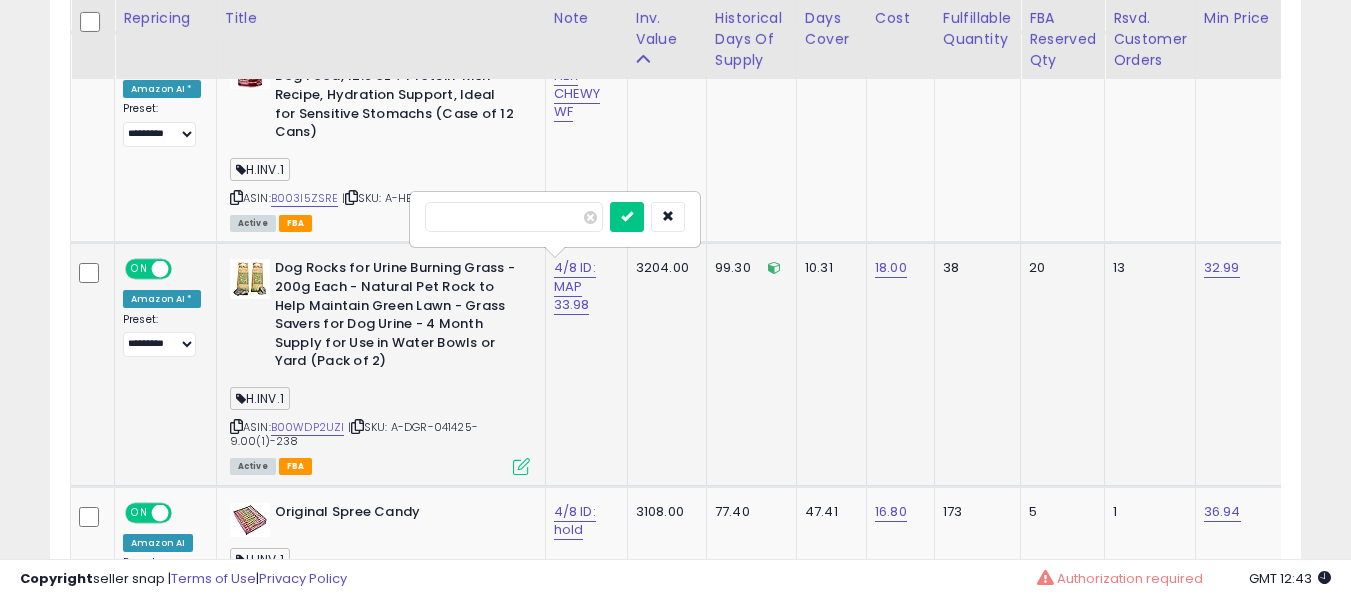 type on "*" 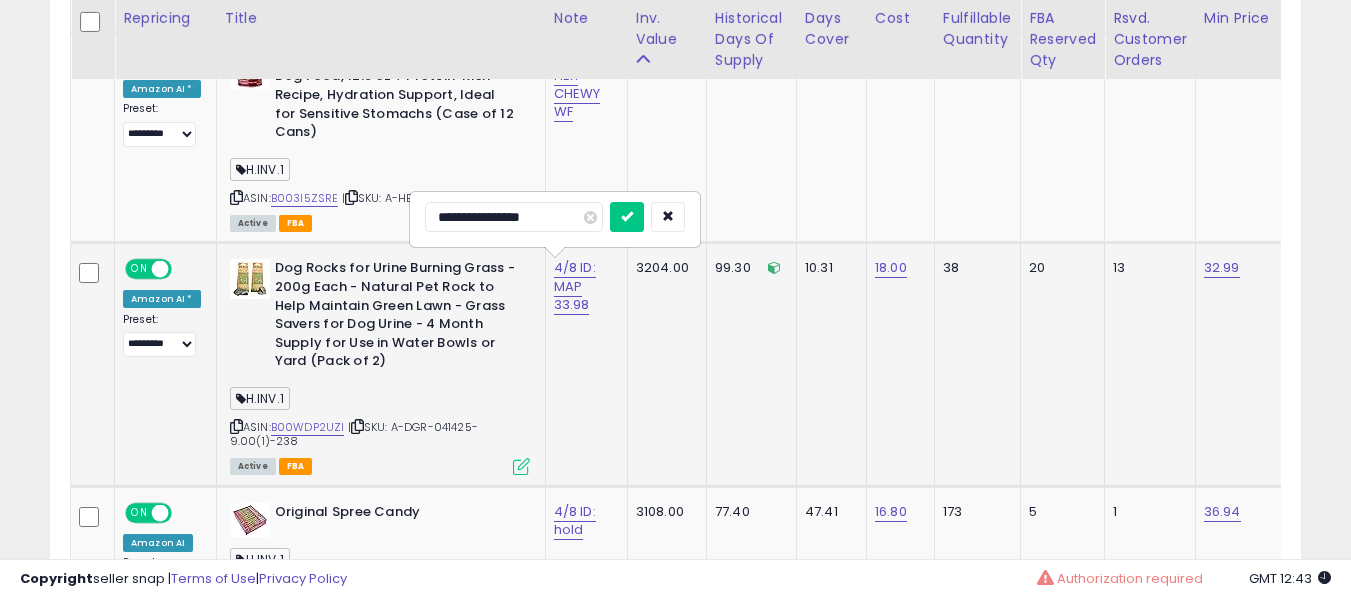 type on "**********" 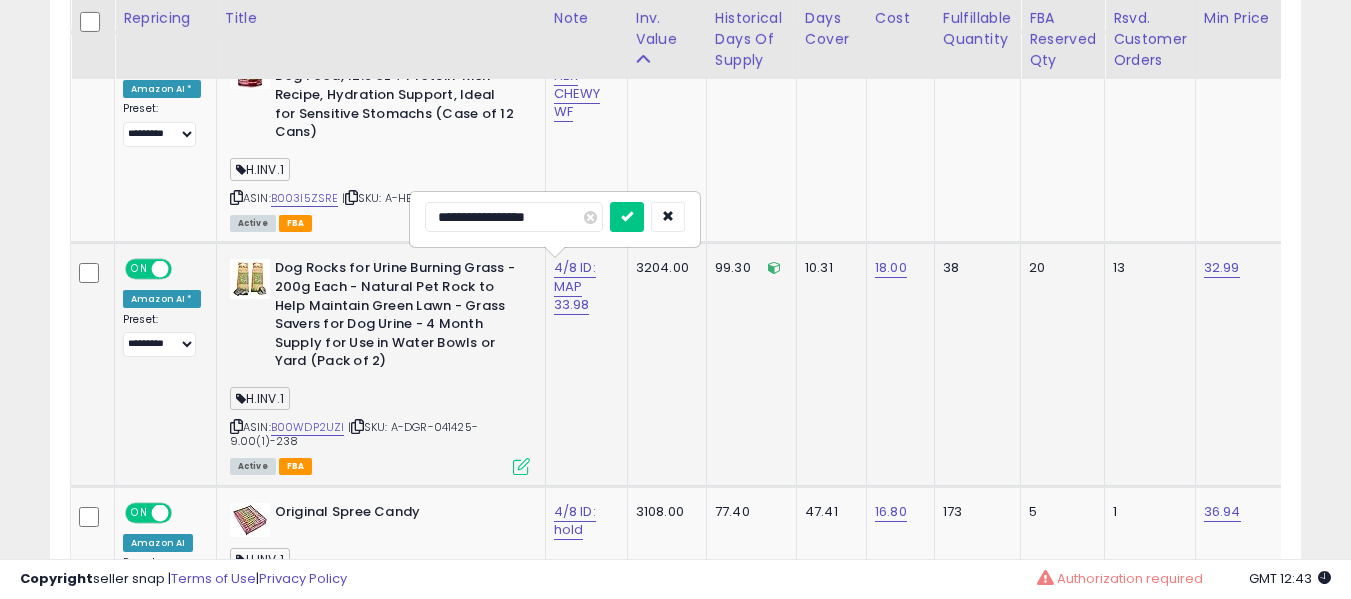 click at bounding box center (627, 217) 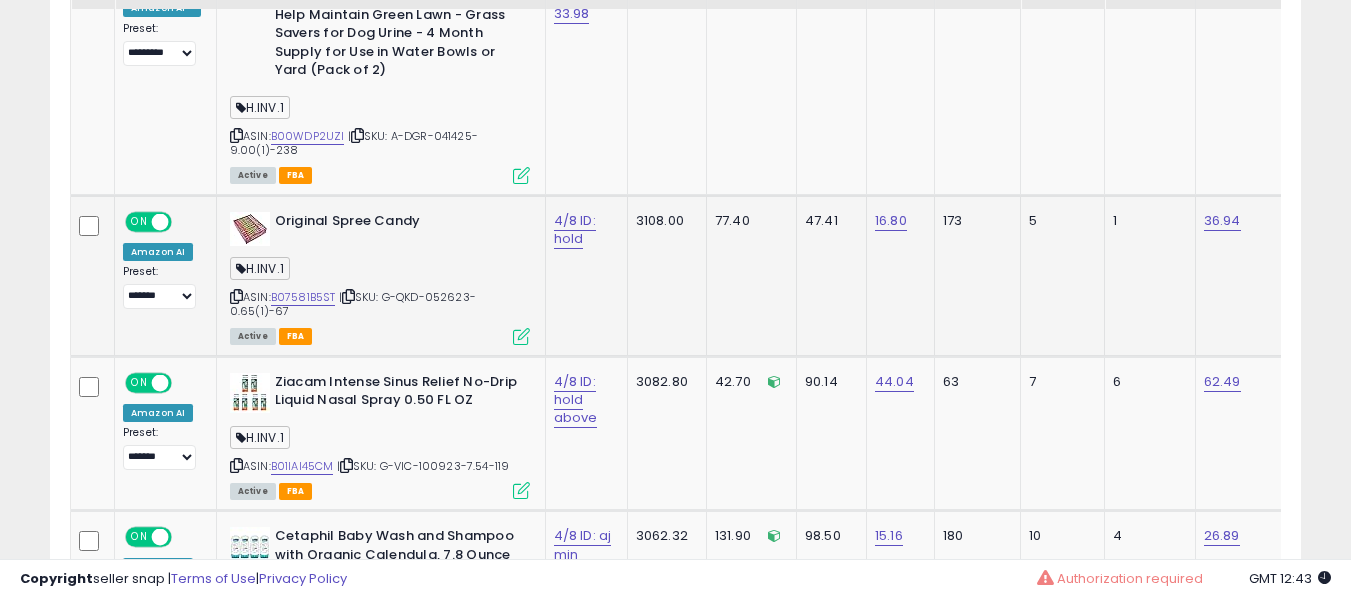 scroll, scrollTop: 1591, scrollLeft: 0, axis: vertical 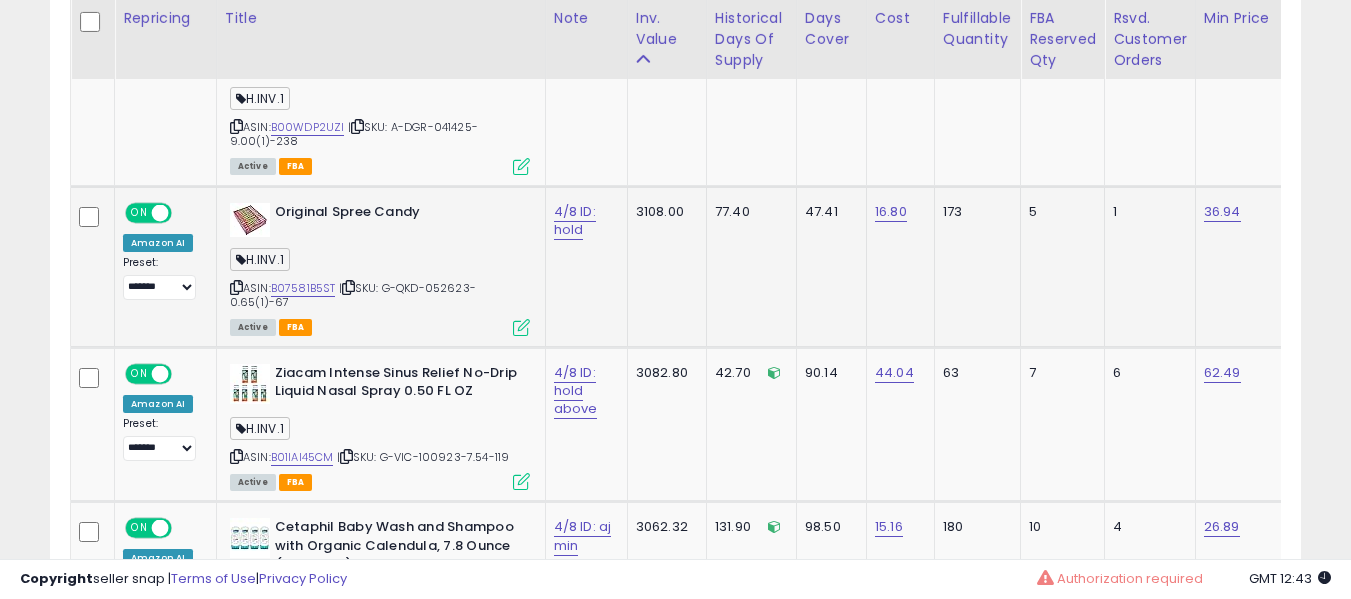 click on "4/8 ID: hold" 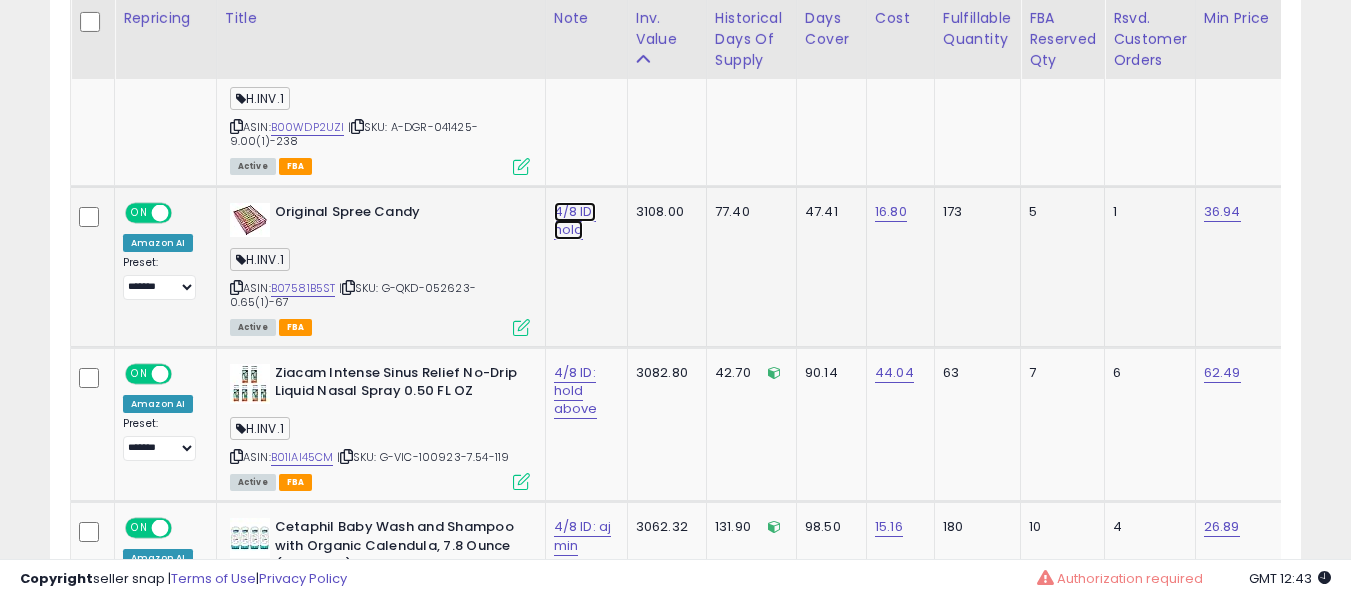 click on "4/8 ID: hold" at bounding box center (574, -458) 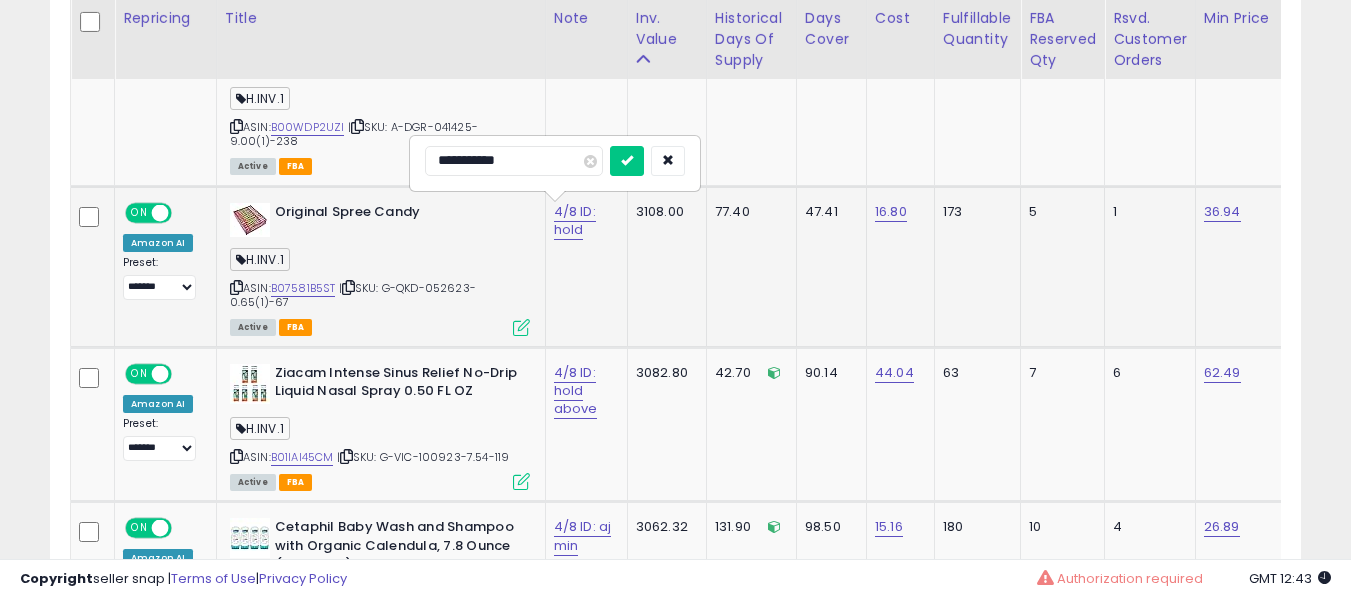type on "**********" 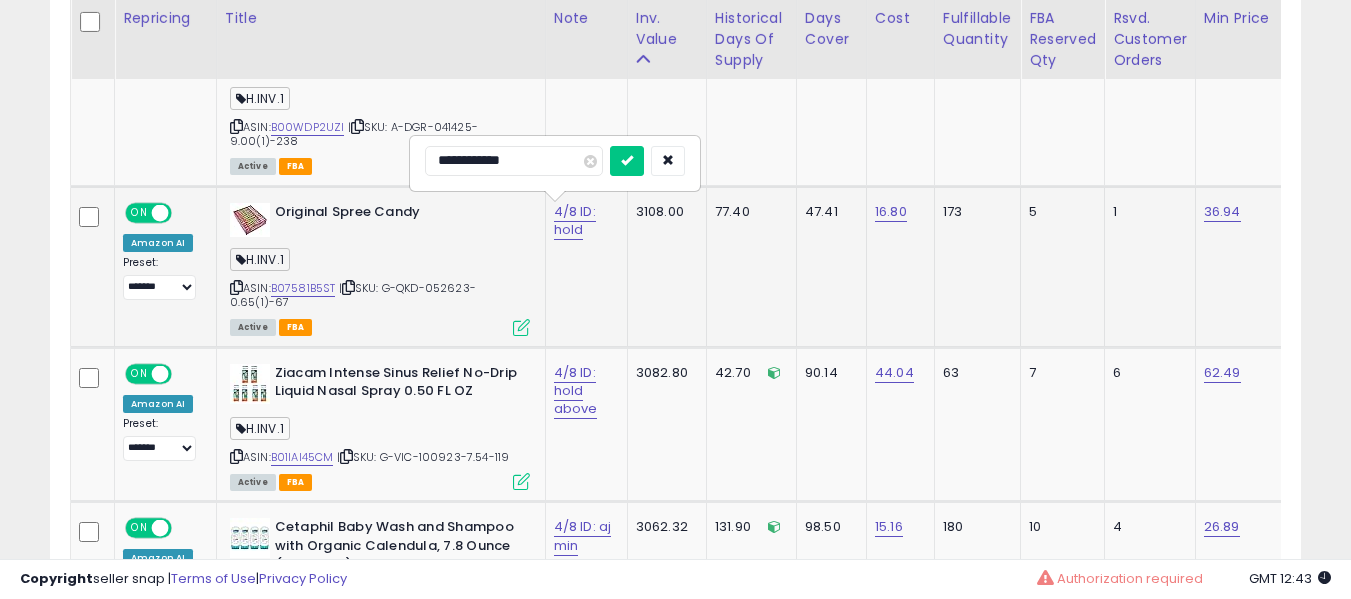 click at bounding box center [627, 161] 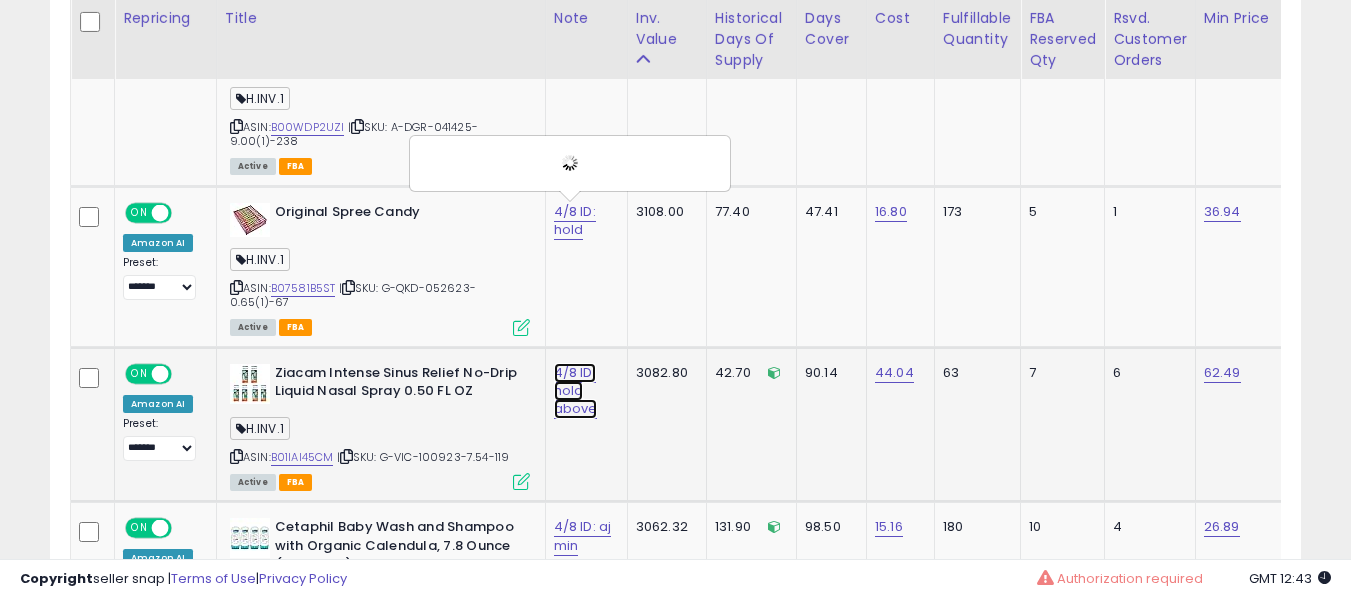 click on "4/8 ID: hold above" at bounding box center (574, -458) 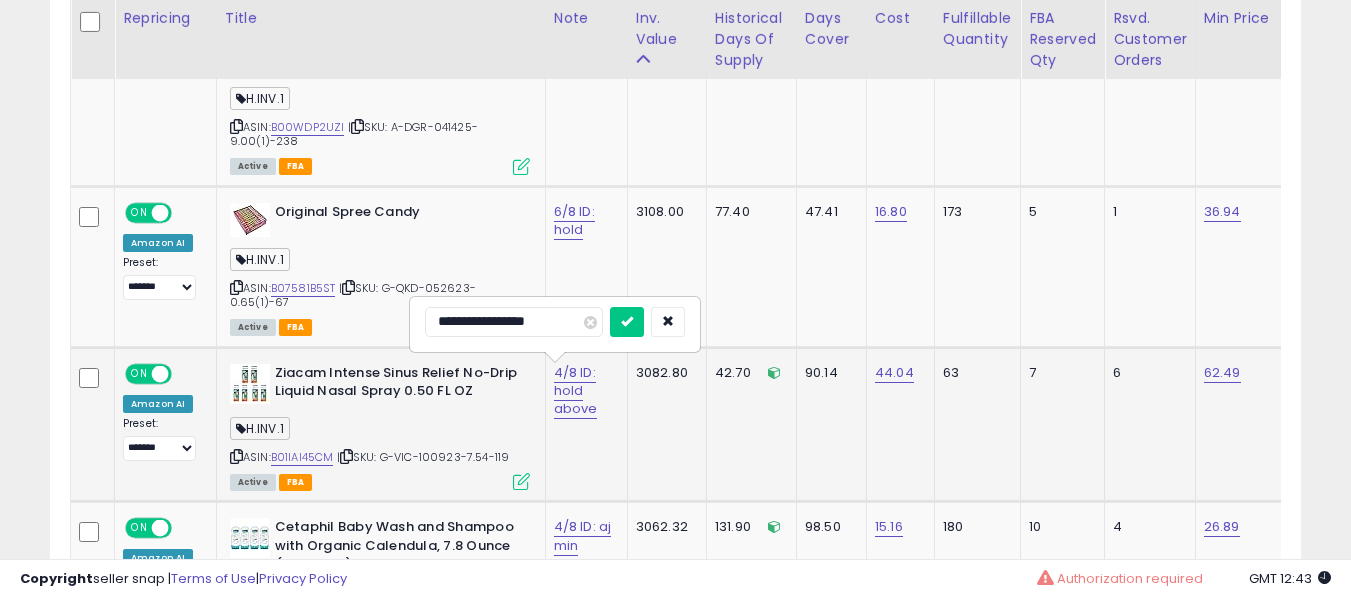 type on "**********" 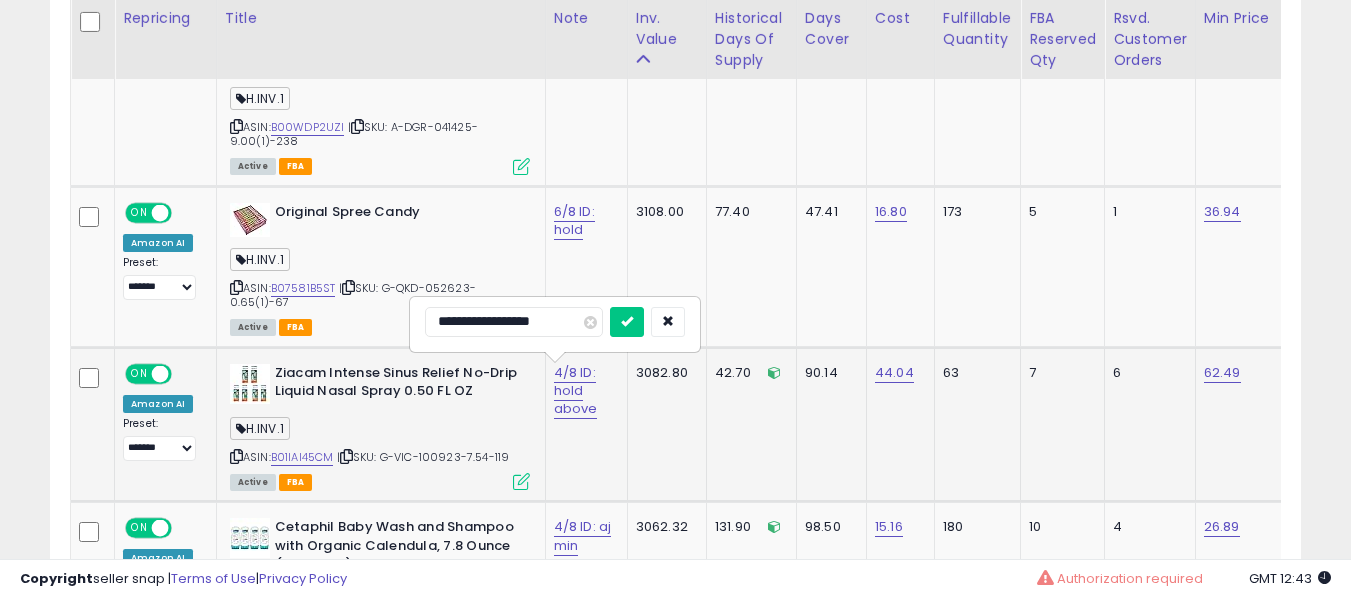 click at bounding box center [627, 322] 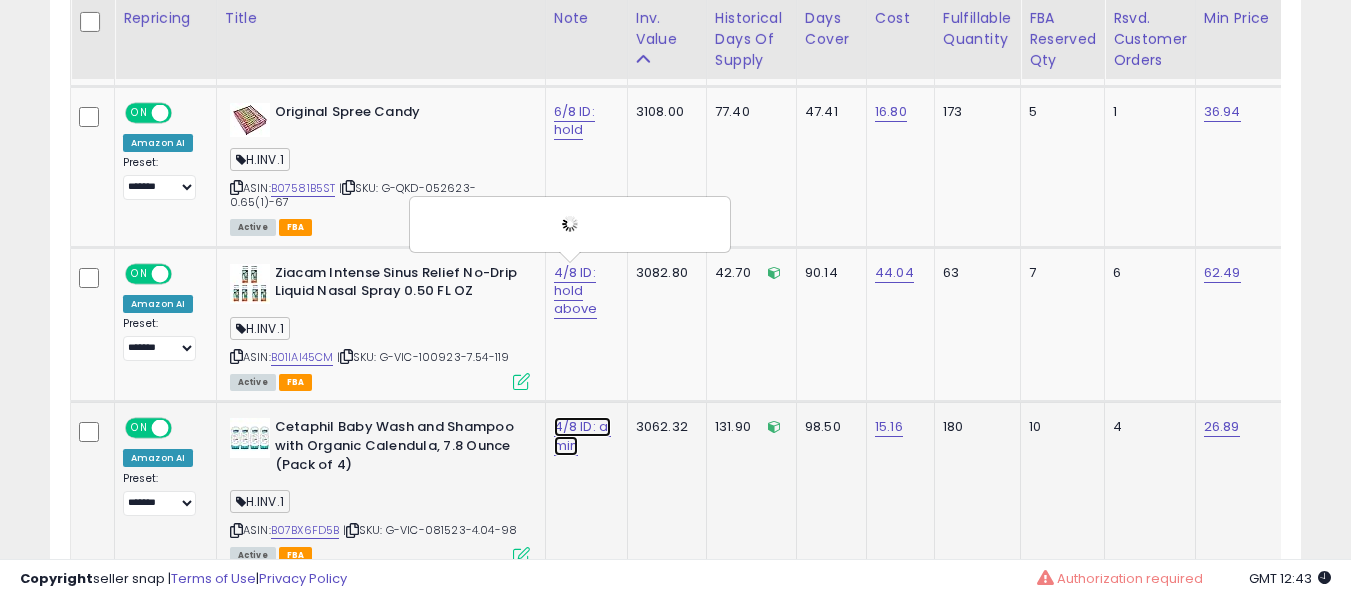 click on "4/8 ID: aj min" at bounding box center (574, -558) 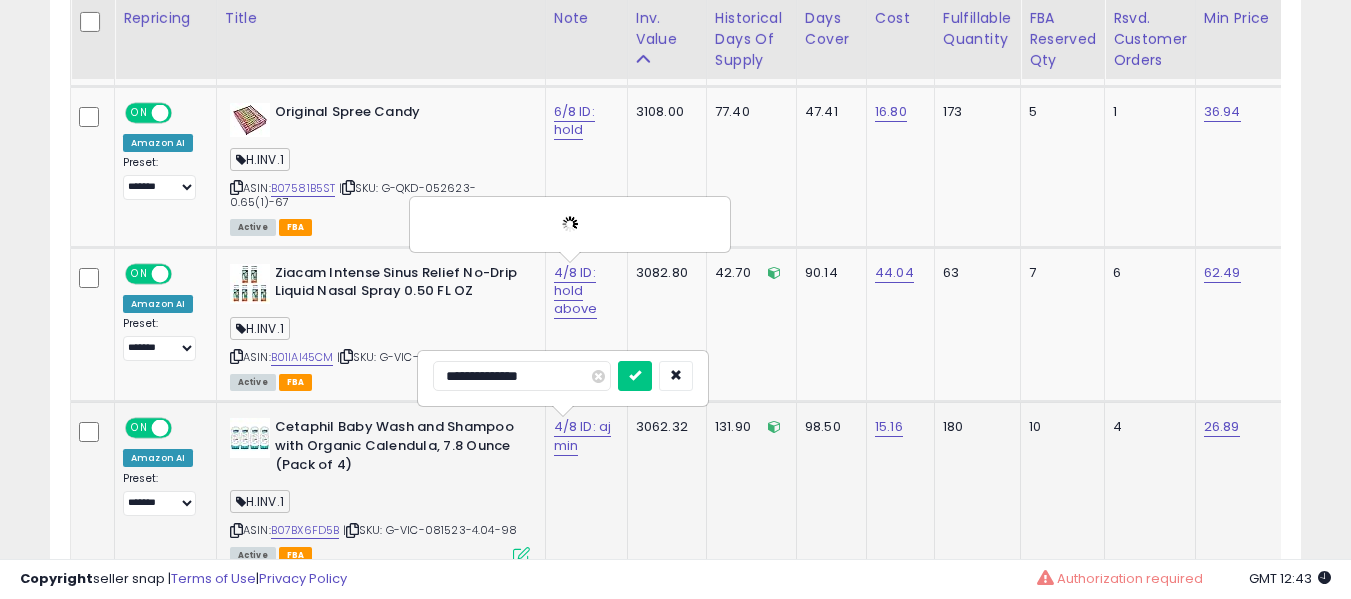 scroll, scrollTop: 1791, scrollLeft: 0, axis: vertical 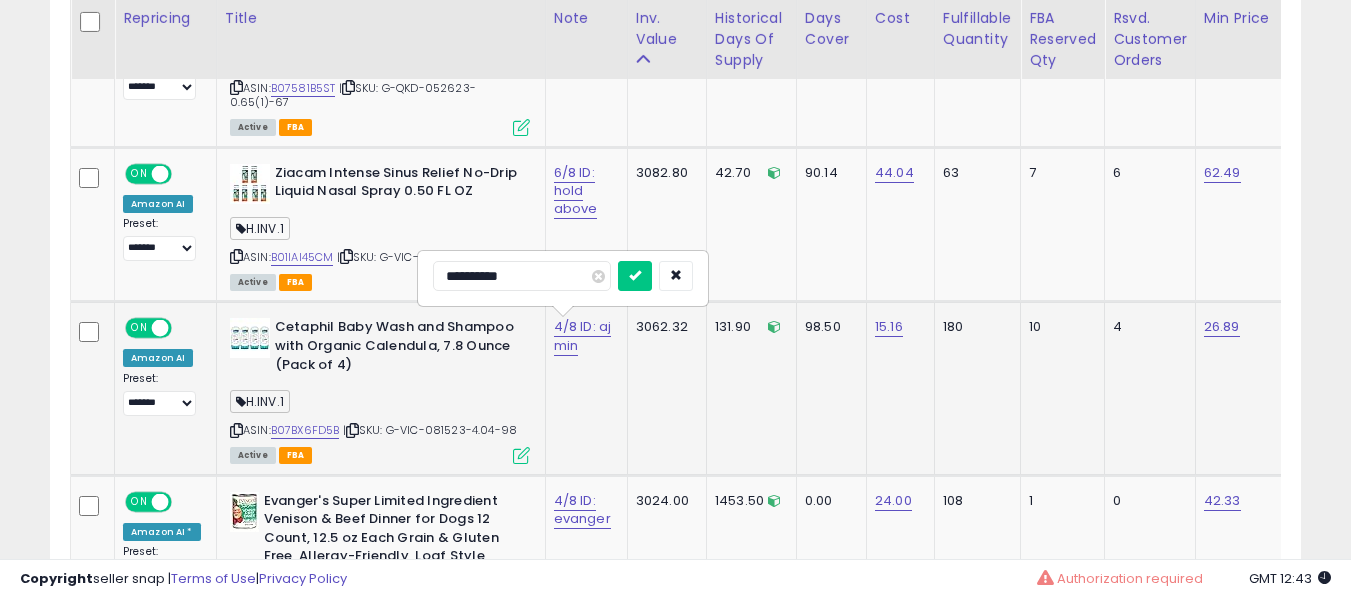 type on "**********" 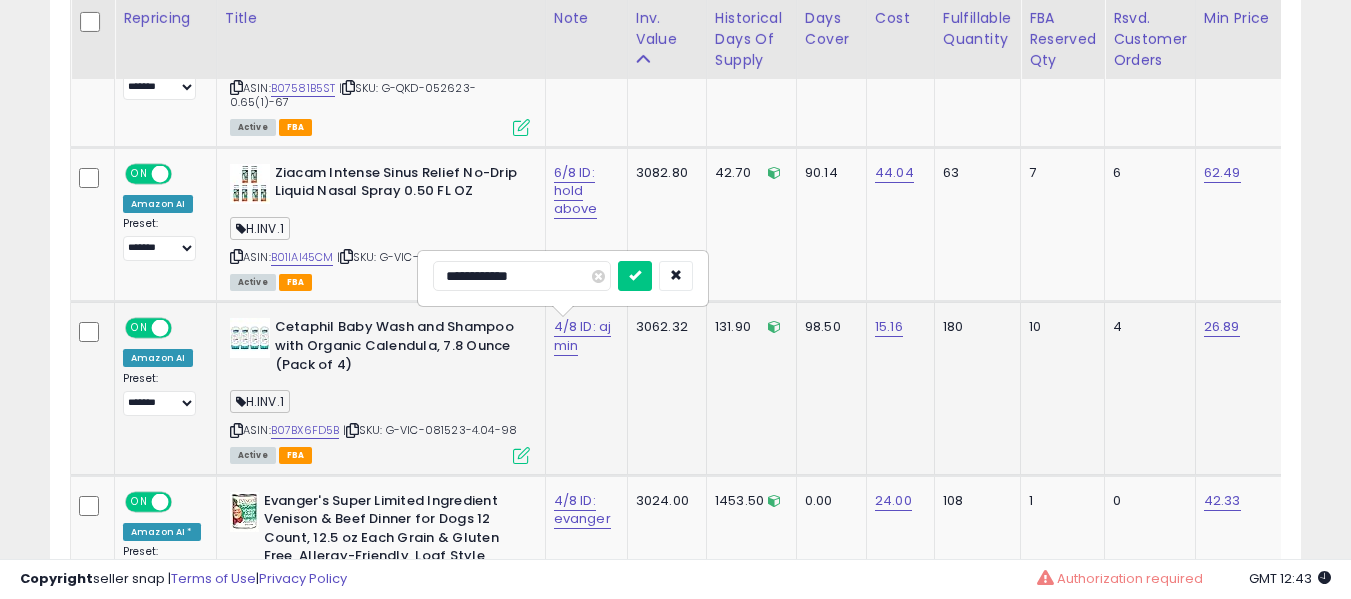 click at bounding box center (635, 276) 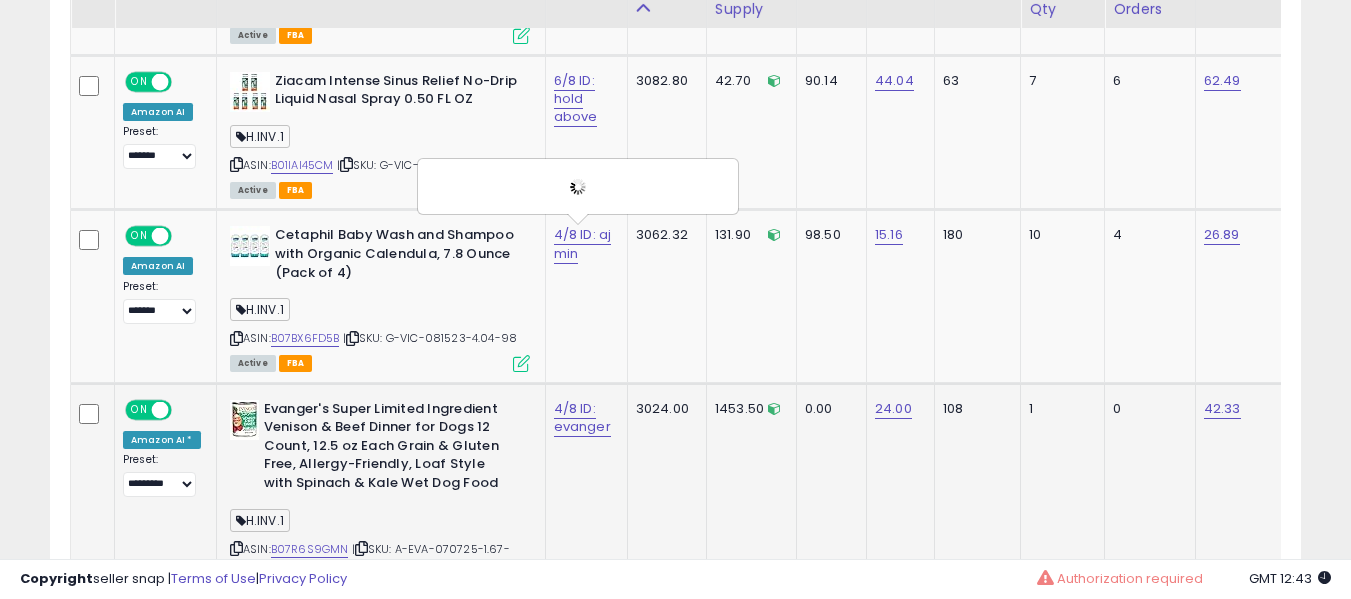 scroll, scrollTop: 1891, scrollLeft: 0, axis: vertical 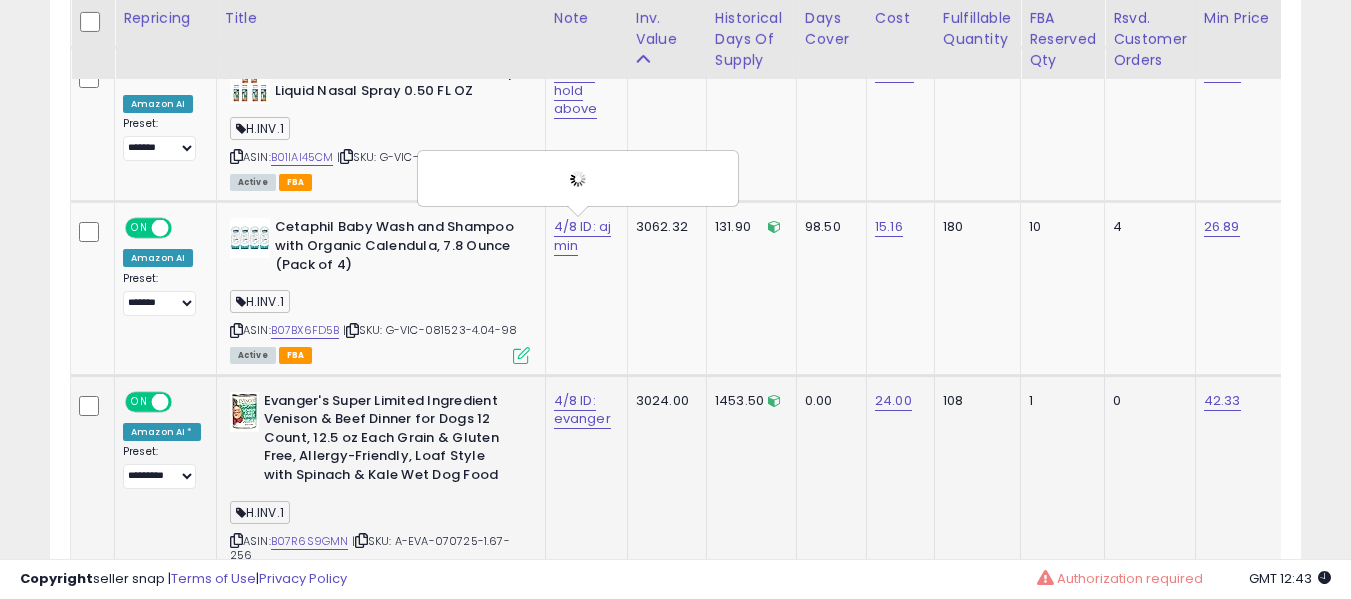 click on "4/8 ID: evanger" 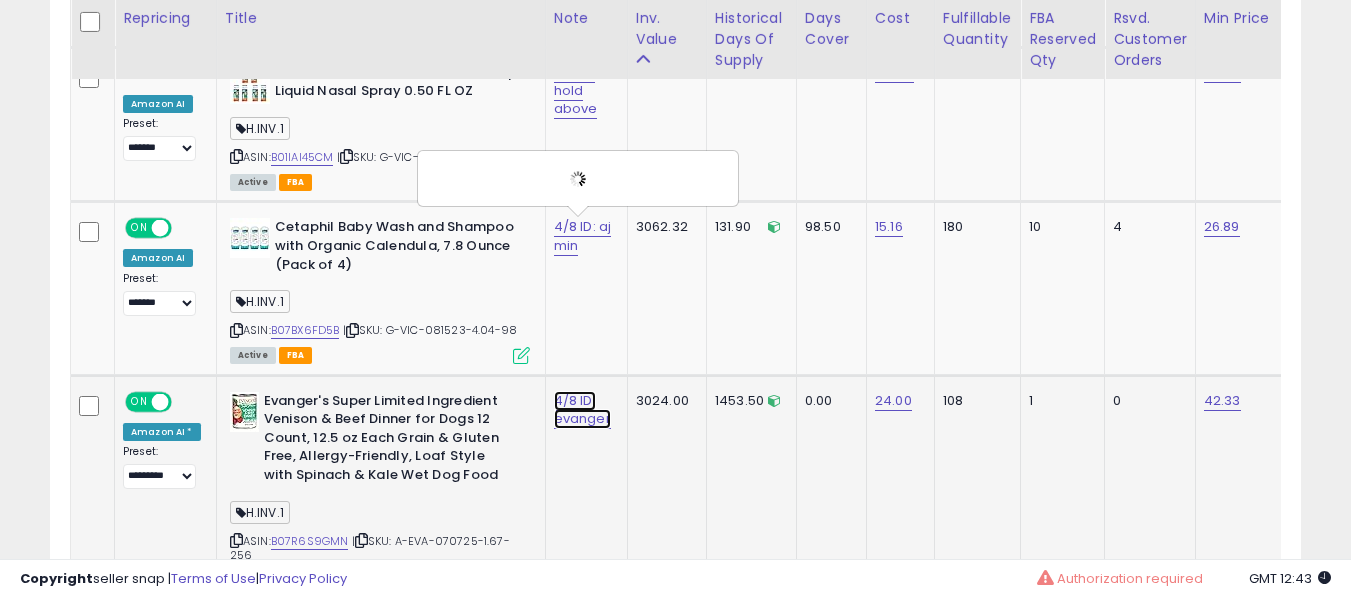 click on "4/8 ID: evanger" at bounding box center [574, -758] 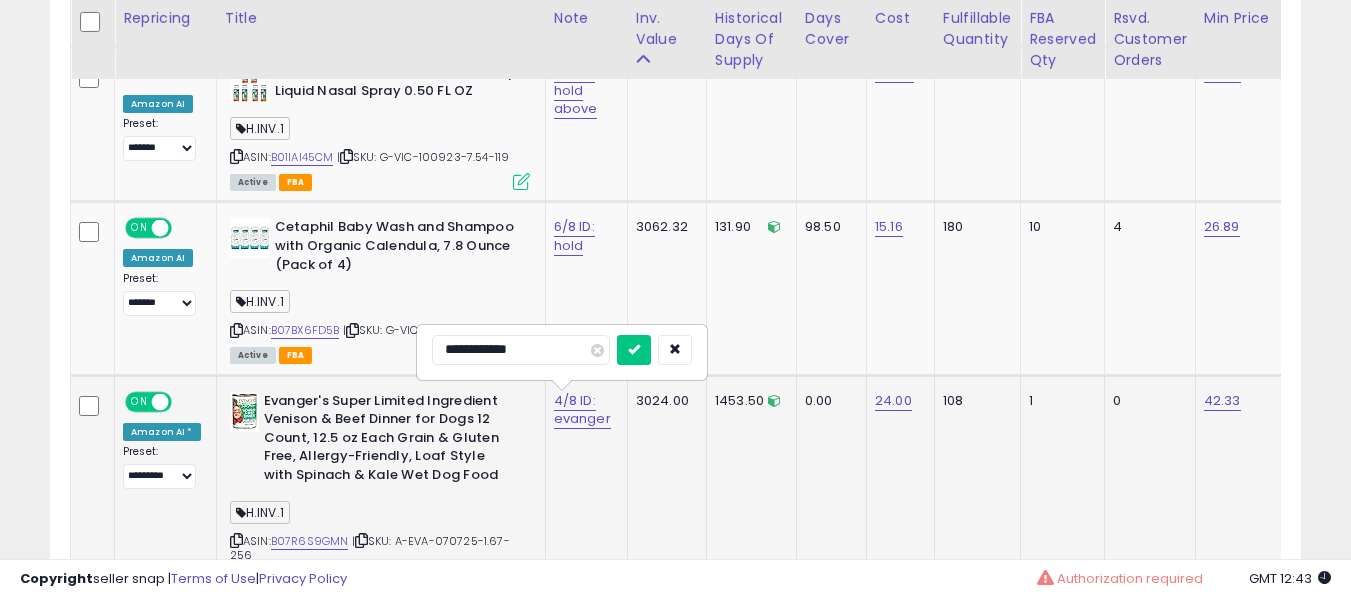type on "**********" 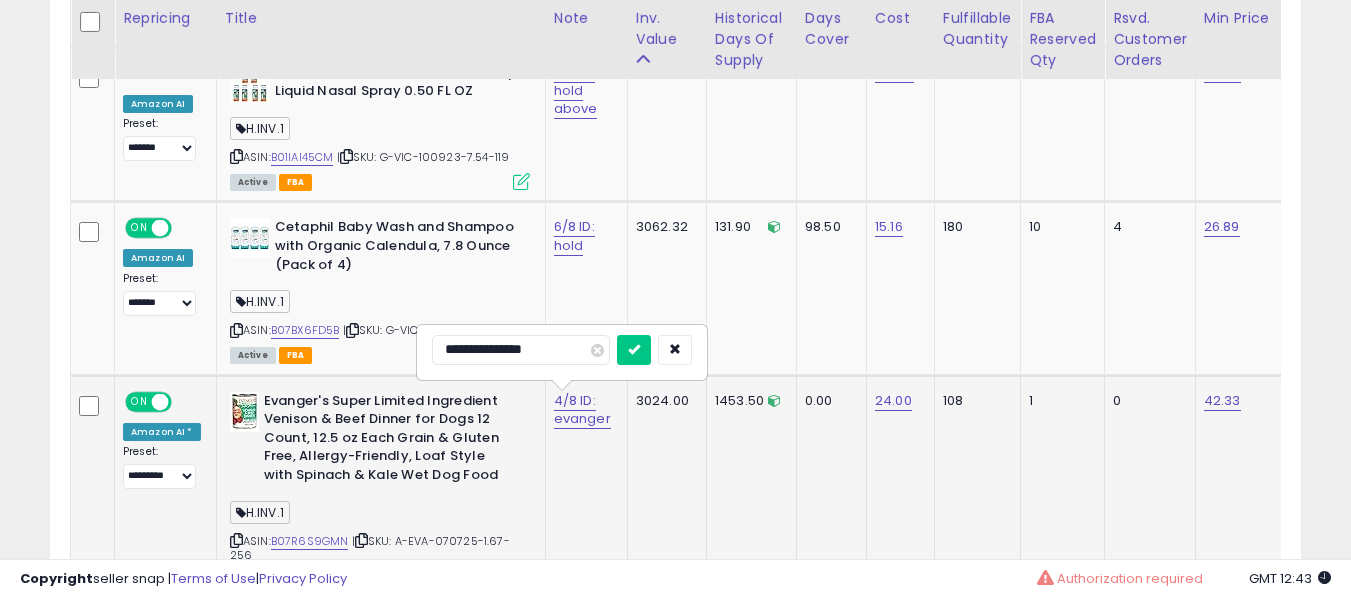 click at bounding box center (634, 350) 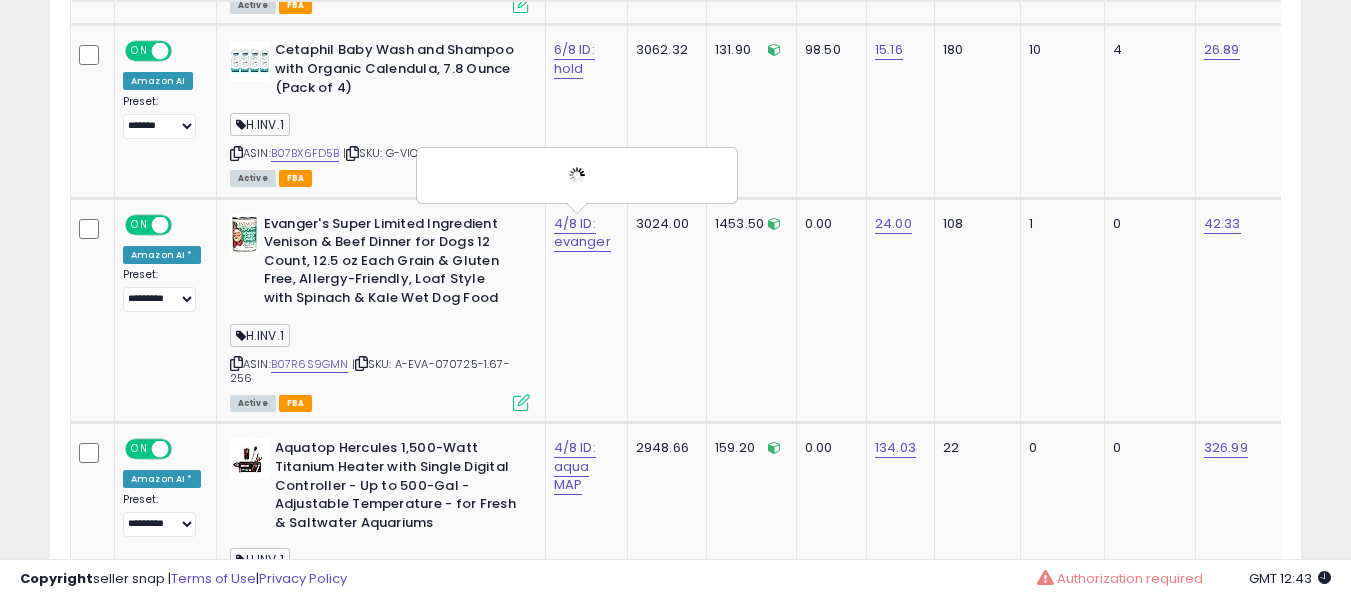 scroll, scrollTop: 2291, scrollLeft: 0, axis: vertical 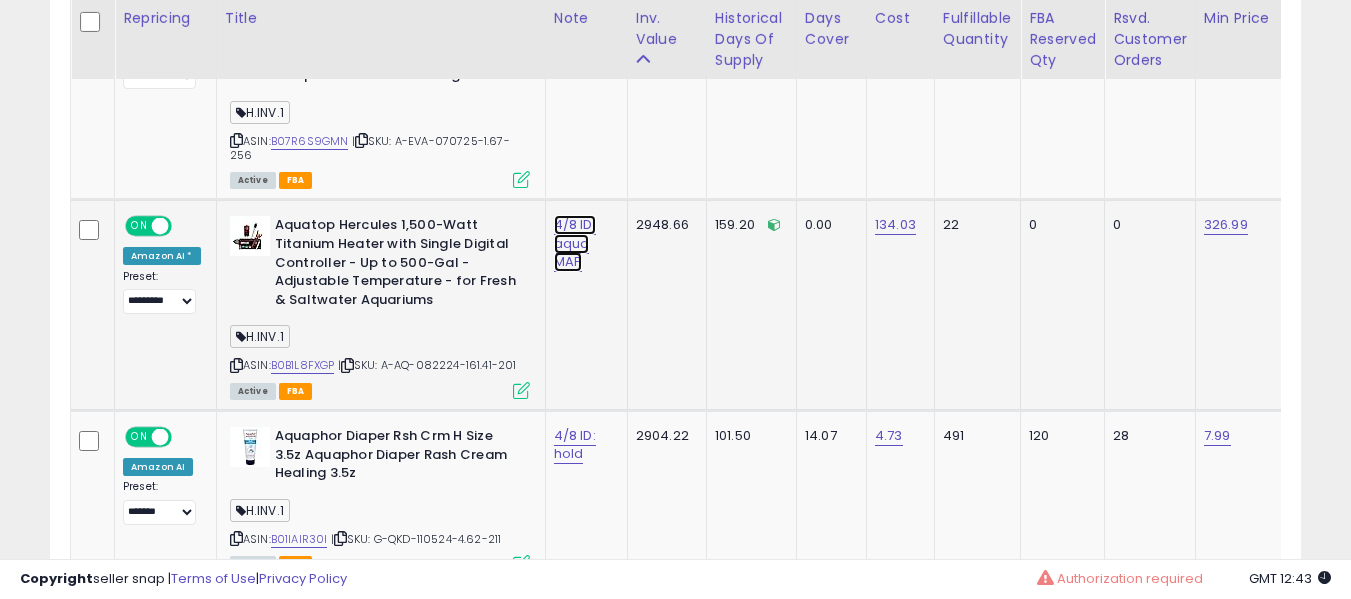 click on "4/8 ID: aqua MAP" at bounding box center [574, -1158] 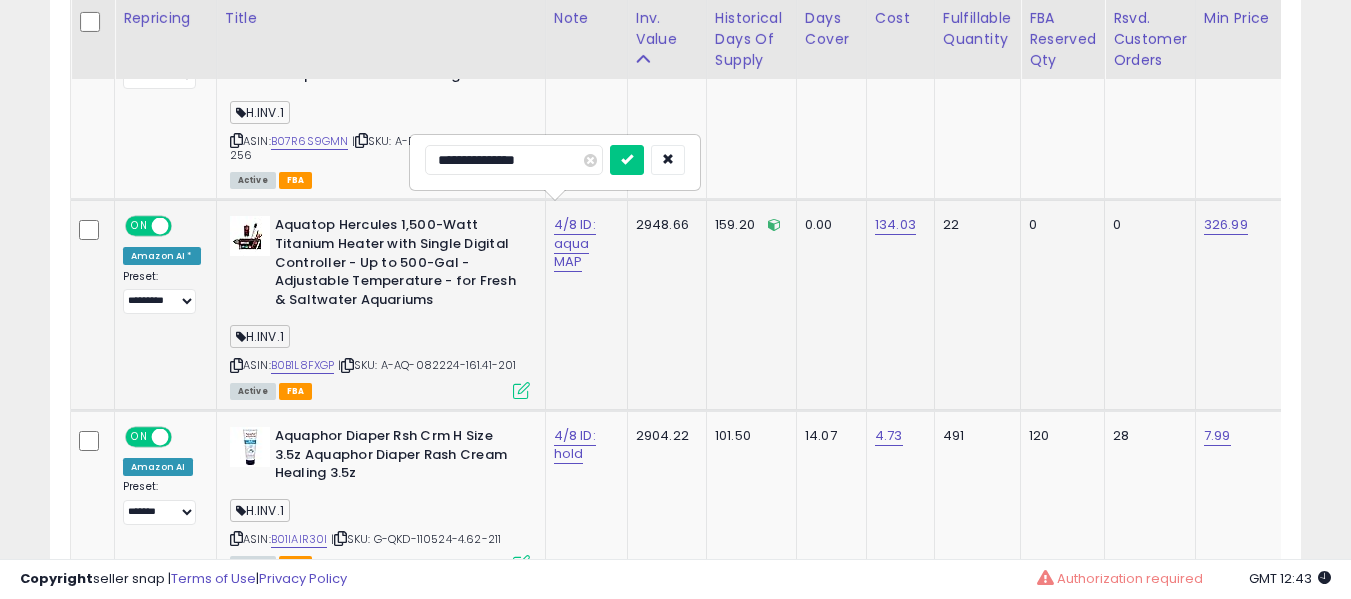 type on "**********" 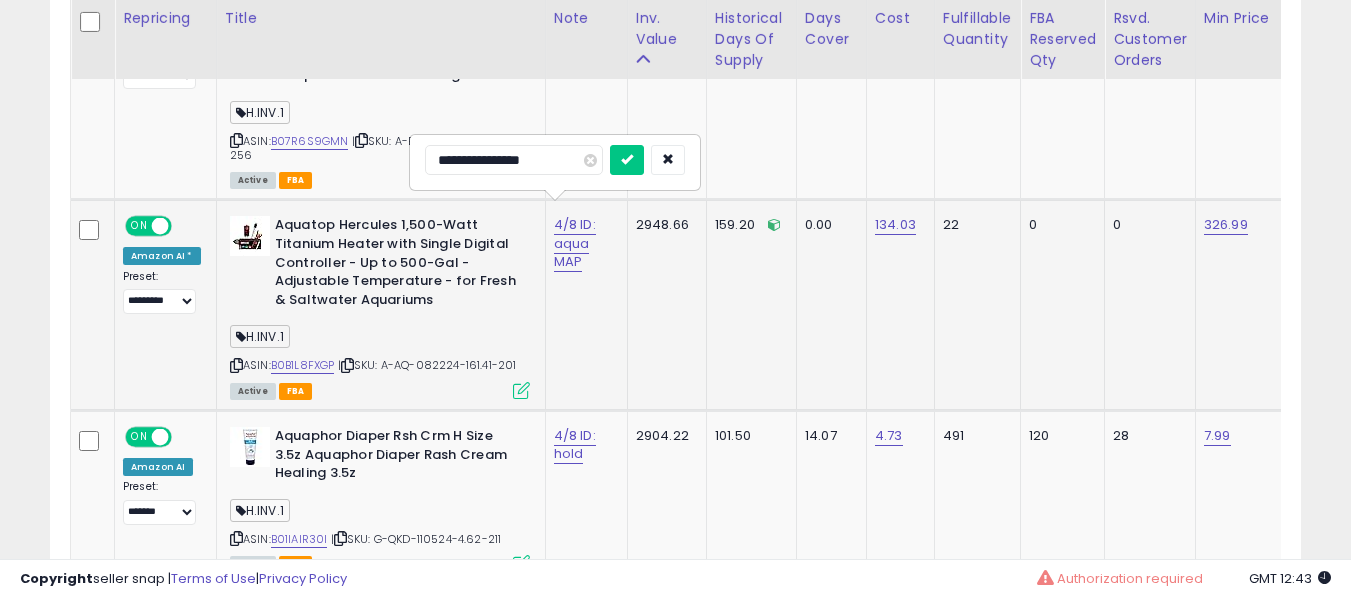 click at bounding box center (627, 160) 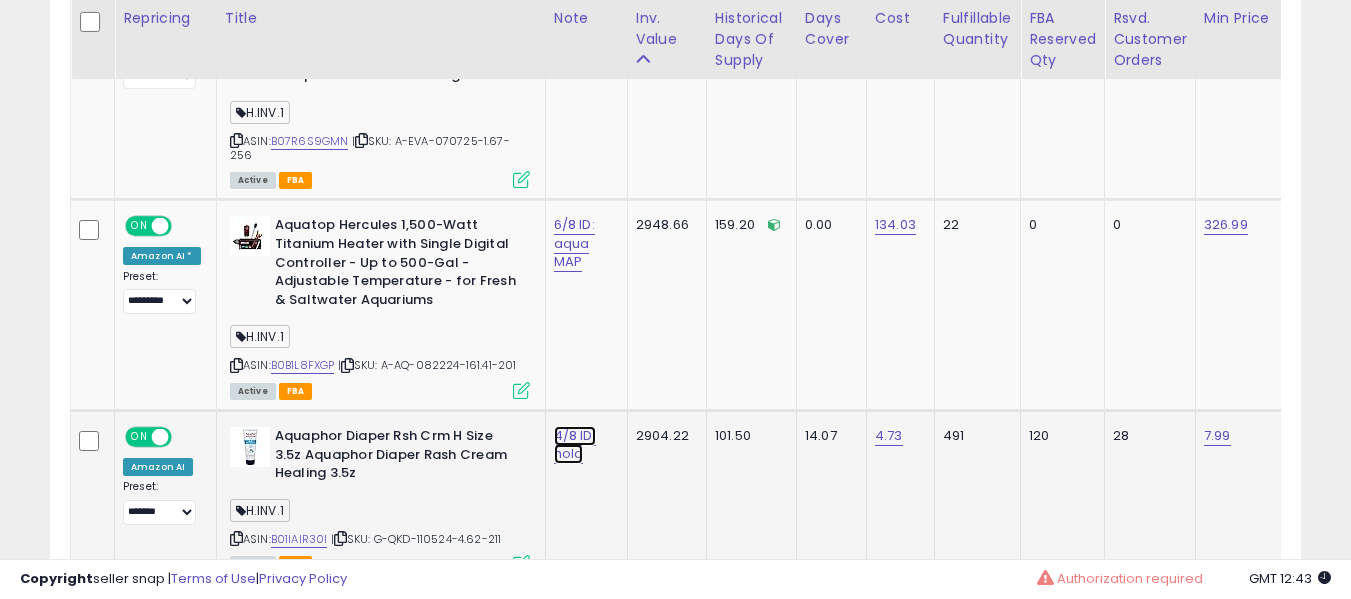 click on "4/8 ID: hold" at bounding box center [574, -1158] 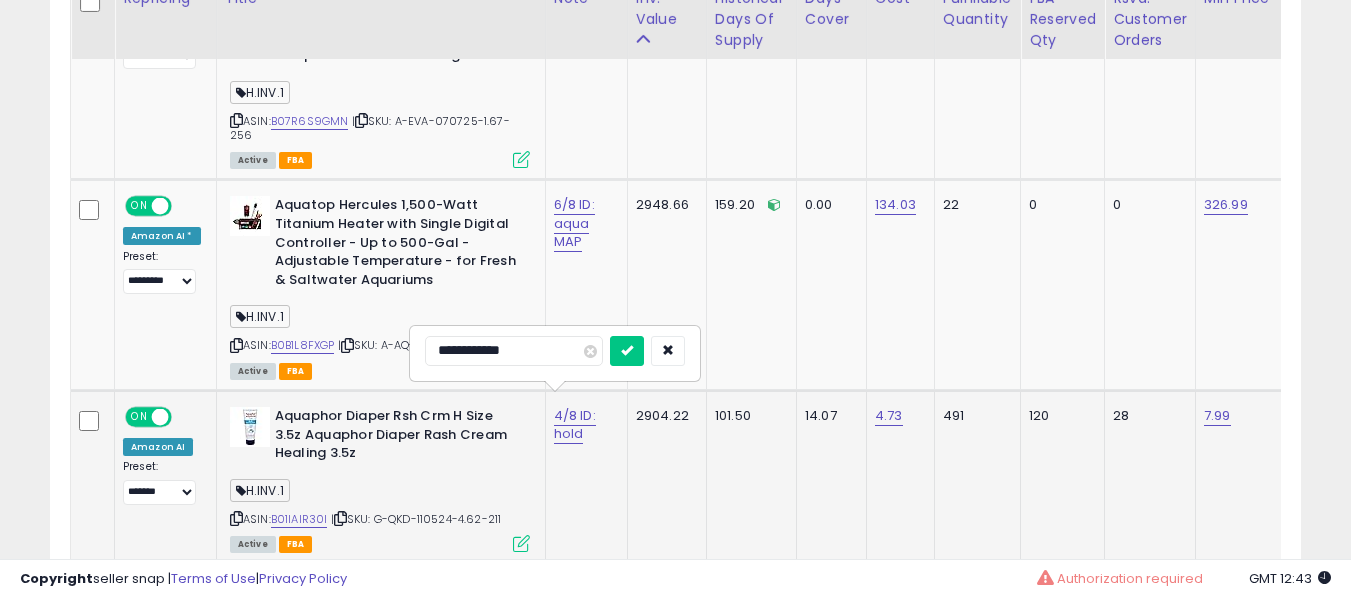 scroll, scrollTop: 2391, scrollLeft: 0, axis: vertical 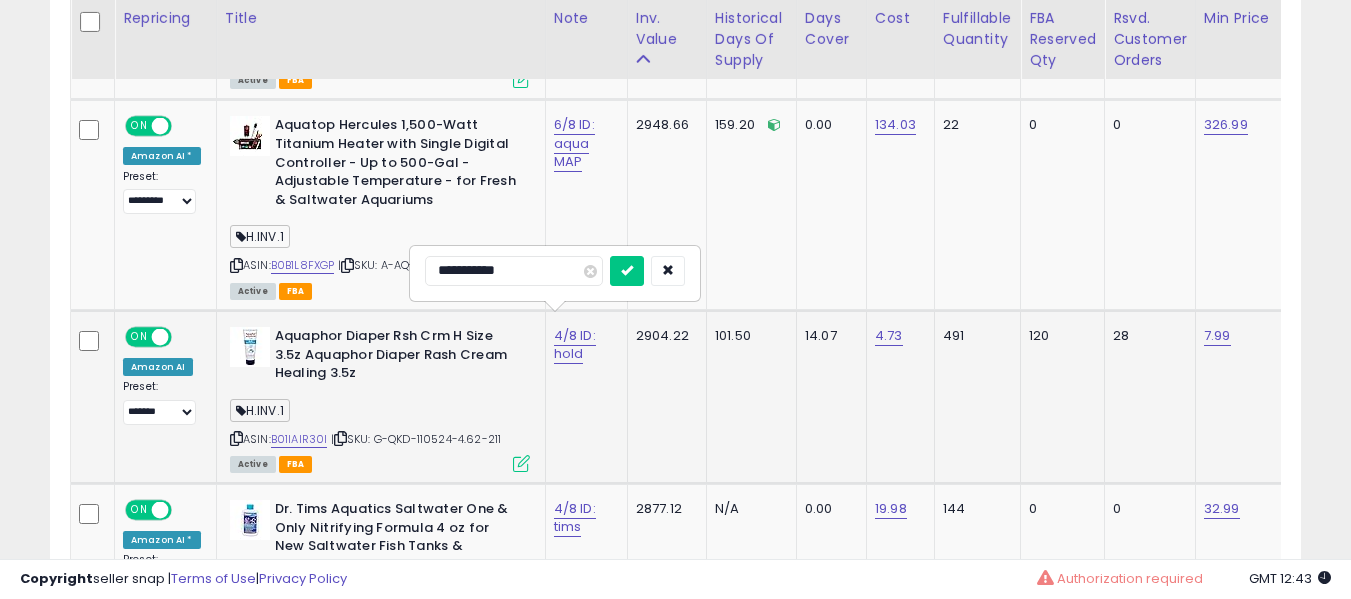 type on "**********" 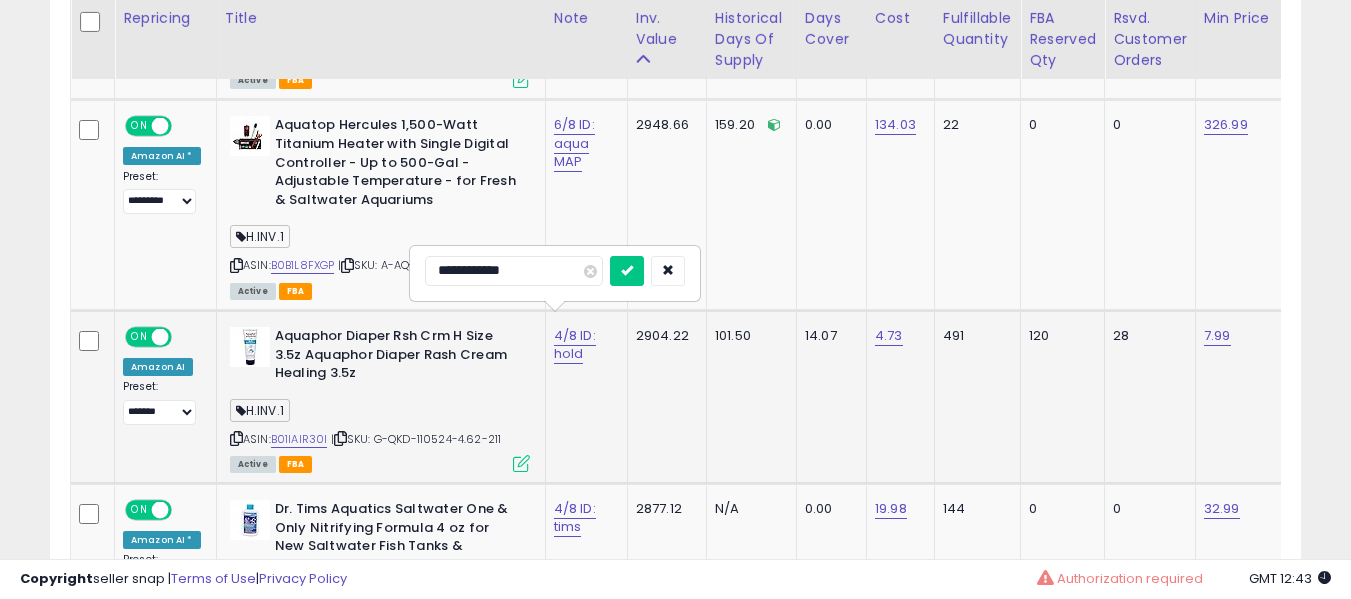 click at bounding box center (627, 271) 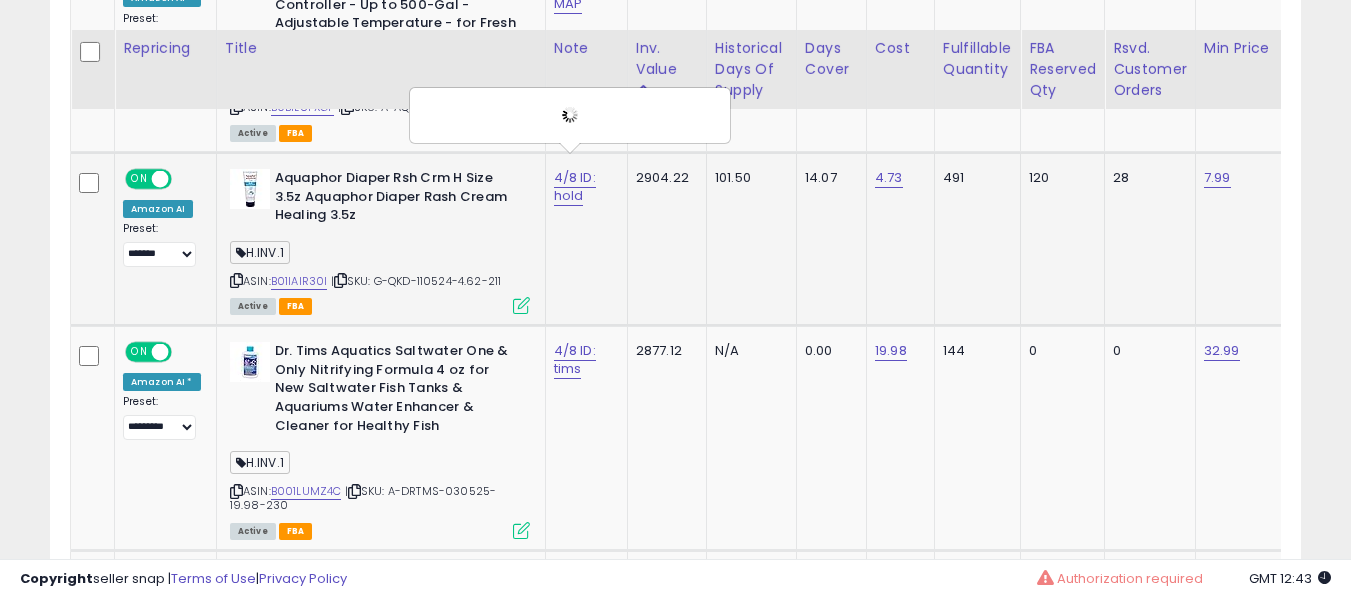 scroll, scrollTop: 2691, scrollLeft: 0, axis: vertical 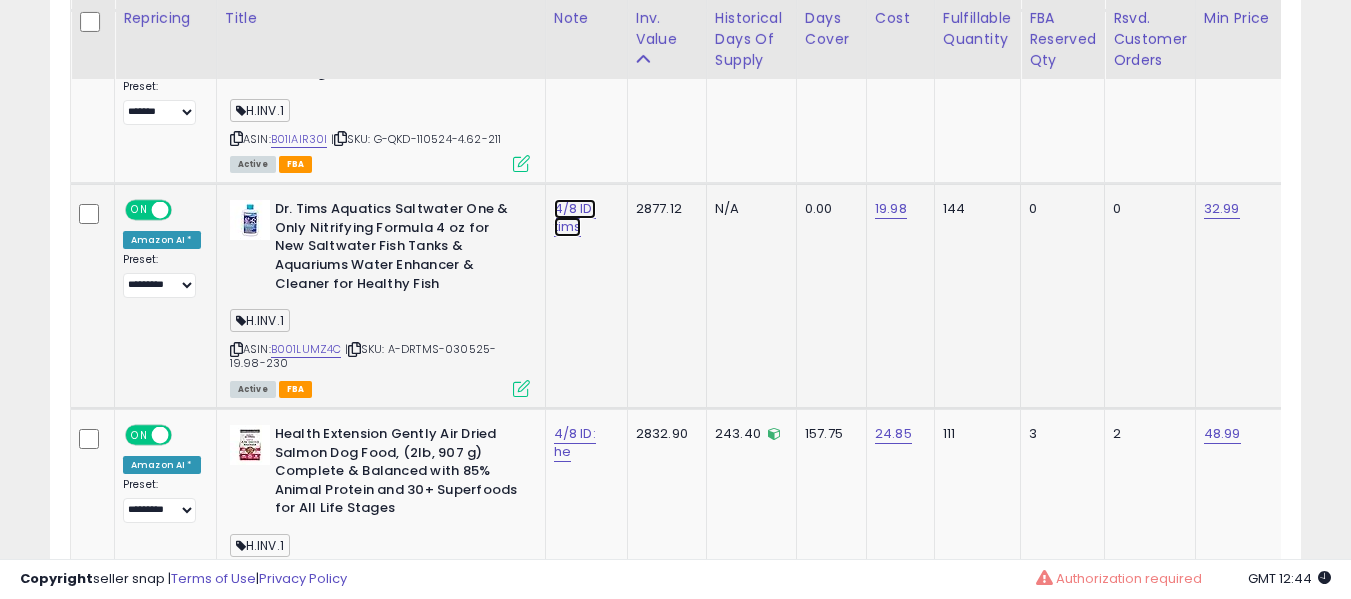 click on "4/8 ID: tims" at bounding box center (574, -1558) 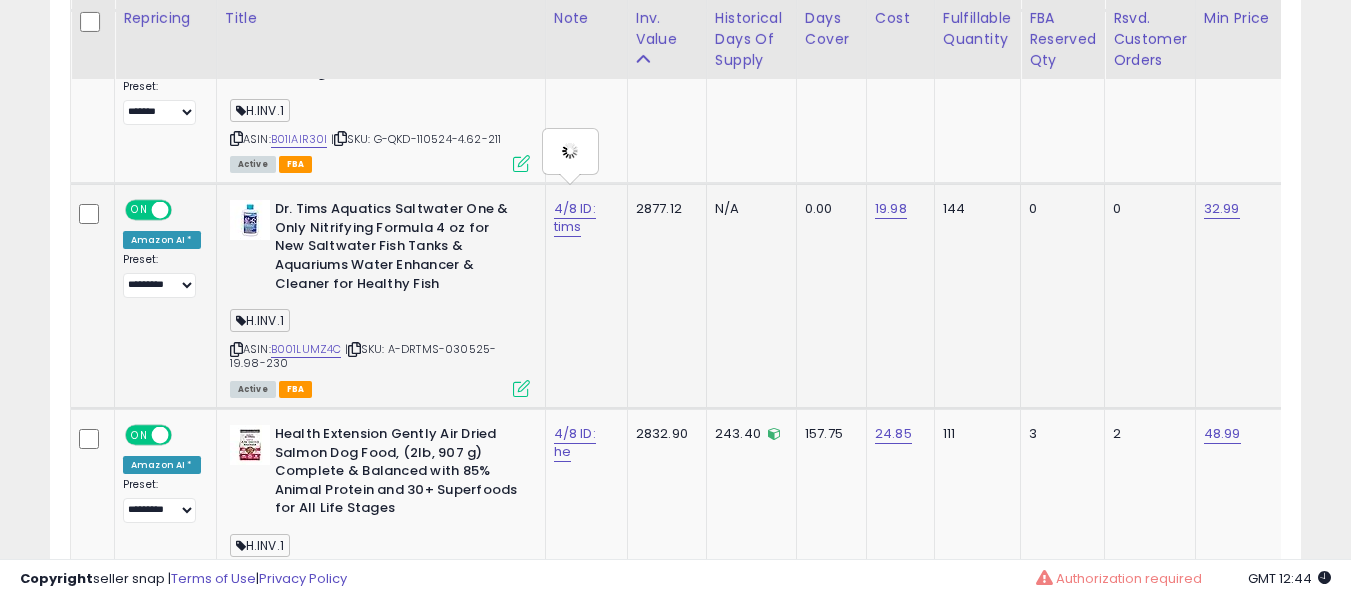 type on "**********" 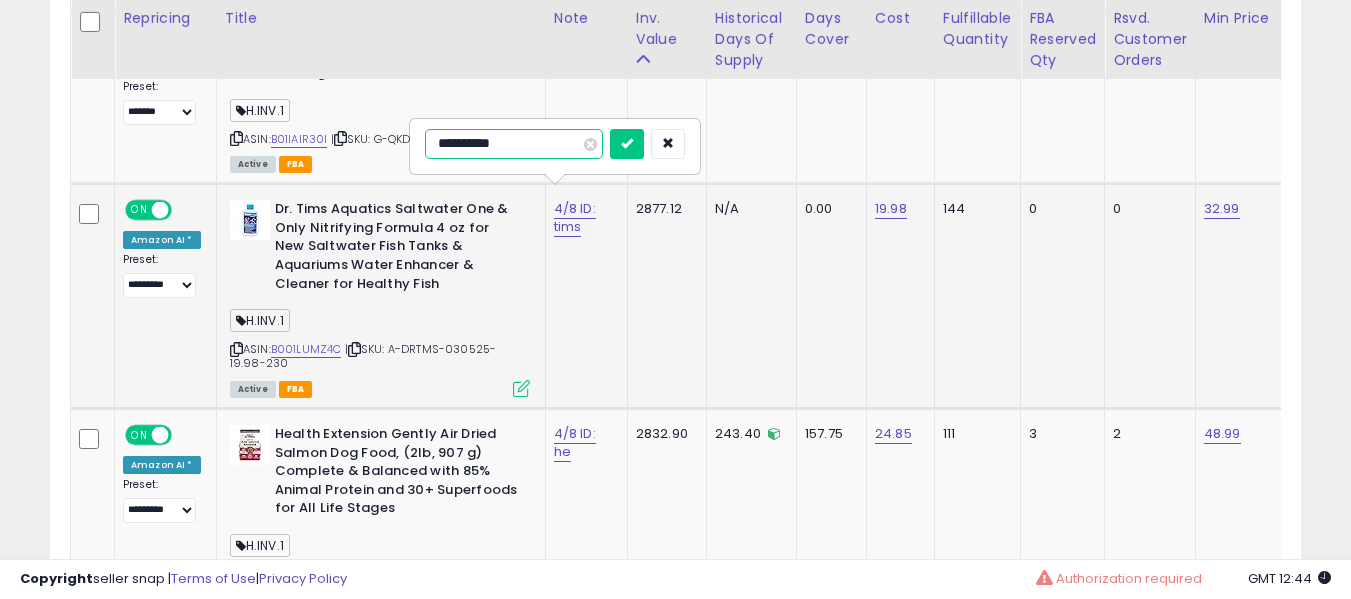type on "**********" 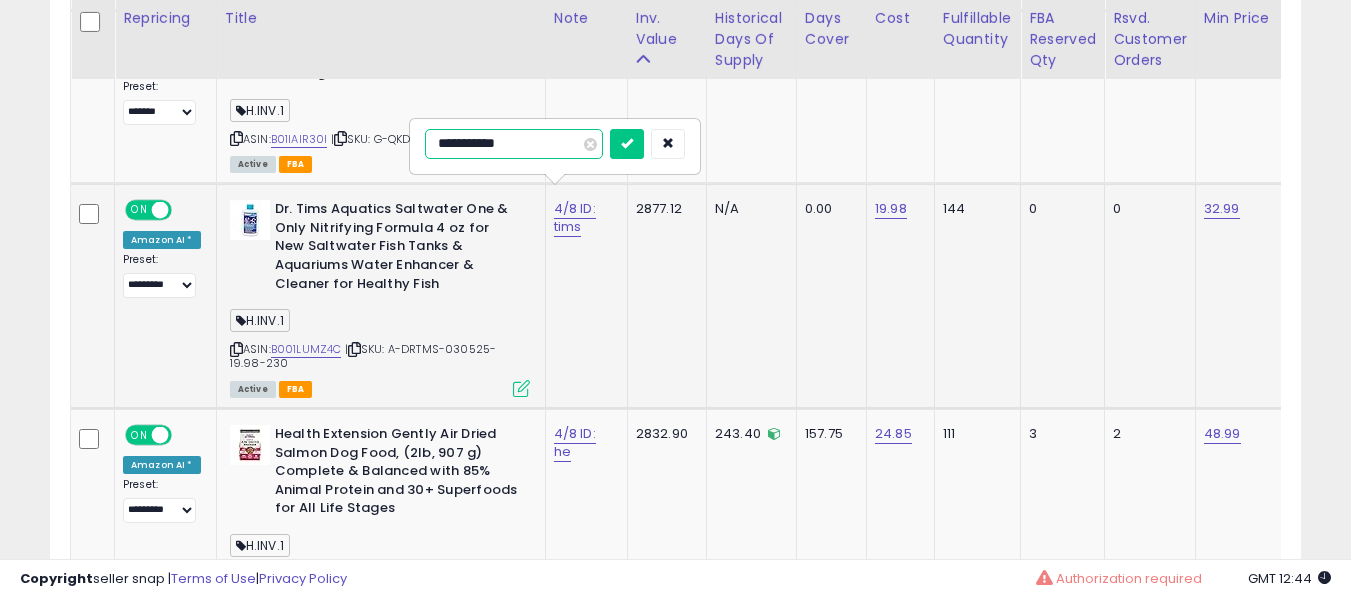 type on "**********" 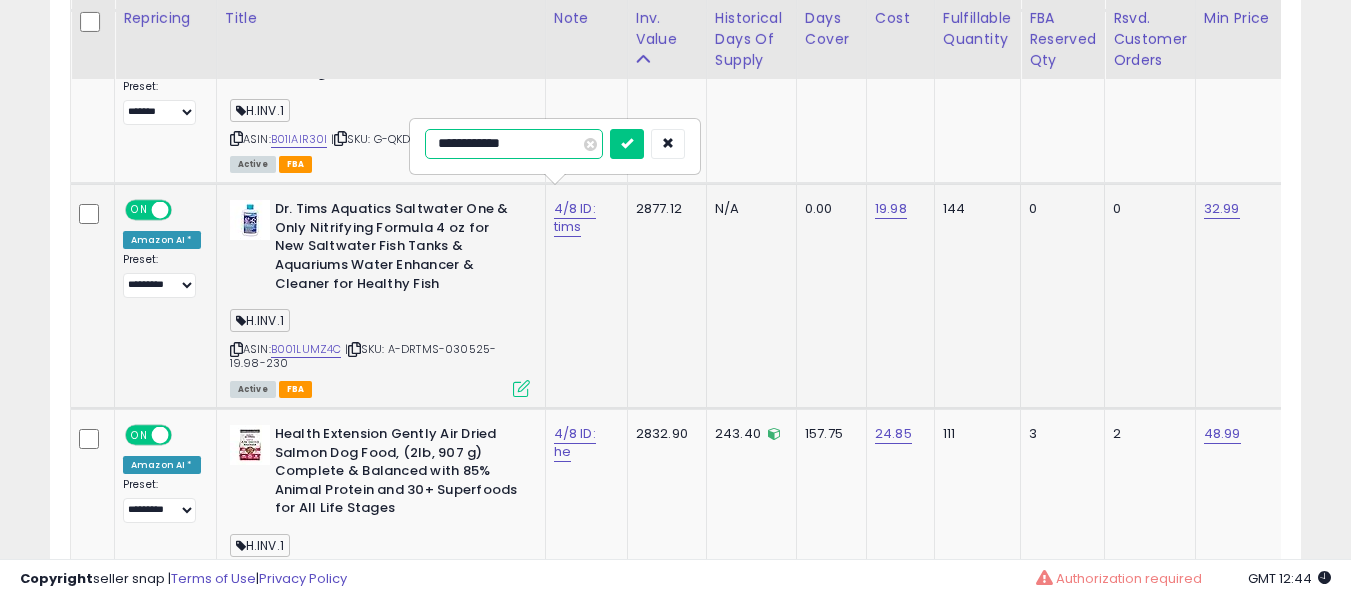 click at bounding box center (627, 144) 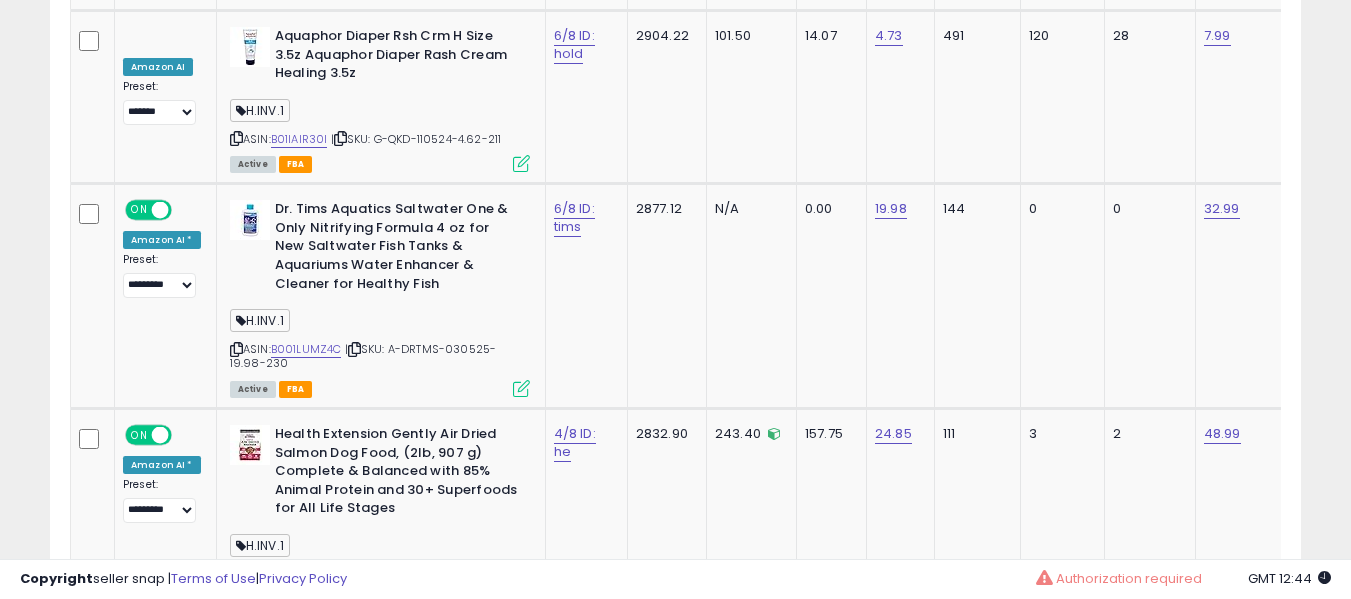 scroll, scrollTop: 964, scrollLeft: 0, axis: vertical 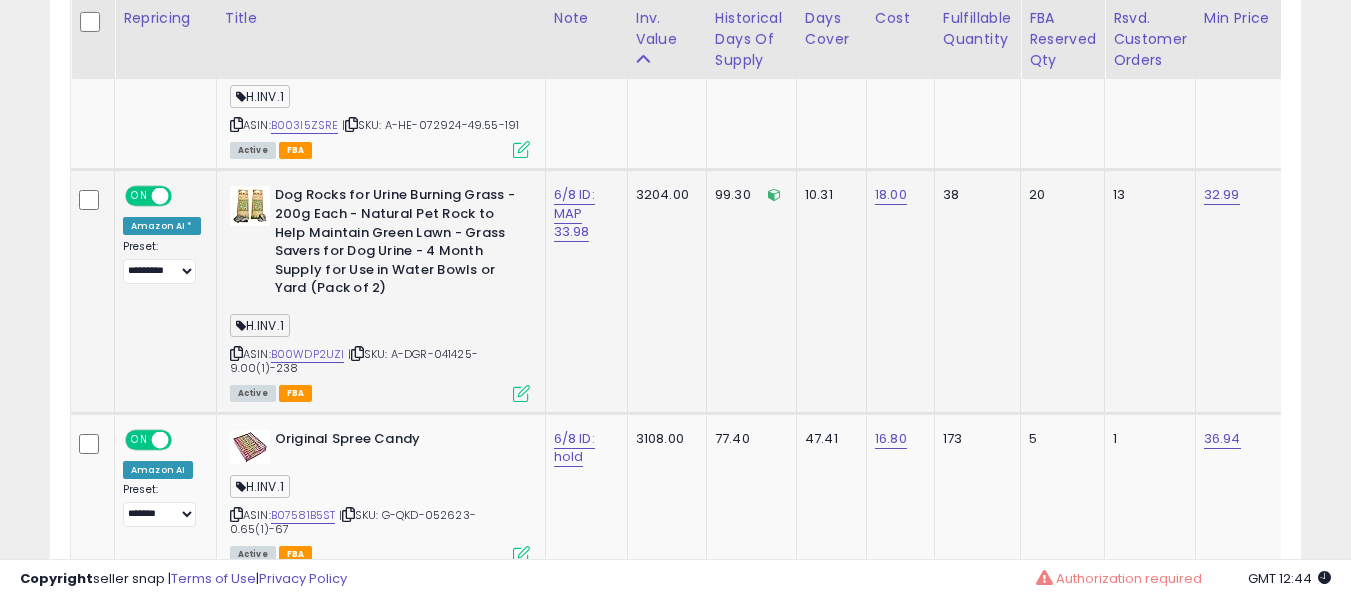 click on "3204.00" 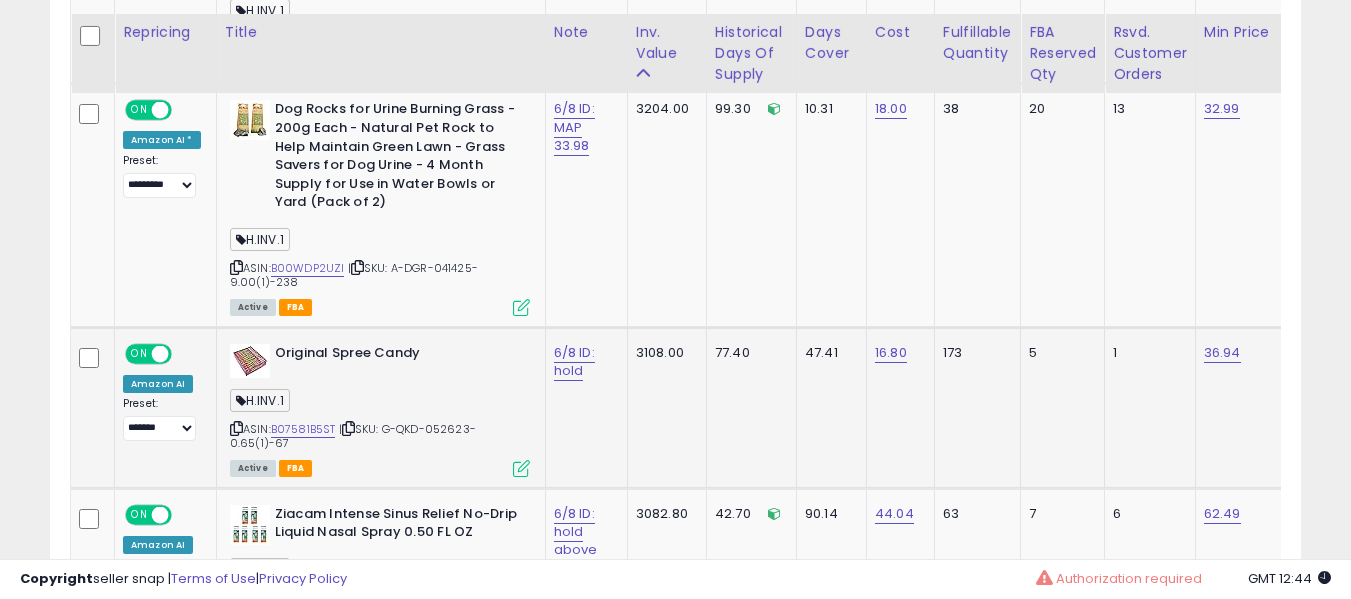 scroll, scrollTop: 1464, scrollLeft: 0, axis: vertical 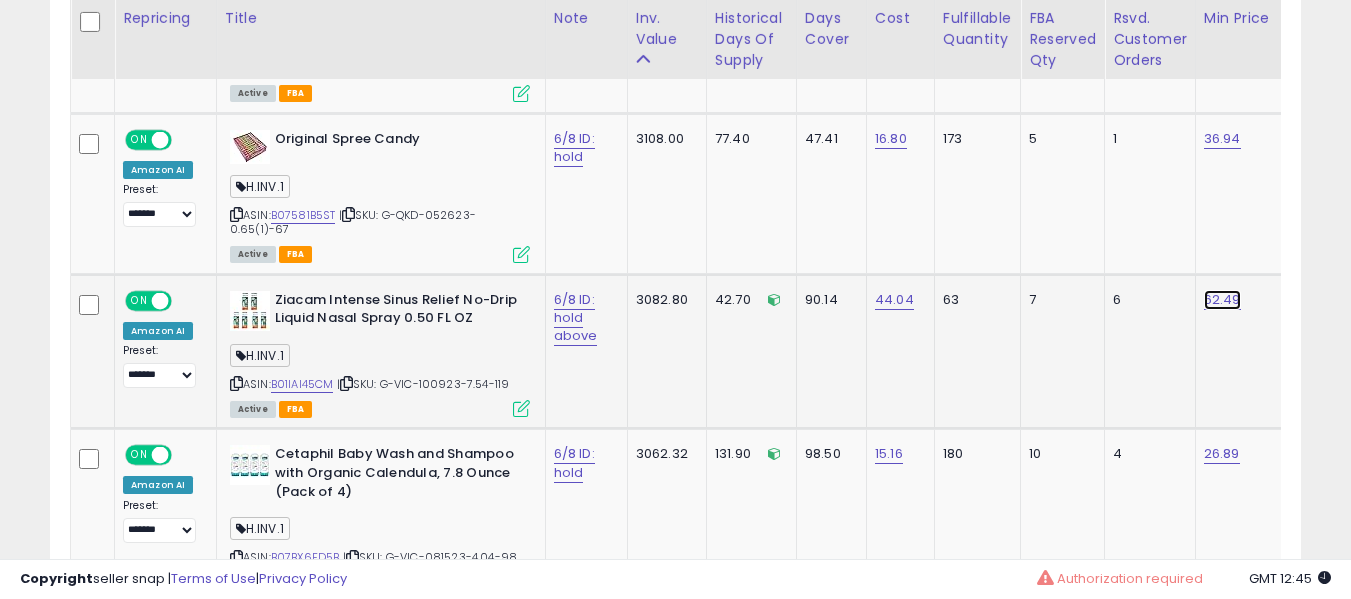 click on "62.49" at bounding box center (1222, -540) 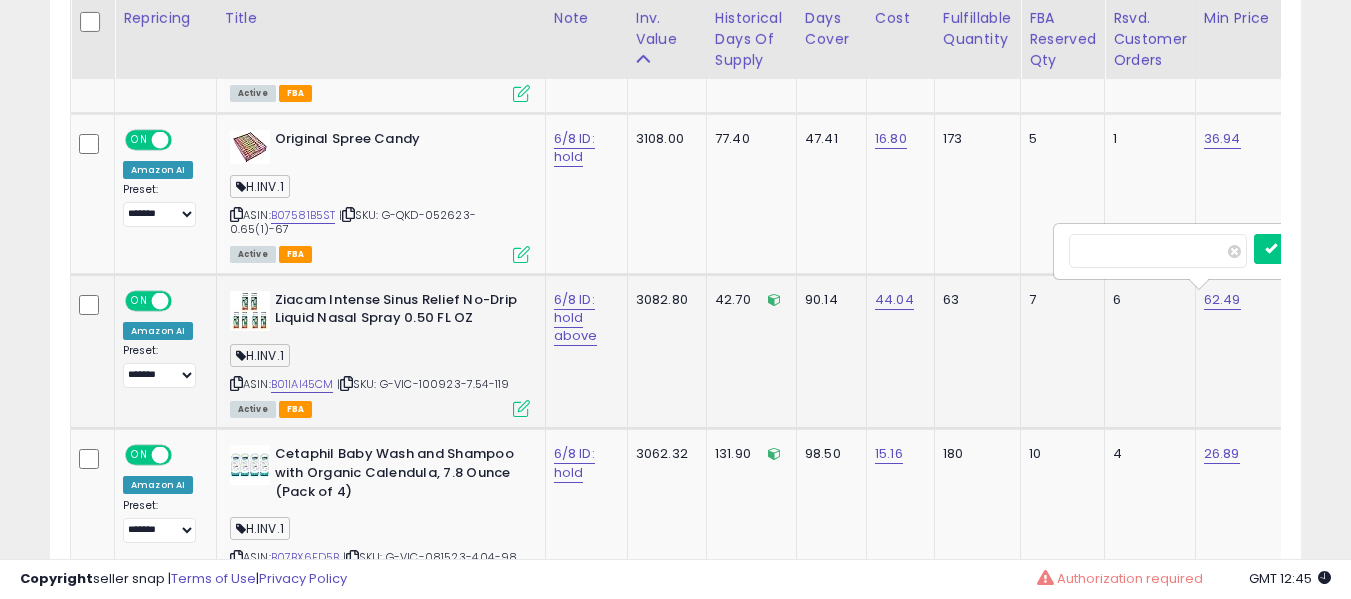 scroll, scrollTop: 0, scrollLeft: 129, axis: horizontal 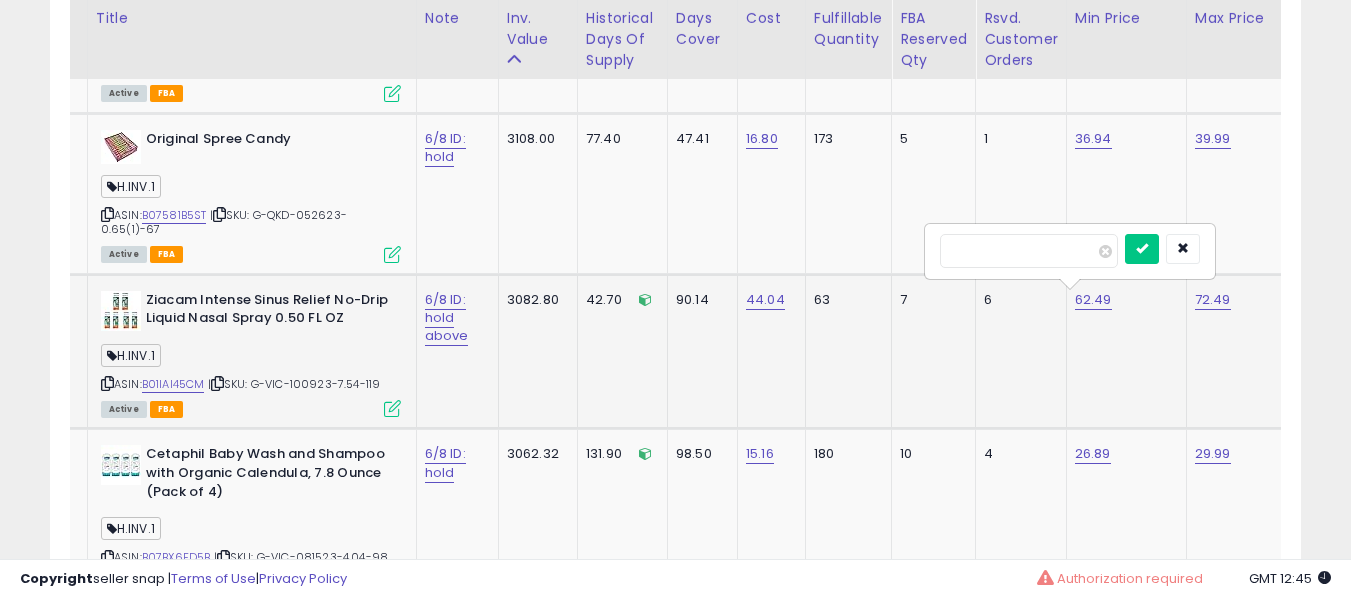 type on "*****" 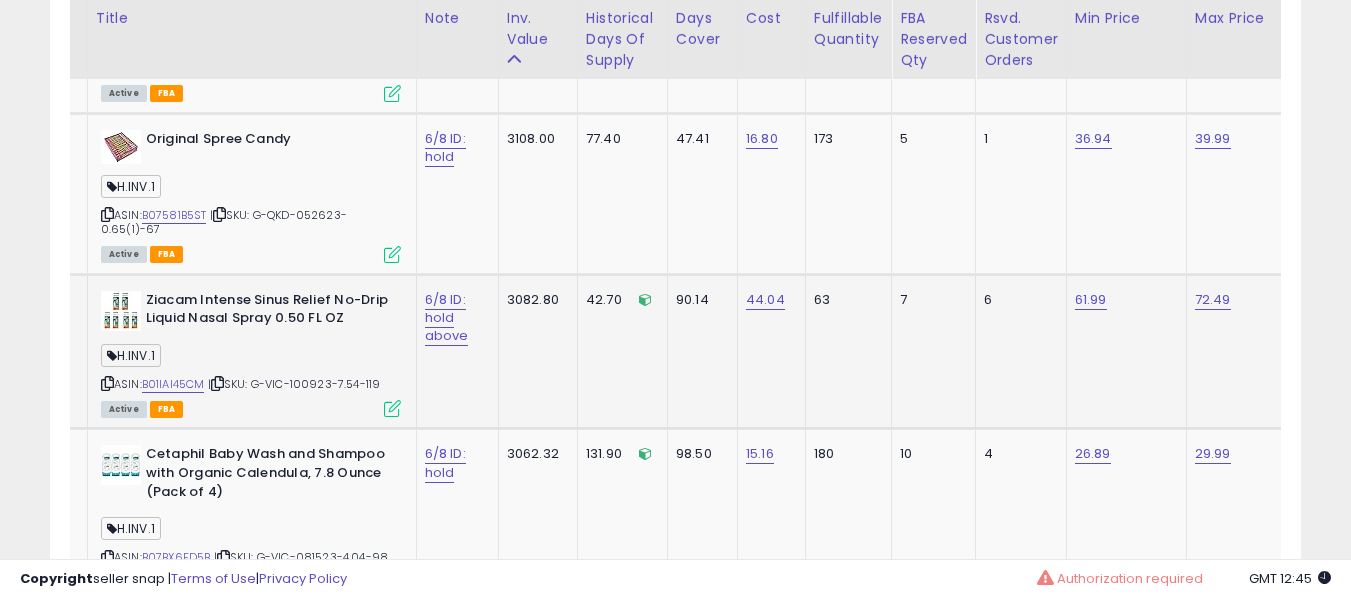 scroll, scrollTop: 0, scrollLeft: 0, axis: both 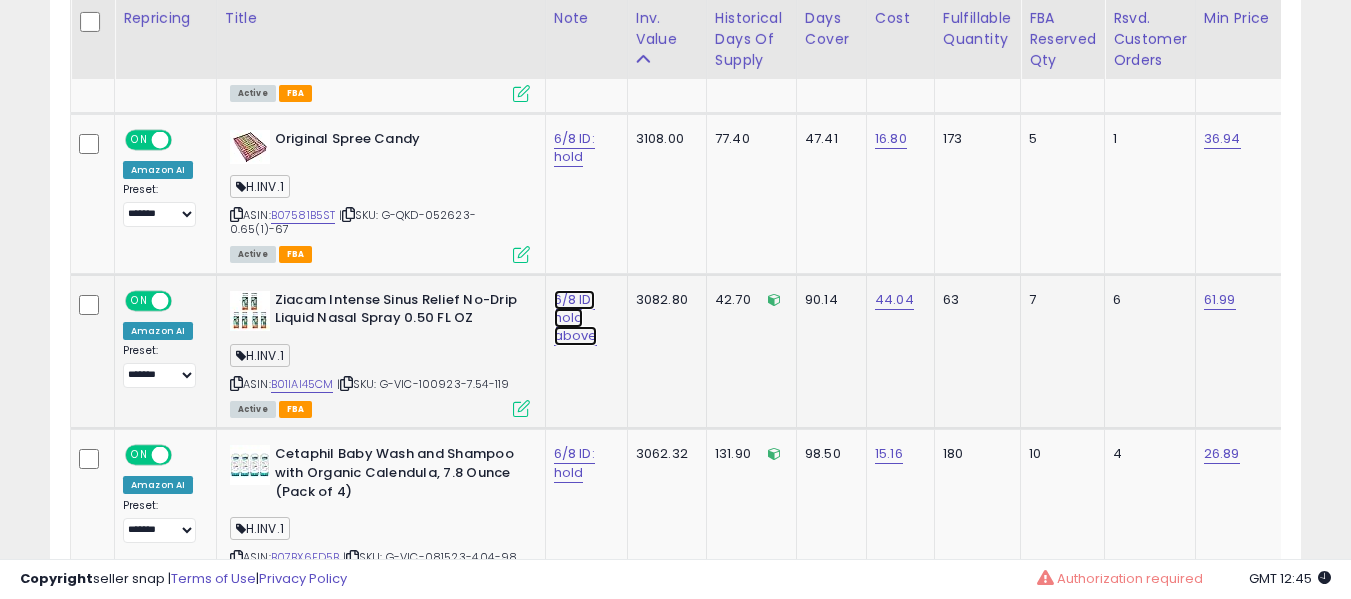 click on "6/8 ID: hold above" at bounding box center [574, -531] 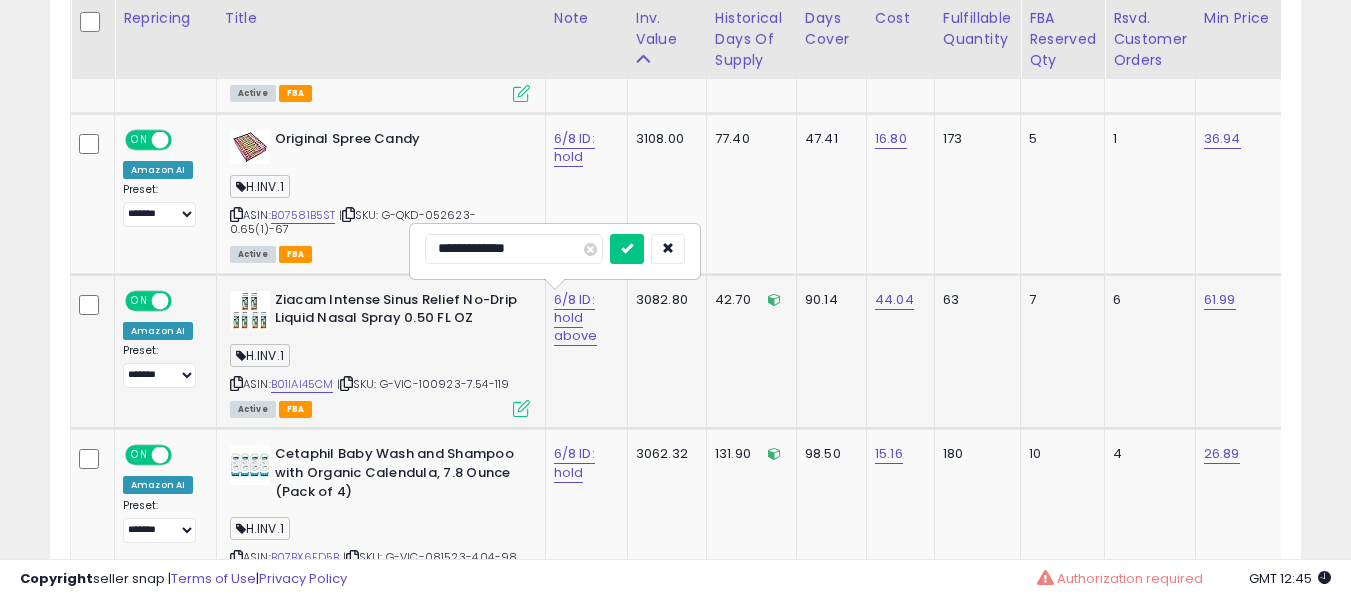type on "**********" 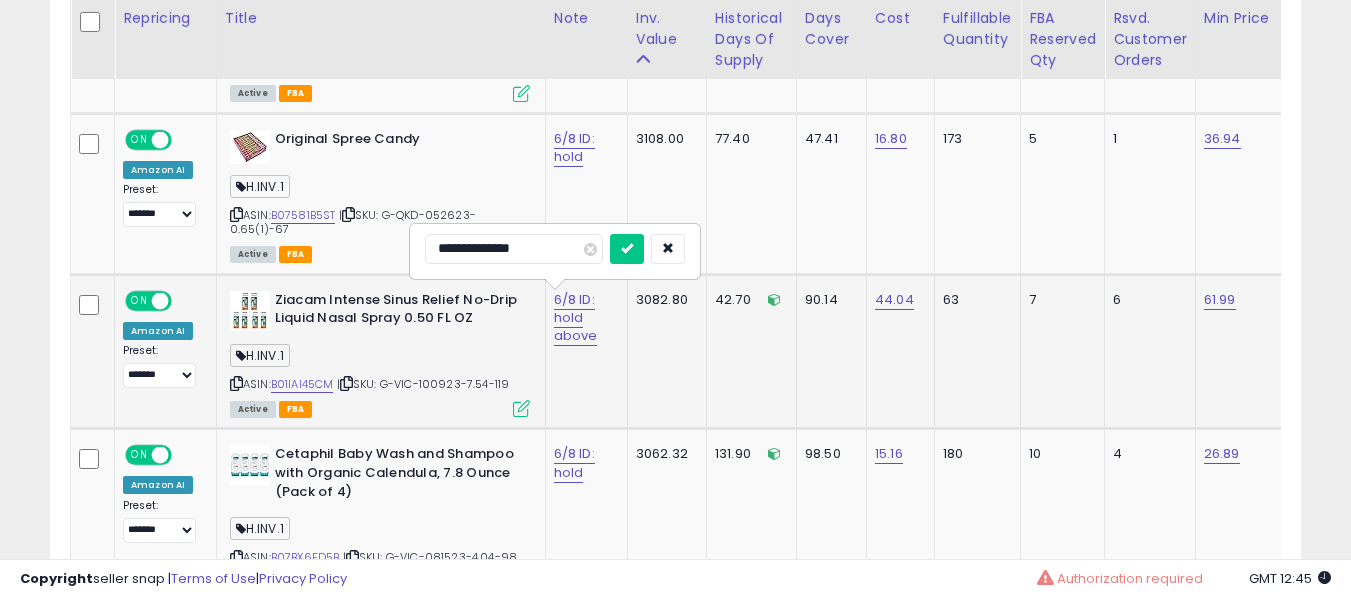 click at bounding box center (627, 249) 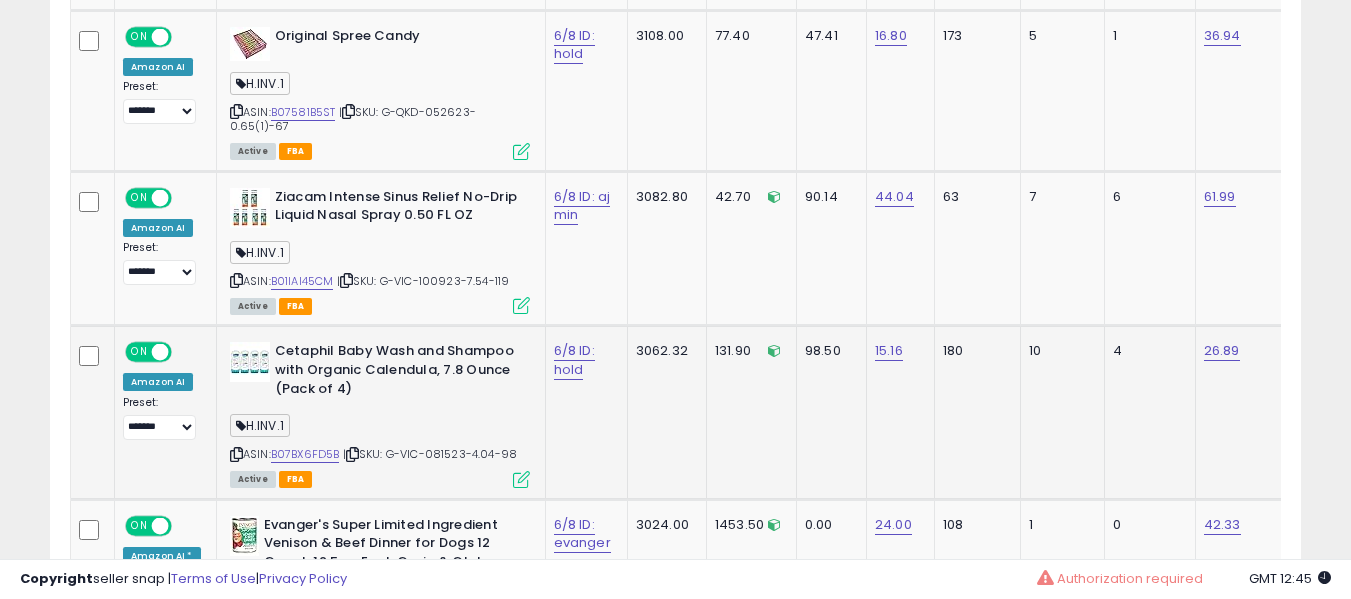 scroll, scrollTop: 1864, scrollLeft: 0, axis: vertical 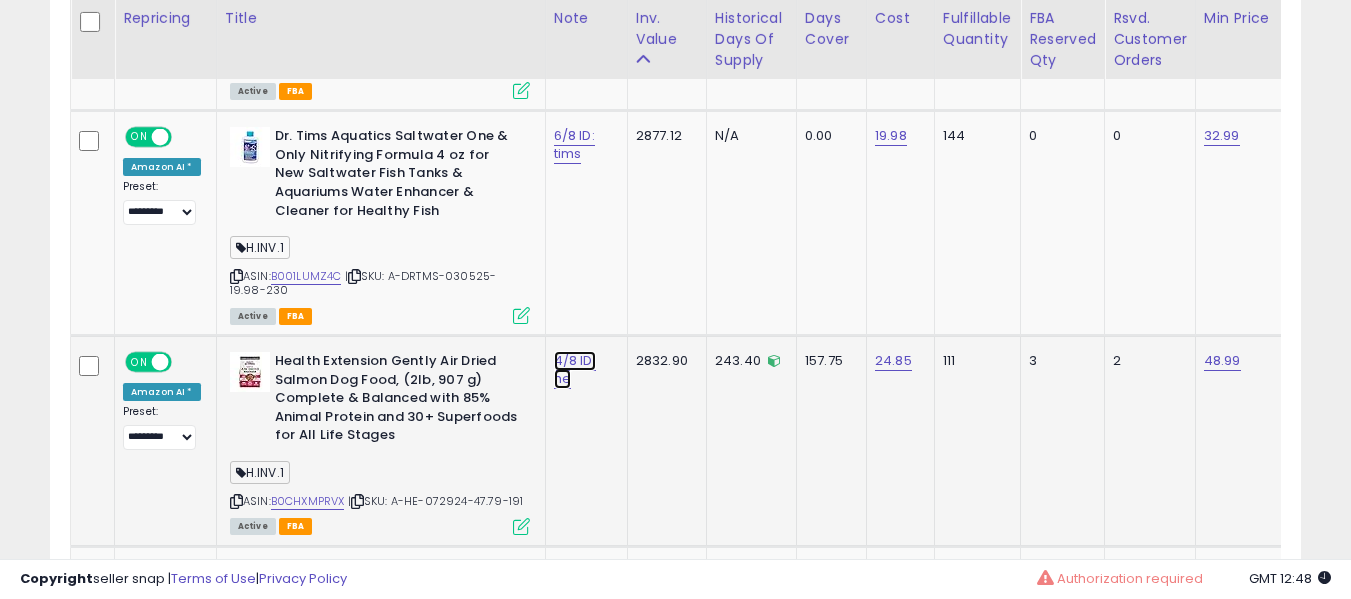 click on "4/8 ID: he" at bounding box center [574, -1631] 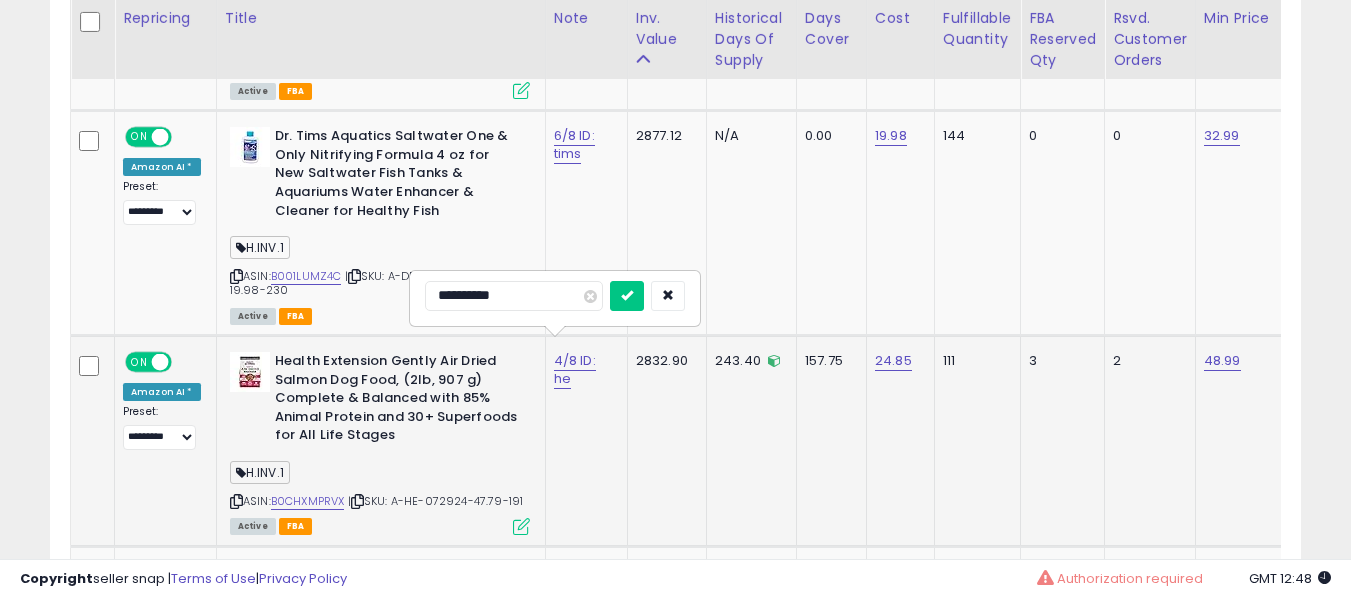 scroll, scrollTop: 2964, scrollLeft: 0, axis: vertical 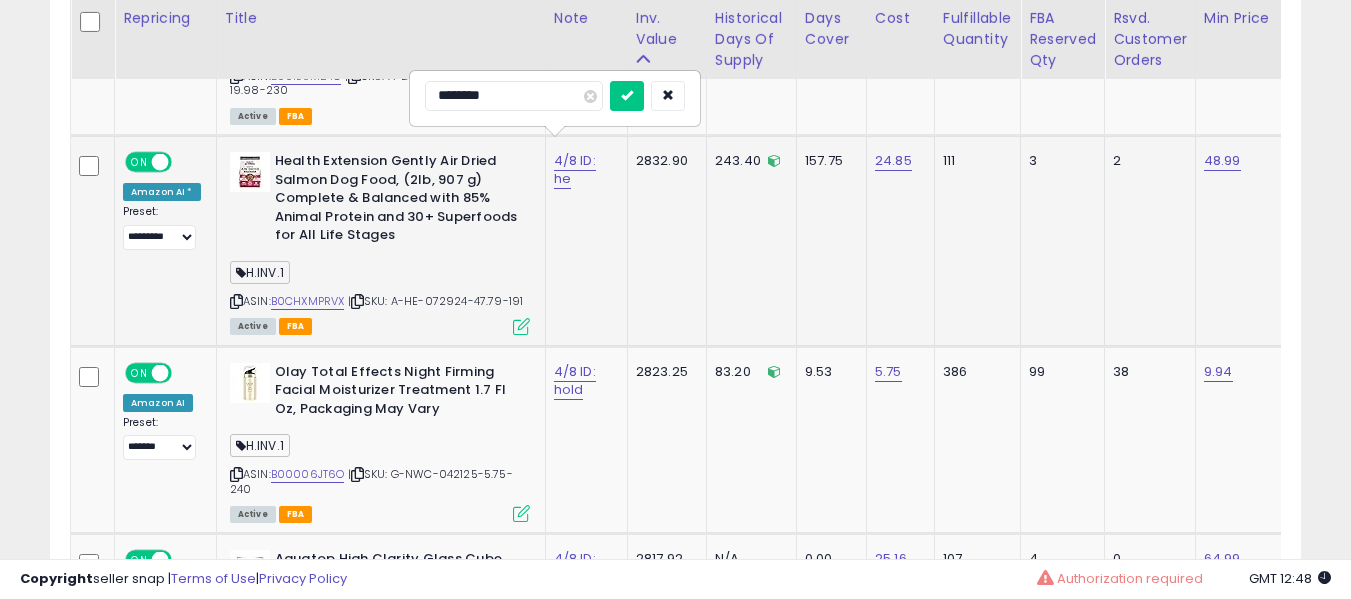 type on "*********" 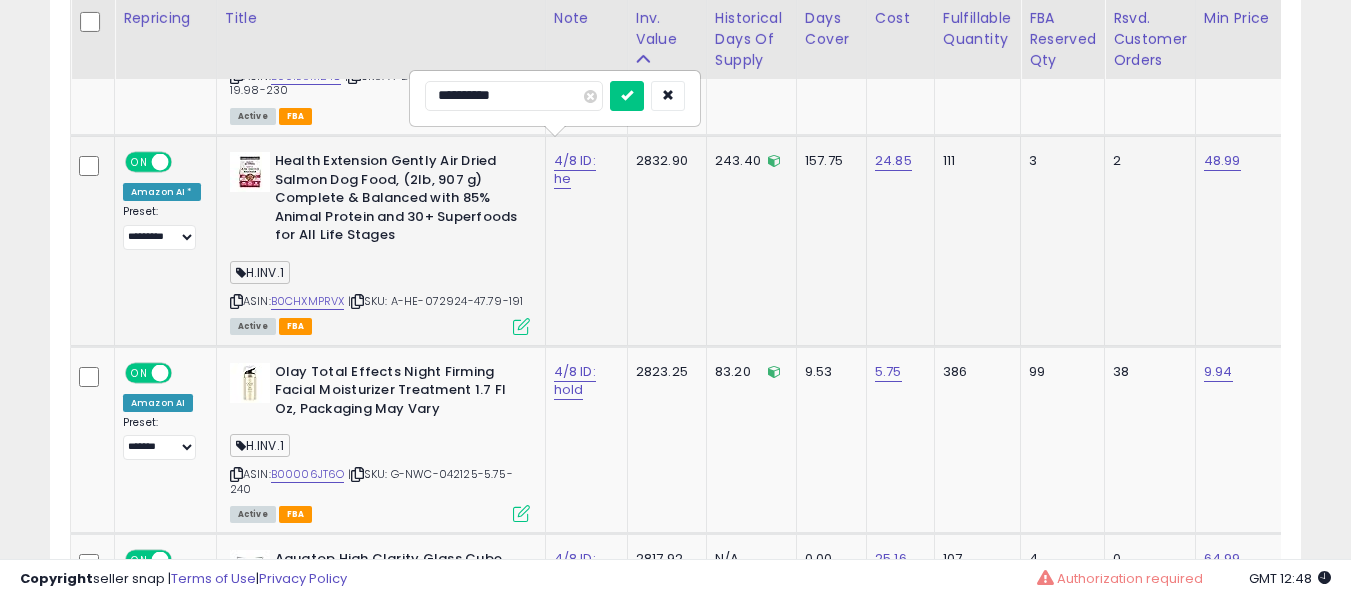 click at bounding box center (627, 96) 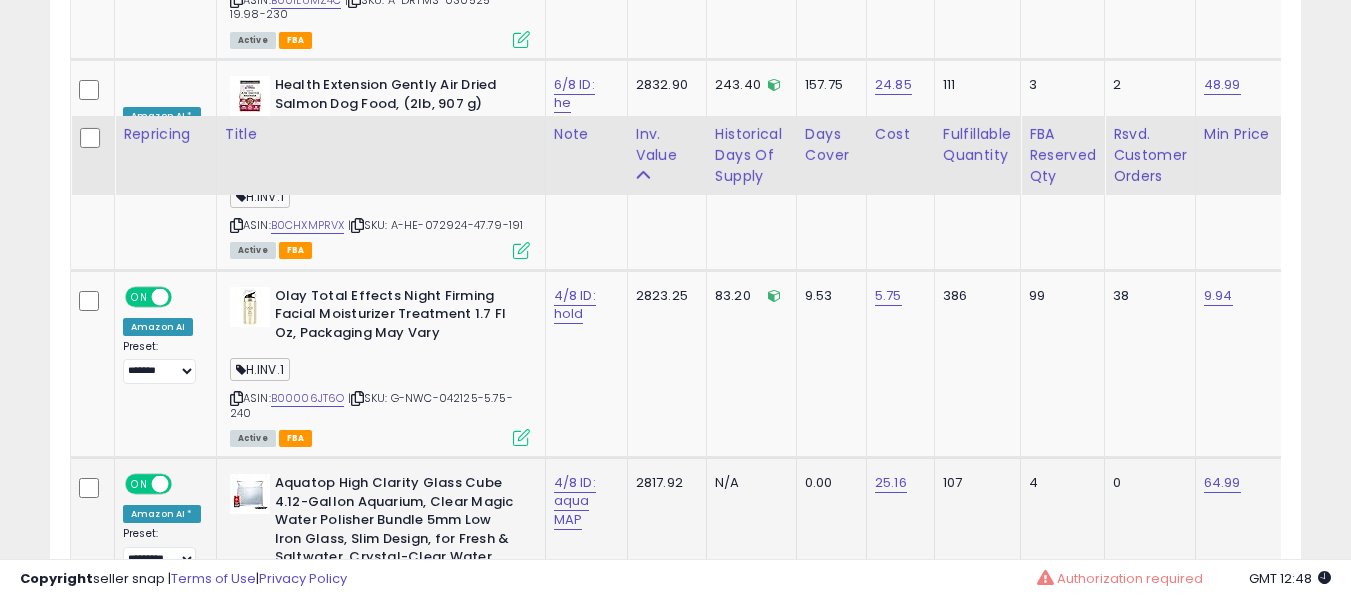 scroll, scrollTop: 3164, scrollLeft: 0, axis: vertical 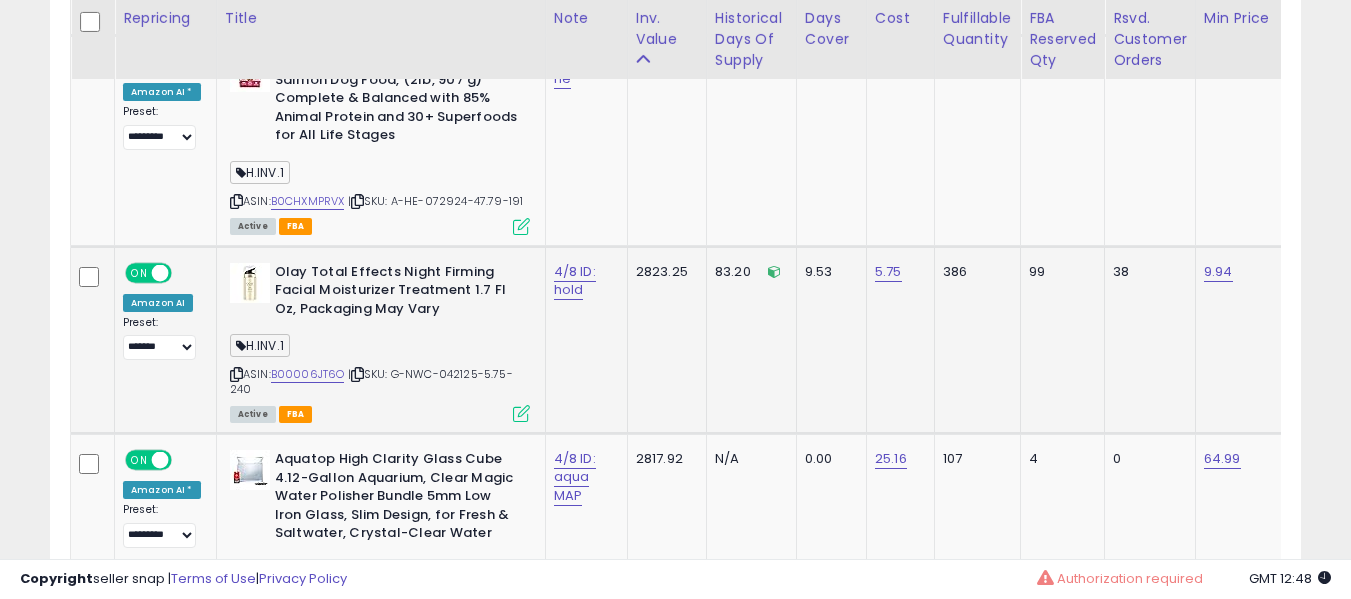 click on "4/8 ID: hold" at bounding box center [583, 281] 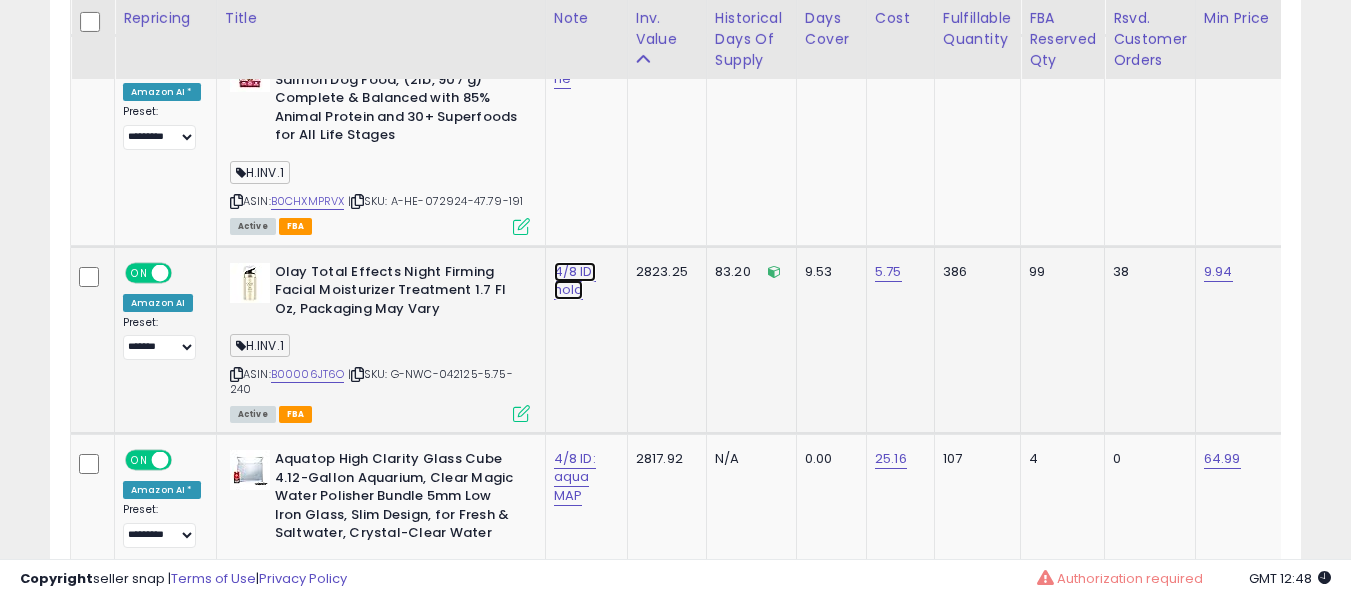 click on "4/8 ID: hold" at bounding box center (574, -1931) 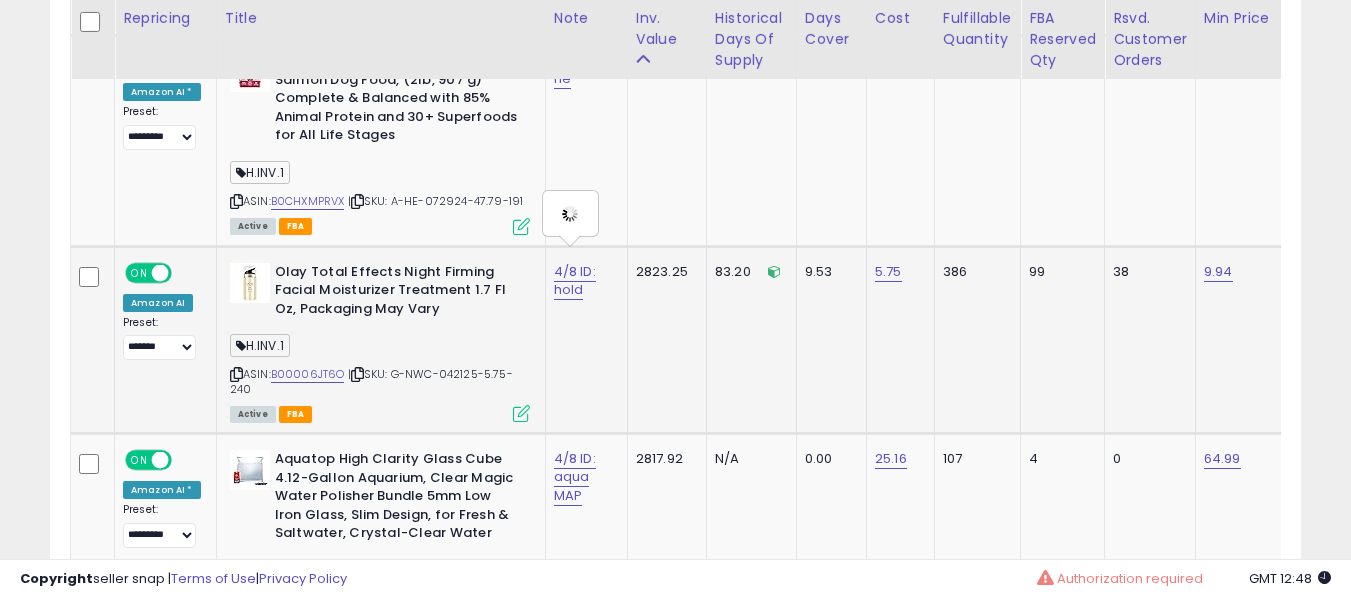 type on "**********" 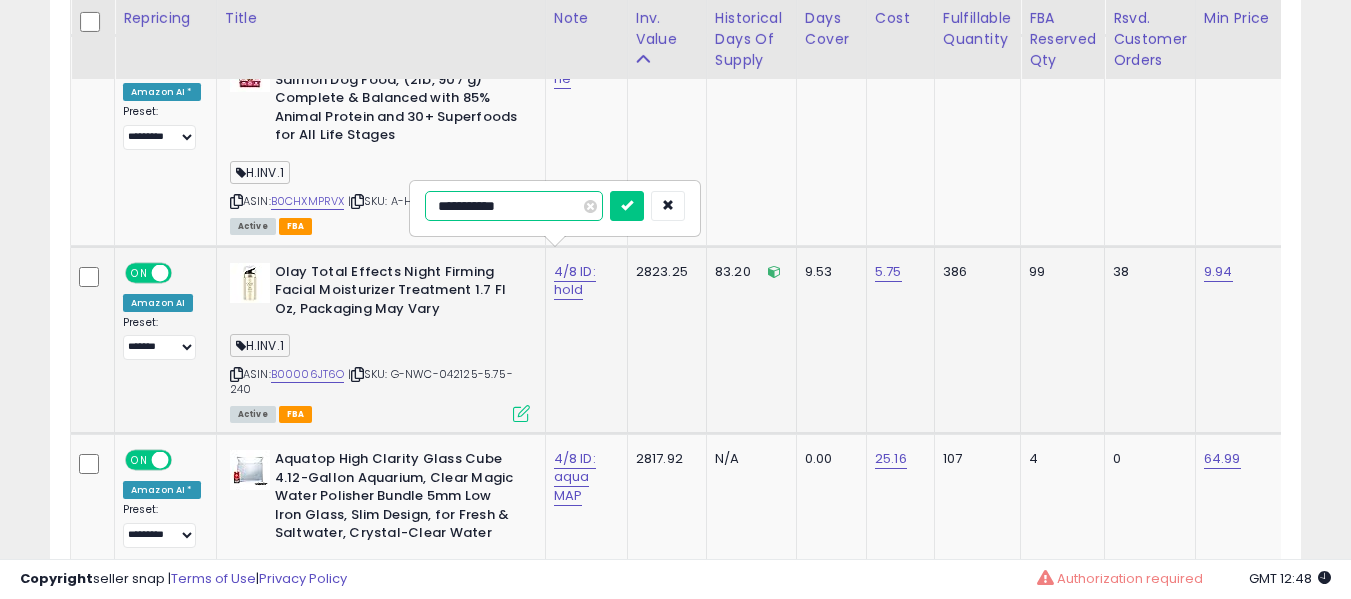 type on "**********" 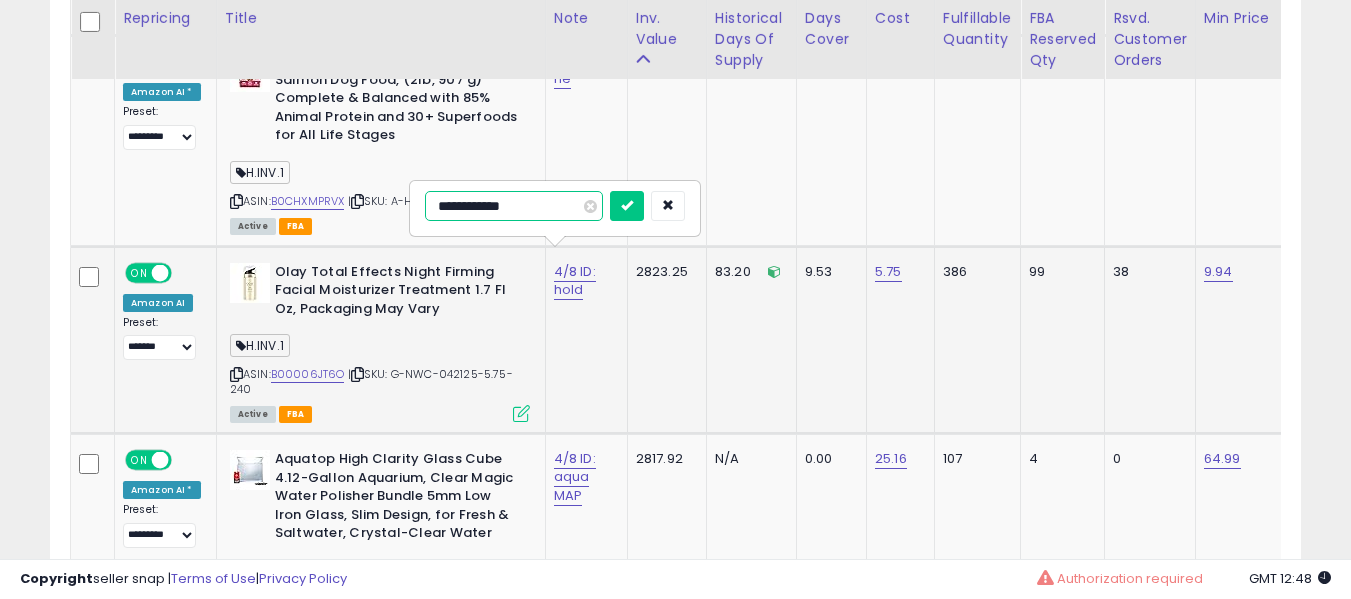 click at bounding box center (627, 206) 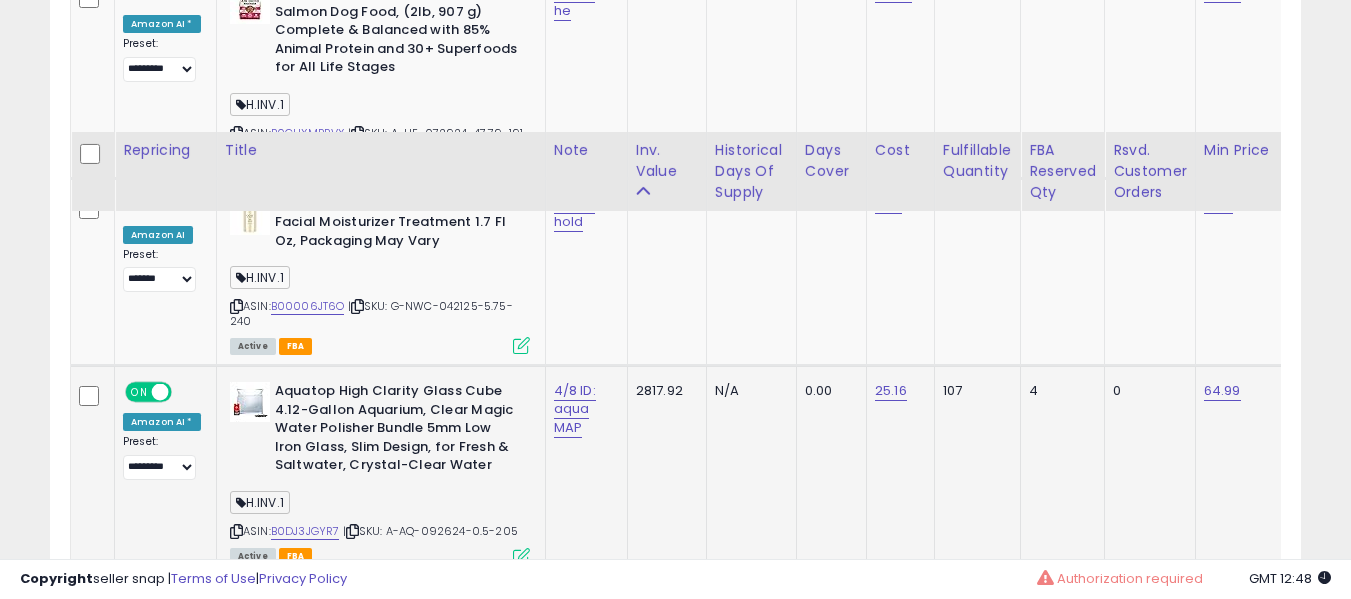 scroll, scrollTop: 3264, scrollLeft: 0, axis: vertical 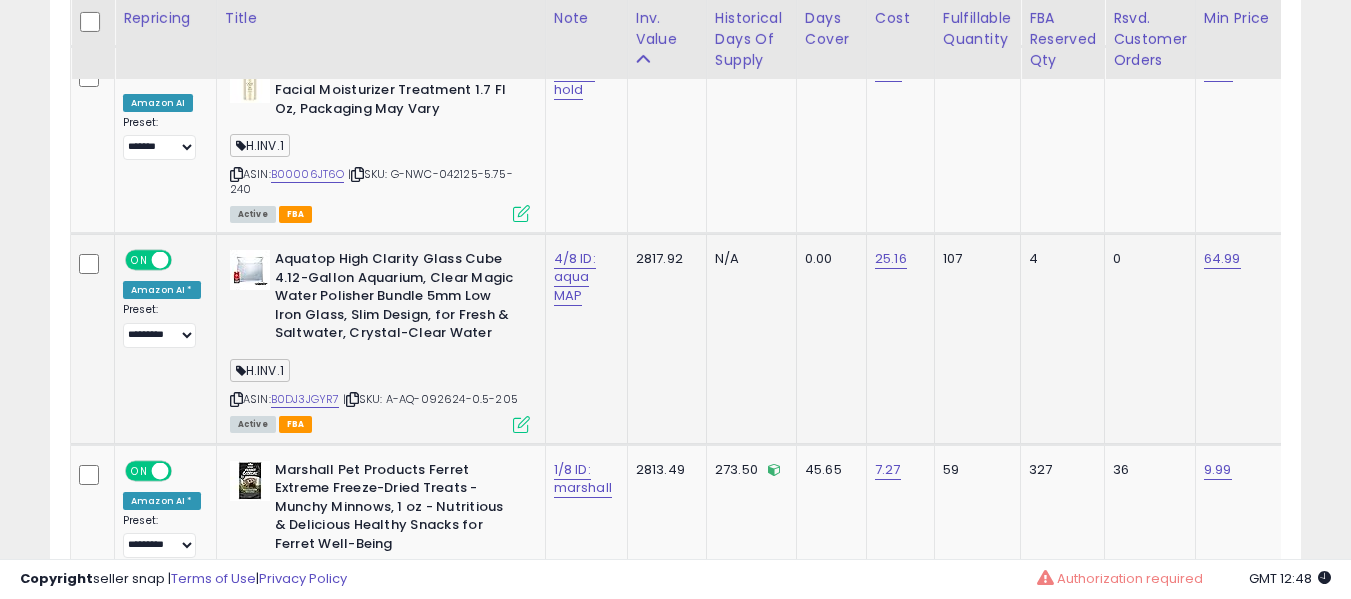 click on "4/8 ID: aqua MAP" 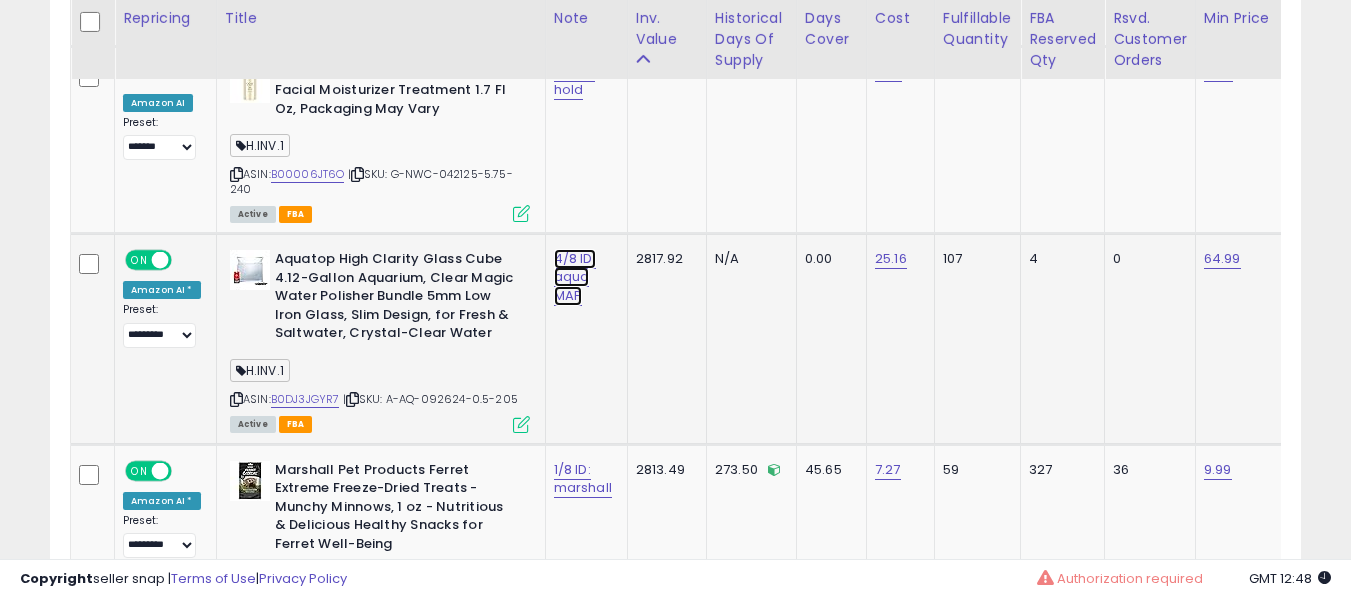 click on "4/8 ID: aqua MAP" at bounding box center (574, -2131) 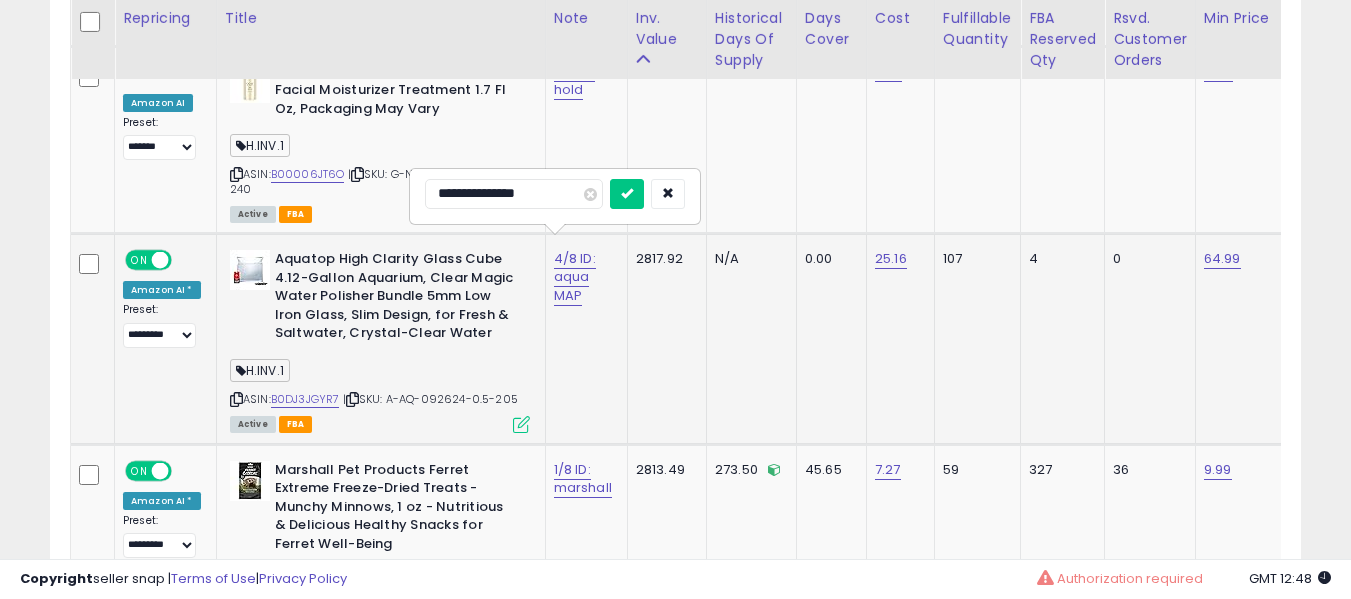 type on "**********" 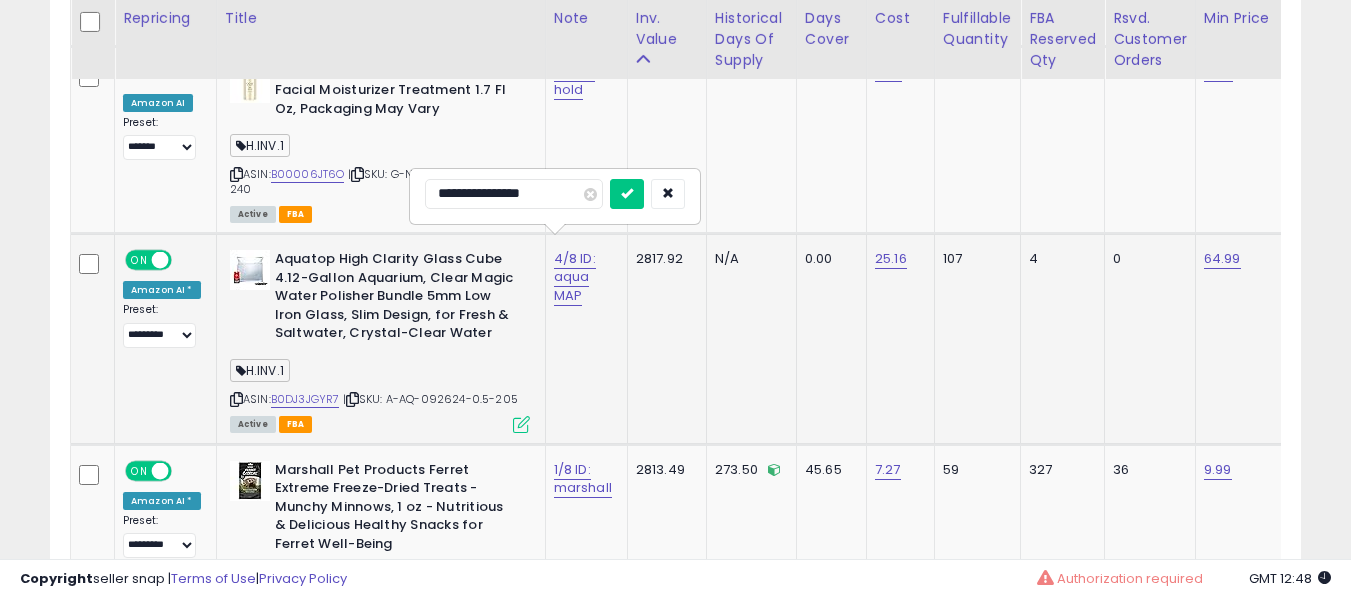click at bounding box center (627, 194) 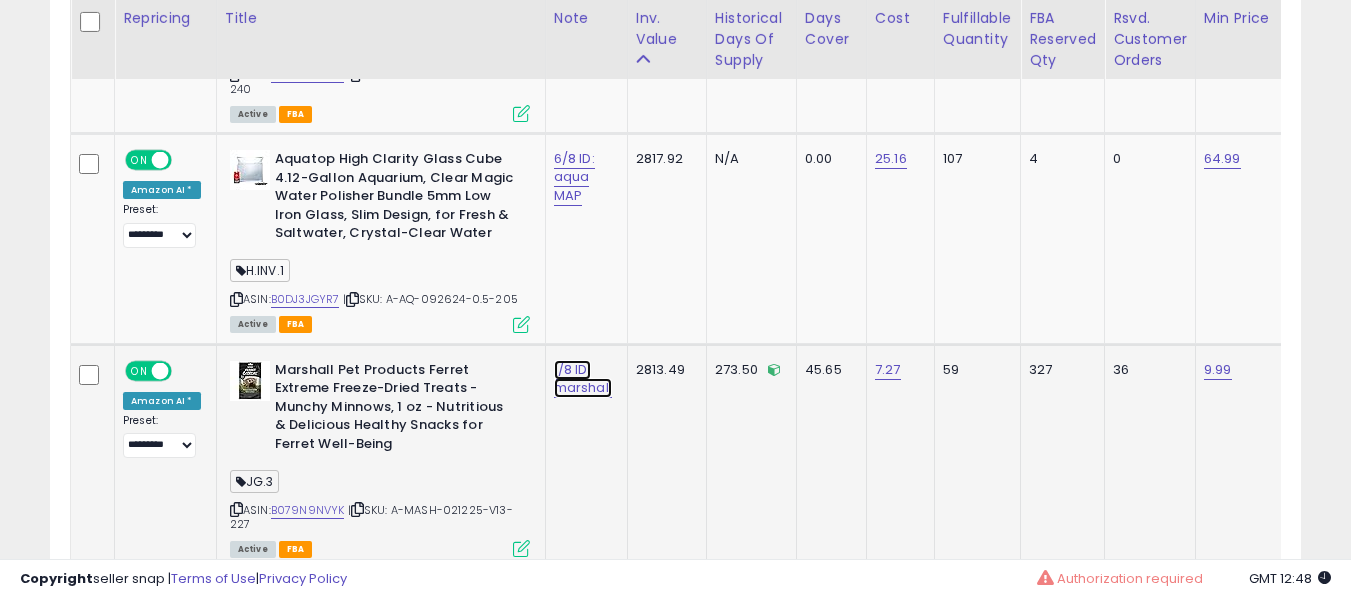 click on "1/8 ID: marshall" at bounding box center (574, -2231) 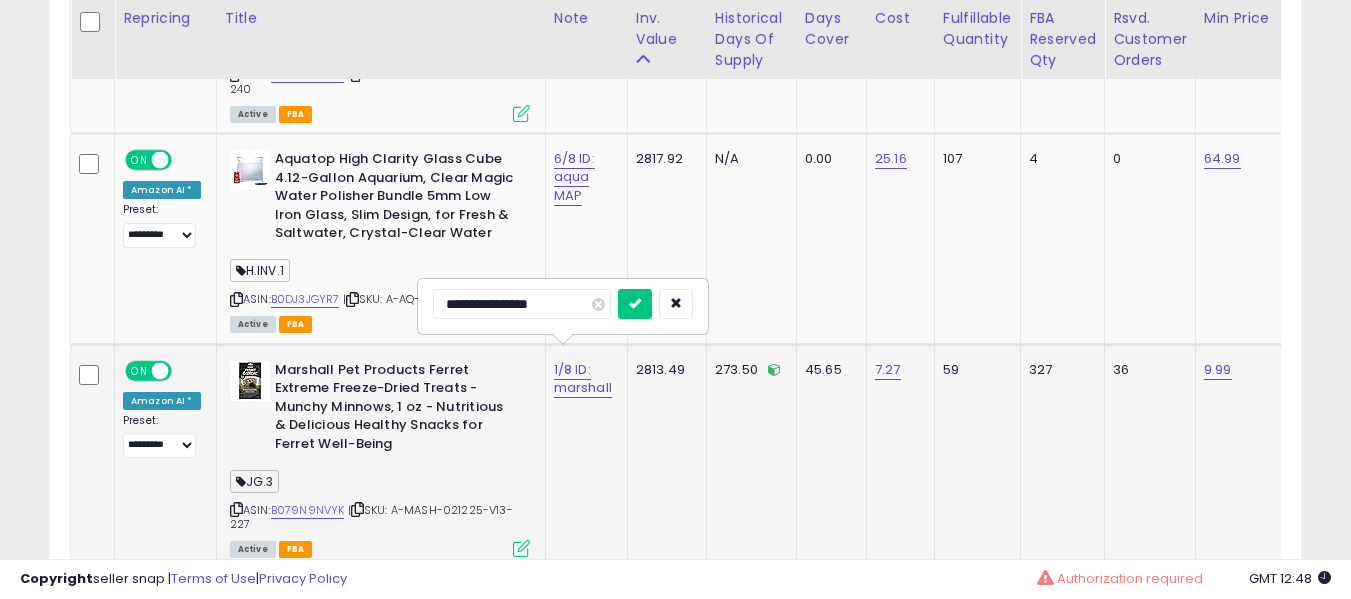 scroll, scrollTop: 3464, scrollLeft: 0, axis: vertical 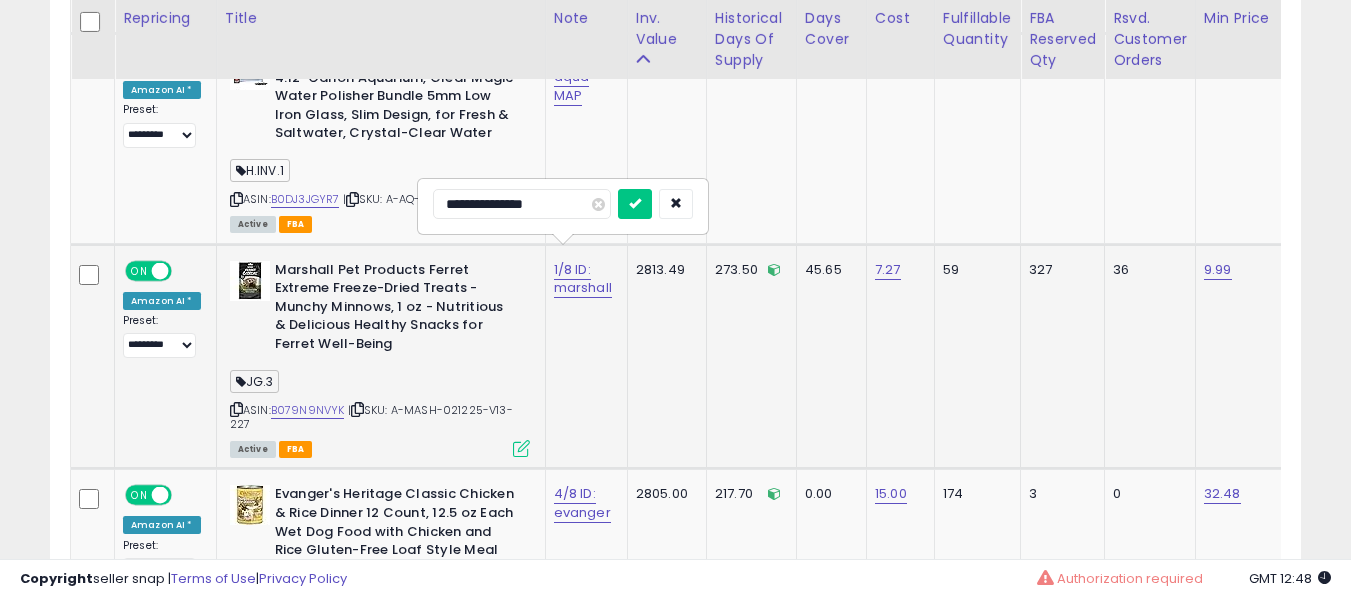 type on "**********" 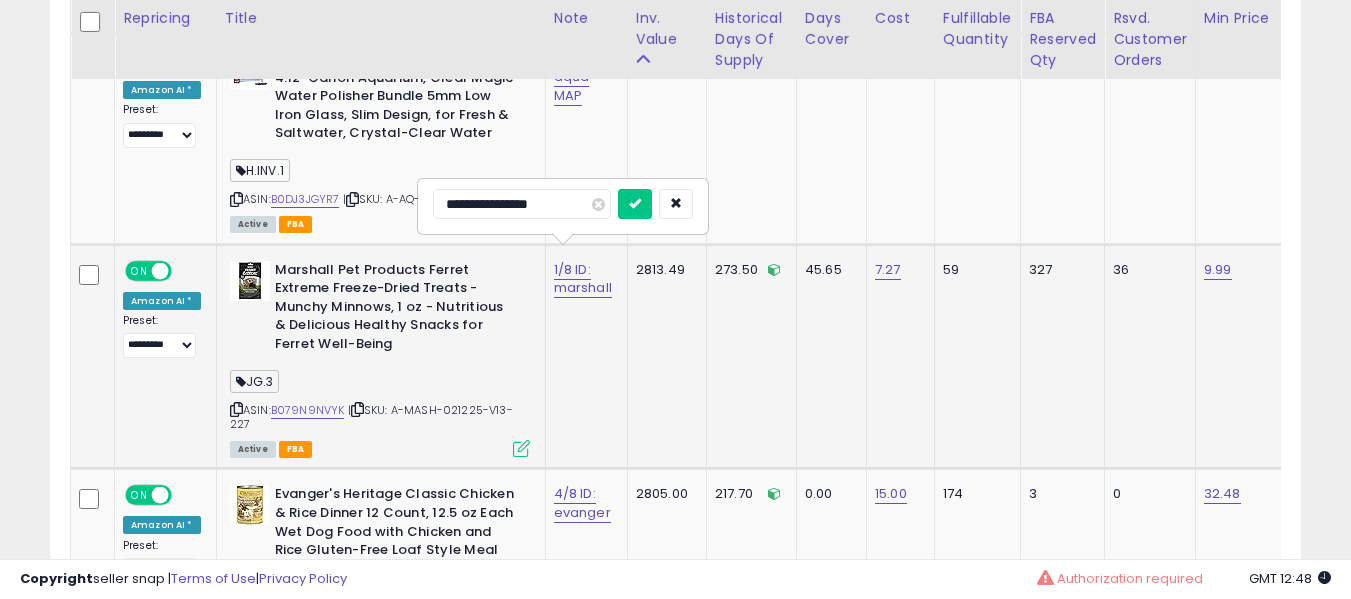 click at bounding box center [635, 204] 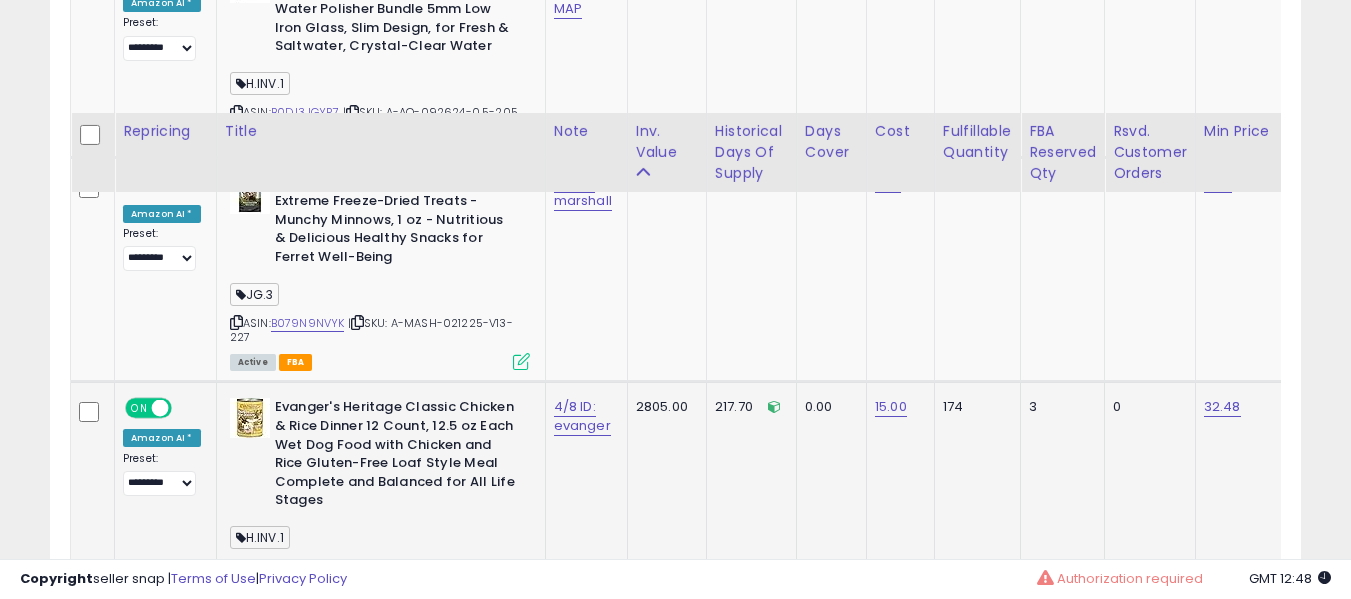 scroll, scrollTop: 3664, scrollLeft: 0, axis: vertical 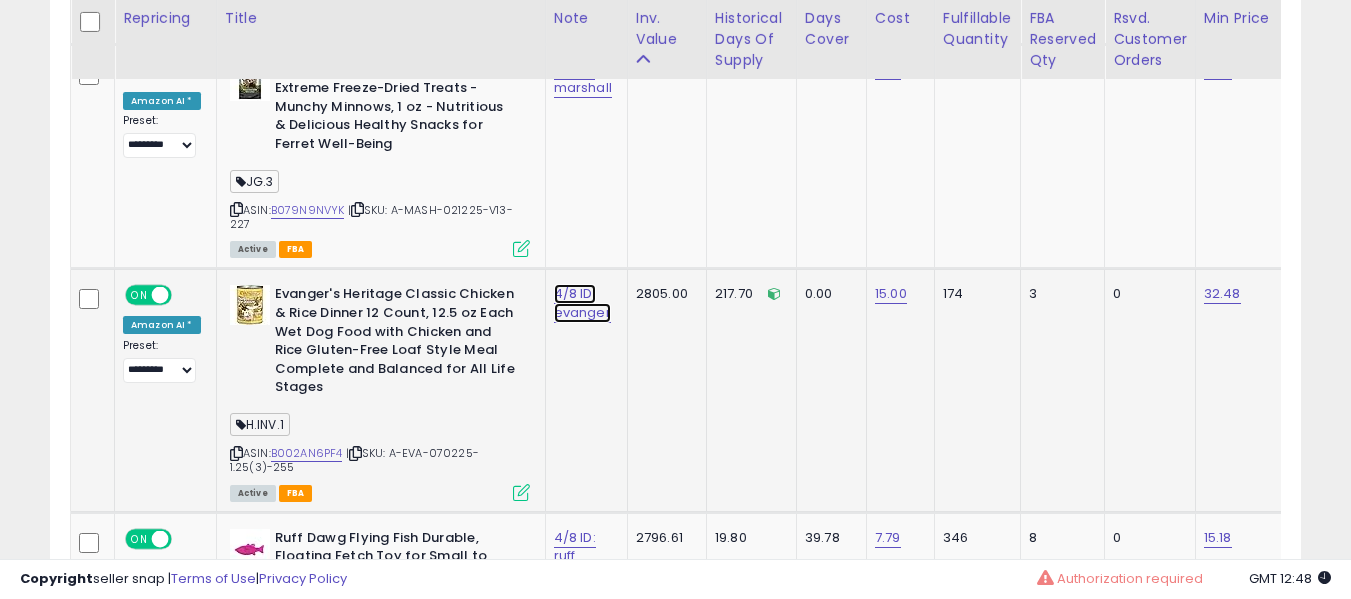 click on "4/8 ID: evanger" at bounding box center (574, -2531) 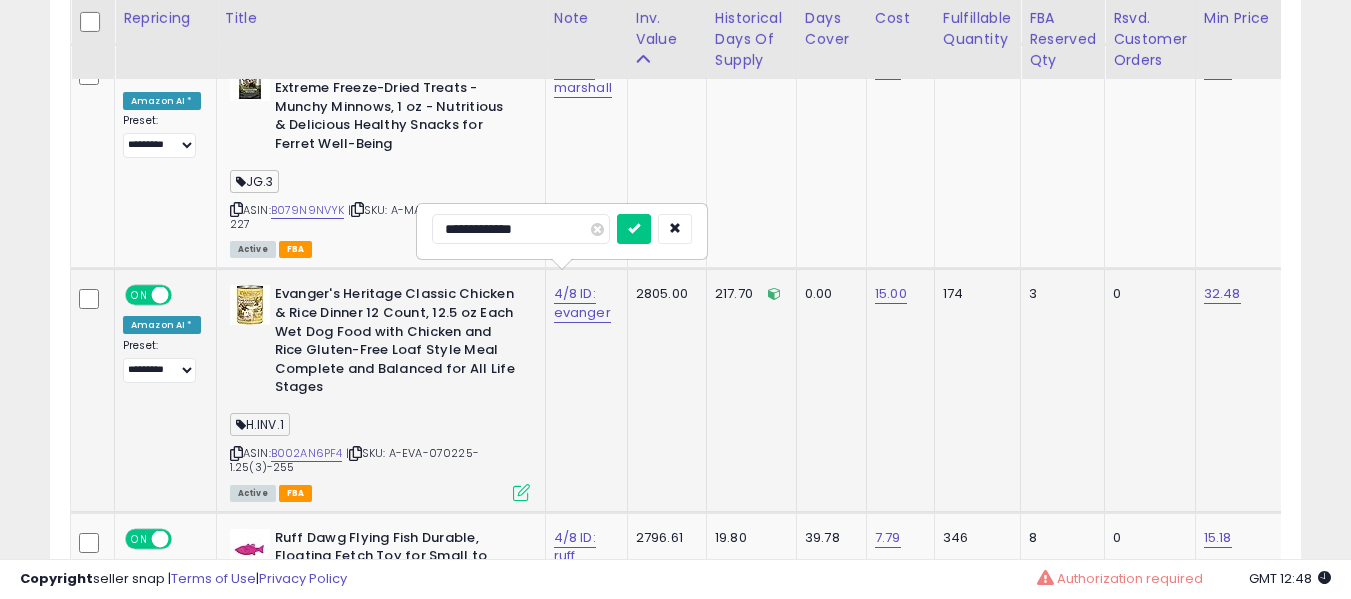 type on "**********" 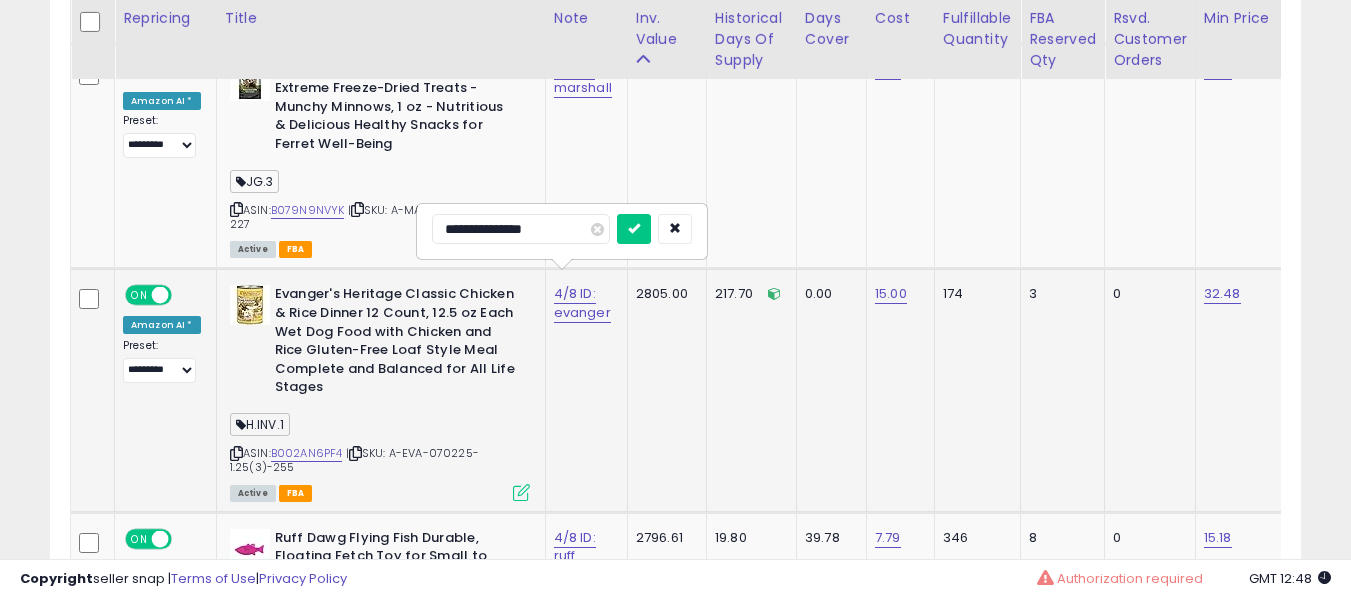 click at bounding box center [634, 229] 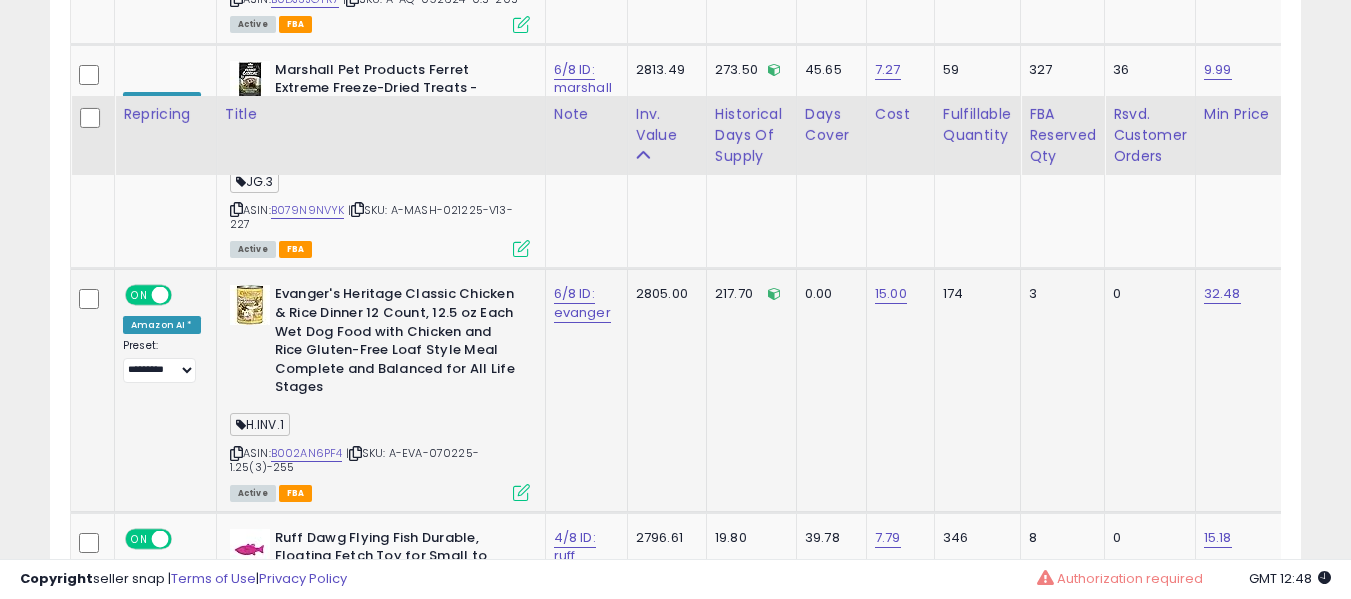 scroll, scrollTop: 3864, scrollLeft: 0, axis: vertical 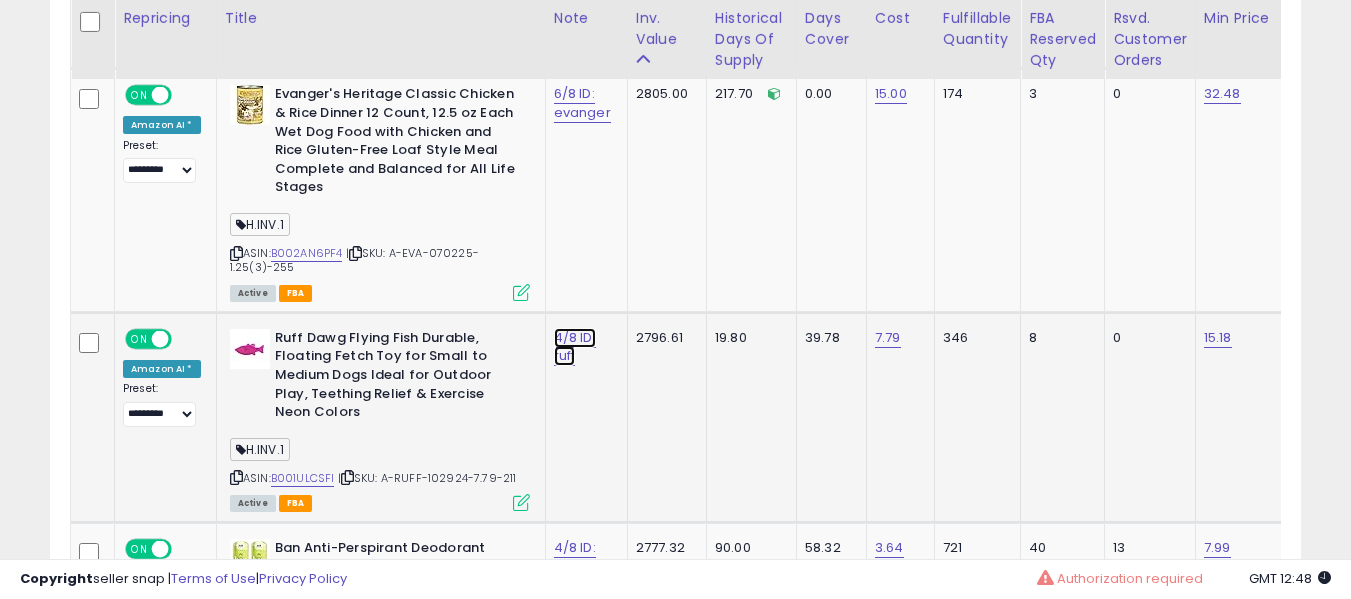 click on "4/8 ID: ruff" at bounding box center (574, -2731) 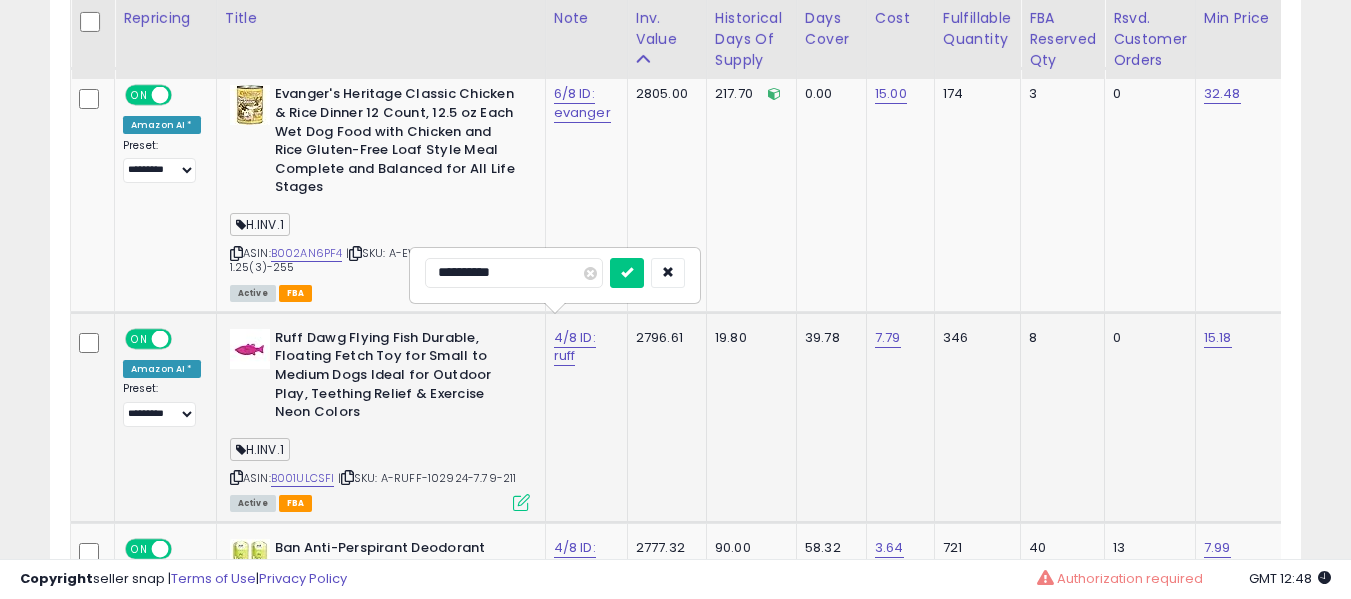 type on "**********" 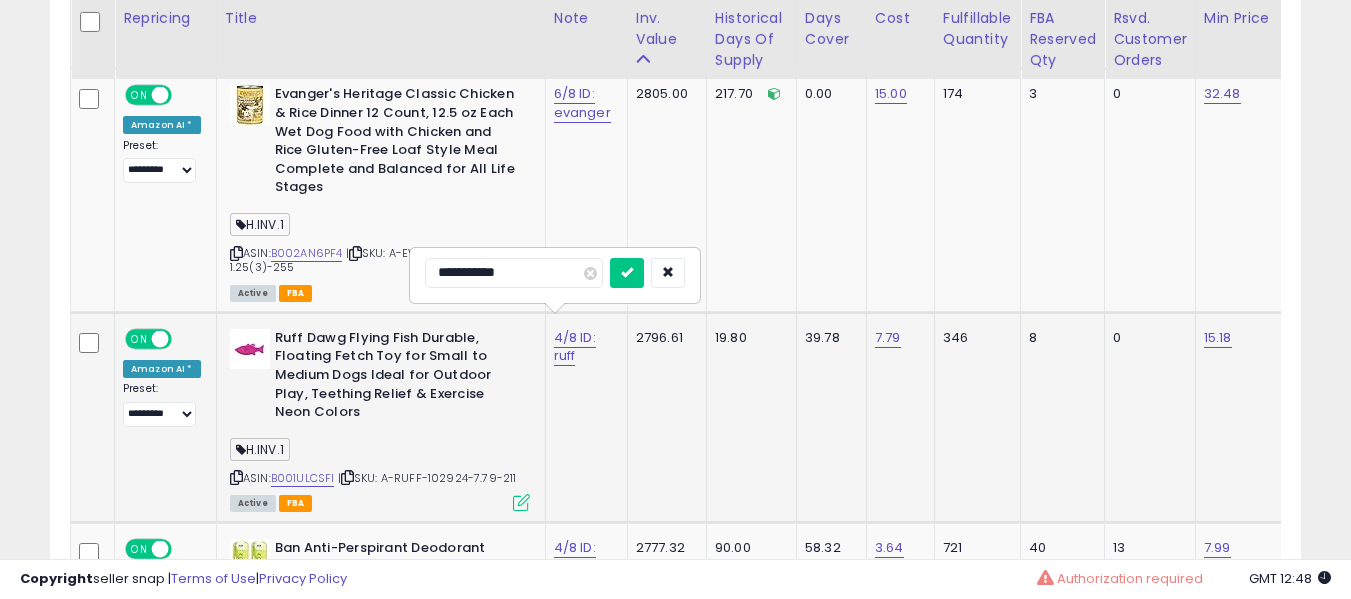click at bounding box center [627, 273] 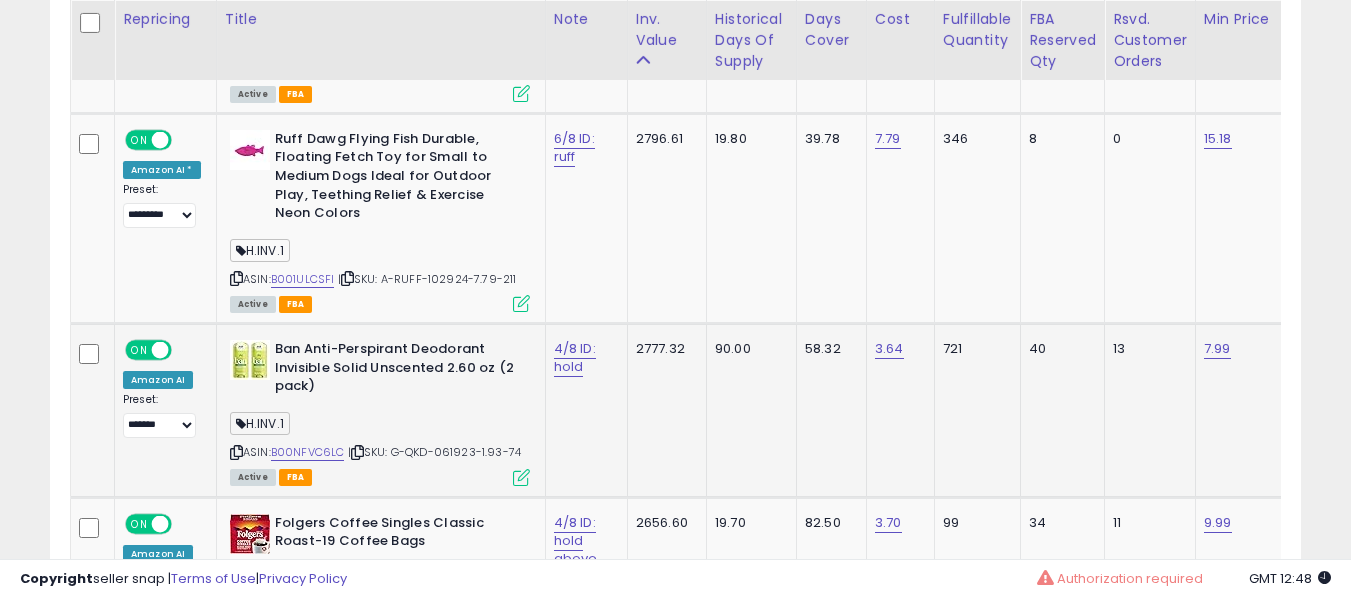 scroll, scrollTop: 4064, scrollLeft: 0, axis: vertical 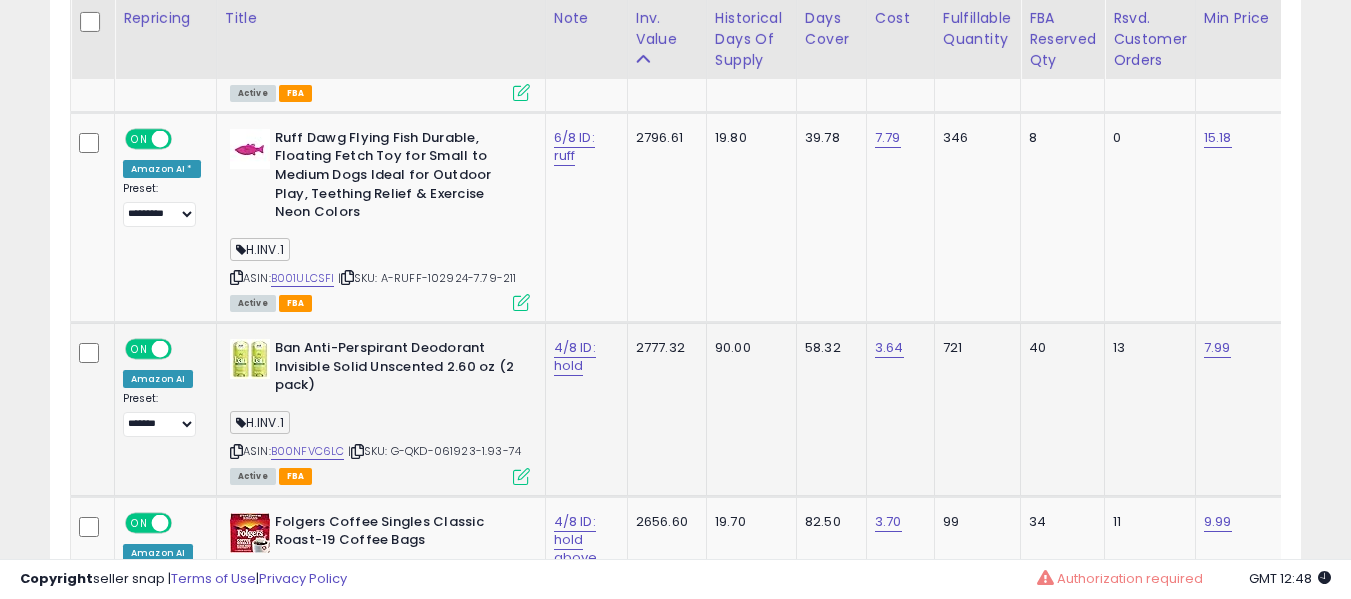 click on "4/8 ID: hold" 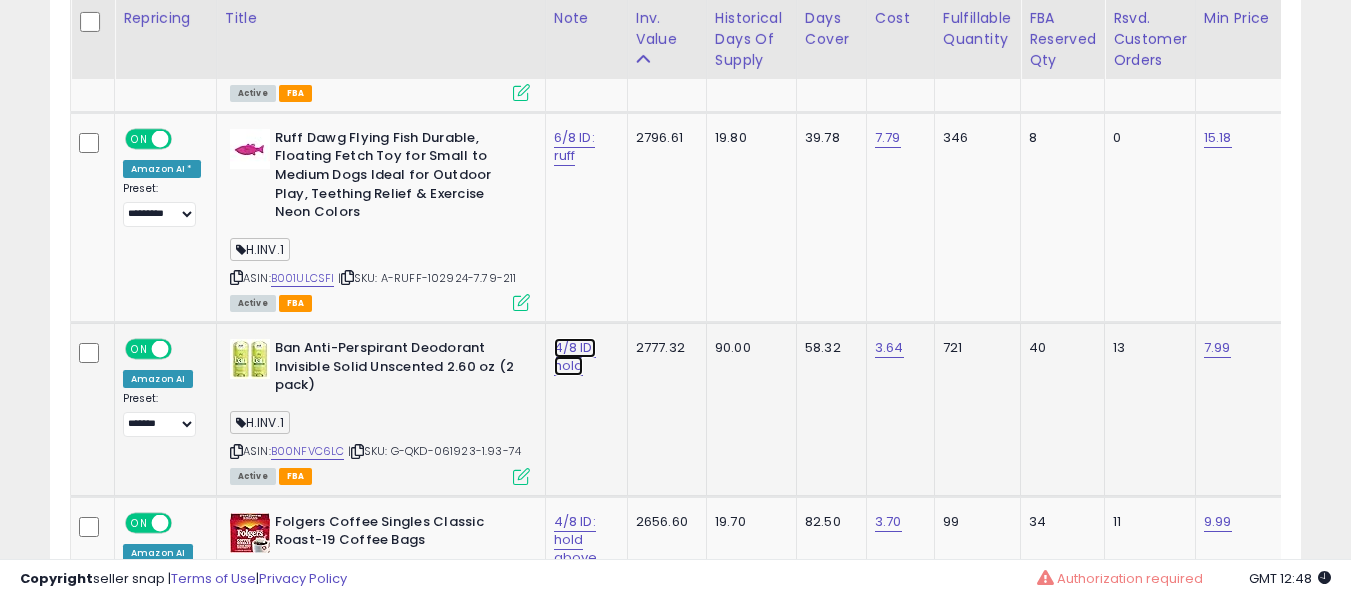 click on "4/8 ID: hold" at bounding box center [574, -2931] 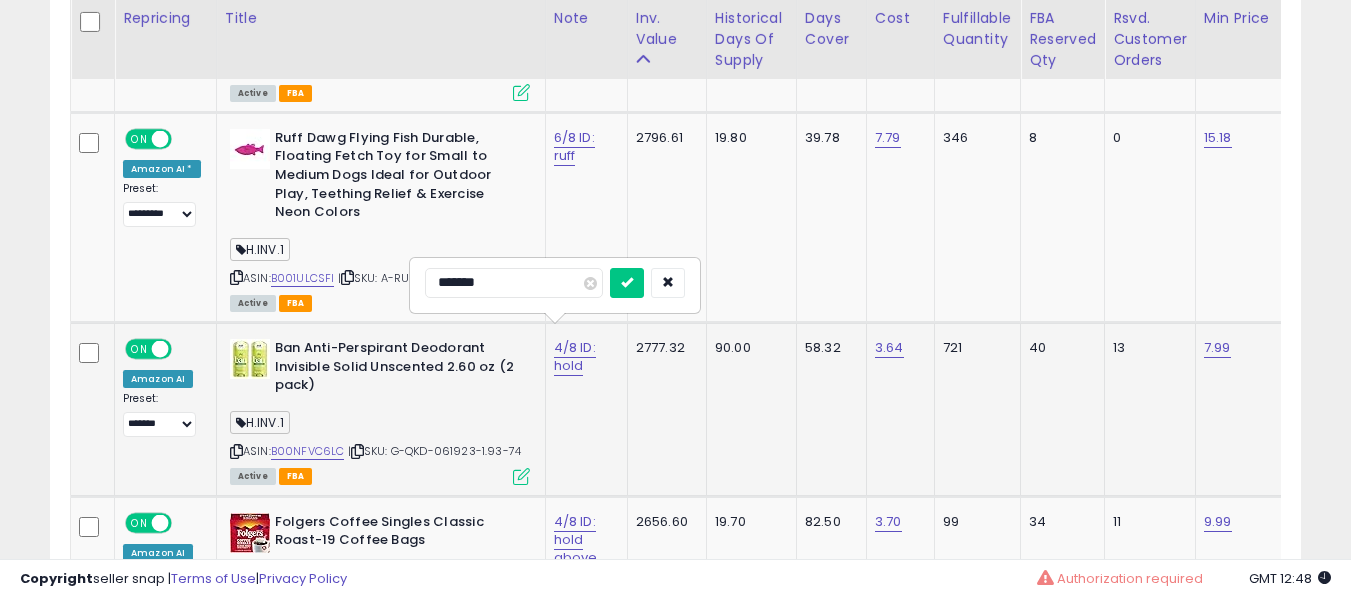 type on "*******" 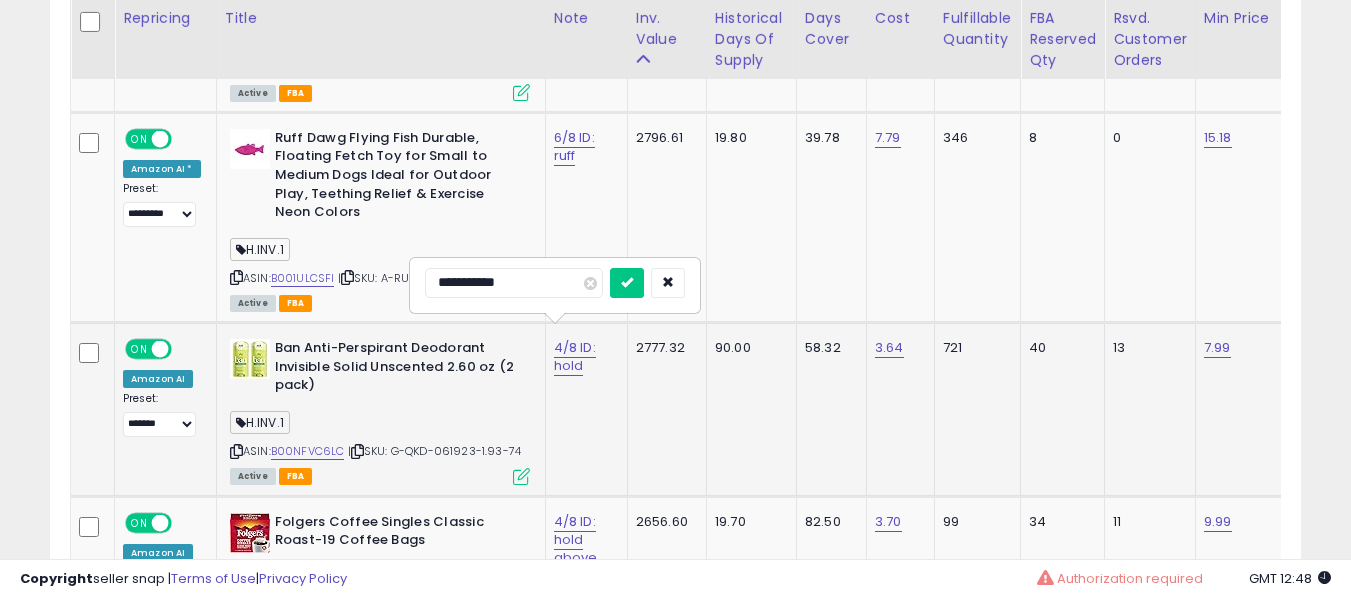 type on "**********" 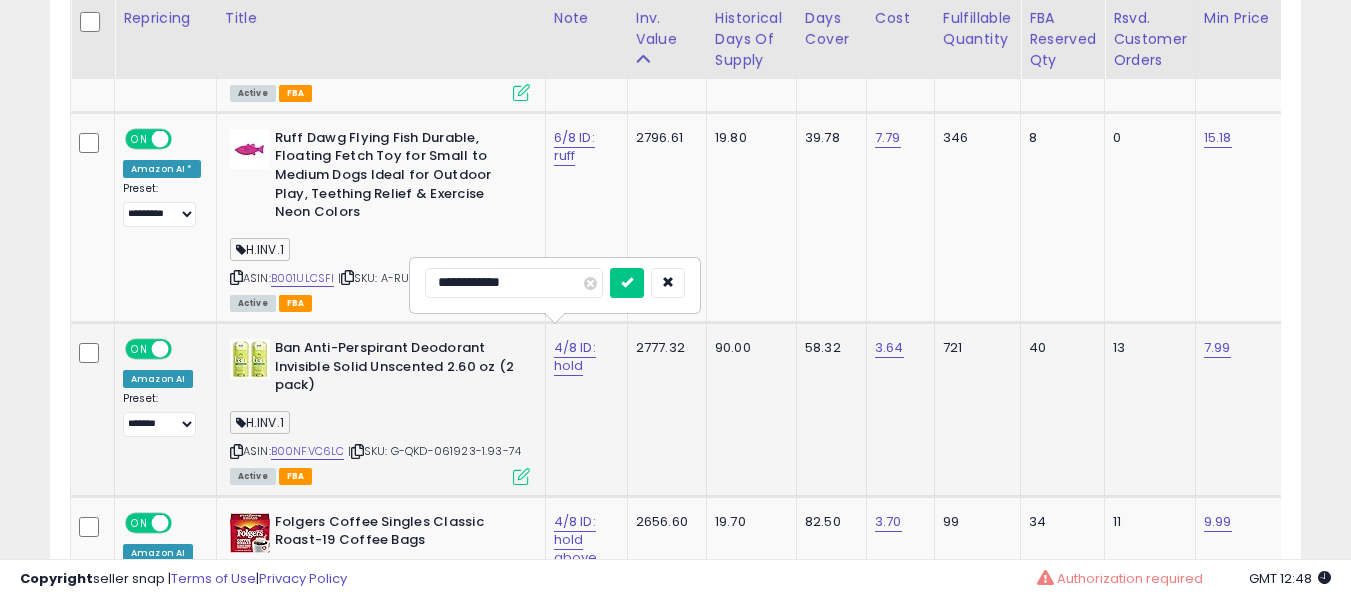 click at bounding box center [627, 283] 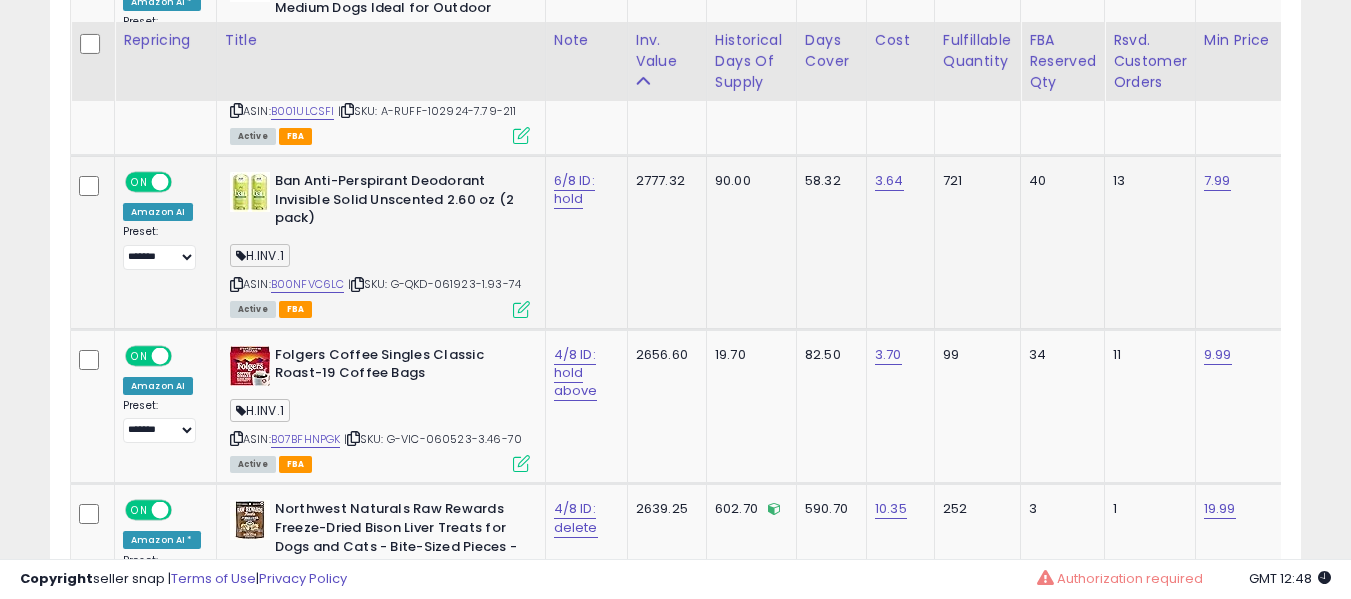 scroll, scrollTop: 4264, scrollLeft: 0, axis: vertical 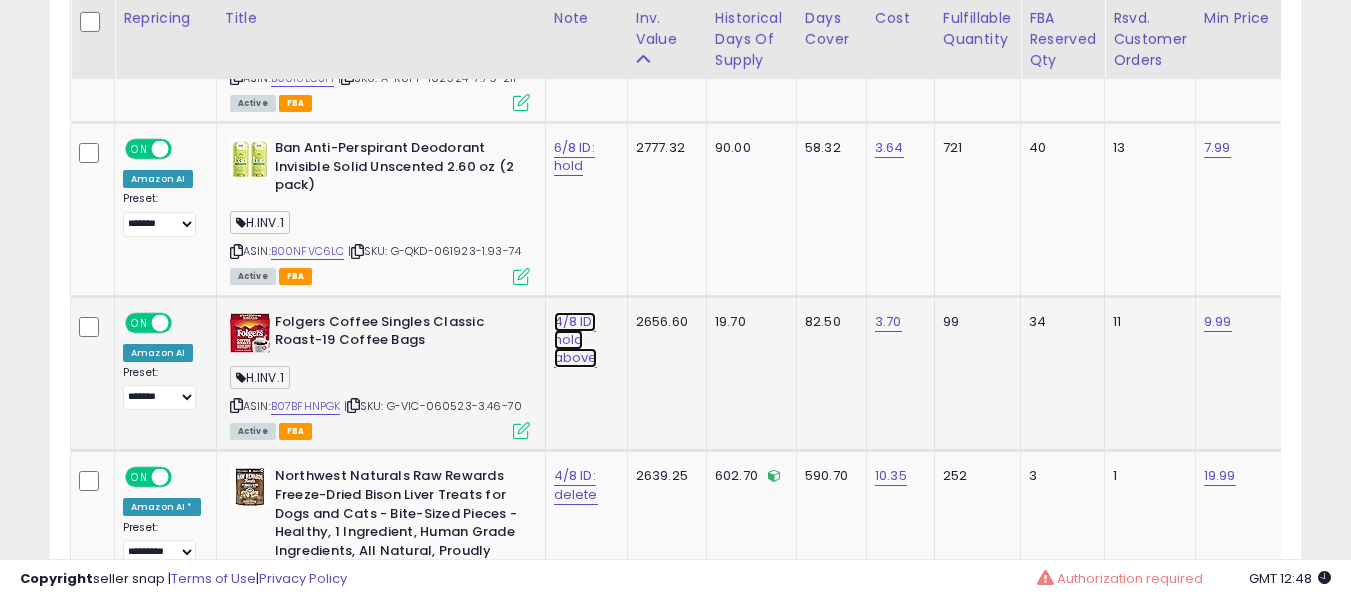 click on "4/8 ID: hold above" at bounding box center (574, -3131) 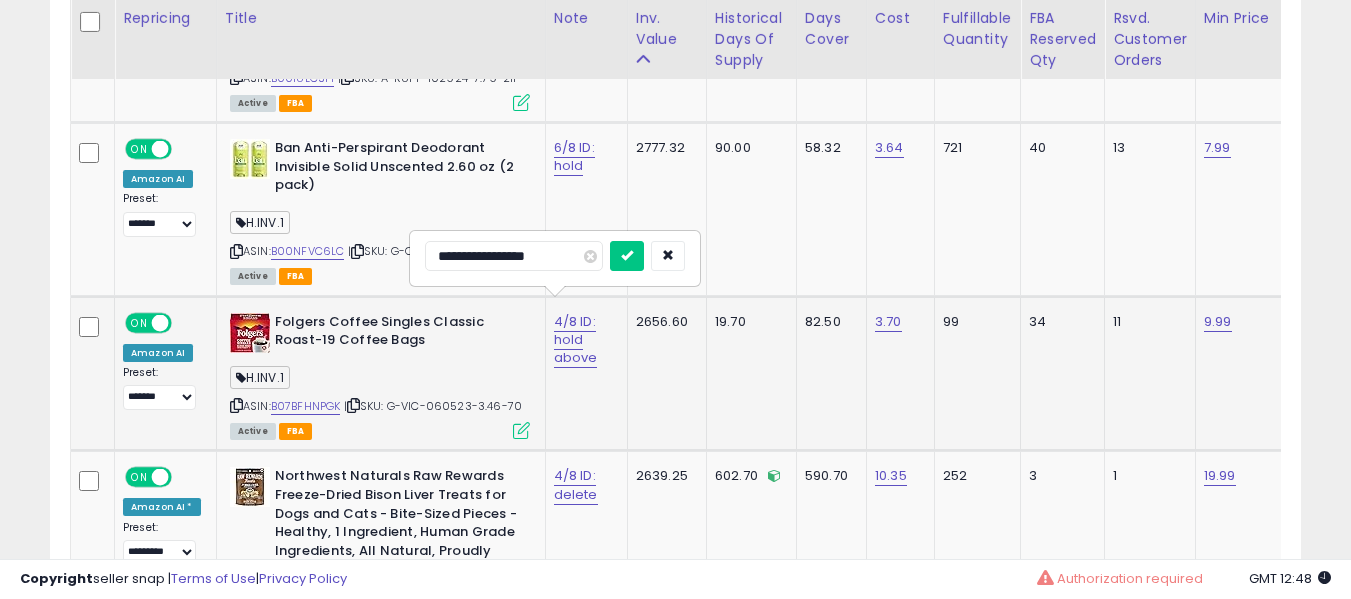 type on "**********" 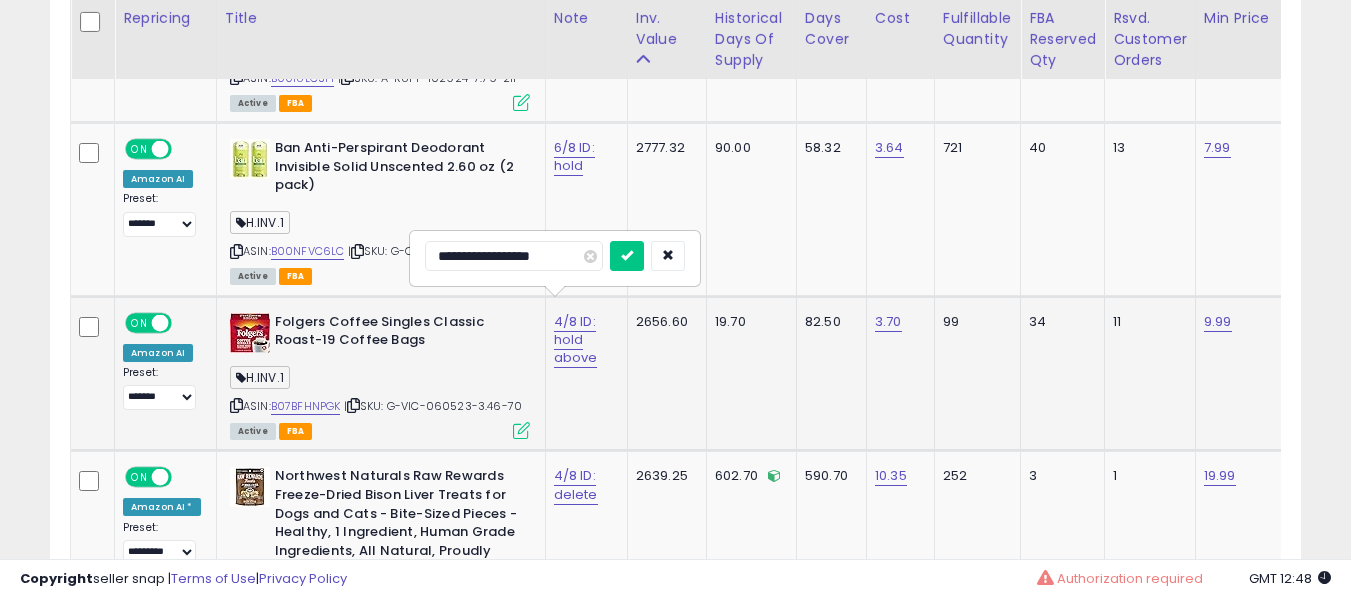 click at bounding box center (627, 256) 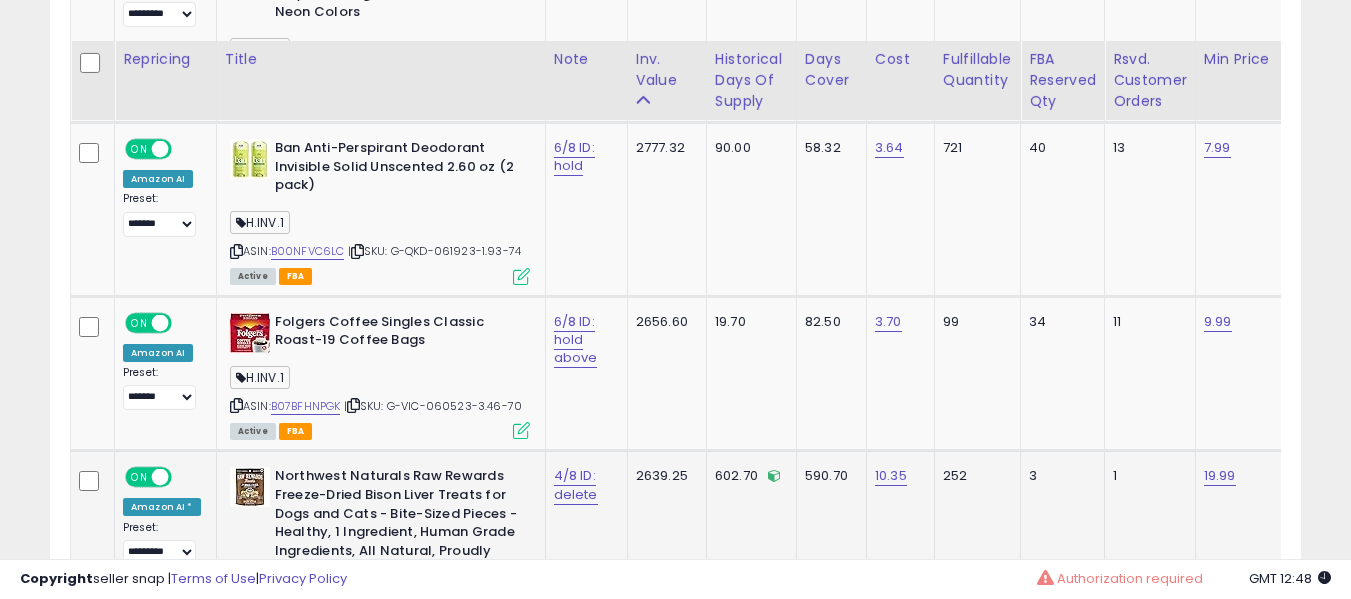 scroll, scrollTop: 4364, scrollLeft: 0, axis: vertical 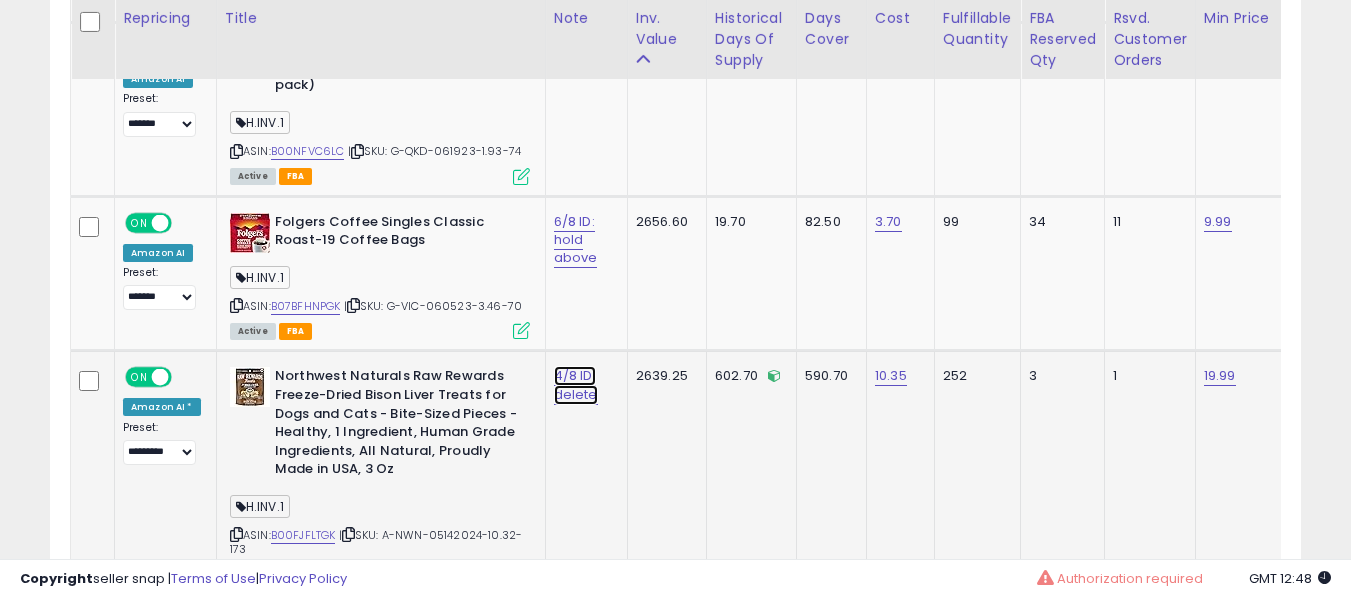 click on "4/8 ID: delete" at bounding box center [574, -3231] 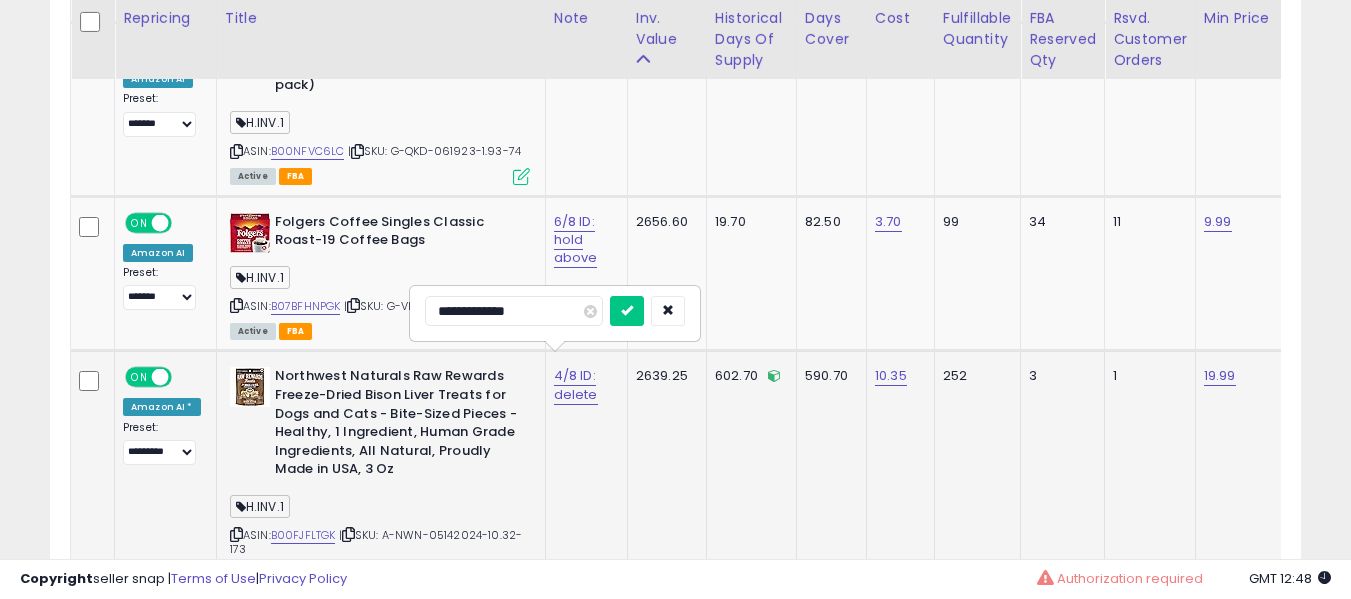 type on "**********" 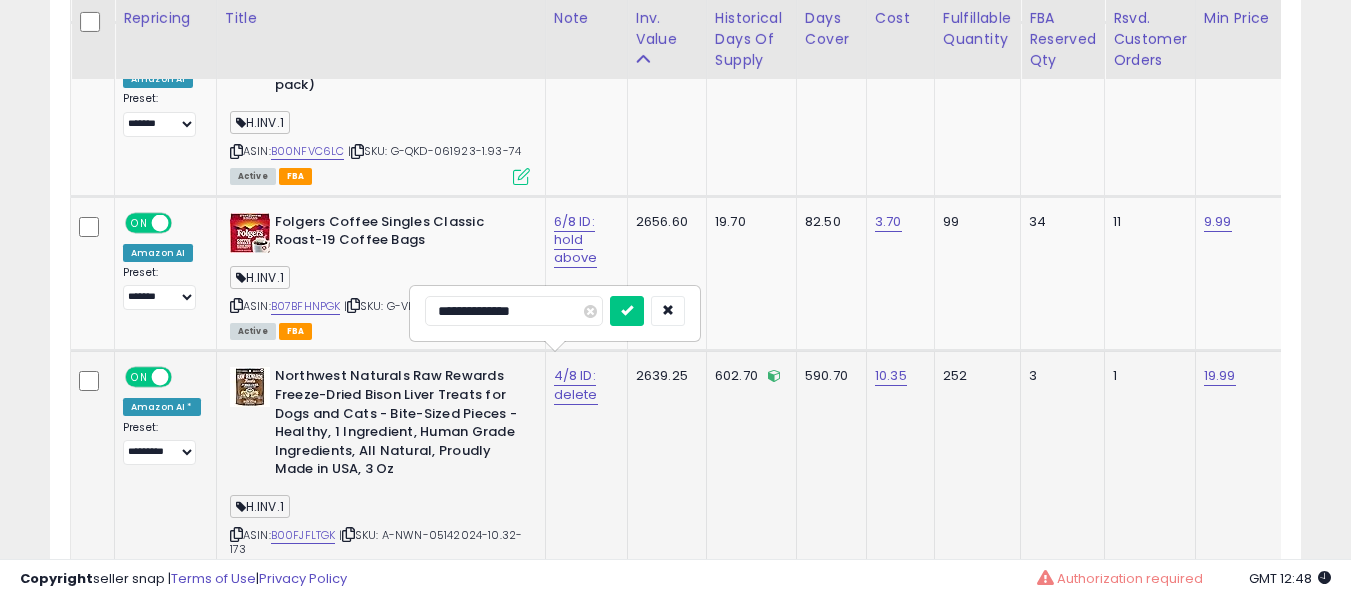 click at bounding box center [627, 311] 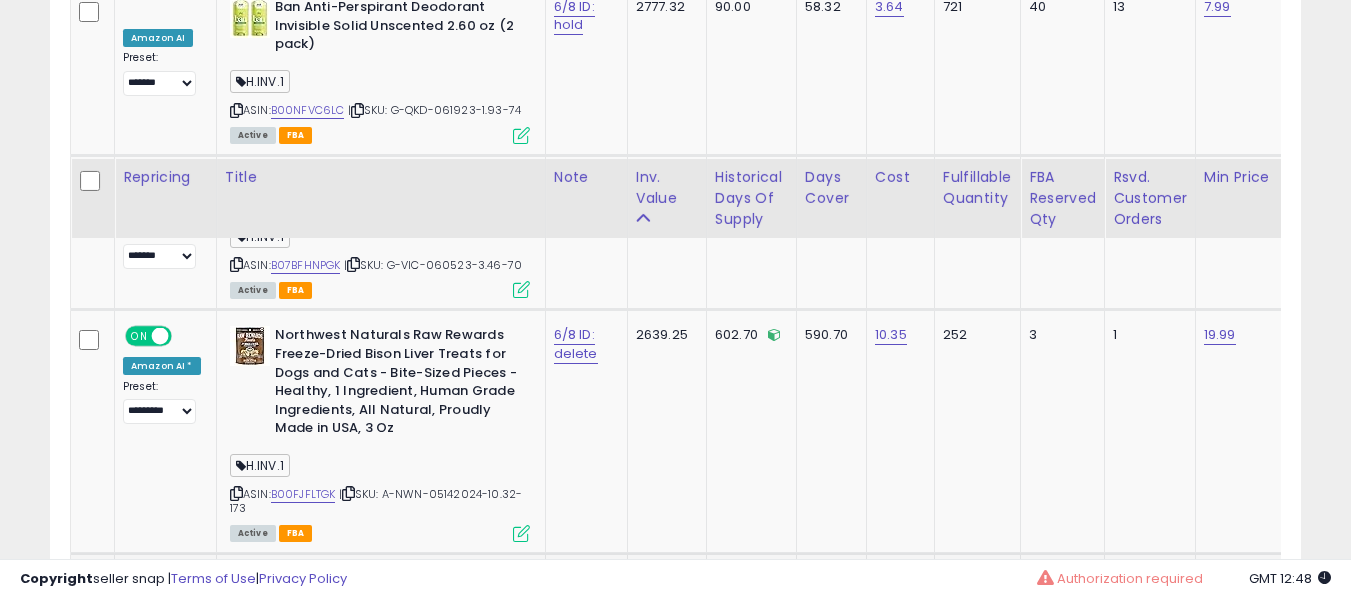 scroll, scrollTop: 4564, scrollLeft: 0, axis: vertical 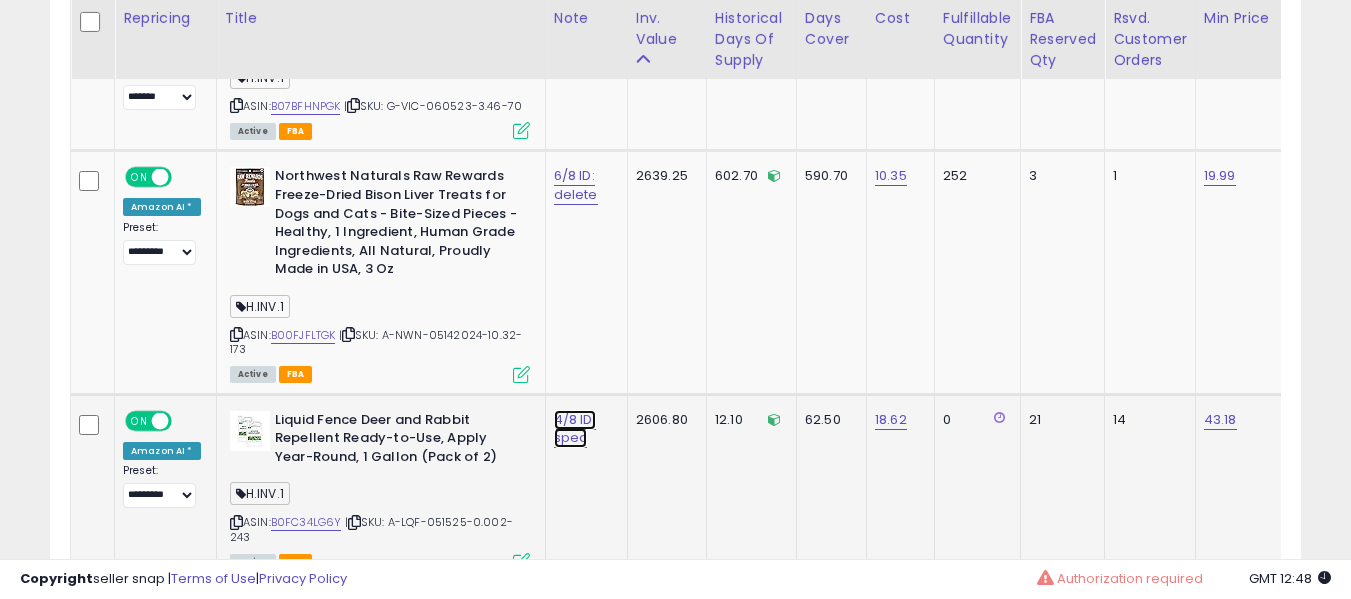 click on "4/8 ID: spec" at bounding box center [574, -3431] 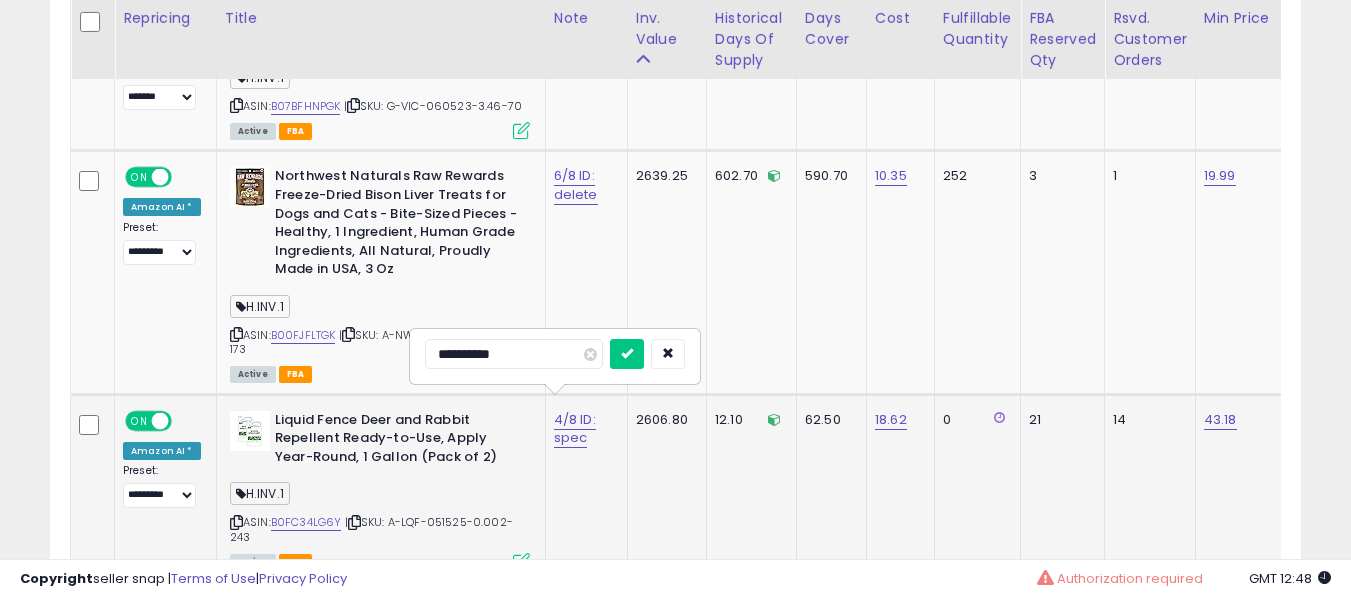 type on "**********" 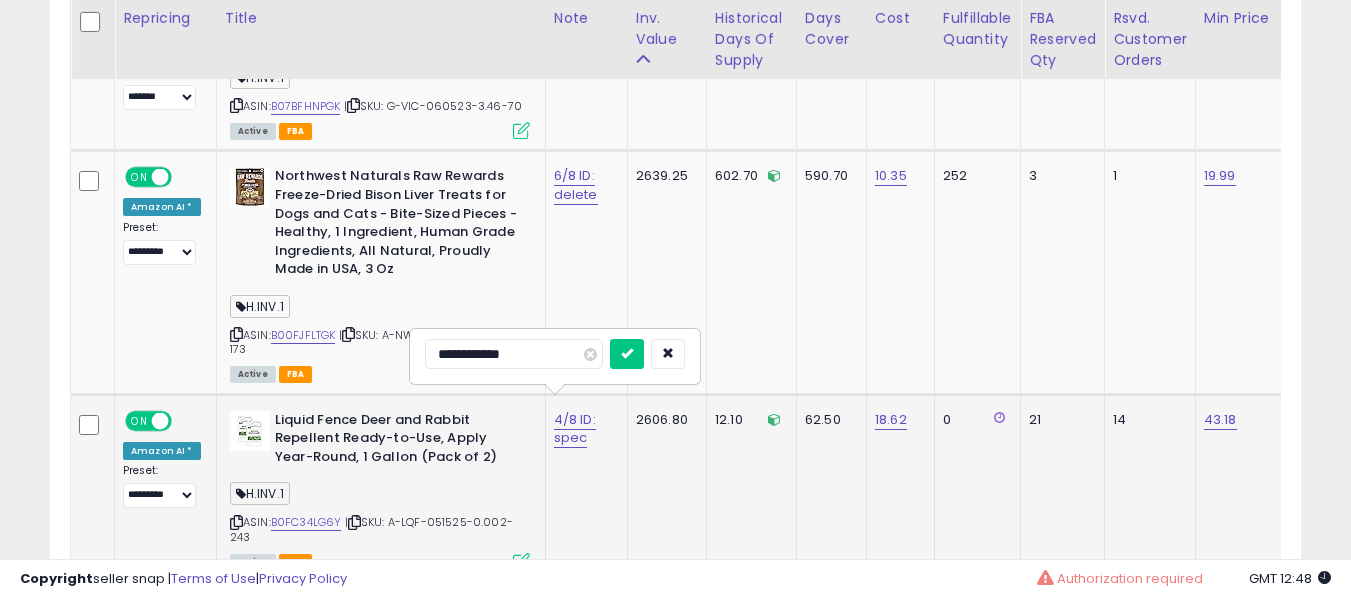 click at bounding box center [627, 354] 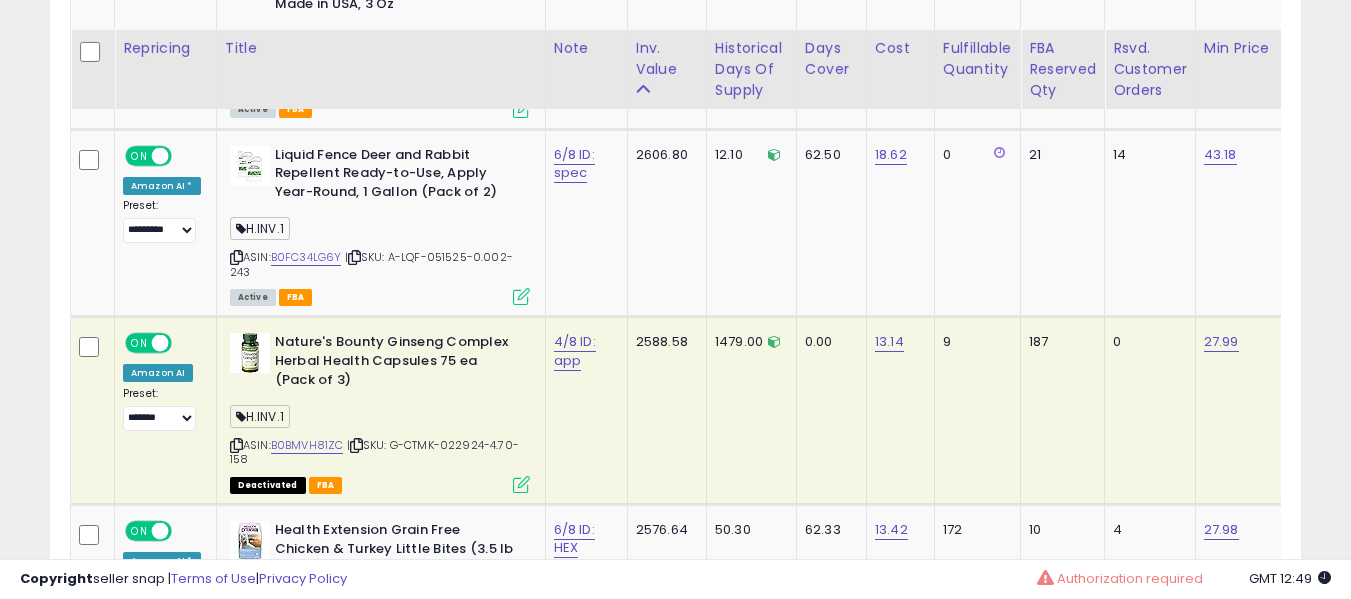 scroll, scrollTop: 4864, scrollLeft: 0, axis: vertical 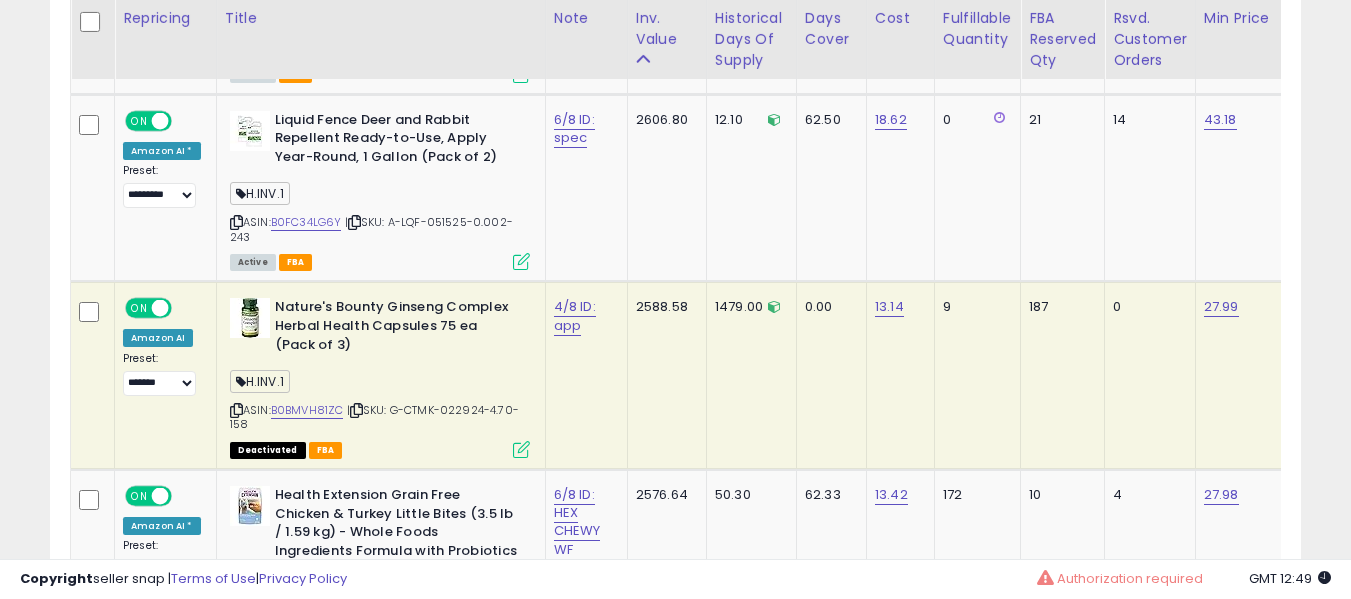 click on "4/8 ID: app" 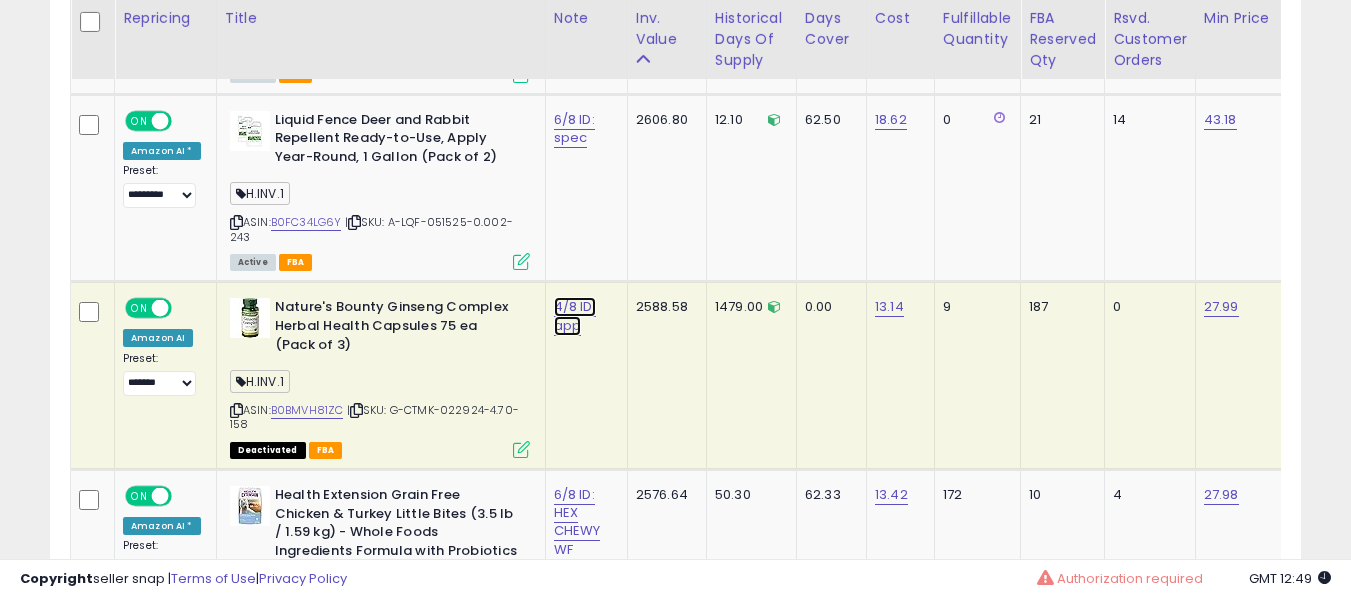 click on "4/8 ID: app" at bounding box center [575, 316] 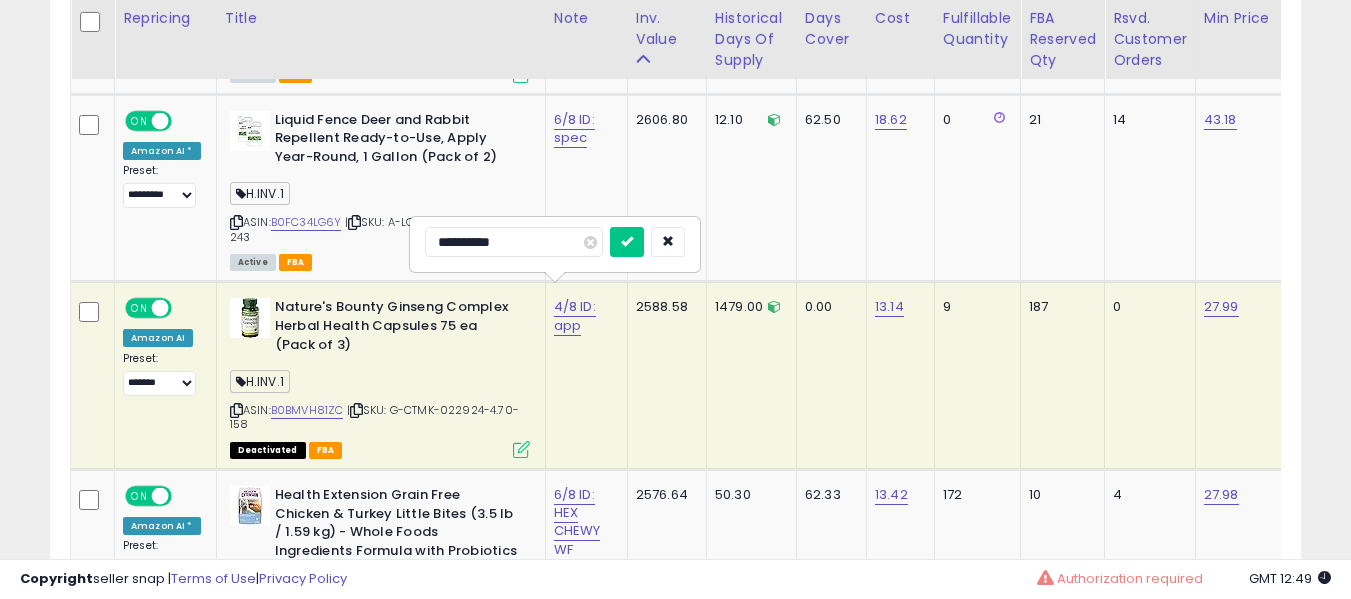 type on "**********" 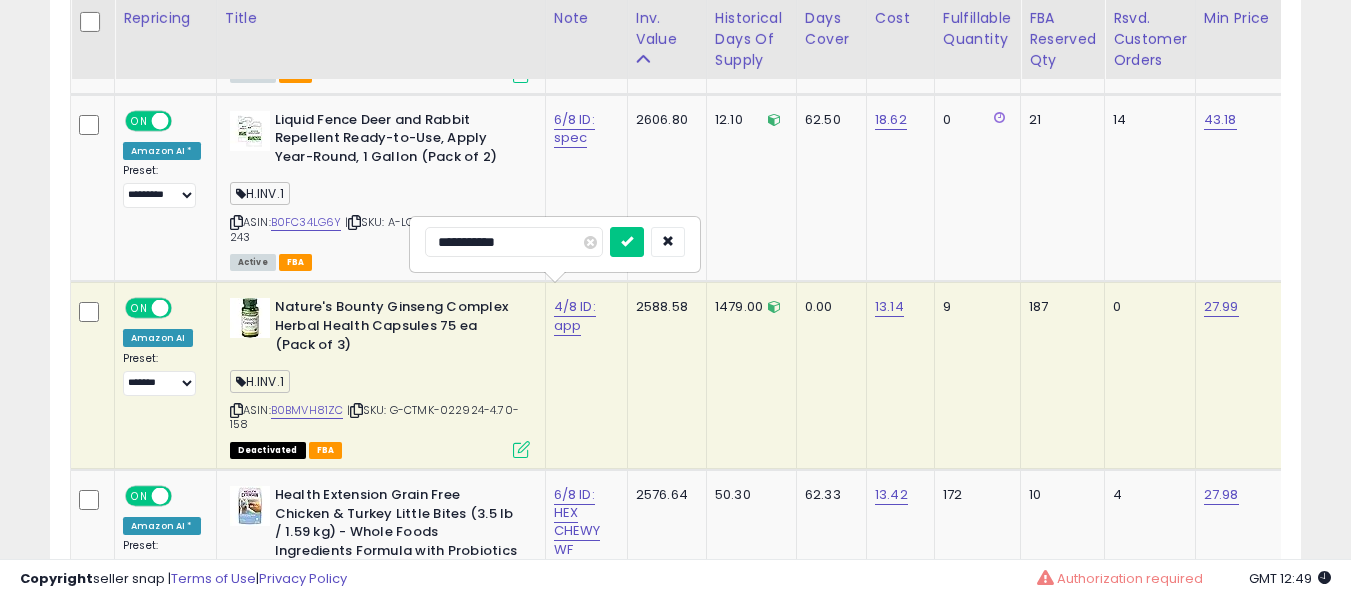 click at bounding box center [627, 242] 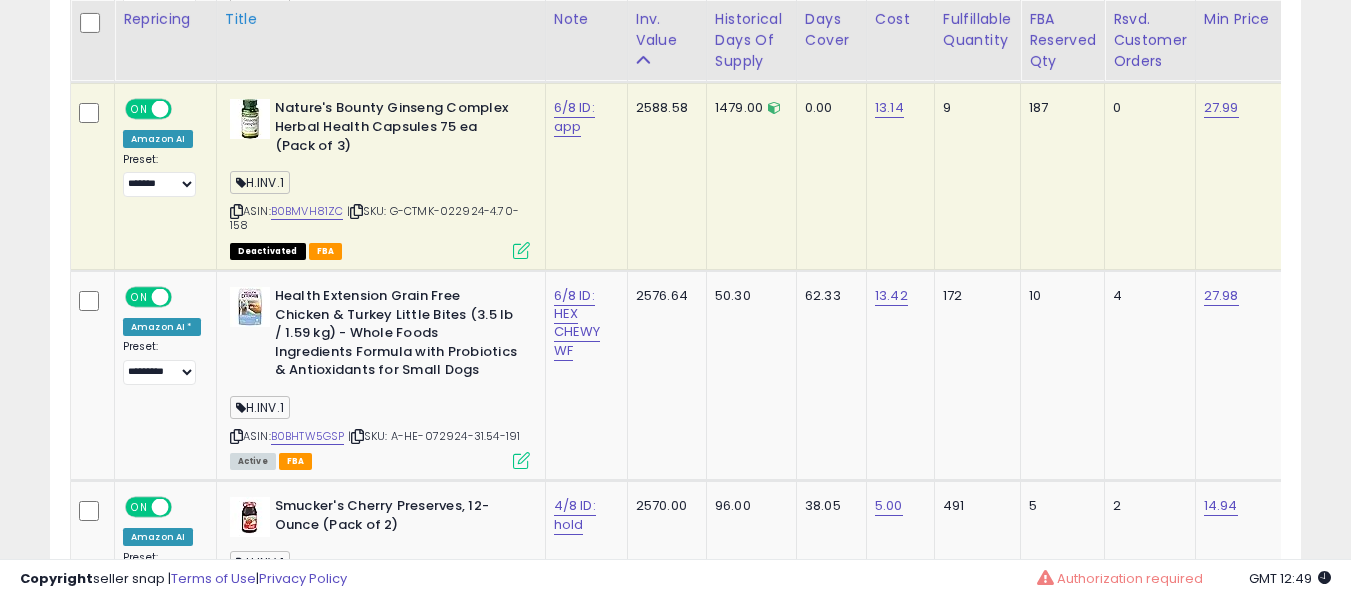 scroll, scrollTop: 5064, scrollLeft: 0, axis: vertical 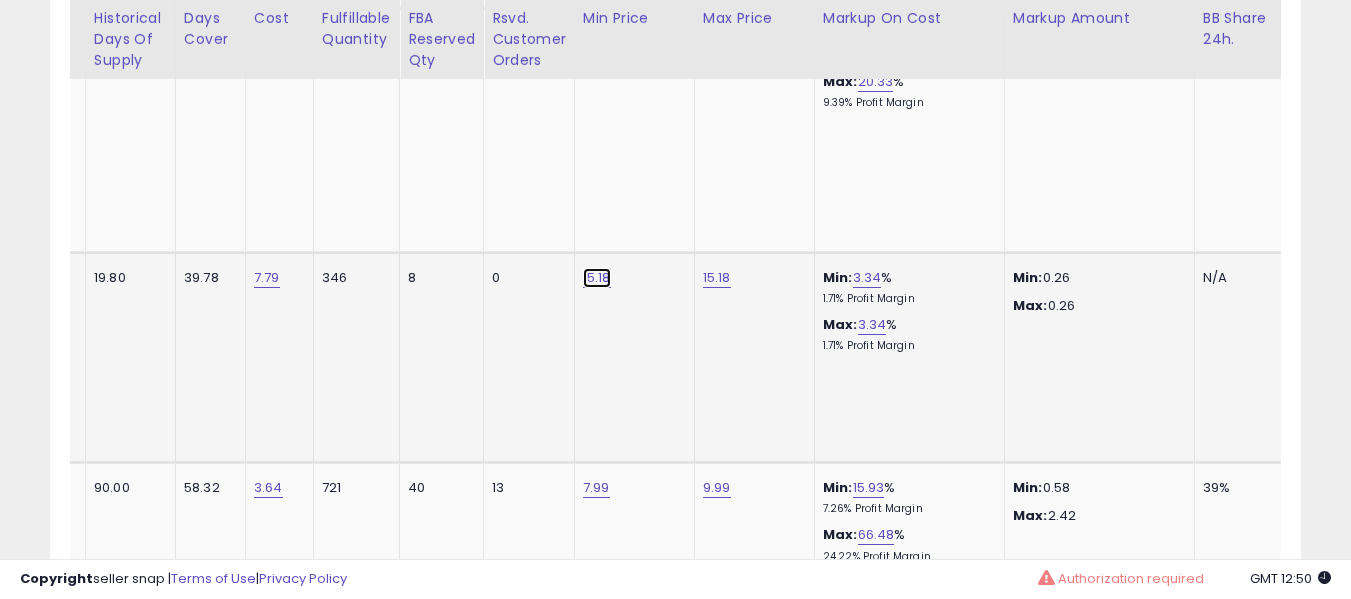click on "15.18" at bounding box center (601, -2800) 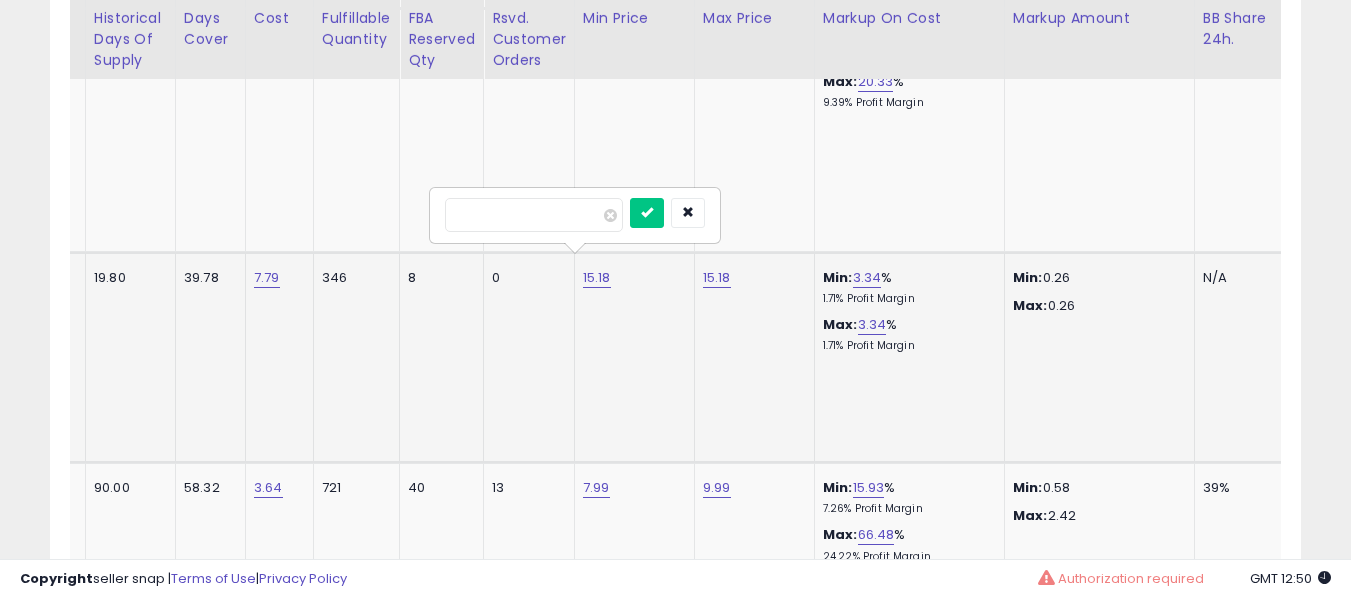 type on "*****" 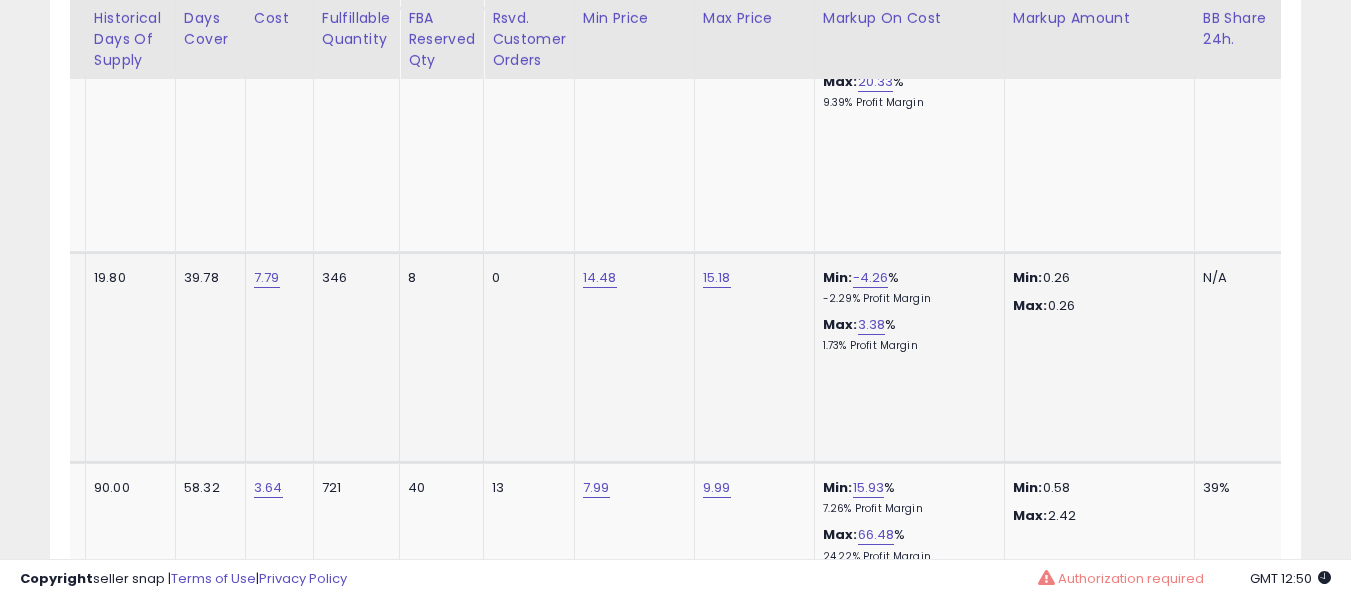 click on "15.18" 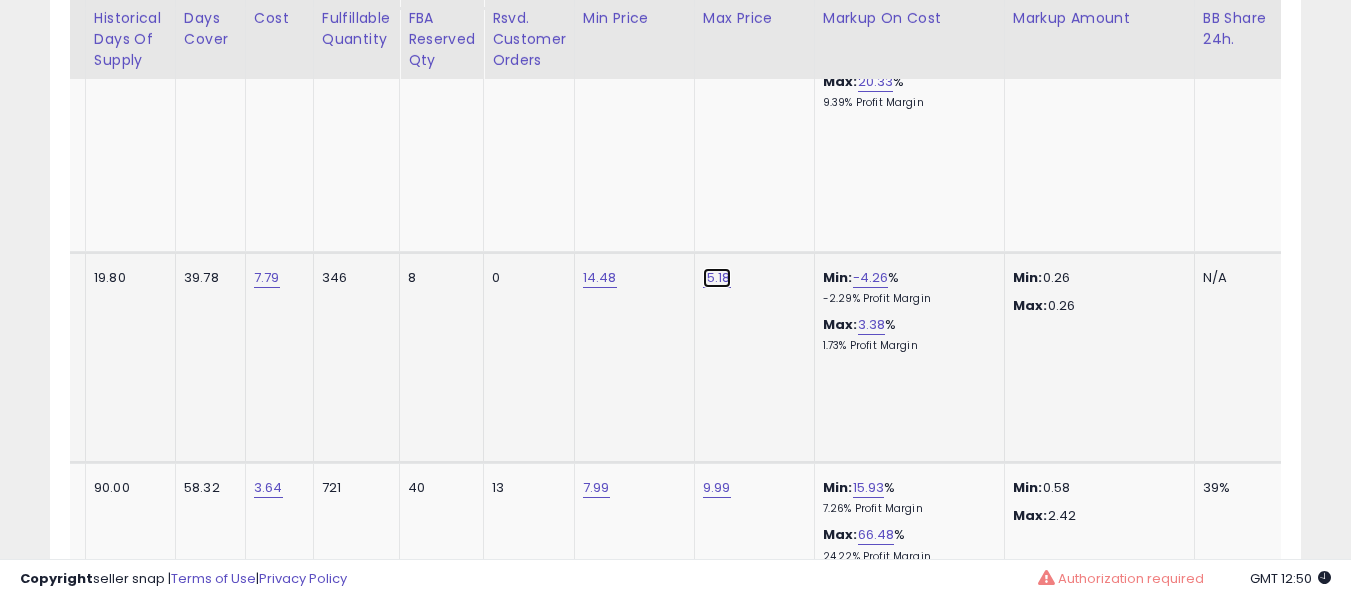 click on "15.18" at bounding box center (721, -2800) 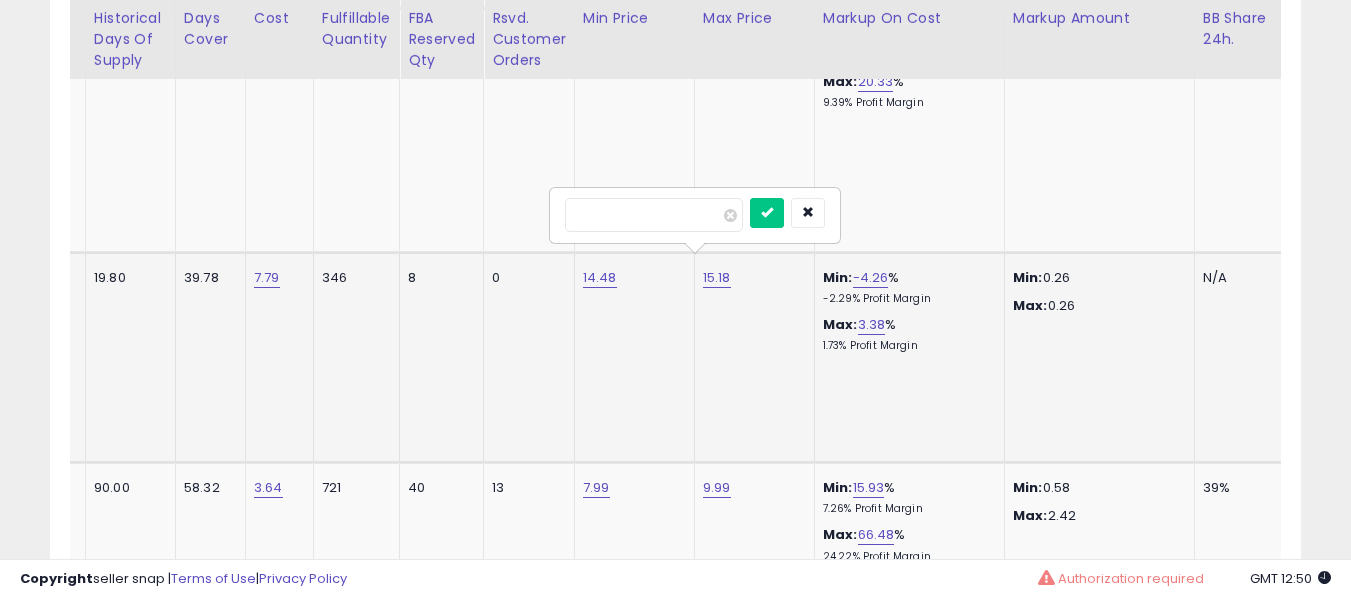 type on "*****" 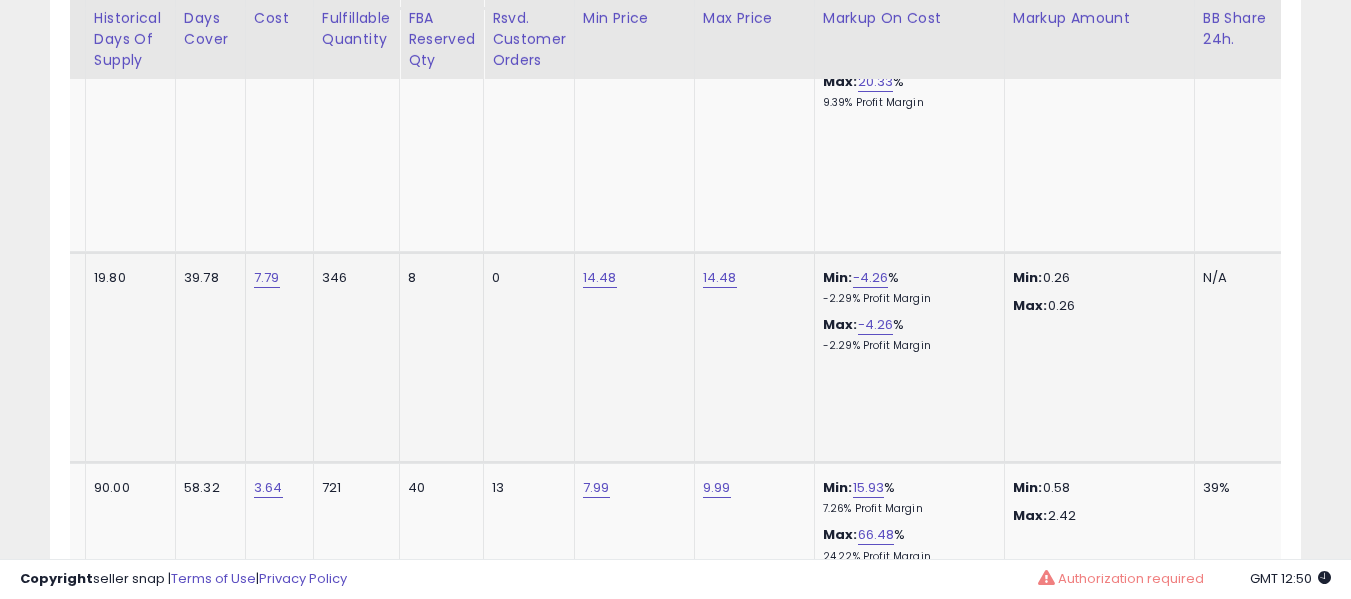 scroll, scrollTop: 0, scrollLeft: 21, axis: horizontal 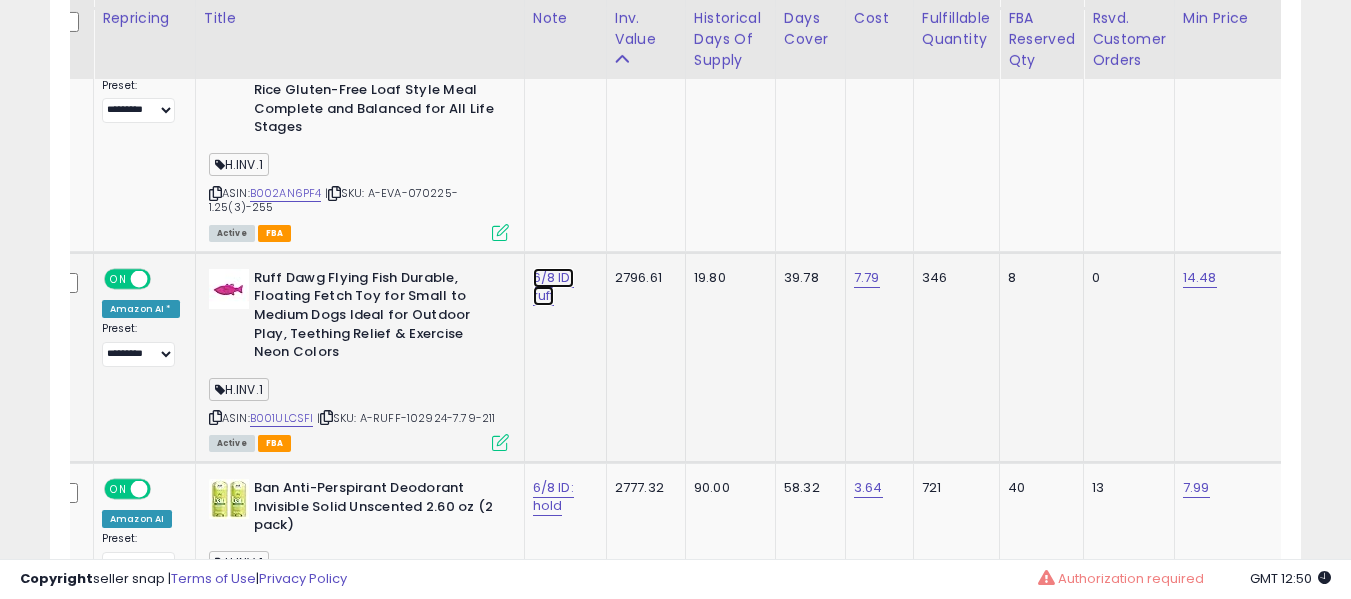 click on "6/8 ID: ruff" at bounding box center (553, -2791) 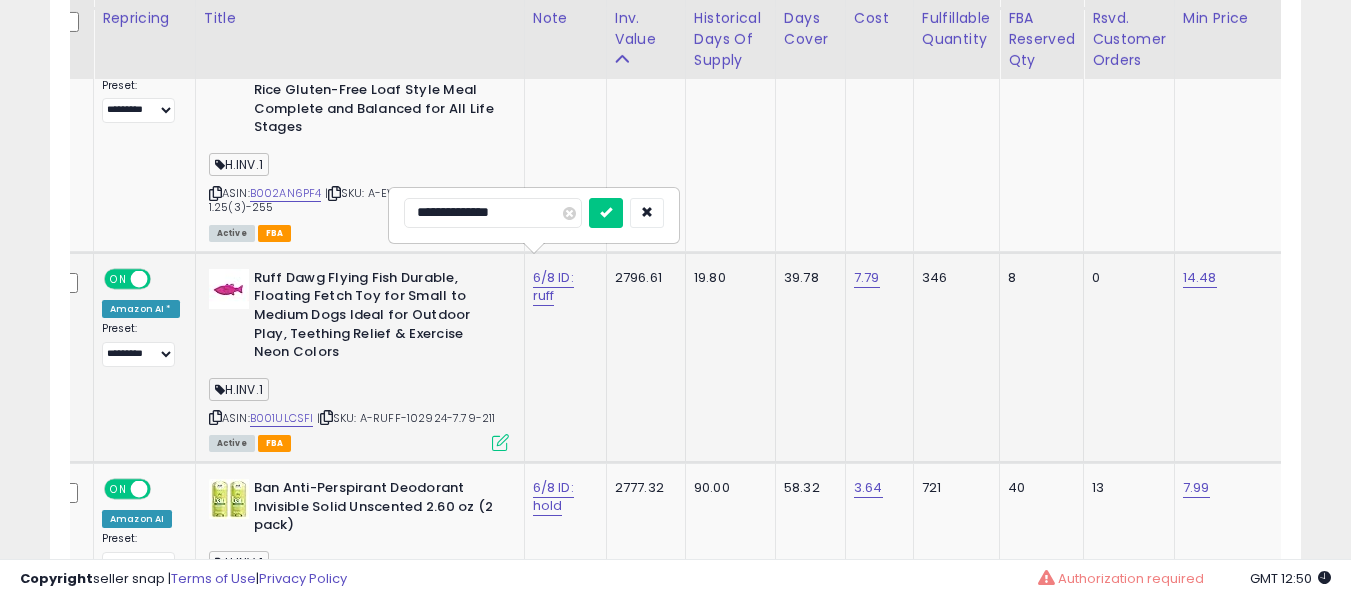 type on "**********" 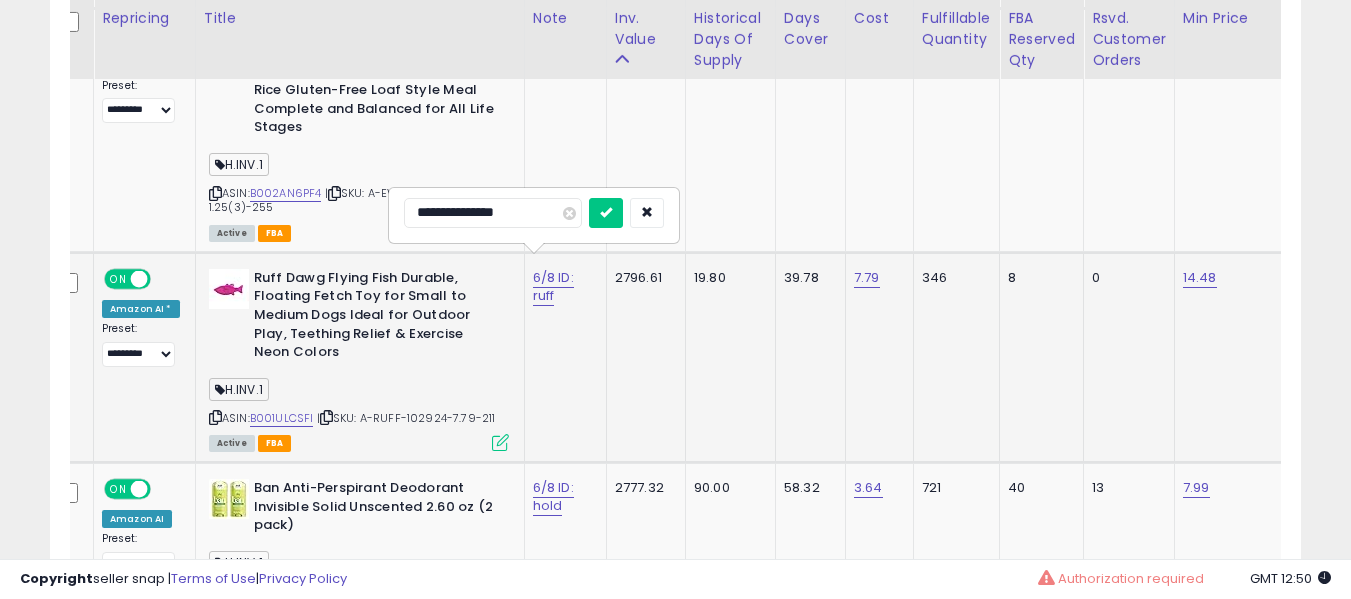 click at bounding box center [606, 213] 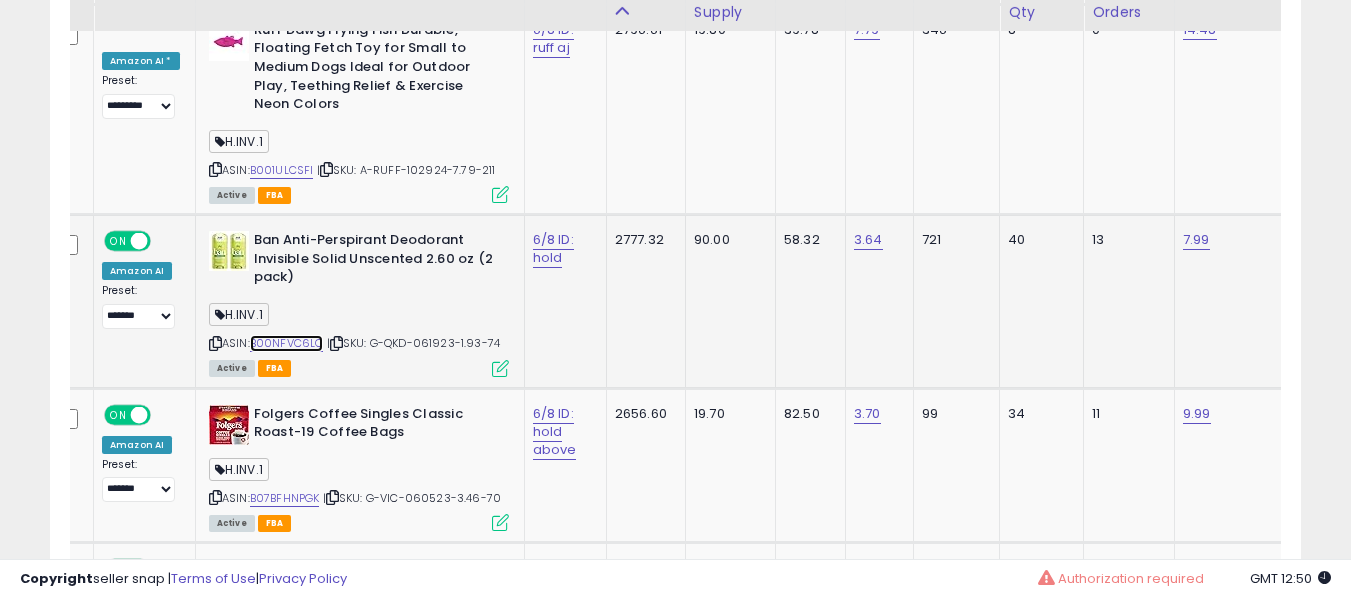 scroll, scrollTop: 4124, scrollLeft: 0, axis: vertical 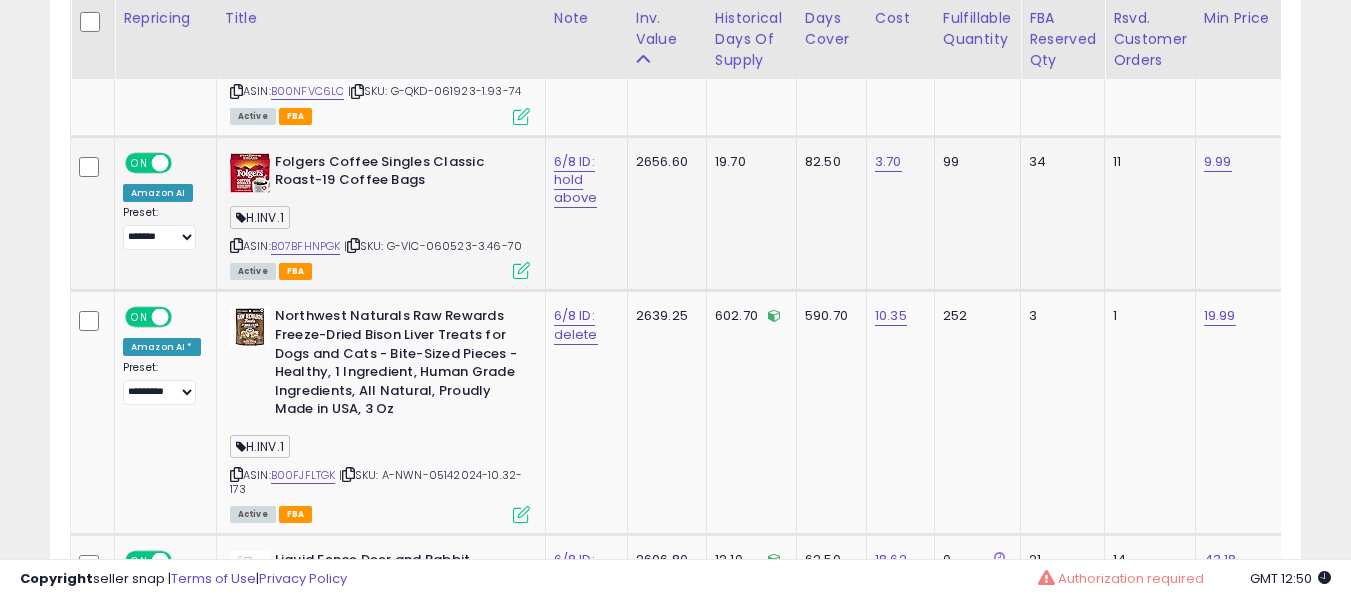 drag, startPoint x: 310, startPoint y: 219, endPoint x: 307, endPoint y: 232, distance: 13.341664 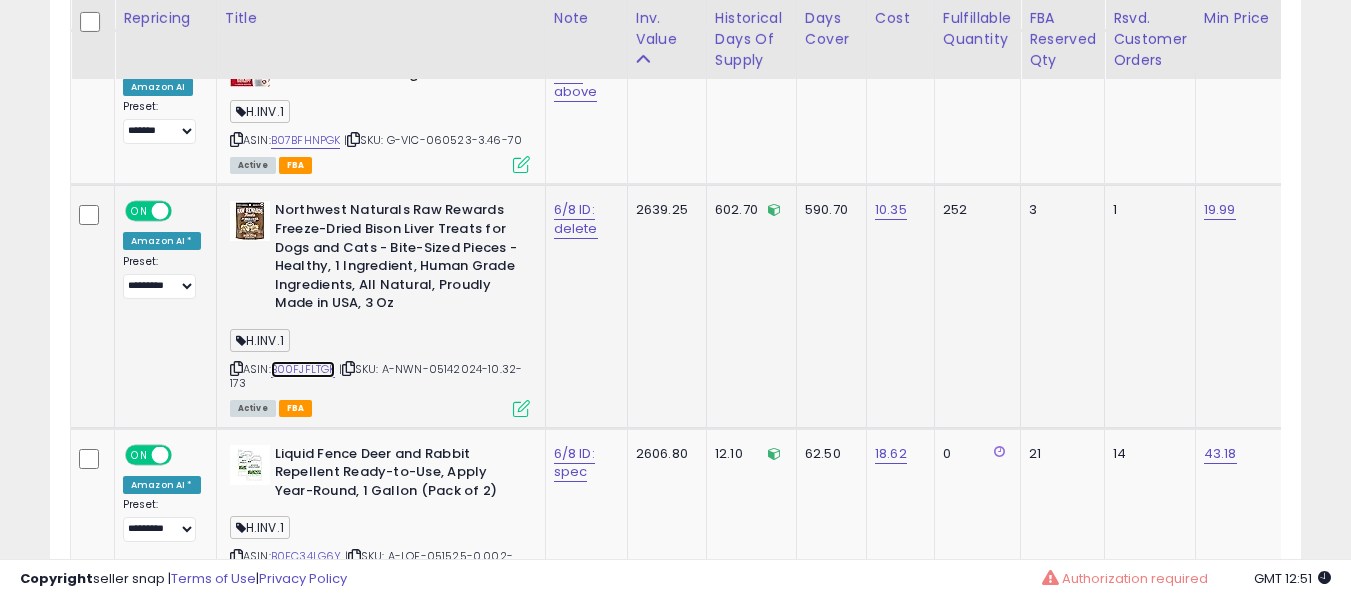 scroll, scrollTop: 0, scrollLeft: 325, axis: horizontal 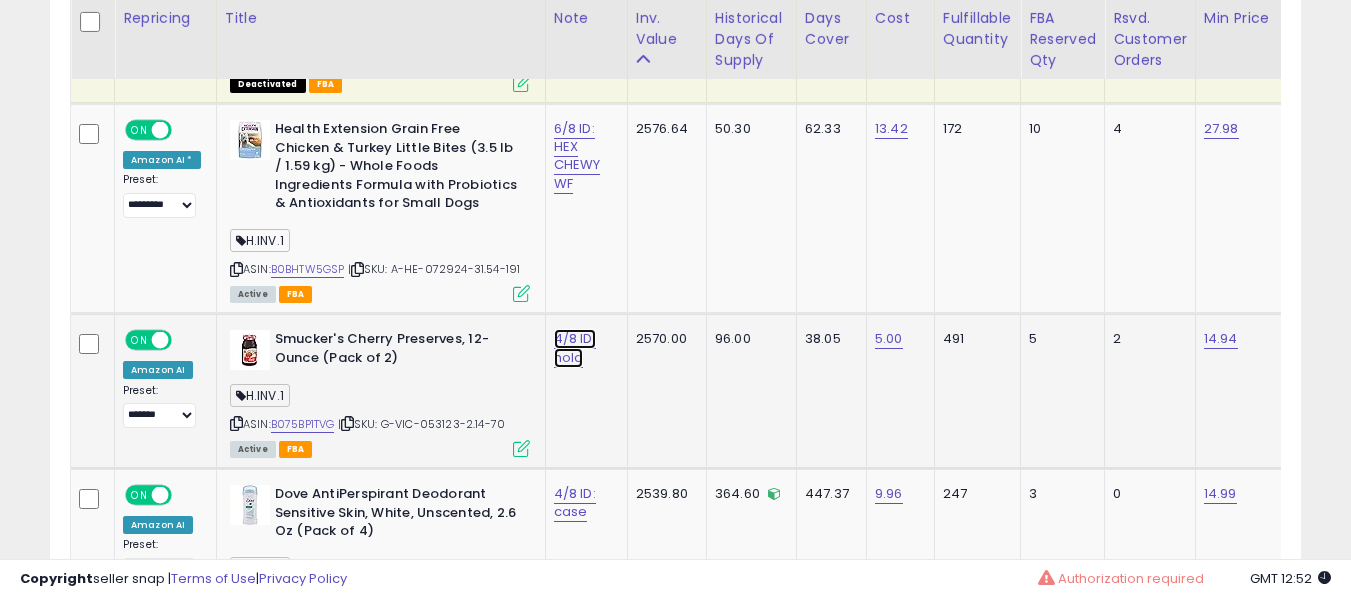 click on "4/8 ID: hold" at bounding box center (574, -4097) 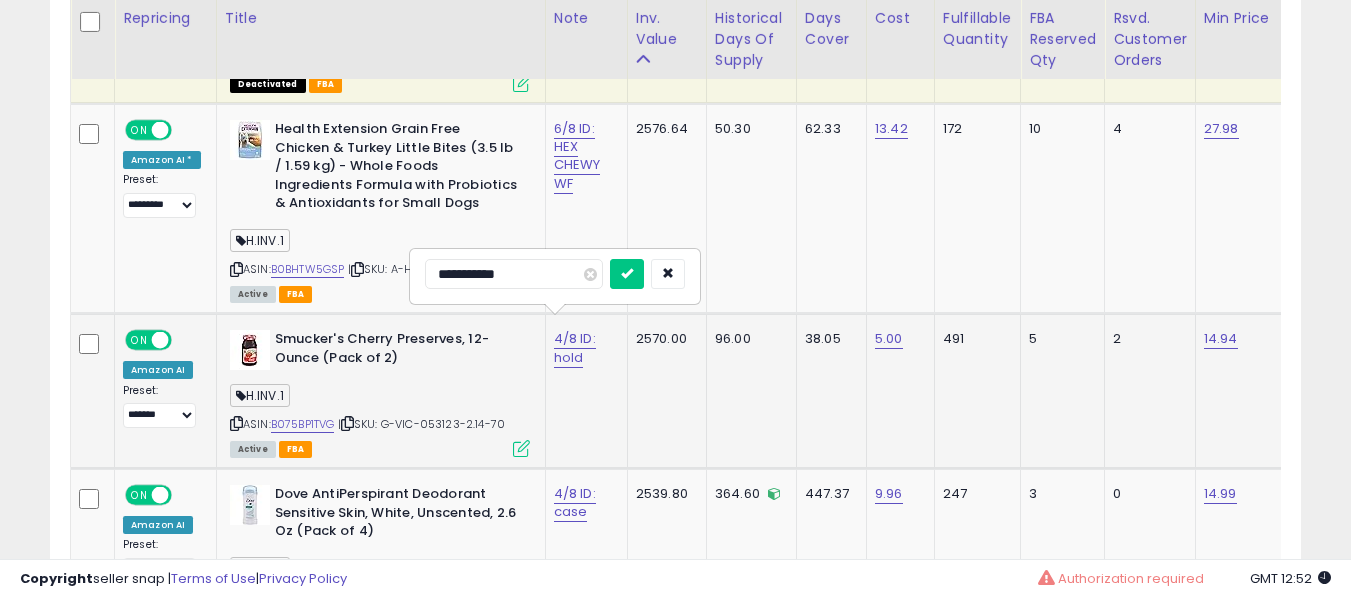type on "**********" 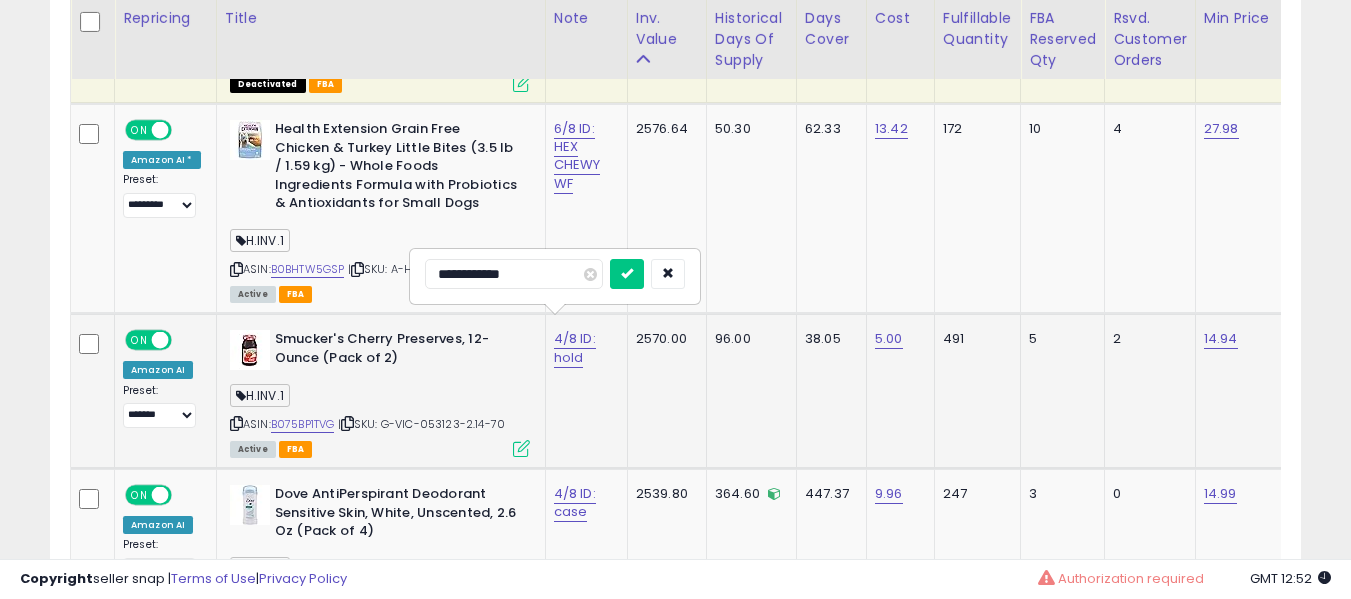 click at bounding box center [627, 274] 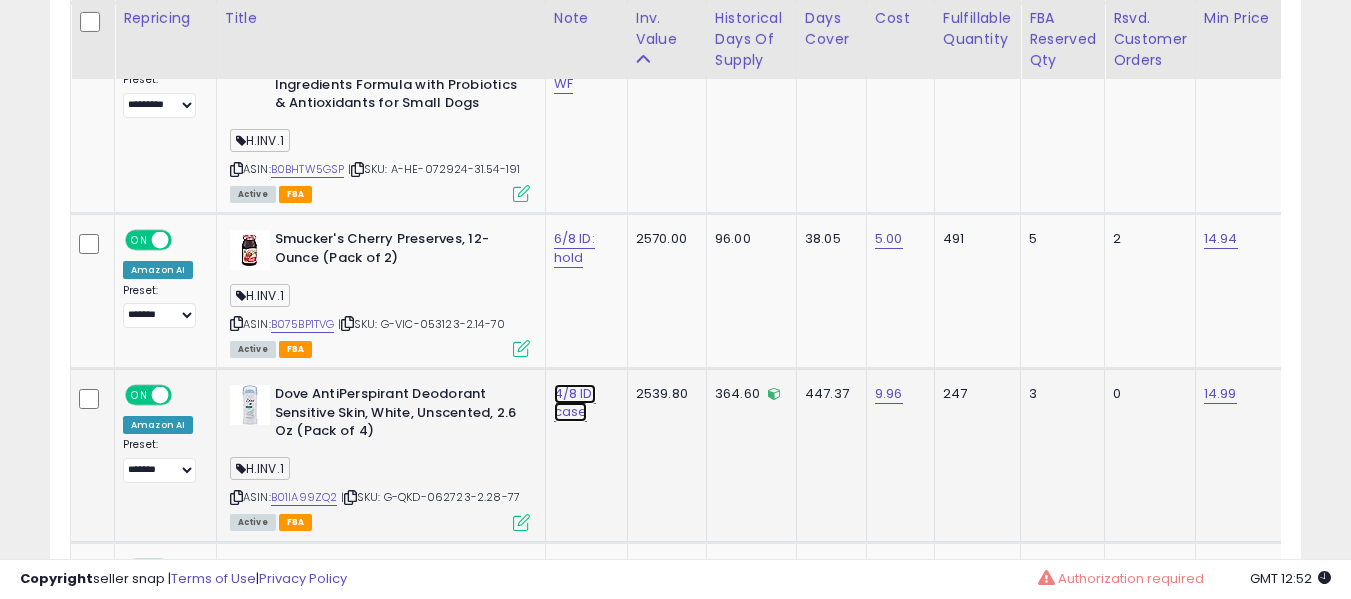 click on "4/8 ID: case" at bounding box center (574, -4197) 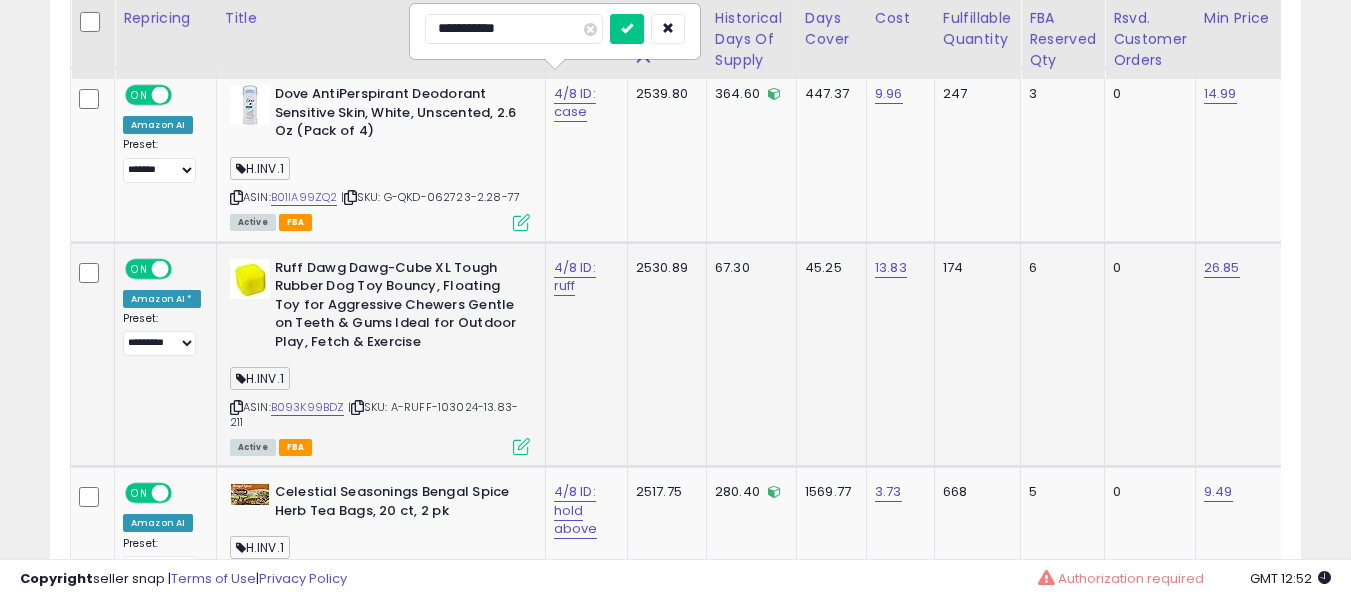 type on "**********" 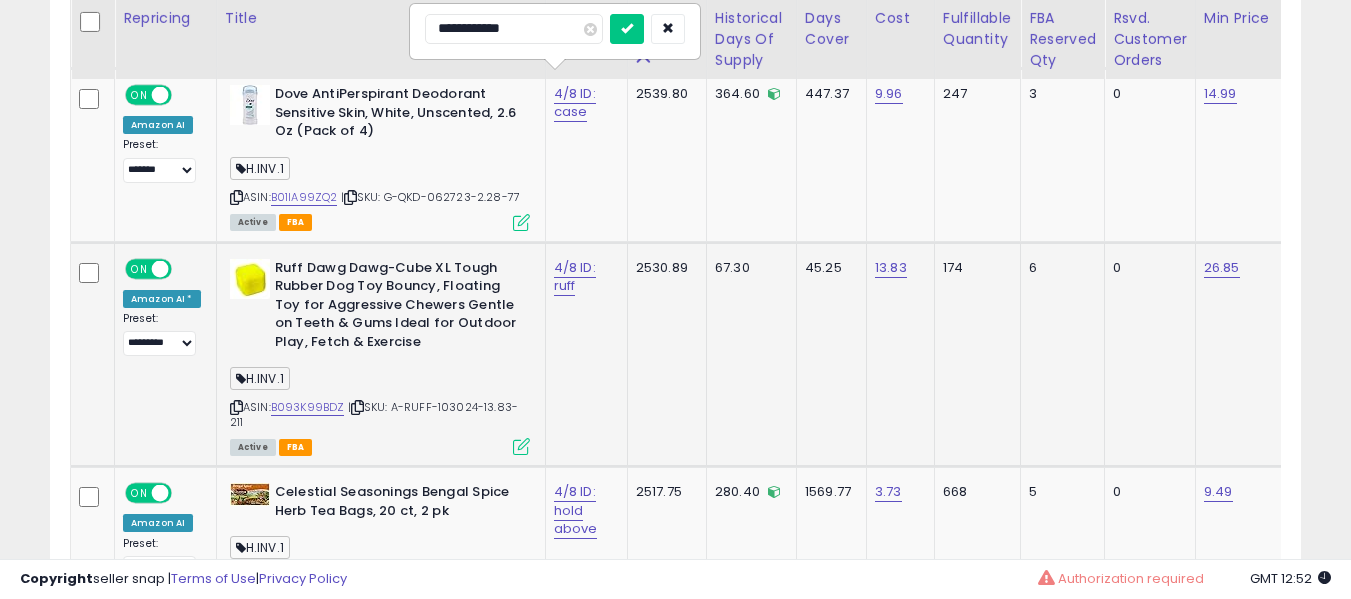 click at bounding box center (627, 29) 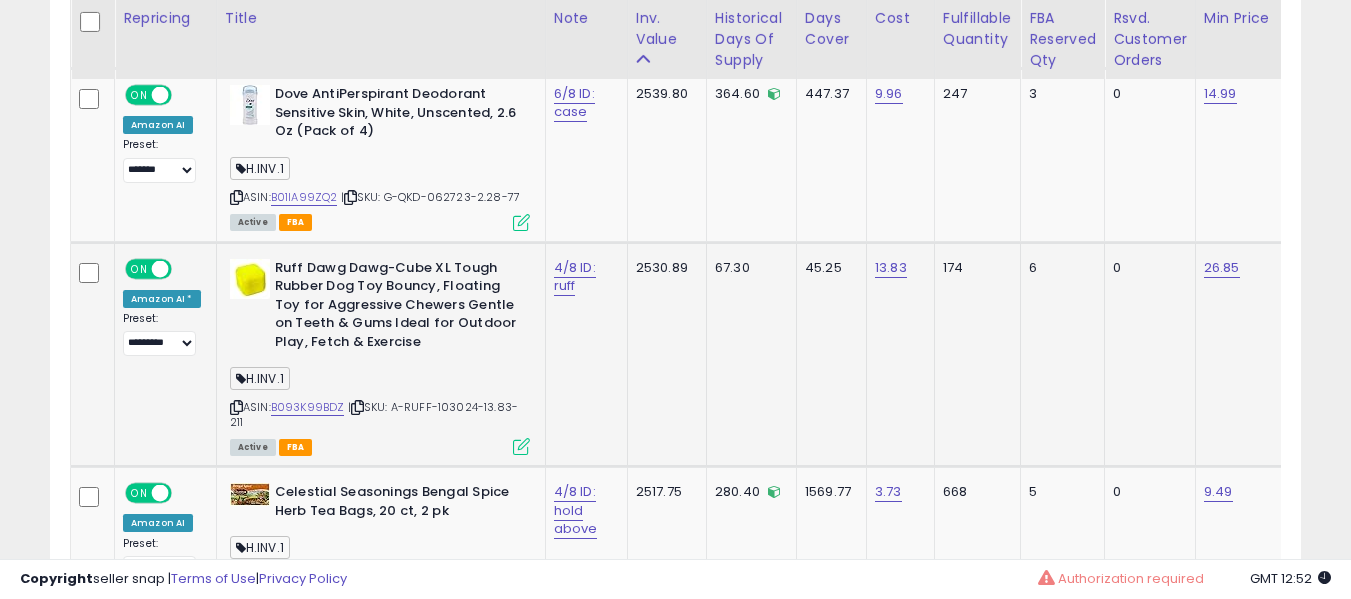 click on "4/8 ID: ruff" at bounding box center (583, 277) 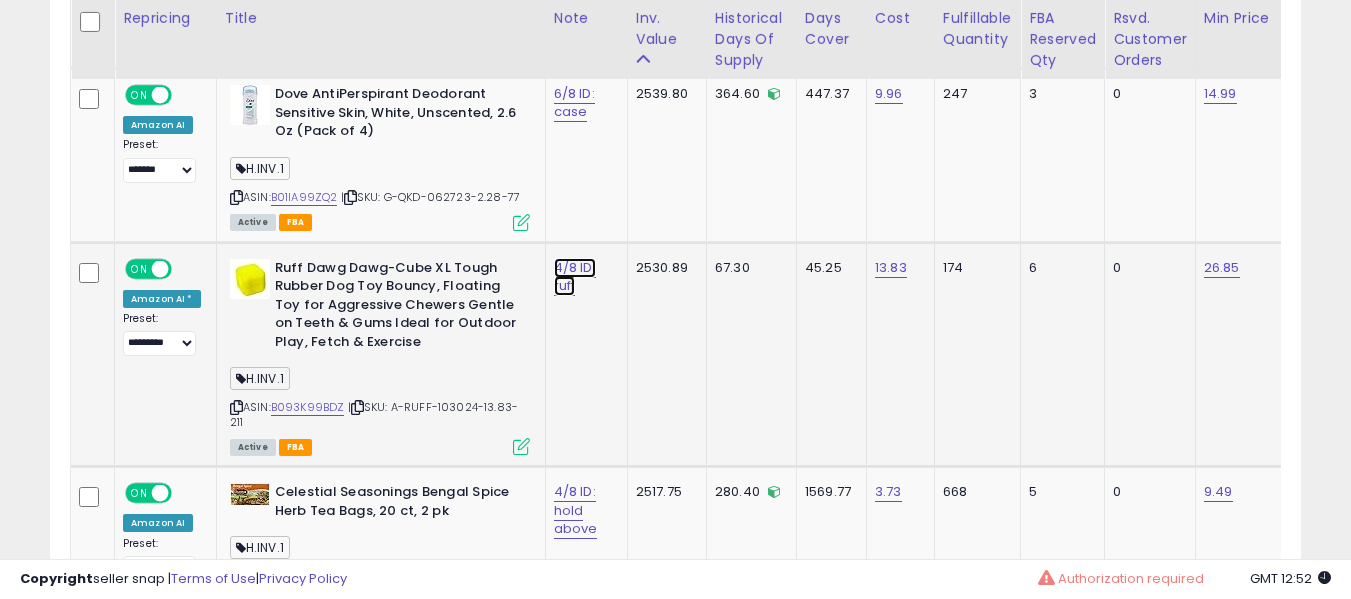click on "4/8 ID: ruff" at bounding box center (574, -4497) 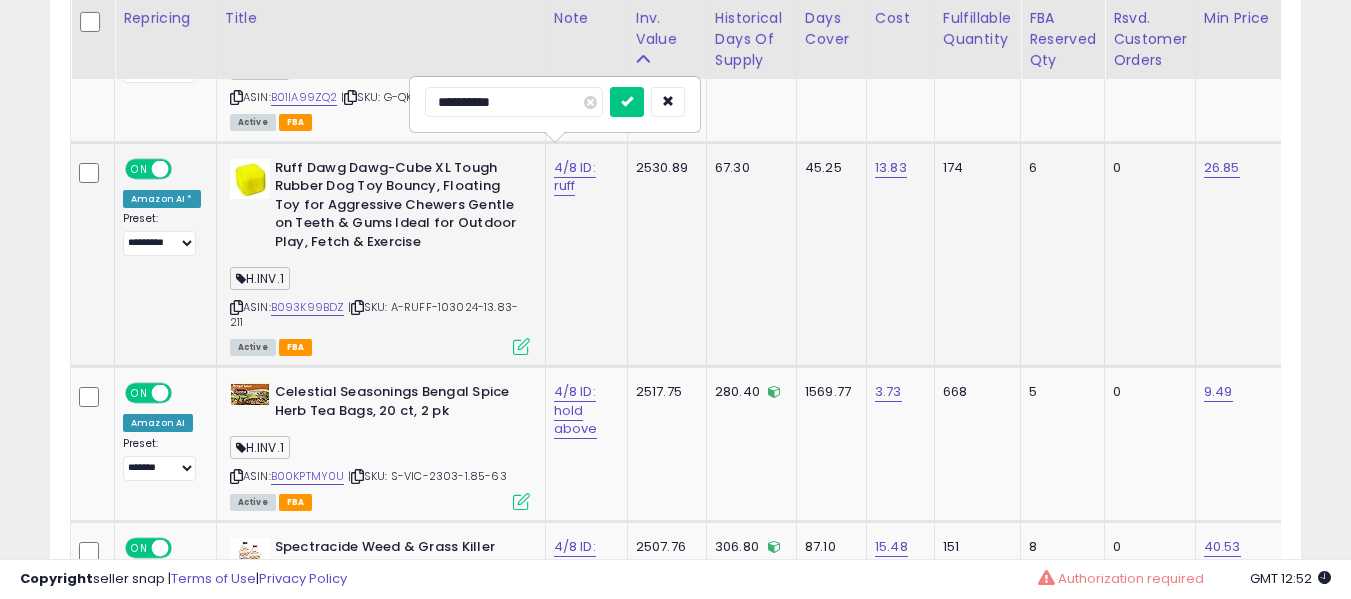 type on "**********" 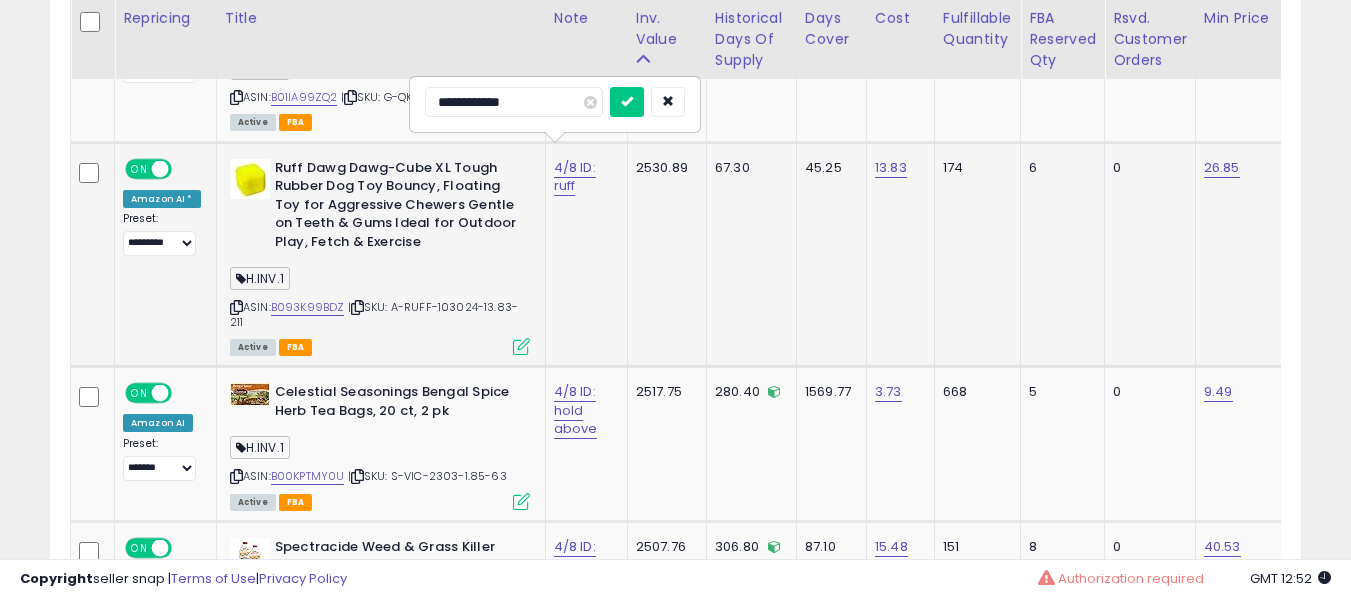 click at bounding box center (627, 102) 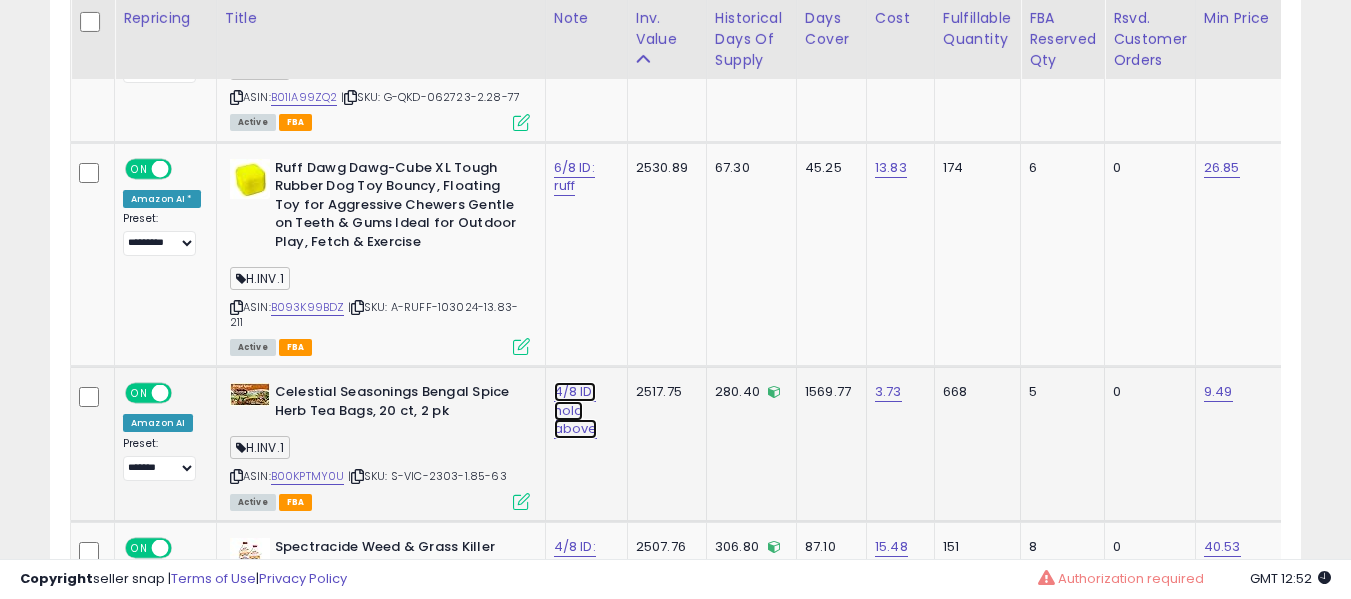 click on "4/8 ID: hold above" at bounding box center (574, -4597) 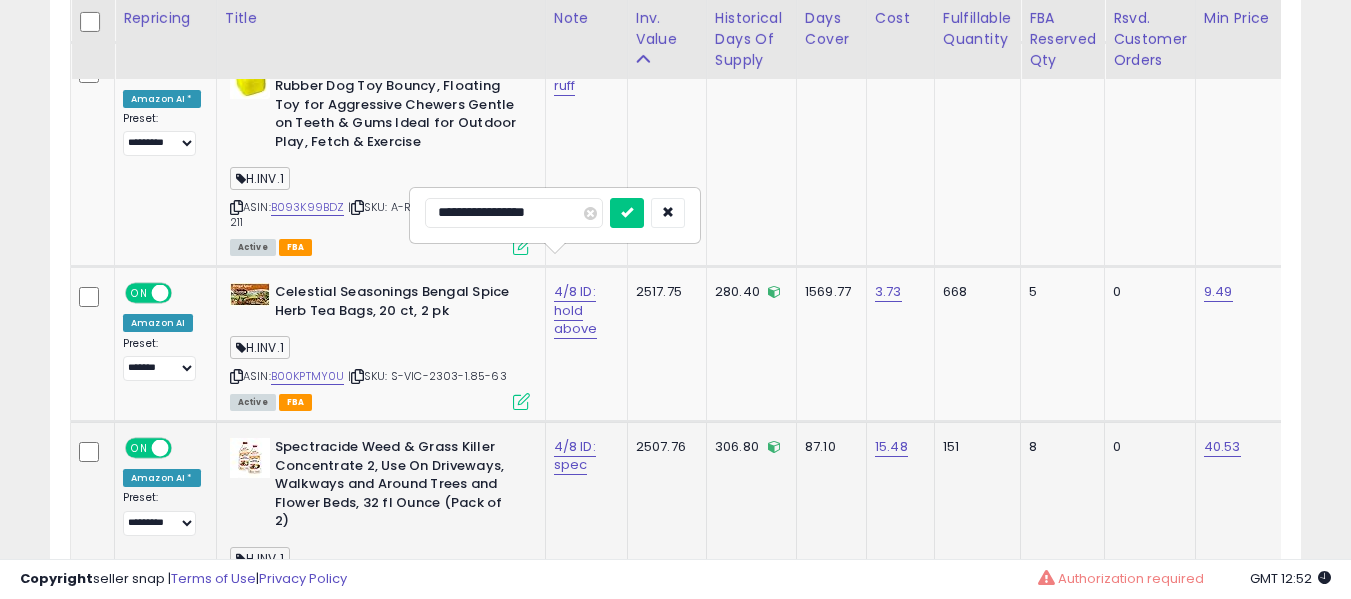 type on "**********" 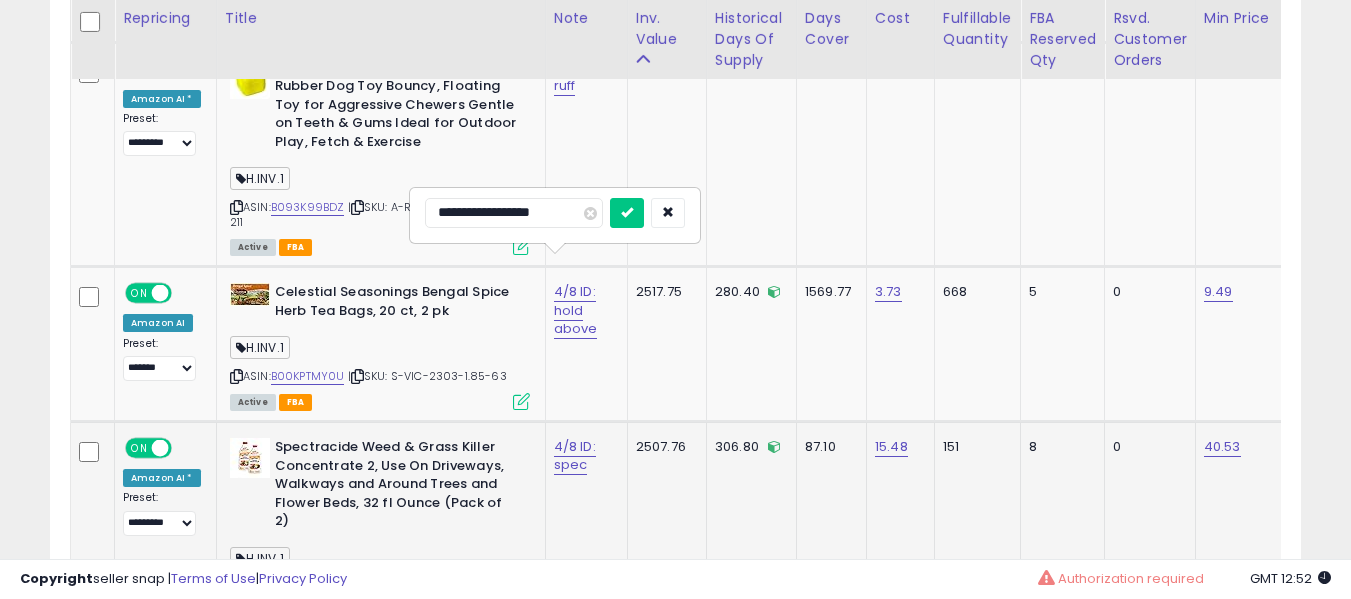 click at bounding box center (627, 213) 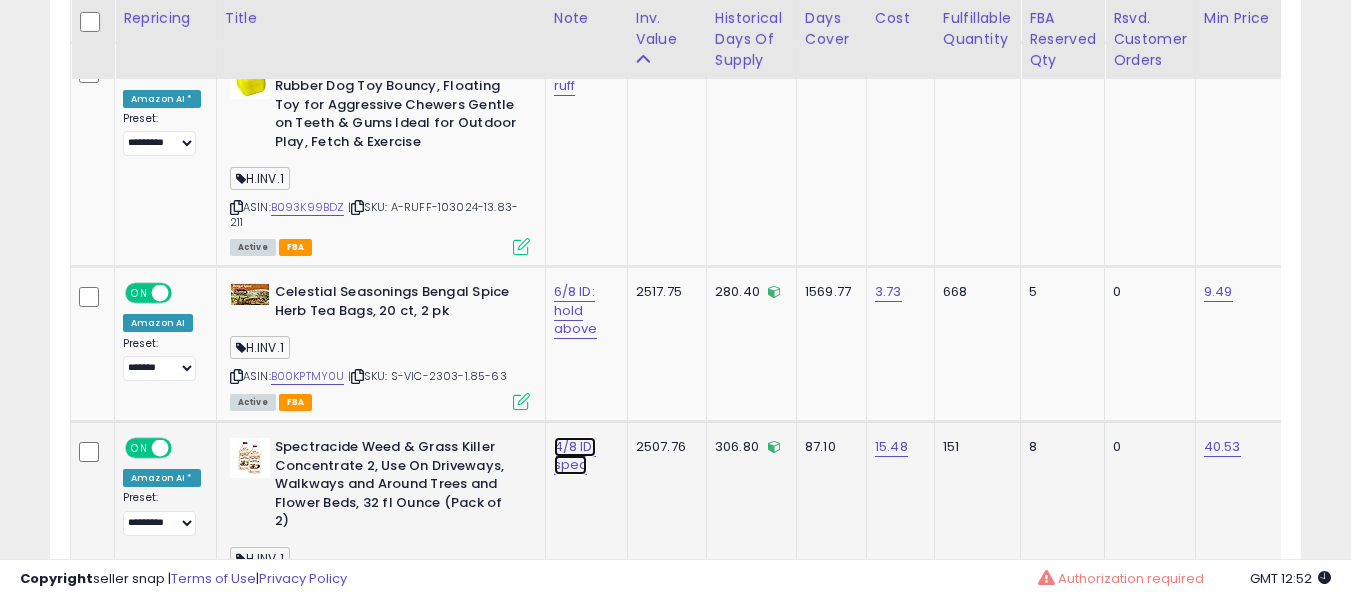 click on "4/8 ID: spec" at bounding box center [574, -4697] 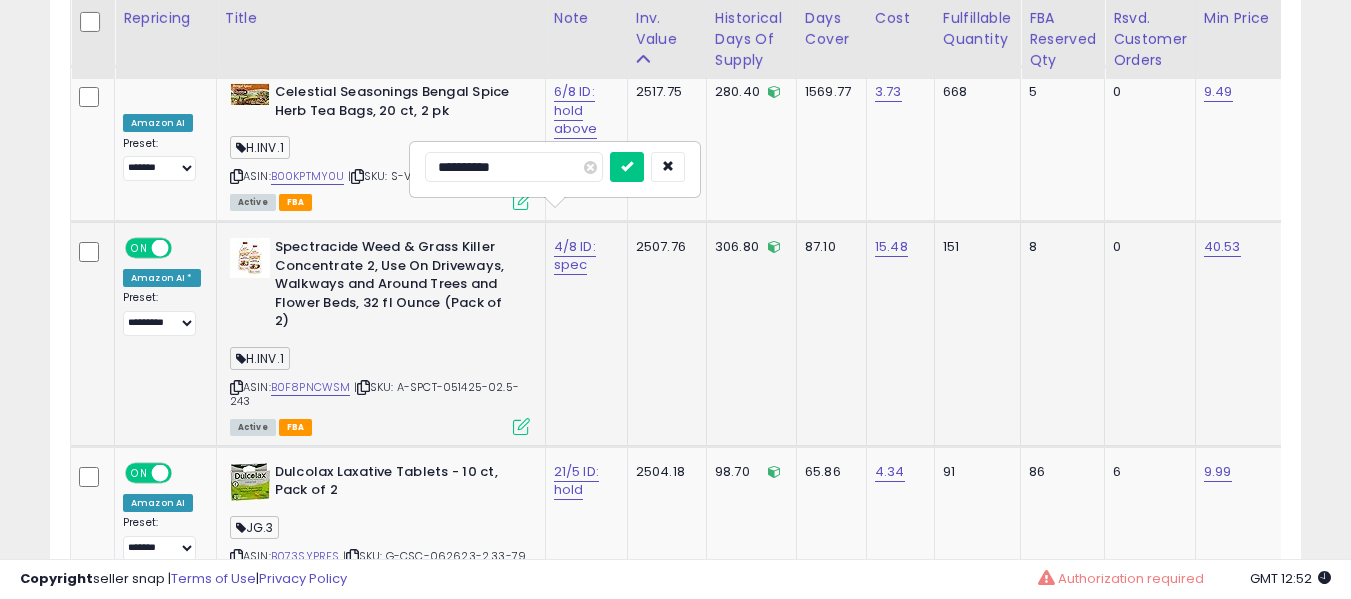 type on "**********" 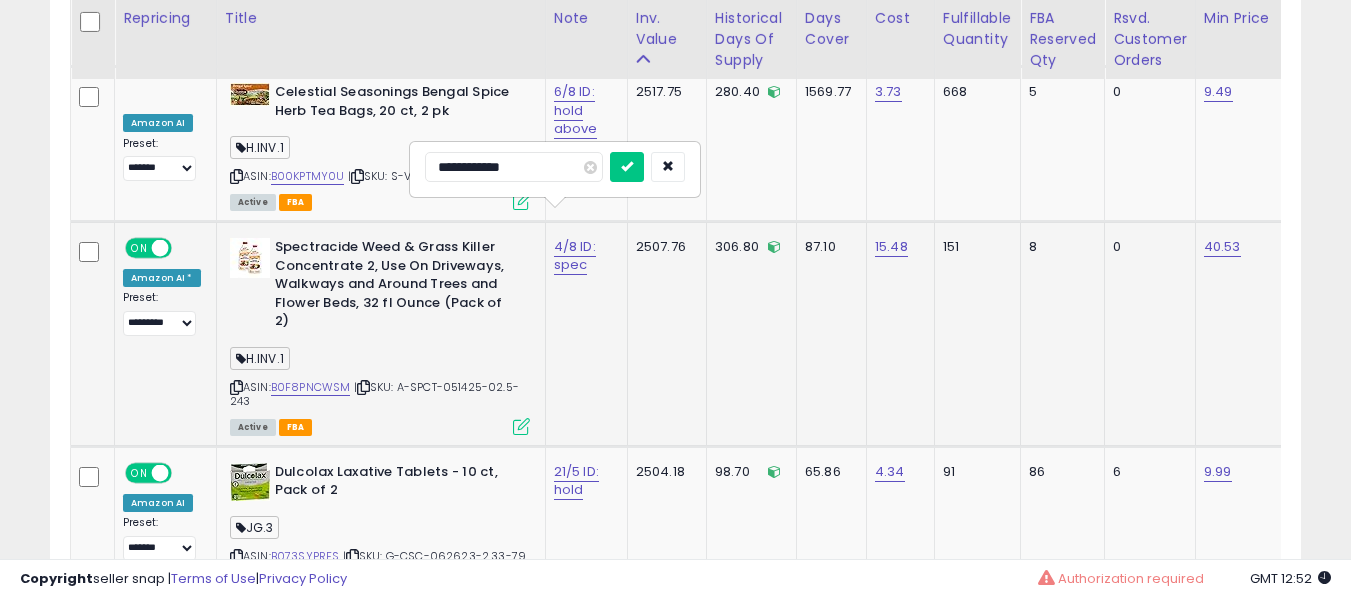 click at bounding box center (627, 167) 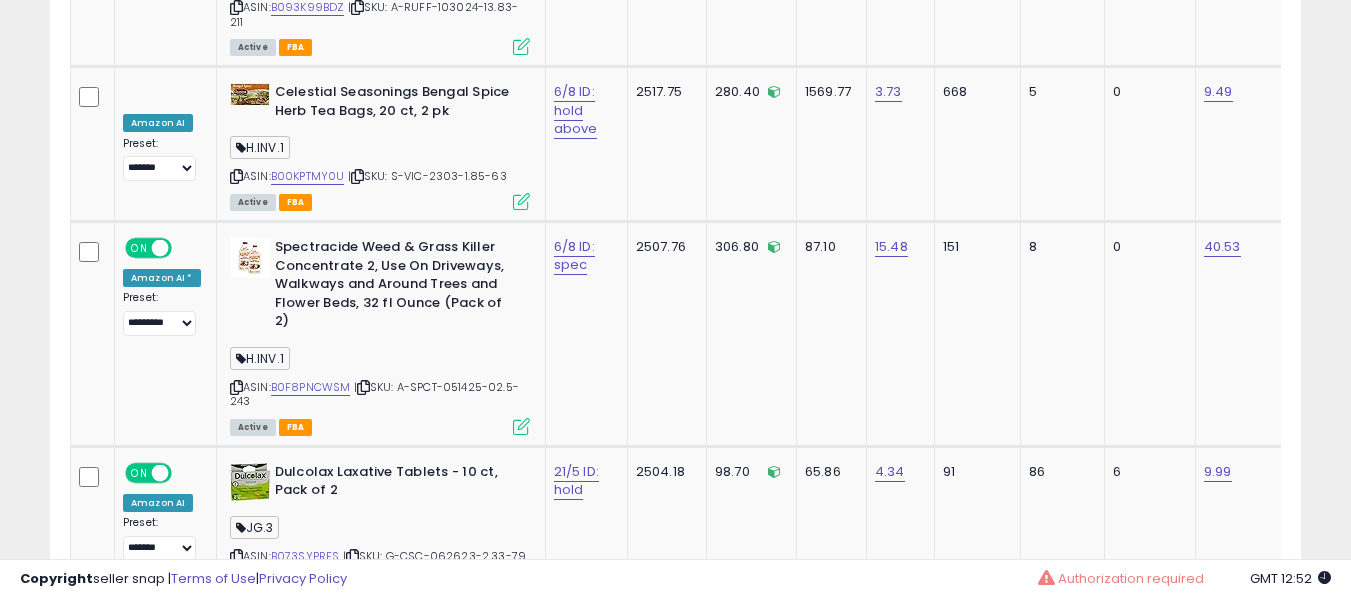 scroll, scrollTop: 5185, scrollLeft: 0, axis: vertical 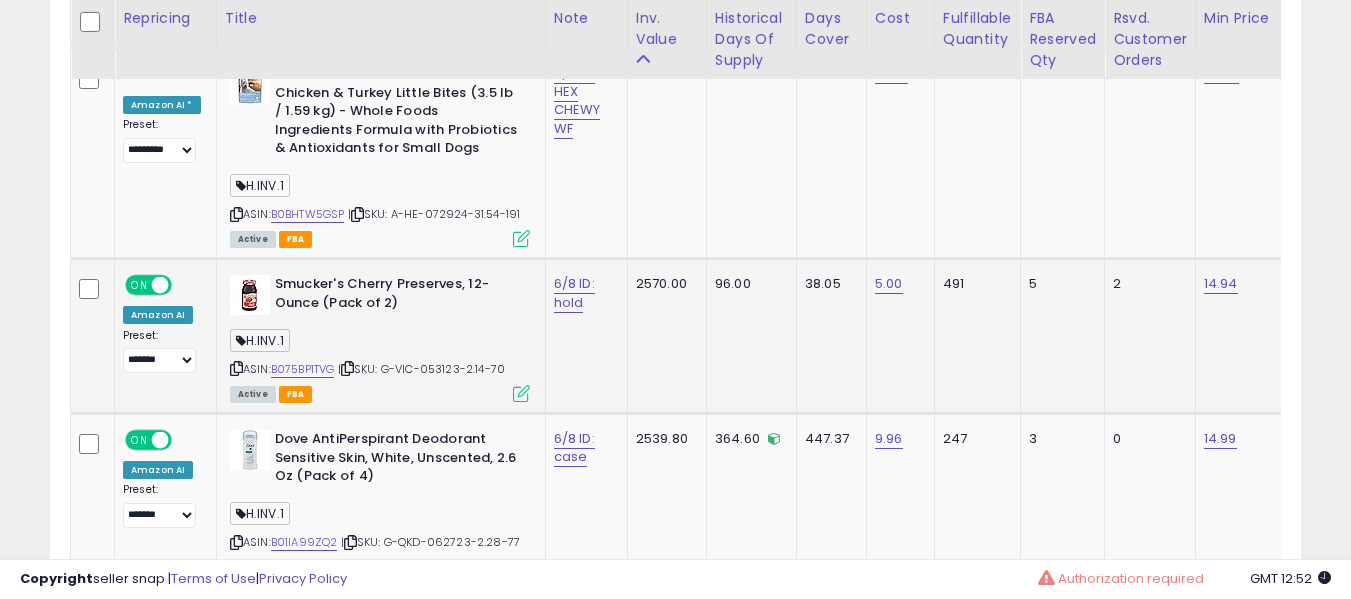 drag, startPoint x: 321, startPoint y: 281, endPoint x: 319, endPoint y: 314, distance: 33.06055 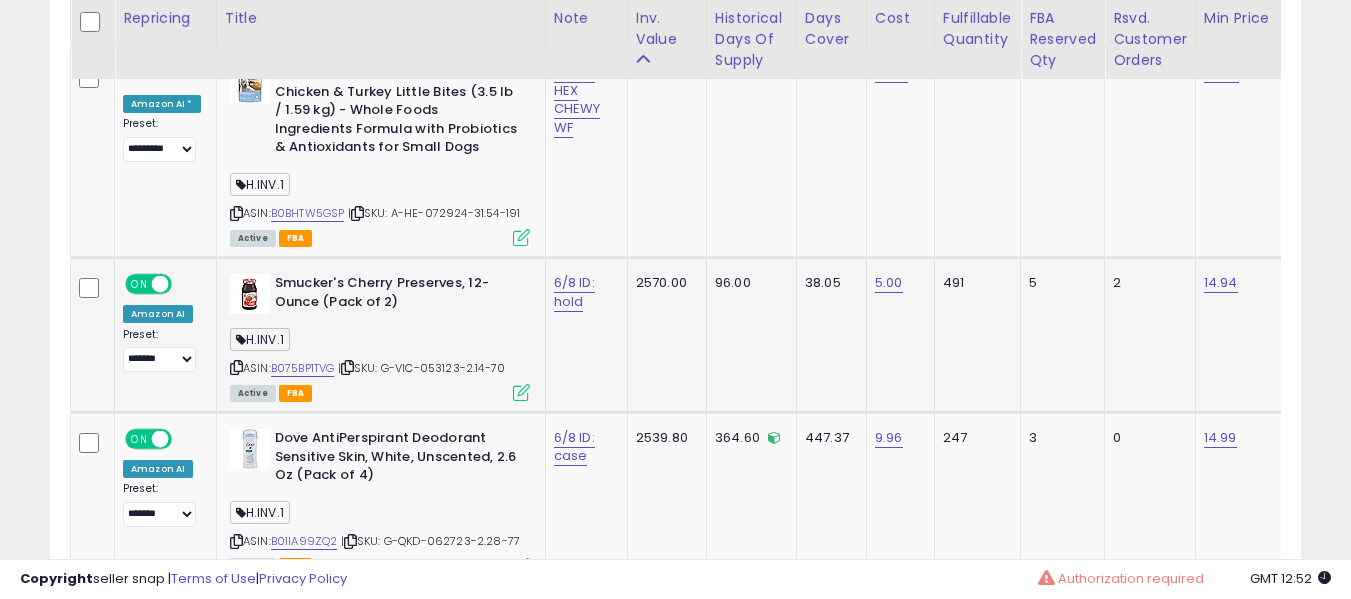 drag, startPoint x: 319, startPoint y: 321, endPoint x: 315, endPoint y: 359, distance: 38.209946 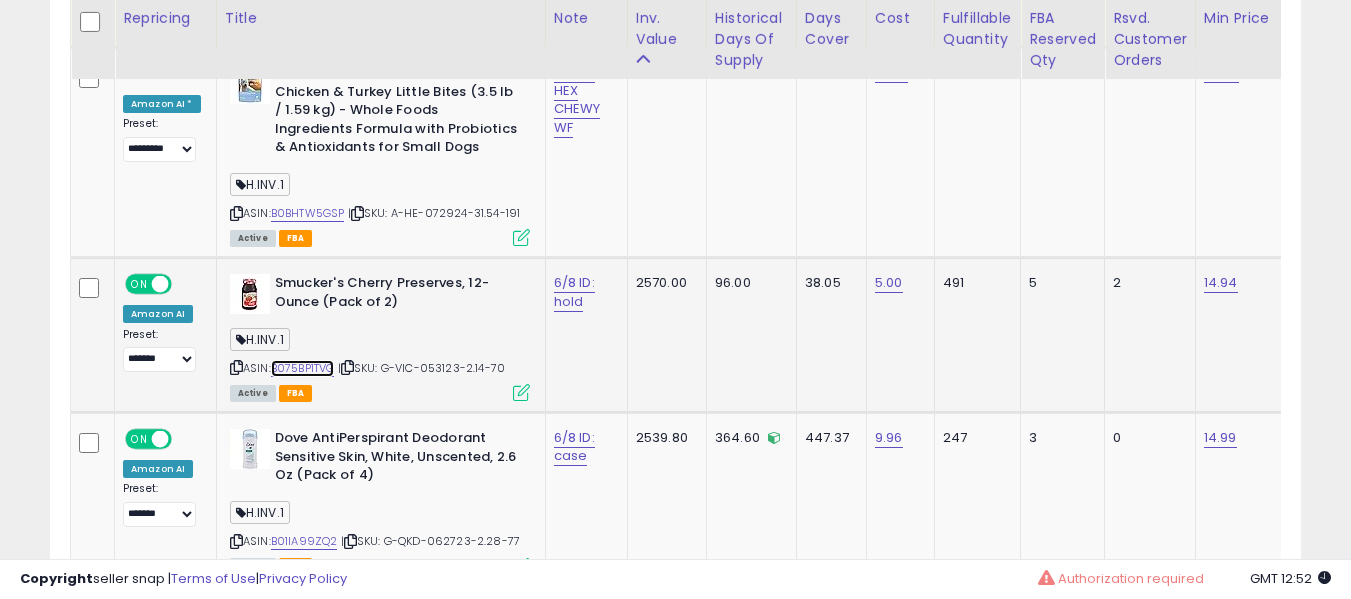 scroll, scrollTop: 0, scrollLeft: 400, axis: horizontal 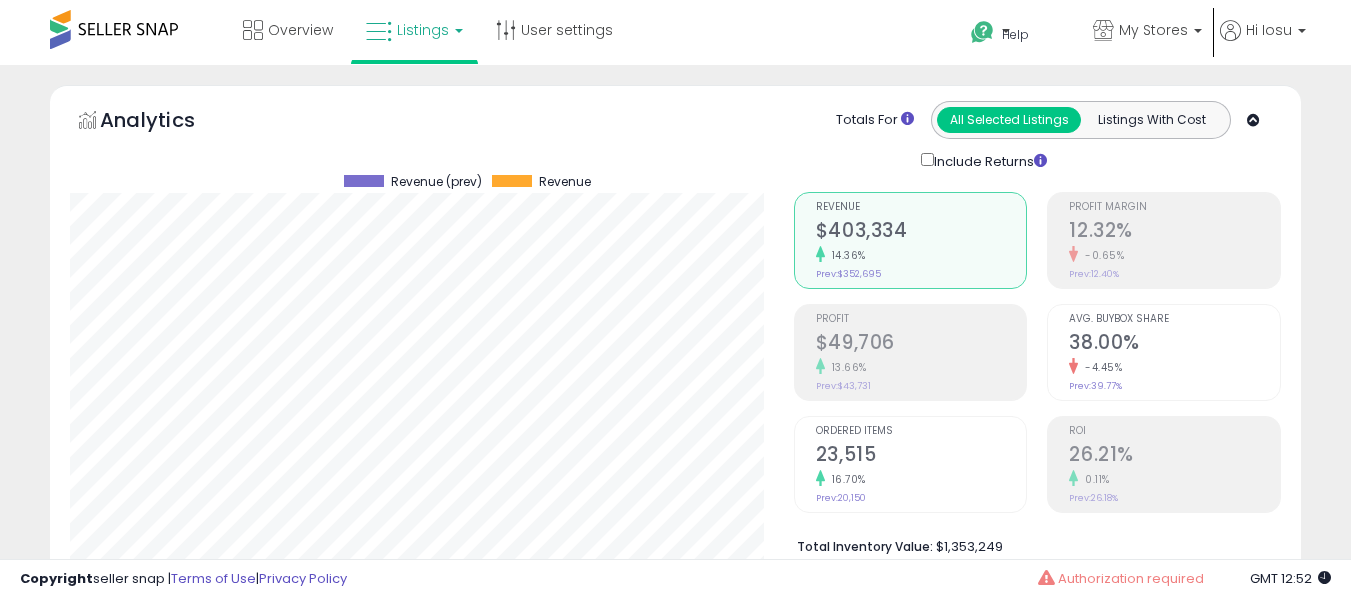 select on "**" 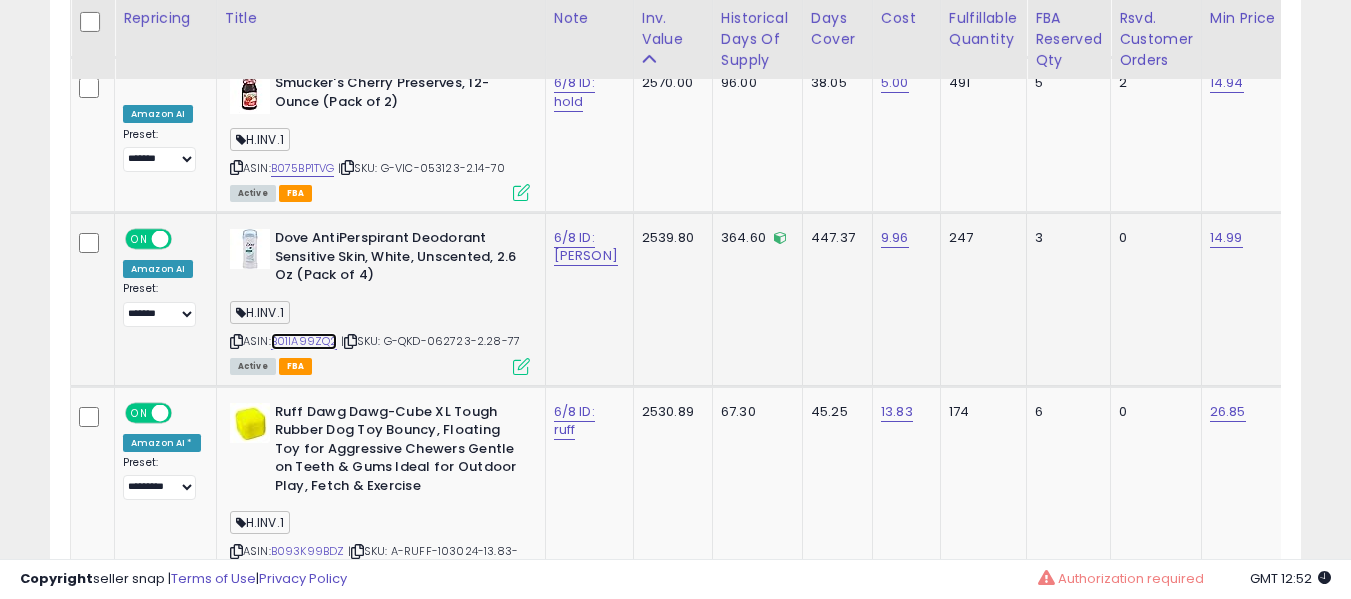 scroll, scrollTop: 0, scrollLeft: 522, axis: horizontal 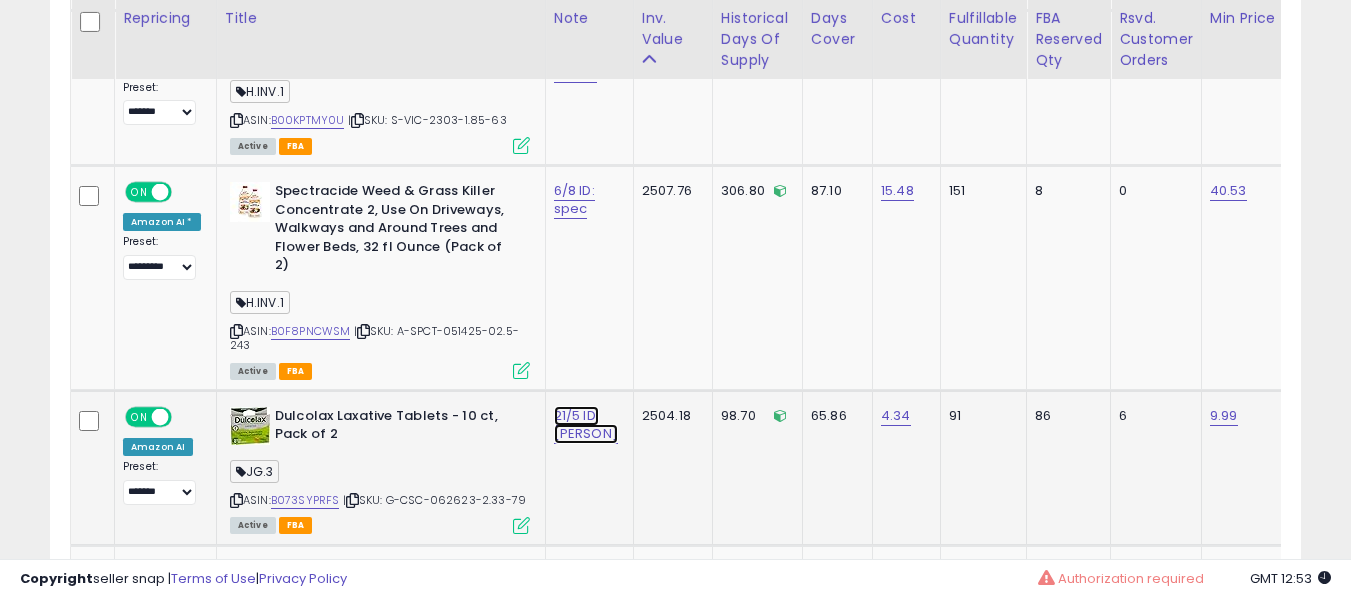 click on "21/5 ID: hold" at bounding box center (574, -4953) 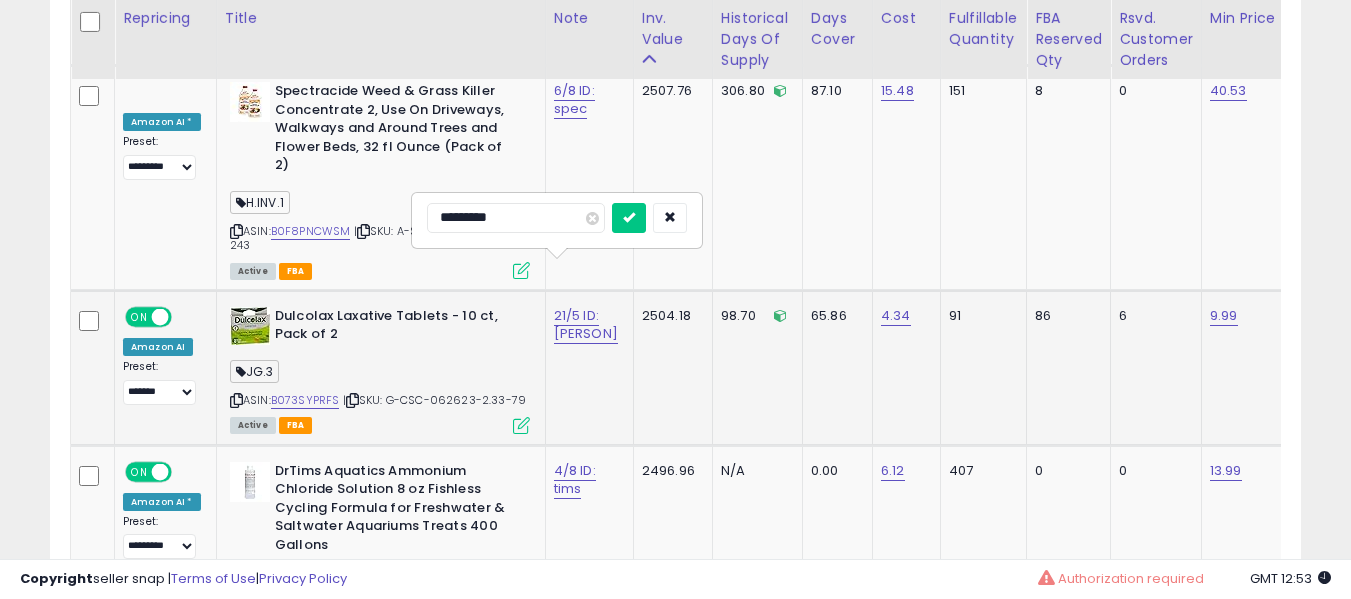 type on "**********" 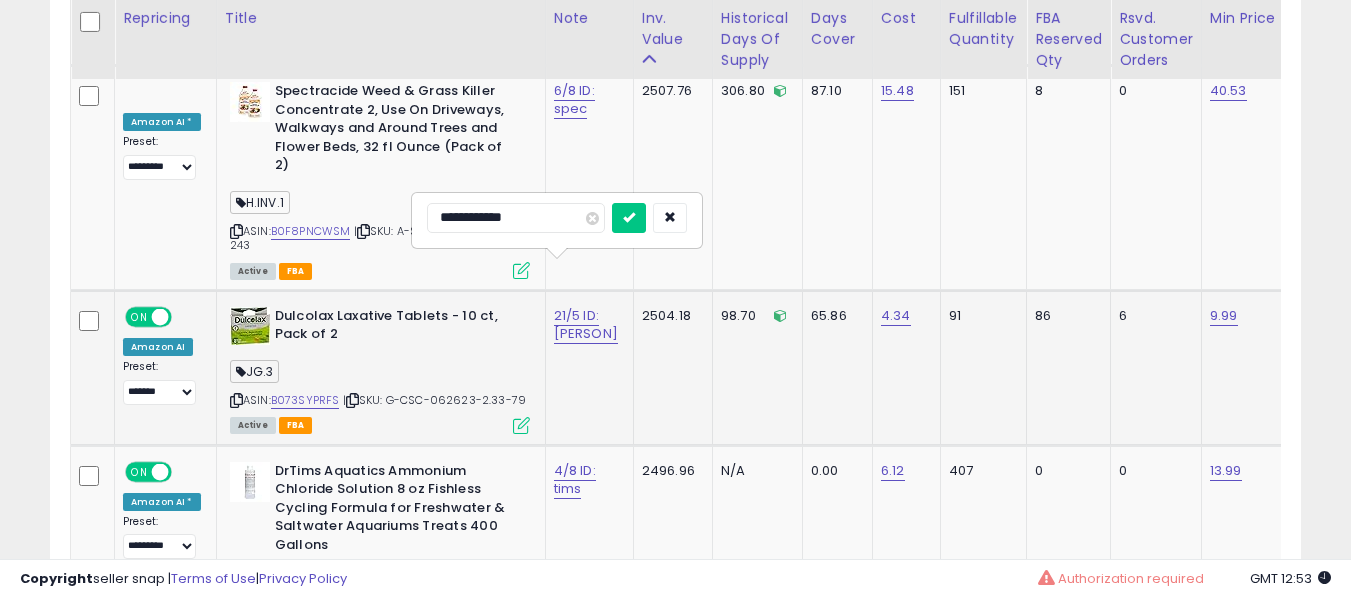 click at bounding box center [629, 218] 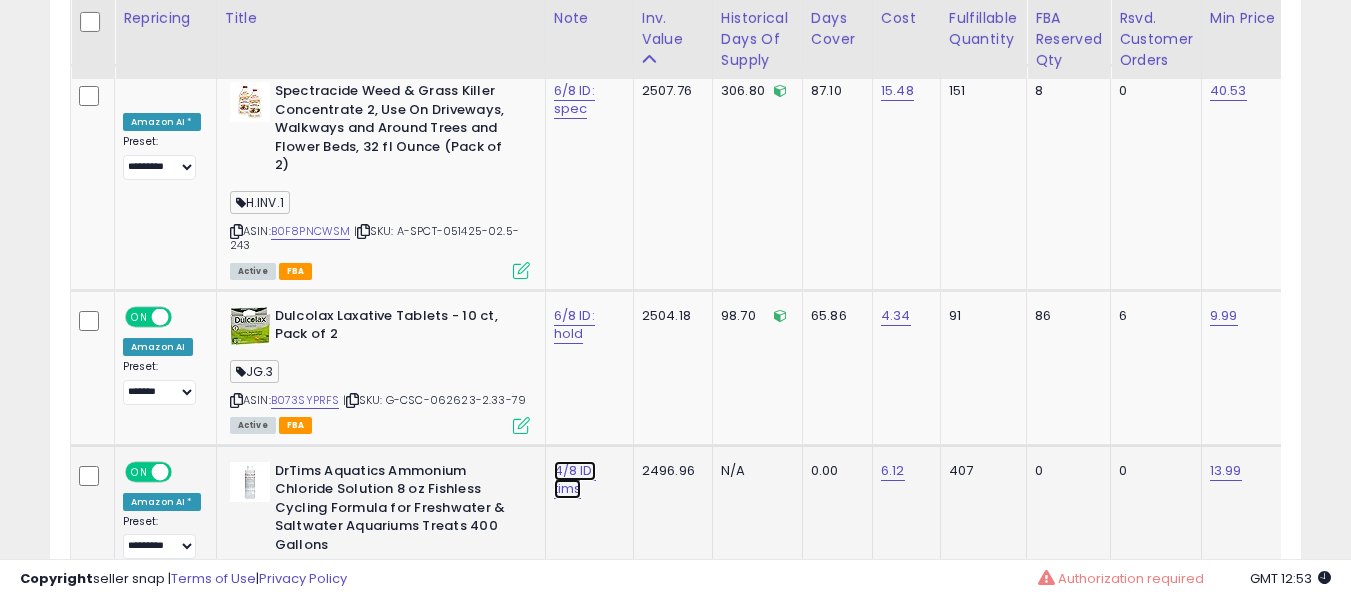 click on "4/8 ID: tims" at bounding box center (574, -5053) 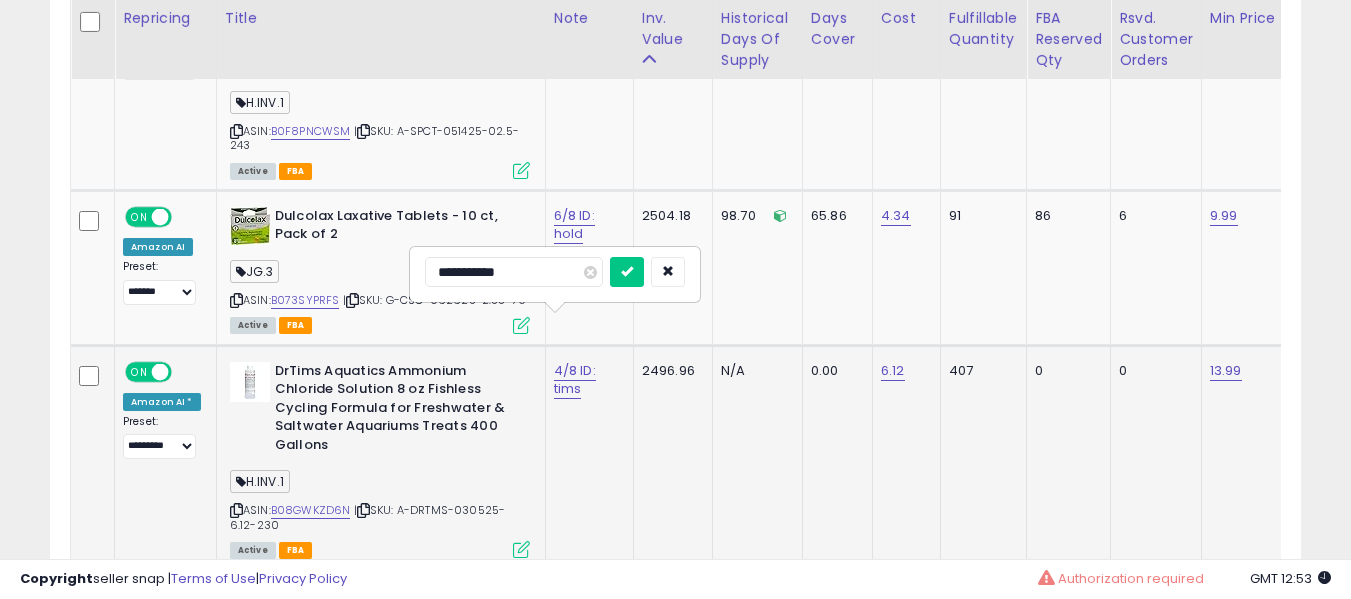 type on "**********" 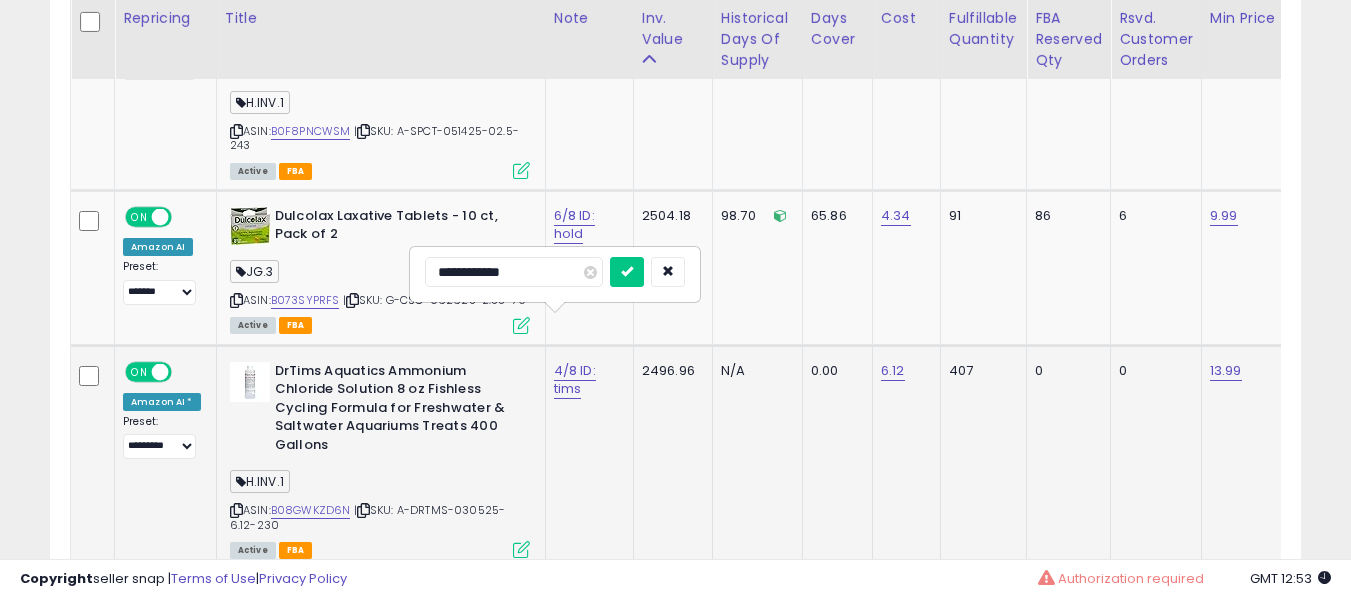 click at bounding box center [627, 272] 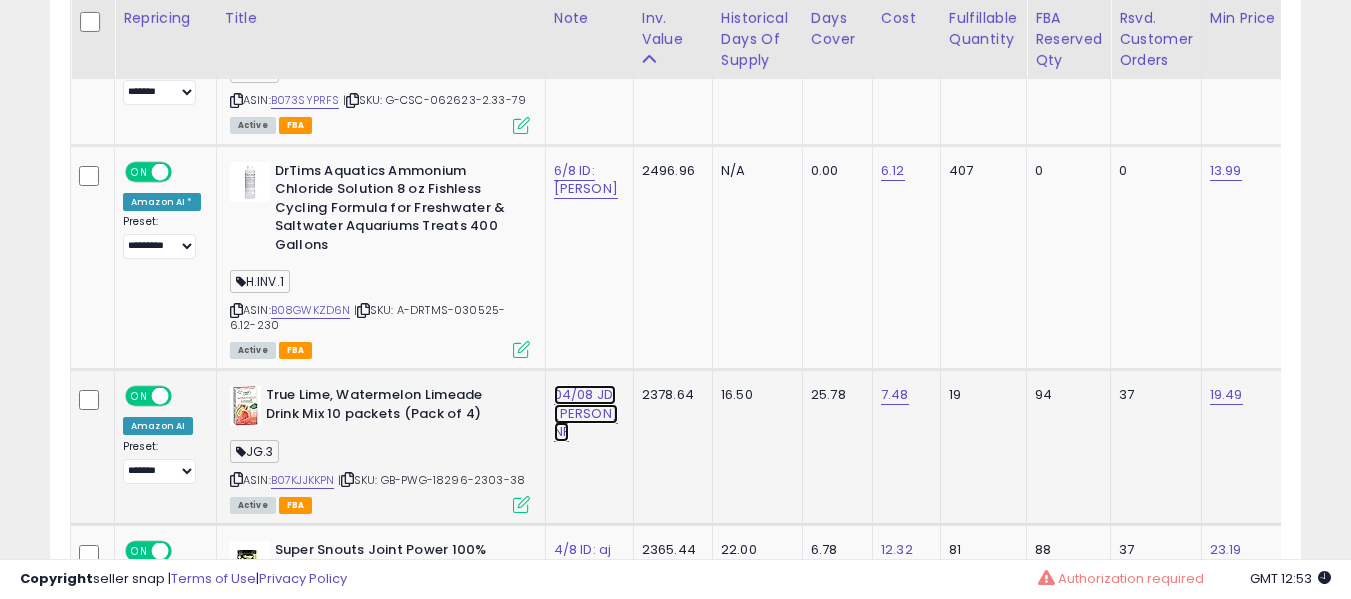 click on "04/08 JD: hold rot NF" at bounding box center (574, -5353) 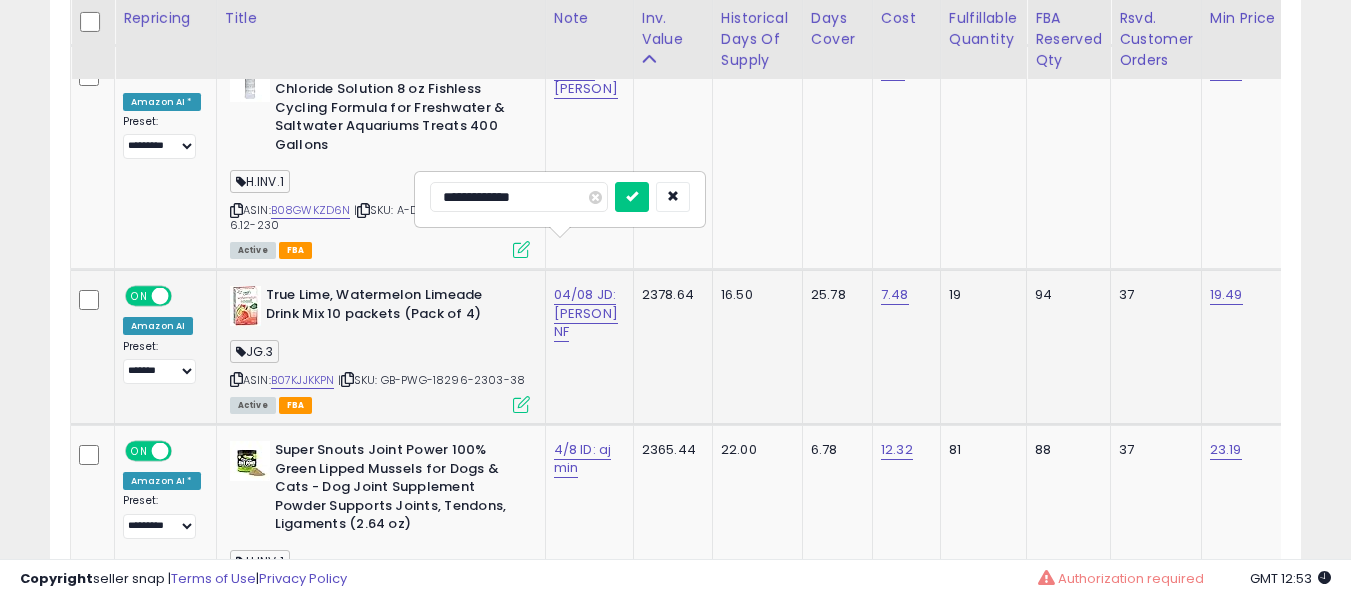 type on "**********" 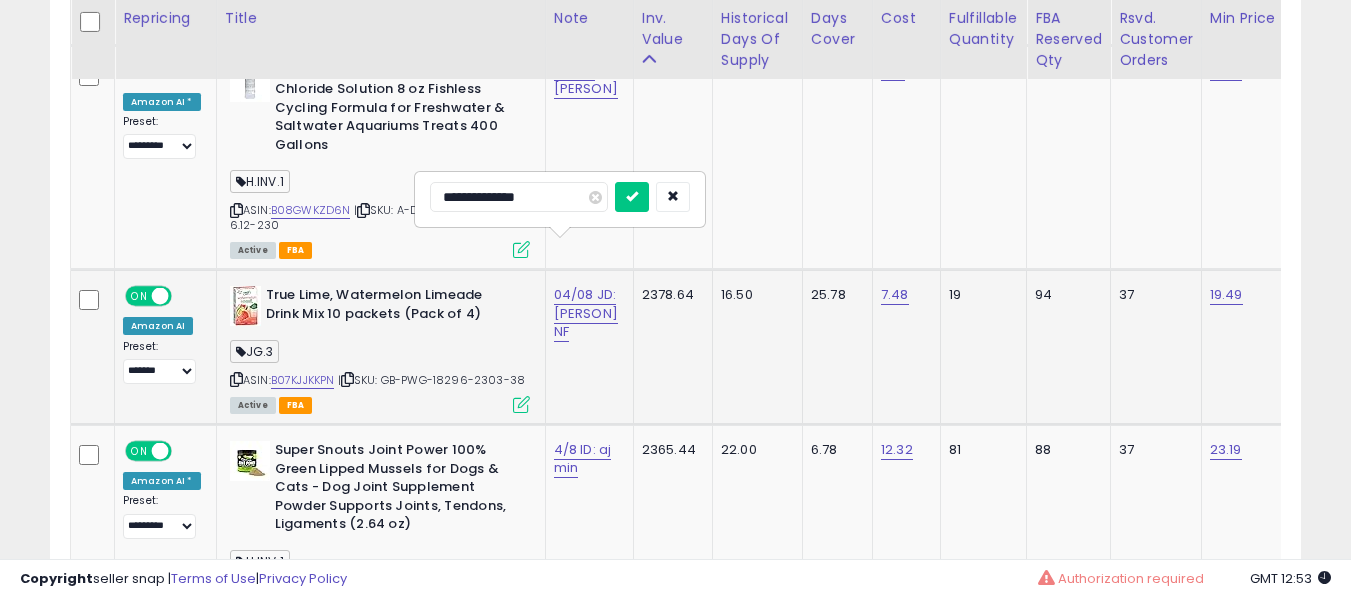 click at bounding box center (632, 197) 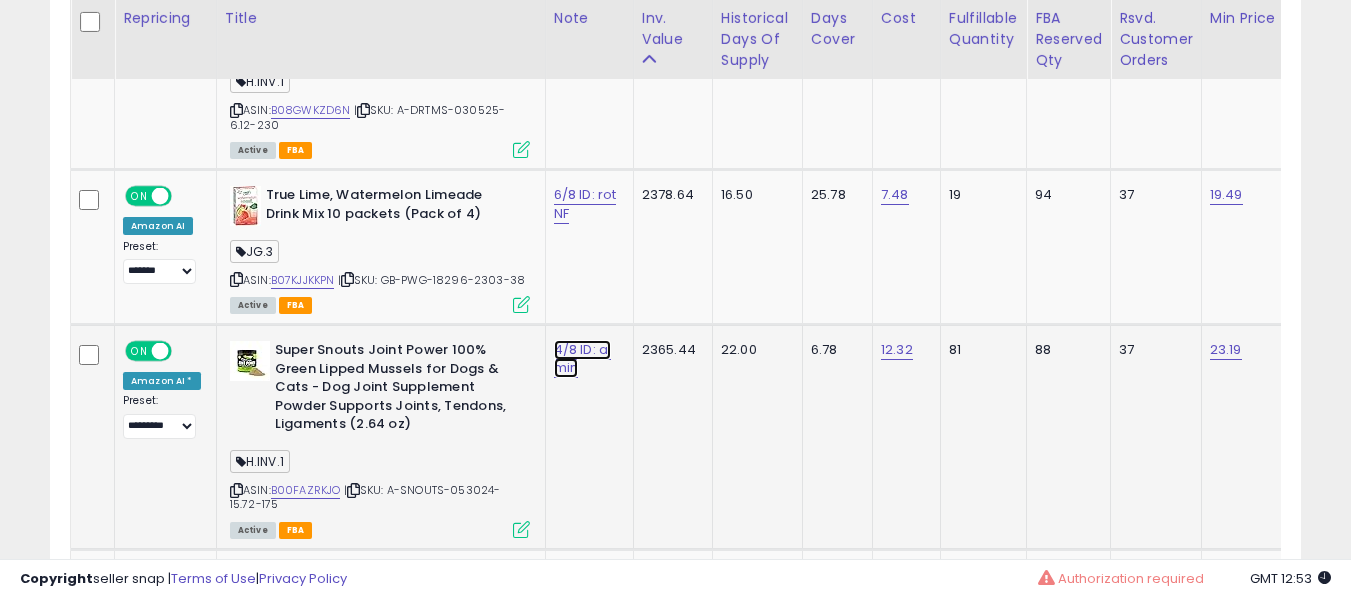 click on "4/8 ID: aj min" at bounding box center (574, -5553) 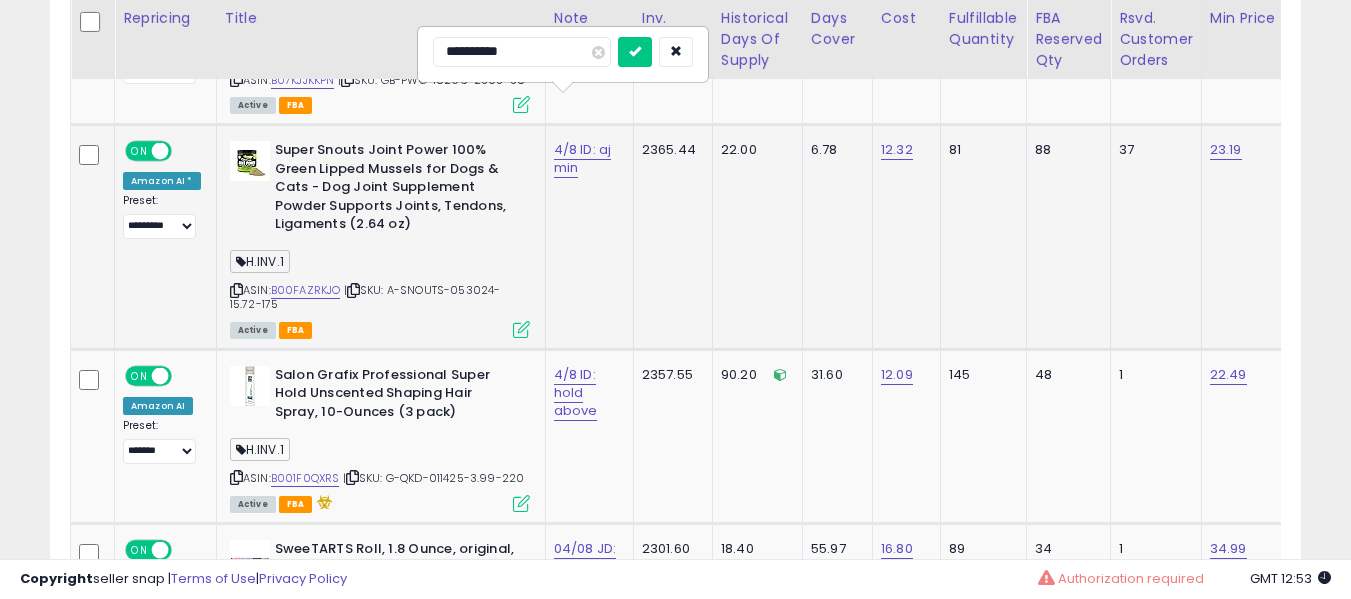 type on "**********" 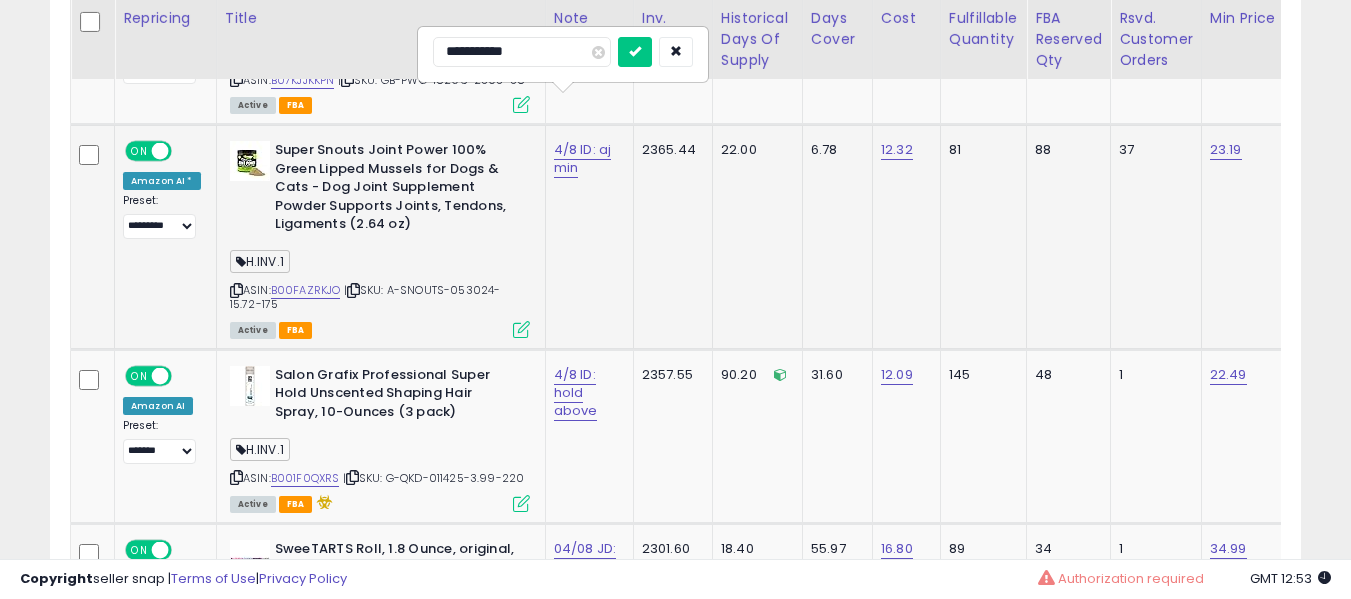 click at bounding box center (635, 52) 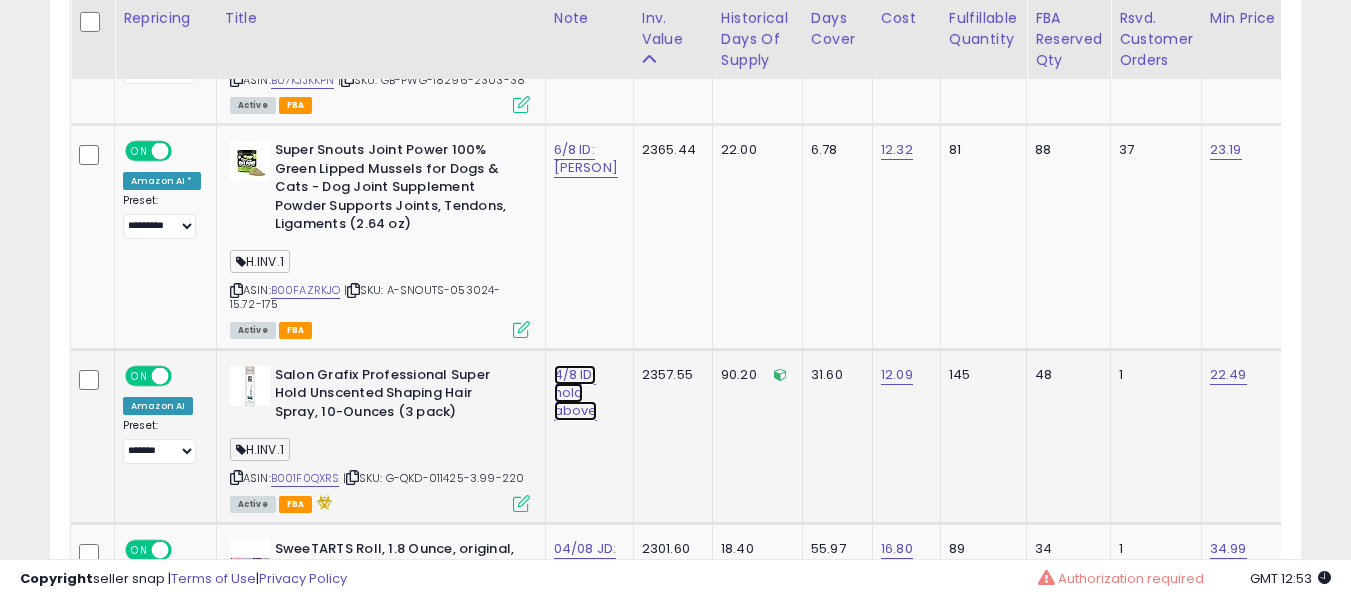 click on "4/8 ID: hold above" at bounding box center [574, -5753] 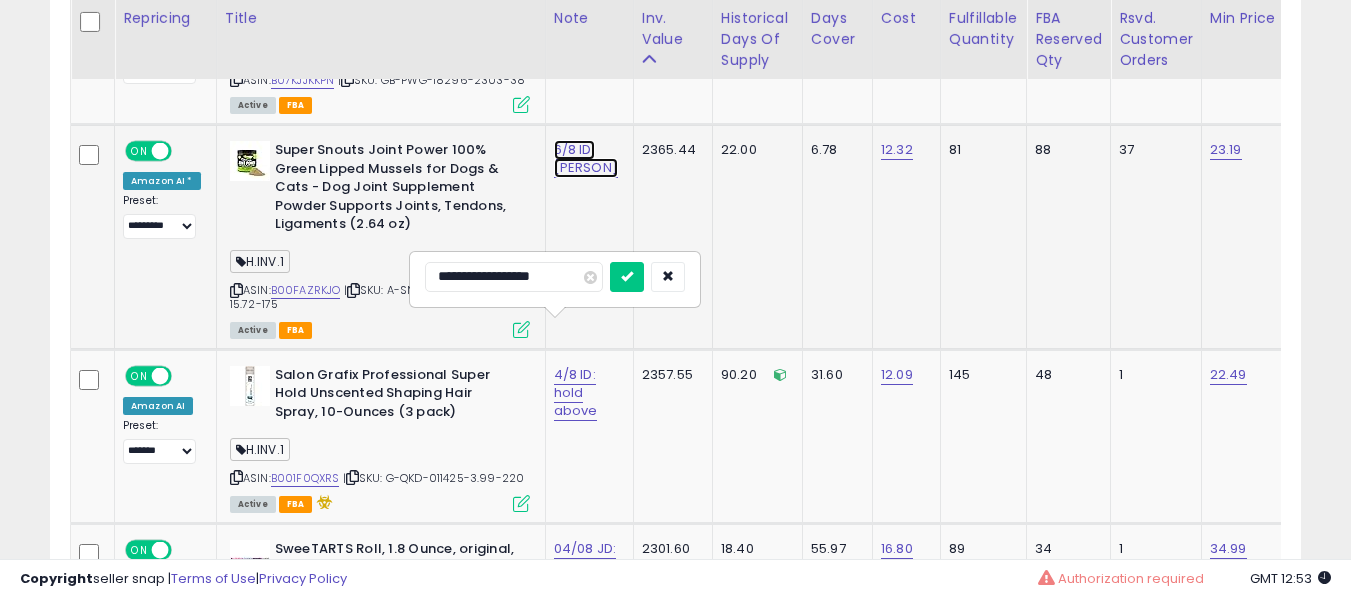 click on "6/8 ID: hol" at bounding box center [586, 159] 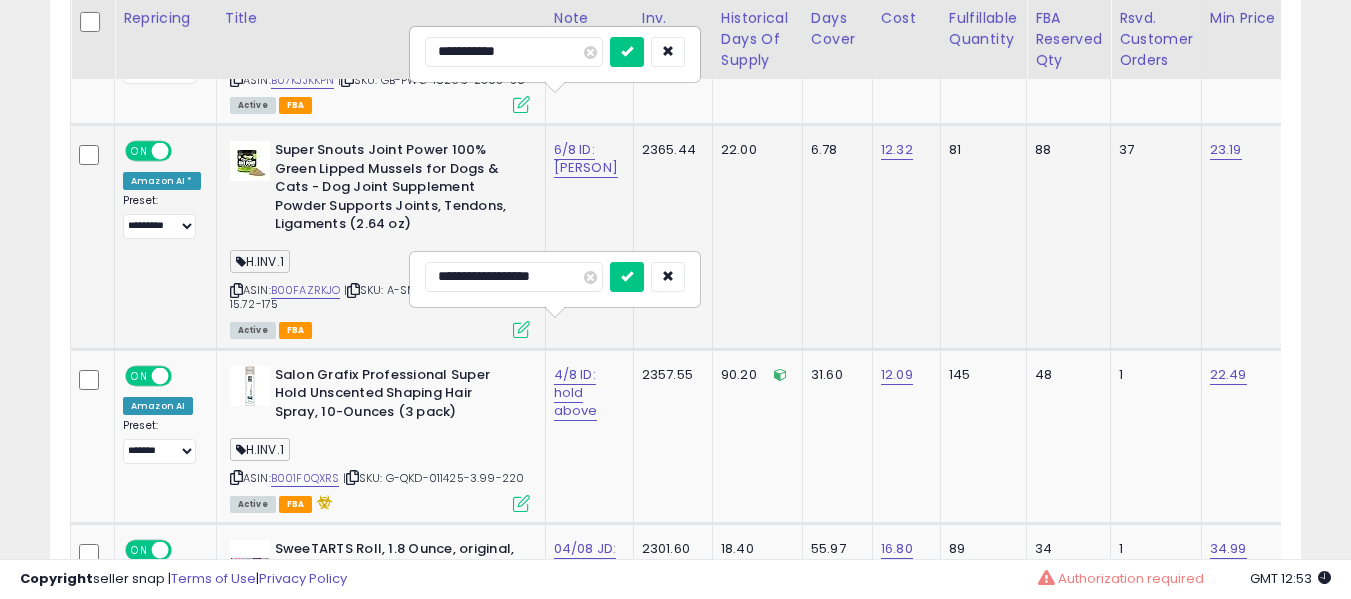 type on "**********" 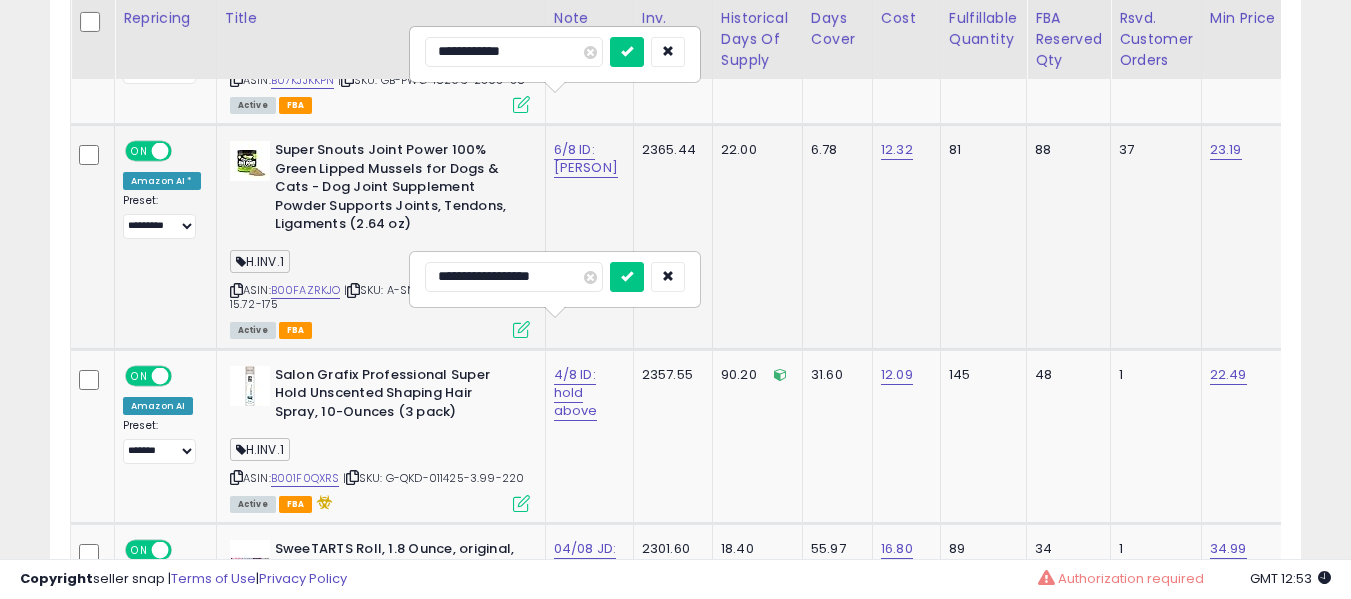 click at bounding box center [627, 52] 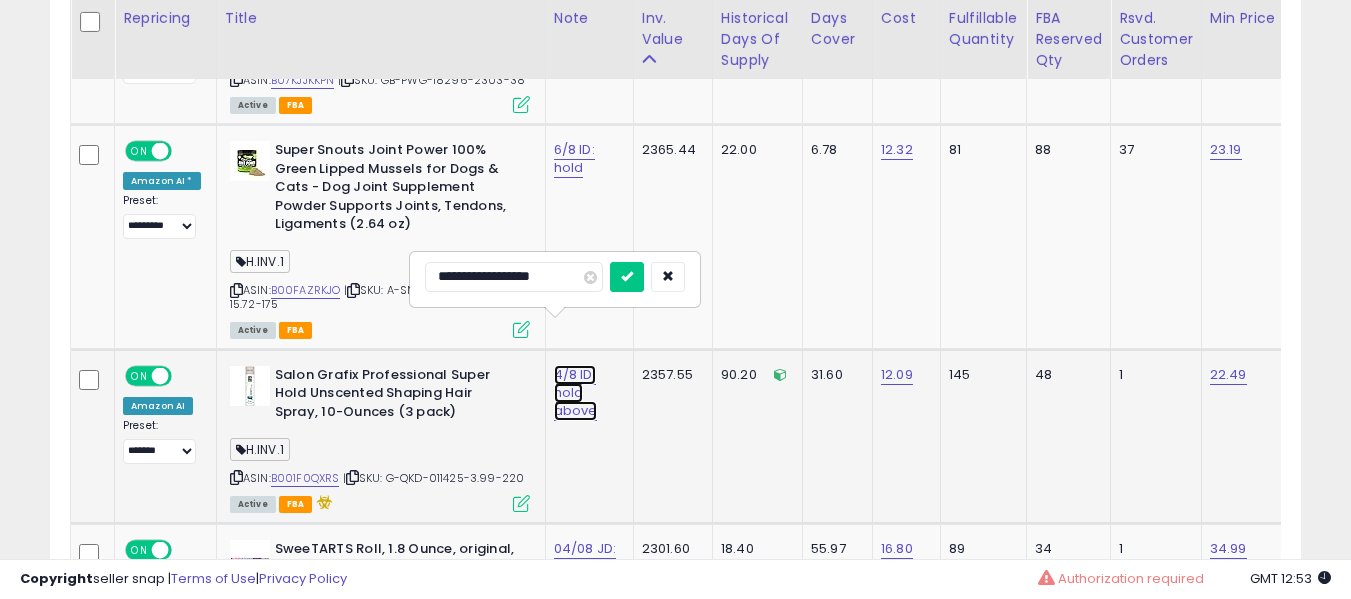 click on "4/8 ID: hold above" at bounding box center (576, 393) 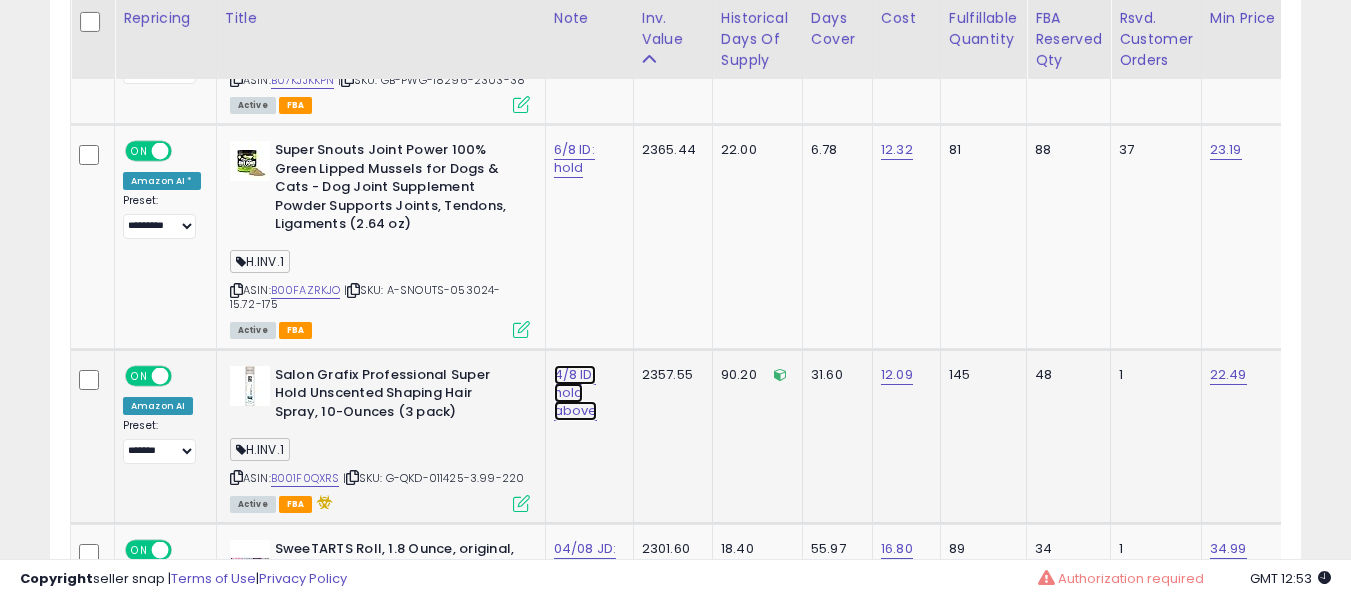 click on "4/8 ID: hold above" at bounding box center (574, -5753) 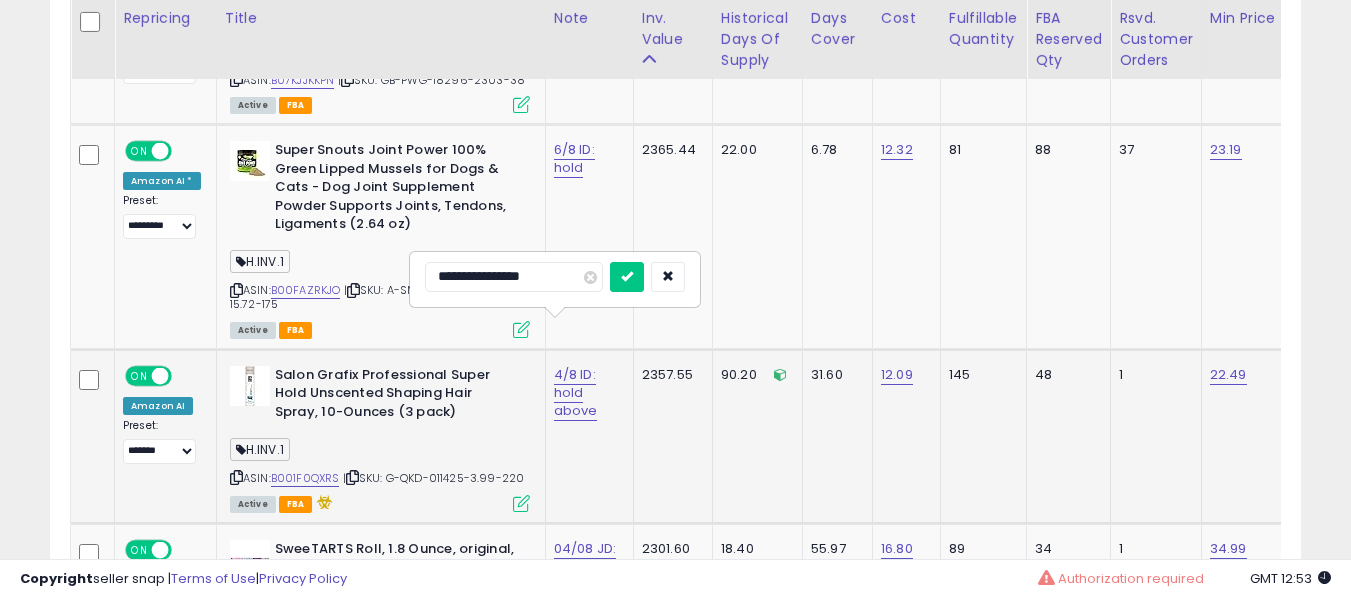 type on "**********" 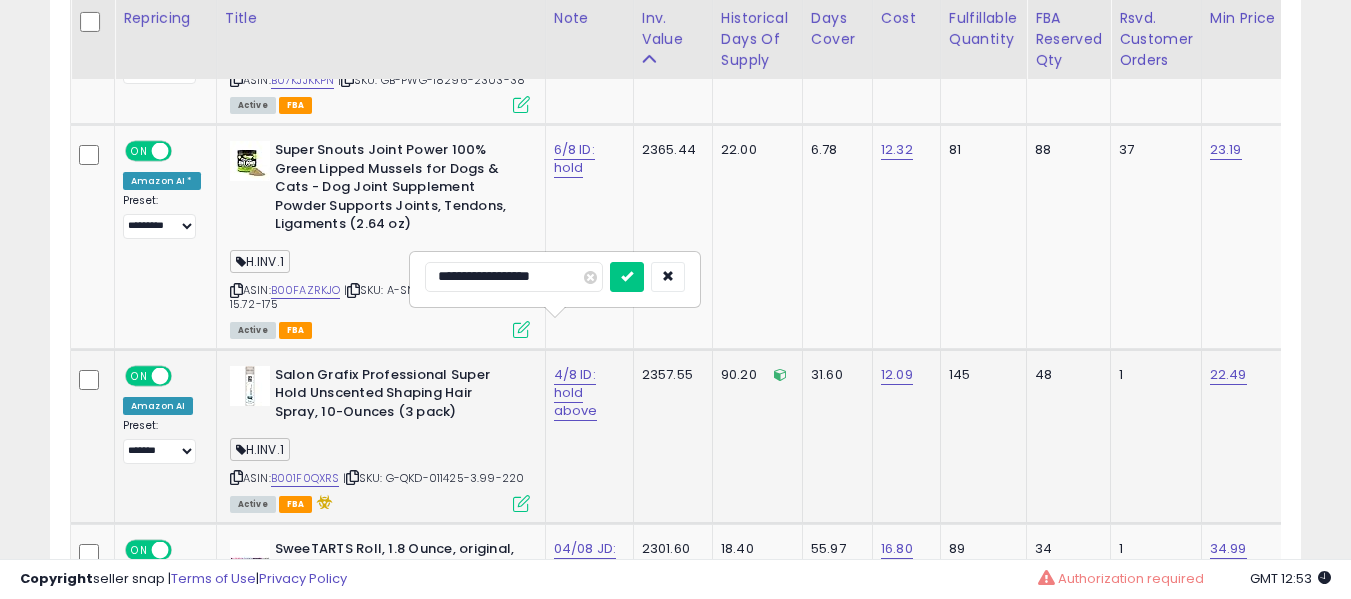 click at bounding box center [627, 277] 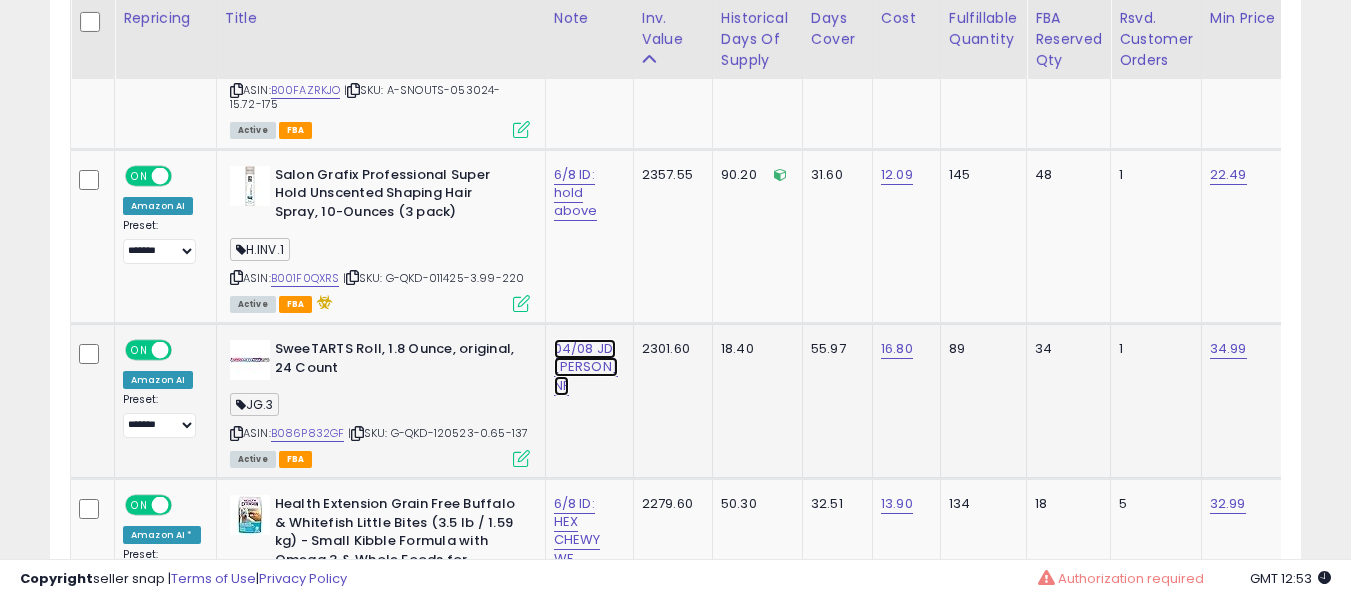 click on "04/08 JD: Hold NF" at bounding box center (574, -5953) 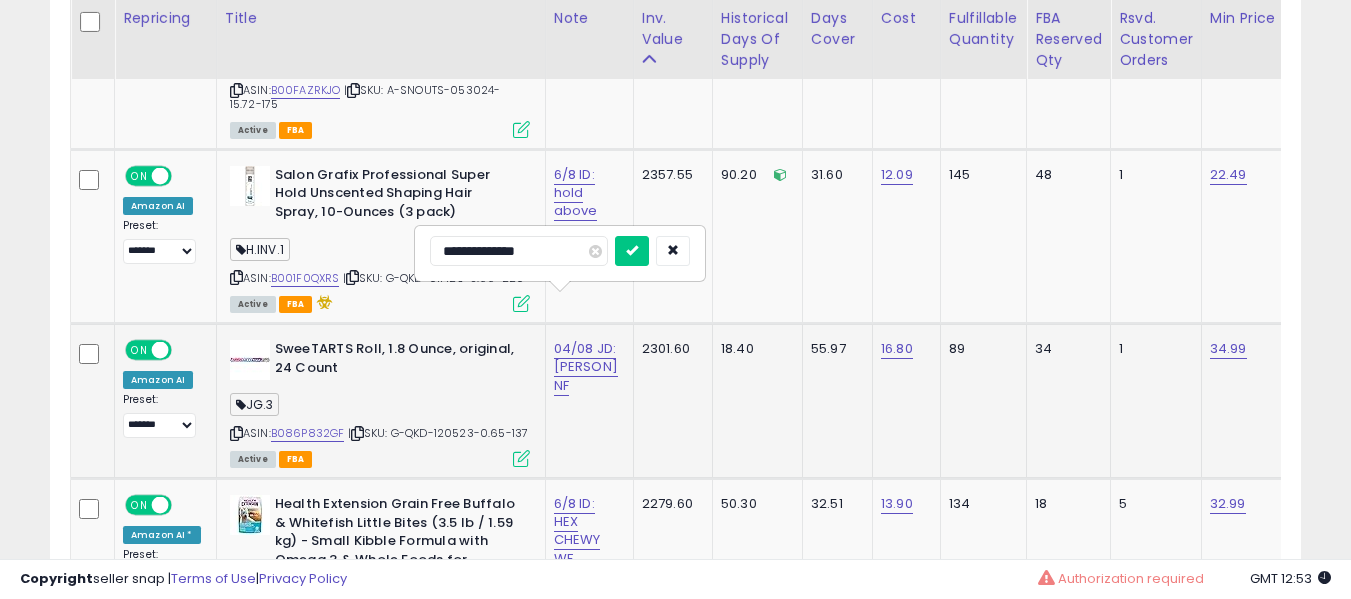type on "**********" 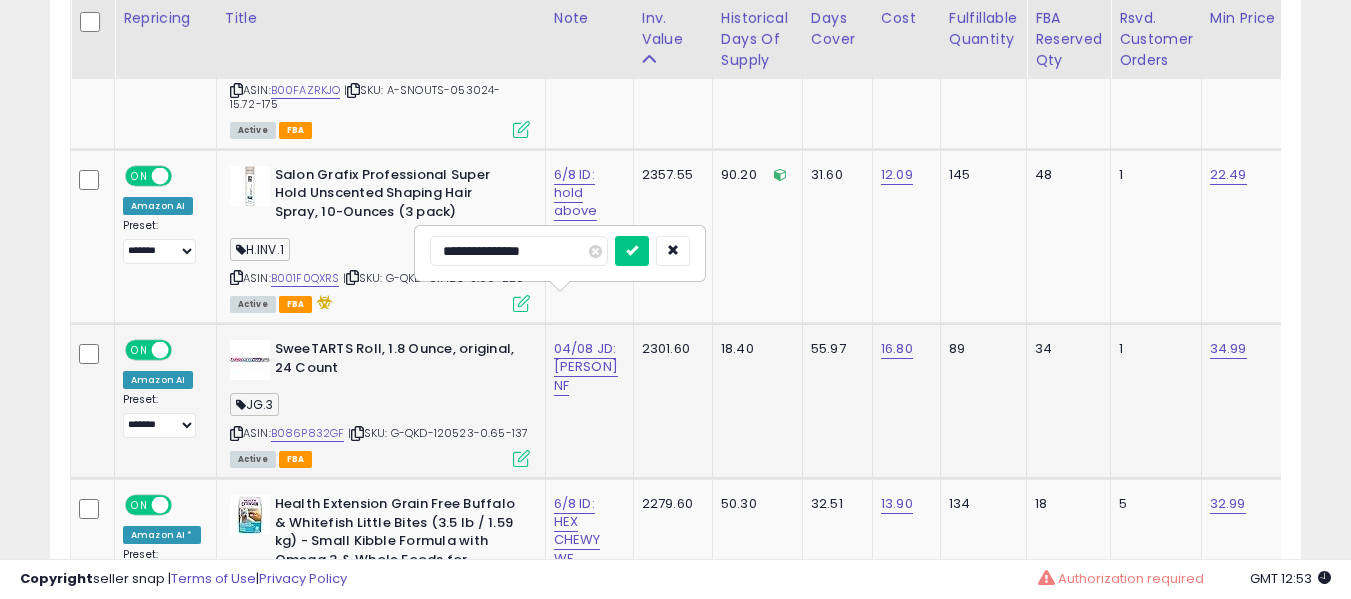 click at bounding box center [632, 251] 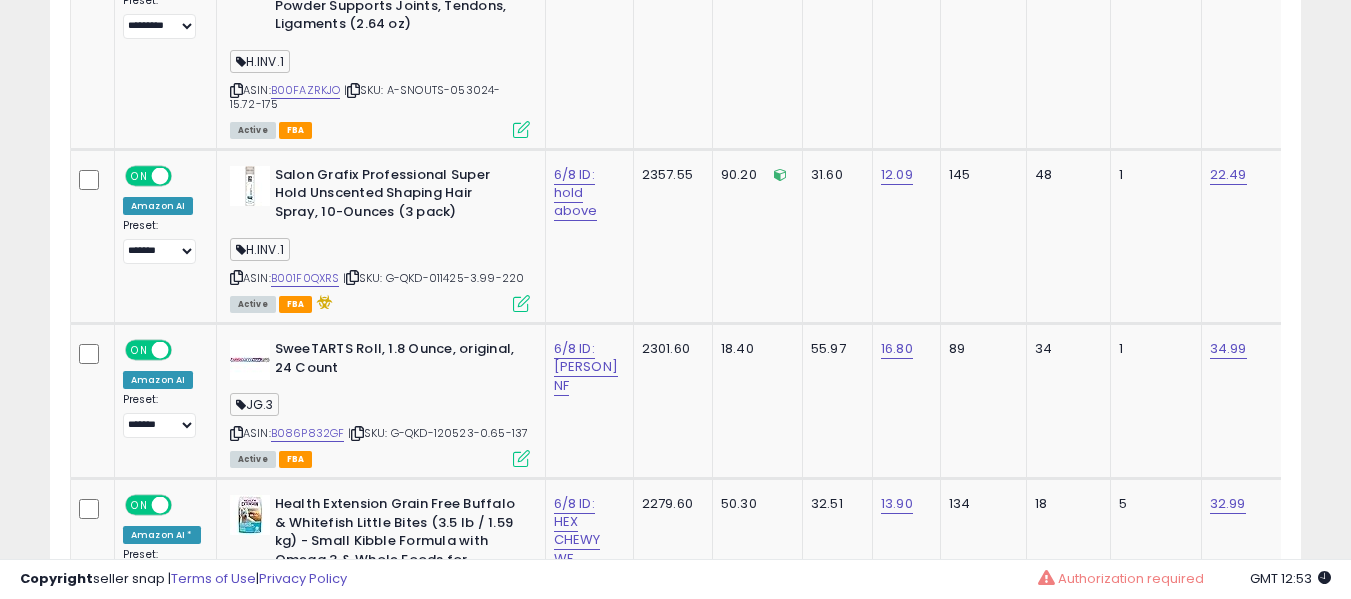scroll, scrollTop: 6239, scrollLeft: 0, axis: vertical 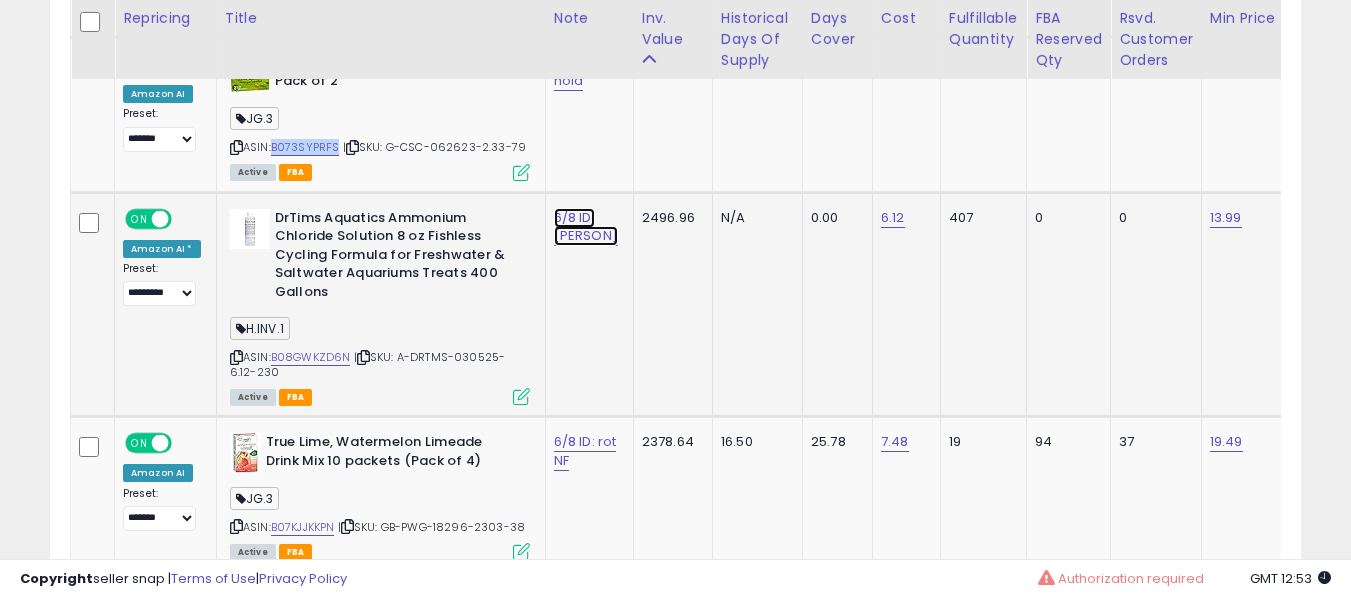 click on "6/8 ID: tims" at bounding box center (574, -5306) 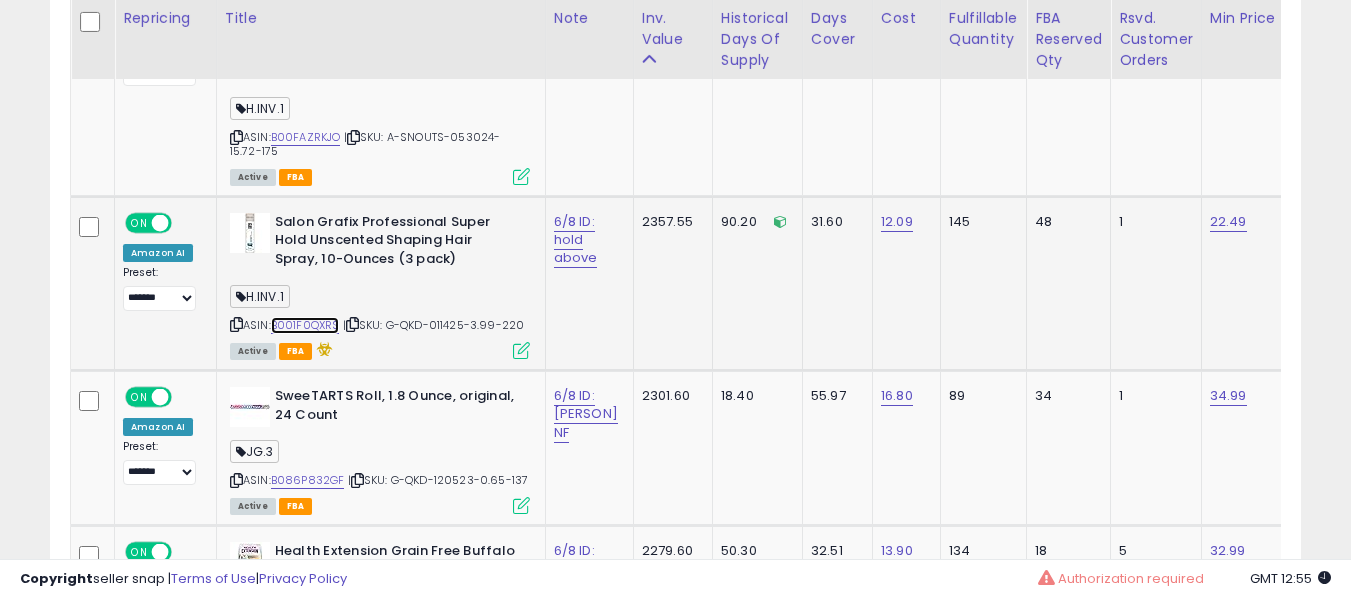 scroll, scrollTop: 0, scrollLeft: 451, axis: horizontal 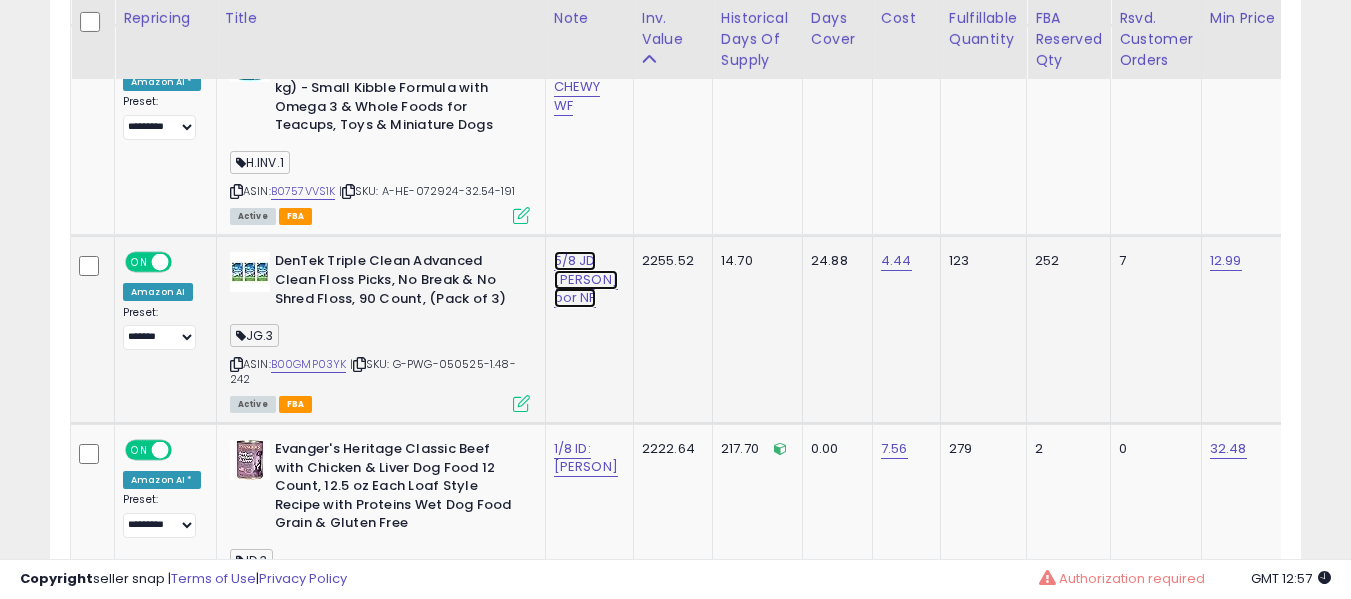 click on "5/8 JD subo por NF" at bounding box center (574, -6406) 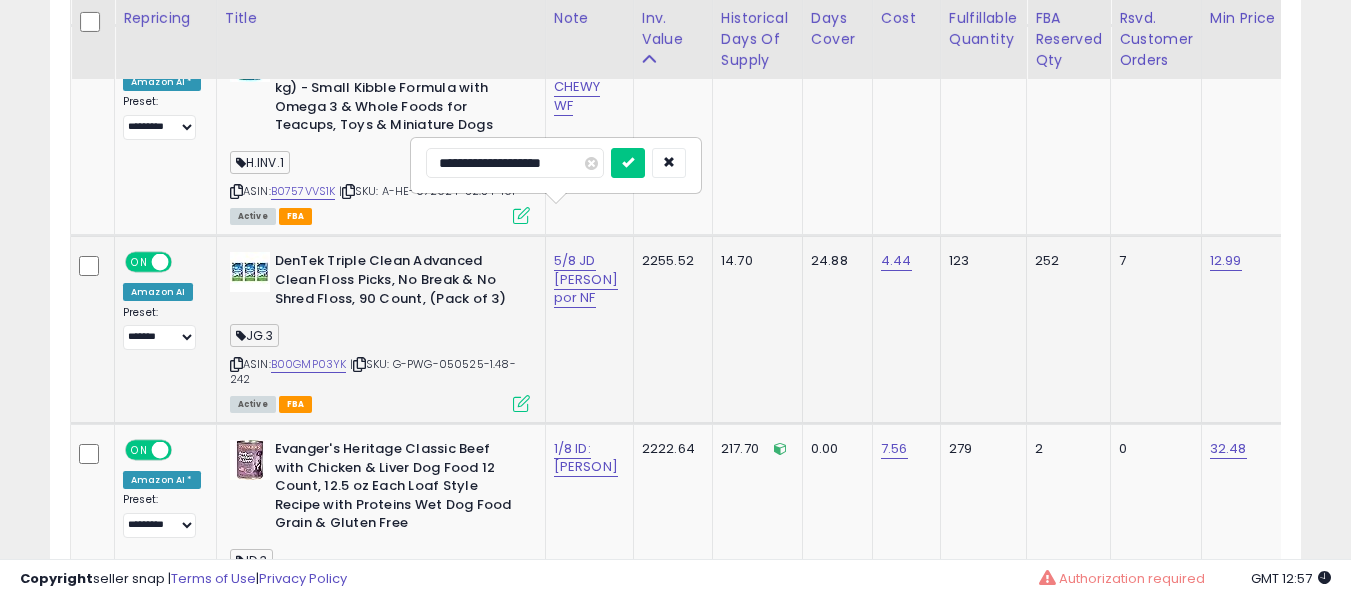 type on "**********" 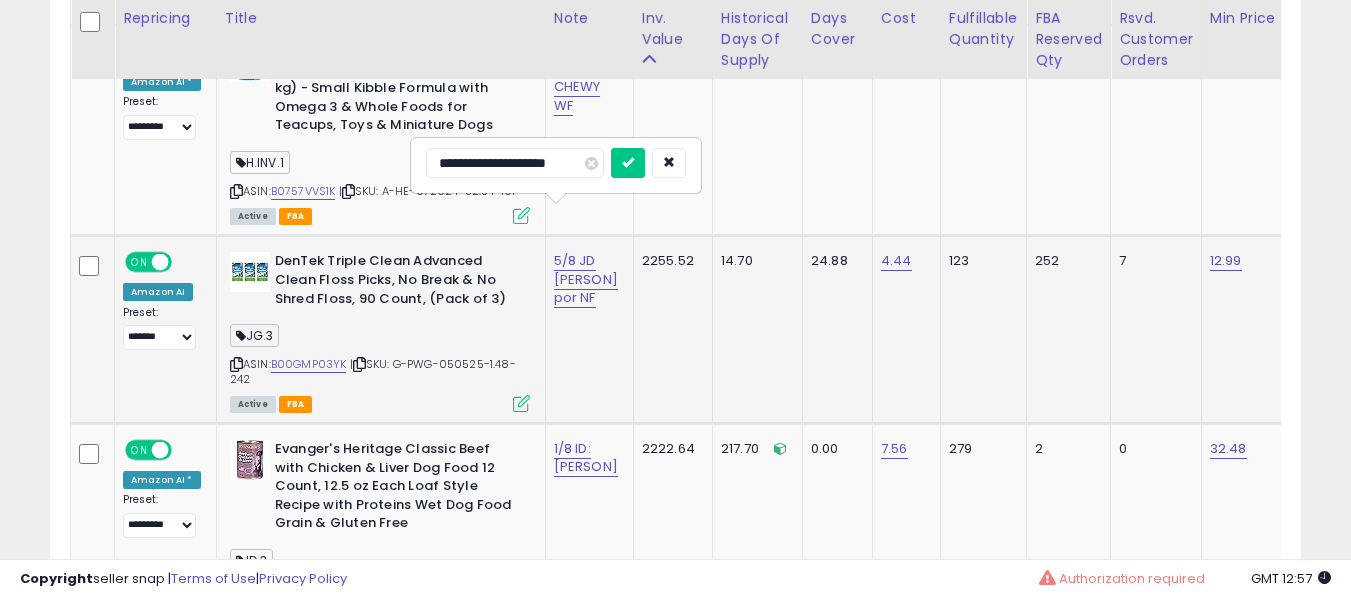 click at bounding box center (628, 163) 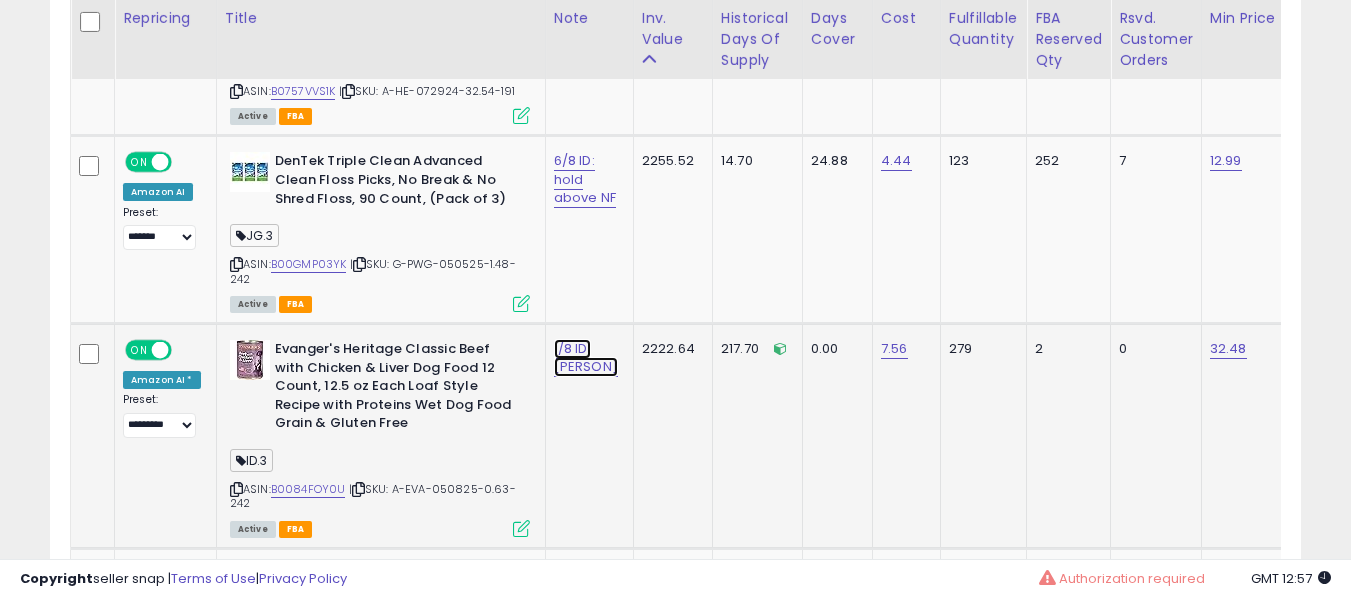 click on "1/8 ID: evagner" at bounding box center [574, -6506] 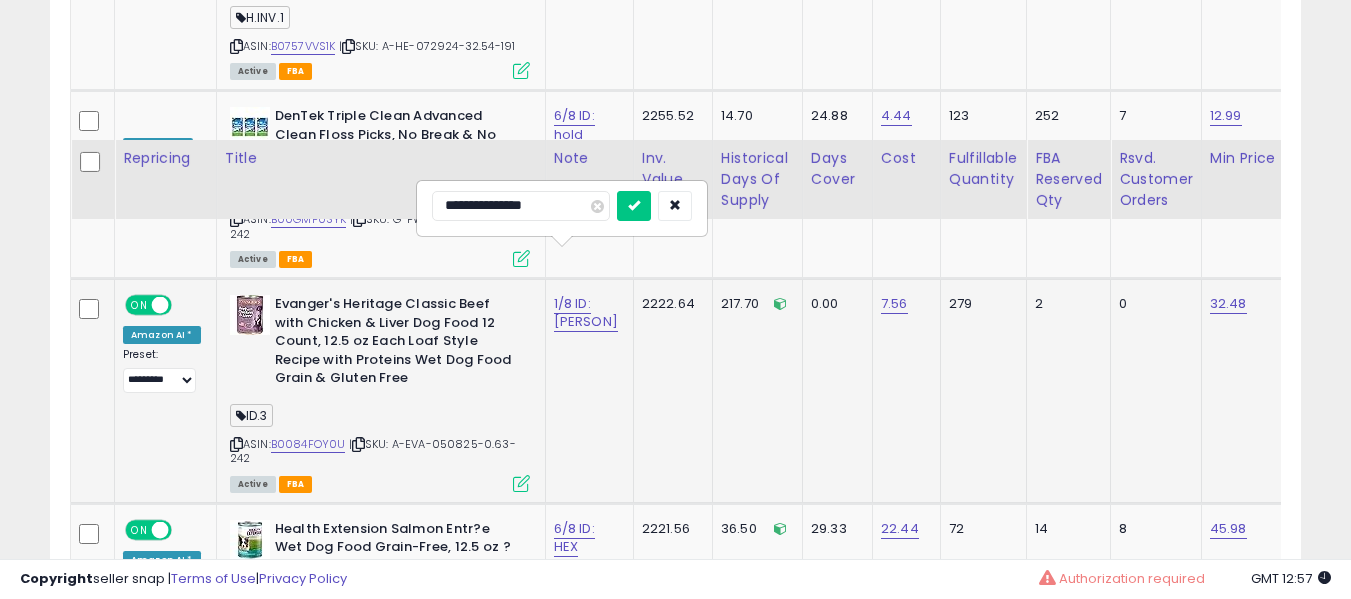 scroll, scrollTop: 7839, scrollLeft: 0, axis: vertical 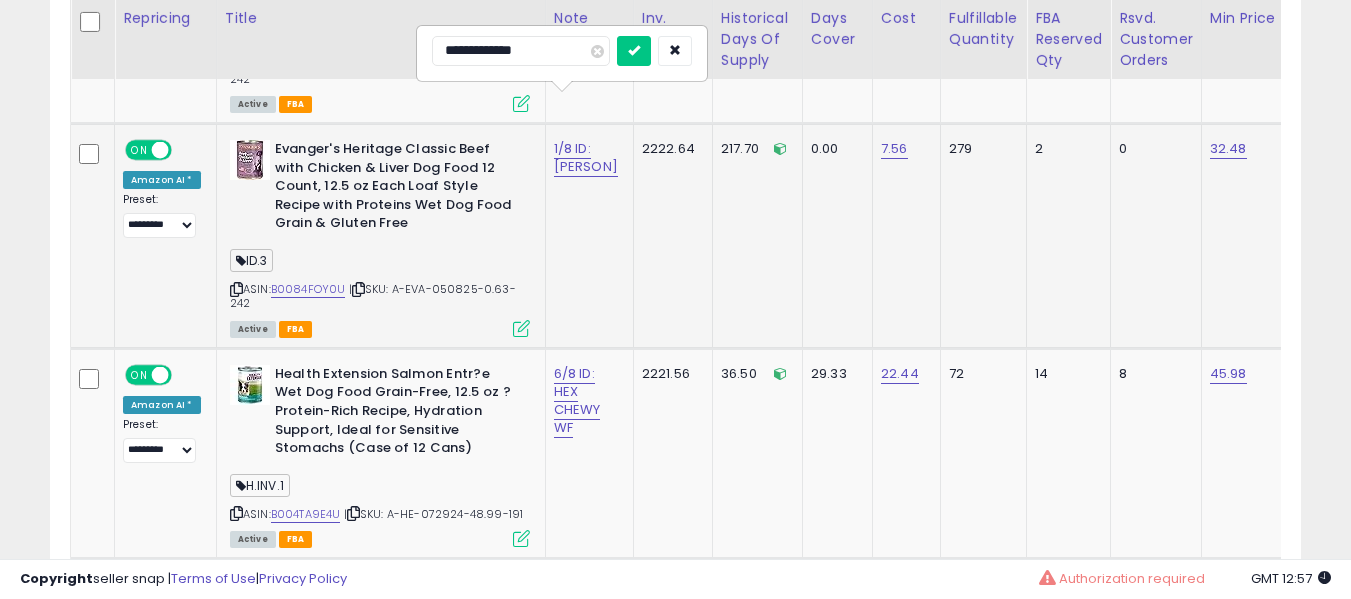 type on "**********" 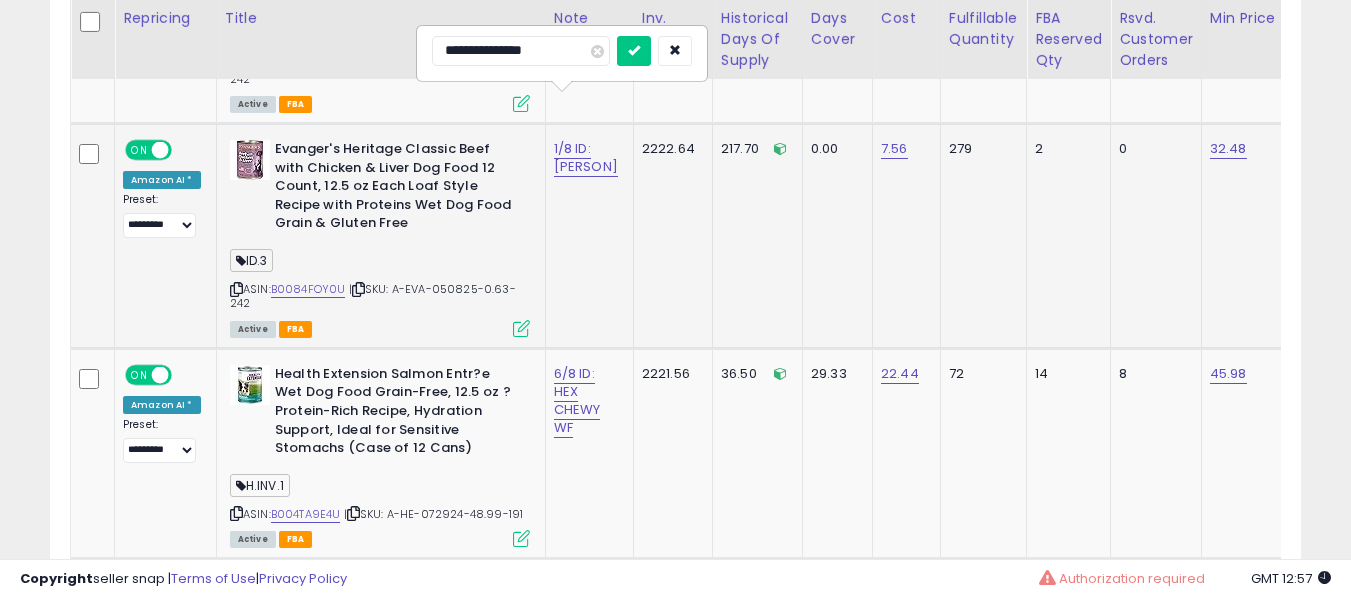 click at bounding box center (634, 51) 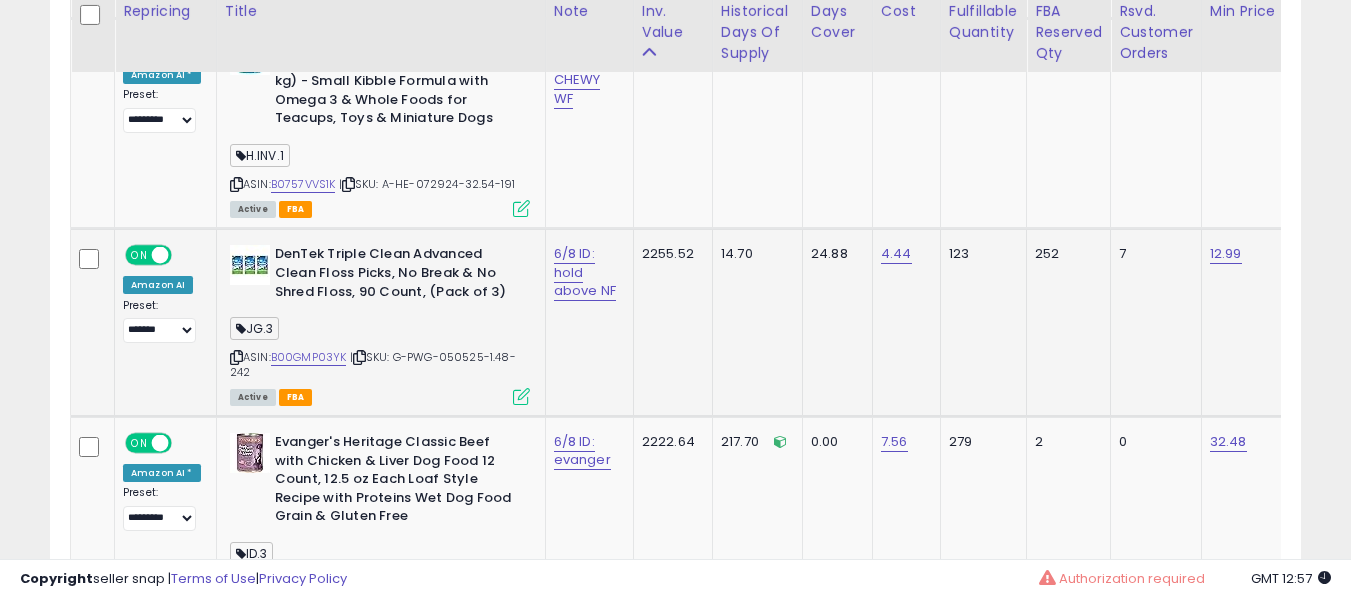 scroll, scrollTop: 7539, scrollLeft: 0, axis: vertical 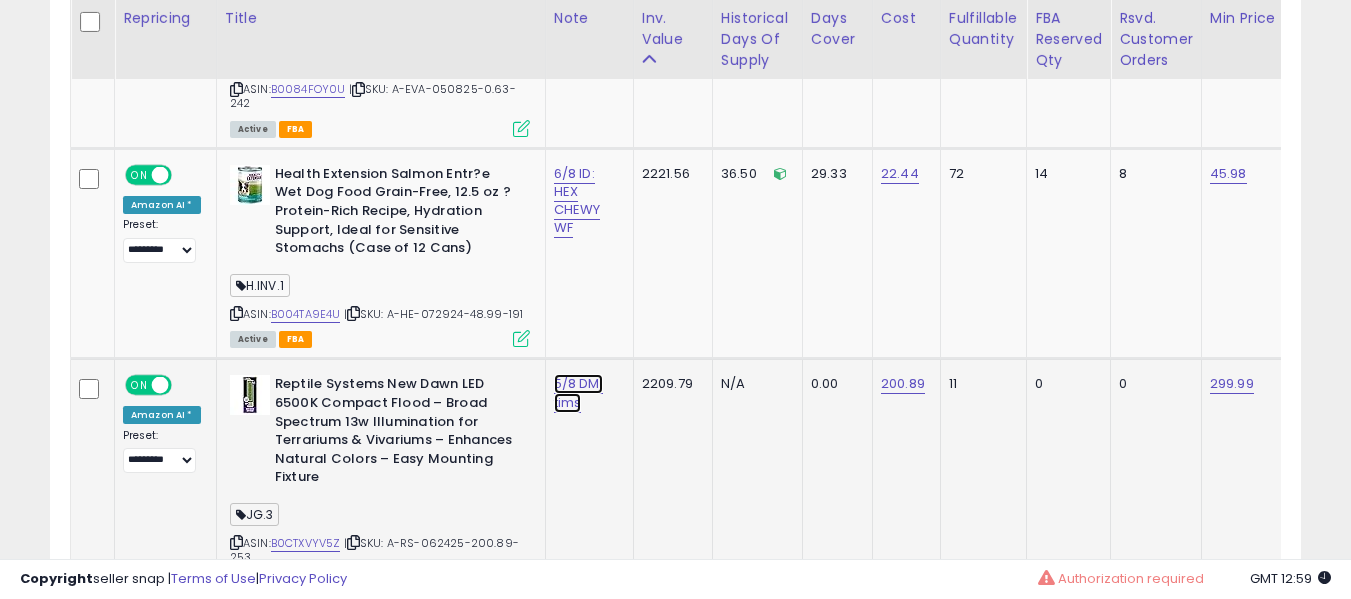 click on "5/8 DM: tims" at bounding box center (574, -6906) 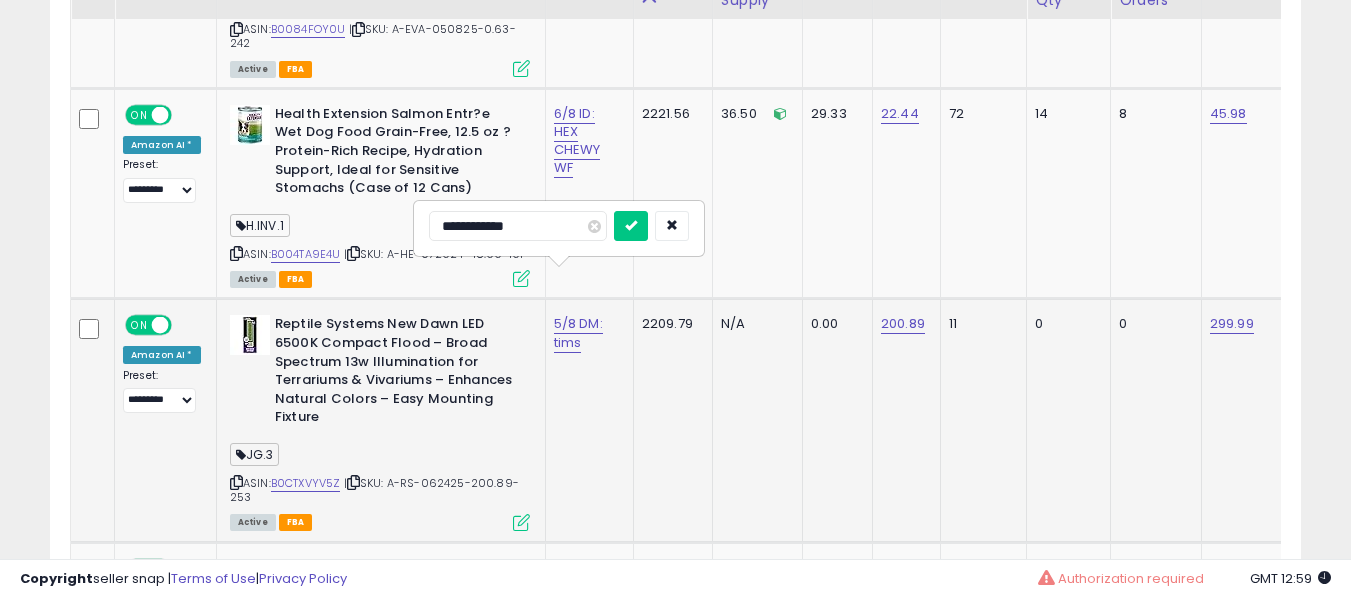 scroll, scrollTop: 8239, scrollLeft: 0, axis: vertical 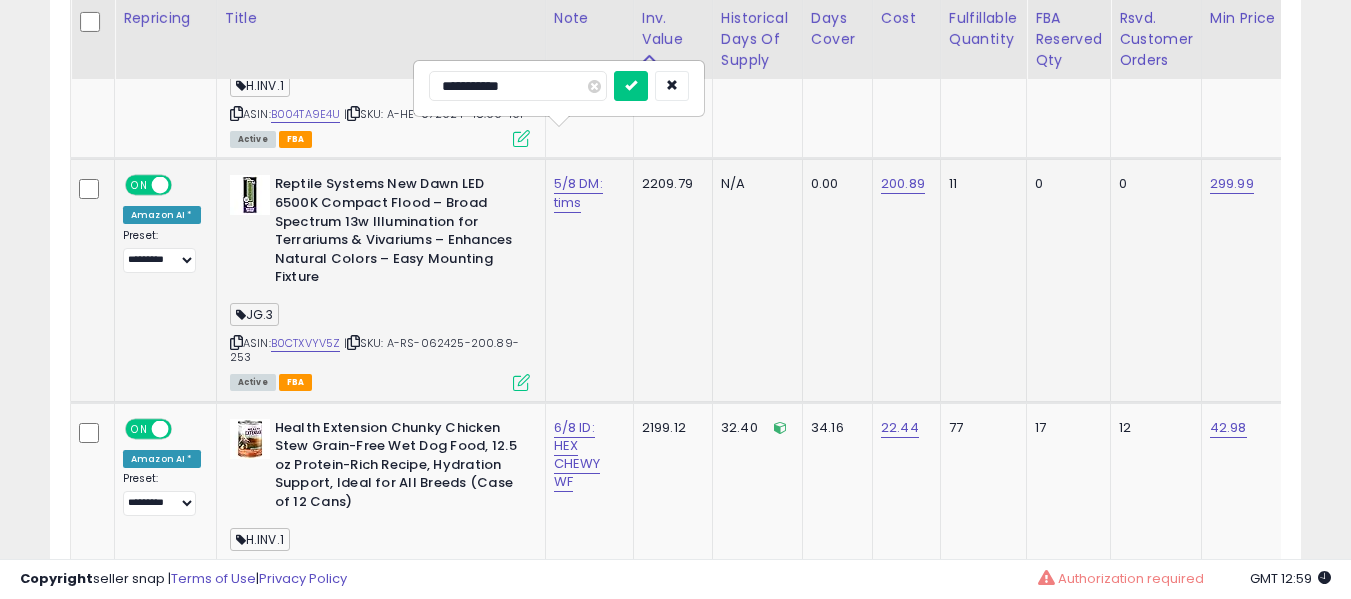 type on "**********" 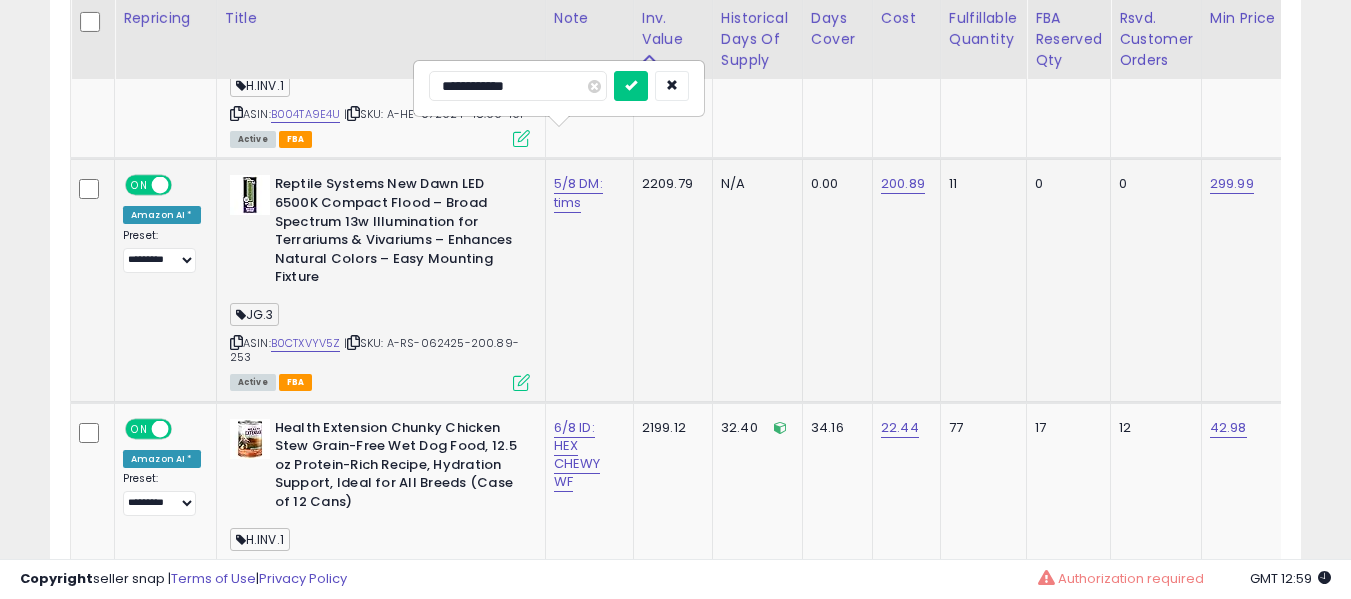 click at bounding box center [631, 86] 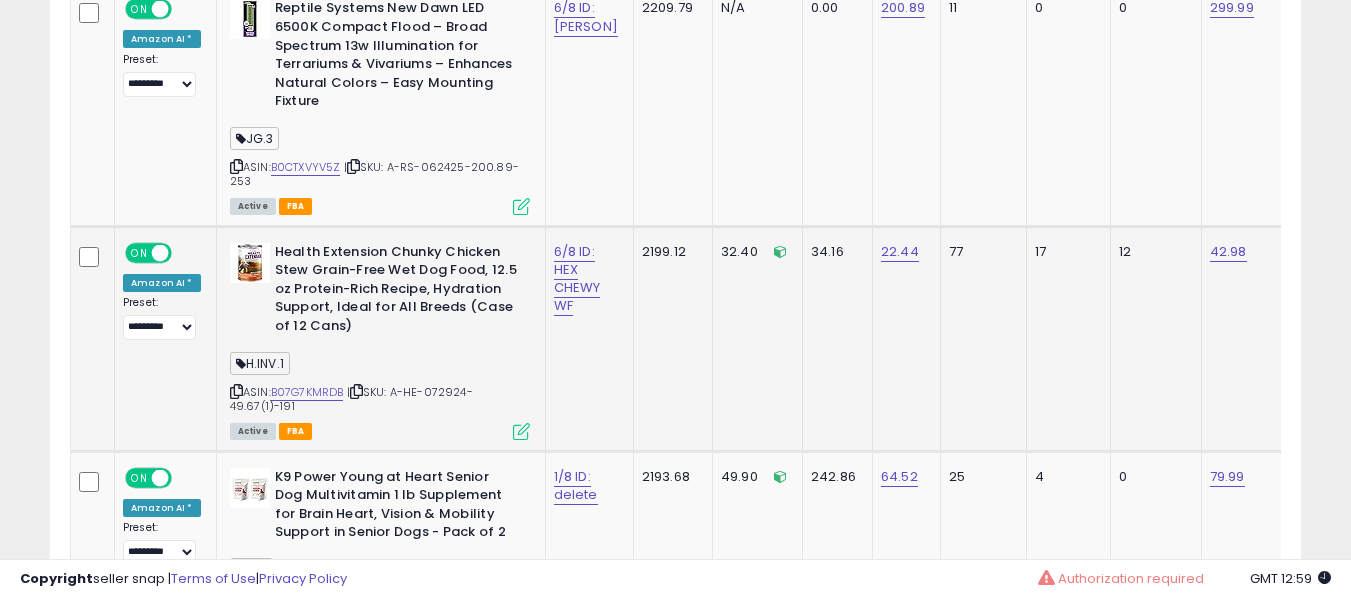 scroll, scrollTop: 8439, scrollLeft: 0, axis: vertical 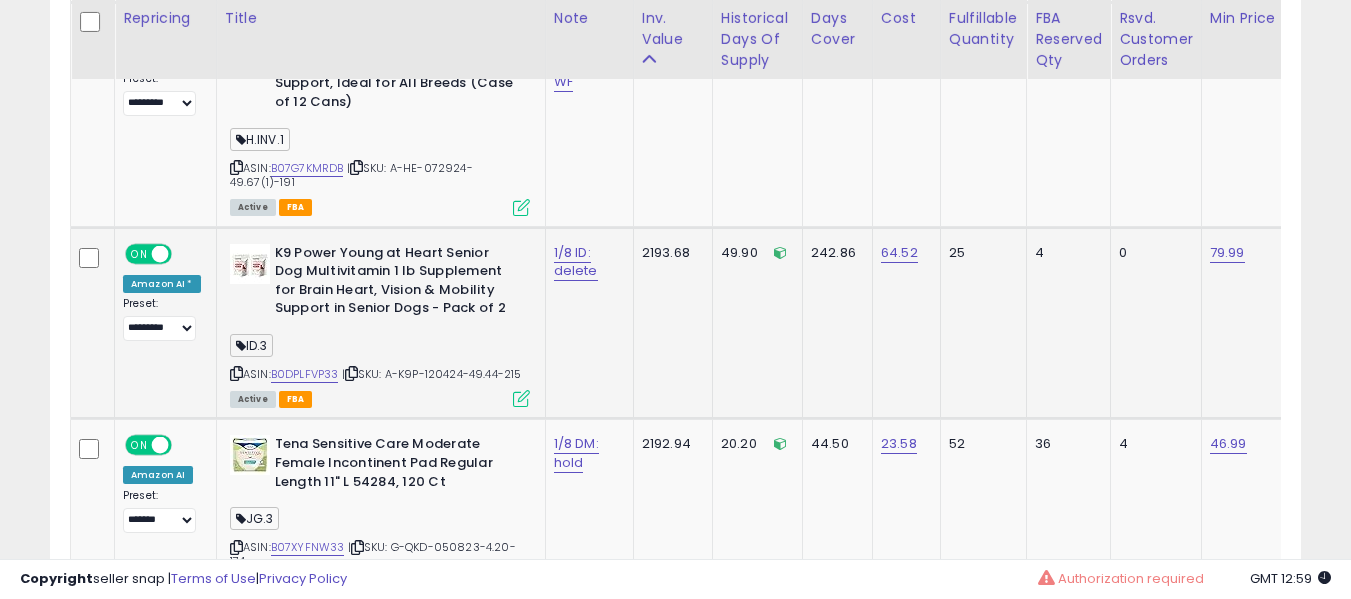 click on "K9 Power Young at Heart Senior Dog Multivitamin 1 lb  Supplement for Brain Heart, Vision & Mobility Support in Senior Dogs - Pack of 2  ID.3  ASIN:  B0DPLFVP33    |   SKU: A-K9P-120424-49.44-215 Active FBA" 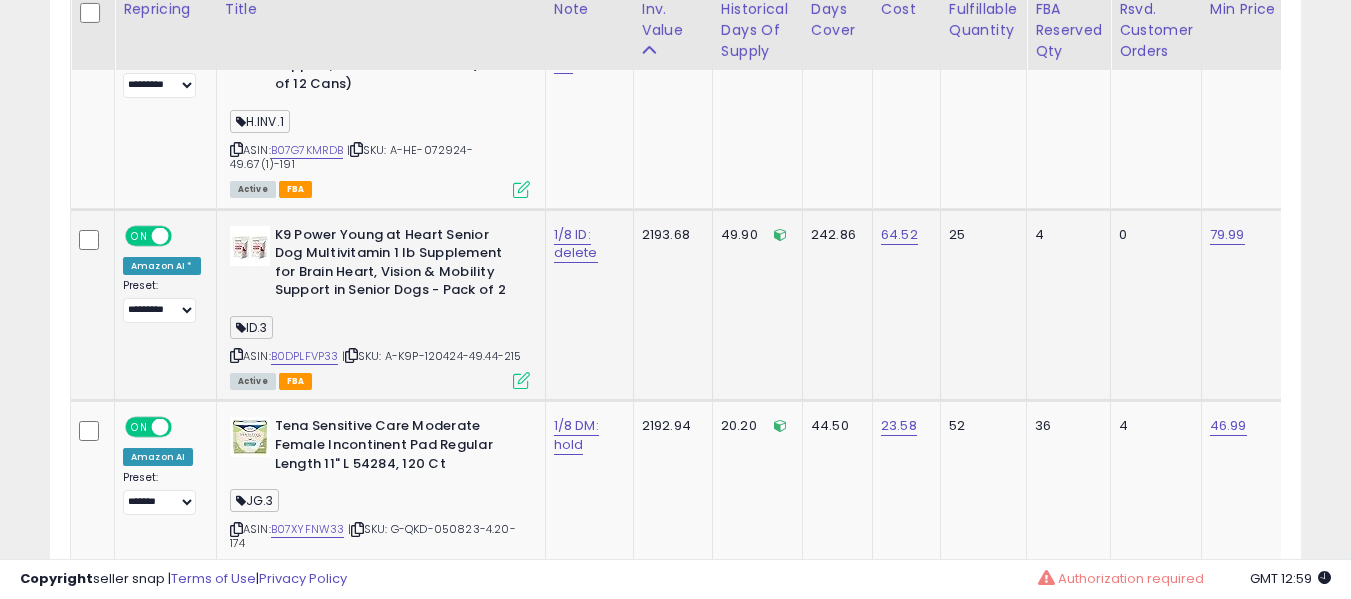 scroll, scrollTop: 8639, scrollLeft: 0, axis: vertical 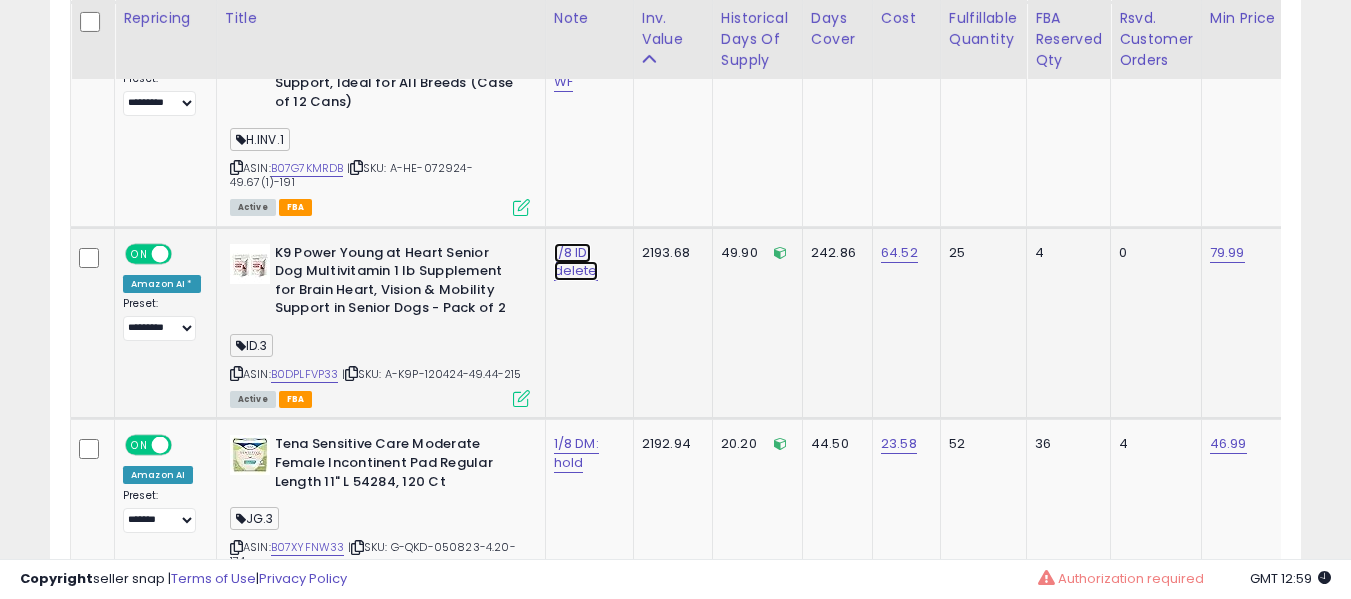 click on "1/8 ID: delete" at bounding box center [574, -7506] 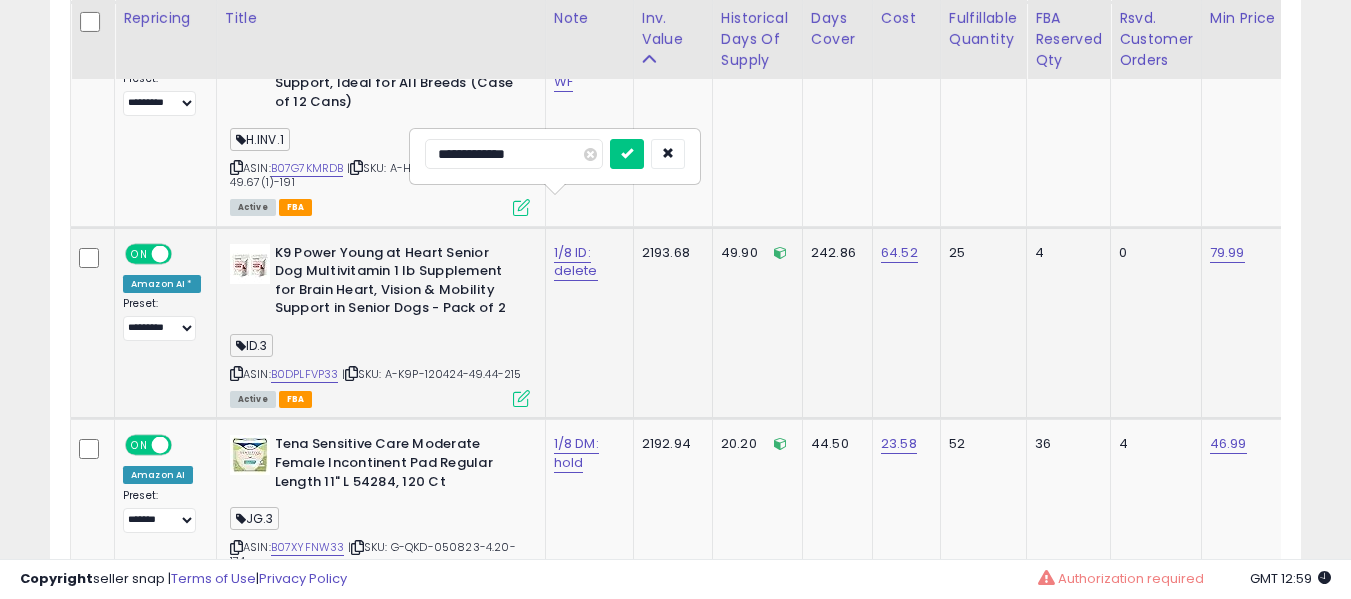 type on "**********" 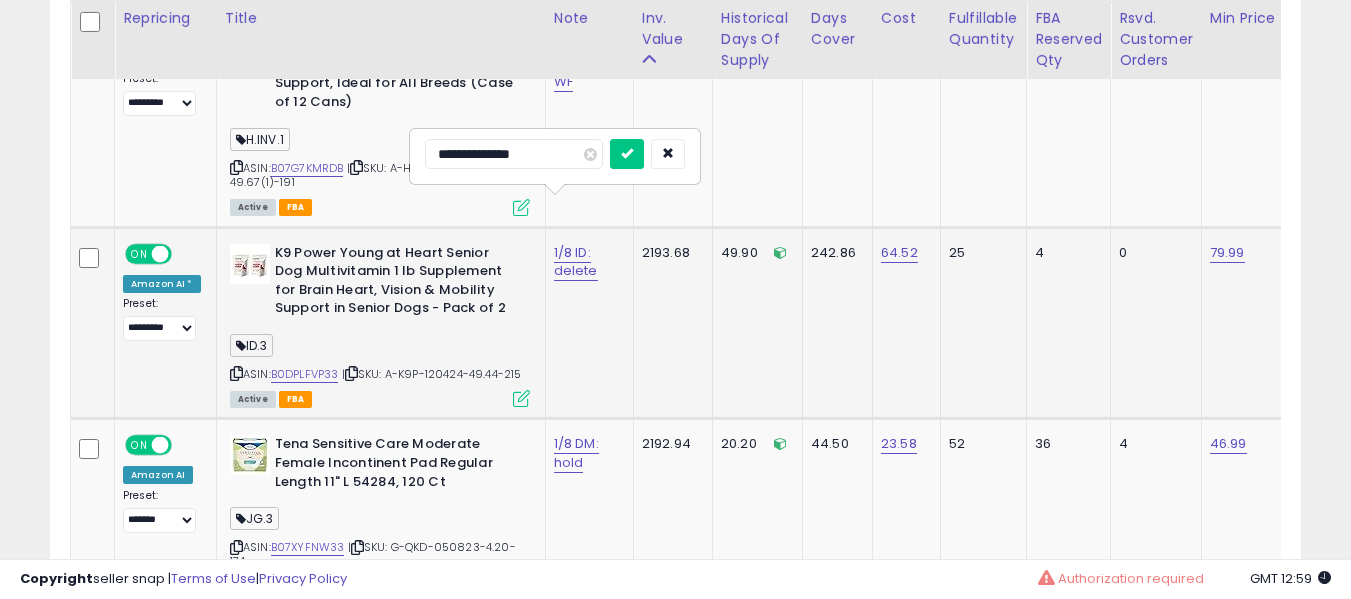 click at bounding box center [627, 154] 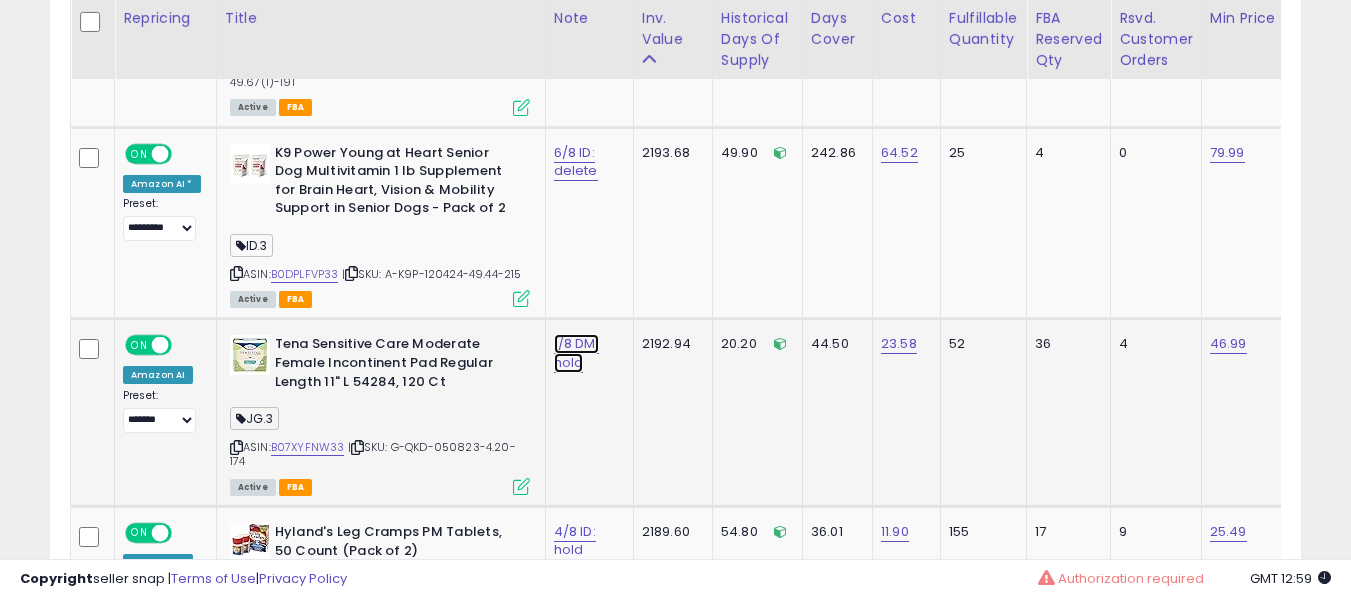 click on "1/8 DM: hold" at bounding box center (574, -7606) 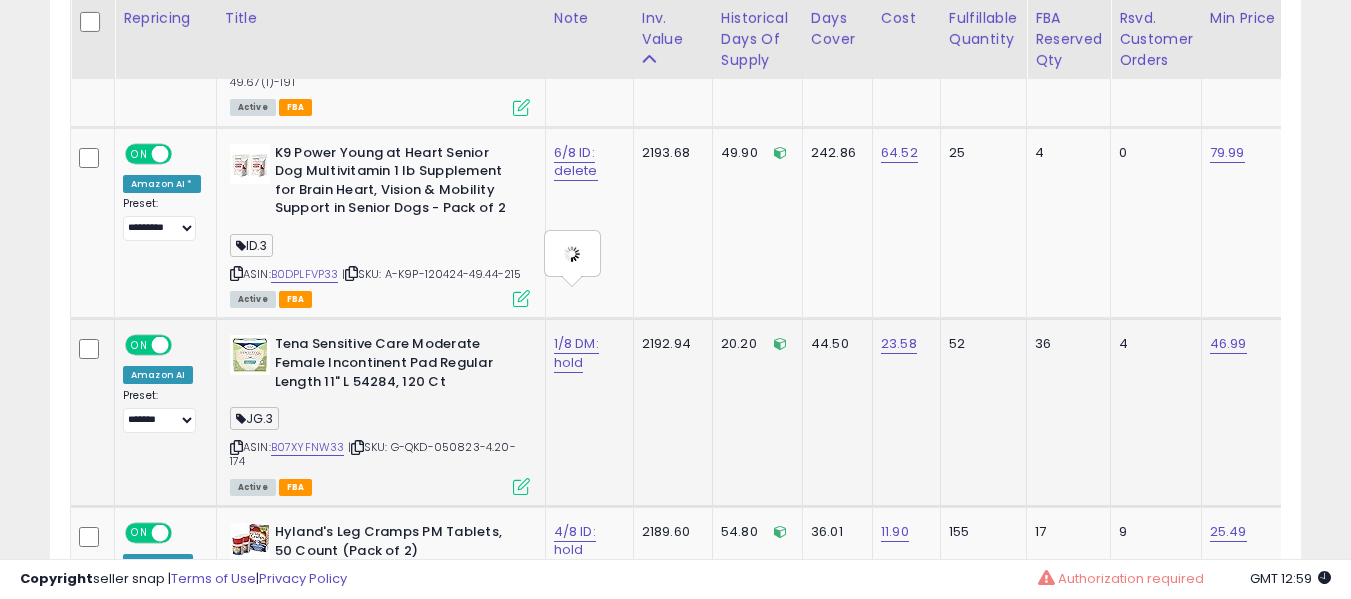 type on "**********" 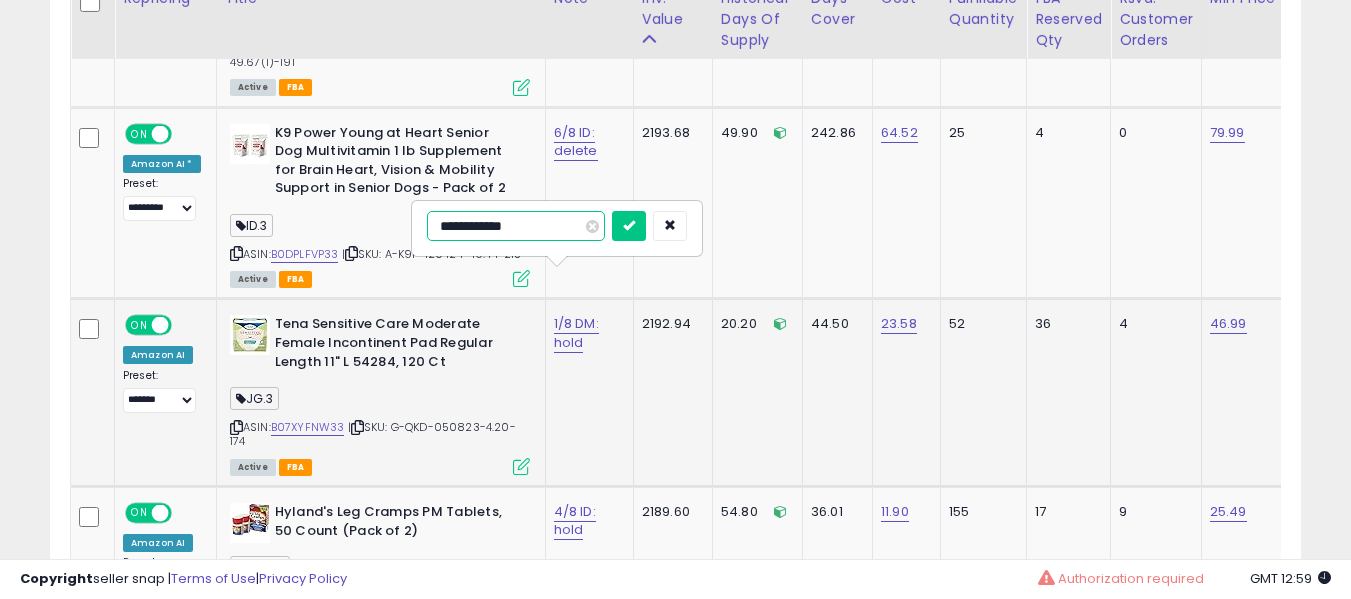 scroll, scrollTop: 8839, scrollLeft: 0, axis: vertical 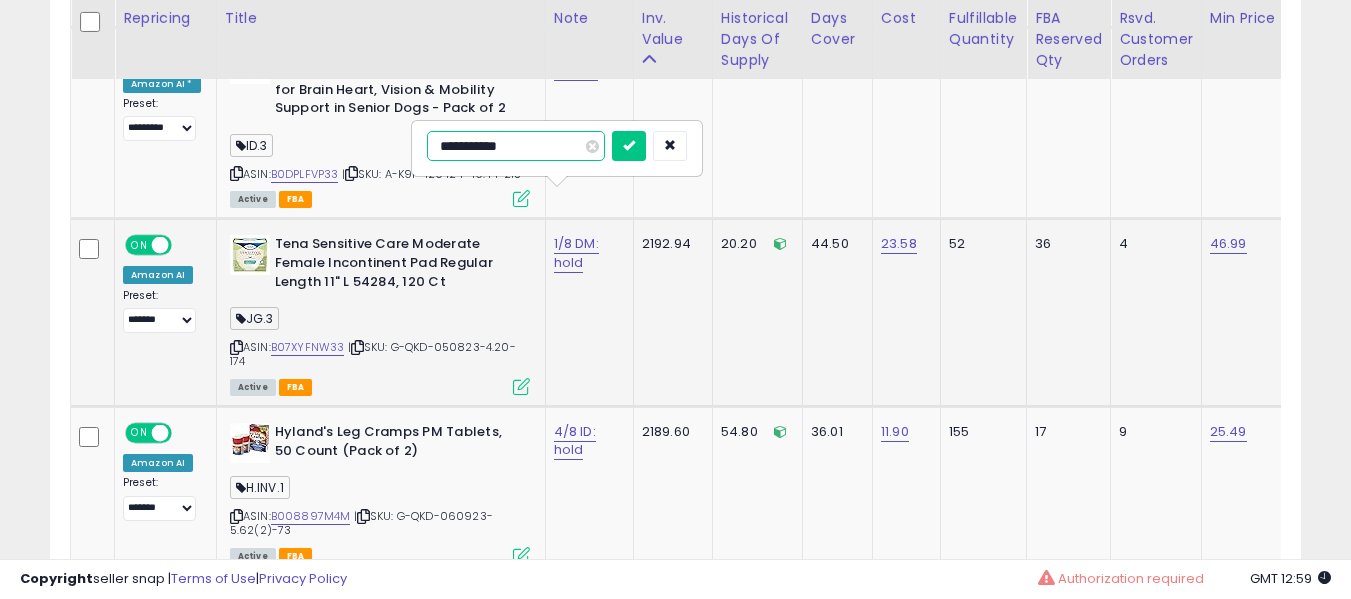 type on "**********" 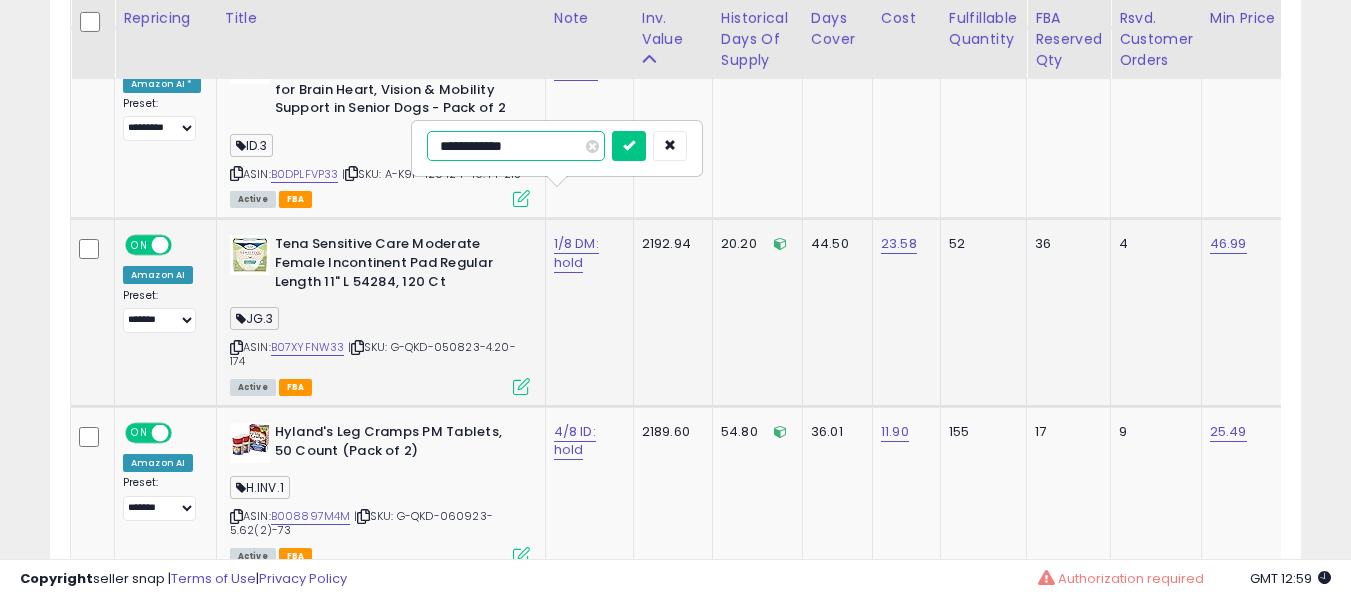 click at bounding box center (629, 146) 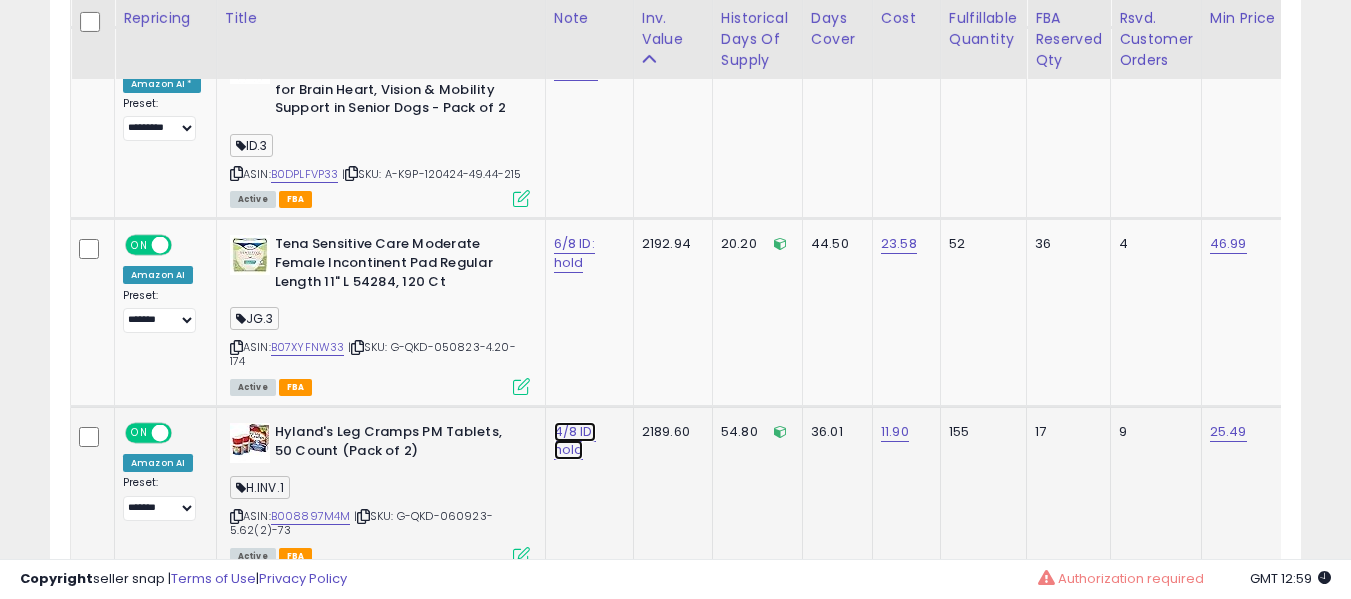 click on "4/8 ID: hold" at bounding box center [574, -7706] 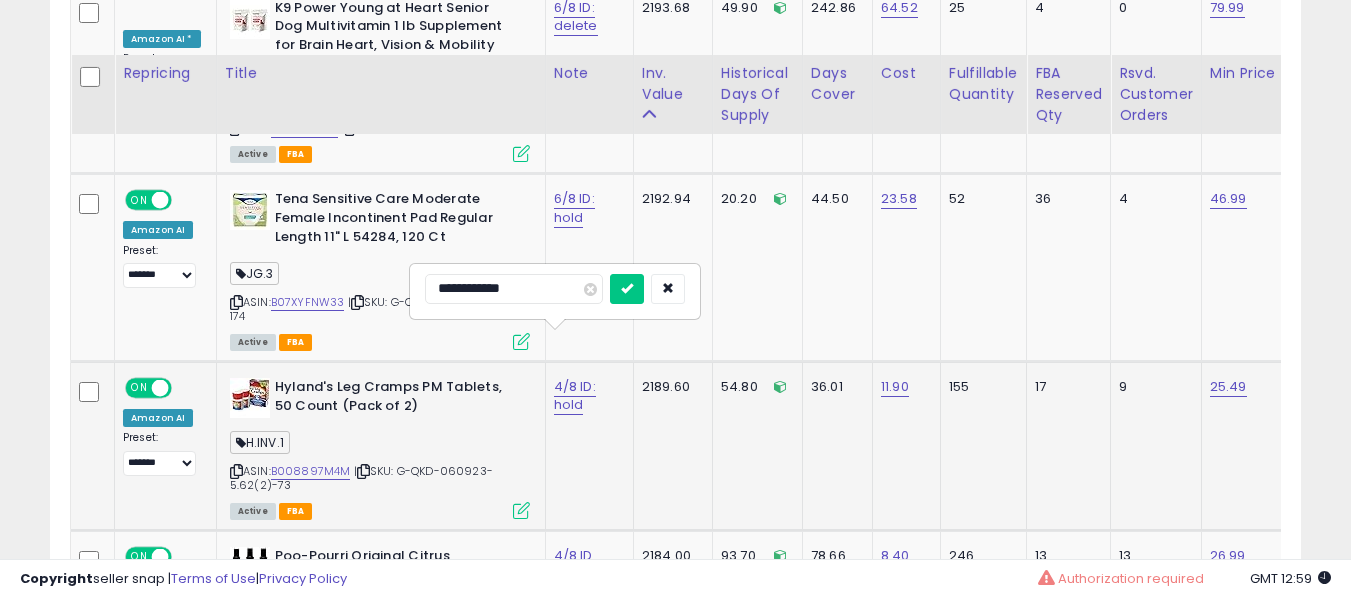 scroll, scrollTop: 8939, scrollLeft: 0, axis: vertical 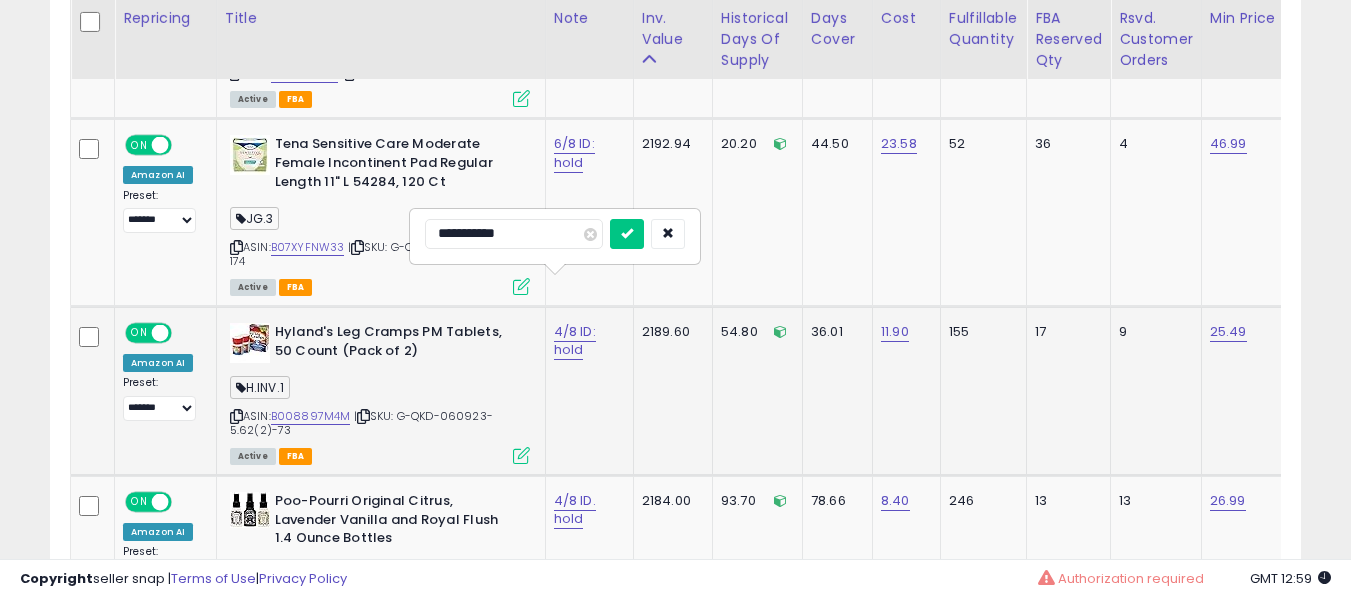 type on "**********" 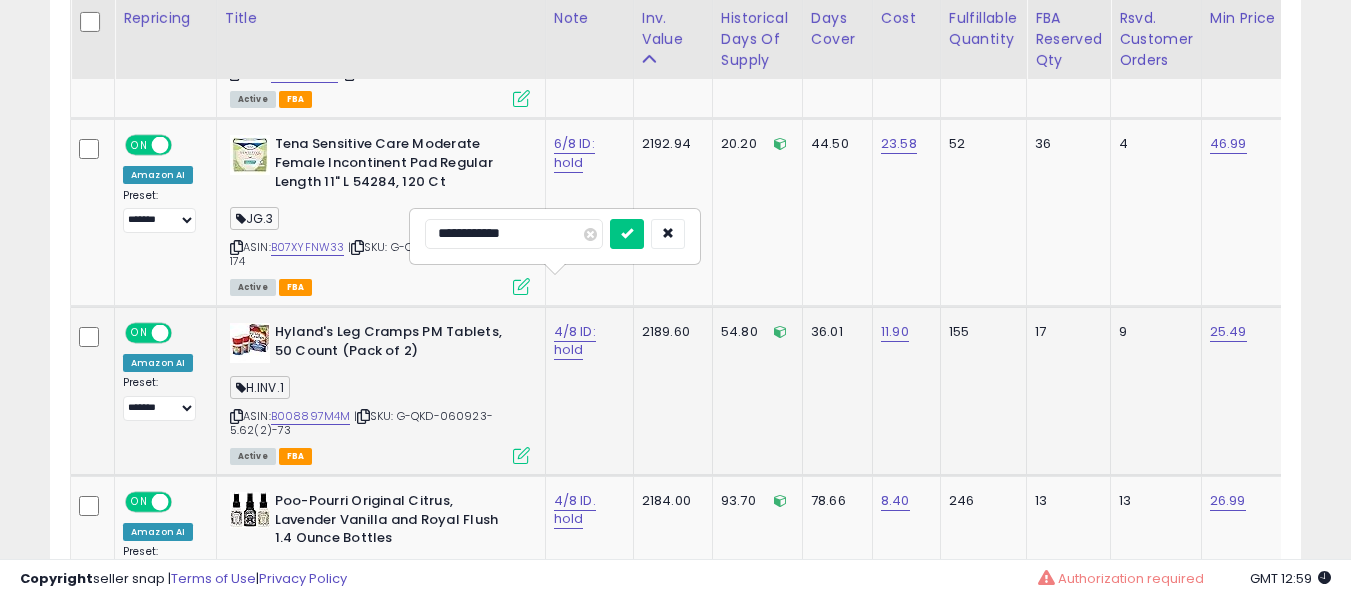 click at bounding box center [627, 234] 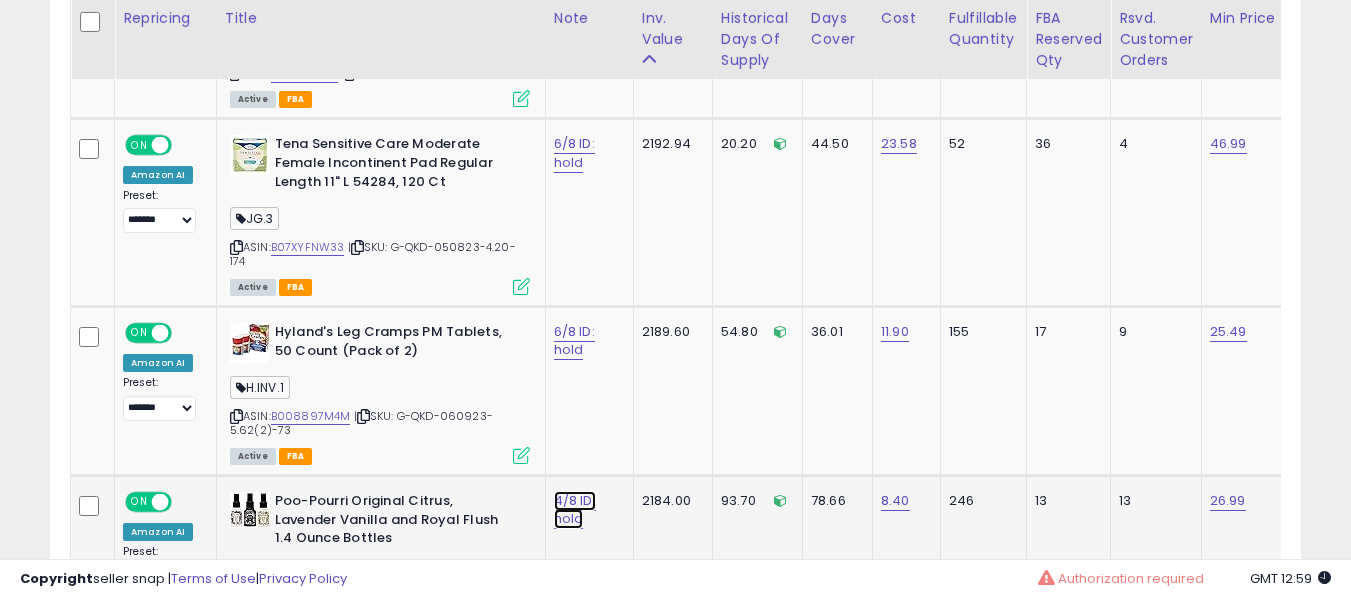 click on "4/8 ID. hold" at bounding box center [574, -7806] 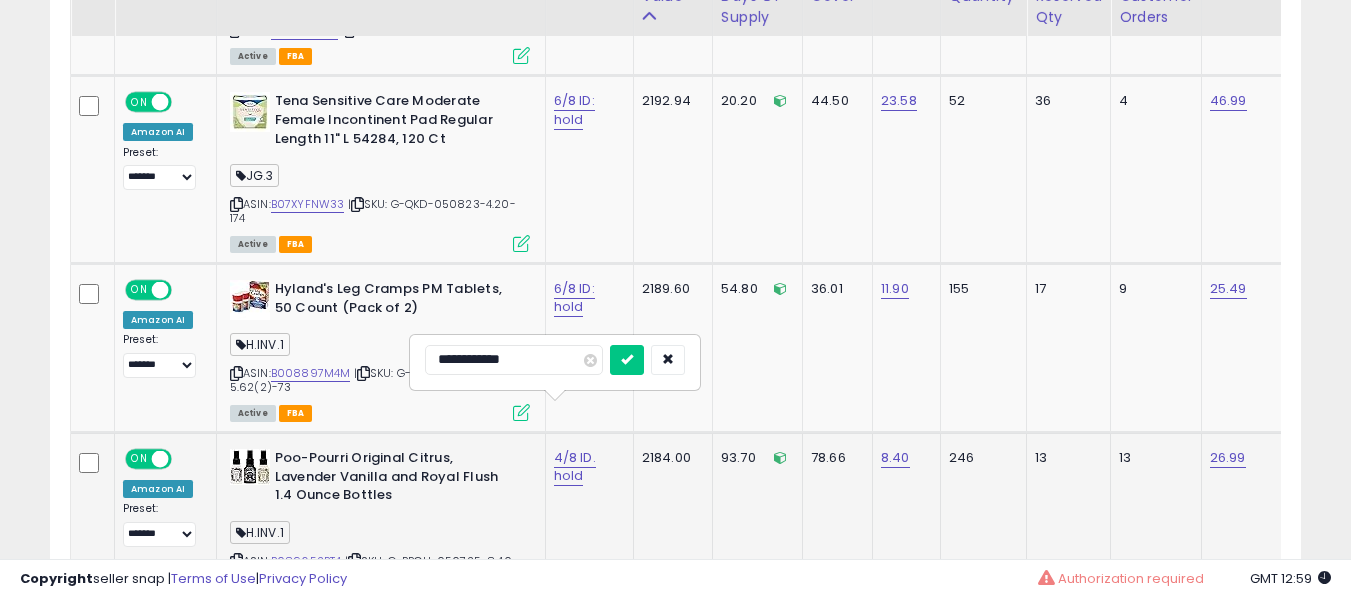 scroll, scrollTop: 9039, scrollLeft: 0, axis: vertical 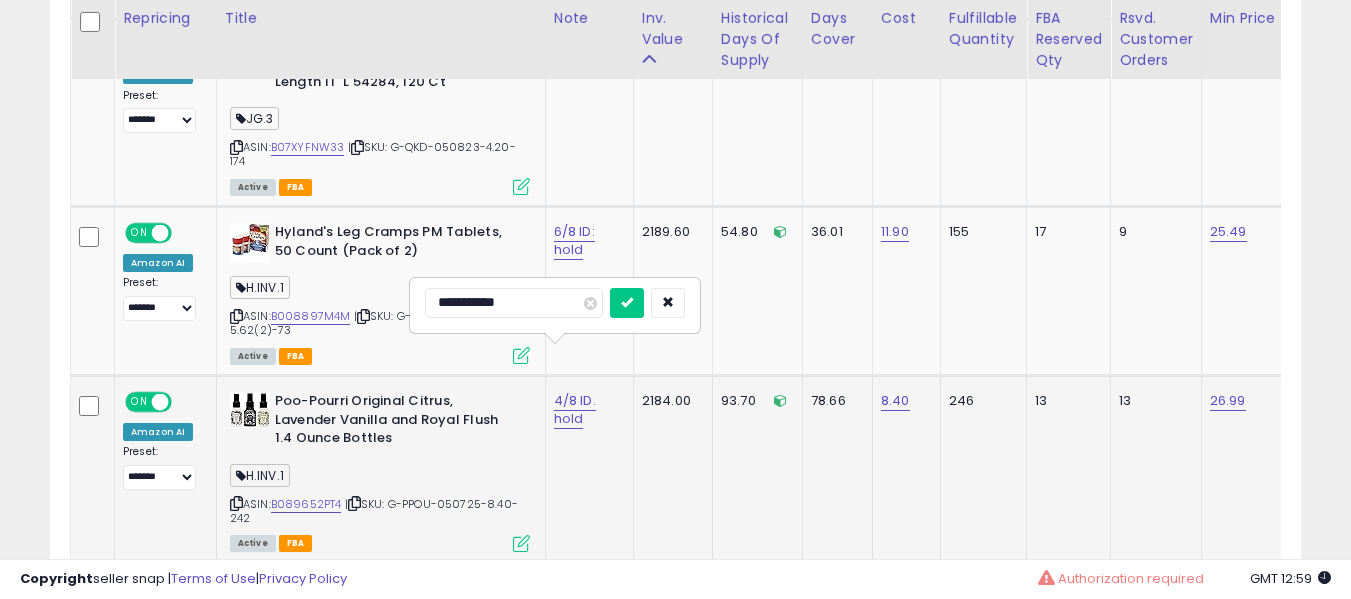 type on "**********" 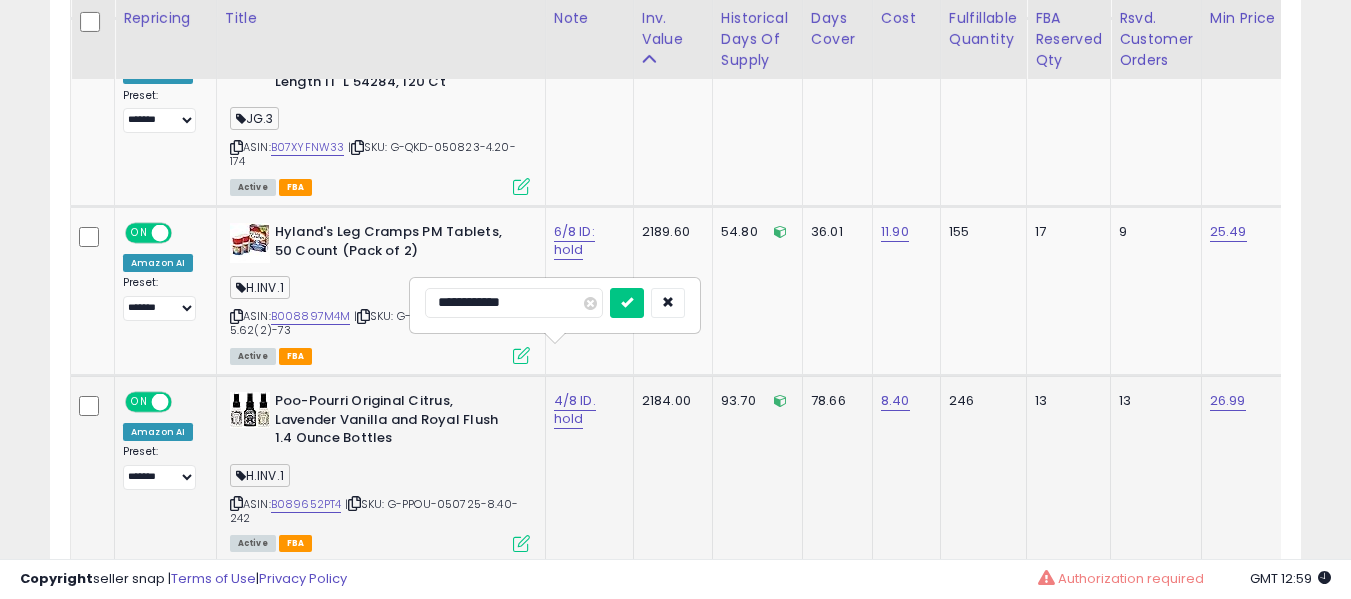 click at bounding box center (627, 303) 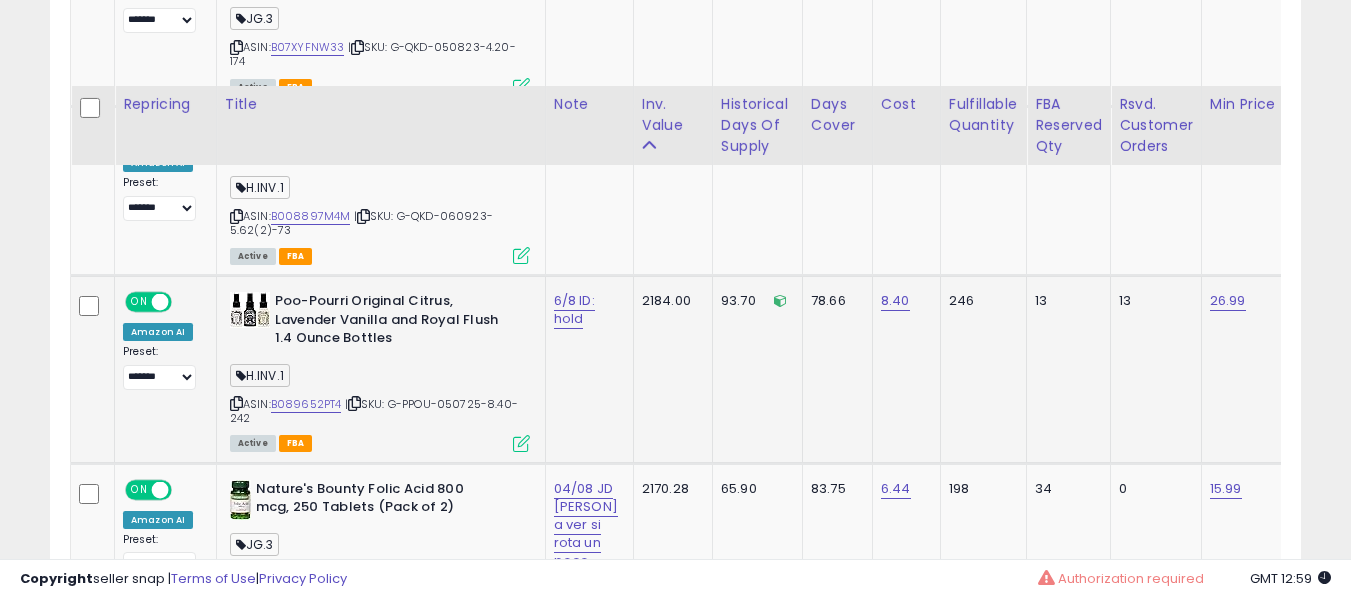 scroll, scrollTop: 9339, scrollLeft: 0, axis: vertical 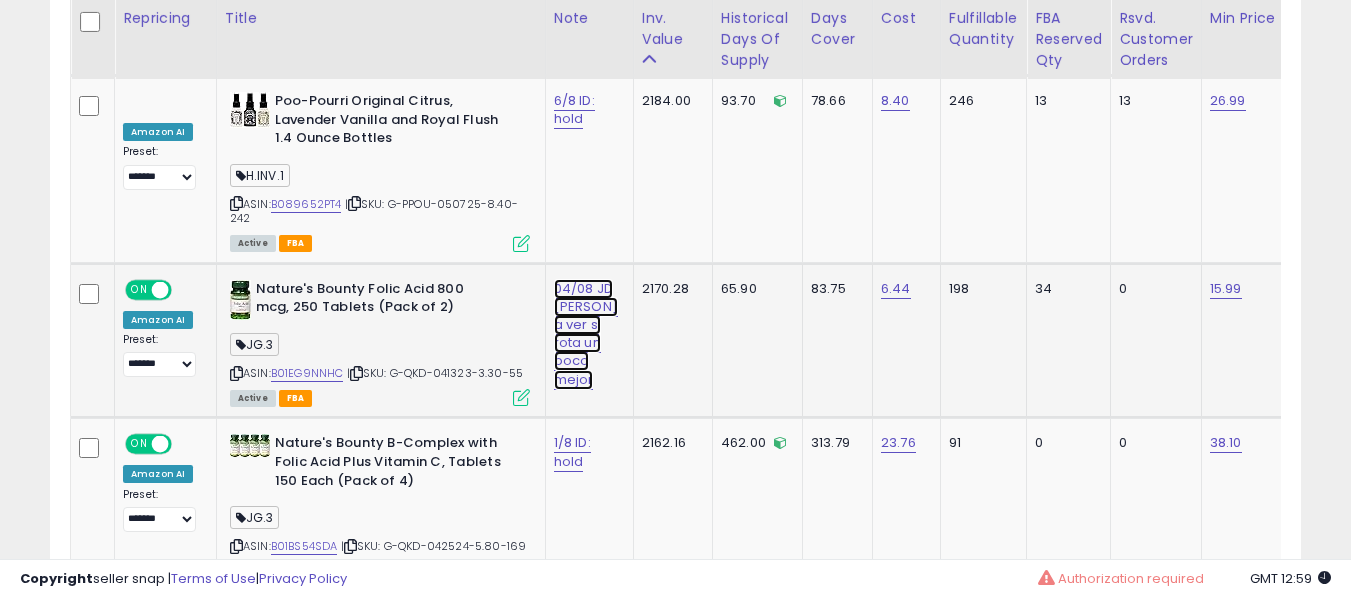 click on "04/08 JD ajust un pelo a ver si rota un poco mejor" at bounding box center [574, -8206] 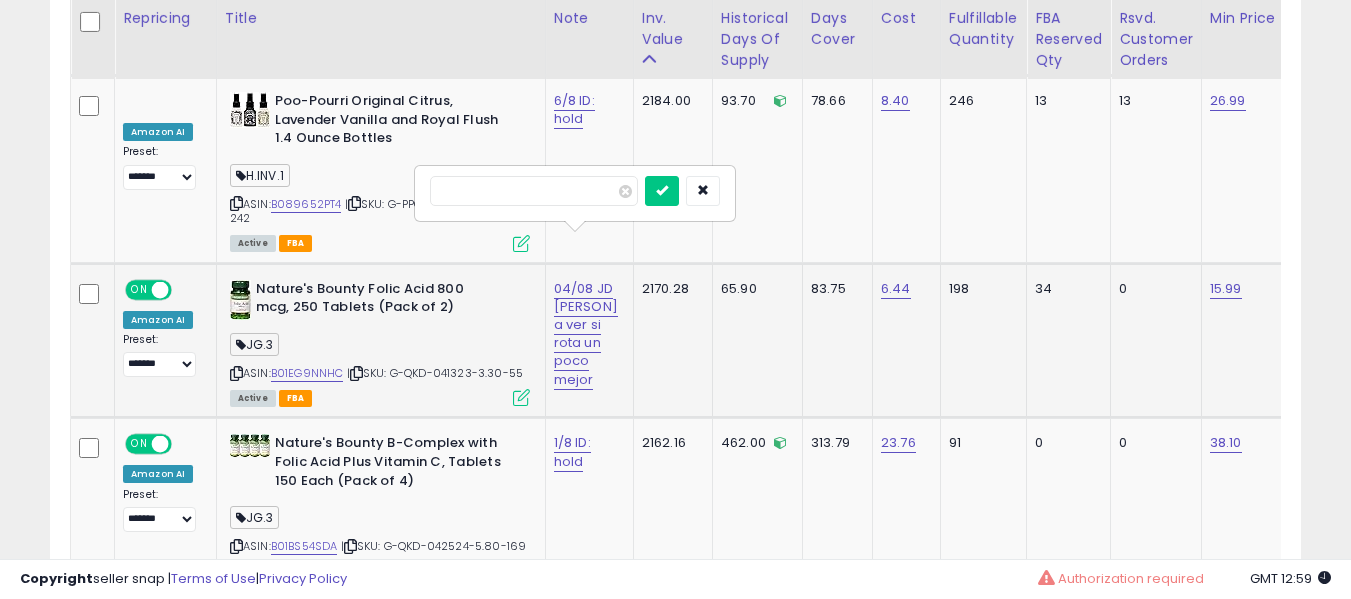 scroll, scrollTop: 0, scrollLeft: 0, axis: both 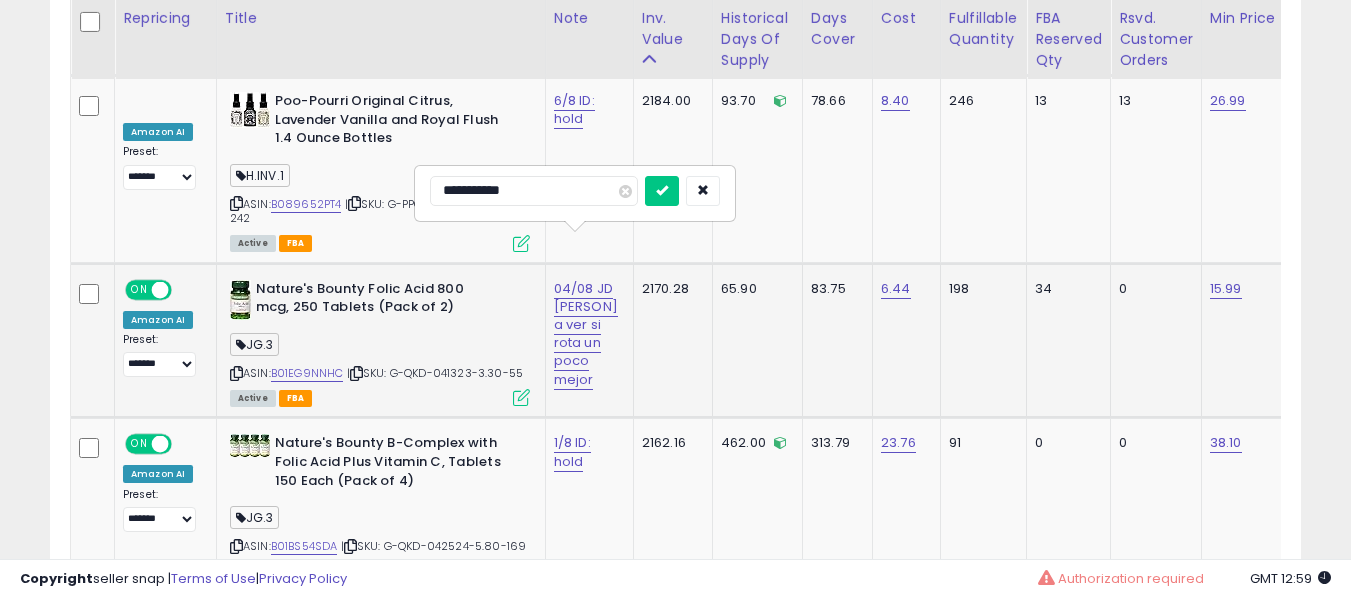 type on "**********" 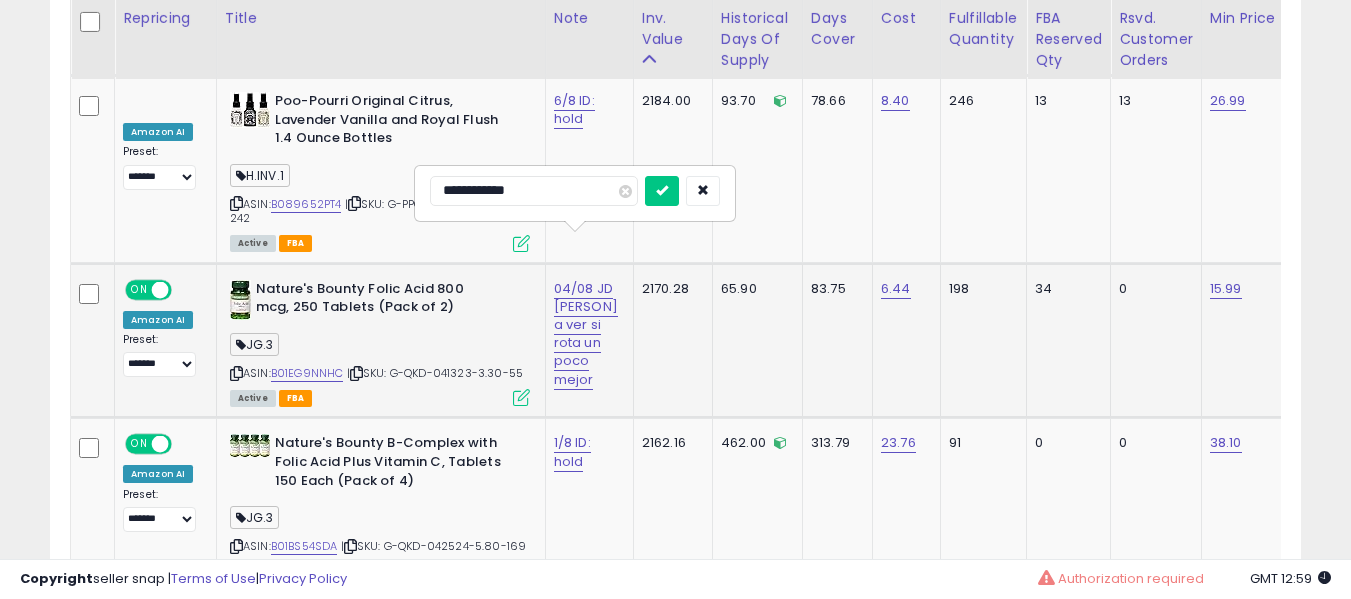 click at bounding box center (662, 191) 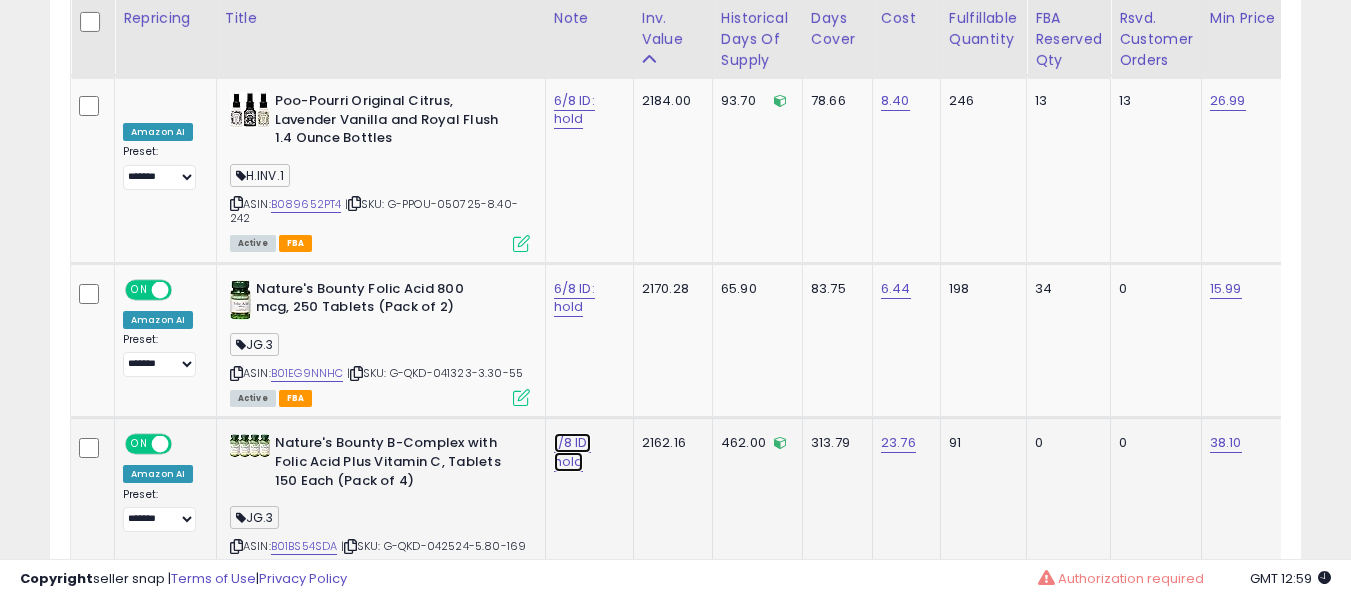 click on "1/8 ID: hold" at bounding box center [574, -8206] 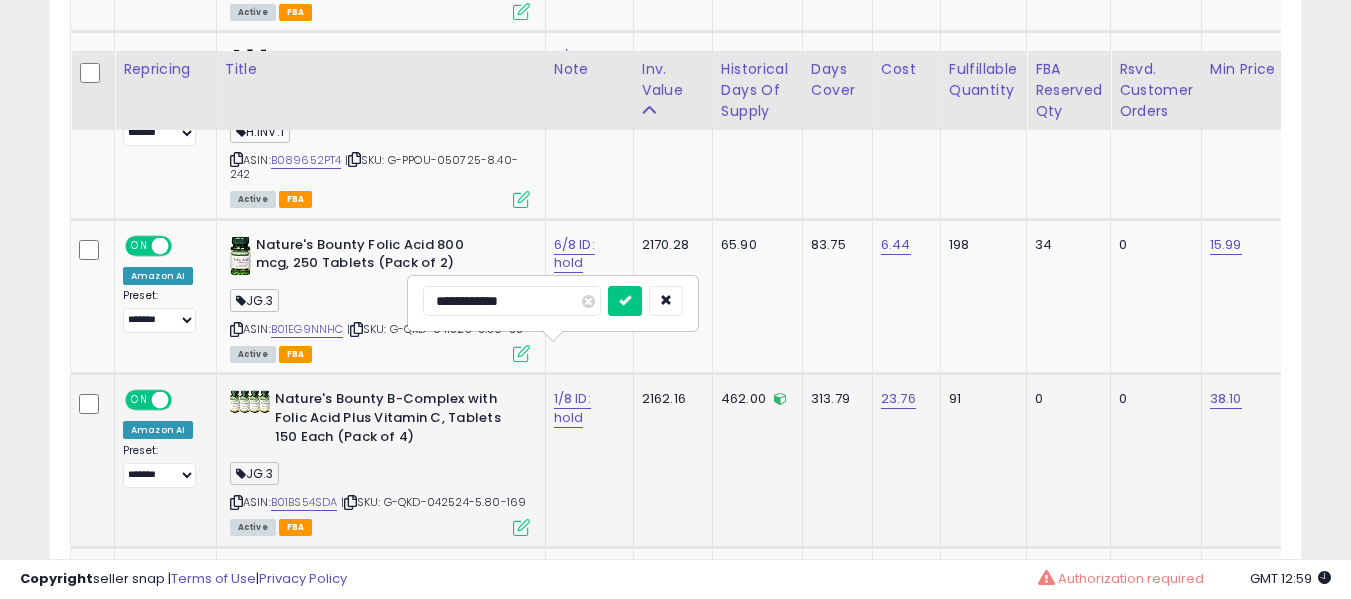 scroll, scrollTop: 9439, scrollLeft: 0, axis: vertical 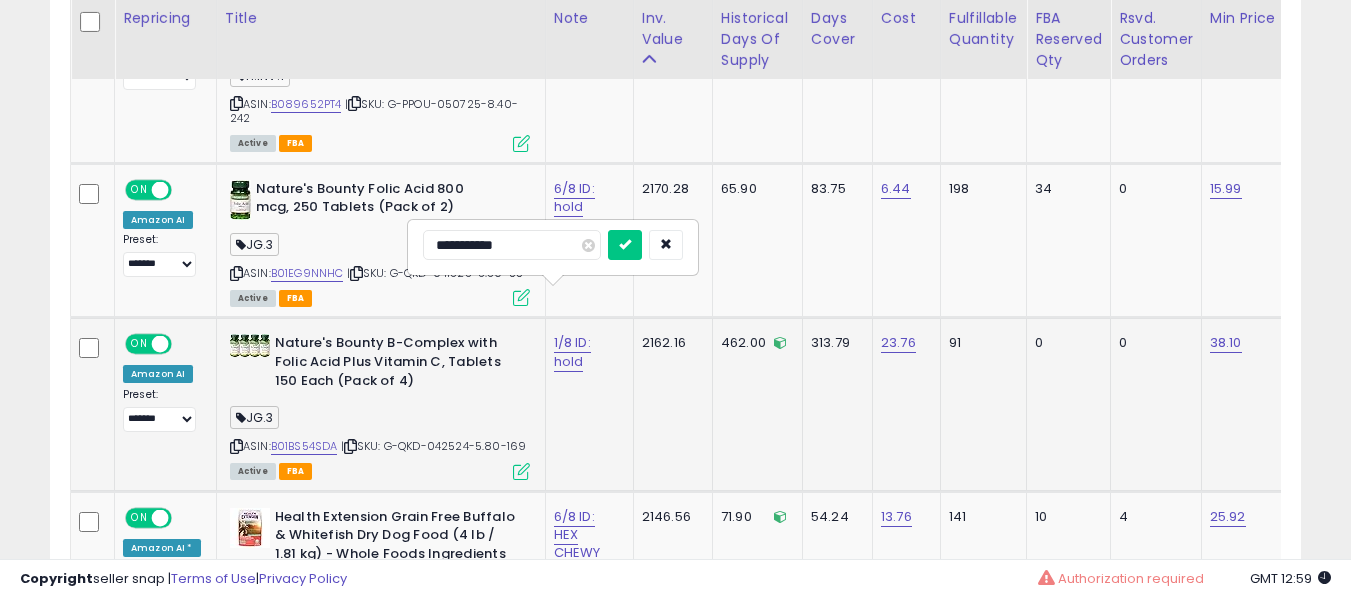 type on "**********" 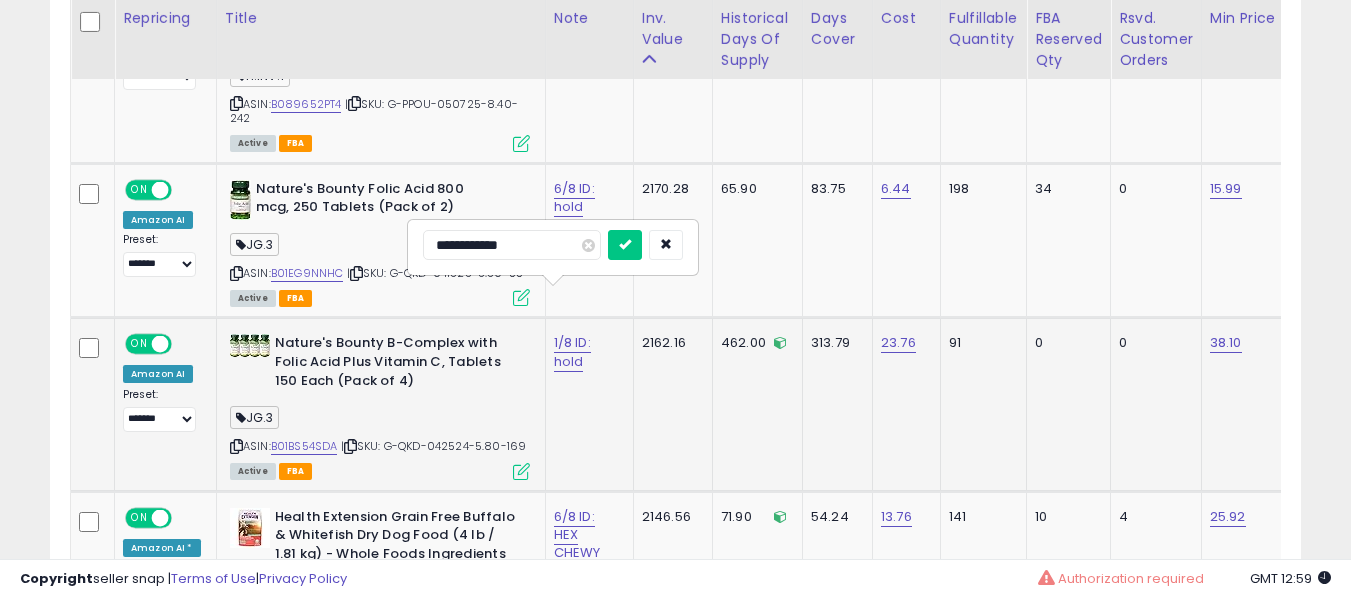 click at bounding box center [625, 245] 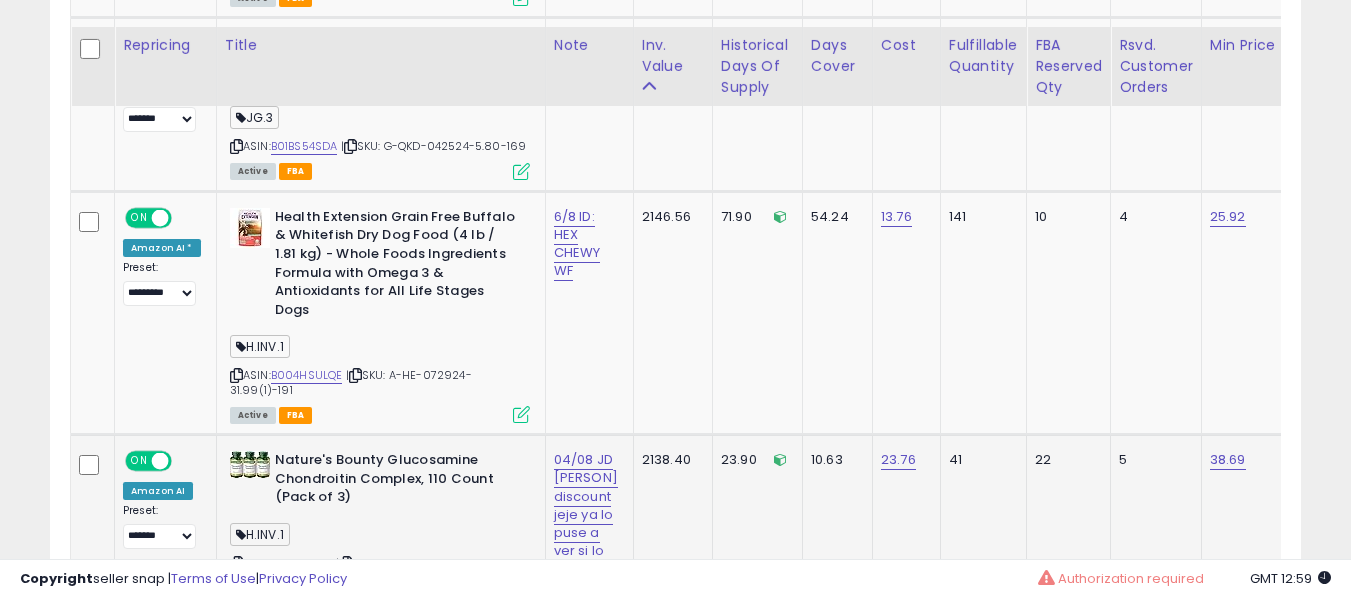 scroll, scrollTop: 9839, scrollLeft: 0, axis: vertical 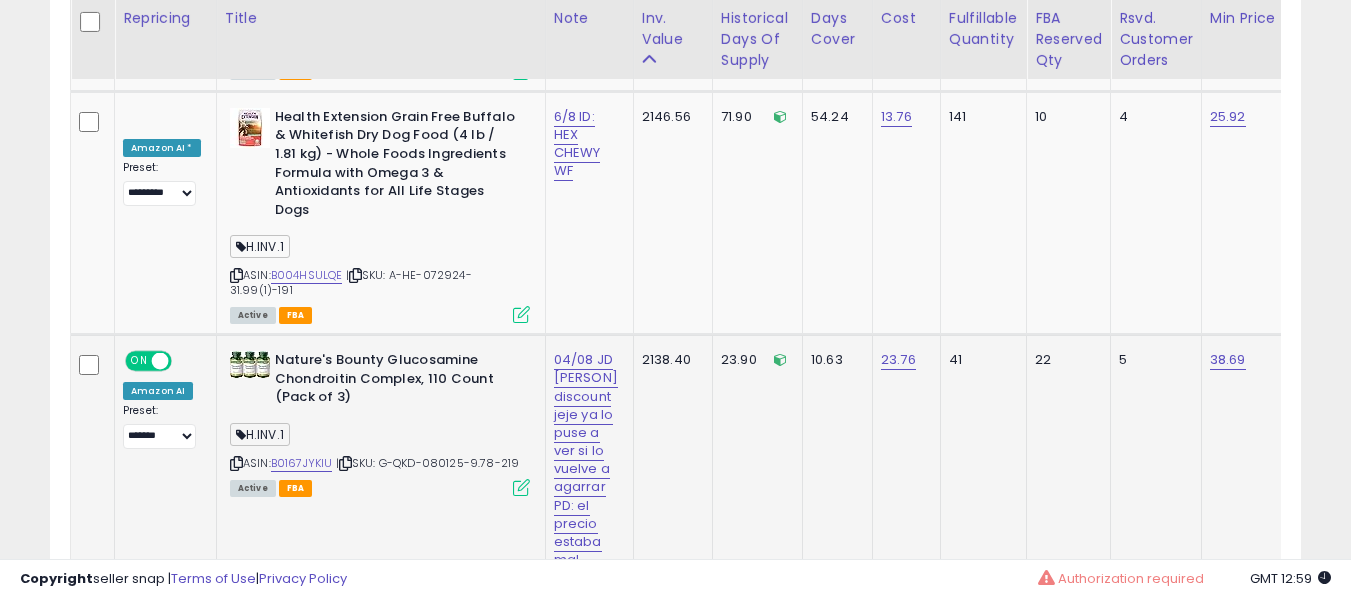 click on "04/08 JD iosu hdp toma discount jeje ya lo puse a ver si lo vuelve a agarrar PD: el precio estaba mal" at bounding box center (586, 460) 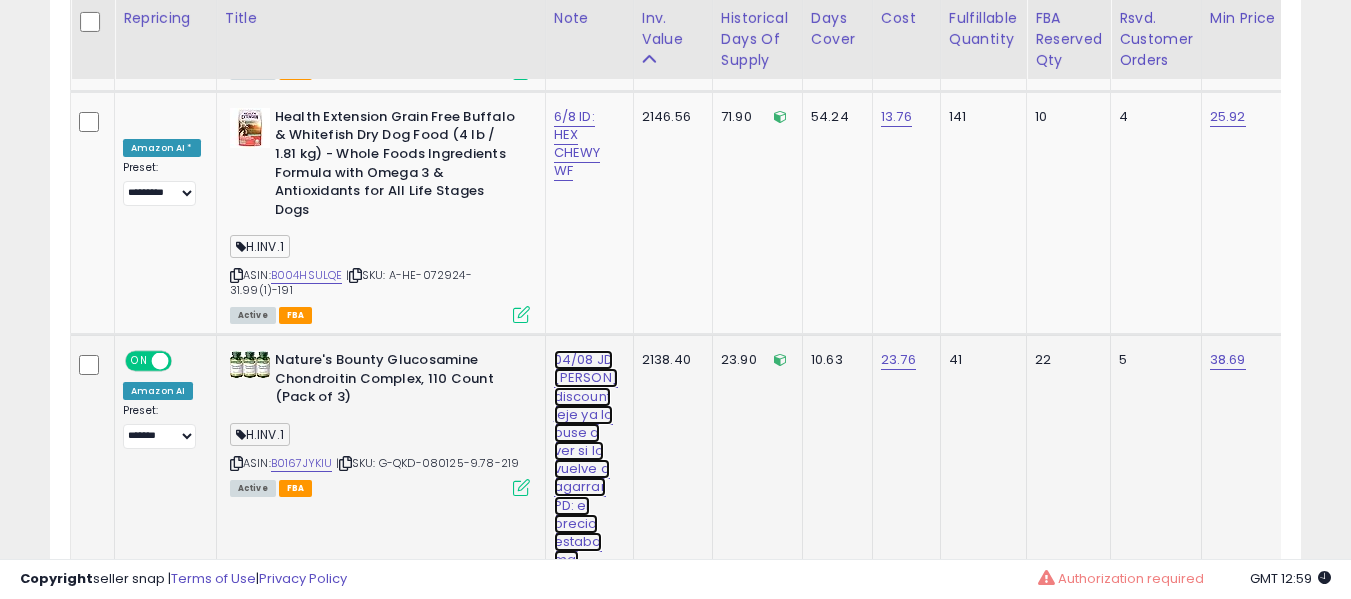 click on "04/08 JD iosu hdp toma discount jeje ya lo puse a ver si lo vuelve a agarrar PD: el precio estaba mal" at bounding box center [574, -8706] 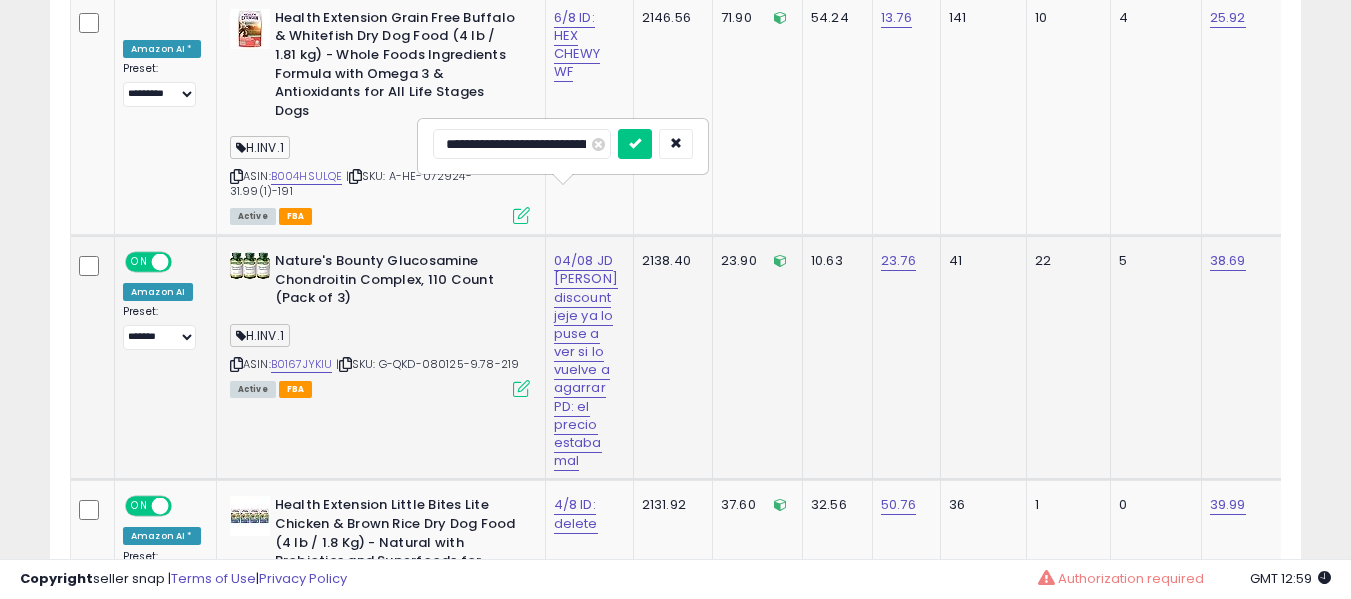 scroll, scrollTop: 9939, scrollLeft: 0, axis: vertical 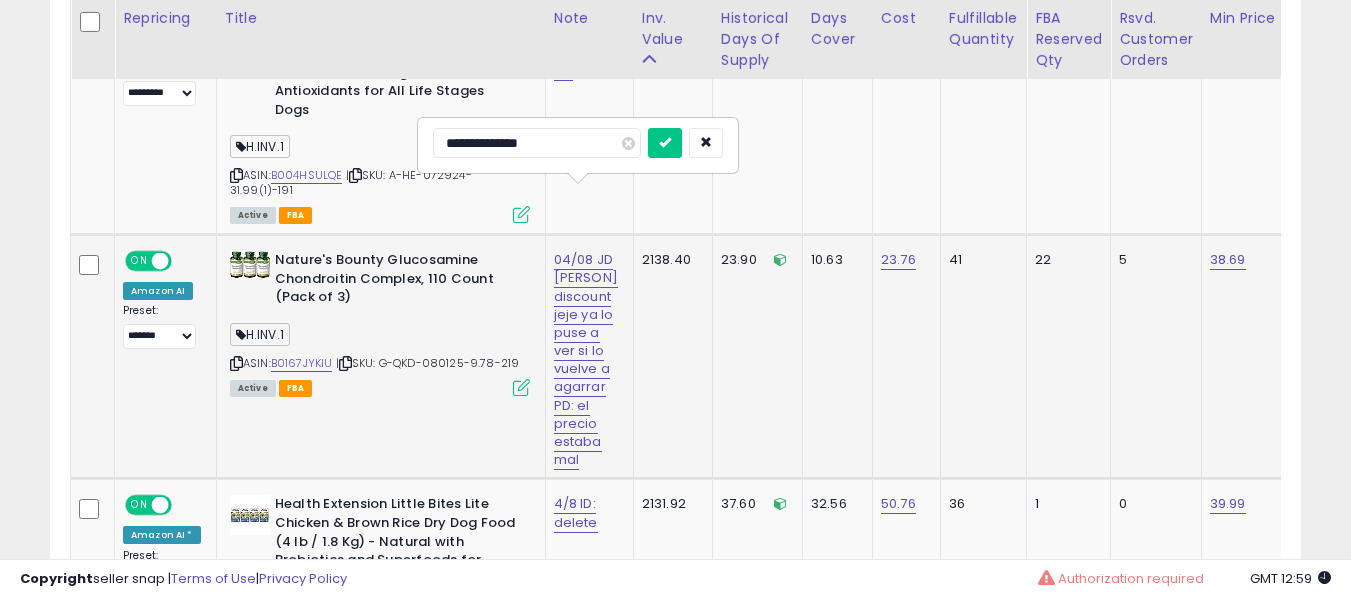type on "**********" 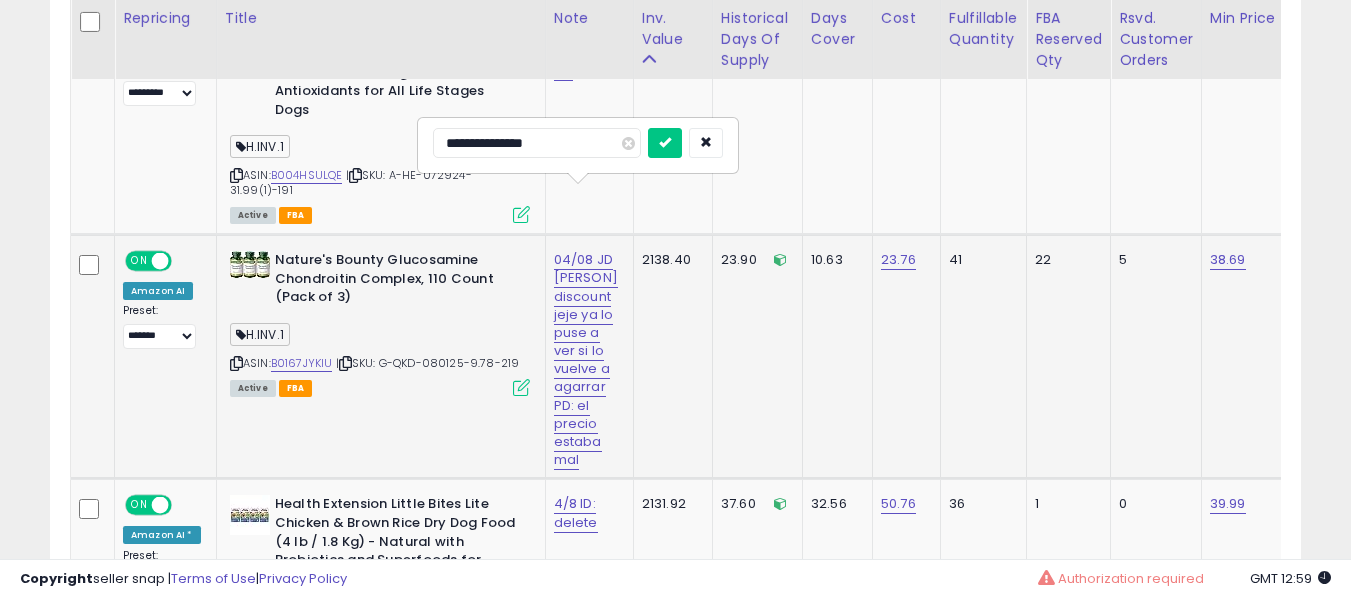click at bounding box center (665, 143) 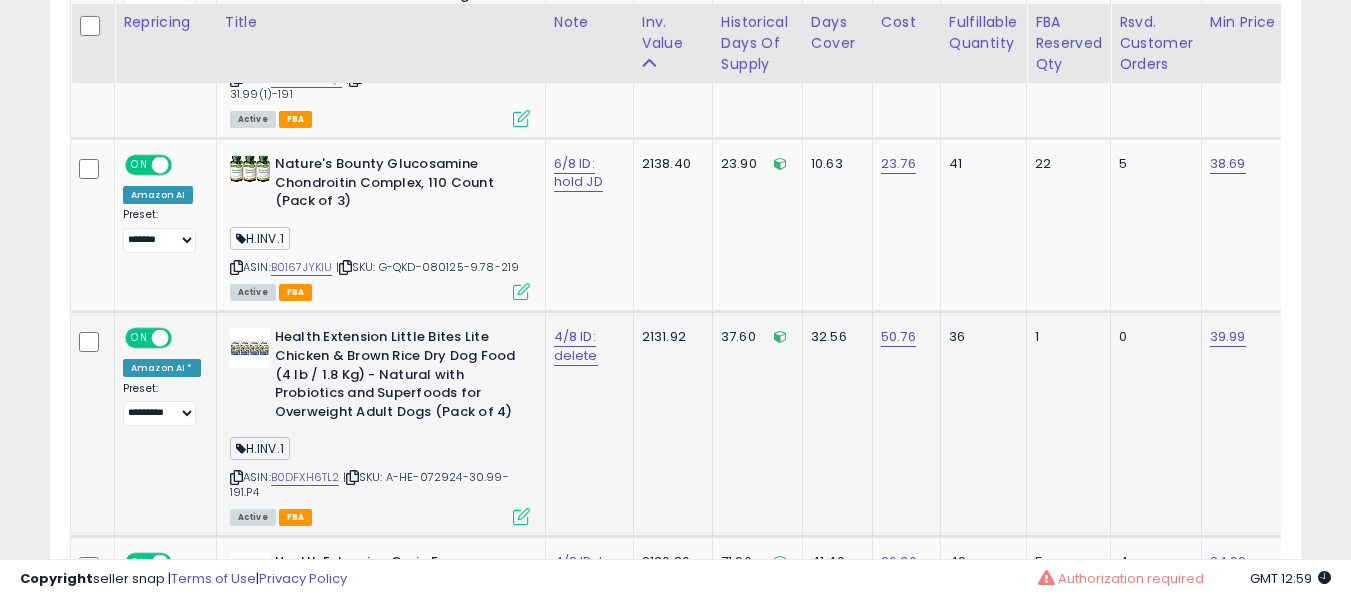 scroll, scrollTop: 10039, scrollLeft: 0, axis: vertical 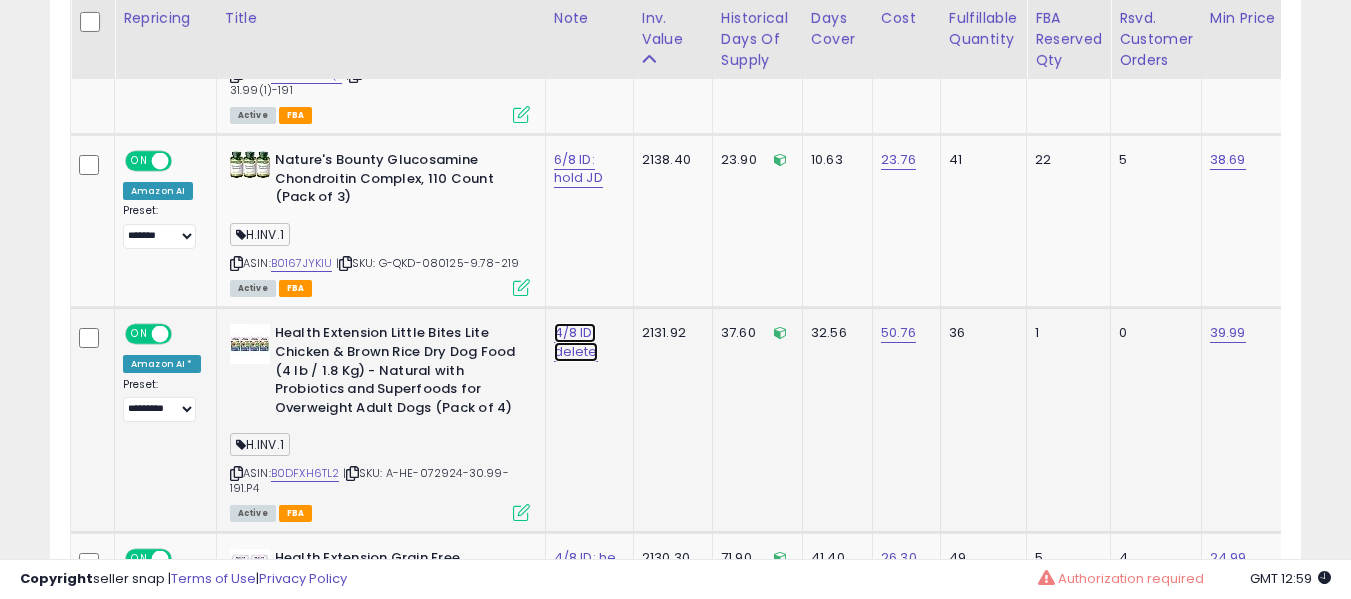 click on "4/8 ID: delete" at bounding box center [574, -8906] 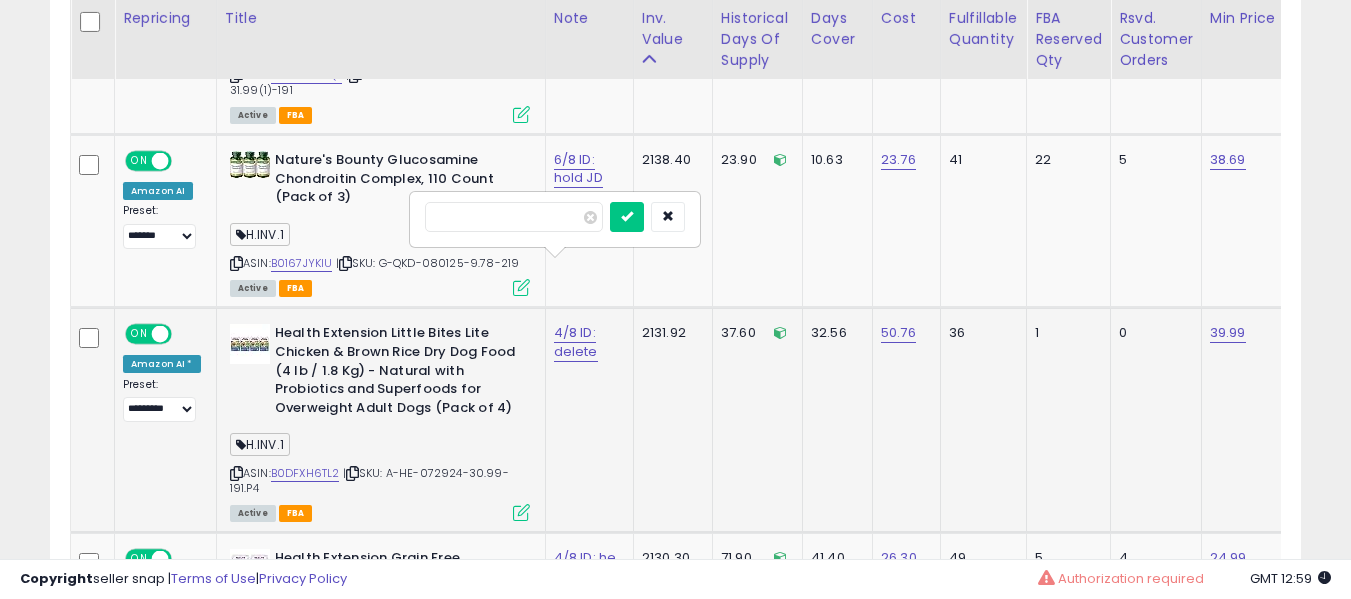 type on "*" 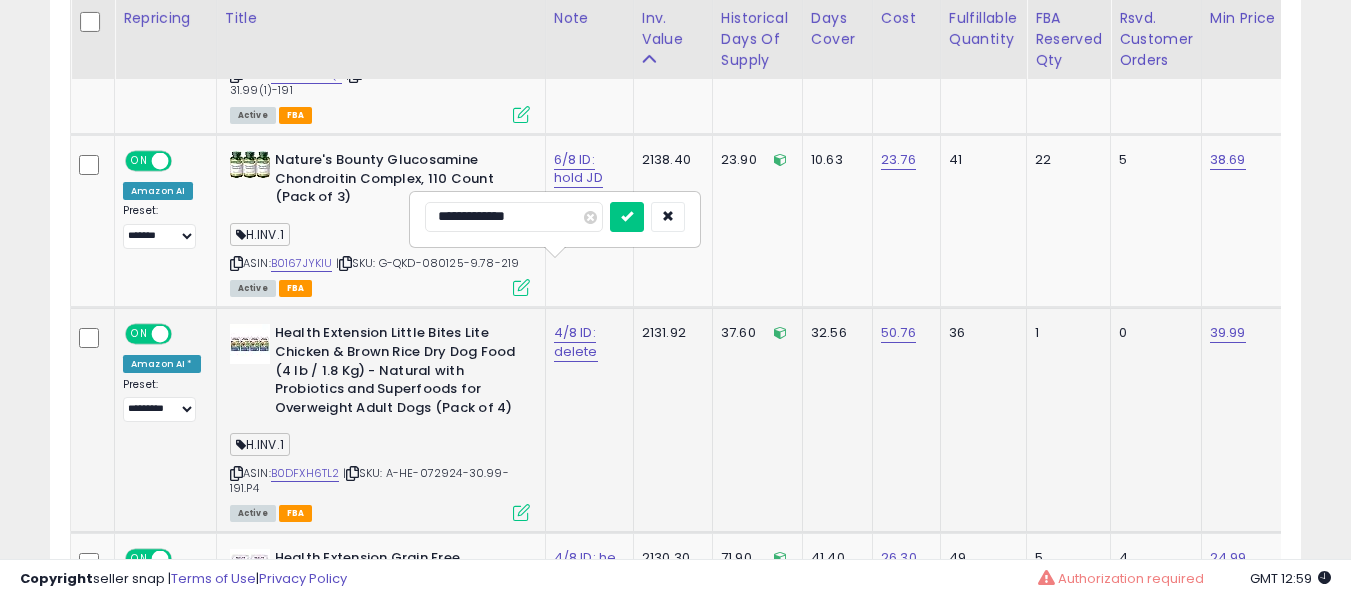 type on "**********" 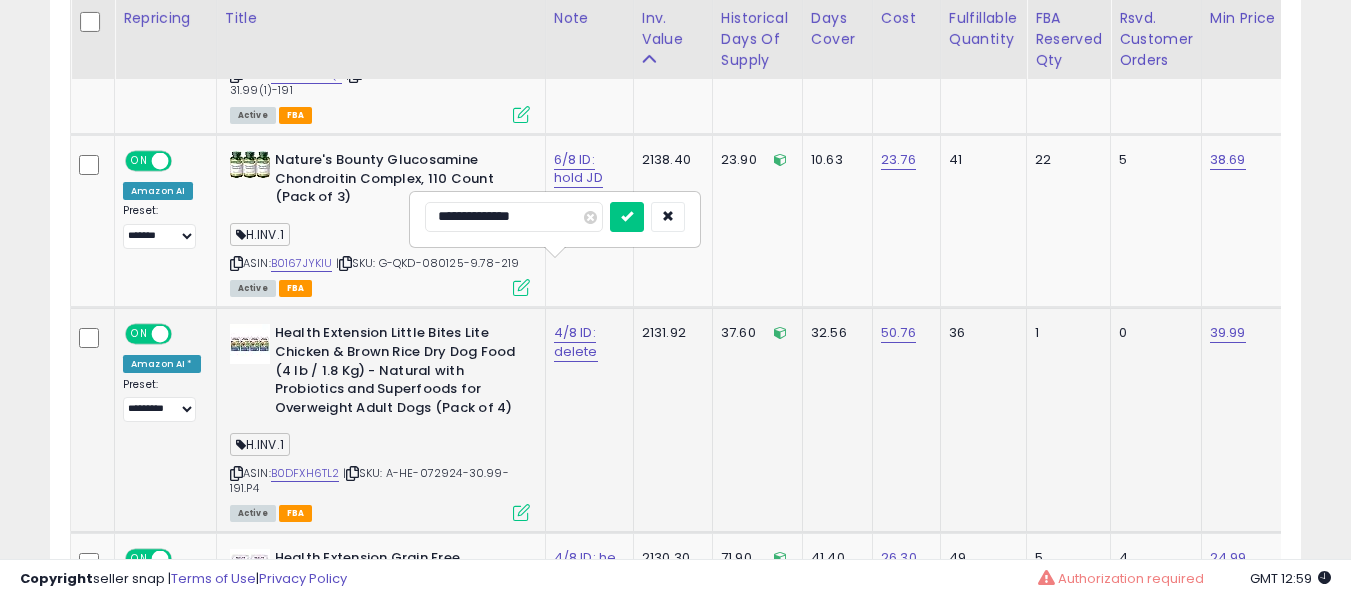 click at bounding box center [627, 217] 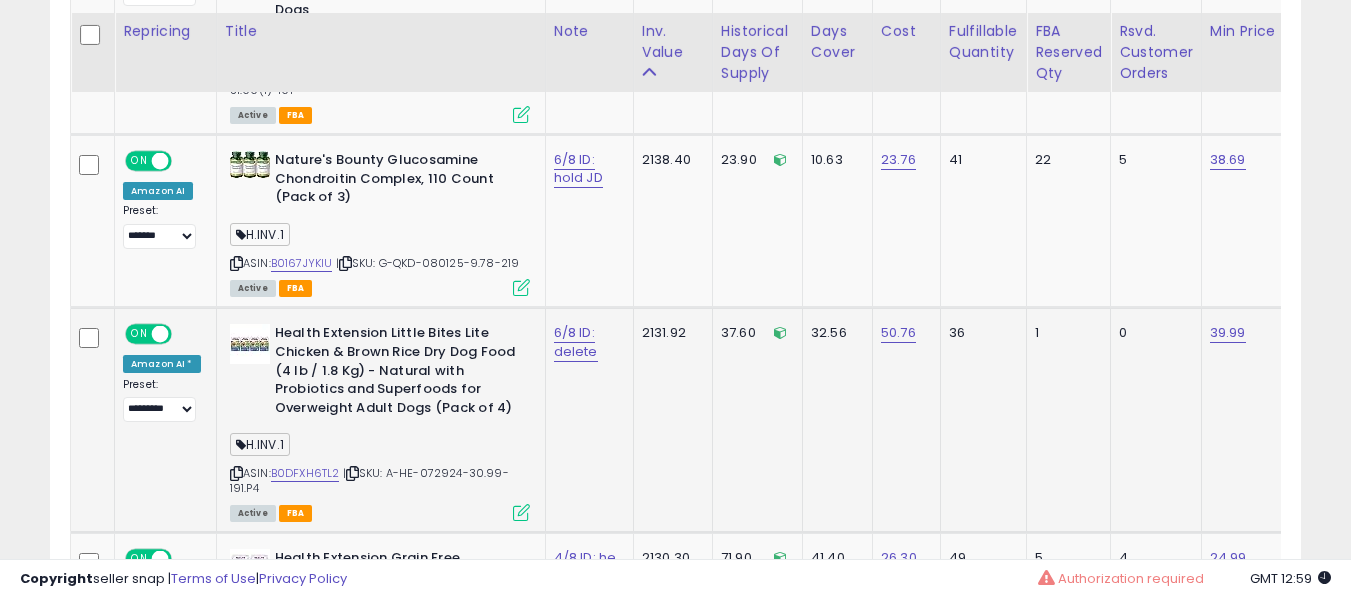scroll, scrollTop: 10139, scrollLeft: 0, axis: vertical 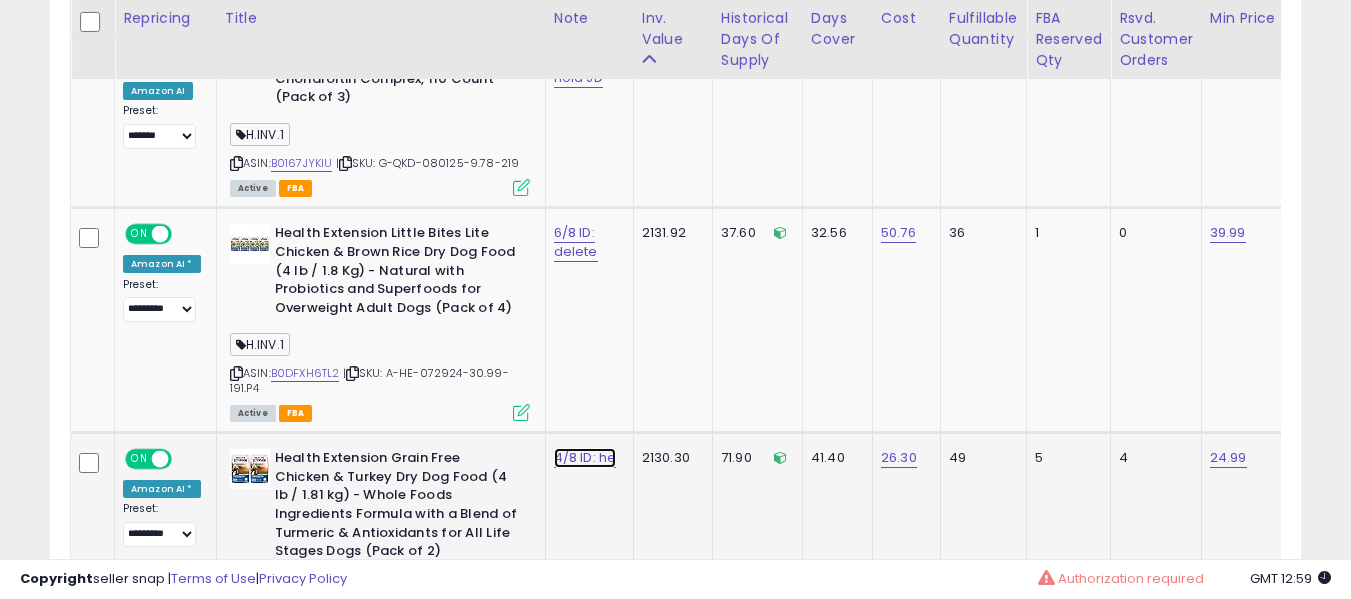 click on "4/8 ID: he" at bounding box center [574, -9006] 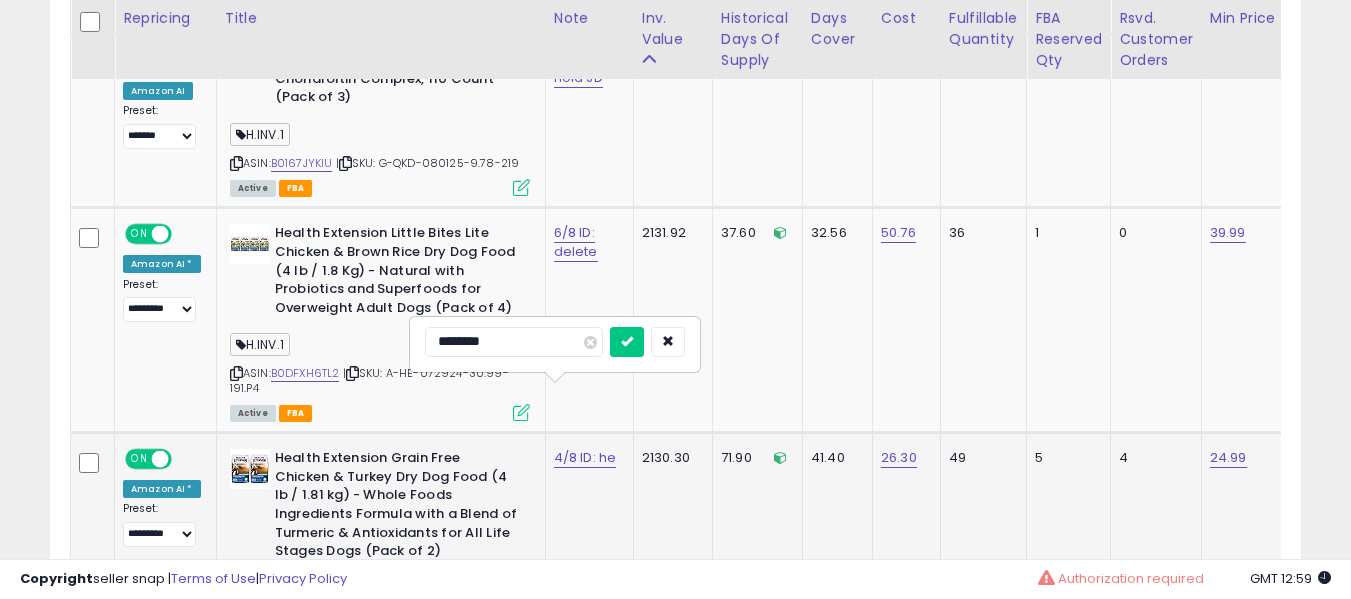 type on "*********" 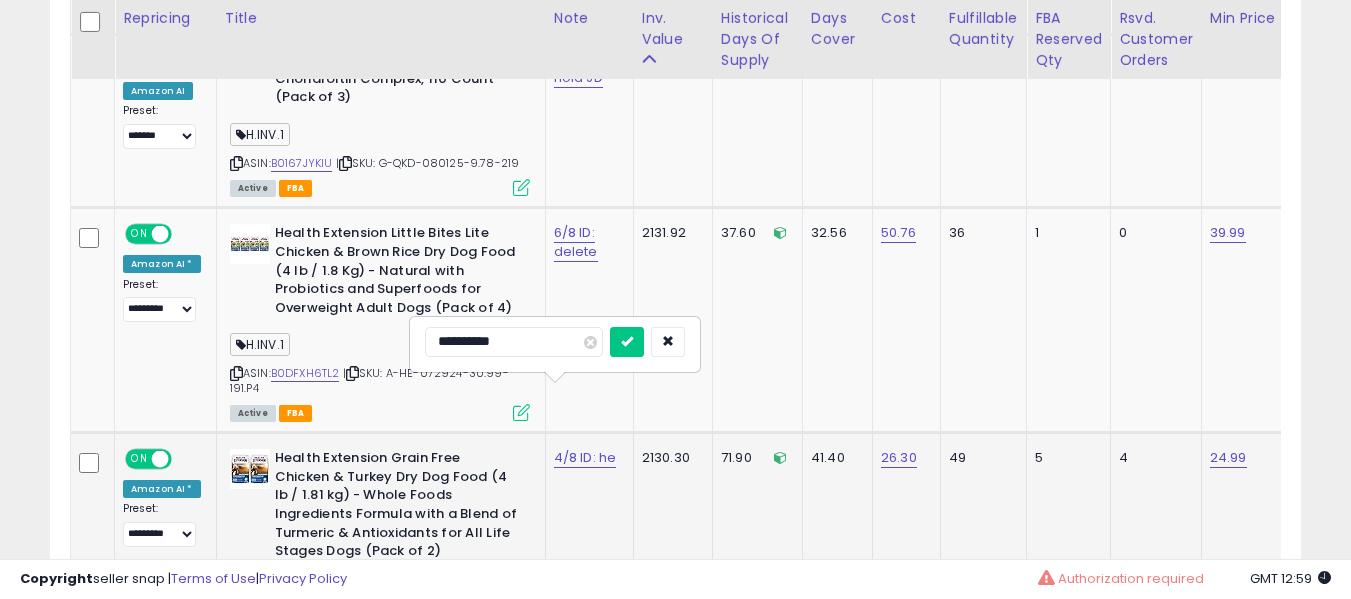 click at bounding box center (627, 342) 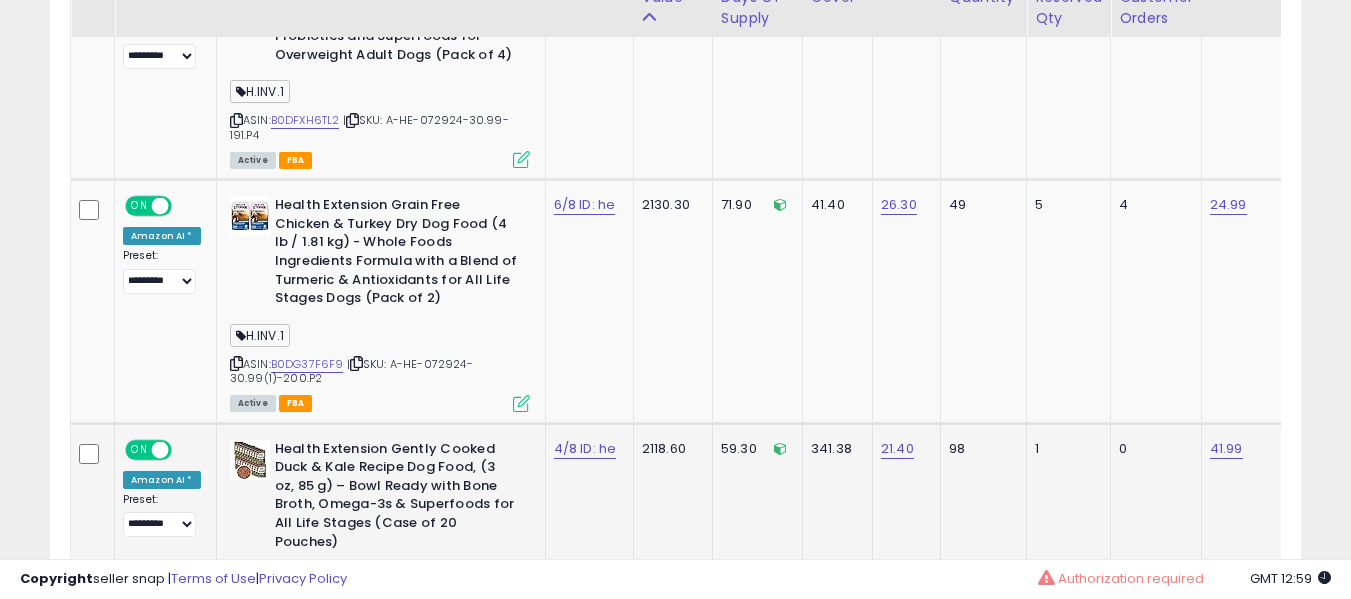 scroll, scrollTop: 10439, scrollLeft: 0, axis: vertical 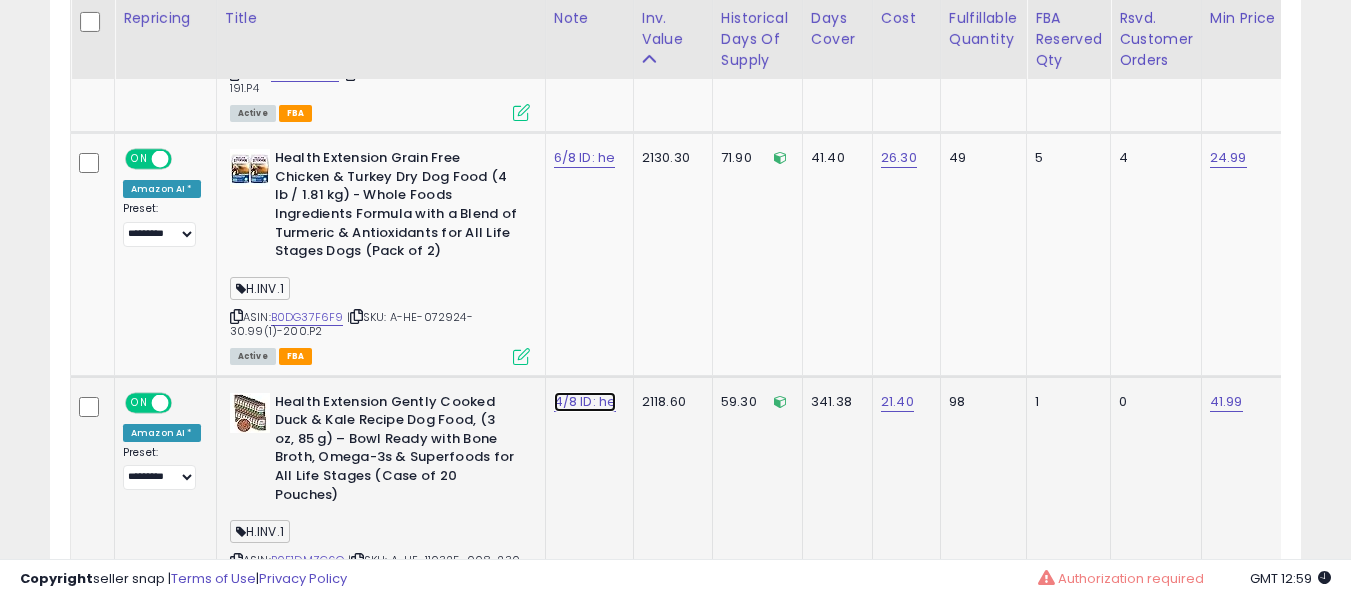 click on "4/8 ID: he" at bounding box center (574, -9306) 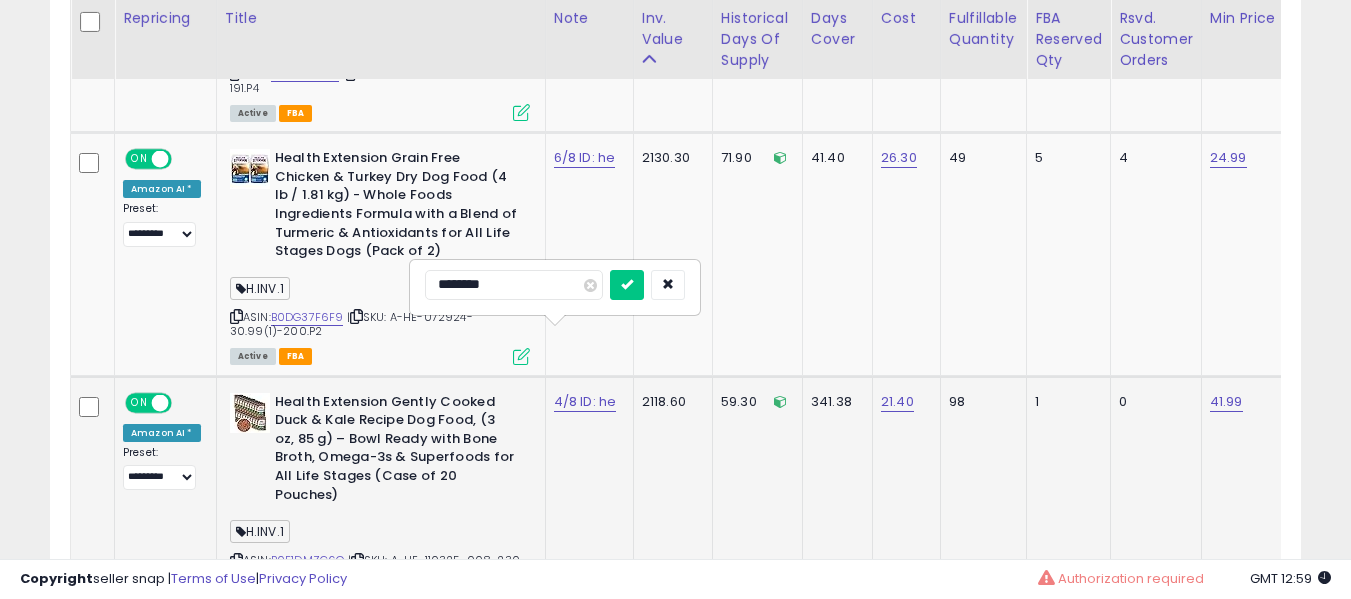 type on "*********" 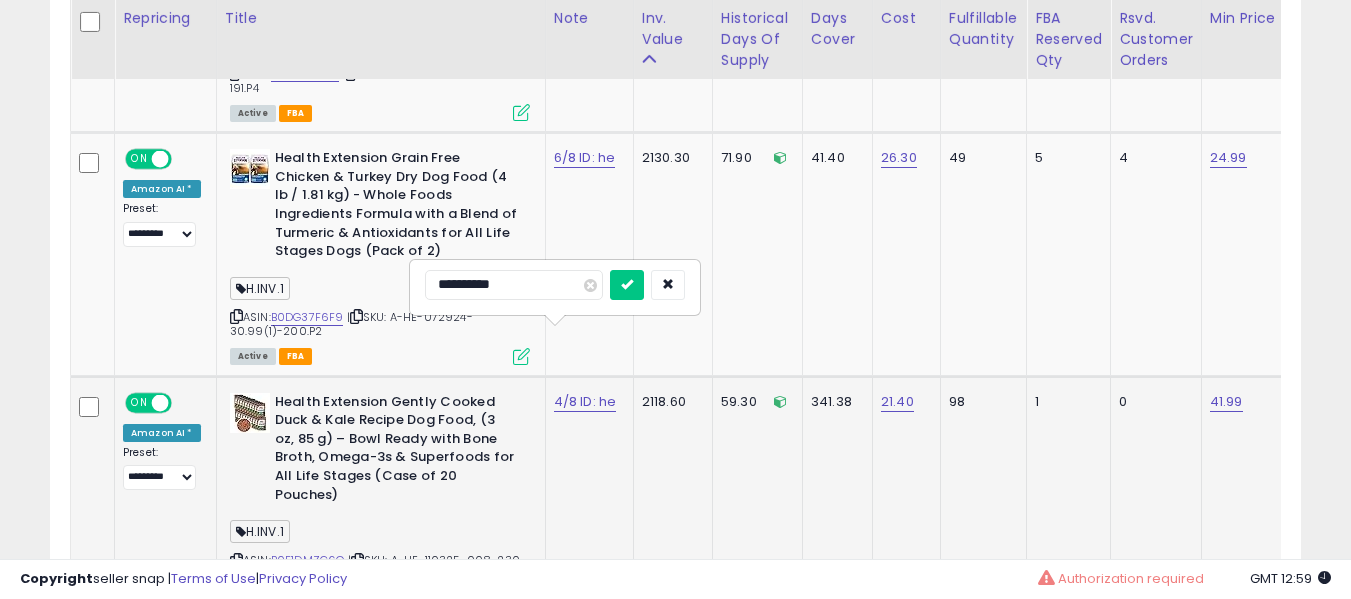 click at bounding box center (627, 285) 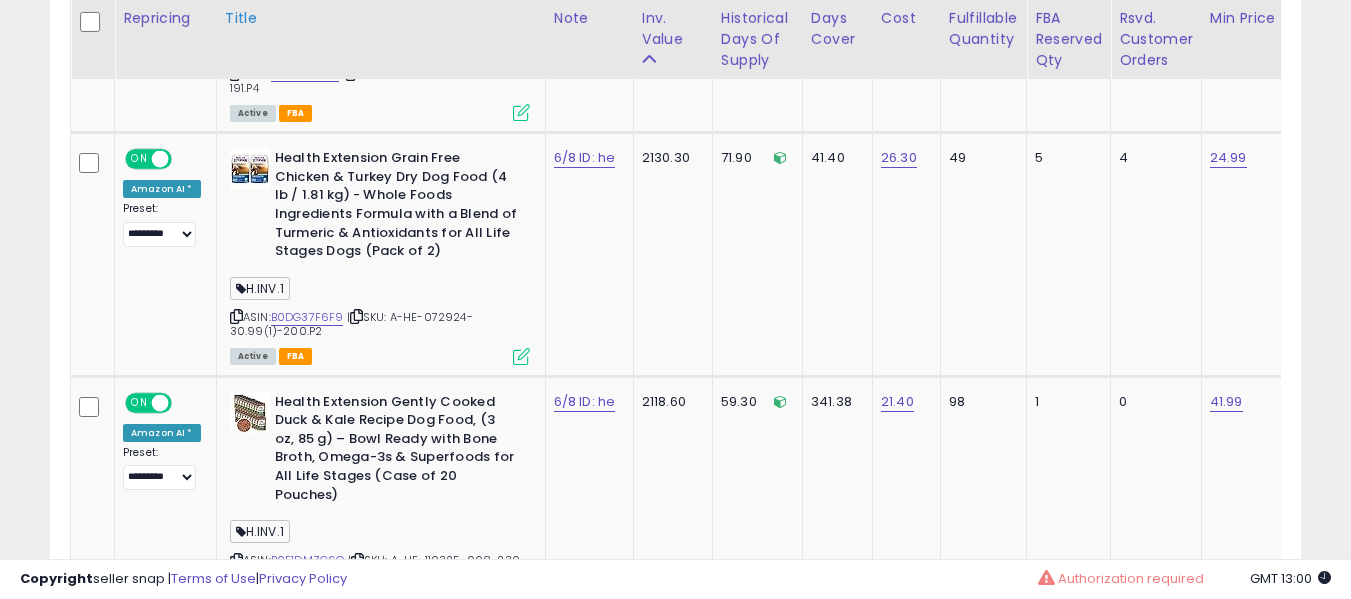 scroll, scrollTop: 8666, scrollLeft: 0, axis: vertical 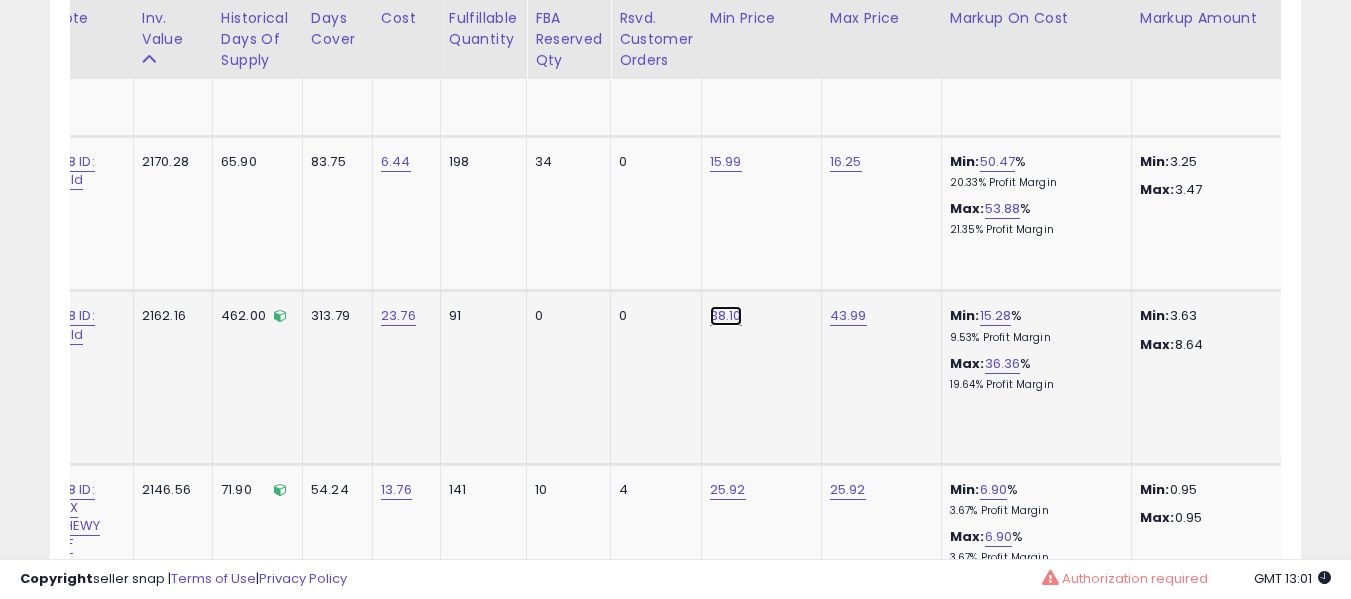 click on "38.10" at bounding box center [728, -8342] 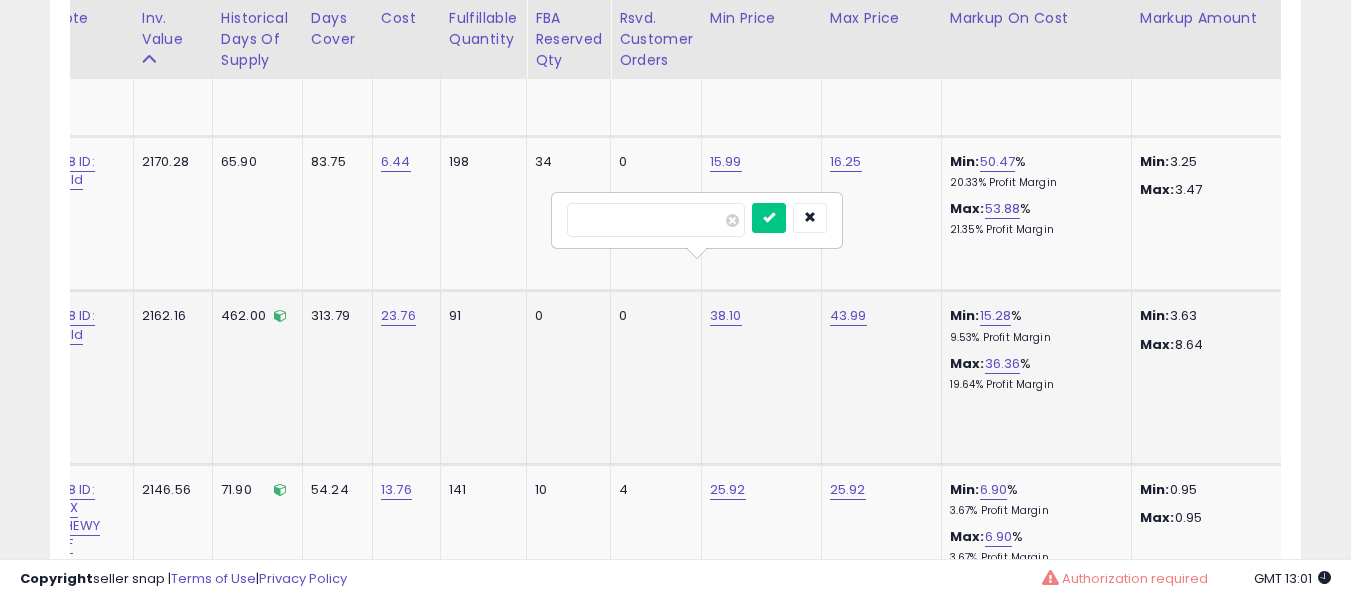 type on "*****" 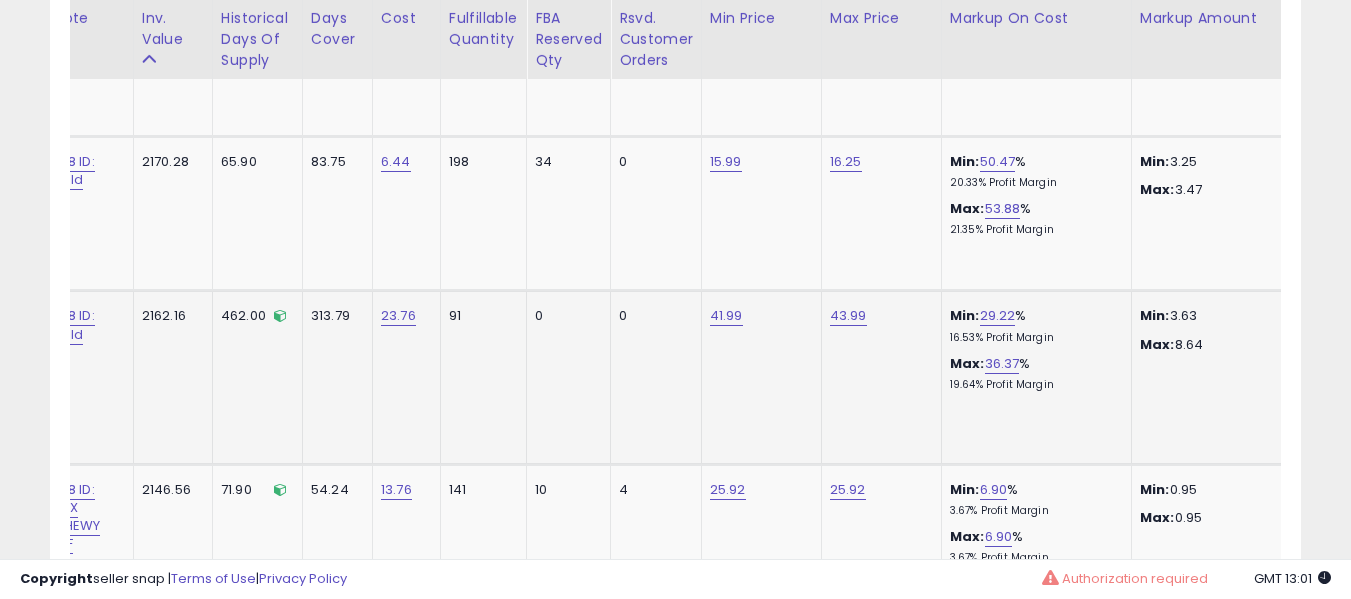 scroll, scrollTop: 0, scrollLeft: 0, axis: both 